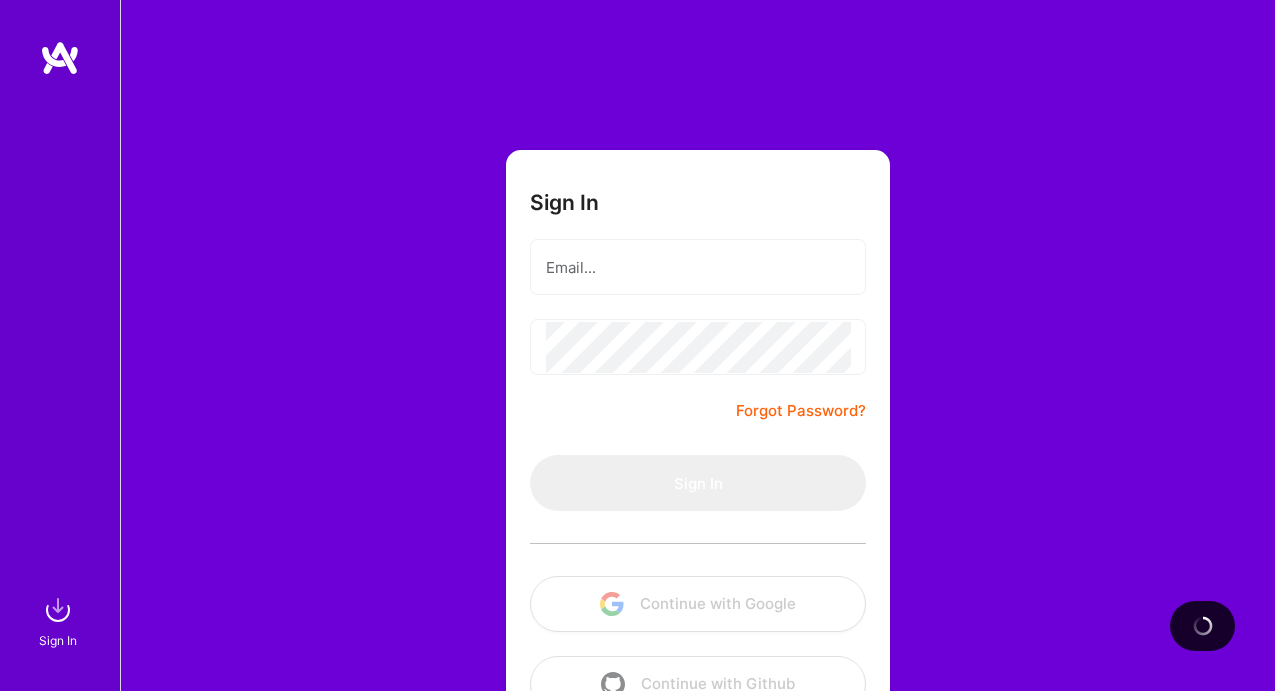 scroll, scrollTop: 0, scrollLeft: 0, axis: both 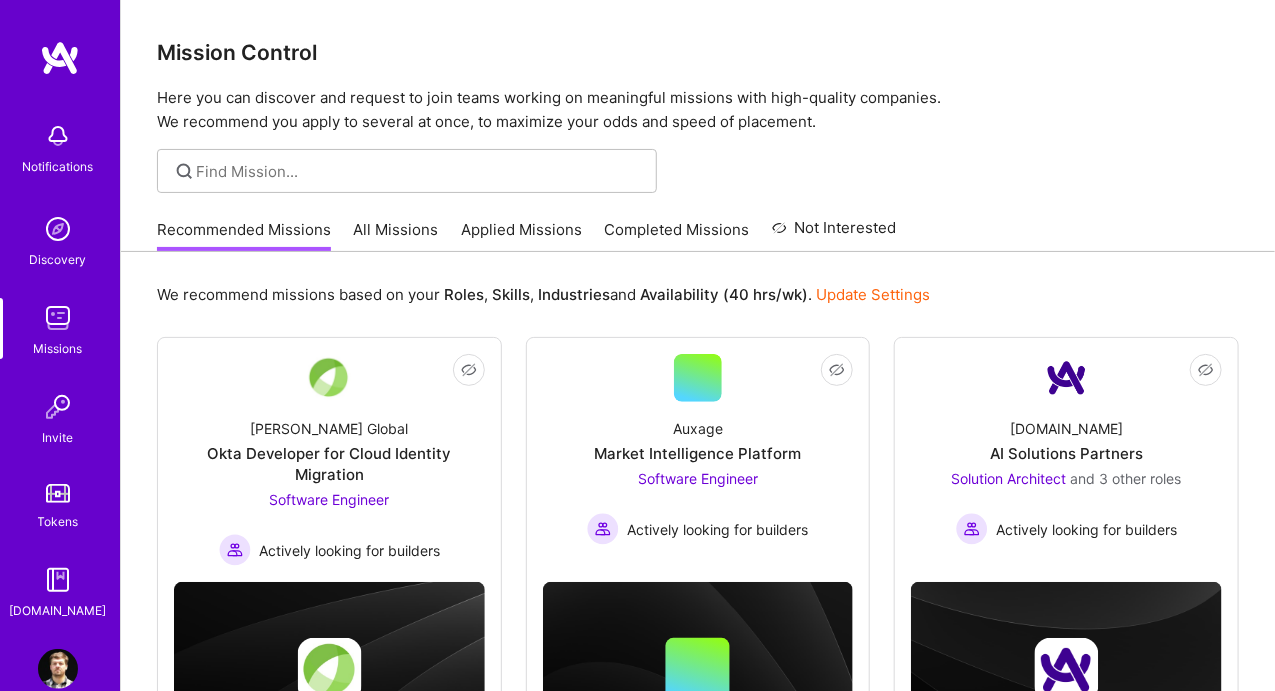 click on "Applied Missions" at bounding box center (521, 235) 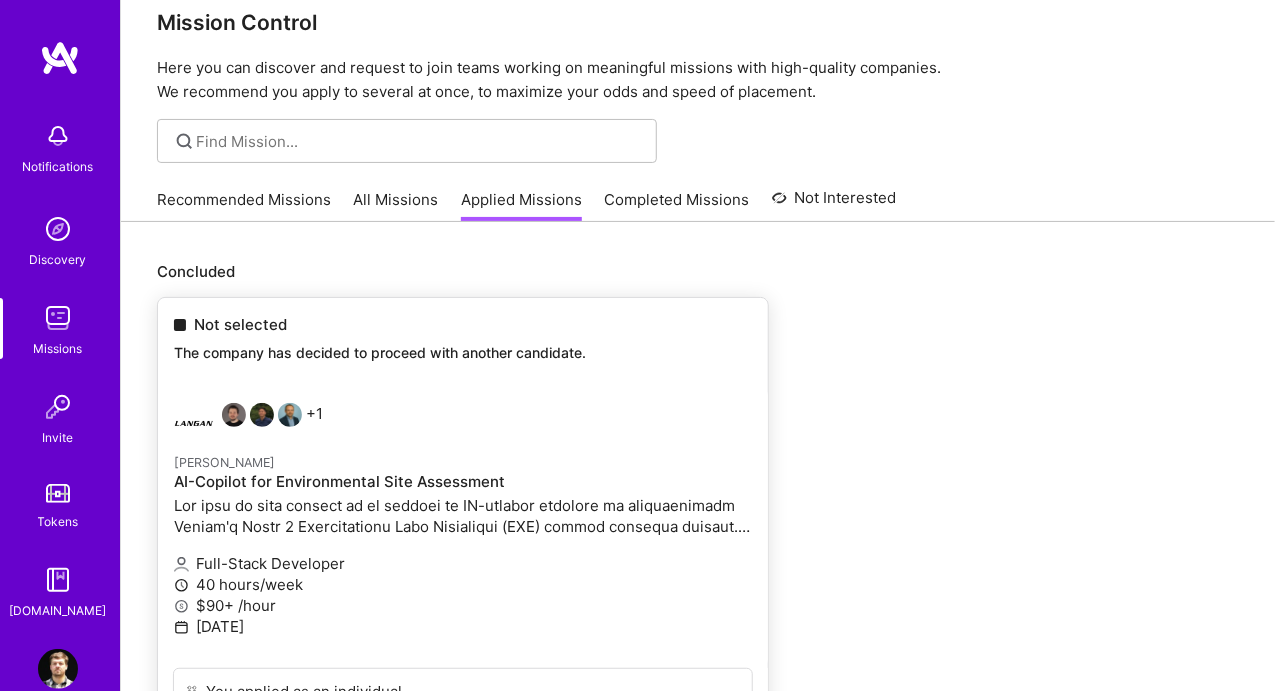 scroll, scrollTop: 0, scrollLeft: 0, axis: both 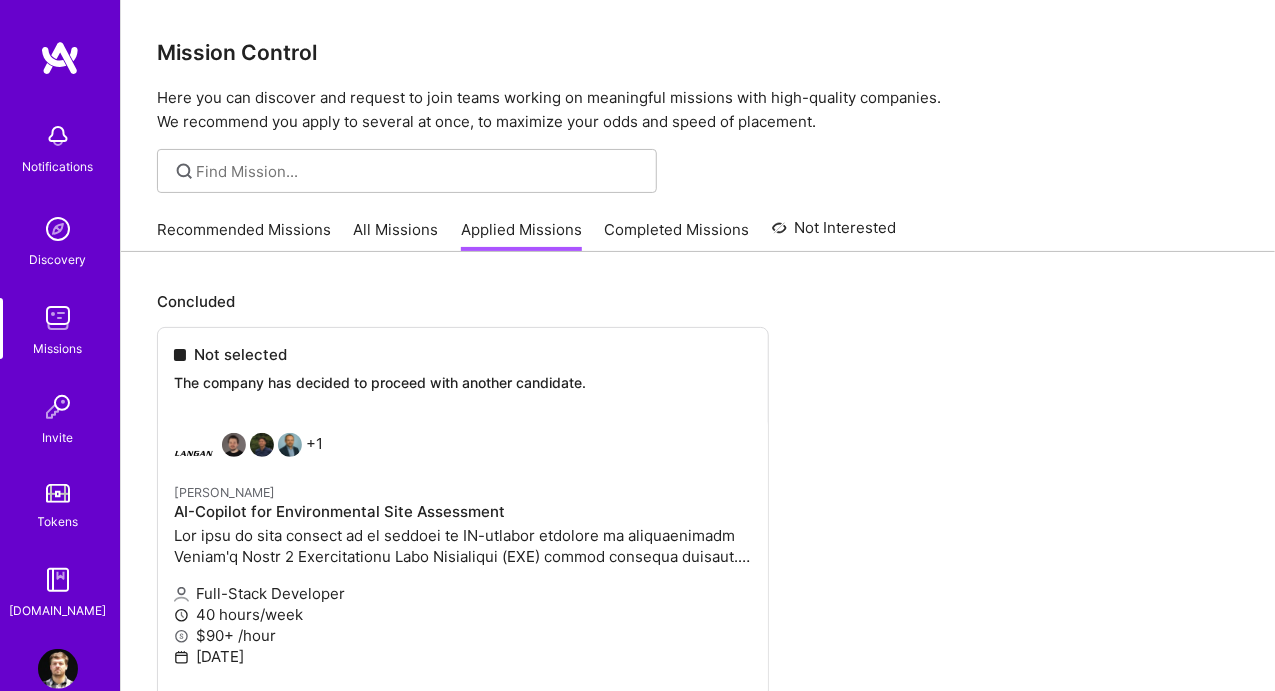 click on "Recommended Missions" at bounding box center (244, 235) 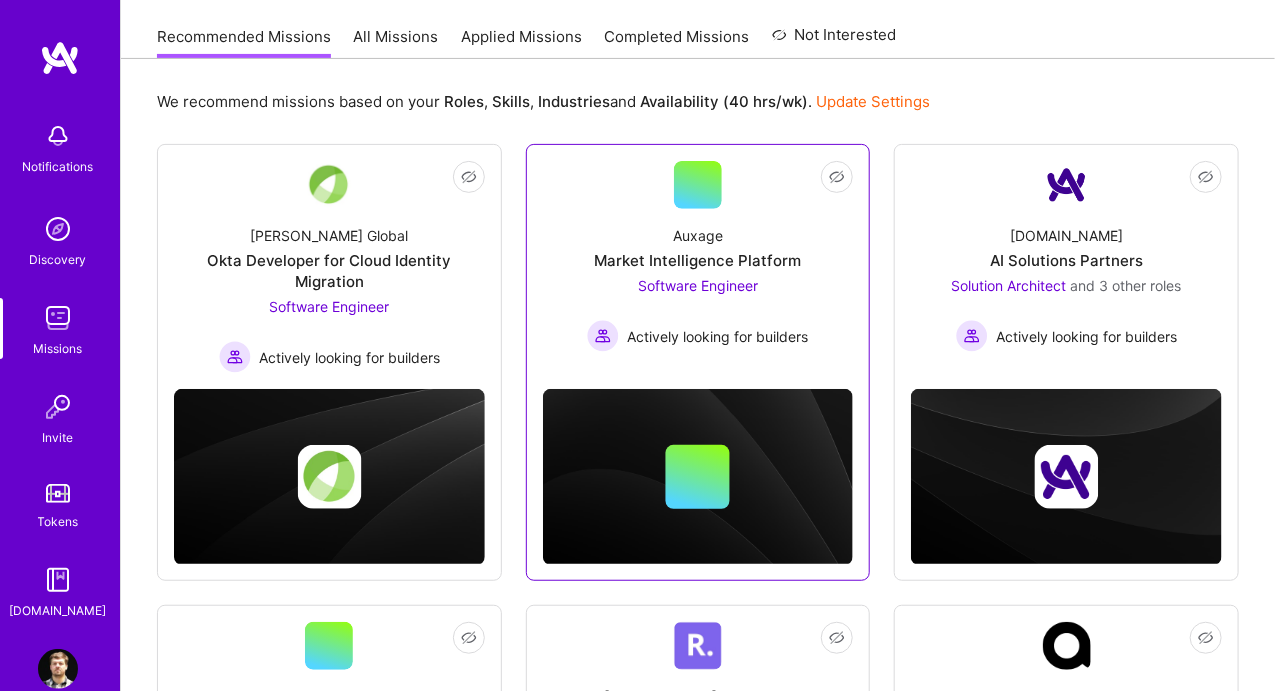 scroll, scrollTop: 189, scrollLeft: 0, axis: vertical 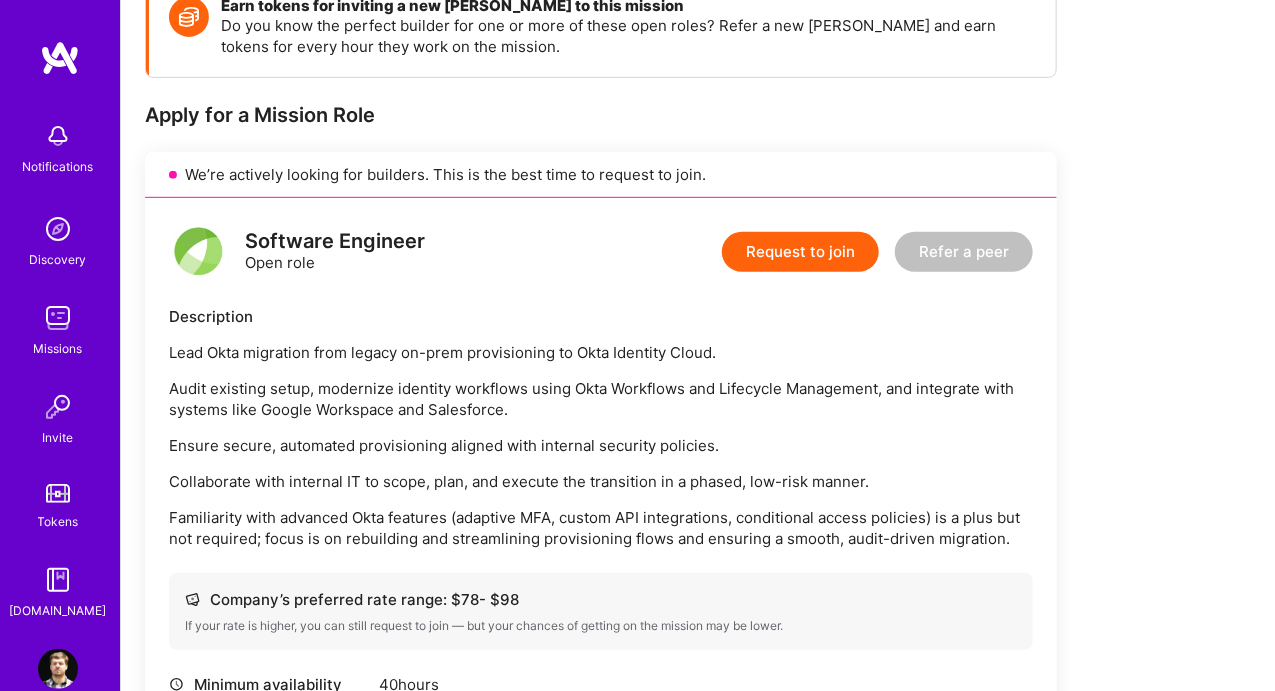 click on "Ensure secure, automated provisioning aligned with internal security policies." at bounding box center [601, 445] 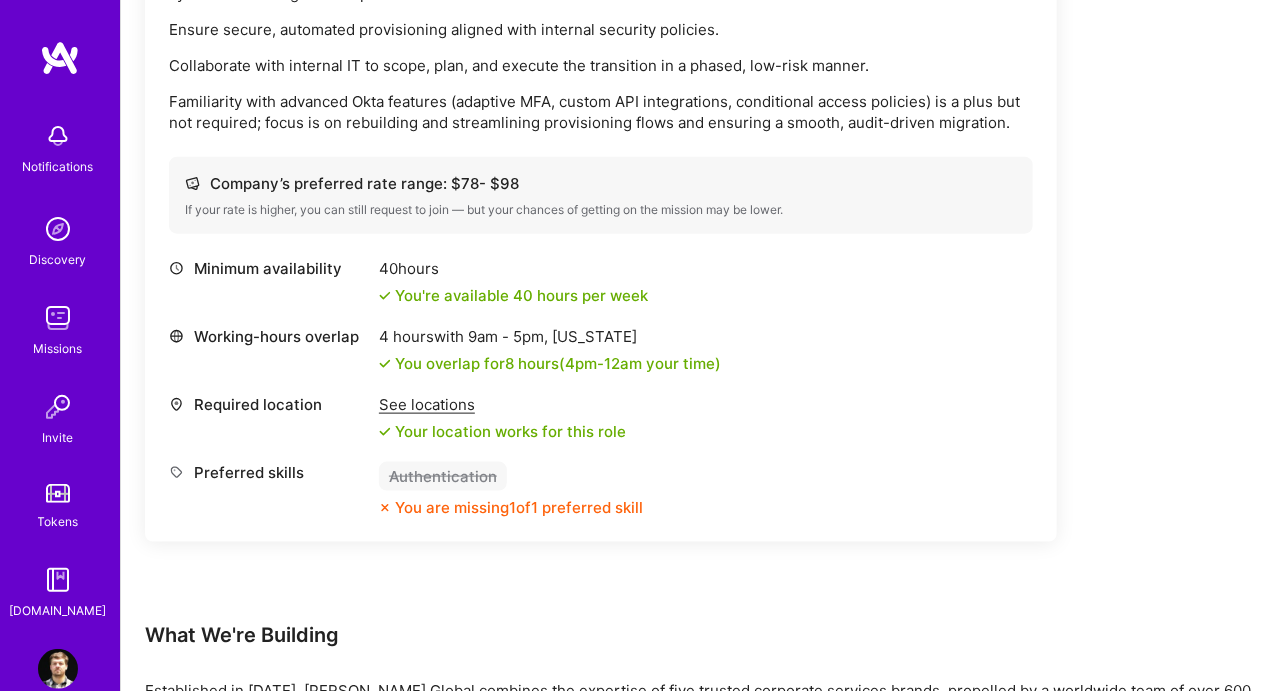 scroll, scrollTop: 733, scrollLeft: 0, axis: vertical 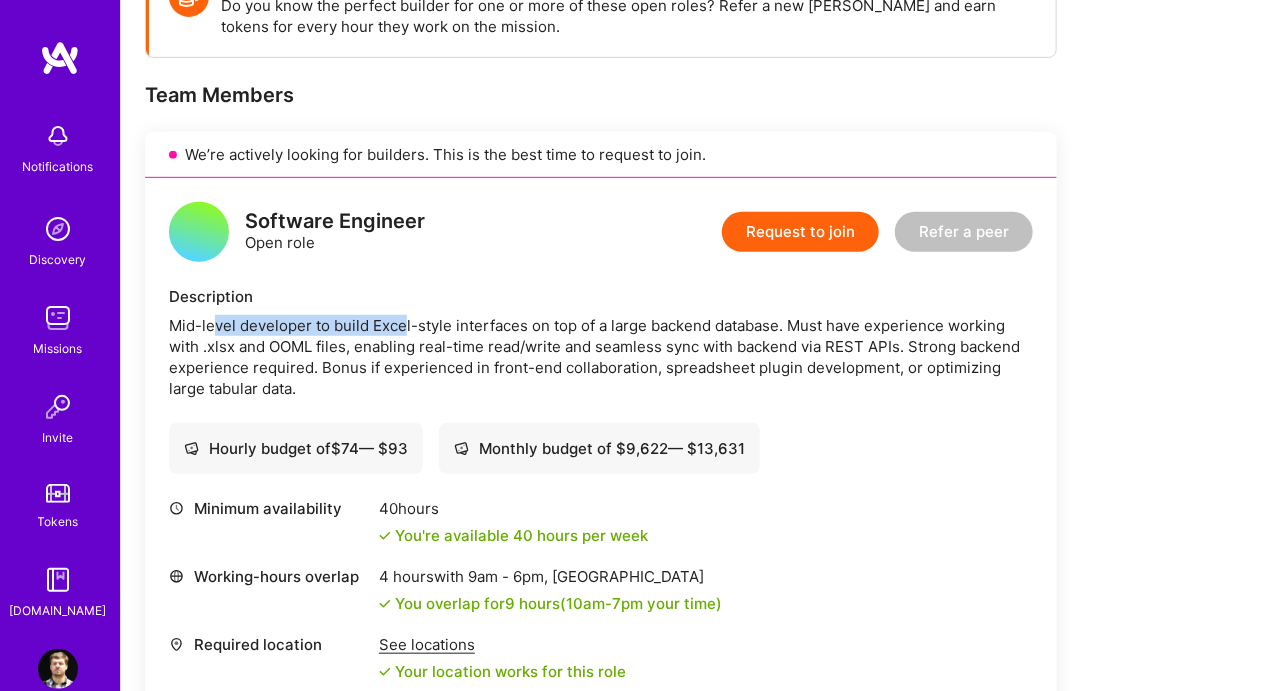 drag, startPoint x: 212, startPoint y: 317, endPoint x: 406, endPoint y: 333, distance: 194.65868 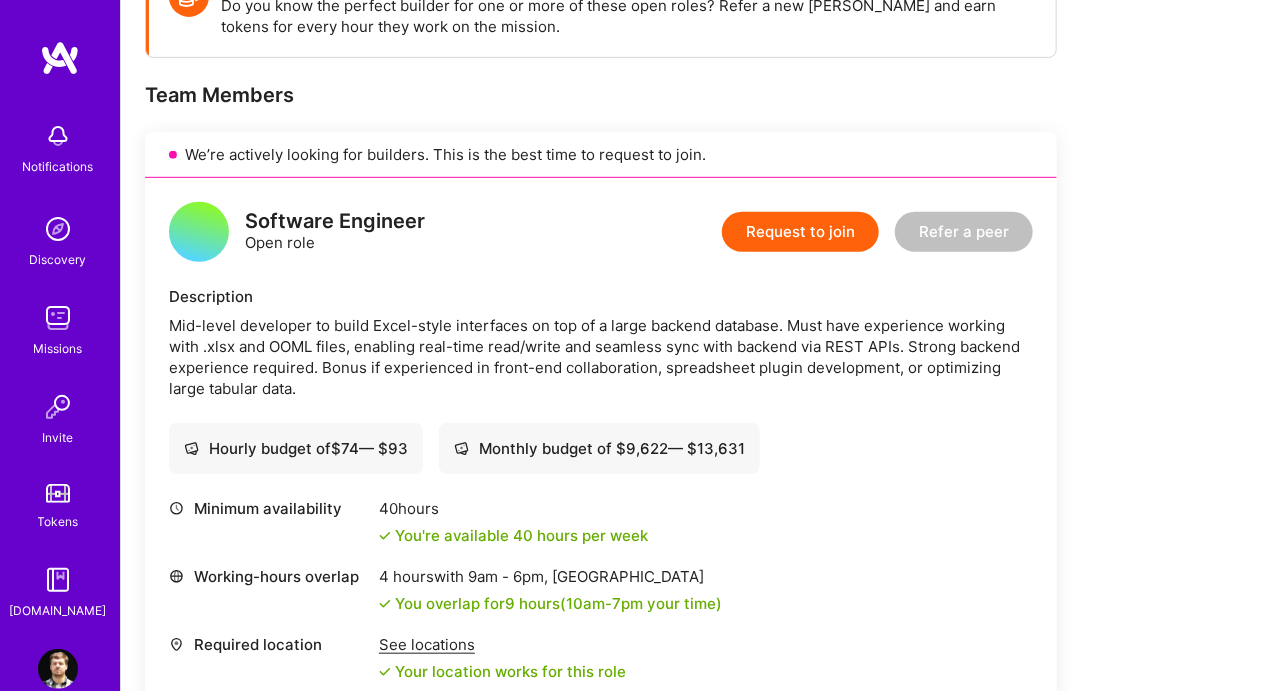 click on "Mid-level developer to build Excel-style interfaces on top of a large backend database. Must have experience working with .xlsx and OOML files, enabling real-time read/write and seamless sync with backend via REST APIs. Strong backend experience required. Bonus if experienced in front-end collaboration, spreadsheet plugin development, or optimizing large tabular data." at bounding box center [601, 357] 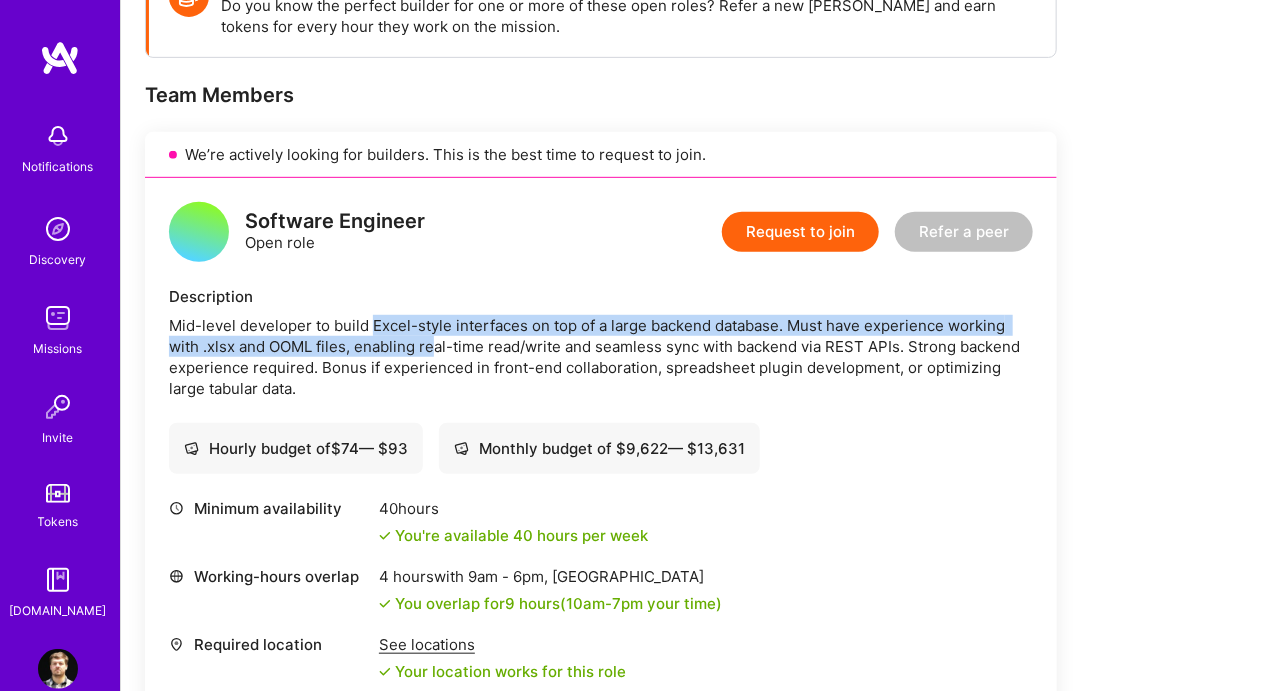 drag, startPoint x: 369, startPoint y: 329, endPoint x: 438, endPoint y: 339, distance: 69.72087 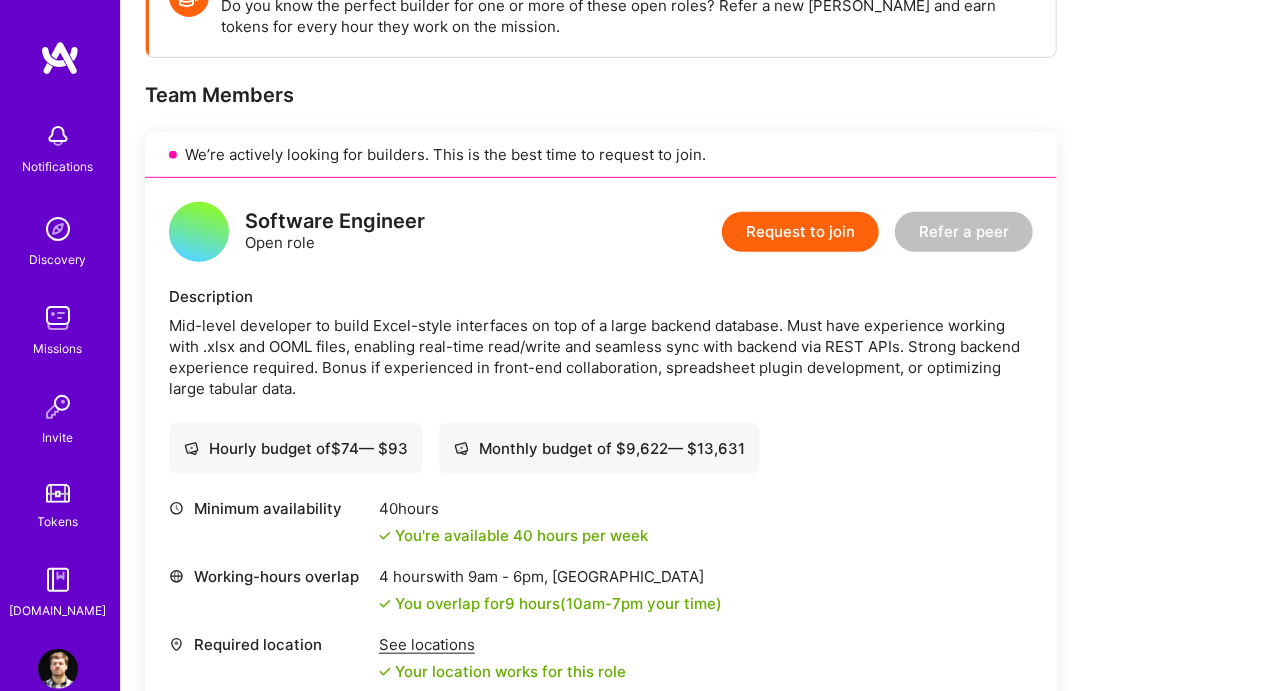 click on "Mid-level developer to build Excel-style interfaces on top of a large backend database. Must have experience working with .xlsx and OOML files, enabling real-time read/write and seamless sync with backend via REST APIs. Strong backend experience required. Bonus if experienced in front-end collaboration, spreadsheet plugin development, or optimizing large tabular data." at bounding box center (601, 357) 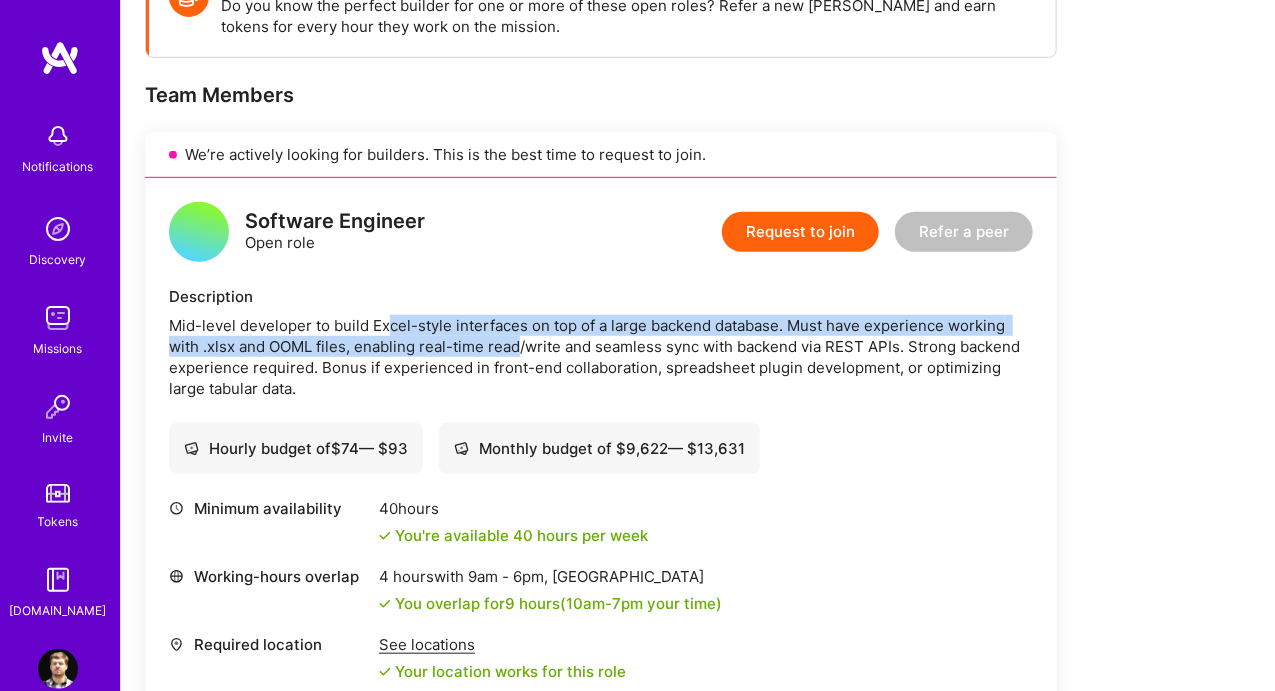drag, startPoint x: 387, startPoint y: 326, endPoint x: 520, endPoint y: 336, distance: 133.37541 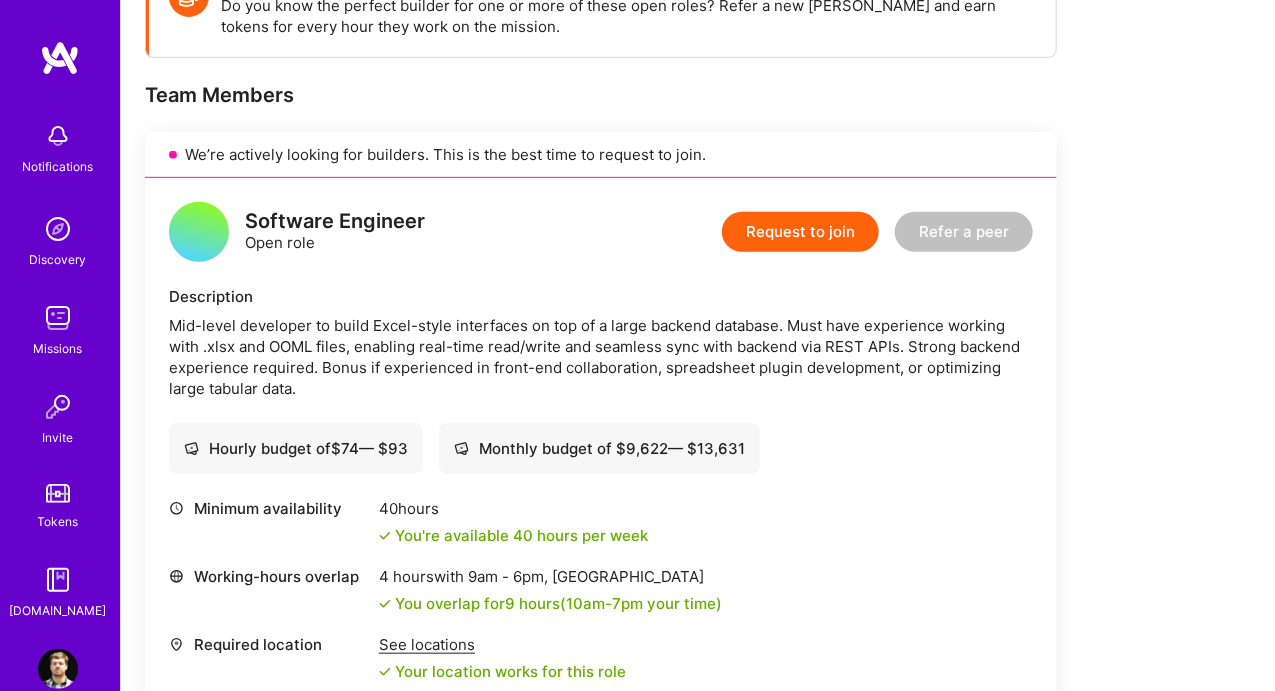 click on "Mid-level developer to build Excel-style interfaces on top of a large backend database. Must have experience working with .xlsx and OOML files, enabling real-time read/write and seamless sync with backend via REST APIs. Strong backend experience required. Bonus if experienced in front-end collaboration, spreadsheet plugin development, or optimizing large tabular data." at bounding box center [601, 357] 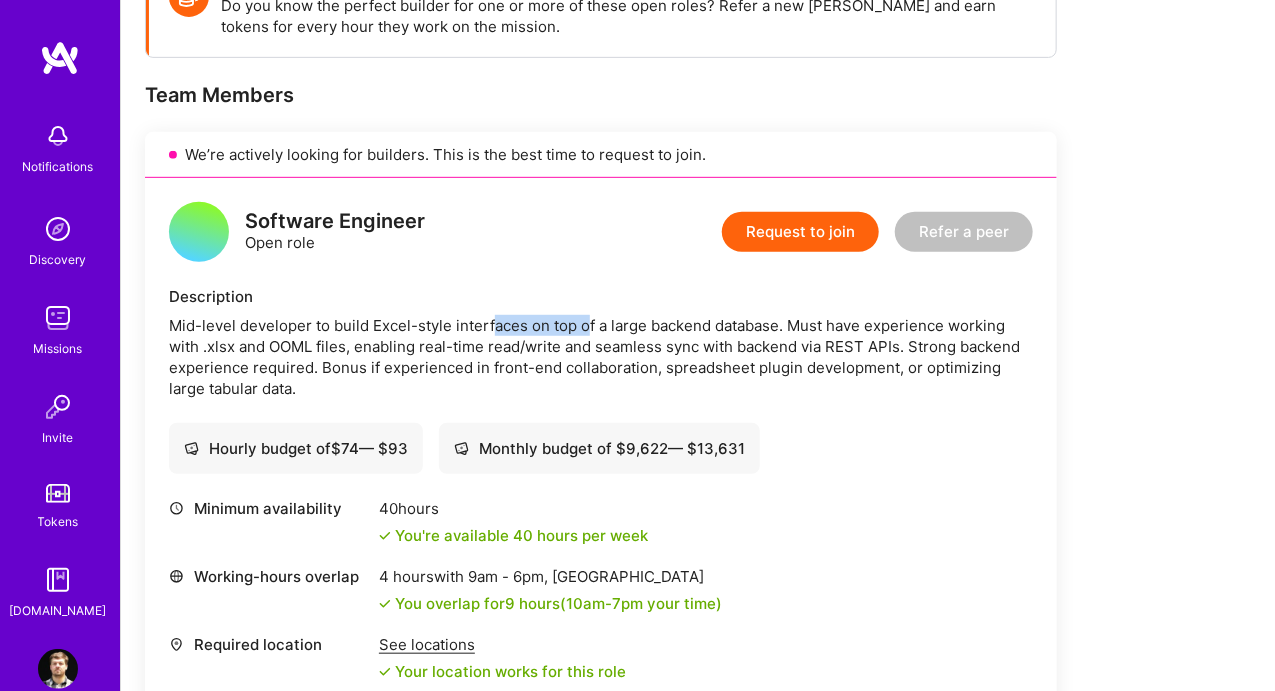 drag, startPoint x: 493, startPoint y: 329, endPoint x: 586, endPoint y: 323, distance: 93.193344 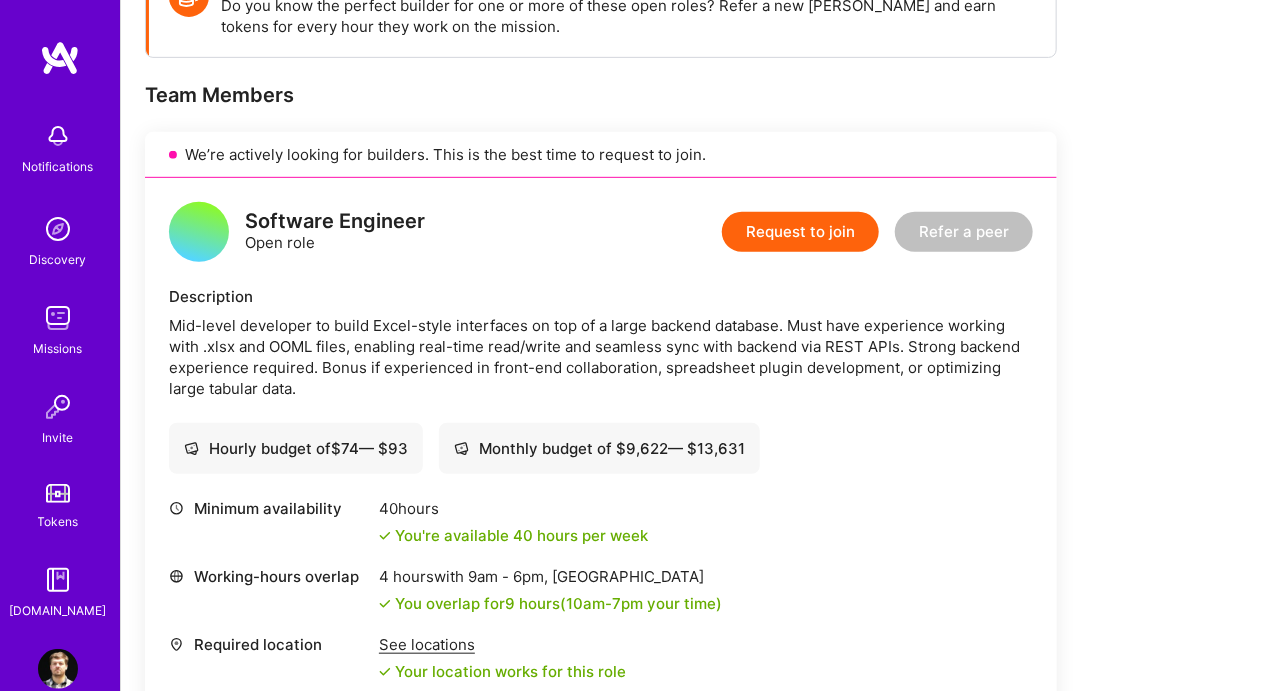 click on "Mid-level developer to build Excel-style interfaces on top of a large backend database. Must have experience working with .xlsx and OOML files, enabling real-time read/write and seamless sync with backend via REST APIs. Strong backend experience required. Bonus if experienced in front-end collaboration, spreadsheet plugin development, or optimizing large tabular data." at bounding box center [601, 357] 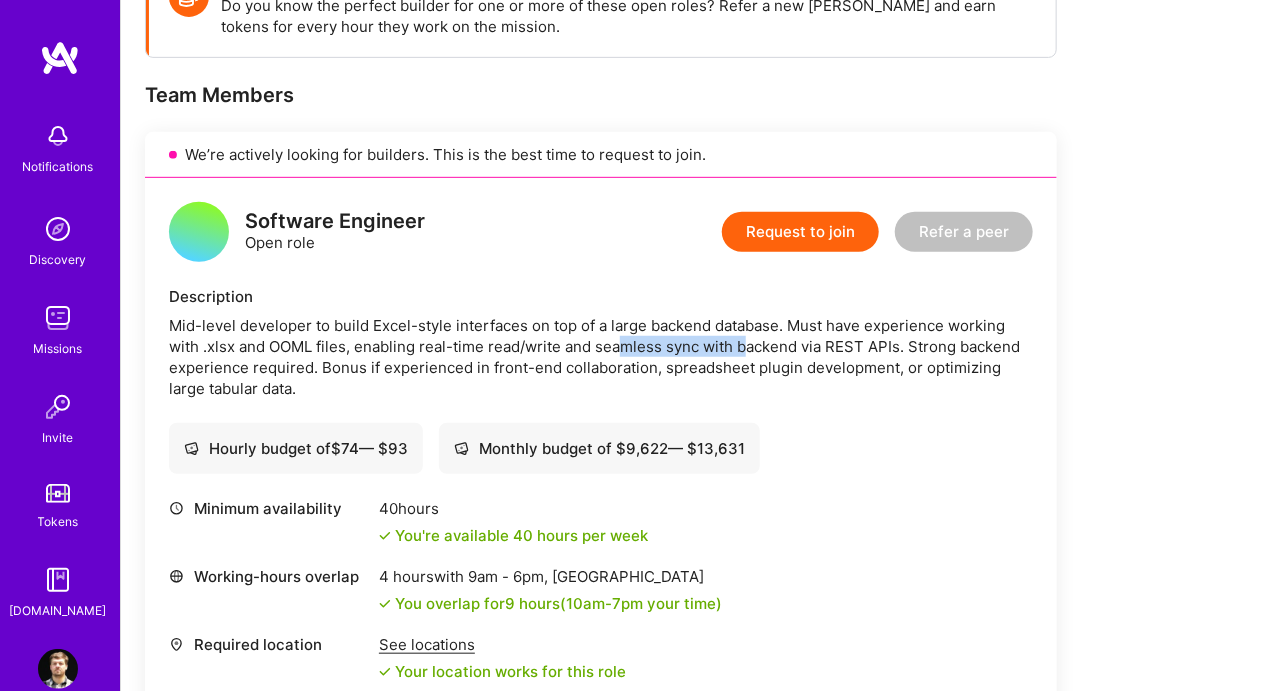 drag, startPoint x: 704, startPoint y: 339, endPoint x: 752, endPoint y: 346, distance: 48.507732 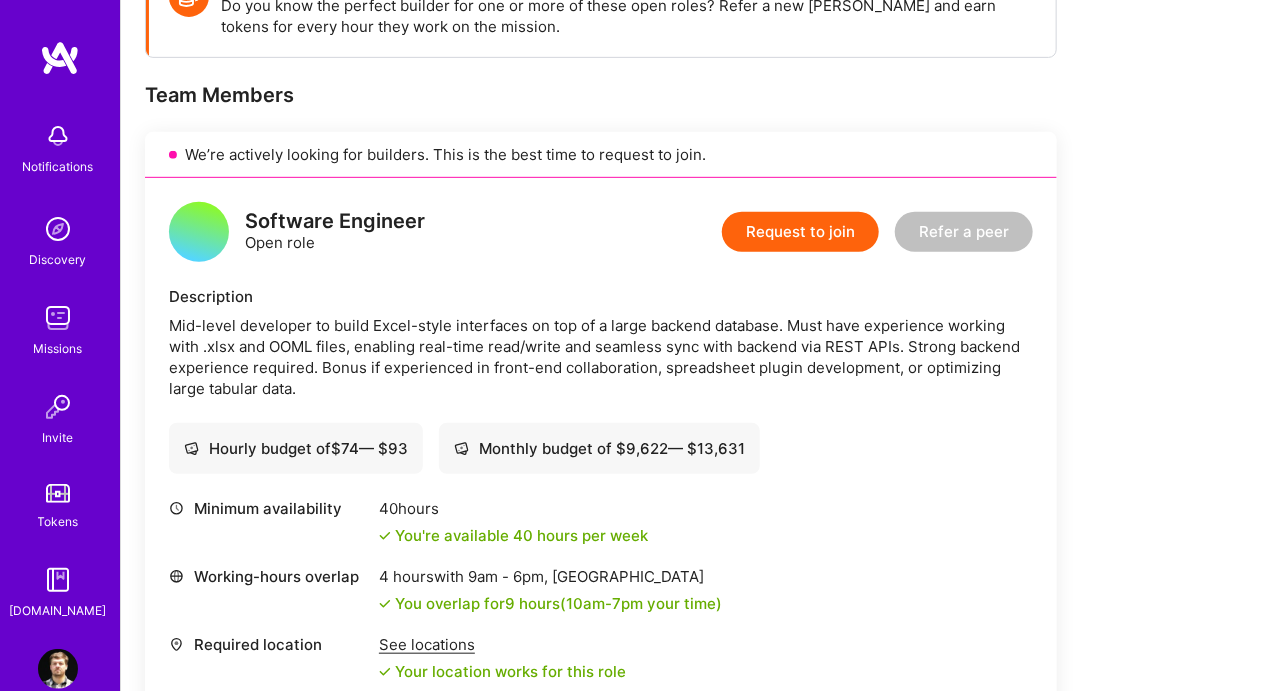 click on "Mid-level developer to build Excel-style interfaces on top of a large backend database. Must have experience working with .xlsx and OOML files, enabling real-time read/write and seamless sync with backend via REST APIs. Strong backend experience required. Bonus if experienced in front-end collaboration, spreadsheet plugin development, or optimizing large tabular data." at bounding box center [601, 357] 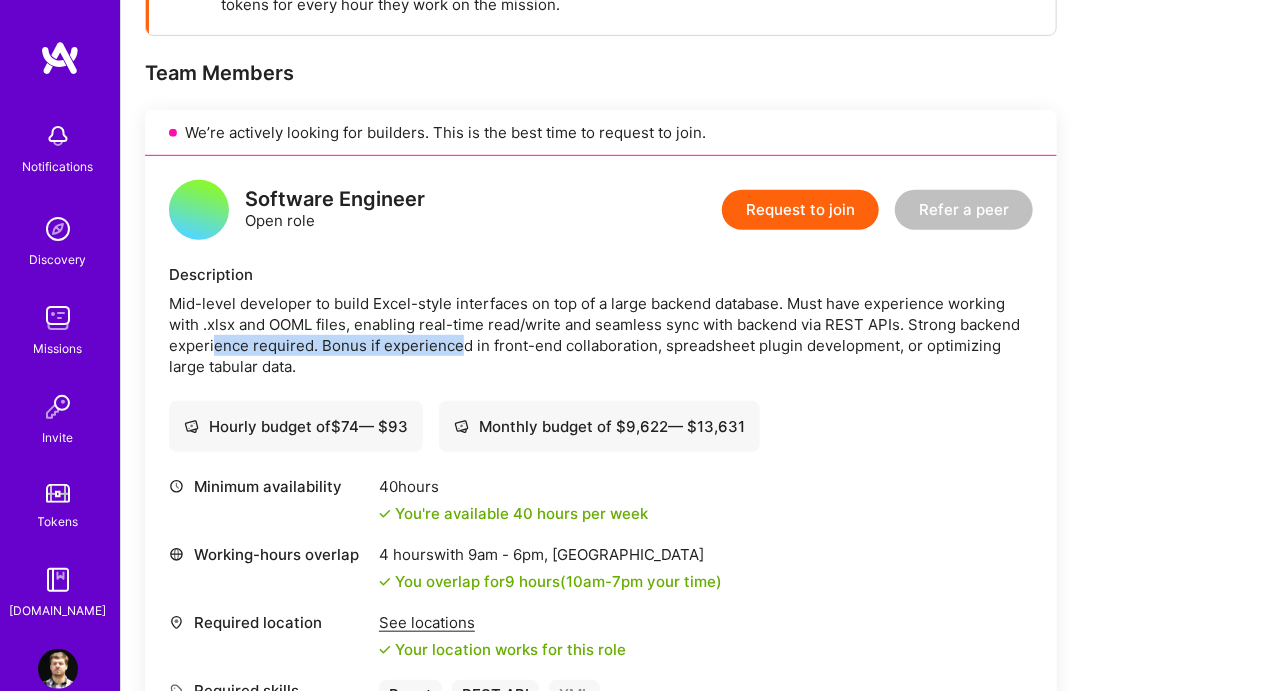drag, startPoint x: 283, startPoint y: 328, endPoint x: 460, endPoint y: 353, distance: 178.75682 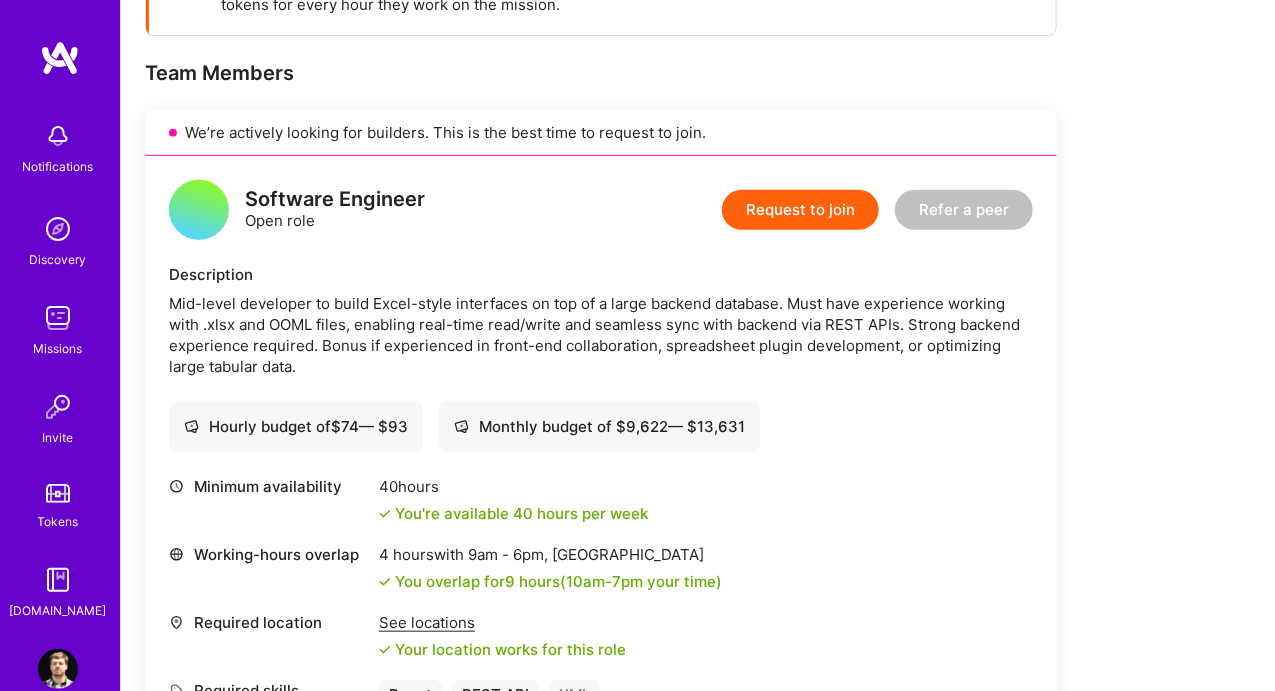 click on "Mid-level developer to build Excel-style interfaces on top of a large backend database. Must have experience working with .xlsx and OOML files, enabling real-time read/write and seamless sync with backend via REST APIs. Strong backend experience required. Bonus if experienced in front-end collaboration, spreadsheet plugin development, or optimizing large tabular data." at bounding box center [601, 335] 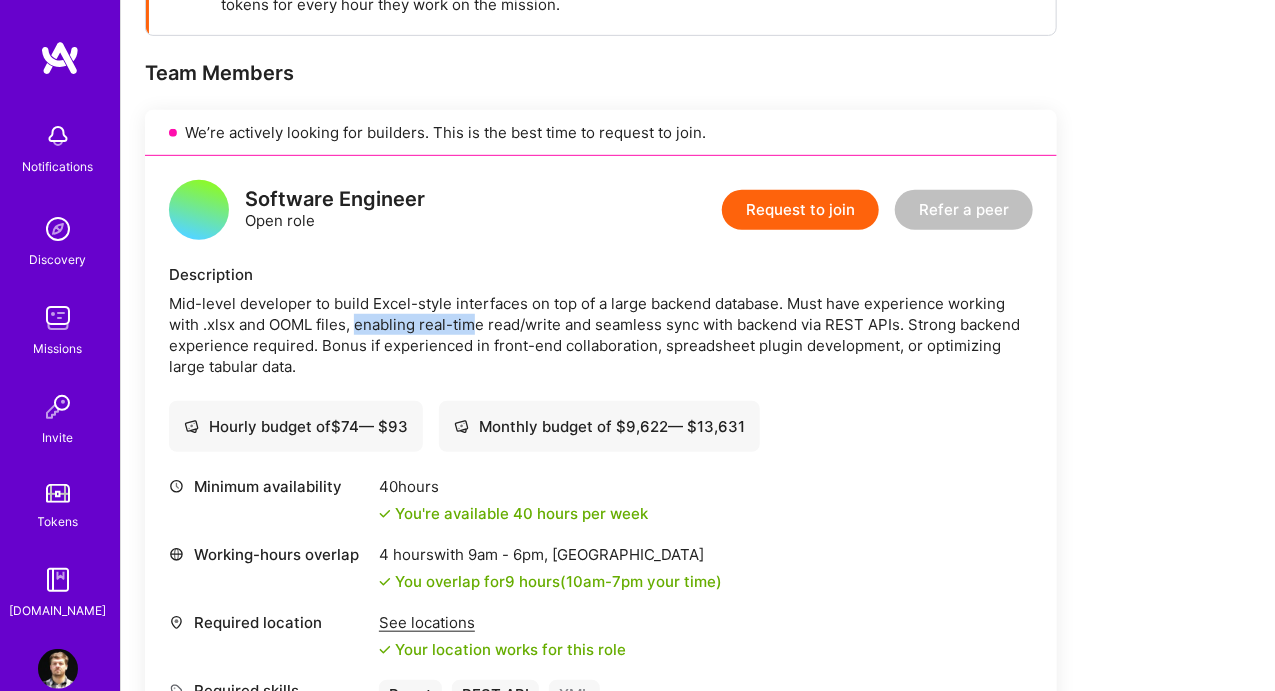 drag, startPoint x: 354, startPoint y: 329, endPoint x: 517, endPoint y: 332, distance: 163.0276 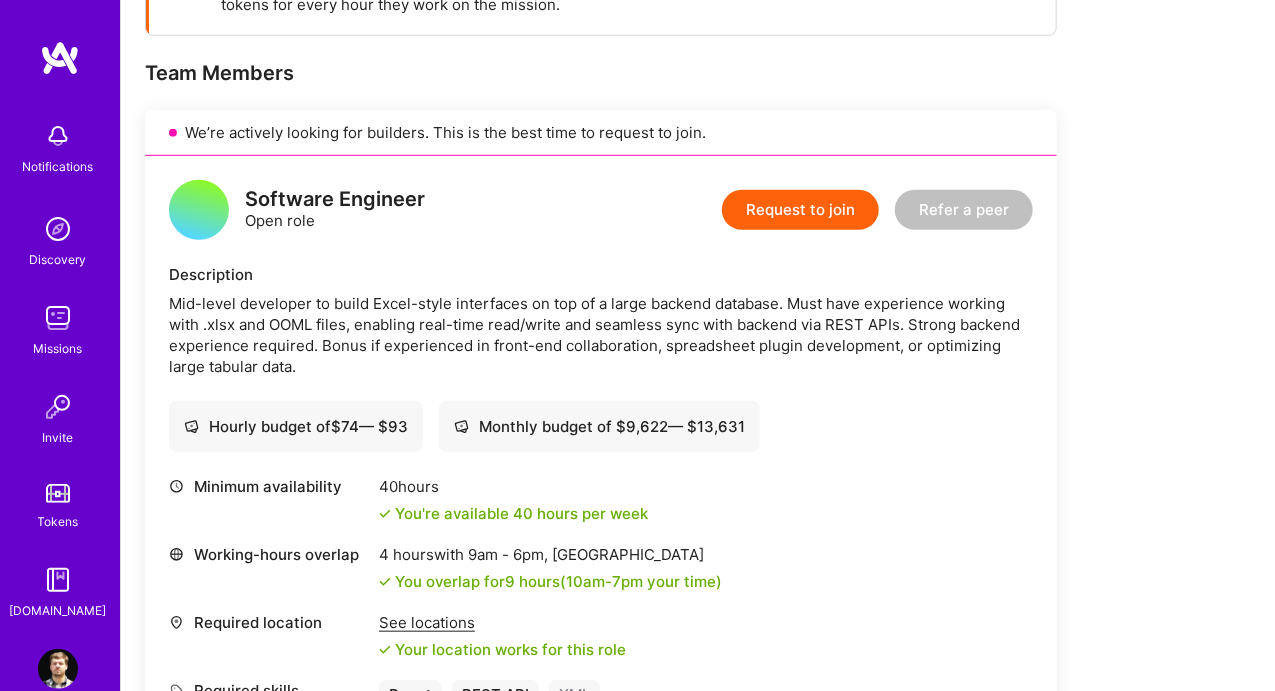 click on "Mid-level developer to build Excel-style interfaces on top of a large backend database. Must have experience working with .xlsx and OOML files, enabling real-time read/write and seamless sync with backend via REST APIs. Strong backend experience required. Bonus if experienced in front-end collaboration, spreadsheet plugin development, or optimizing large tabular data." at bounding box center (601, 335) 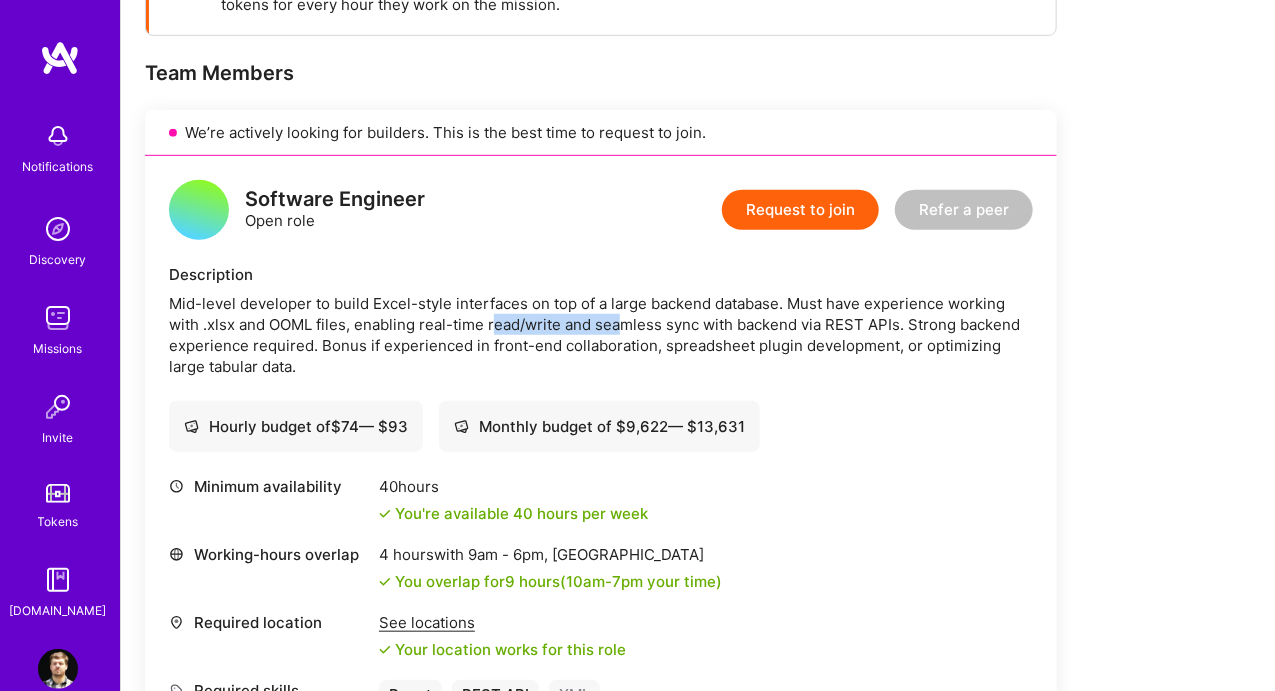 drag, startPoint x: 492, startPoint y: 325, endPoint x: 624, endPoint y: 325, distance: 132 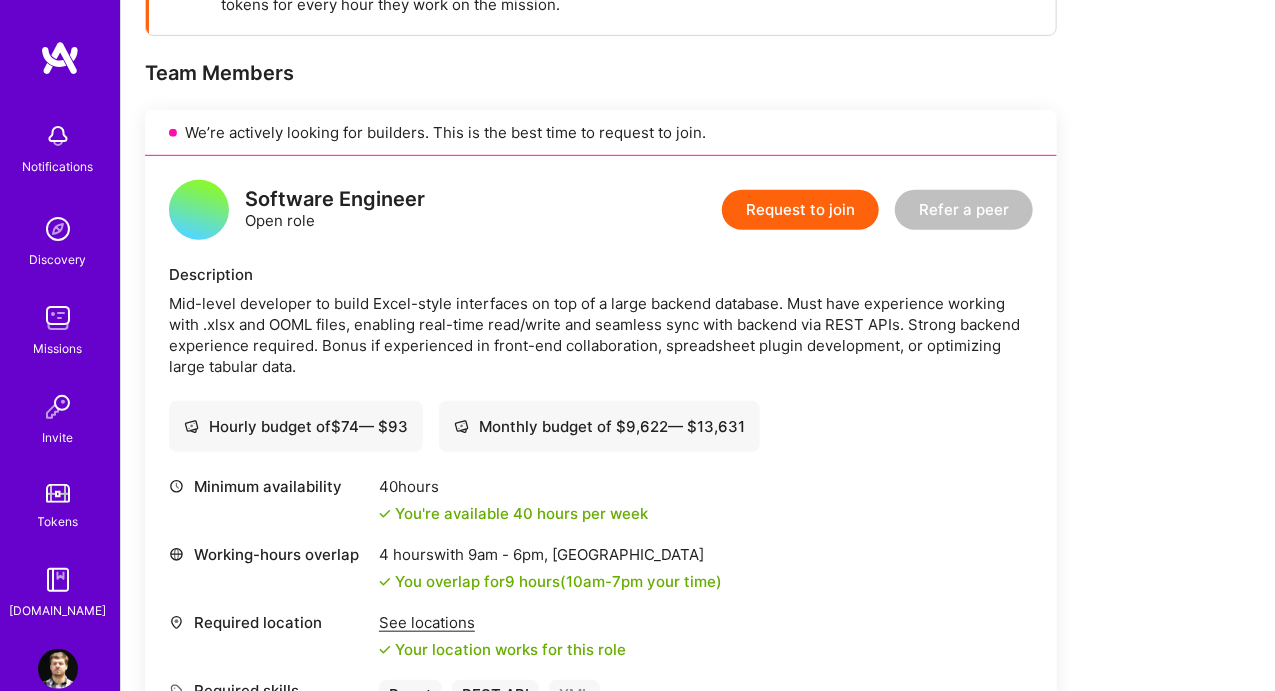 click on "Mid-level developer to build Excel-style interfaces on top of a large backend database. Must have experience working with .xlsx and OOML files, enabling real-time read/write and seamless sync with backend via REST APIs. Strong backend experience required. Bonus if experienced in front-end collaboration, spreadsheet plugin development, or optimizing large tabular data." at bounding box center (601, 335) 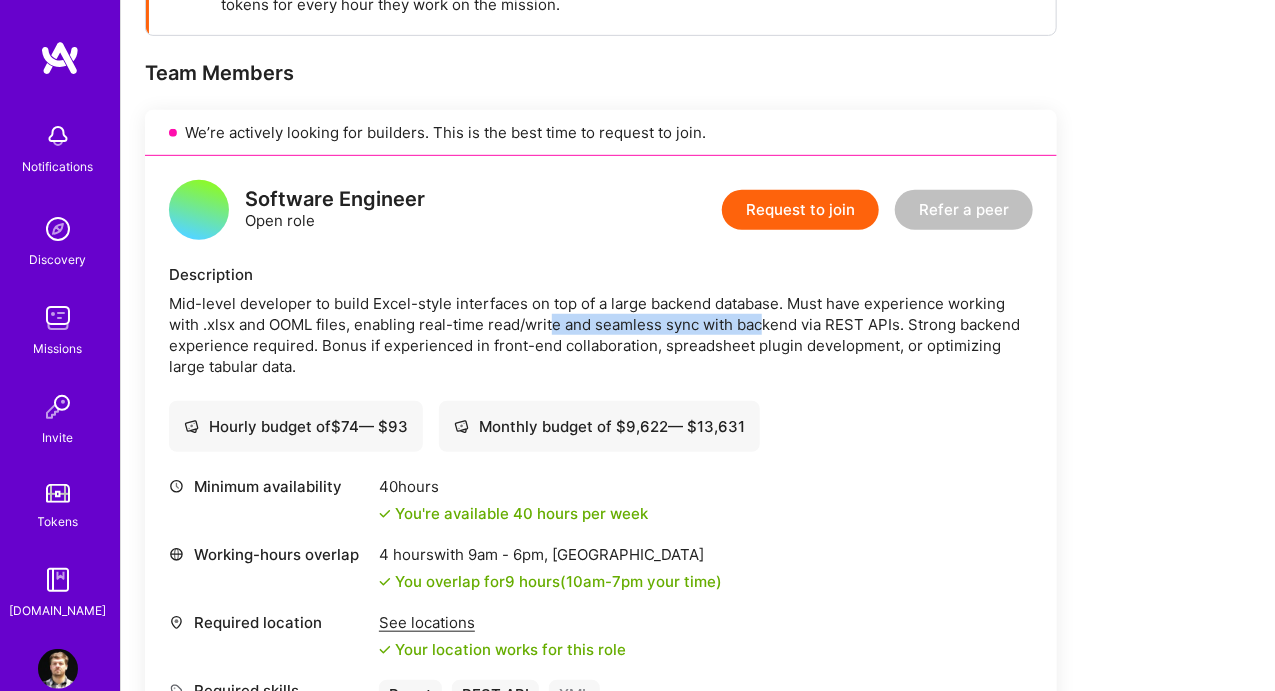 drag, startPoint x: 670, startPoint y: 313, endPoint x: 761, endPoint y: 317, distance: 91.08787 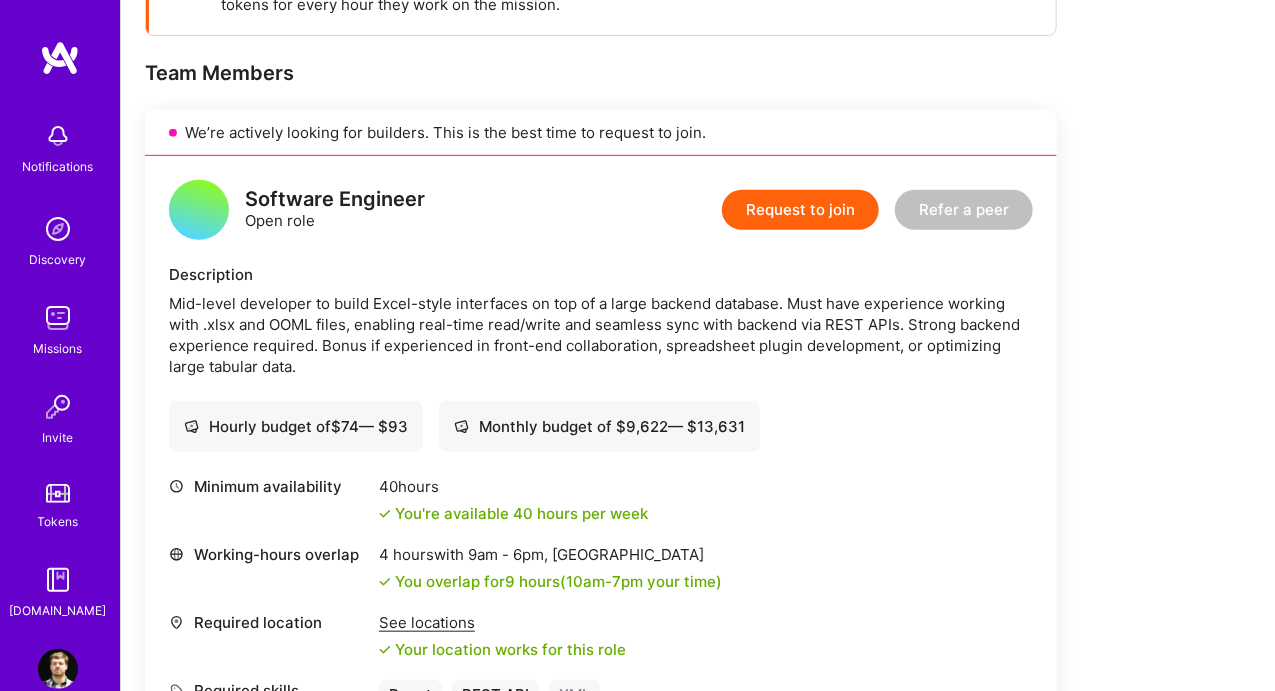 click on "Mid-level developer to build Excel-style interfaces on top of a large backend database. Must have experience working with .xlsx and OOML files, enabling real-time read/write and seamless sync with backend via REST APIs. Strong backend experience required. Bonus if experienced in front-end collaboration, spreadsheet plugin development, or optimizing large tabular data." at bounding box center (601, 335) 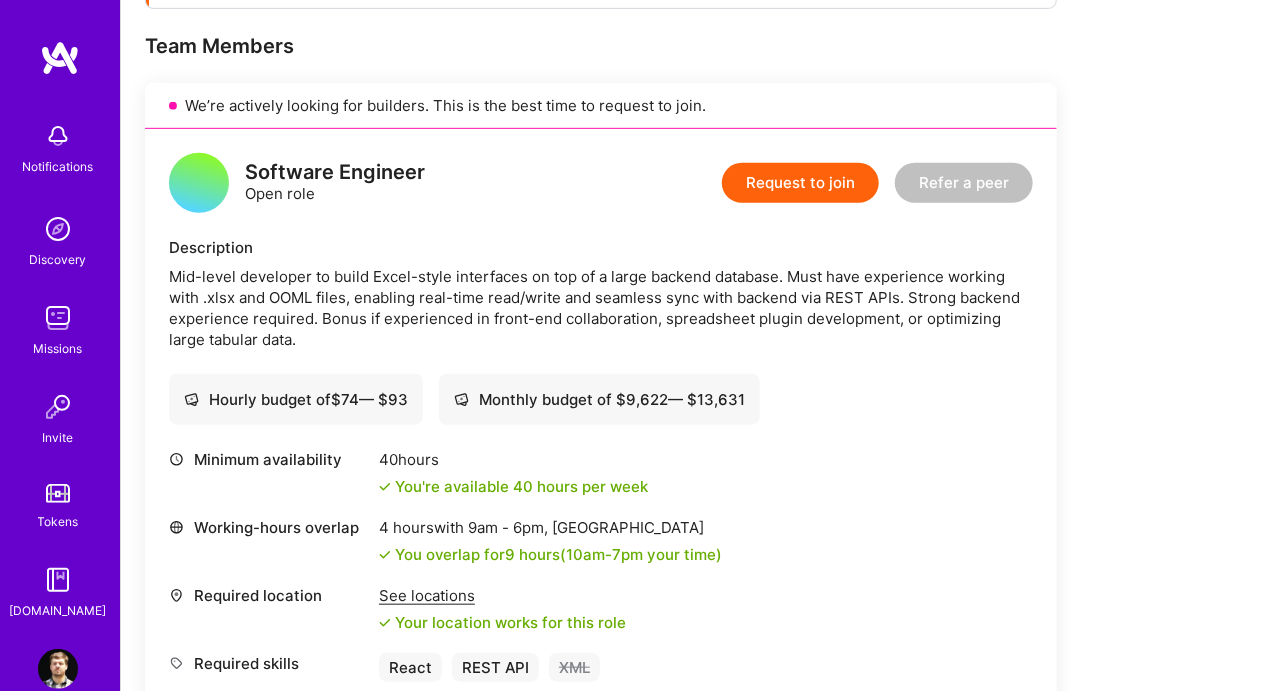 scroll, scrollTop: 386, scrollLeft: 0, axis: vertical 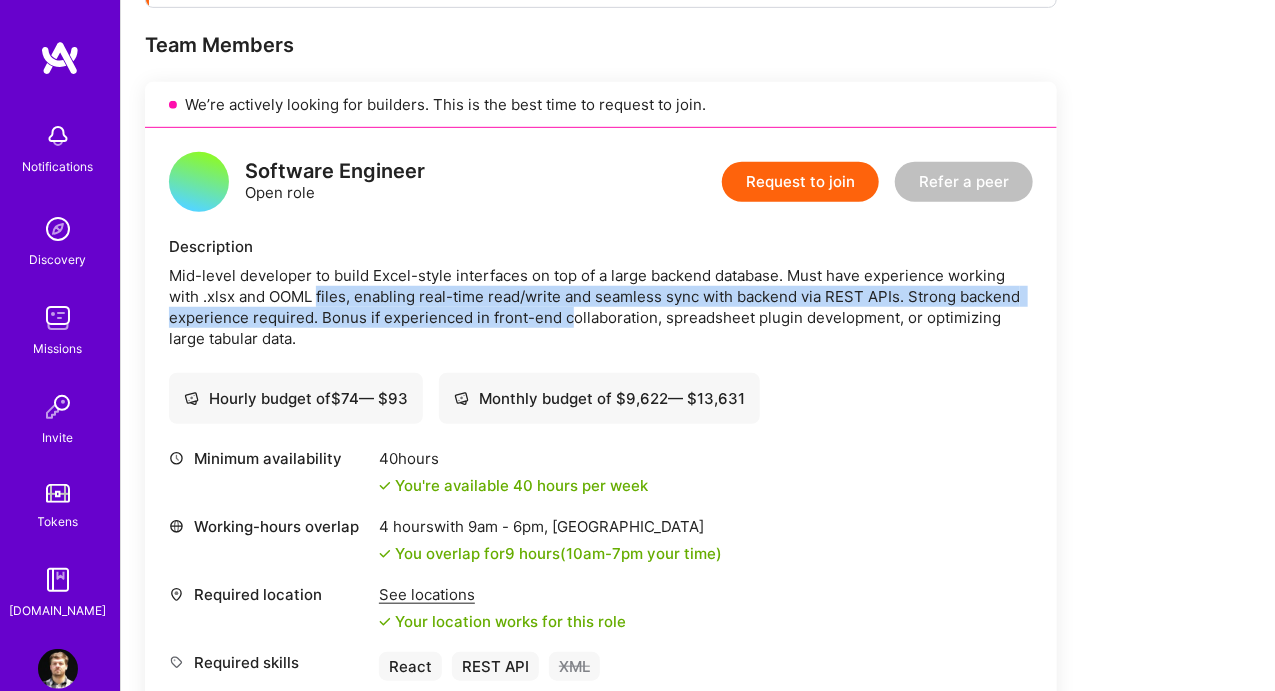 drag, startPoint x: 353, startPoint y: 302, endPoint x: 571, endPoint y: 317, distance: 218.51544 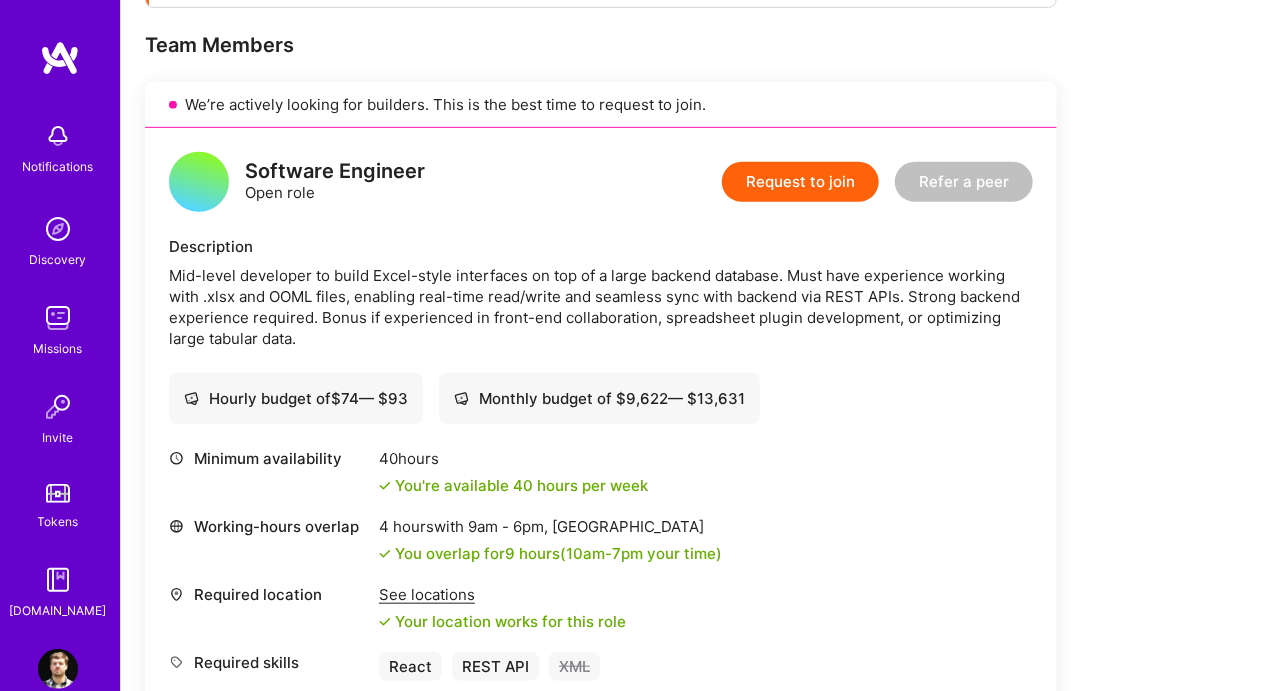 click on "Mid-level developer to build Excel-style interfaces on top of a large backend database. Must have experience working with .xlsx and OOML files, enabling real-time read/write and seamless sync with backend via REST APIs. Strong backend experience required. Bonus if experienced in front-end collaboration, spreadsheet plugin development, or optimizing large tabular data." at bounding box center (601, 307) 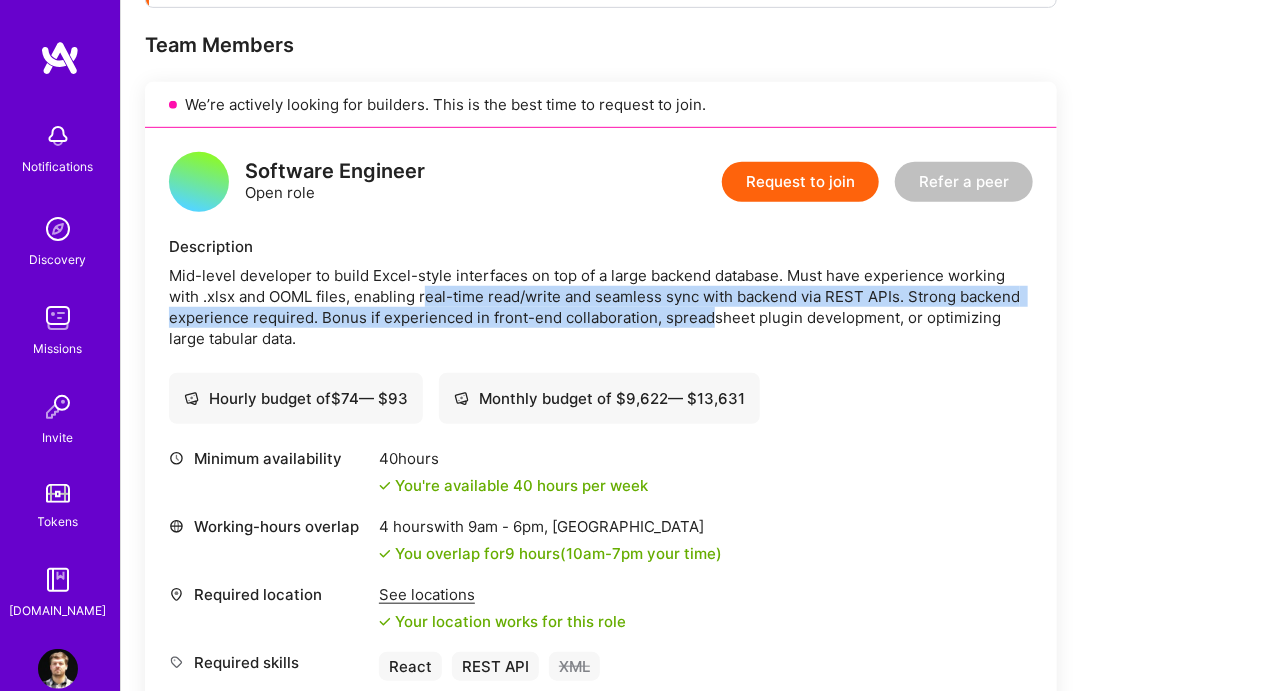 drag, startPoint x: 480, startPoint y: 308, endPoint x: 715, endPoint y: 308, distance: 235 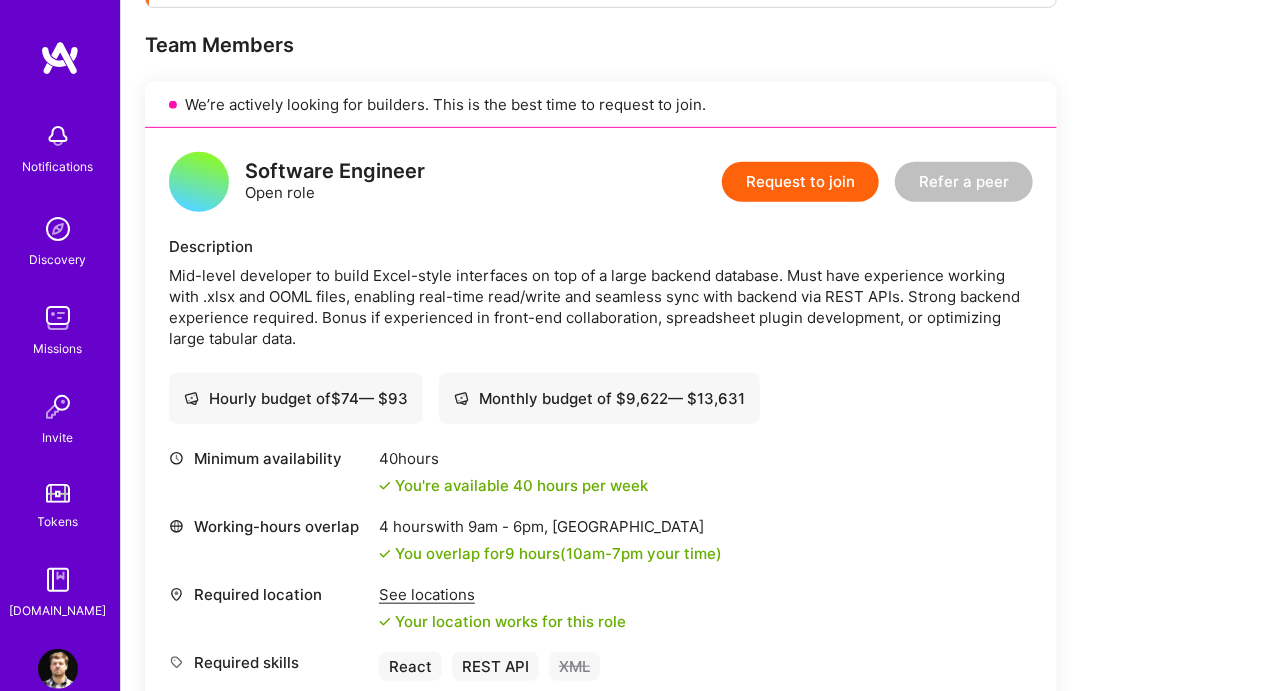 click on "Mid-level developer to build Excel-style interfaces on top of a large backend database. Must have experience working with .xlsx and OOML files, enabling real-time read/write and seamless sync with backend via REST APIs. Strong backend experience required. Bonus if experienced in front-end collaboration, spreadsheet plugin development, or optimizing large tabular data." at bounding box center [601, 307] 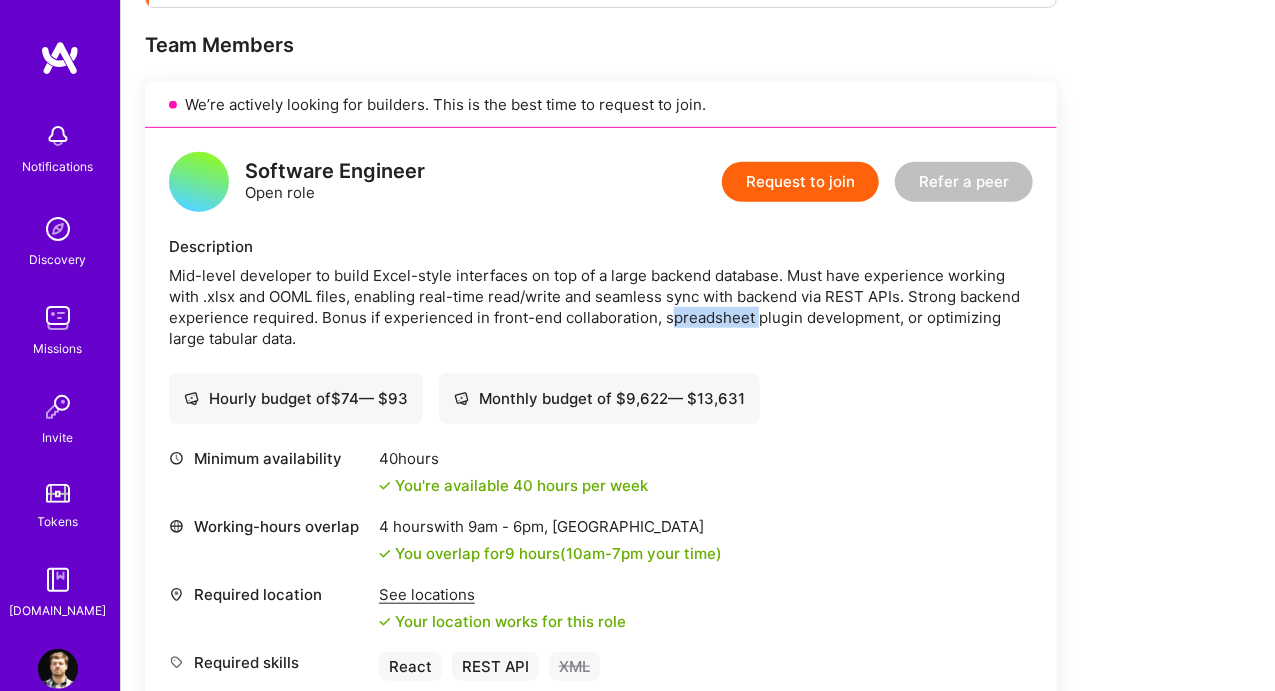 drag, startPoint x: 670, startPoint y: 312, endPoint x: 752, endPoint y: 321, distance: 82.492424 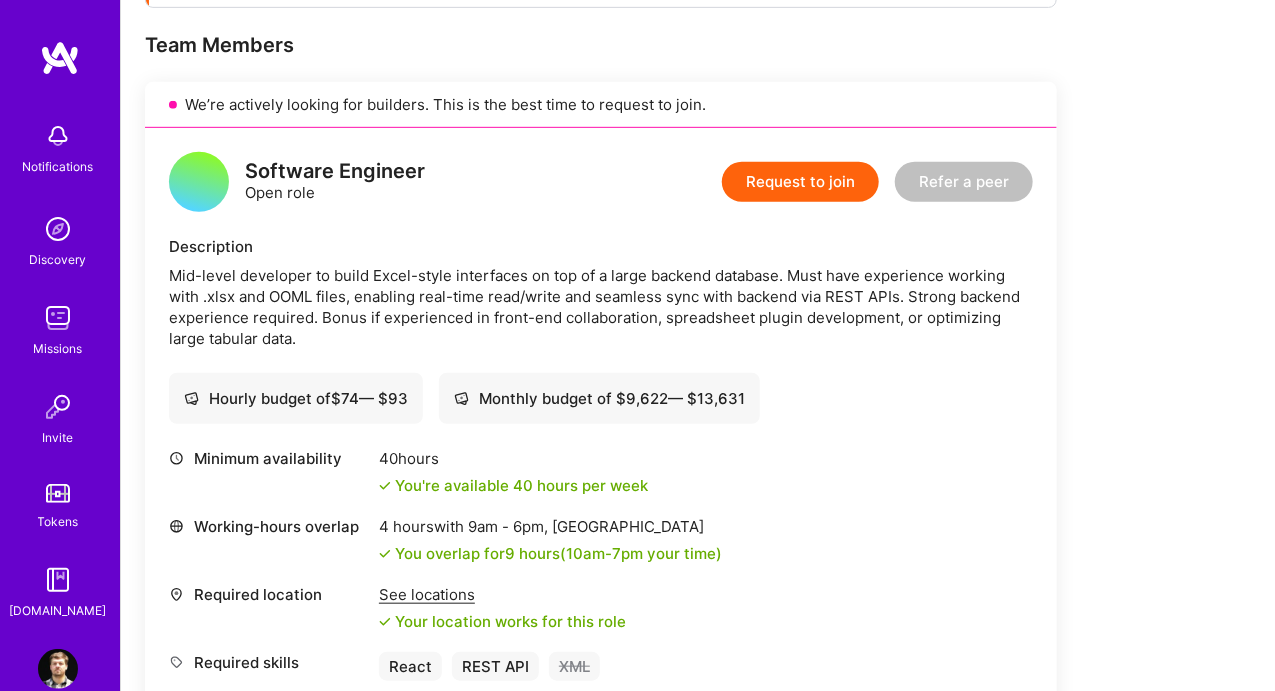 click on "Mid-level developer to build Excel-style interfaces on top of a large backend database. Must have experience working with .xlsx and OOML files, enabling real-time read/write and seamless sync with backend via REST APIs. Strong backend experience required. Bonus if experienced in front-end collaboration, spreadsheet plugin development, or optimizing large tabular data." at bounding box center [601, 307] 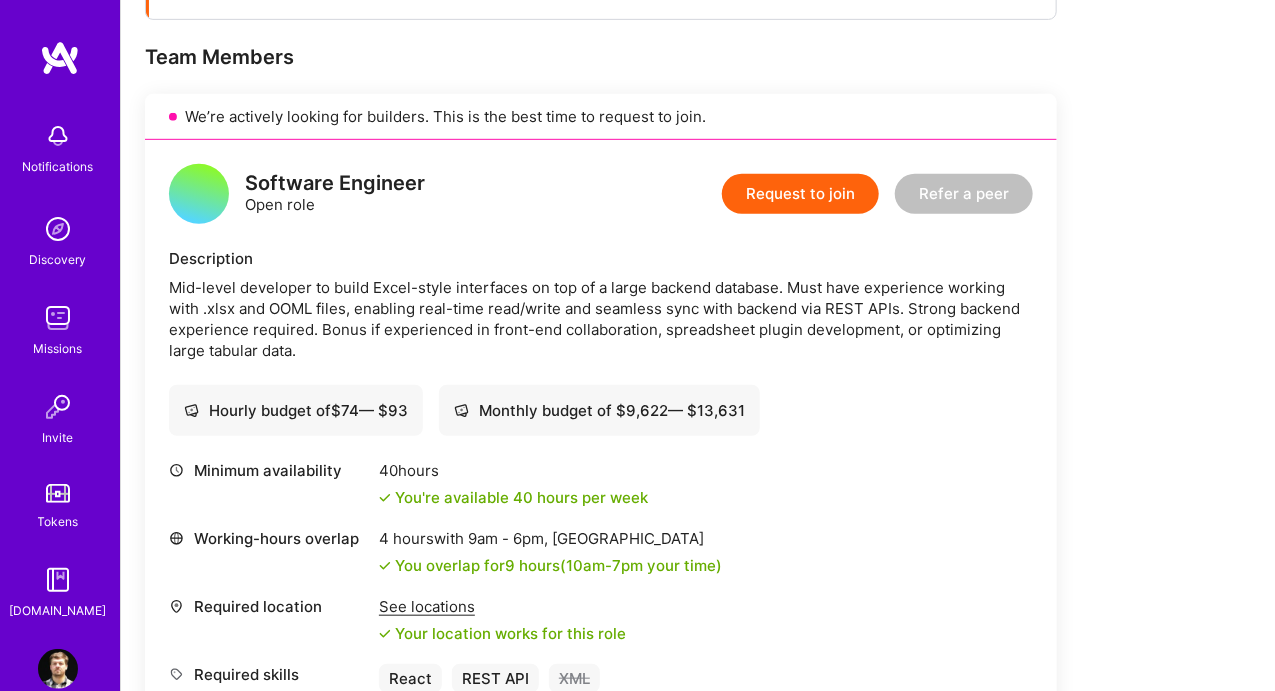 scroll, scrollTop: 373, scrollLeft: 0, axis: vertical 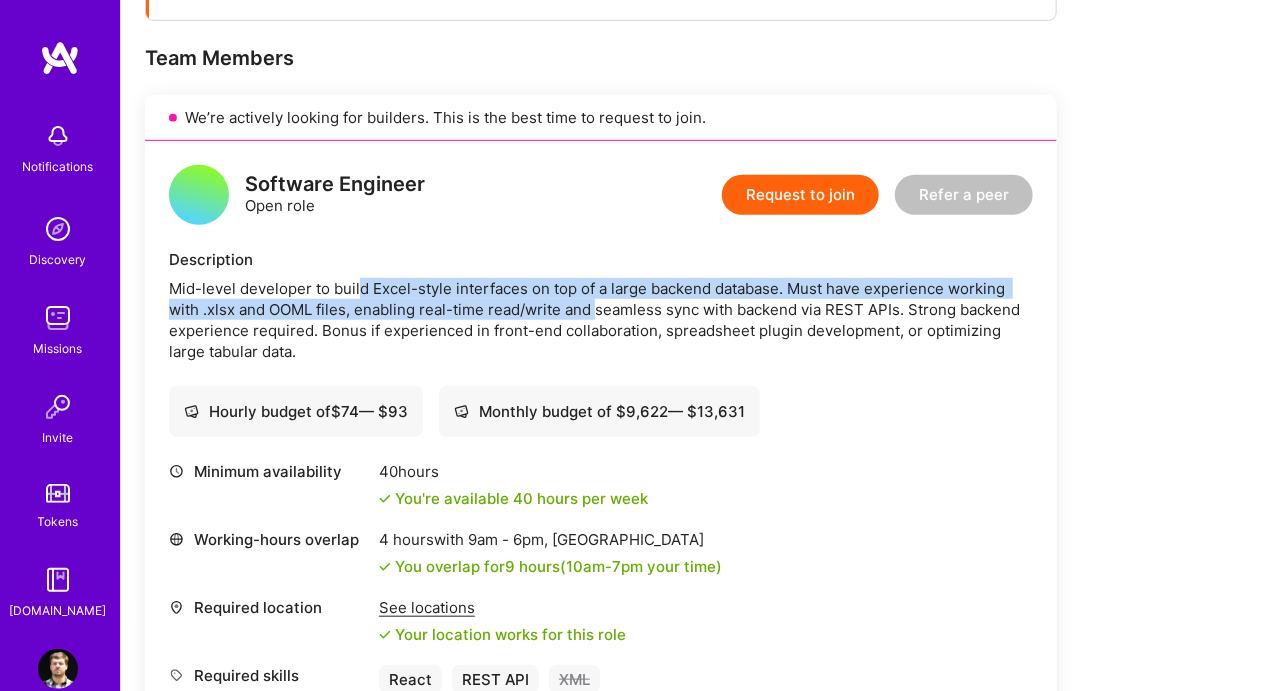 drag, startPoint x: 351, startPoint y: 294, endPoint x: 597, endPoint y: 309, distance: 246.4569 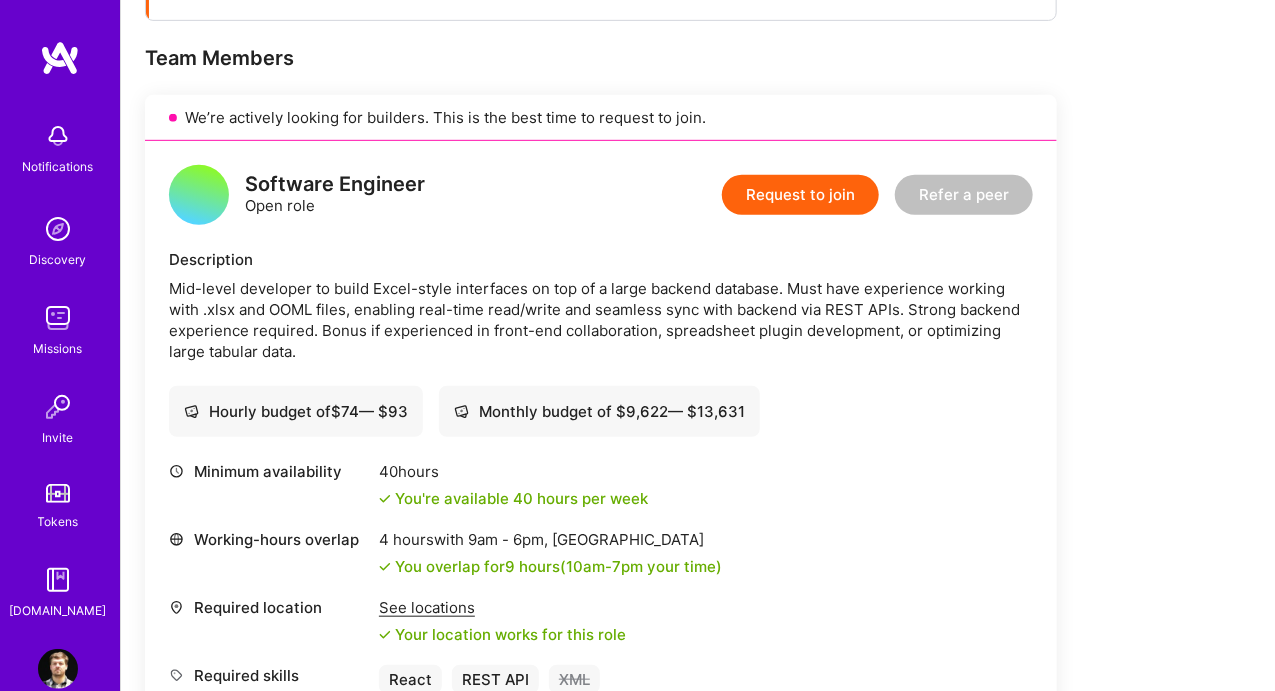 click on "Mid-level developer to build Excel-style interfaces on top of a large backend database. Must have experience working with .xlsx and OOML files, enabling real-time read/write and seamless sync with backend via REST APIs. Strong backend experience required. Bonus if experienced in front-end collaboration, spreadsheet plugin development, or optimizing large tabular data." at bounding box center [601, 320] 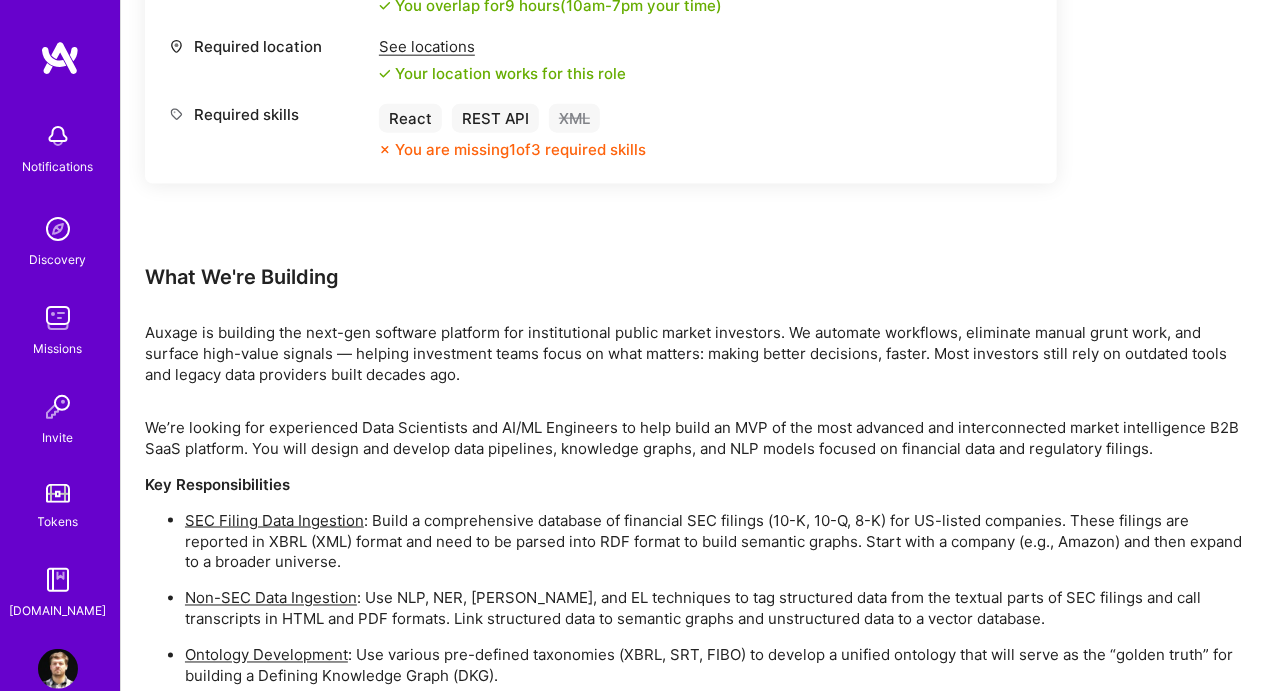 scroll, scrollTop: 938, scrollLeft: 0, axis: vertical 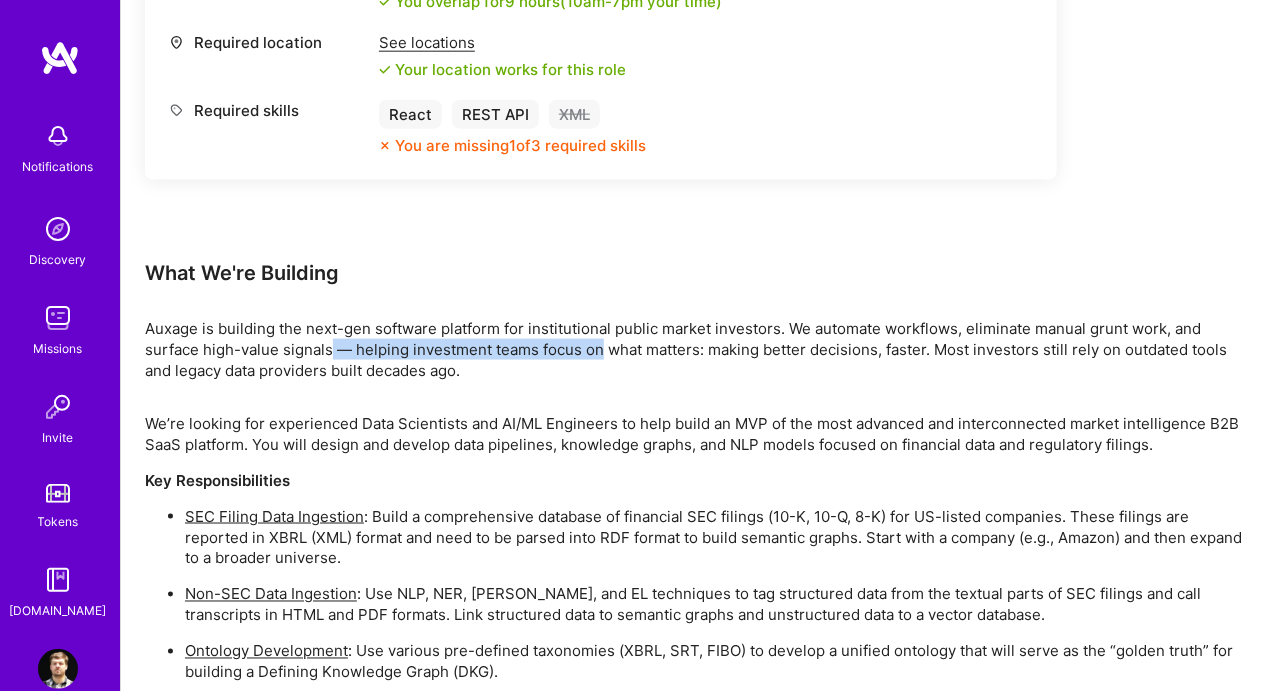 drag, startPoint x: 485, startPoint y: 336, endPoint x: 601, endPoint y: 342, distance: 116.15507 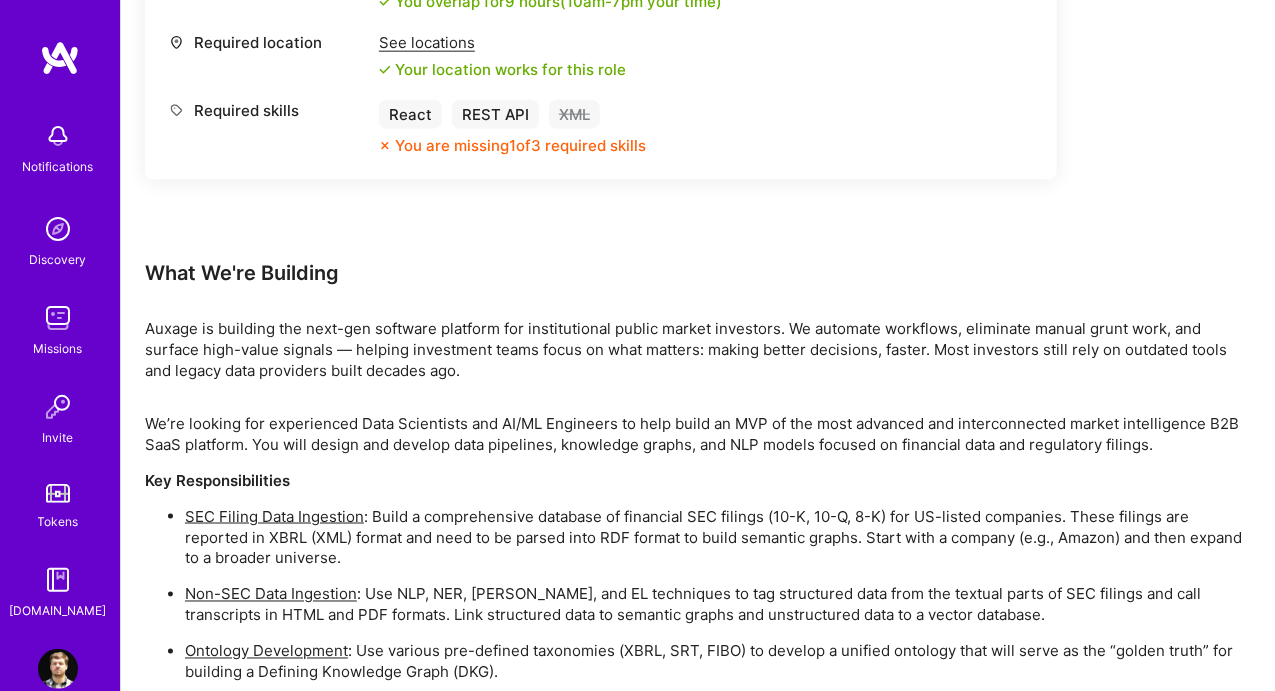 click on "Auxage is building the next-gen software platform for institutional public market investors. We automate workflows, eliminate manual grunt work, and surface high-value signals — helping investment teams focus on what matters: making better decisions, faster. Most investors still rely on outdated tools and legacy data providers built decades ago." at bounding box center [698, 349] 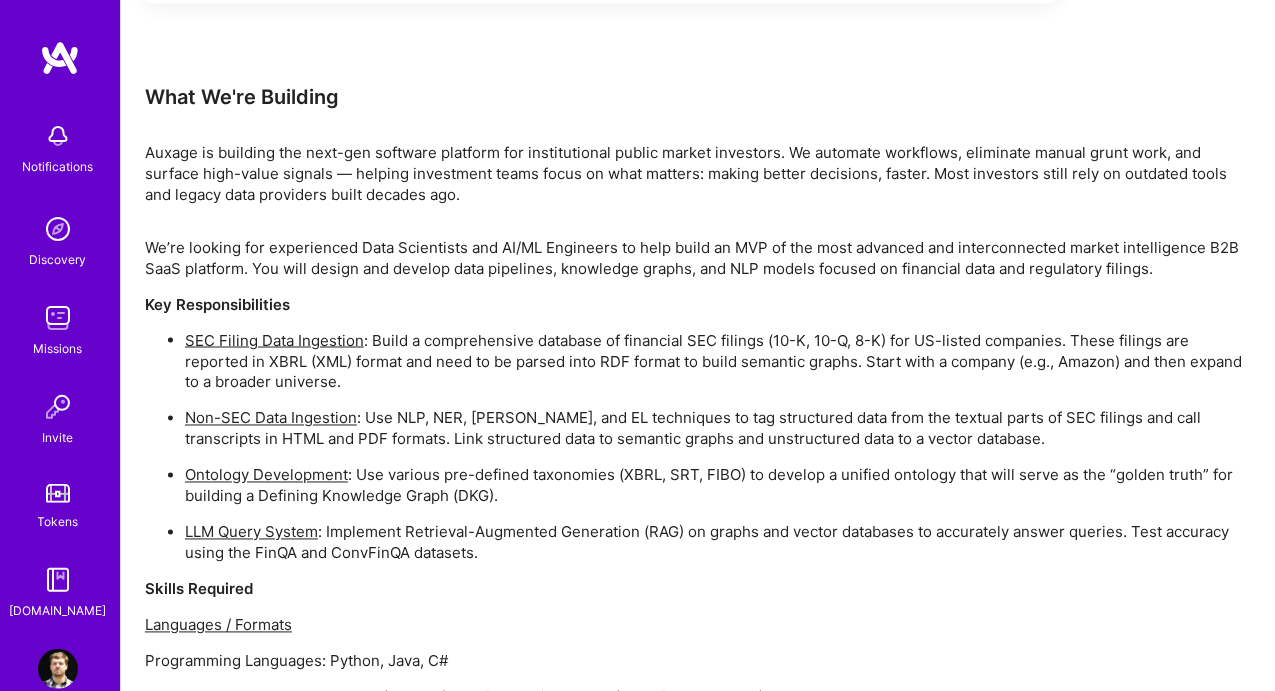 scroll, scrollTop: 1114, scrollLeft: 0, axis: vertical 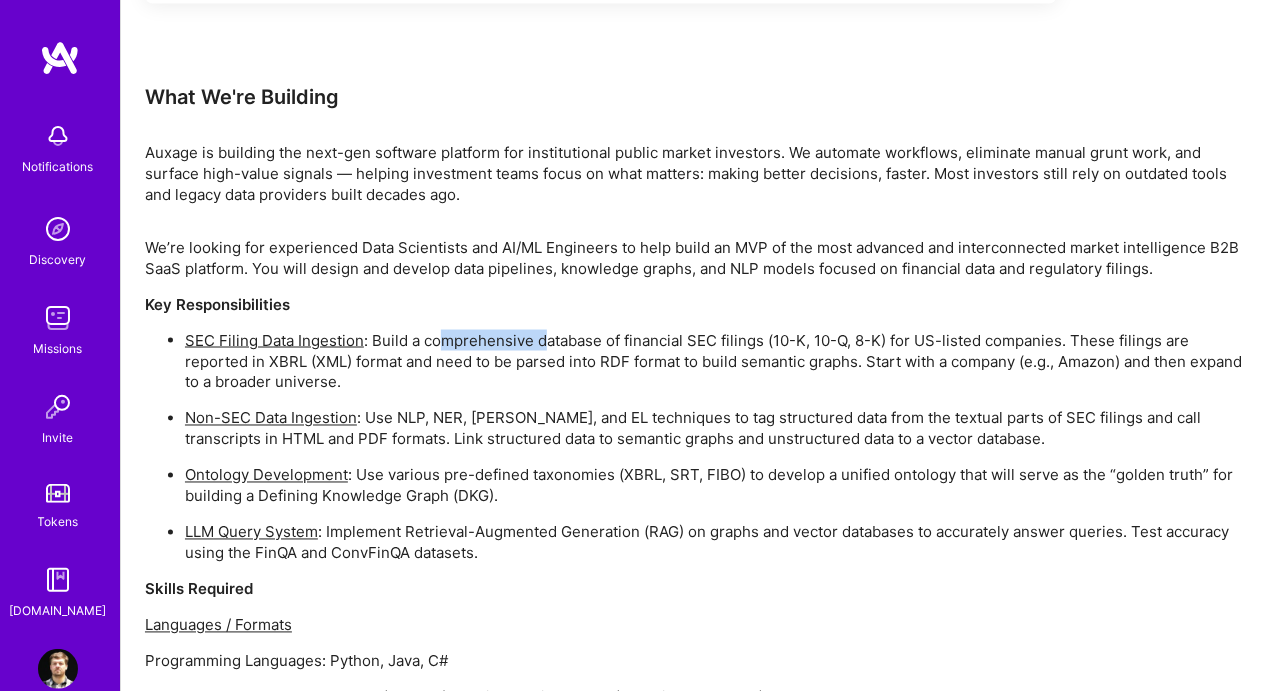 drag, startPoint x: 437, startPoint y: 341, endPoint x: 631, endPoint y: 348, distance: 194.12625 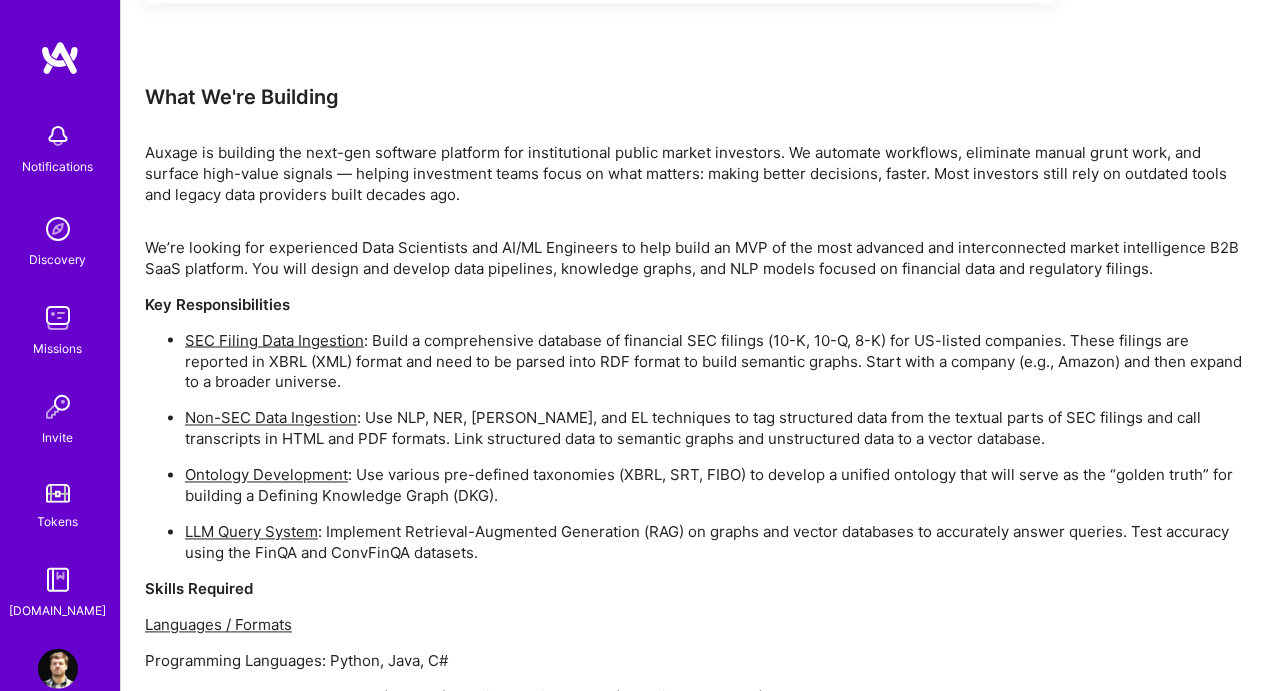 click on "SEC Filing Data Ingestion : Build a comprehensive database of financial SEC filings (10-K, 10-Q, 8-K) for US-listed companies. These filings are reported in XBRL (XML) format and need to be parsed into RDF format to build semantic graphs. Start with a company (e.g., Amazon) and then expand to a broader universe." at bounding box center [718, 361] 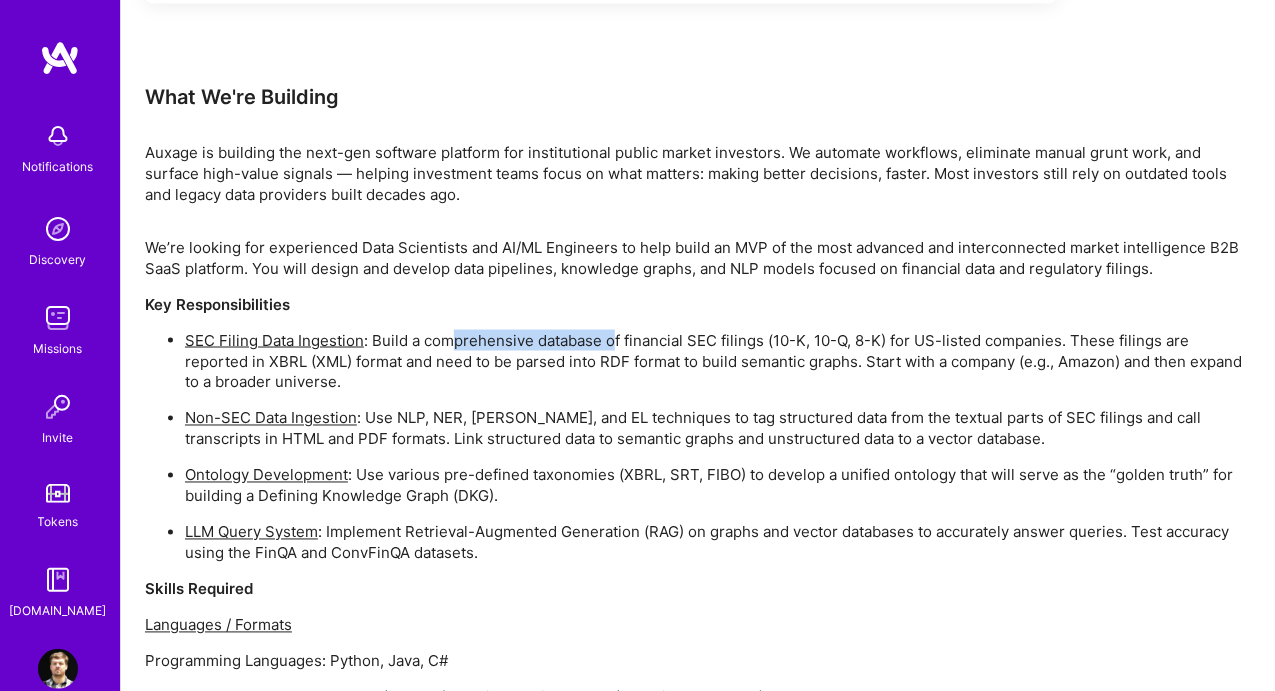 drag, startPoint x: 534, startPoint y: 340, endPoint x: 610, endPoint y: 347, distance: 76.321686 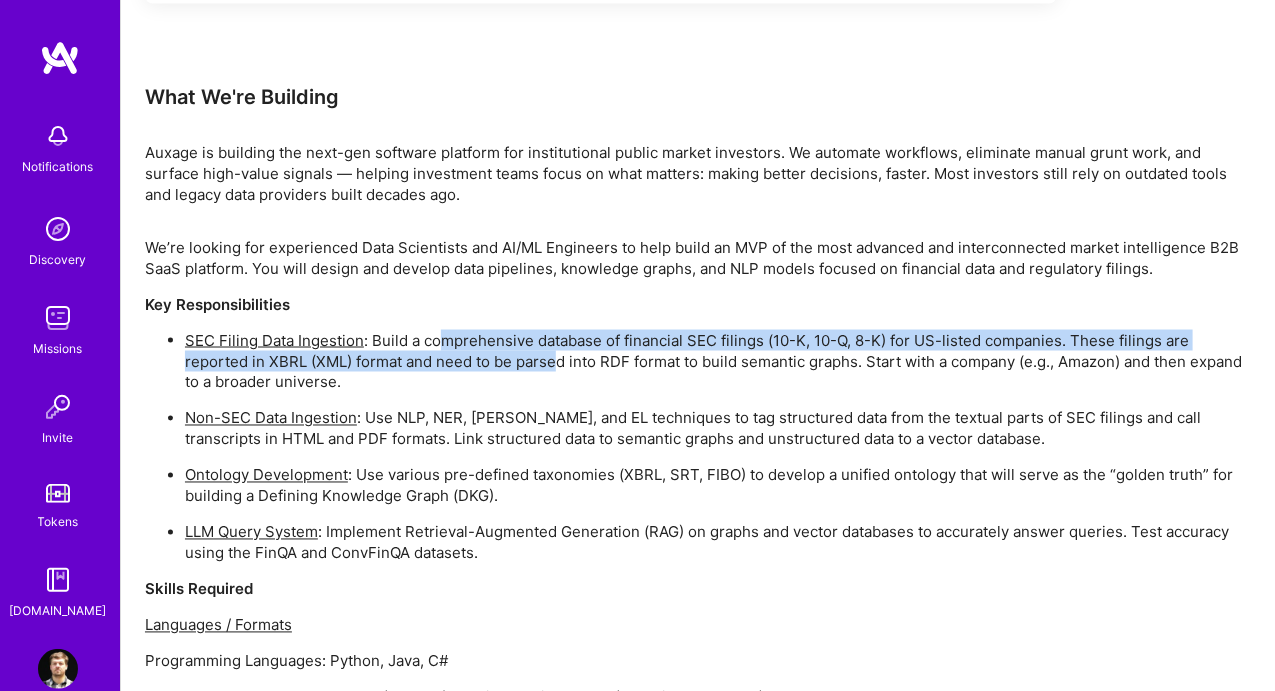drag, startPoint x: 453, startPoint y: 352, endPoint x: 558, endPoint y: 350, distance: 105.01904 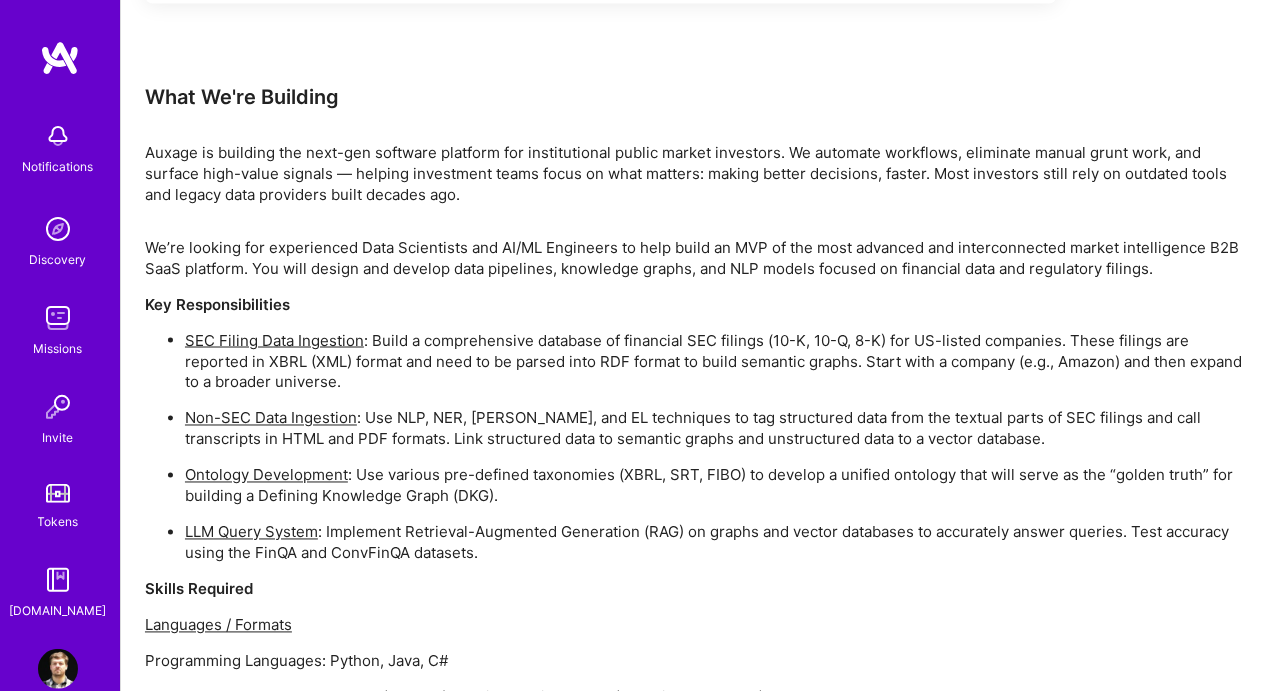 click on "SEC Filing Data Ingestion : Build a comprehensive database of financial SEC filings (10-K, 10-Q, 8-K) for US-listed companies. These filings are reported in XBRL (XML) format and need to be parsed into RDF format to build semantic graphs. Start with a company (e.g., Amazon) and then expand to a broader universe." at bounding box center [718, 361] 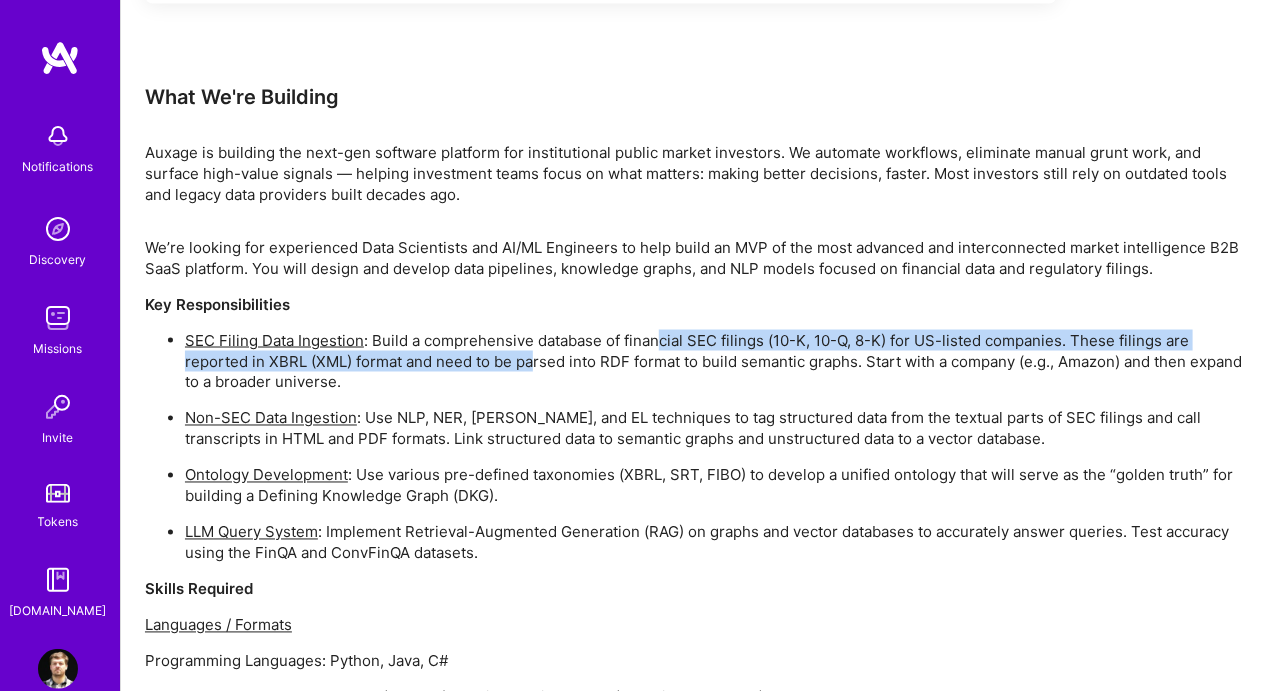 drag, startPoint x: 531, startPoint y: 349, endPoint x: 772, endPoint y: 335, distance: 241.4063 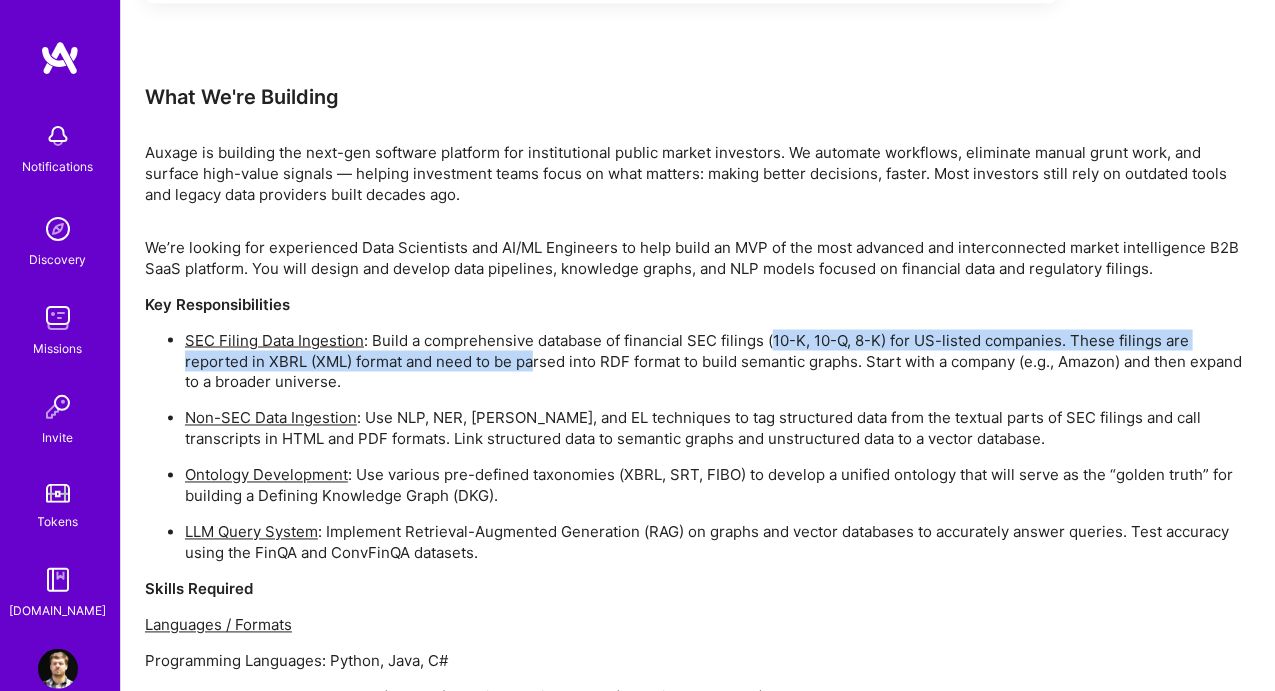 click on "SEC Filing Data Ingestion : Build a comprehensive database of financial SEC filings (10-K, 10-Q, 8-K) for US-listed companies. These filings are reported in XBRL (XML) format and need to be parsed into RDF format to build semantic graphs. Start with a company (e.g., Amazon) and then expand to a broader universe." at bounding box center (718, 361) 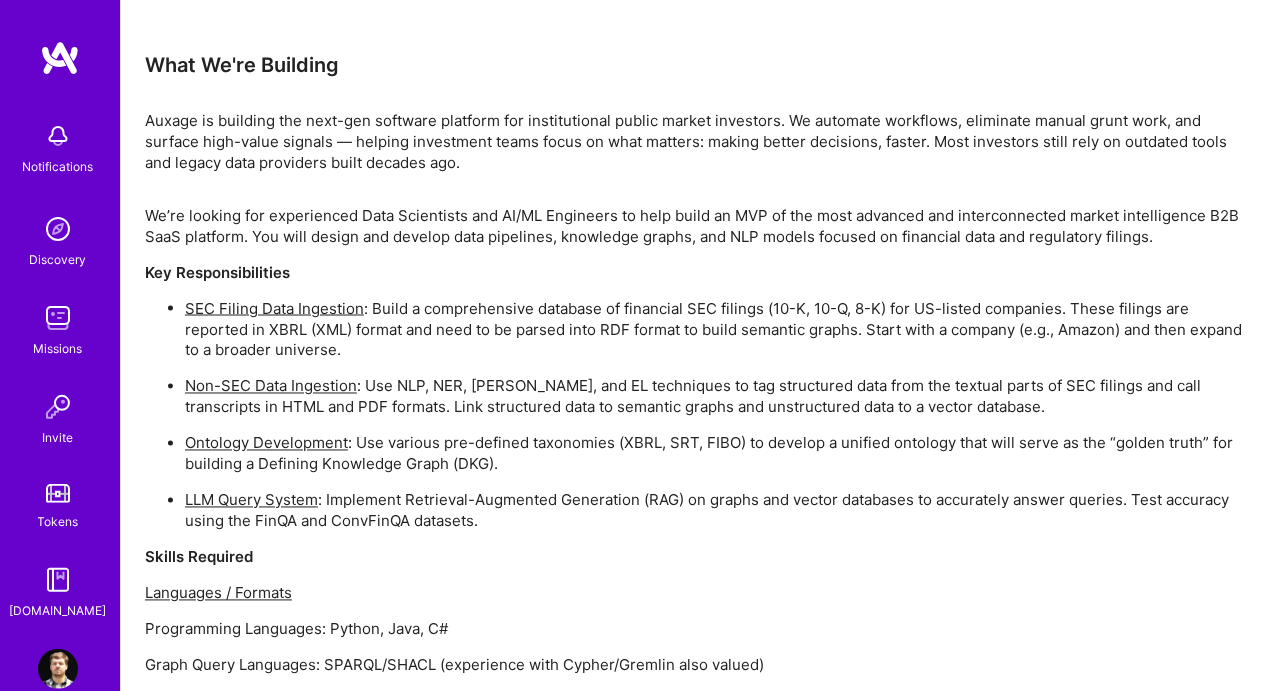 scroll, scrollTop: 1146, scrollLeft: 0, axis: vertical 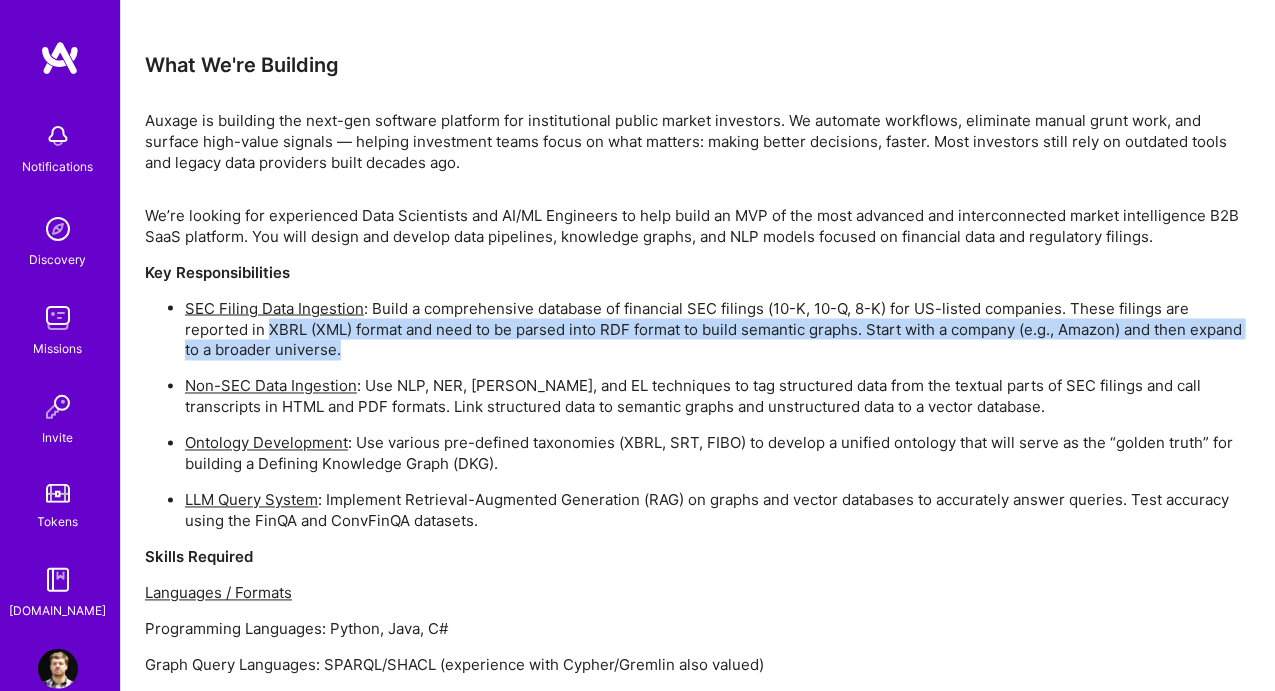 drag, startPoint x: 270, startPoint y: 333, endPoint x: 372, endPoint y: 345, distance: 102.70345 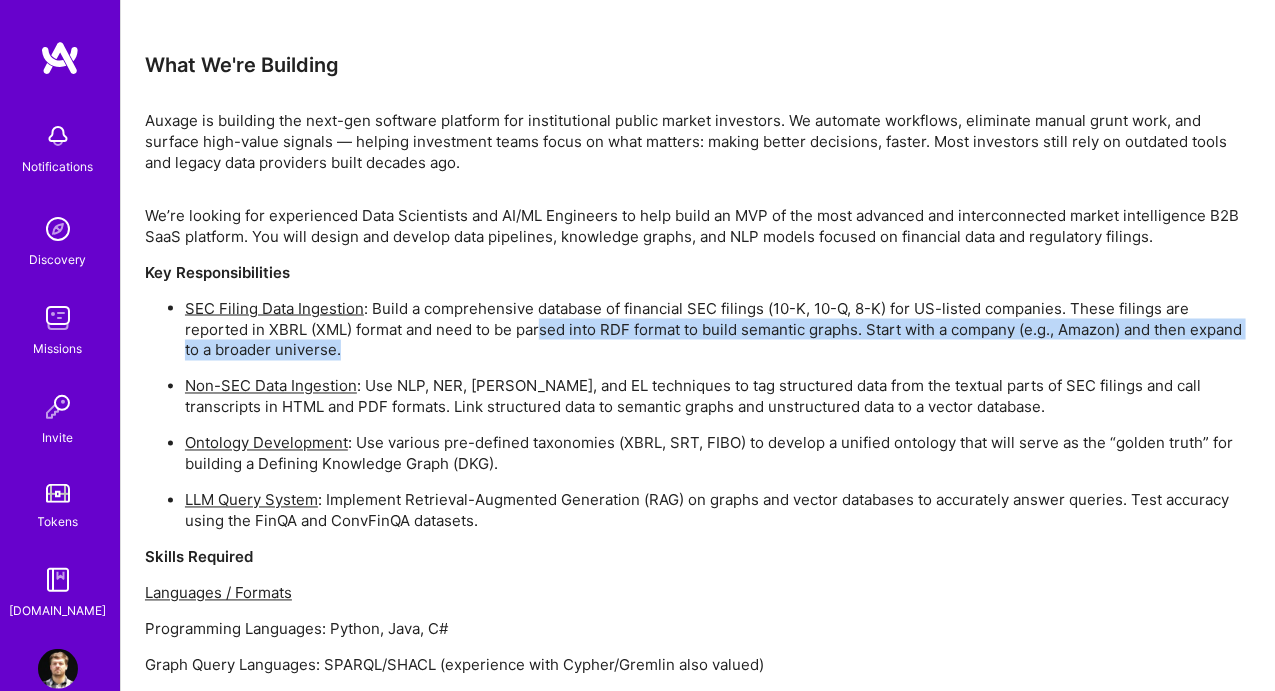 drag, startPoint x: 417, startPoint y: 334, endPoint x: 542, endPoint y: 323, distance: 125.48307 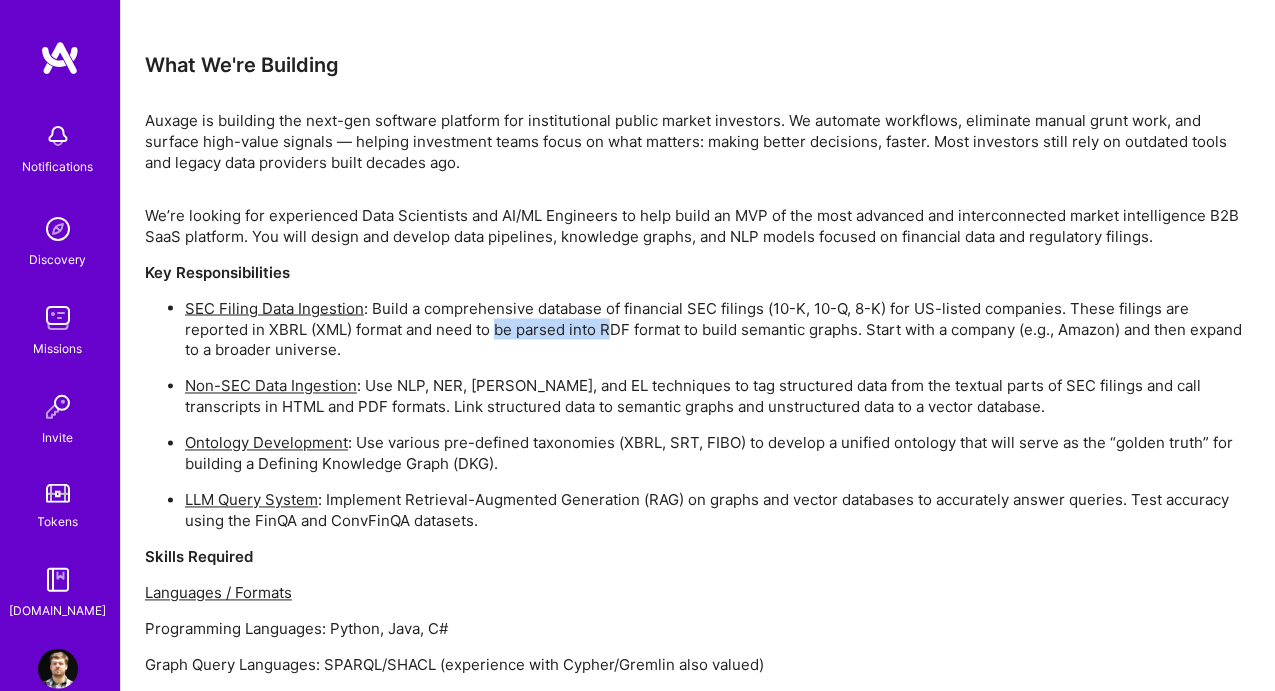drag, startPoint x: 497, startPoint y: 331, endPoint x: 613, endPoint y: 335, distance: 116.06895 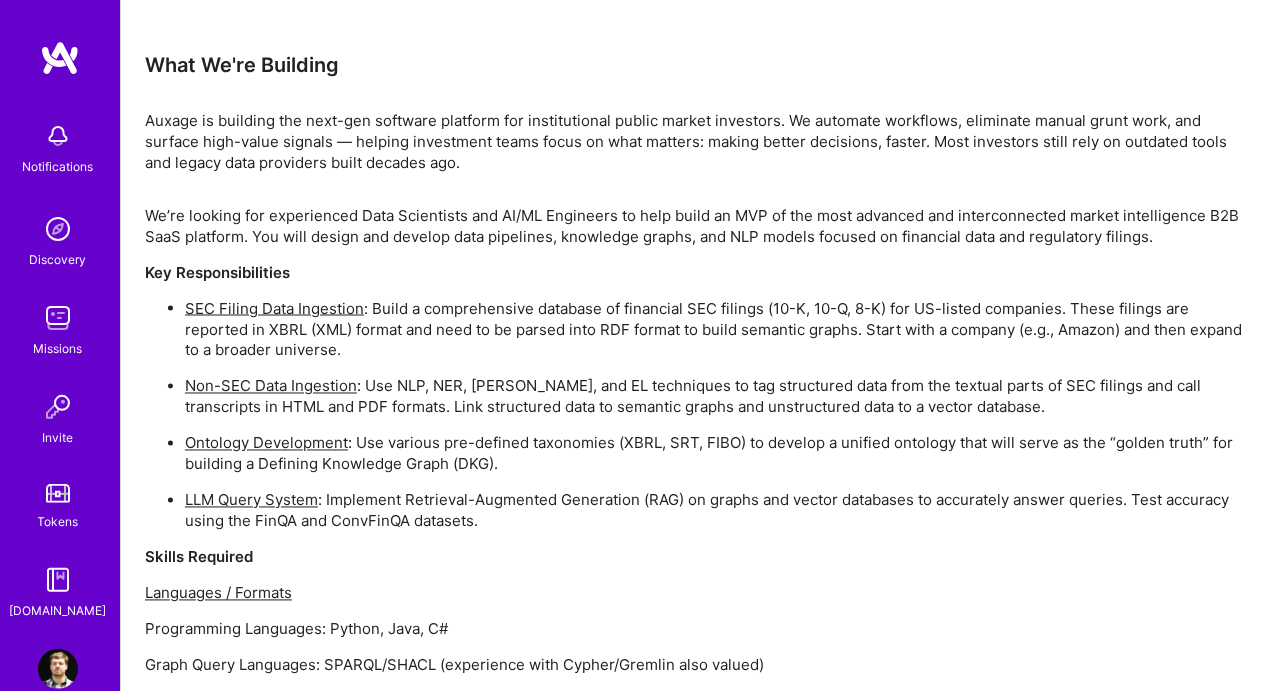 click on "SEC Filing Data Ingestion : Build a comprehensive database of financial SEC filings (10-K, 10-Q, 8-K) for US-listed companies. These filings are reported in XBRL (XML) format and need to be parsed into RDF format to build semantic graphs. Start with a company (e.g., Amazon) and then expand to a broader universe." at bounding box center (718, 329) 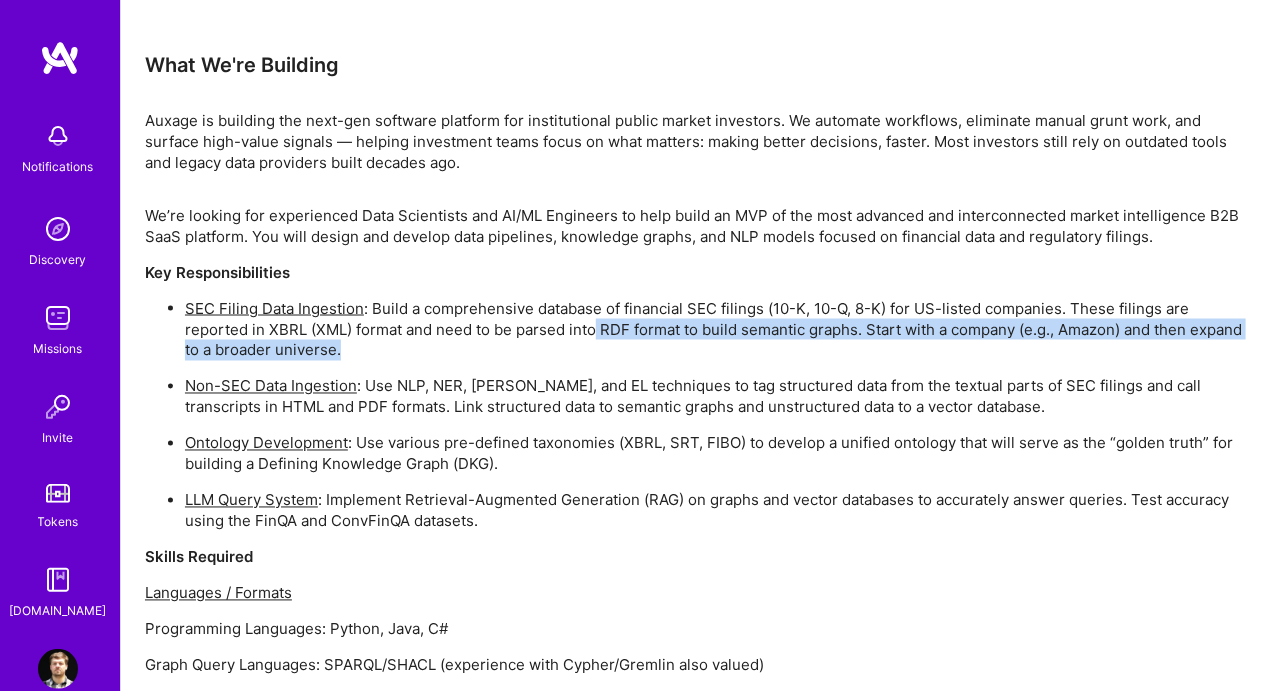 drag, startPoint x: 606, startPoint y: 331, endPoint x: 732, endPoint y: 346, distance: 126.88972 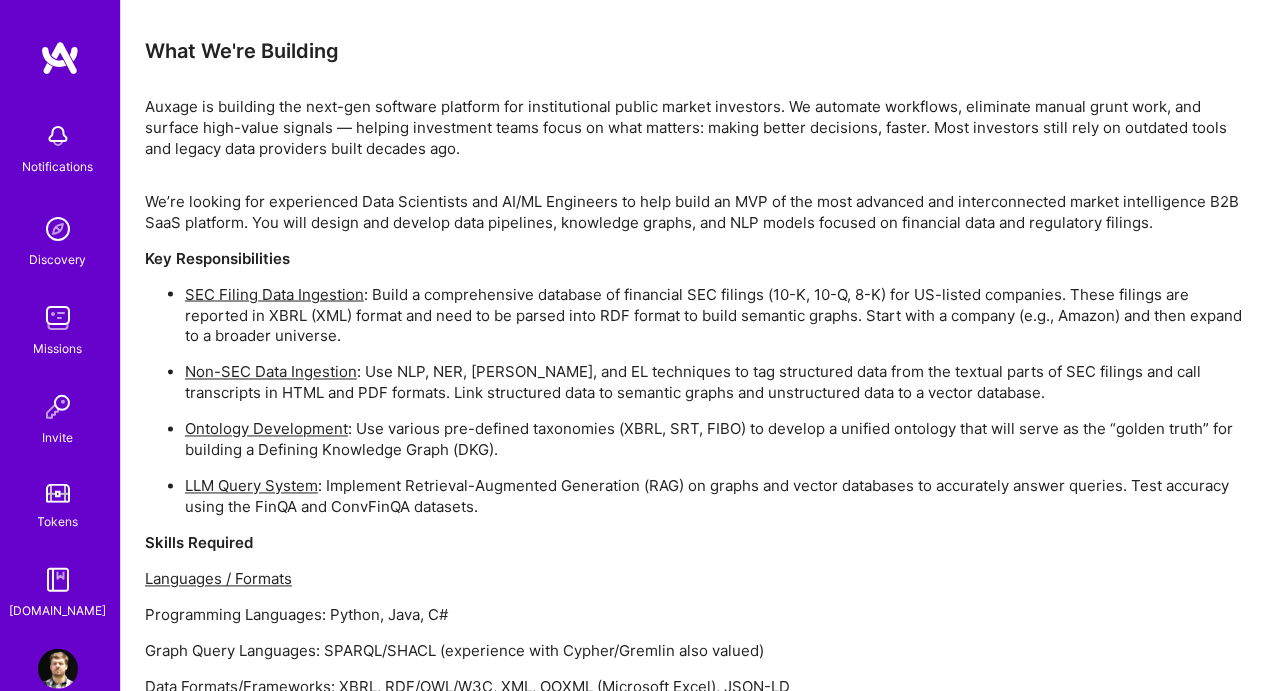 scroll, scrollTop: 1174, scrollLeft: 0, axis: vertical 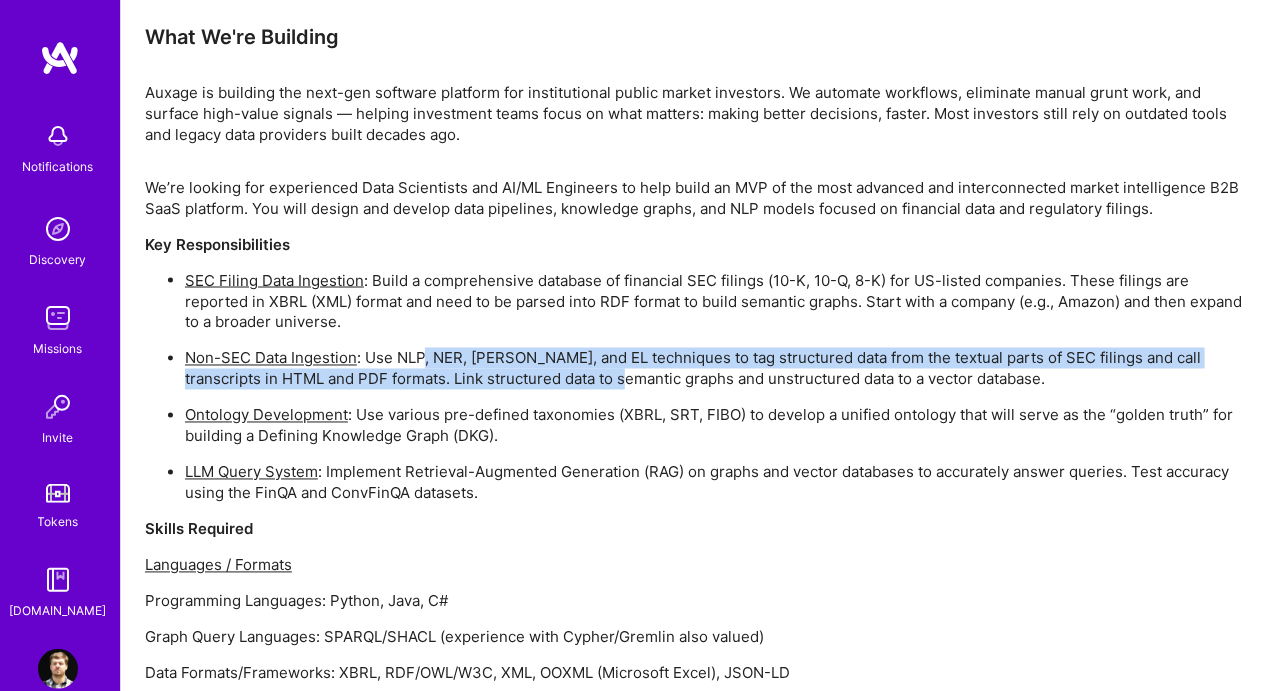 drag, startPoint x: 444, startPoint y: 361, endPoint x: 609, endPoint y: 380, distance: 166.09033 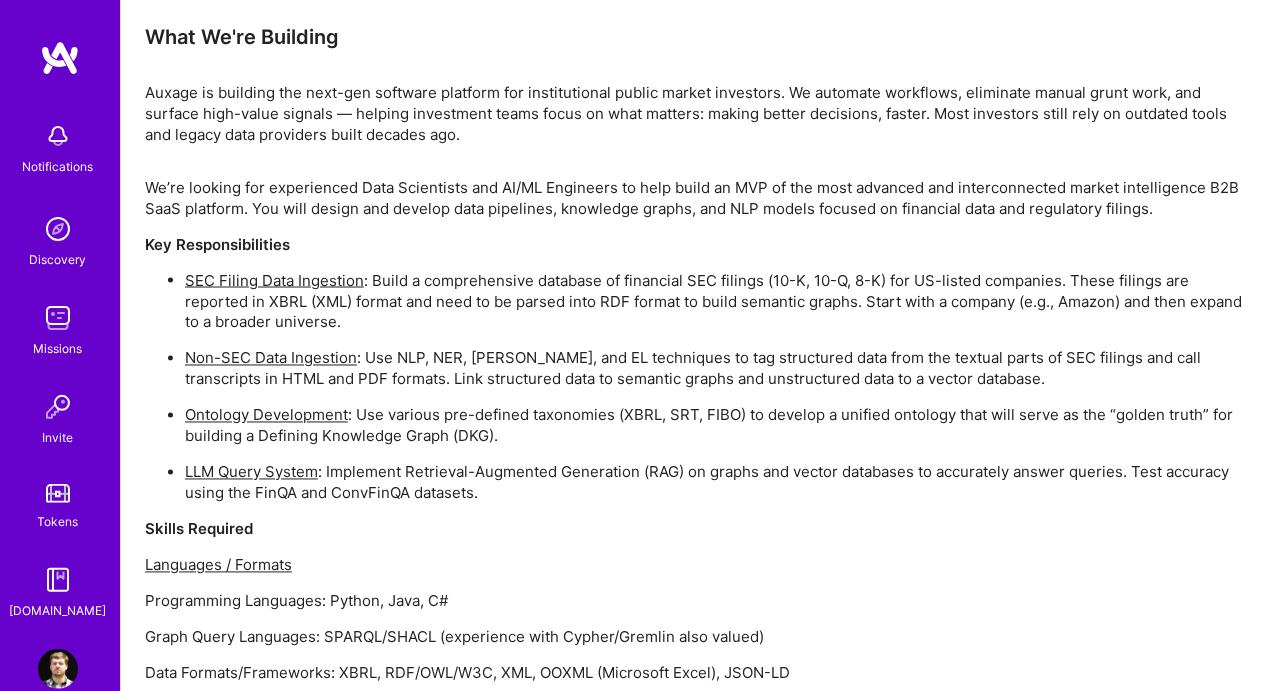 click on "Non-SEC Data Ingestion : Use NLP, NER, NED, and EL techniques to tag structured data from the textual parts of SEC filings and call transcripts in HTML and PDF formats. Link structured data to semantic graphs and unstructured data to a vector database." at bounding box center (718, 369) 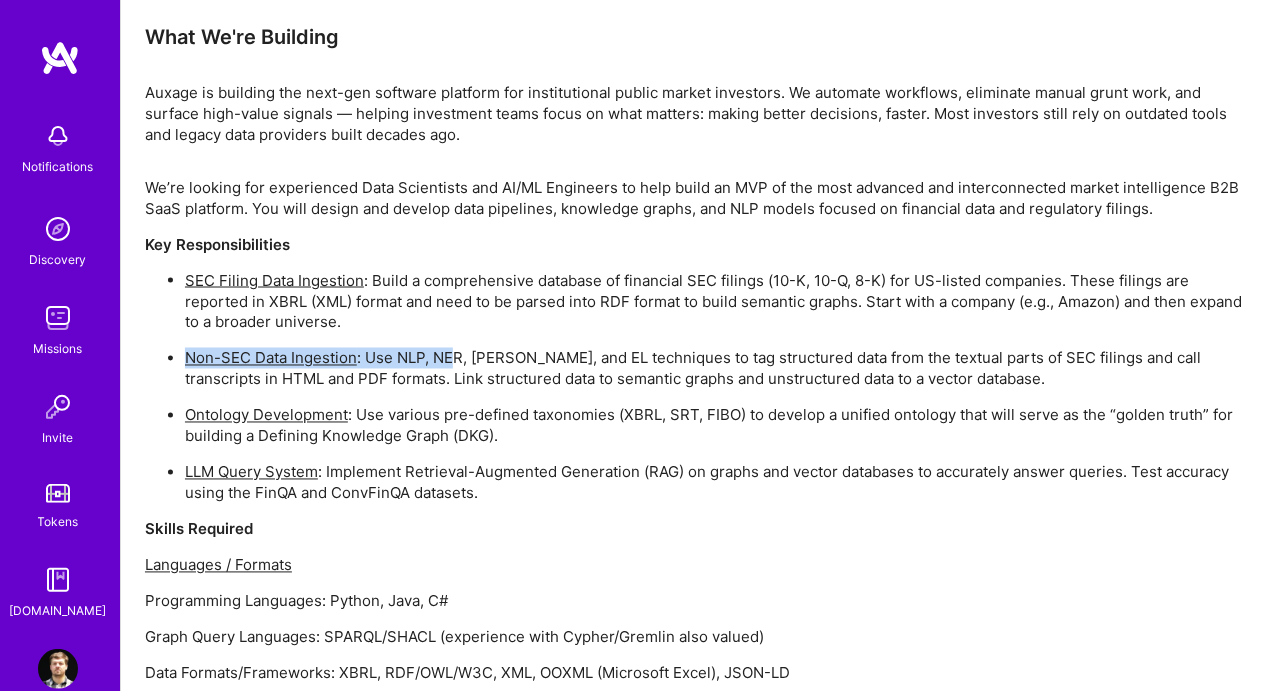 click on "SEC Filing Data Ingestion : Build a comprehensive database of financial SEC filings (10-K, 10-Q, 8-K) for US-listed companies. These filings are reported in XBRL (XML) format and need to be parsed into RDF format to build semantic graphs. Start with a company (e.g., Amazon) and then expand to a broader universe. Non-SEC Data Ingestion : Use NLP, NER, NED, and EL techniques to tag structured data from the textual parts of SEC filings and call transcripts in HTML and PDF formats. Link structured data to semantic graphs and unstructured data to a vector database. Ontology Development : Use various pre-defined taxonomies (XBRL, SRT, FIBO) to develop a unified ontology that will serve as the “golden truth” for building a Defining Knowledge Graph (DKG). LLM Query System : Implement Retrieval-Augmented Generation (RAG) on graphs and vector databases to accurately answer queries. Test accuracy using the FinQA and ConvFinQA datasets." at bounding box center (698, 387) 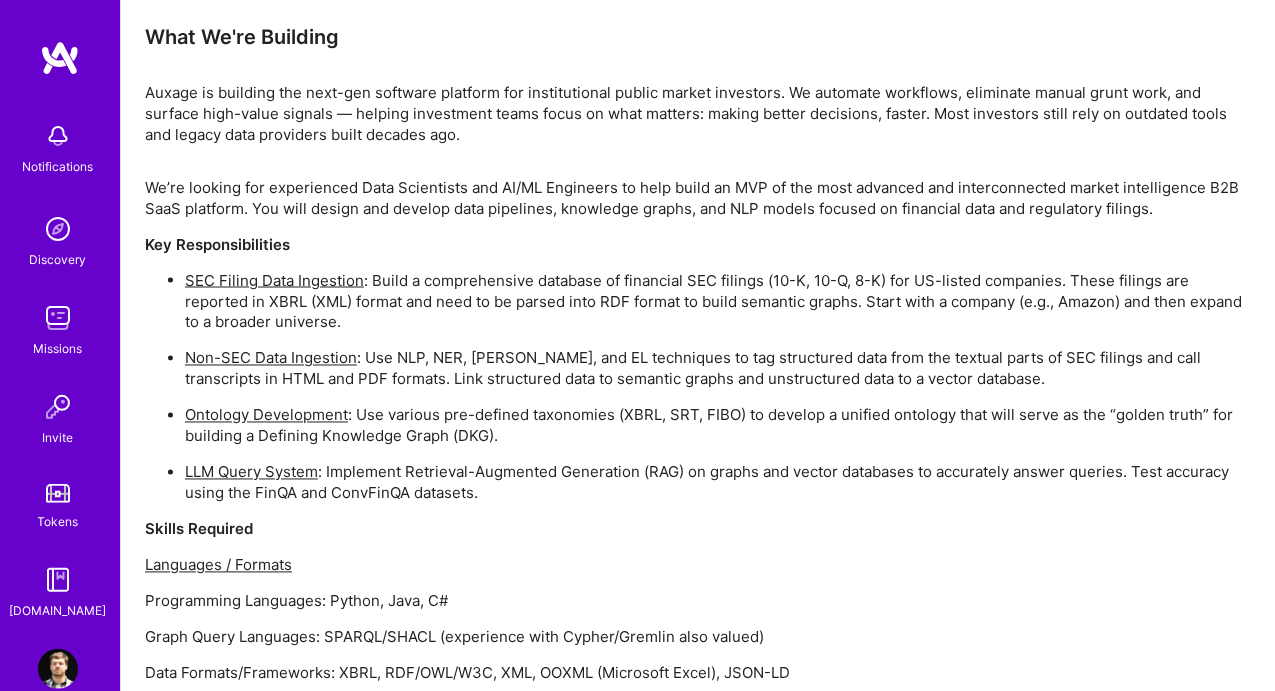 click on "SEC Filing Data Ingestion : Build a comprehensive database of financial SEC filings (10-K, 10-Q, 8-K) for US-listed companies. These filings are reported in XBRL (XML) format and need to be parsed into RDF format to build semantic graphs. Start with a company (e.g., Amazon) and then expand to a broader universe. Non-SEC Data Ingestion : Use NLP, NER, NED, and EL techniques to tag structured data from the textual parts of SEC filings and call transcripts in HTML and PDF formats. Link structured data to semantic graphs and unstructured data to a vector database. Ontology Development : Use various pre-defined taxonomies (XBRL, SRT, FIBO) to develop a unified ontology that will serve as the “golden truth” for building a Defining Knowledge Graph (DKG). LLM Query System : Implement Retrieval-Augmented Generation (RAG) on graphs and vector databases to accurately answer queries. Test accuracy using the FinQA and ConvFinQA datasets." at bounding box center (698, 387) 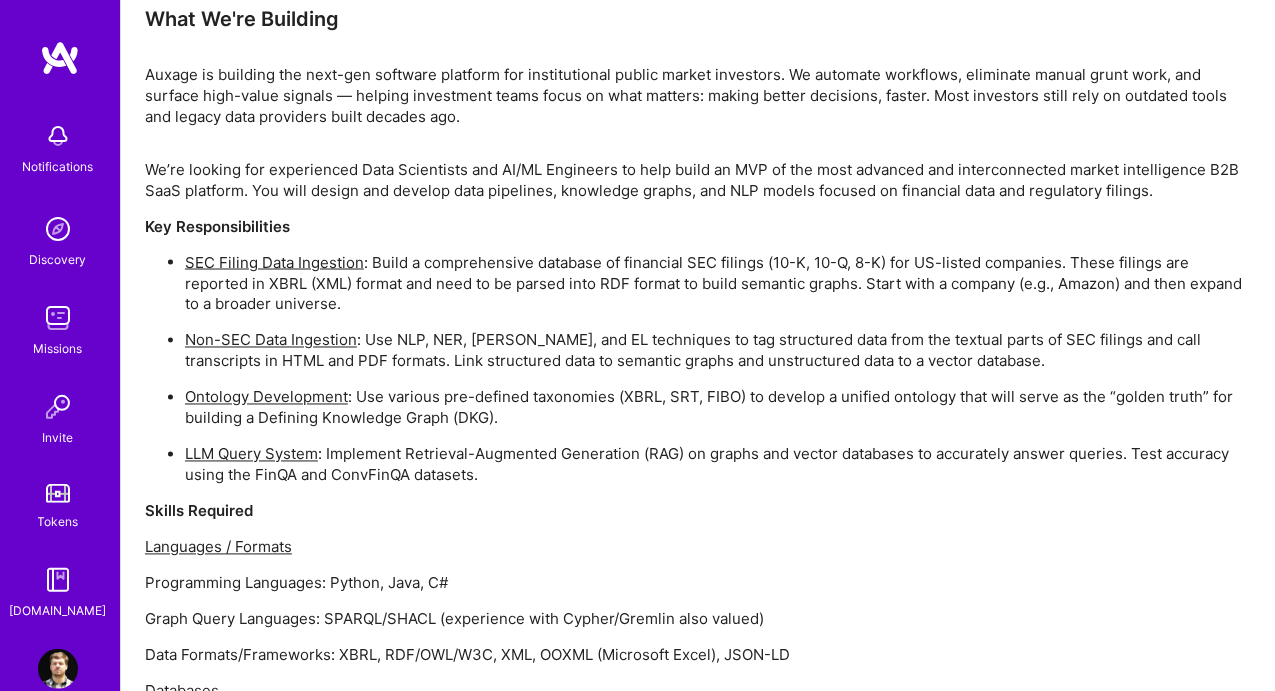 scroll, scrollTop: 1190, scrollLeft: 0, axis: vertical 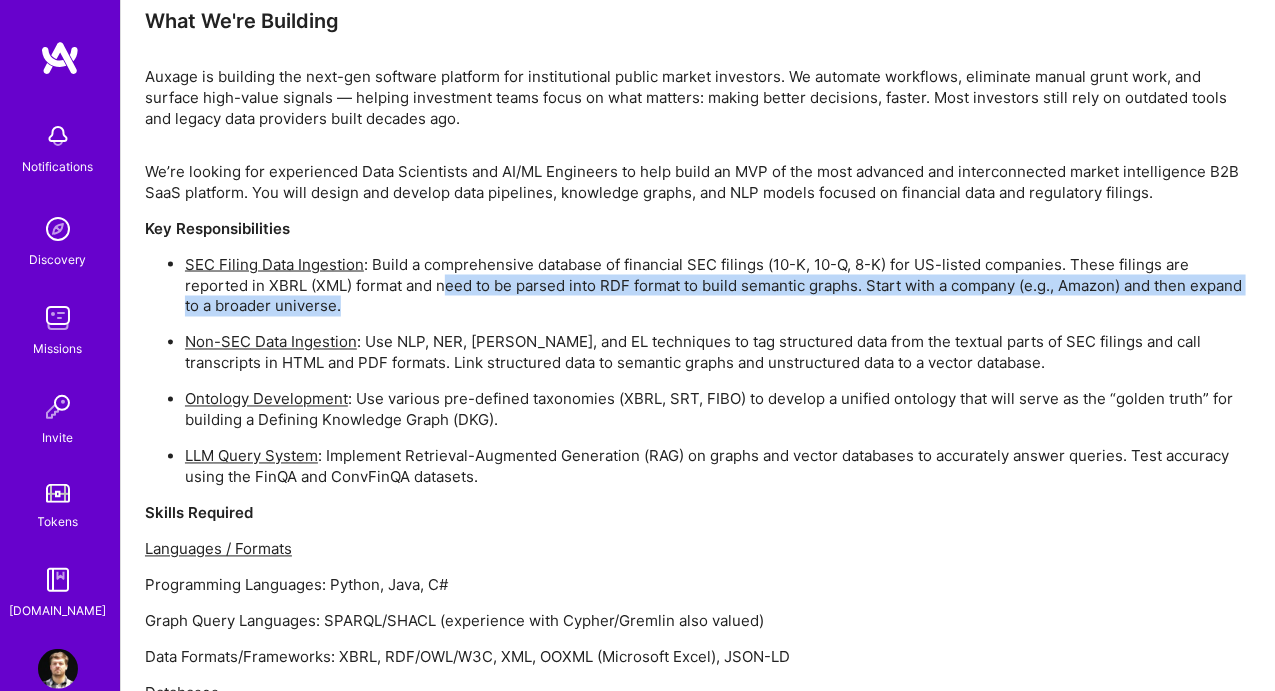drag, startPoint x: 556, startPoint y: 316, endPoint x: 584, endPoint y: 319, distance: 28.160255 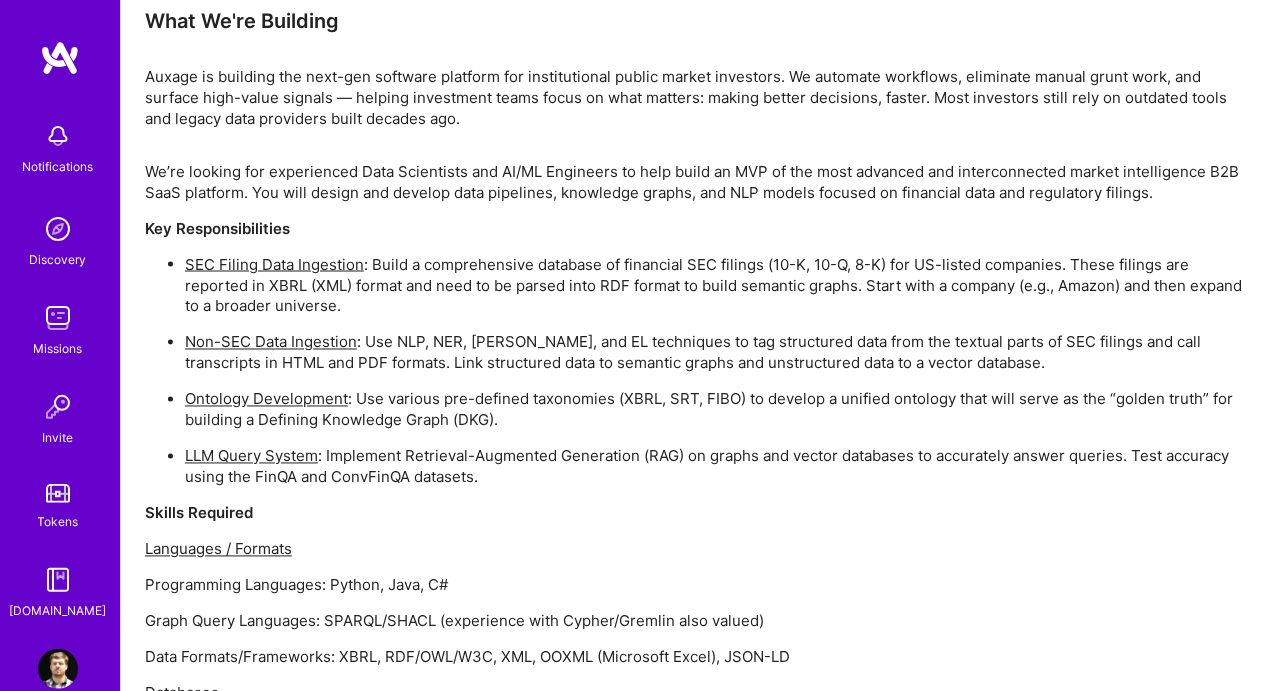 scroll, scrollTop: 1209, scrollLeft: 0, axis: vertical 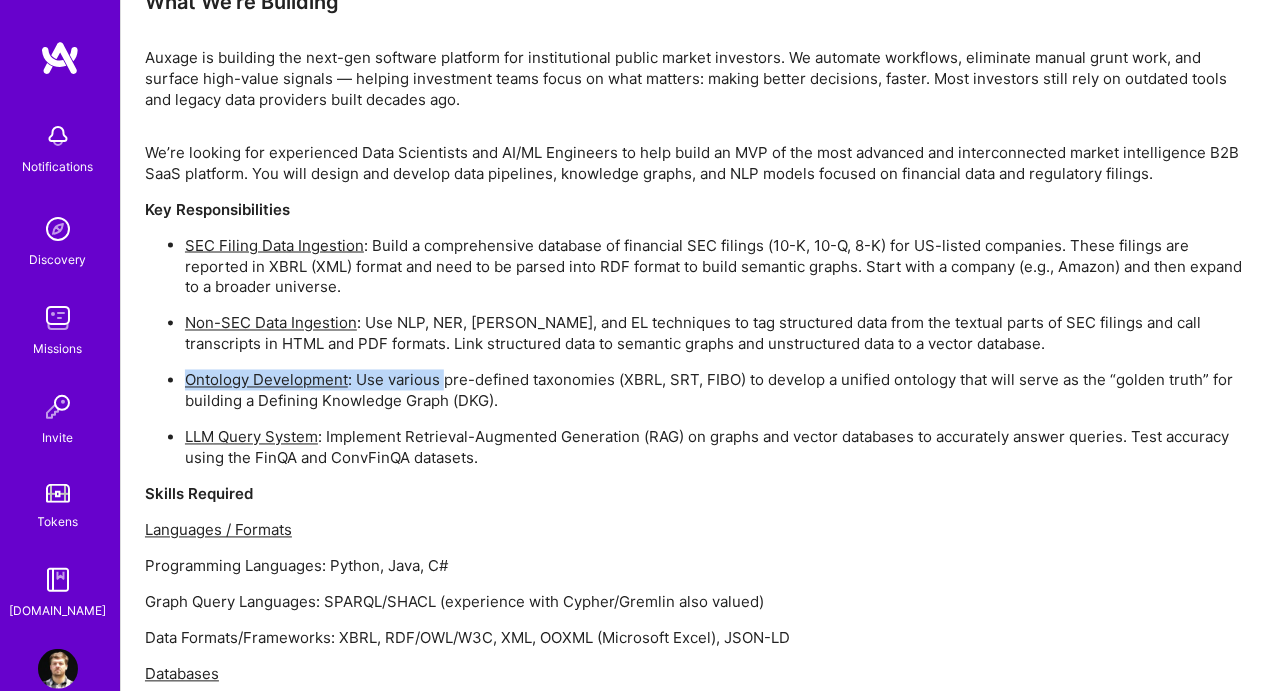 drag, startPoint x: 360, startPoint y: 364, endPoint x: 445, endPoint y: 372, distance: 85.37564 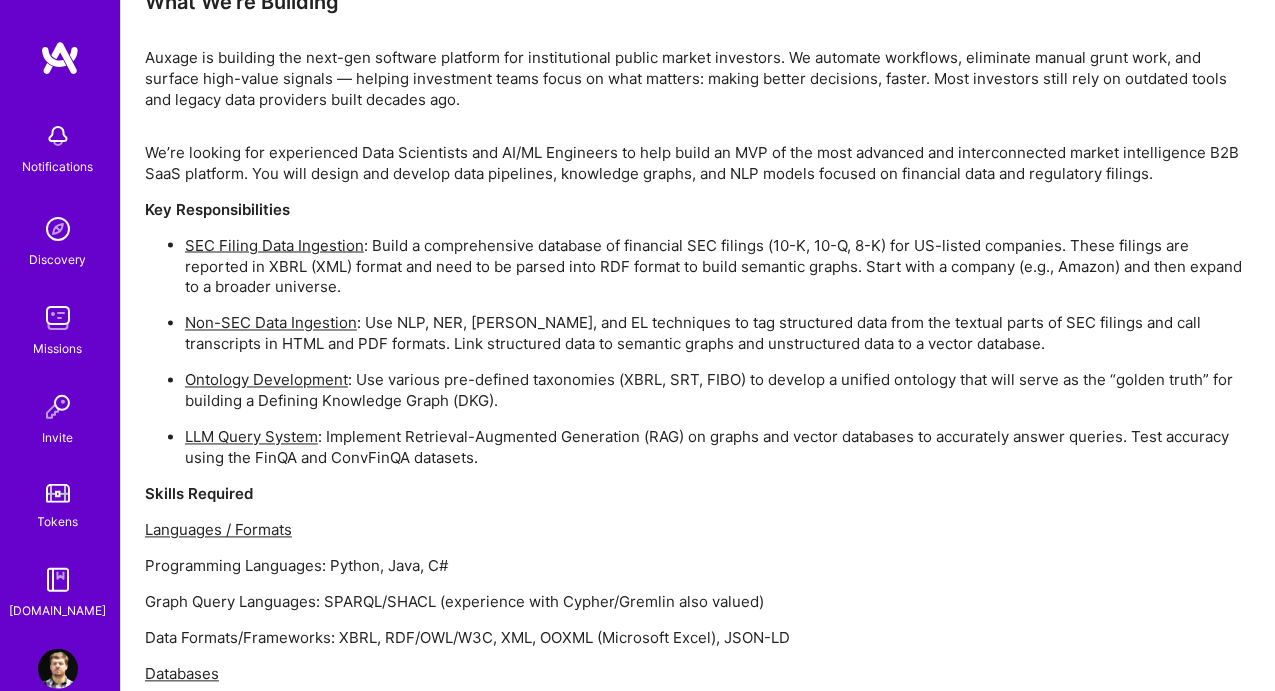 click on "Ontology Development : Use various pre-defined taxonomies (XBRL, SRT, FIBO) to develop a unified ontology that will serve as the “golden truth” for building a Defining Knowledge Graph (DKG)." at bounding box center [718, 391] 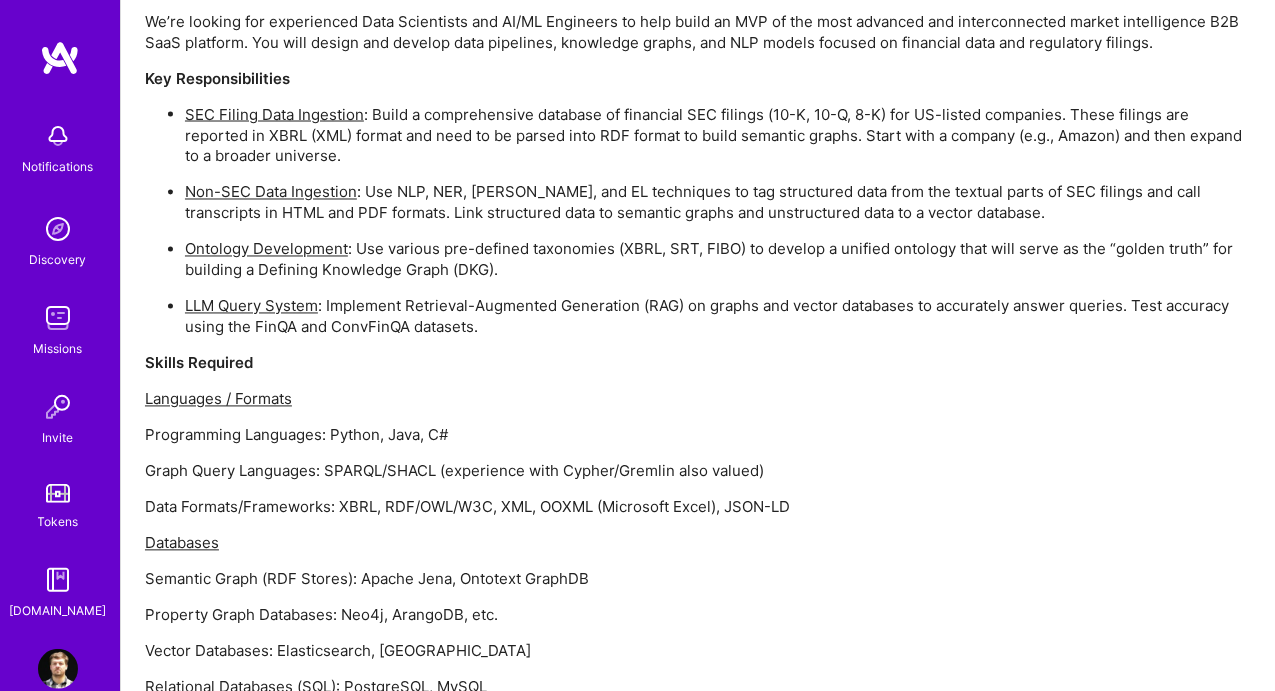 scroll, scrollTop: 1342, scrollLeft: 0, axis: vertical 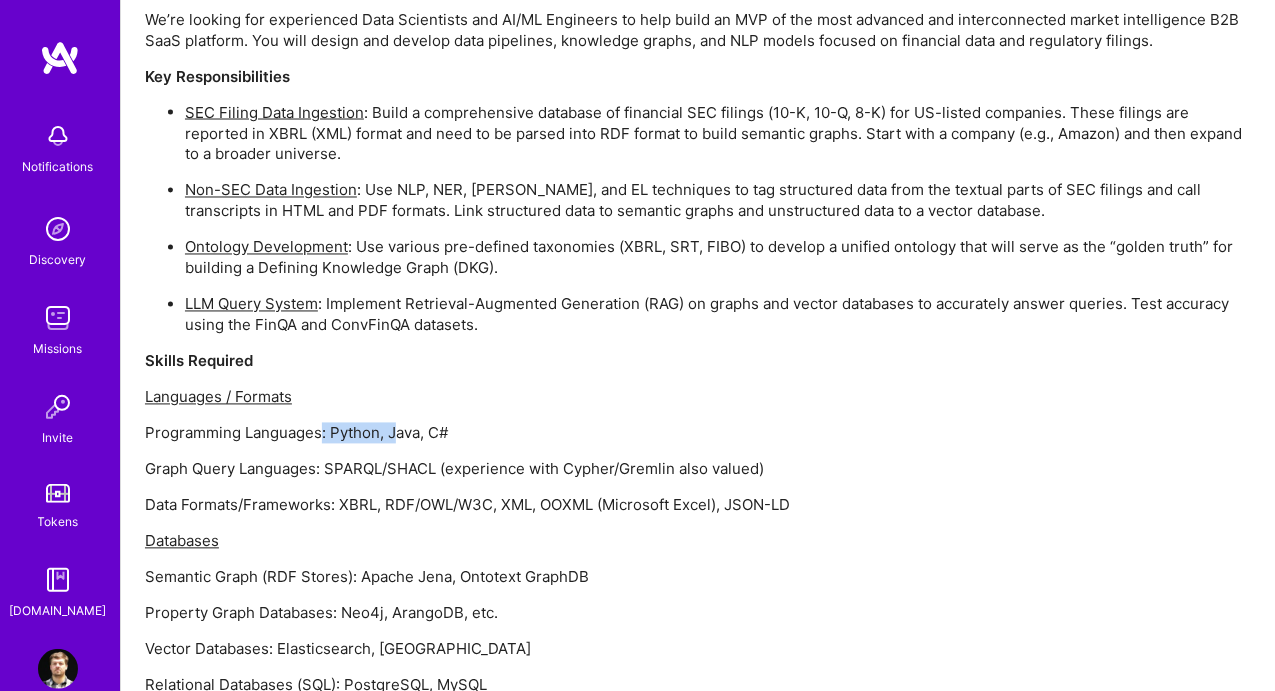 drag, startPoint x: 381, startPoint y: 423, endPoint x: 396, endPoint y: 423, distance: 15 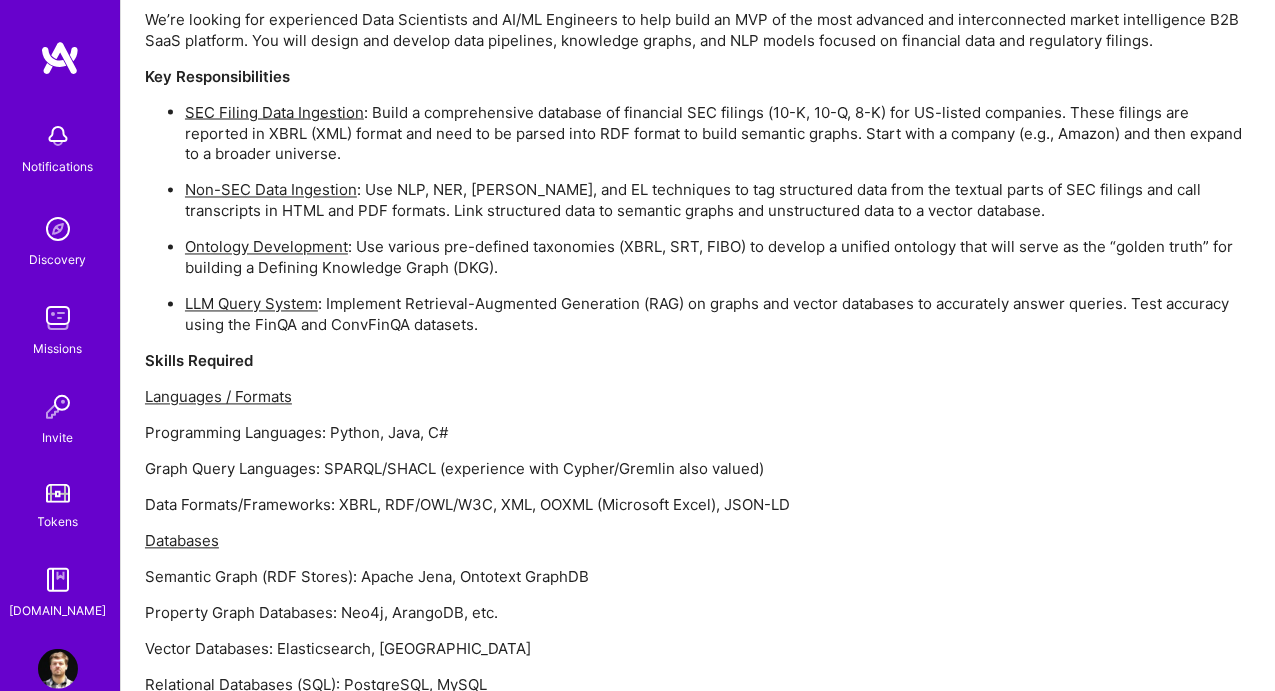 click on "Programming Languages: Python, Java, C#" at bounding box center [698, 433] 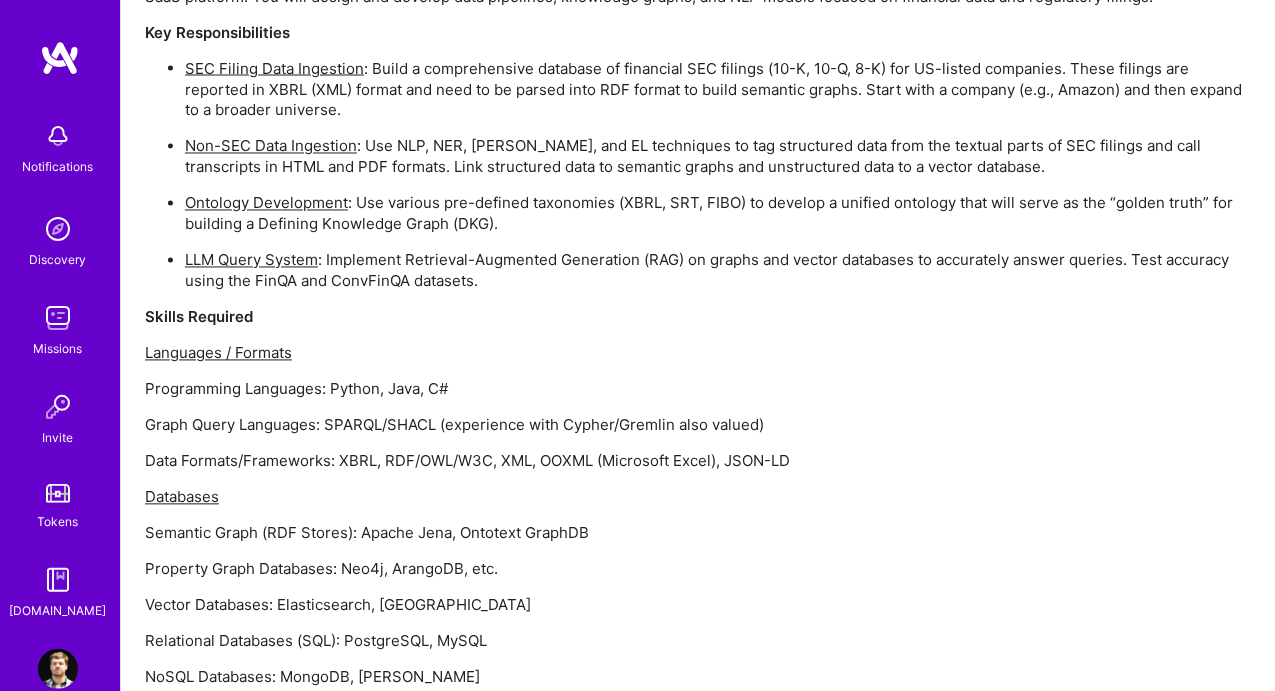 scroll, scrollTop: 1386, scrollLeft: 0, axis: vertical 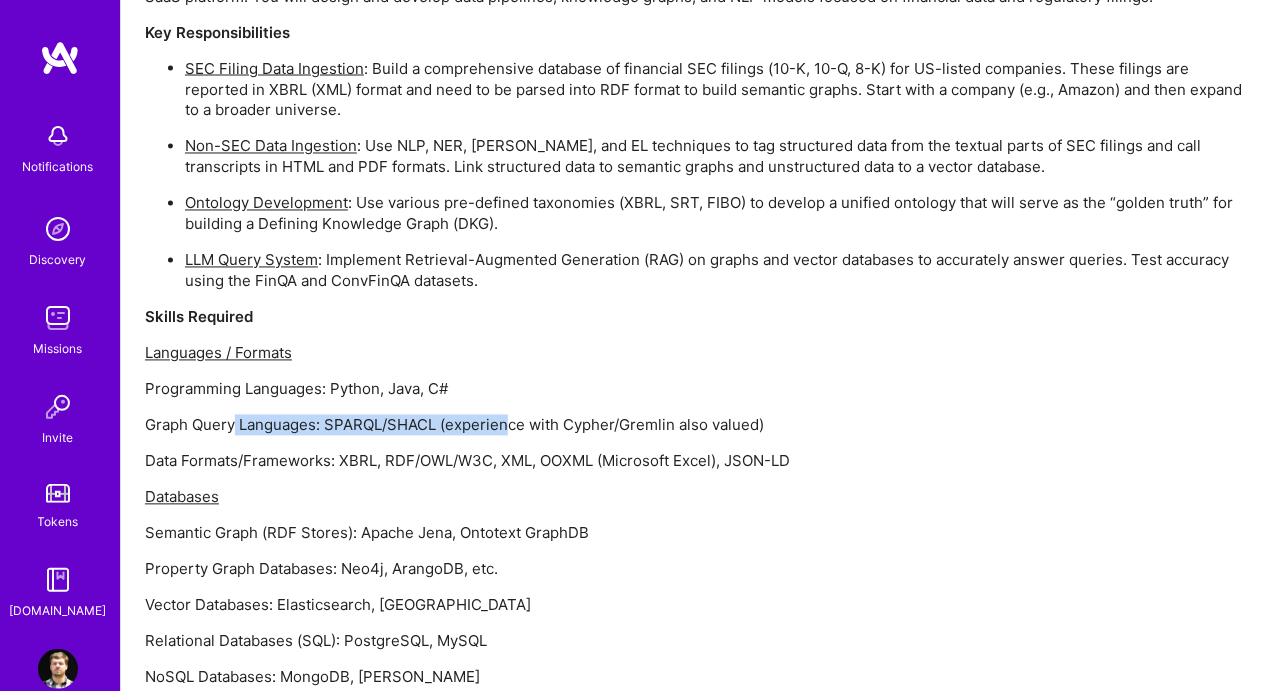 drag, startPoint x: 232, startPoint y: 413, endPoint x: 512, endPoint y: 413, distance: 280 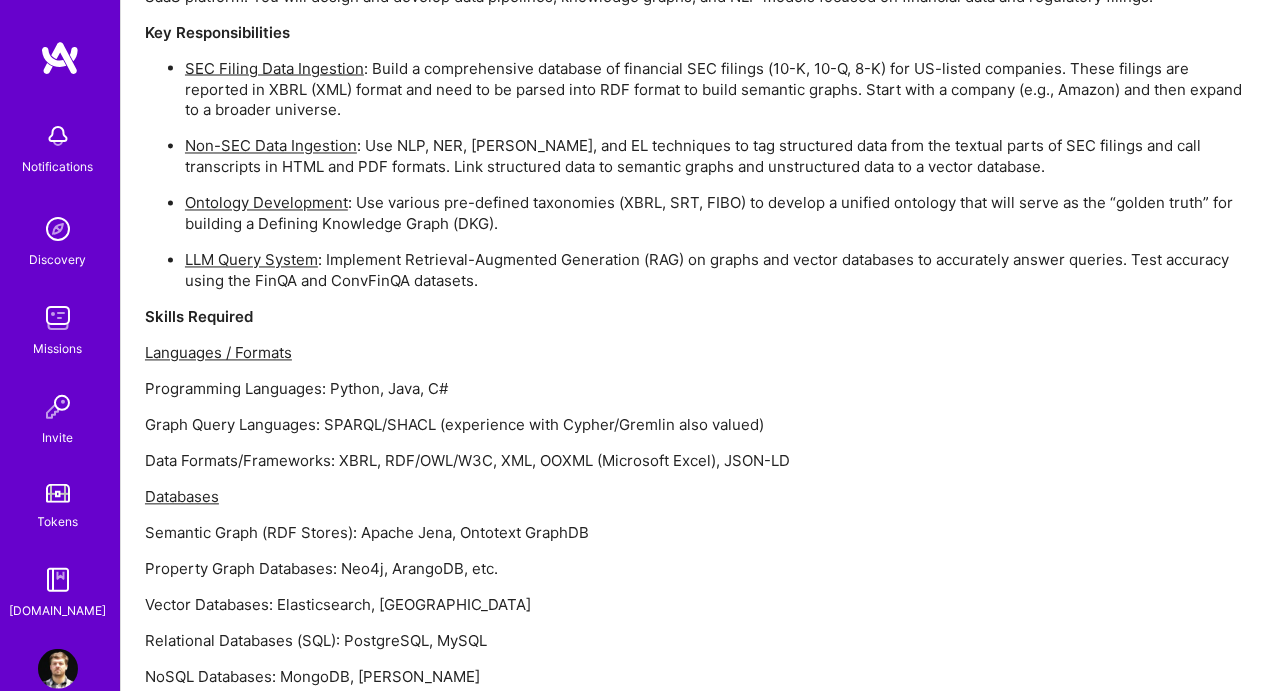 click on "Graph Query Languages: SPARQL/SHACL (experience with Cypher/Gremlin also valued)" at bounding box center [698, 425] 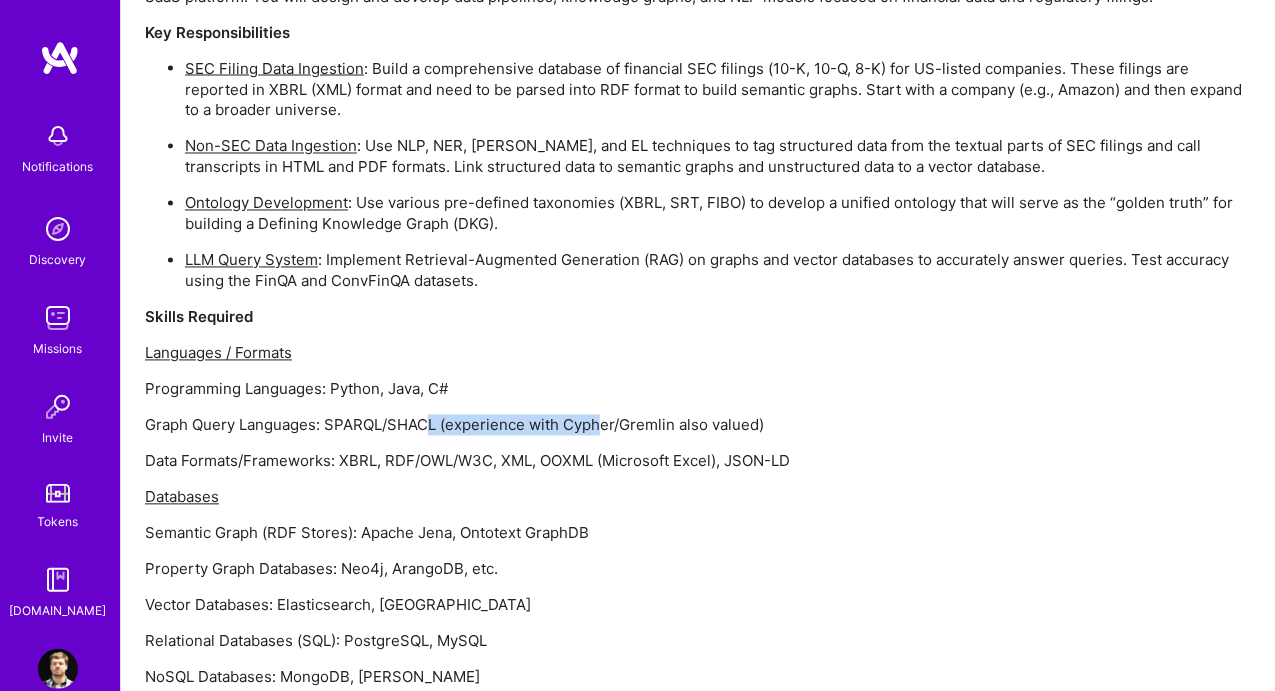 drag, startPoint x: 428, startPoint y: 416, endPoint x: 604, endPoint y: 416, distance: 176 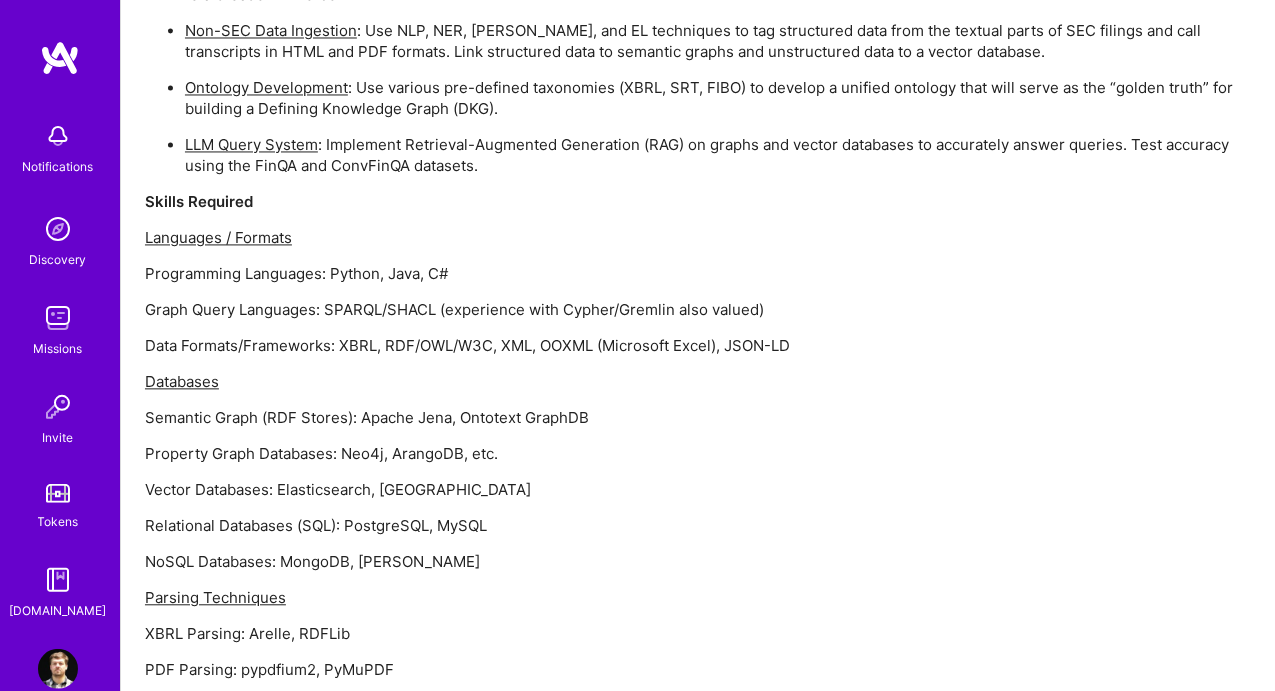 scroll, scrollTop: 1506, scrollLeft: 0, axis: vertical 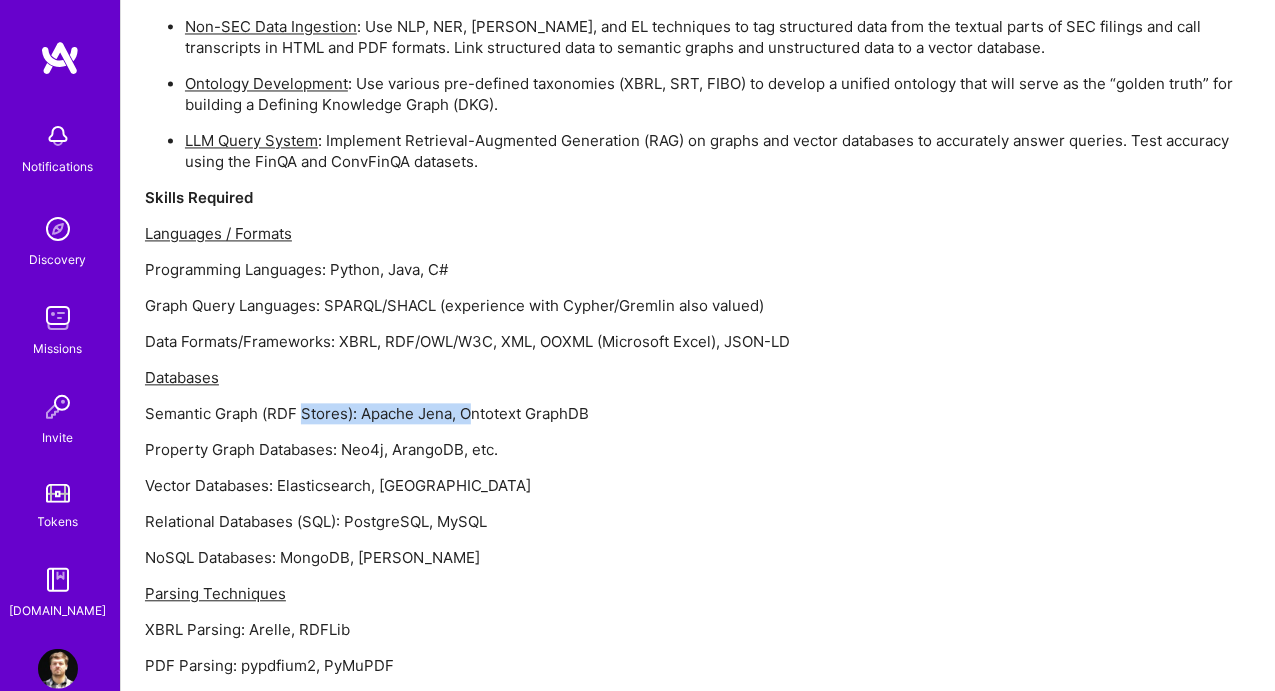 drag, startPoint x: 304, startPoint y: 408, endPoint x: 472, endPoint y: 411, distance: 168.02678 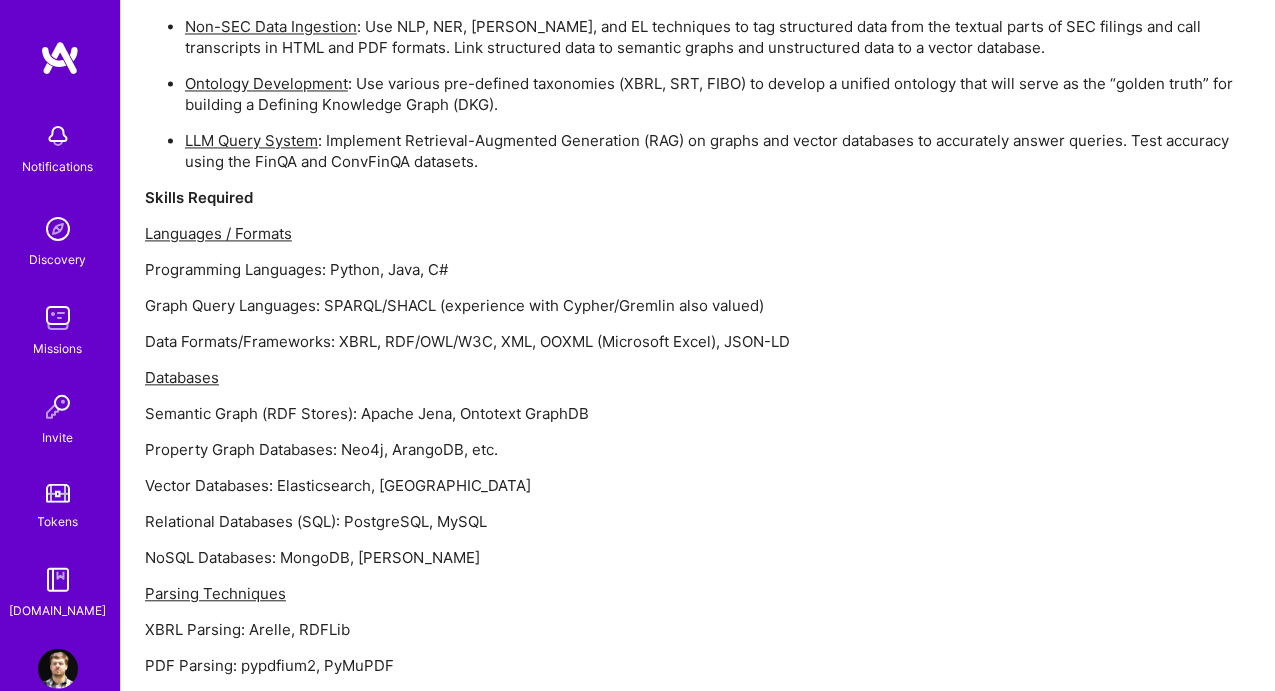 click on "Semantic Graph (RDF Stores): Apache Jena, Ontotext GraphDB" at bounding box center [698, 413] 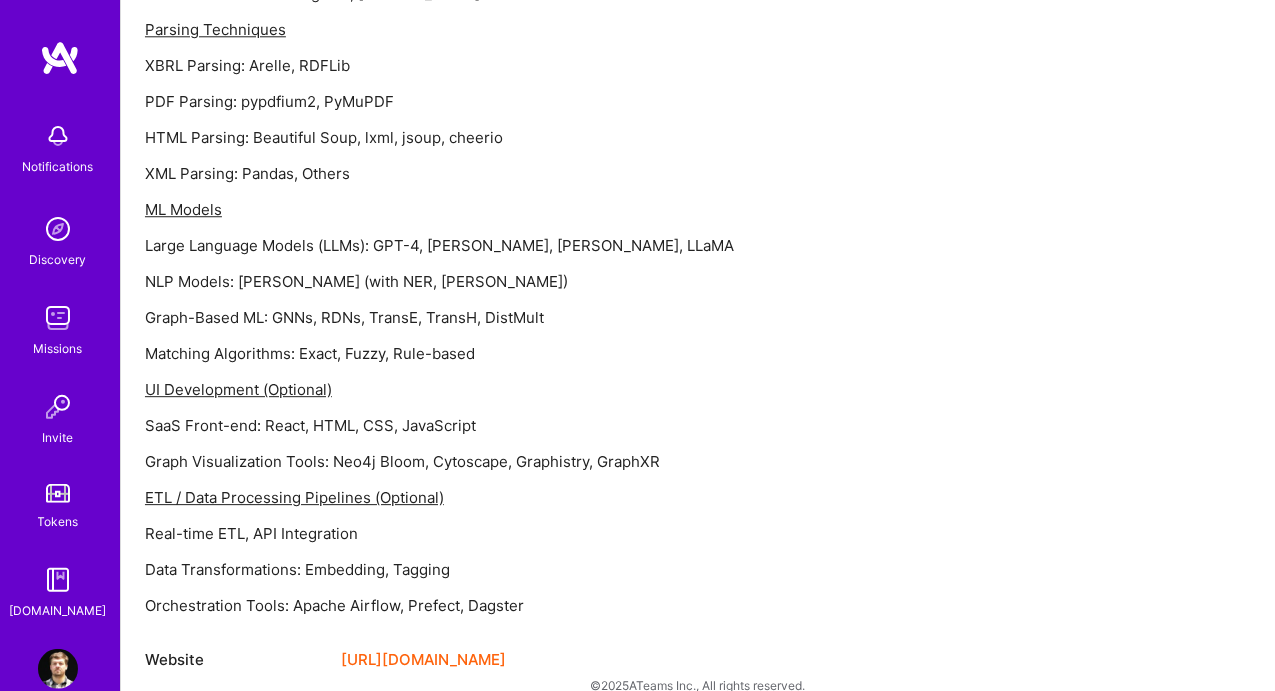 scroll, scrollTop: 2097, scrollLeft: 0, axis: vertical 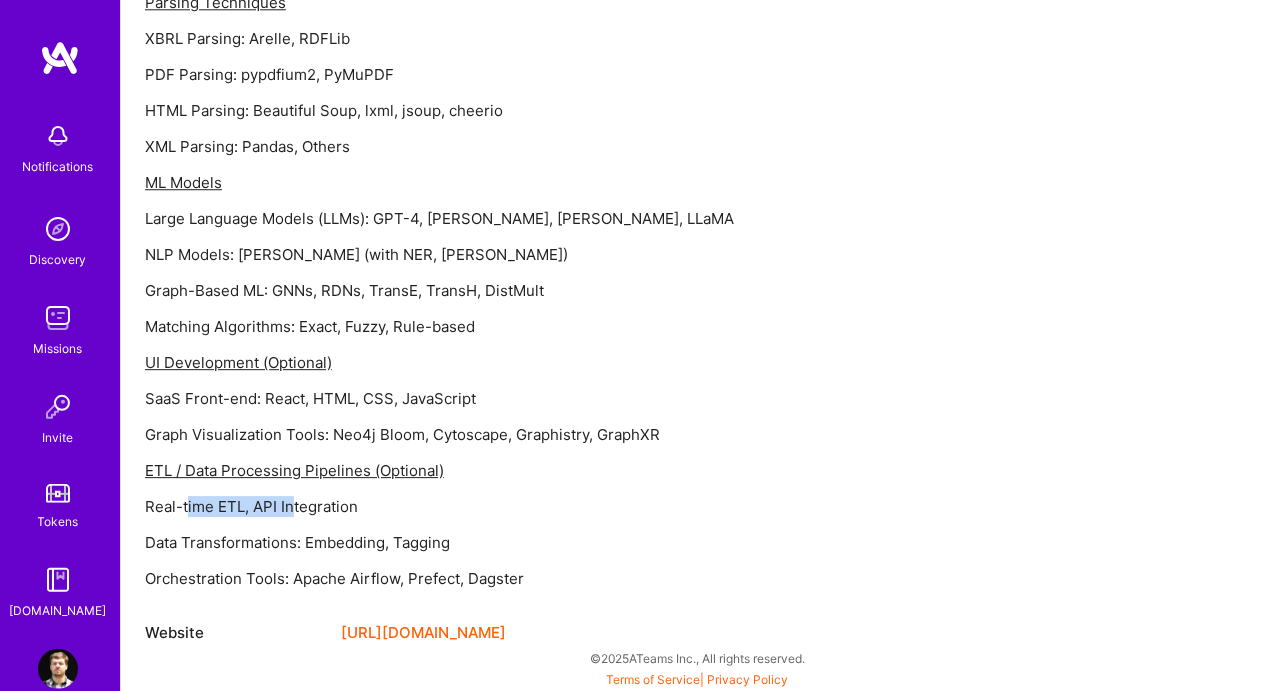 drag, startPoint x: 237, startPoint y: 501, endPoint x: 294, endPoint y: 505, distance: 57.14018 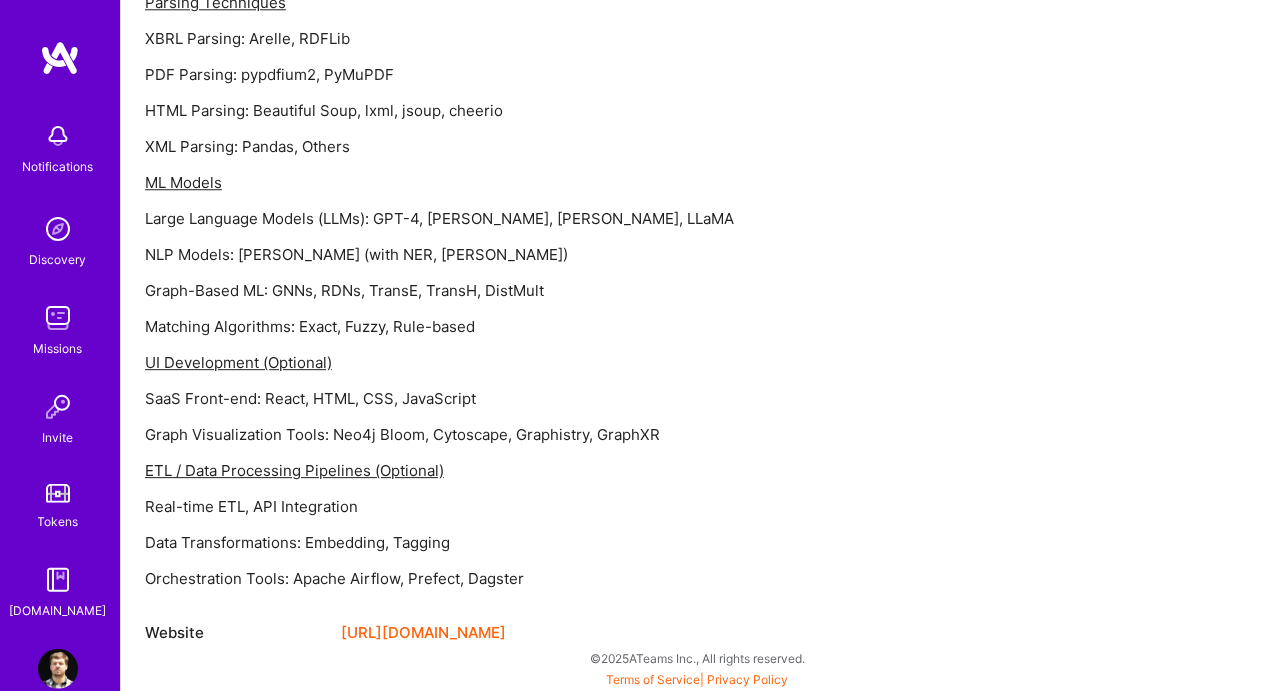 click on "Real-time ETL, API Integration" at bounding box center (698, 506) 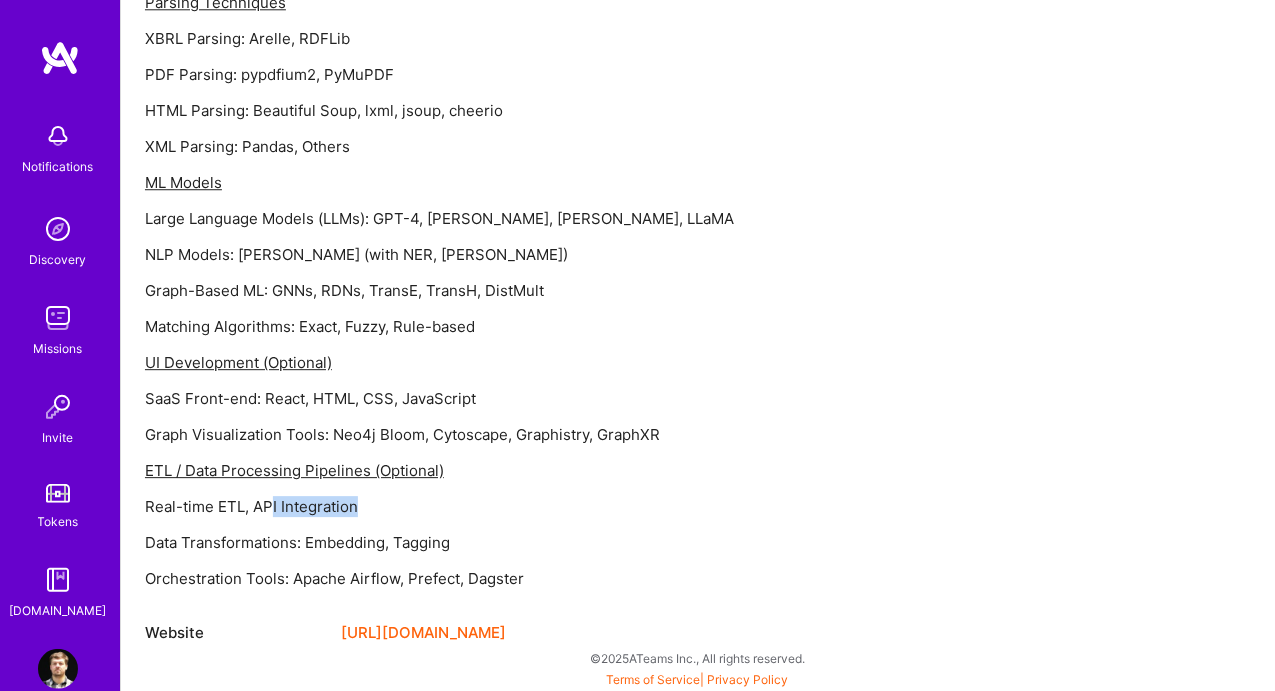 drag, startPoint x: 272, startPoint y: 504, endPoint x: 532, endPoint y: 484, distance: 260.7681 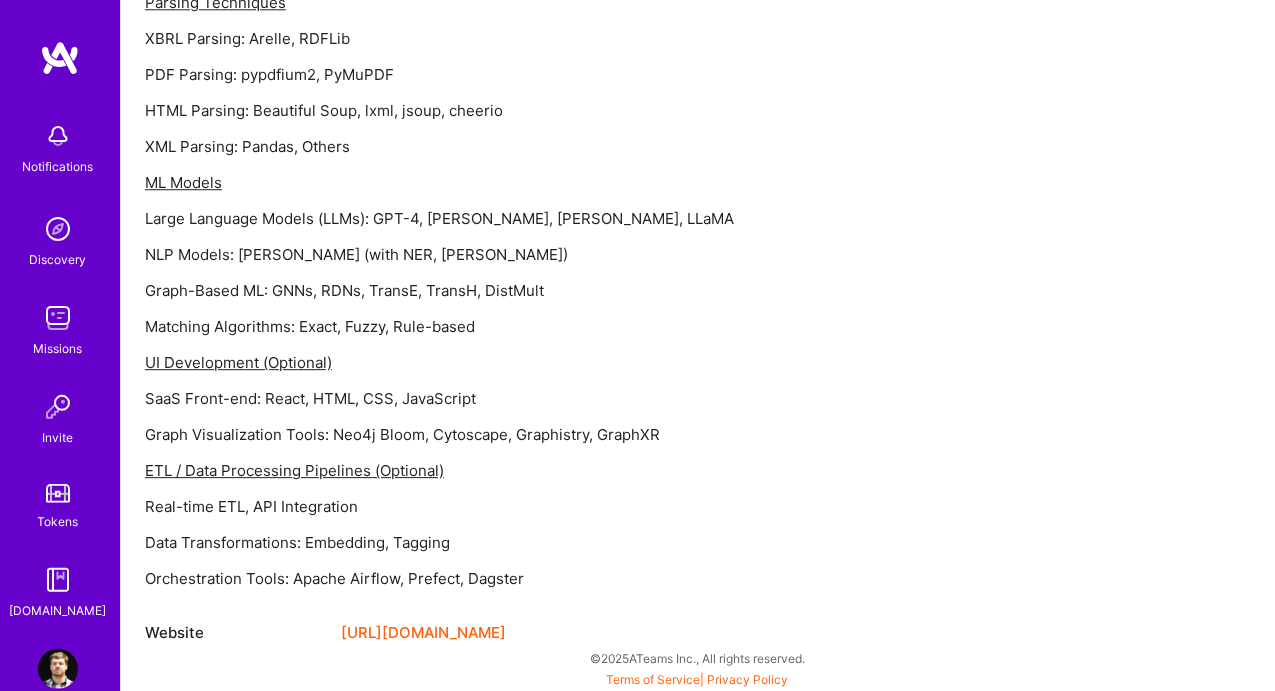 click on "We’re looking for experienced Data Scientists and AI/ML Engineers to help build an MVP of the most advanced and interconnected market intelligence B2B SaaS platform. You will design and develop data pipelines, knowledge graphs, and NLP models focused on financial data and regulatory filings. Key Responsibilities SEC Filing Data Ingestion : Build a comprehensive database of financial SEC filings (10-K, 10-Q, 8-K) for US-listed companies. These filings are reported in XBRL (XML) format and need to be parsed into RDF format to build semantic graphs. Start with a company (e.g., Amazon) and then expand to a broader universe. Non-SEC Data Ingestion : Use NLP, NER, NED, and EL techniques to tag structured data from the textual parts of SEC filings and call transcripts in HTML and PDF formats. Link structured data to semantic graphs and unstructured data to a vector database. Ontology Development LLM Query System Skills Required Languages / Formats Programming Languages: Python, Java, C# Databases ML Models" at bounding box center (698, -79) 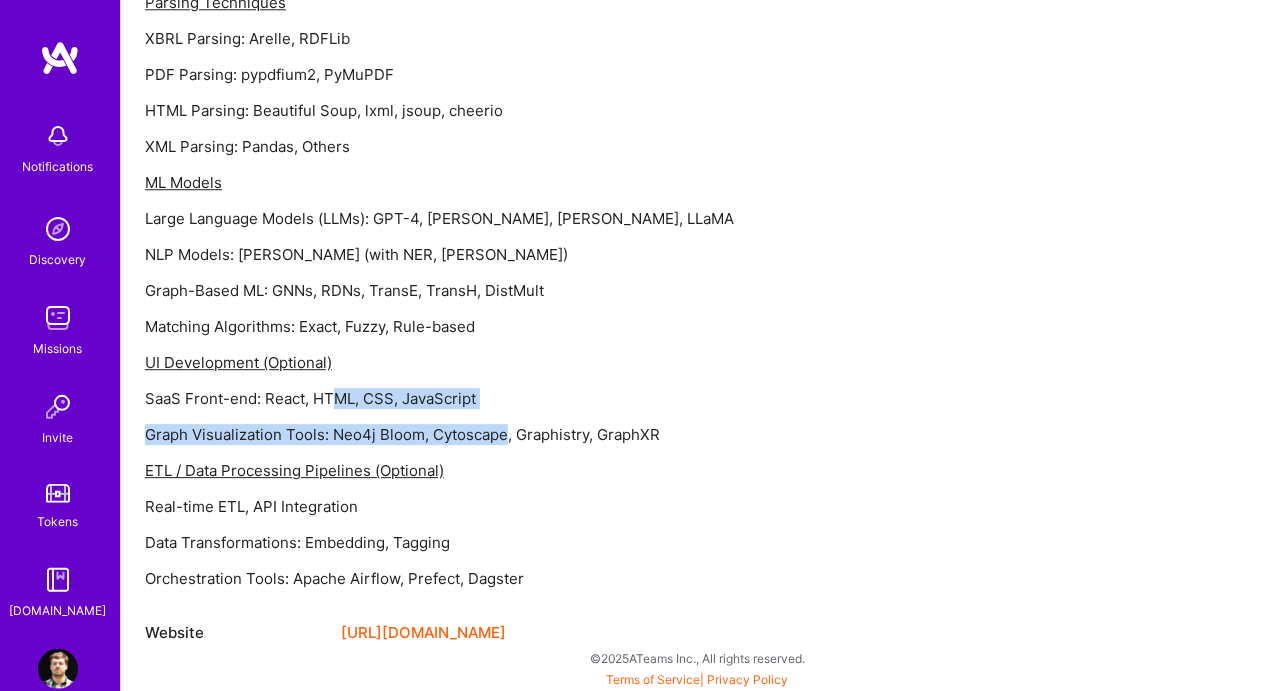 click on "We’re looking for experienced Data Scientists and AI/ML Engineers to help build an MVP of the most advanced and interconnected market intelligence B2B SaaS platform. You will design and develop data pipelines, knowledge graphs, and NLP models focused on financial data and regulatory filings. Key Responsibilities SEC Filing Data Ingestion : Build a comprehensive database of financial SEC filings (10-K, 10-Q, 8-K) for US-listed companies. These filings are reported in XBRL (XML) format and need to be parsed into RDF format to build semantic graphs. Start with a company (e.g., Amazon) and then expand to a broader universe. Non-SEC Data Ingestion : Use NLP, NER, NED, and EL techniques to tag structured data from the textual parts of SEC filings and call transcripts in HTML and PDF formats. Link structured data to semantic graphs and unstructured data to a vector database. Ontology Development LLM Query System Skills Required Languages / Formats Programming Languages: Python, Java, C# Databases ML Models" at bounding box center (698, -79) 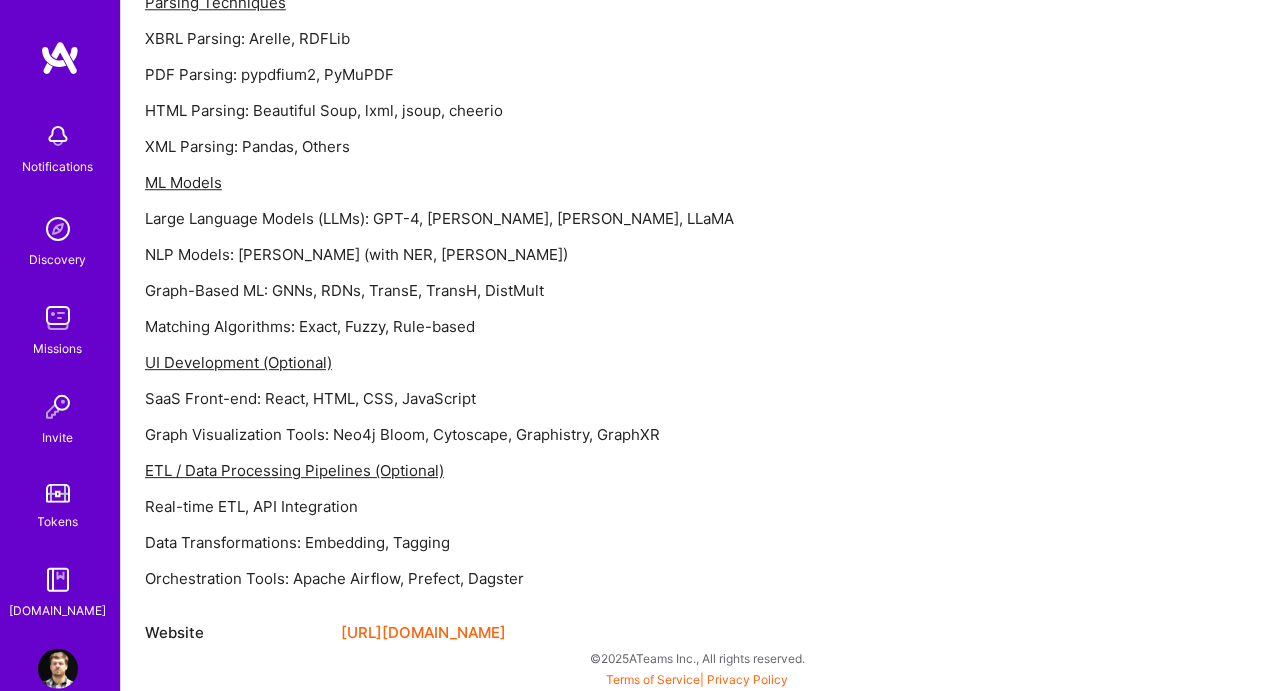 click on "We’re looking for experienced Data Scientists and AI/ML Engineers to help build an MVP of the most advanced and interconnected market intelligence B2B SaaS platform. You will design and develop data pipelines, knowledge graphs, and NLP models focused on financial data and regulatory filings. Key Responsibilities SEC Filing Data Ingestion : Build a comprehensive database of financial SEC filings (10-K, 10-Q, 8-K) for US-listed companies. These filings are reported in XBRL (XML) format and need to be parsed into RDF format to build semantic graphs. Start with a company (e.g., Amazon) and then expand to a broader universe. Non-SEC Data Ingestion : Use NLP, NER, NED, and EL techniques to tag structured data from the textual parts of SEC filings and call transcripts in HTML and PDF formats. Link structured data to semantic graphs and unstructured data to a vector database. Ontology Development LLM Query System Skills Required Languages / Formats Programming Languages: Python, Java, C# Databases ML Models" at bounding box center (698, -79) 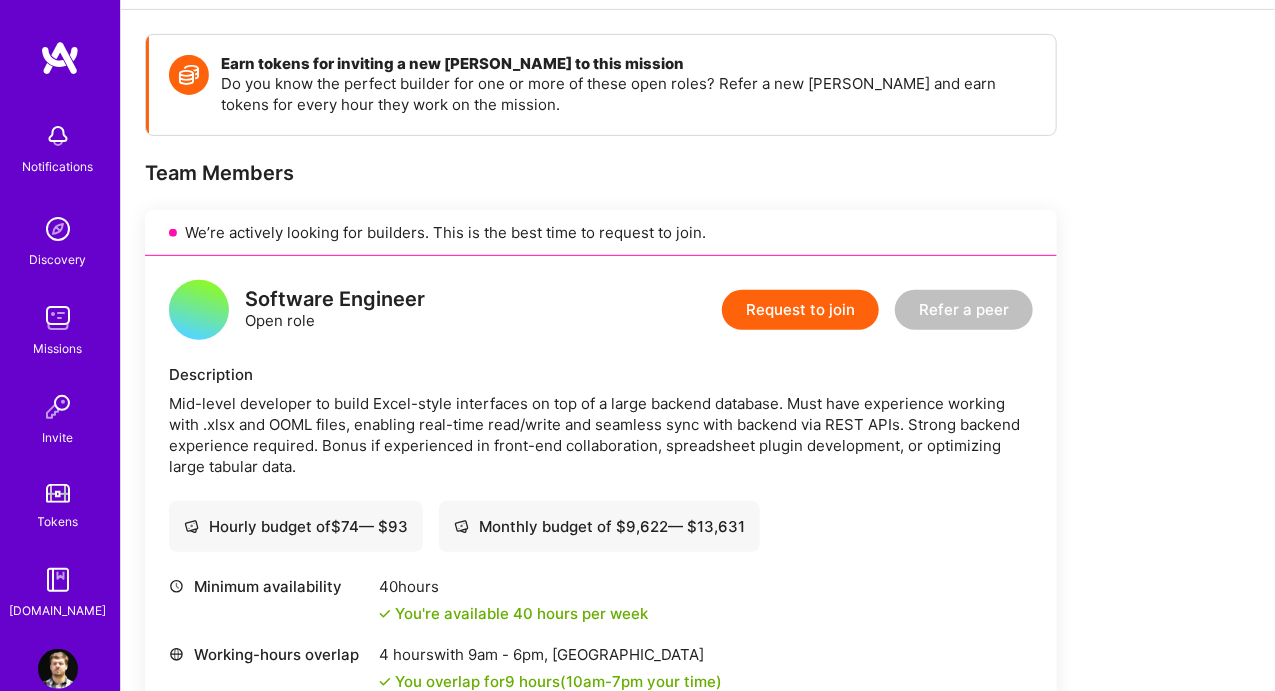 scroll, scrollTop: 320, scrollLeft: 0, axis: vertical 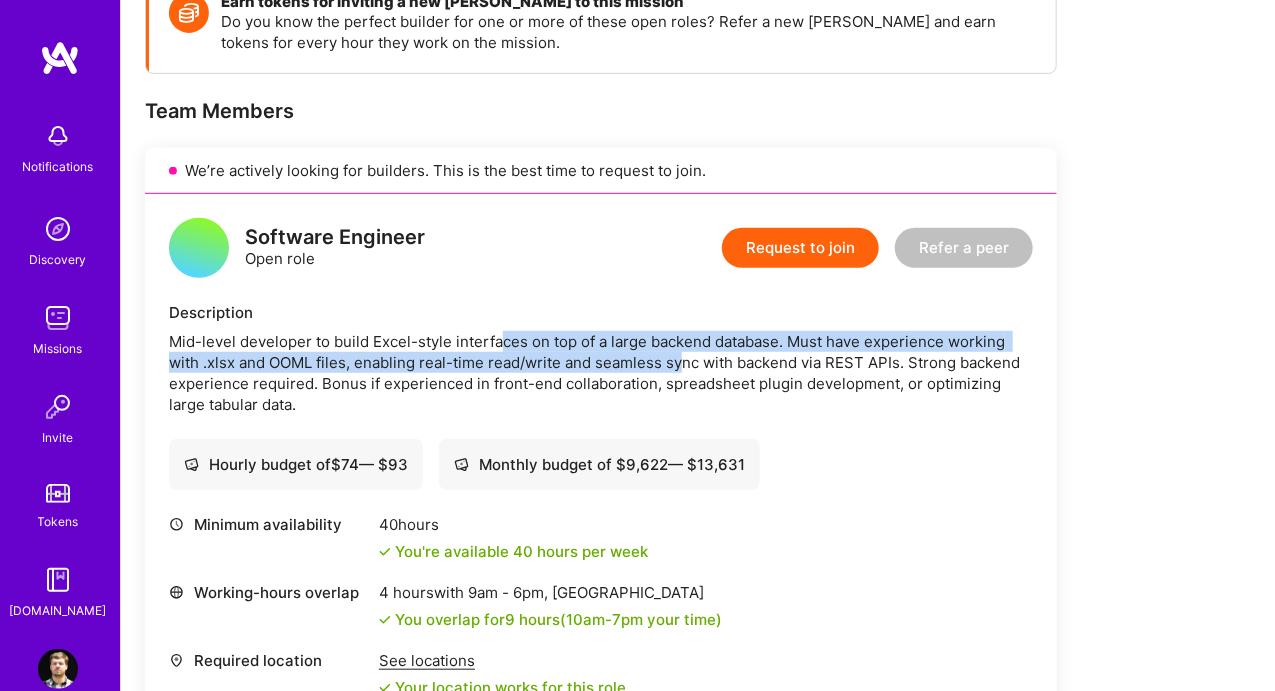 drag, startPoint x: 556, startPoint y: 335, endPoint x: 680, endPoint y: 363, distance: 127.12199 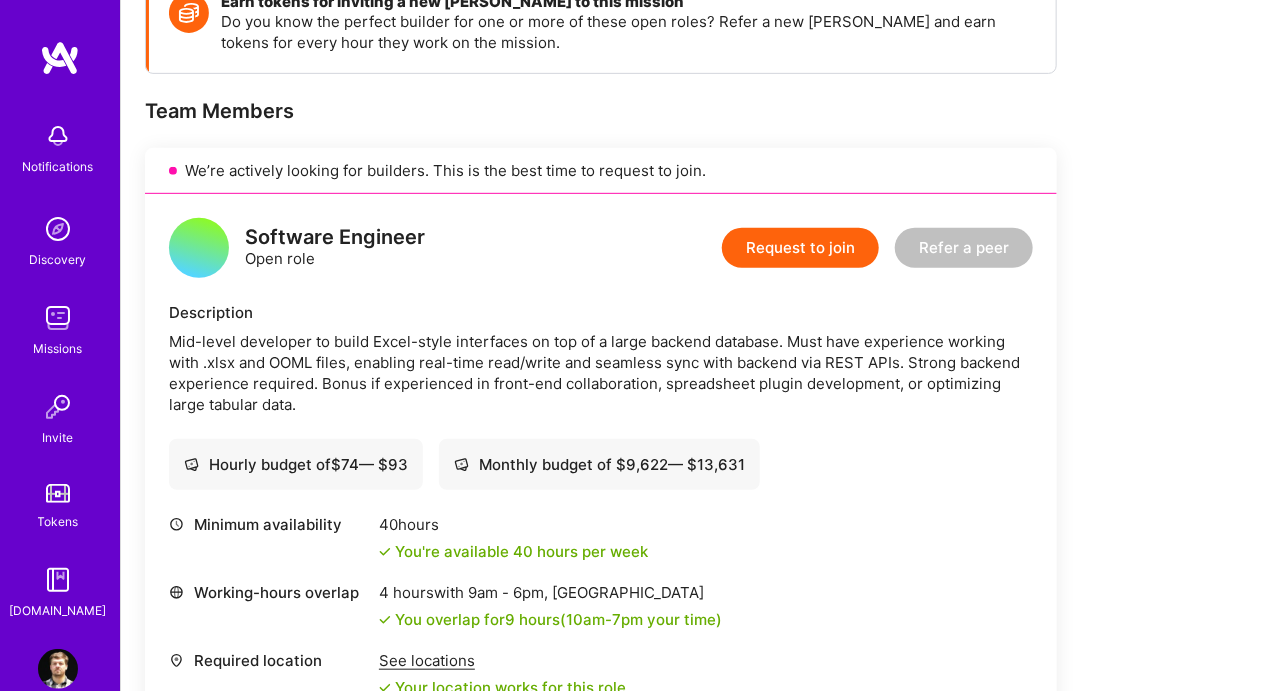 click on "Mid-level developer to build Excel-style interfaces on top of a large backend database. Must have experience working with .xlsx and OOML files, enabling real-time read/write and seamless sync with backend via REST APIs. Strong backend experience required. Bonus if experienced in front-end collaboration, spreadsheet plugin development, or optimizing large tabular data." at bounding box center [601, 373] 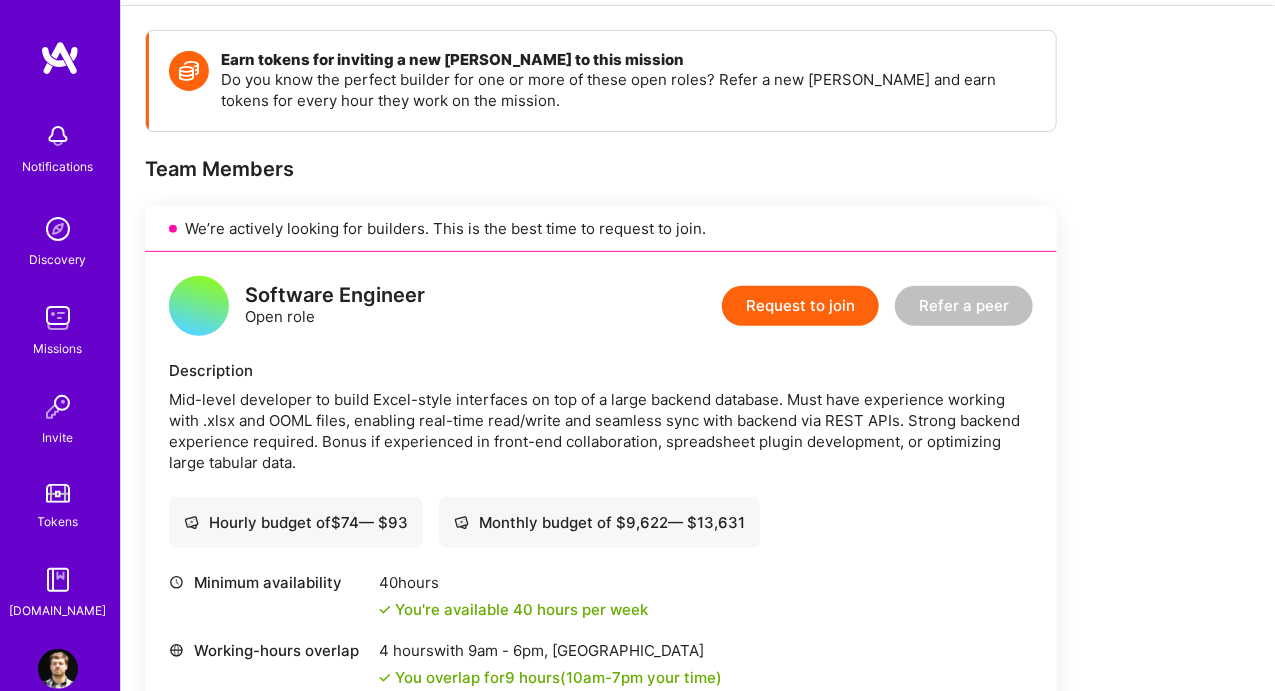 scroll, scrollTop: 265, scrollLeft: 0, axis: vertical 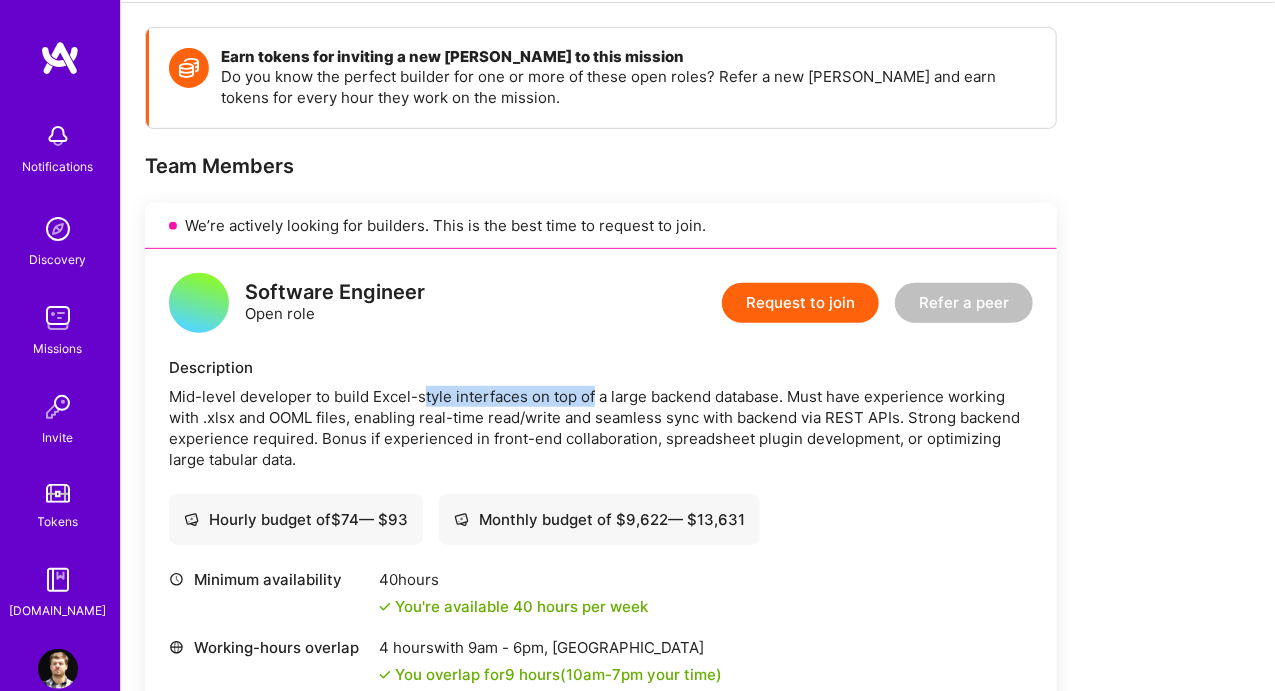 drag, startPoint x: 422, startPoint y: 393, endPoint x: 589, endPoint y: 401, distance: 167.19151 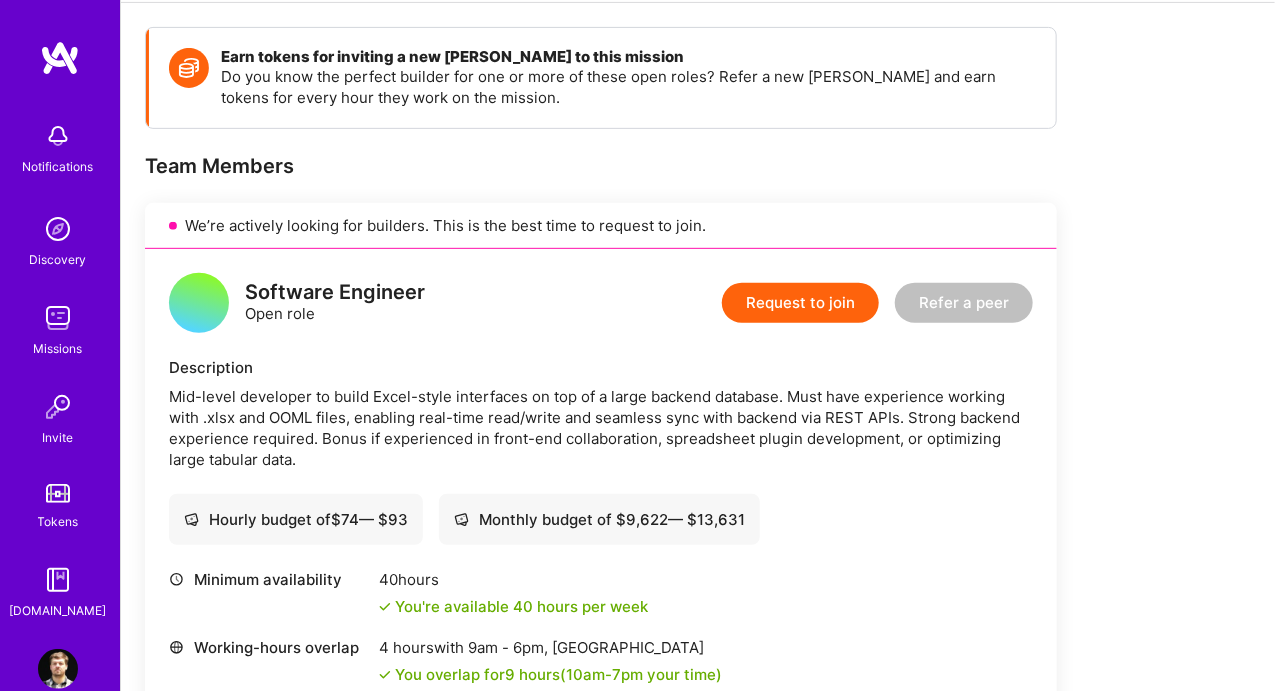 click on "Mid-level developer to build Excel-style interfaces on top of a large backend database. Must have experience working with .xlsx and OOML files, enabling real-time read/write and seamless sync with backend via REST APIs. Strong backend experience required. Bonus if experienced in front-end collaboration, spreadsheet plugin development, or optimizing large tabular data." at bounding box center [601, 428] 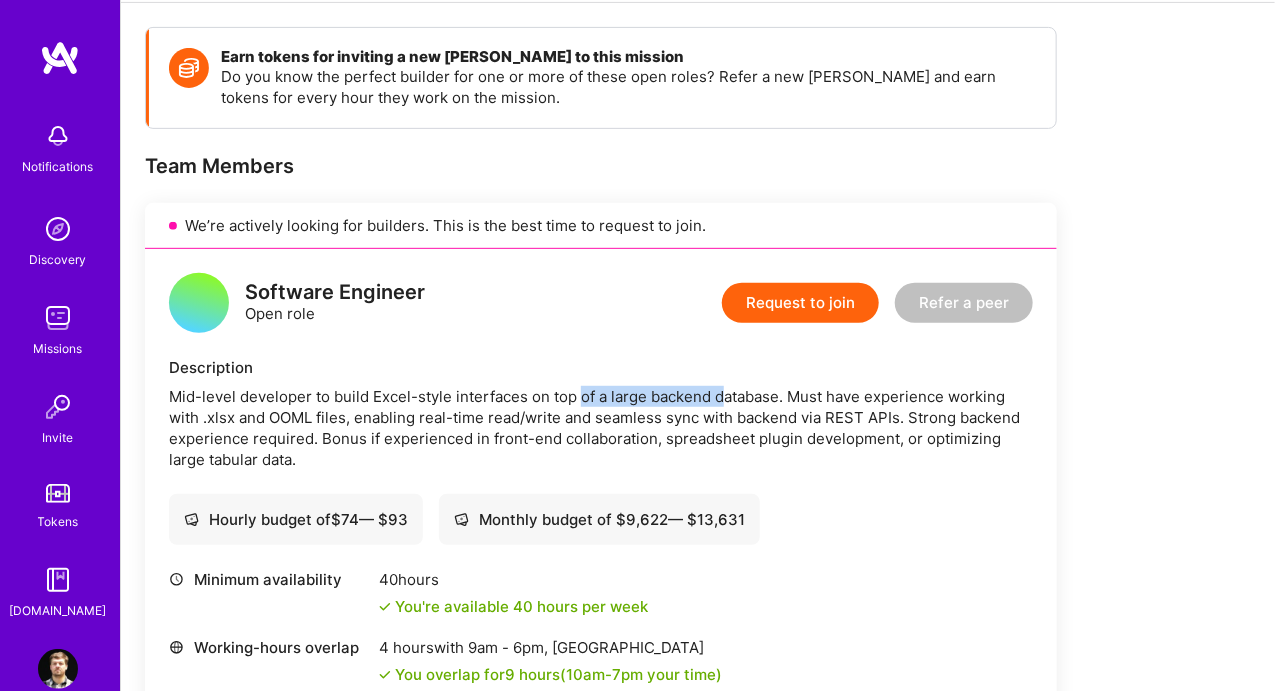 drag, startPoint x: 579, startPoint y: 401, endPoint x: 724, endPoint y: 396, distance: 145.08618 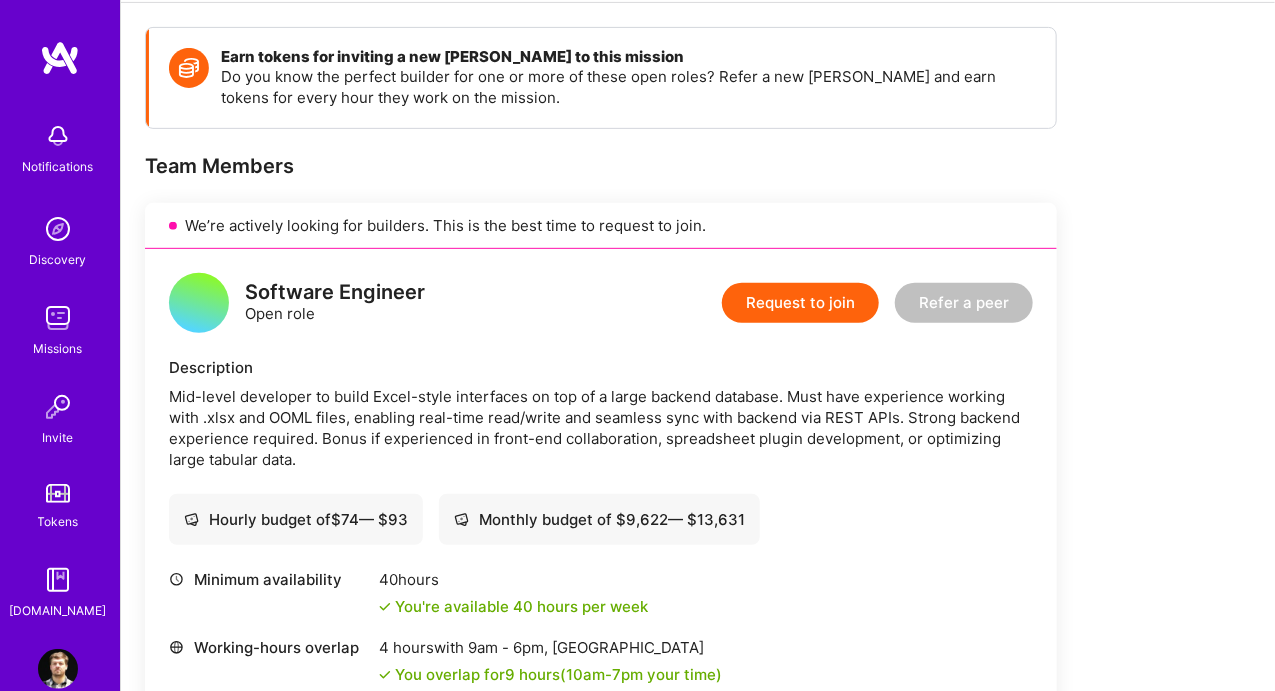 click on "Mid-level developer to build Excel-style interfaces on top of a large backend database. Must have experience working with .xlsx and OOML files, enabling real-time read/write and seamless sync with backend via REST APIs. Strong backend experience required. Bonus if experienced in front-end collaboration, spreadsheet plugin development, or optimizing large tabular data." at bounding box center [601, 428] 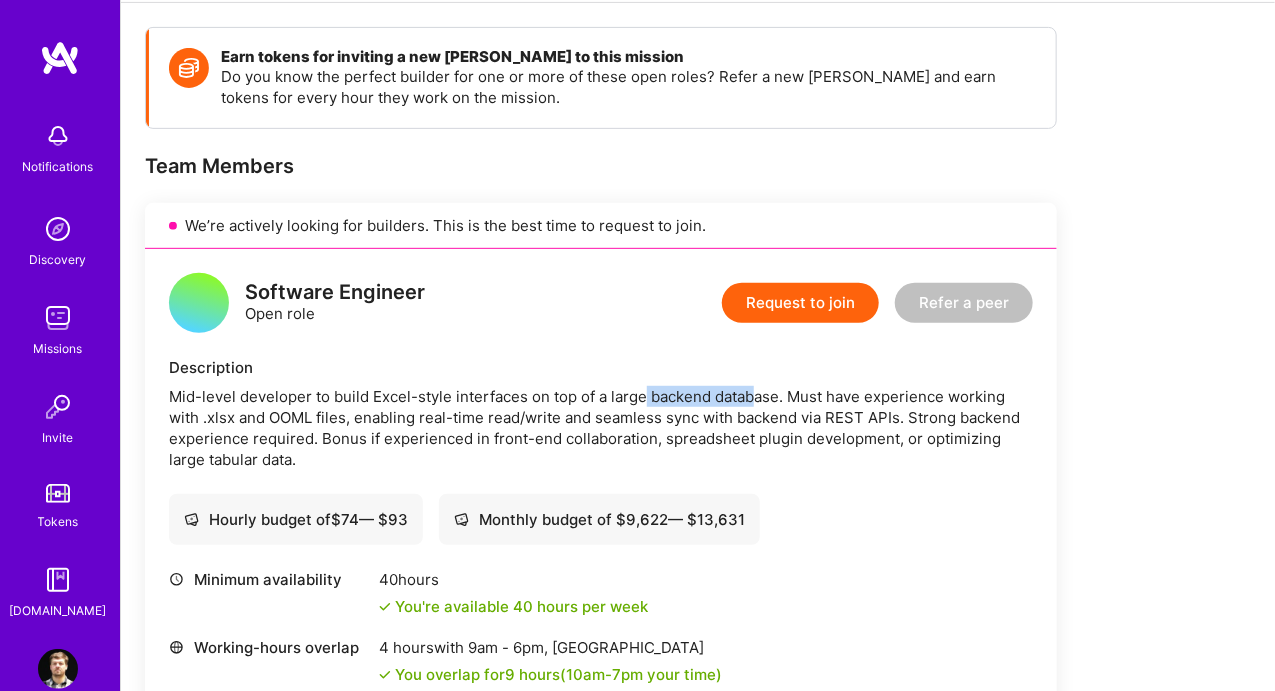 drag, startPoint x: 706, startPoint y: 389, endPoint x: 752, endPoint y: 398, distance: 46.872166 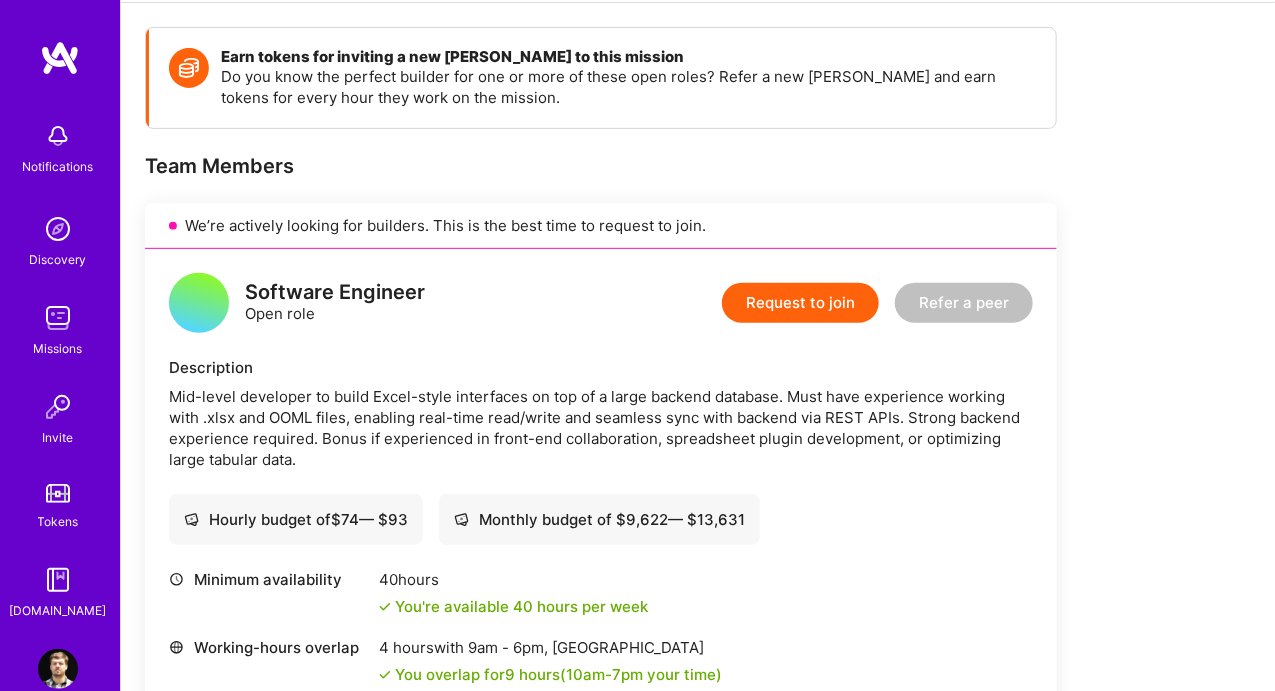 scroll, scrollTop: 302, scrollLeft: 0, axis: vertical 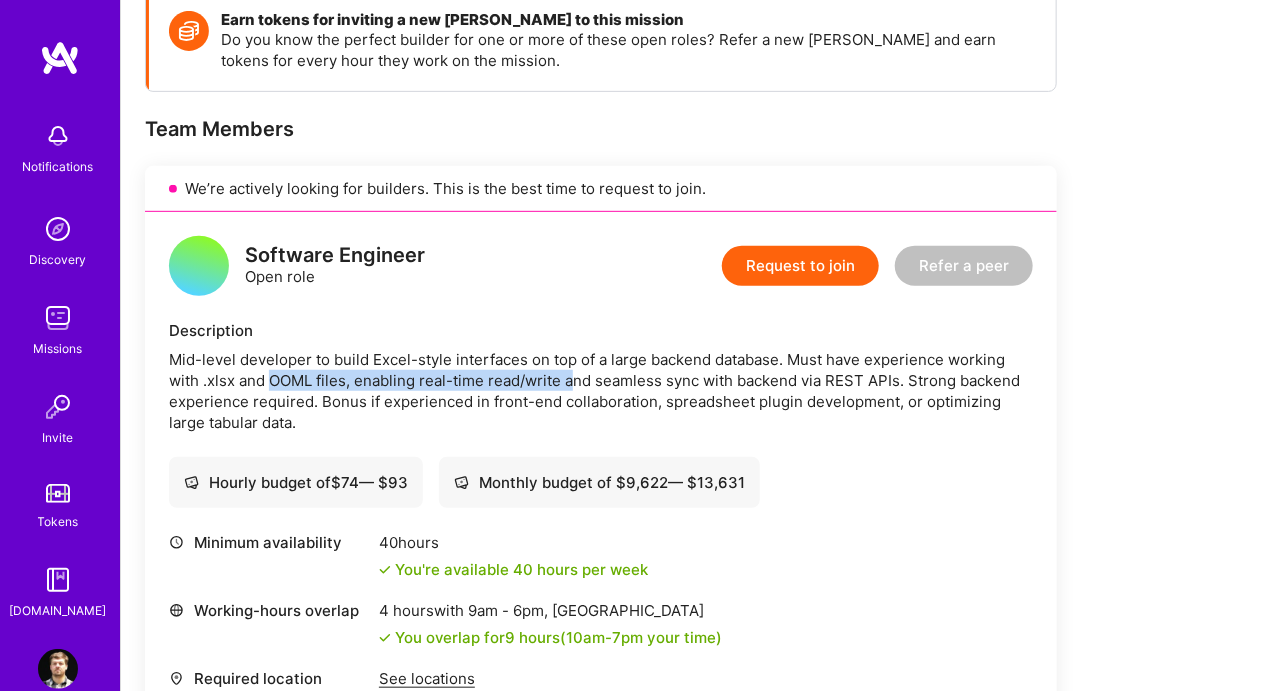 drag, startPoint x: 277, startPoint y: 384, endPoint x: 576, endPoint y: 379, distance: 299.0418 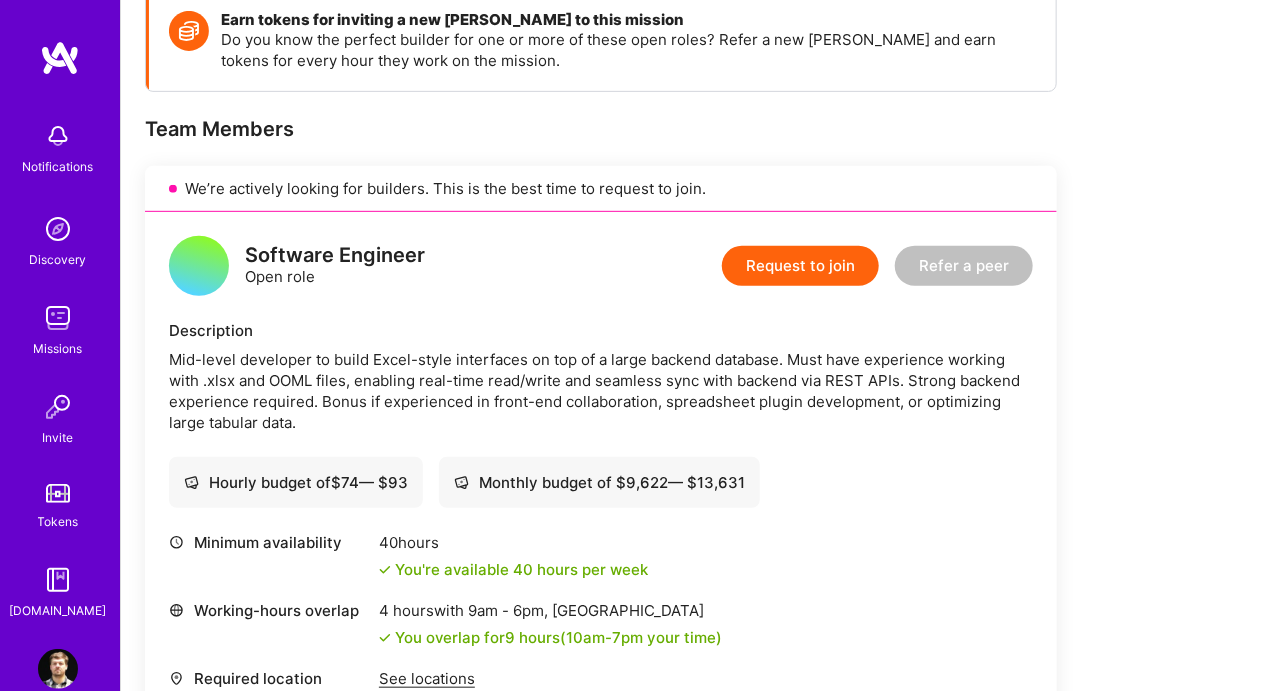 click on "Mid-level developer to build Excel-style interfaces on top of a large backend database. Must have experience working with .xlsx and OOML files, enabling real-time read/write and seamless sync with backend via REST APIs. Strong backend experience required. Bonus if experienced in front-end collaboration, spreadsheet plugin development, or optimizing large tabular data." at bounding box center (601, 391) 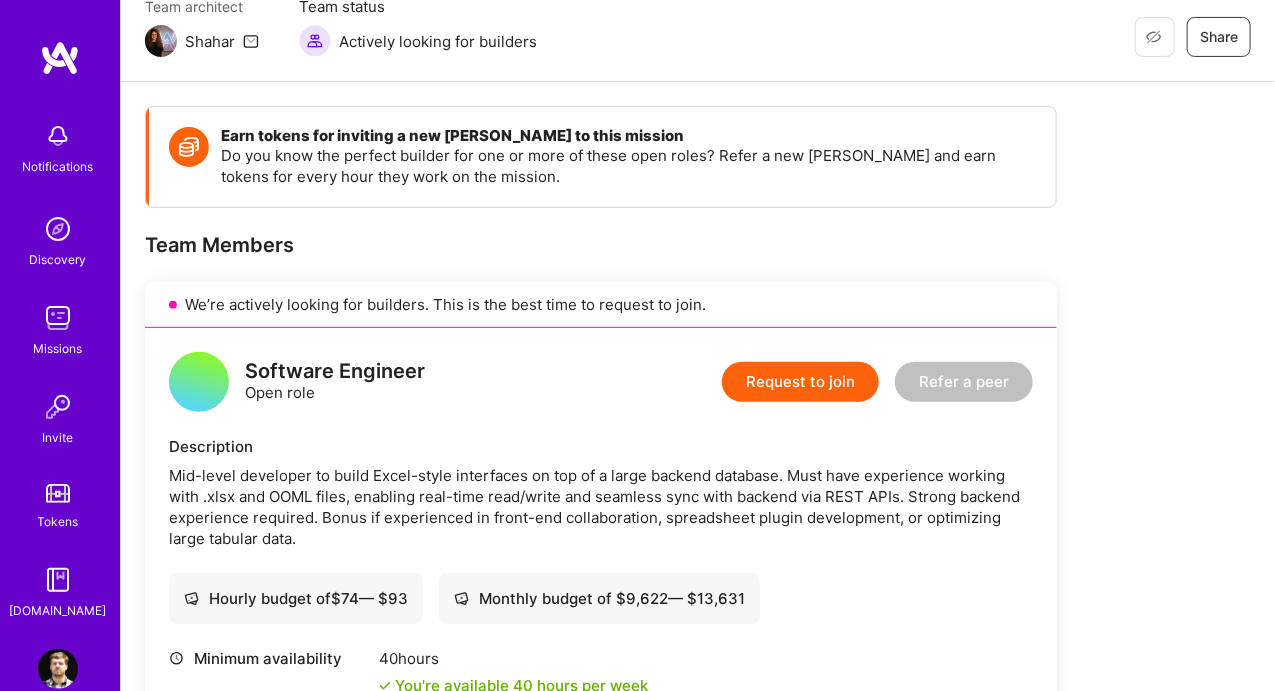 scroll, scrollTop: 185, scrollLeft: 0, axis: vertical 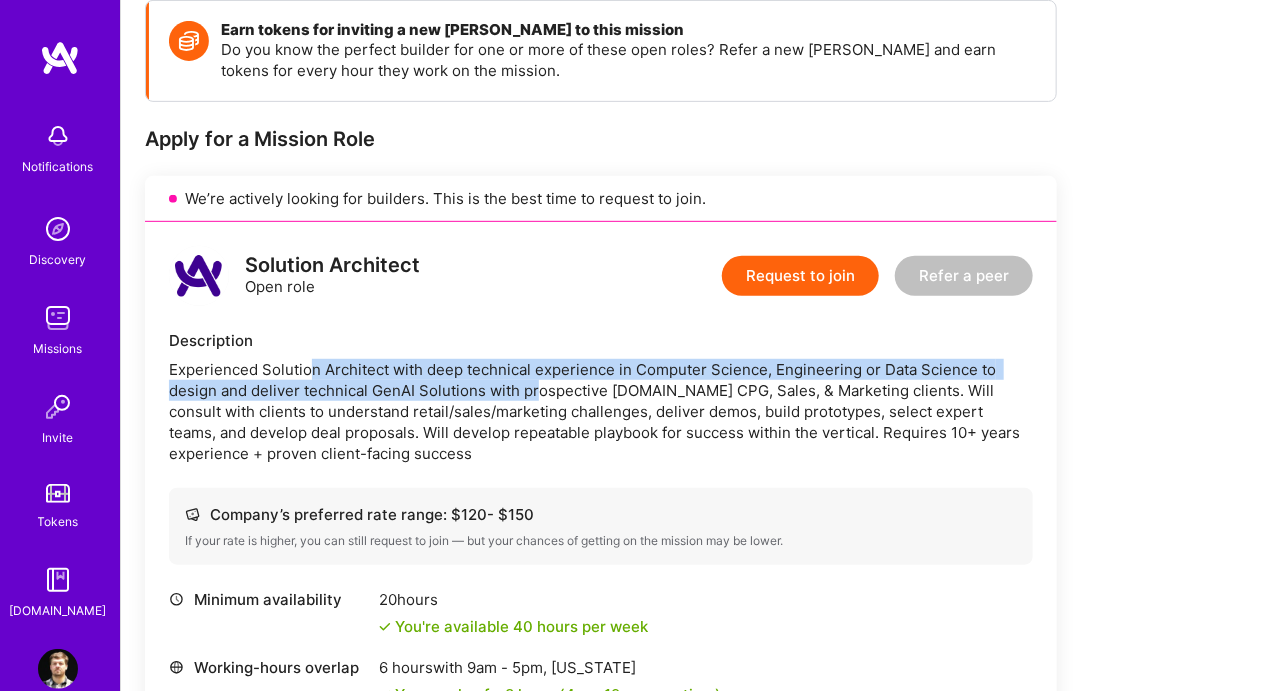 click on "Description Experienced Solution Architect with deep technical experience in Computer Science, Engineering or Data Science to design and deliver technical GenAI Solutions with prospective [DOMAIN_NAME] CPG, Sales, & Marketing clients. Will consult with clients to understand retail/sales/marketing challenges, deliver demos, build prototypes, select expert teams, and develop deal proposals. Will develop repeatable playbook for success within the vertical. Requires 10+ years experience + proven client-facing success" at bounding box center [601, 397] 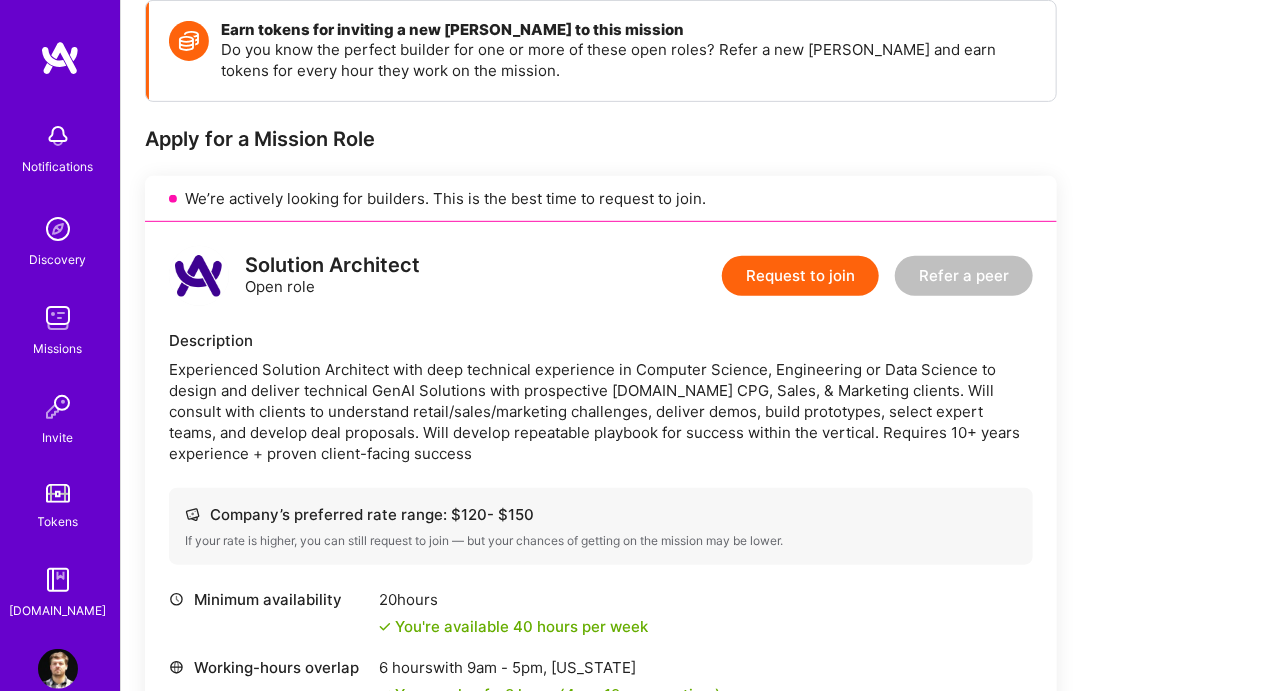 click on "Experienced Solution Architect with deep technical experience in Computer Science, Engineering or Data Science to design and deliver technical GenAI Solutions with prospective [DOMAIN_NAME] CPG, Sales, & Marketing clients. Will consult with clients to understand retail/sales/marketing challenges, deliver demos, build prototypes, select expert teams, and develop deal proposals. Will develop repeatable playbook for success within the vertical. Requires 10+ years experience + proven client-facing success" at bounding box center [601, 411] 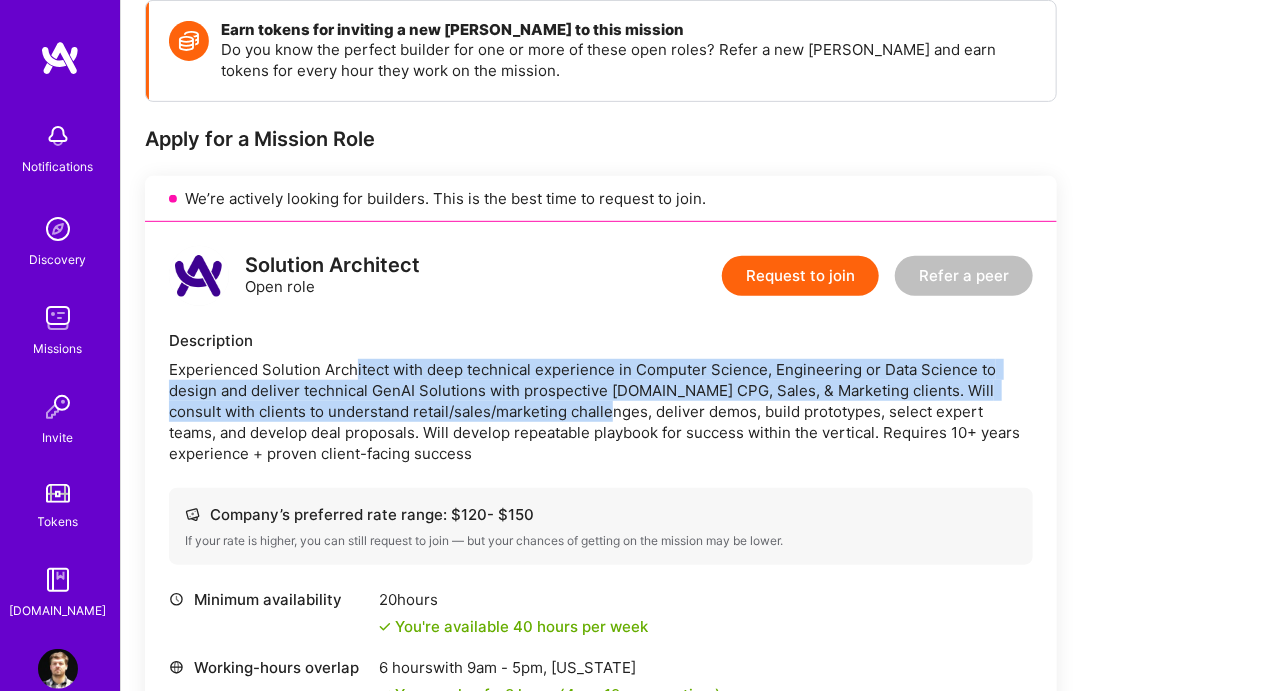 drag, startPoint x: 572, startPoint y: 405, endPoint x: 634, endPoint y: 415, distance: 62.801273 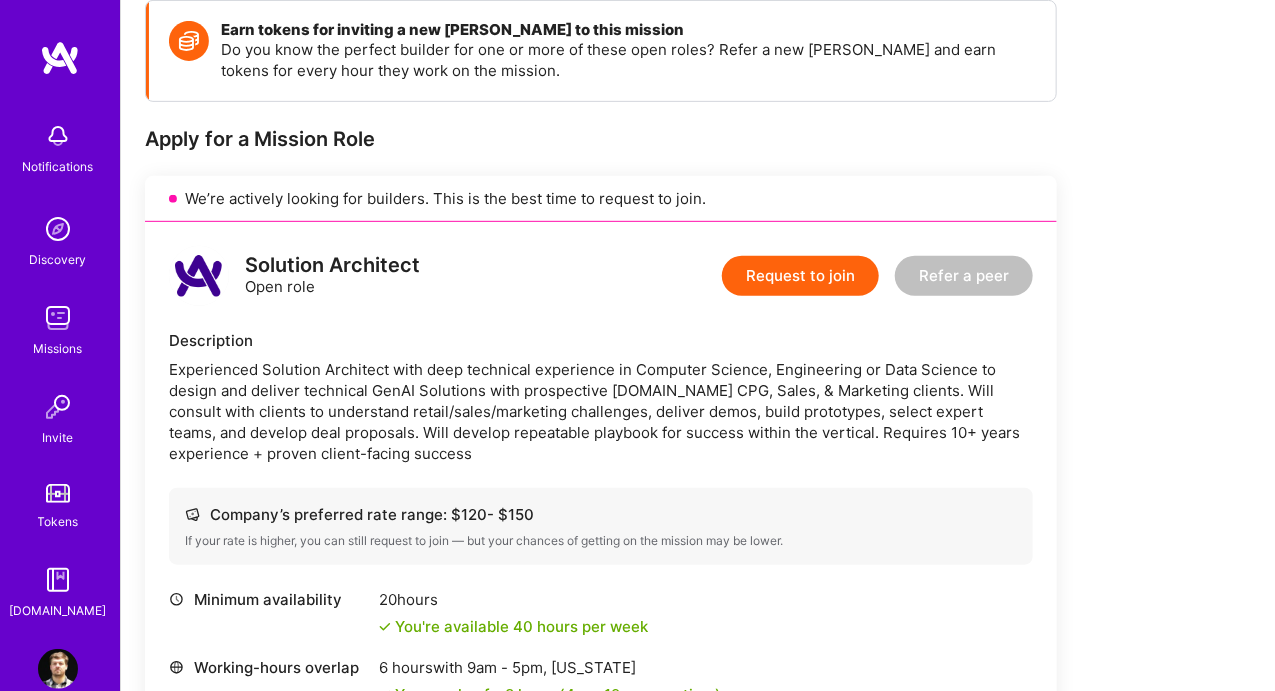 click on "Experienced Solution Architect with deep technical experience in Computer Science, Engineering or Data Science to design and deliver technical GenAI Solutions with prospective A.Team CPG, Sales, & Marketing clients. Will consult with clients to understand retail/sales/marketing challenges, deliver demos, build prototypes, select expert teams, and develop deal proposals. Will develop repeatable playbook for success within the vertical. Requires 10+ years experience + proven client-facing success" at bounding box center [601, 411] 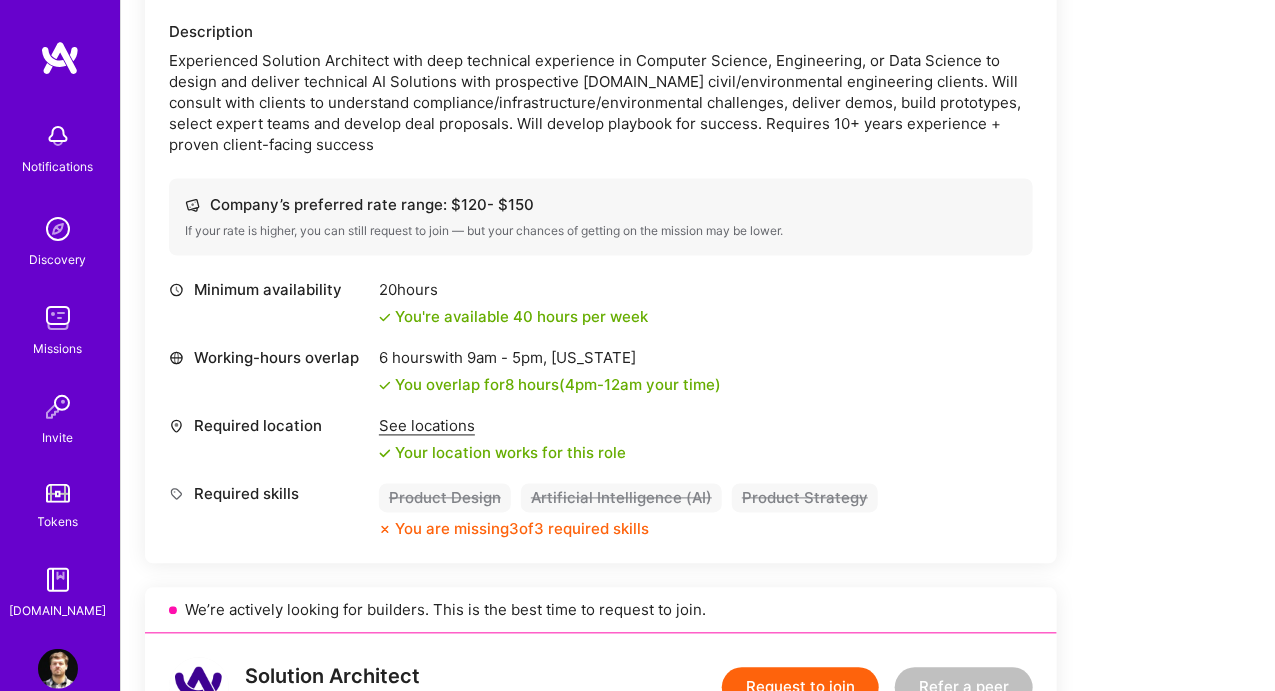 scroll, scrollTop: 1325, scrollLeft: 0, axis: vertical 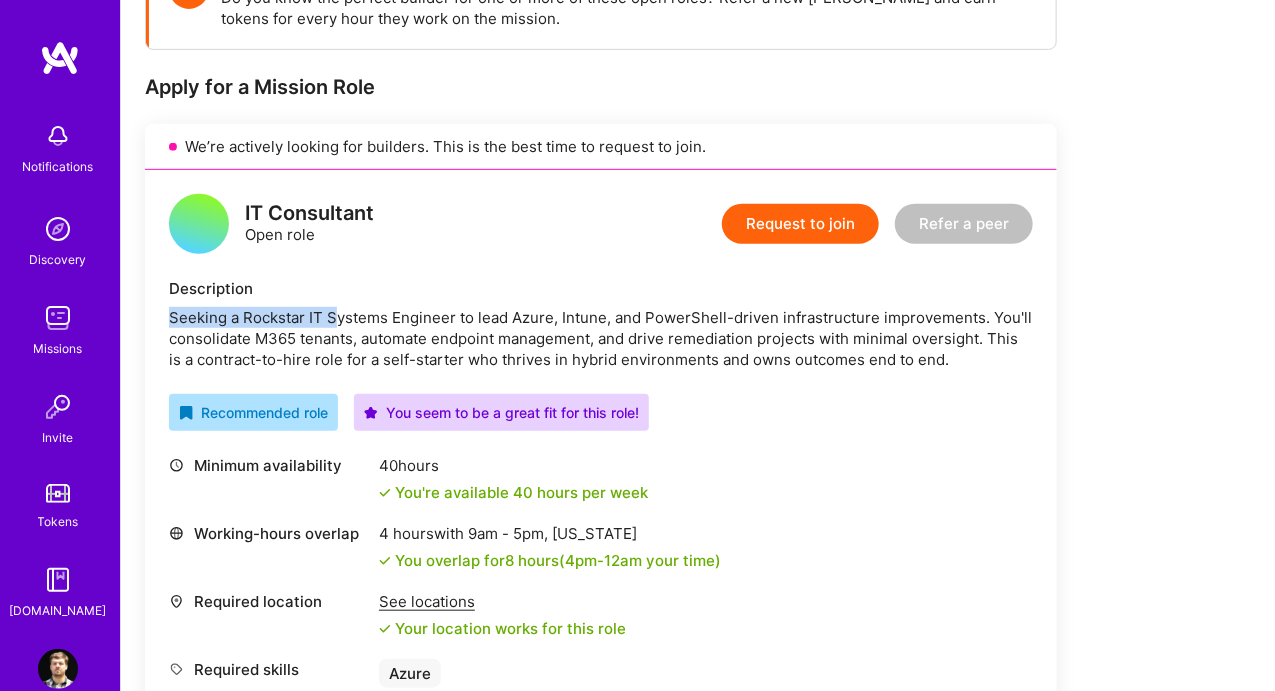 drag, startPoint x: 441, startPoint y: 303, endPoint x: 532, endPoint y: 297, distance: 91.197586 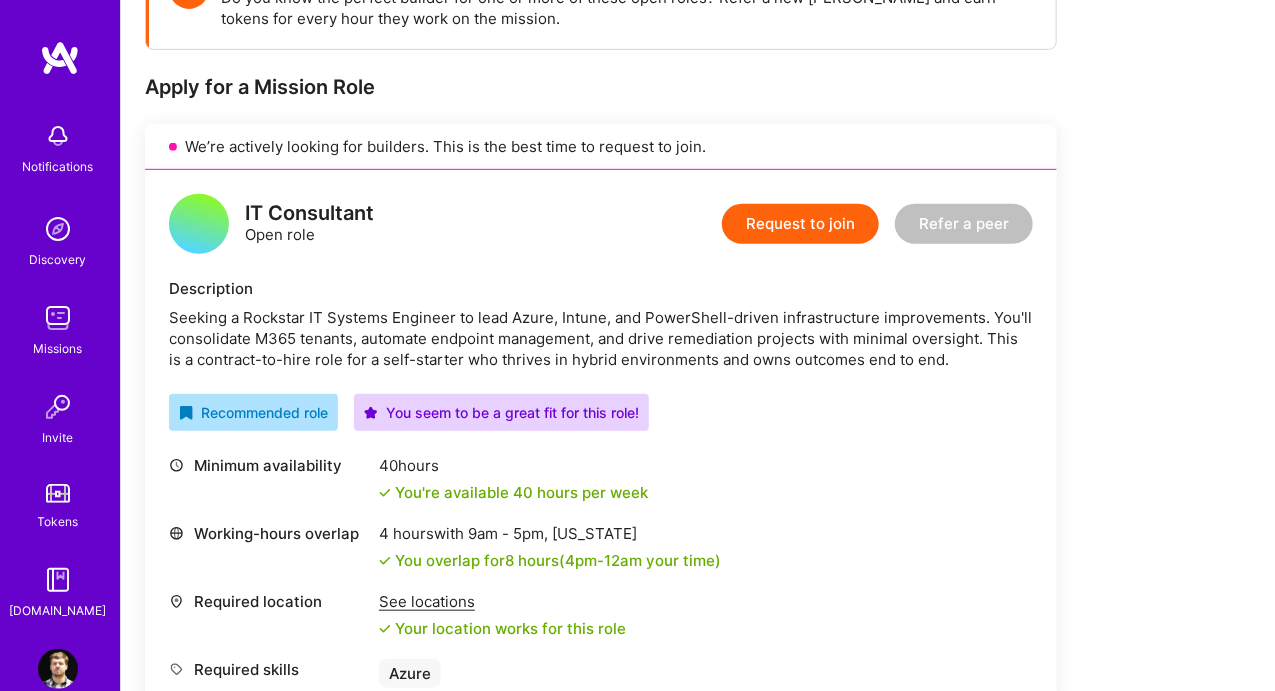click on "Description Seeking a Rockstar IT Systems Engineer to lead Azure, Intune, and PowerShell-driven infrastructure improvements. You'll consolidate M365 tenants, automate endpoint management, and drive remediation projects with minimal oversight. This is a contract-to-hire role for a self-starter who thrives in hybrid environments and owns outcomes end to end." at bounding box center (601, 324) 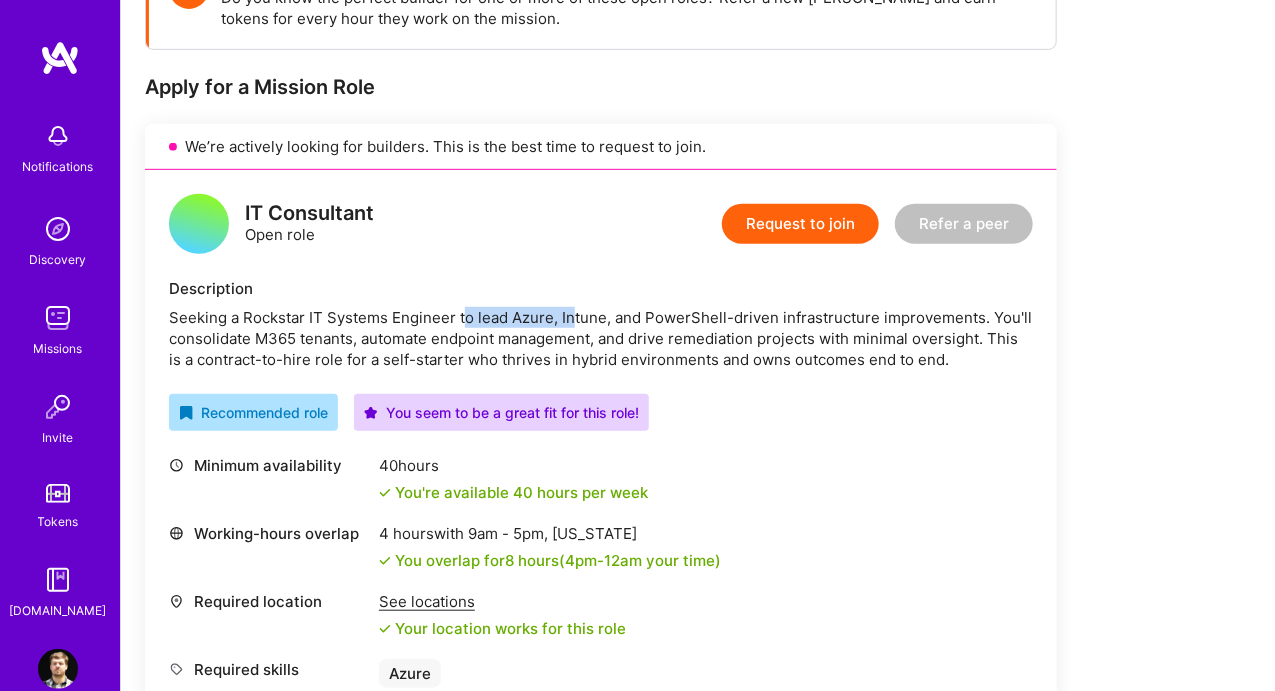 drag, startPoint x: 466, startPoint y: 301, endPoint x: 572, endPoint y: 308, distance: 106.23088 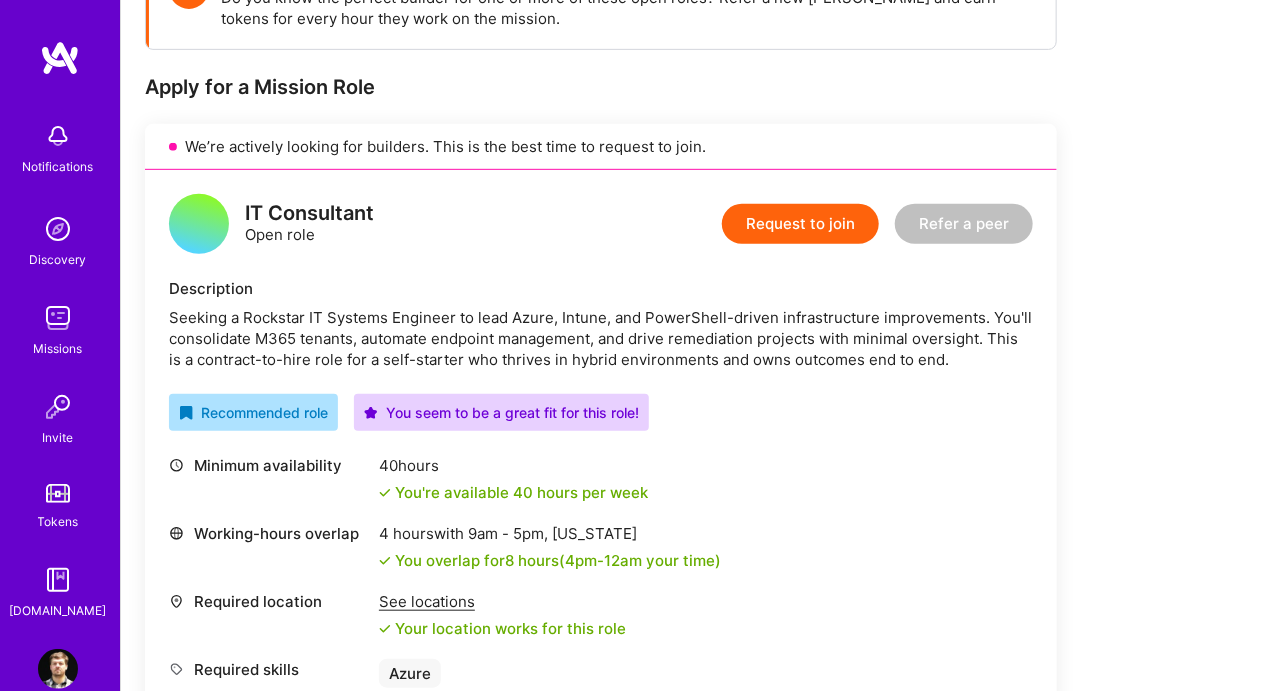 click on "Seeking a Rockstar IT Systems Engineer to lead Azure, Intune, and PowerShell-driven infrastructure improvements. You'll consolidate M365 tenants, automate endpoint management, and drive remediation projects with minimal oversight. This is a contract-to-hire role for a self-starter who thrives in hybrid environments and owns outcomes end to end." at bounding box center [601, 338] 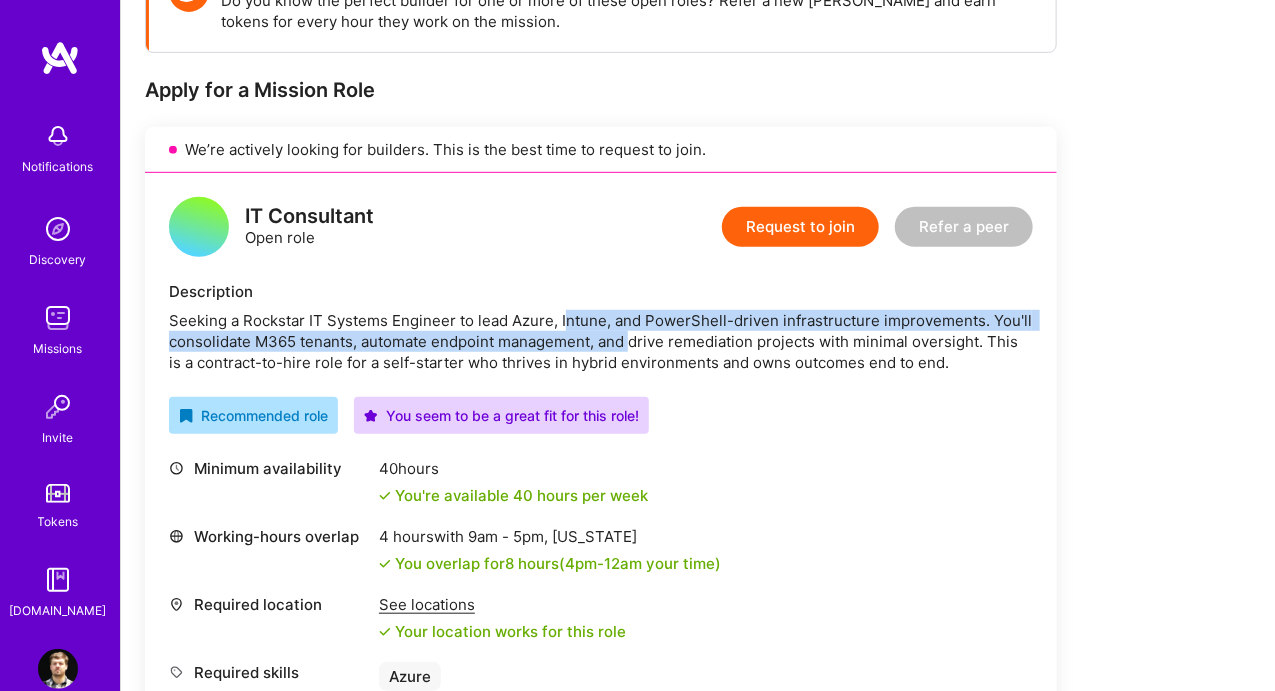 drag, startPoint x: 592, startPoint y: 323, endPoint x: 632, endPoint y: 339, distance: 43.081318 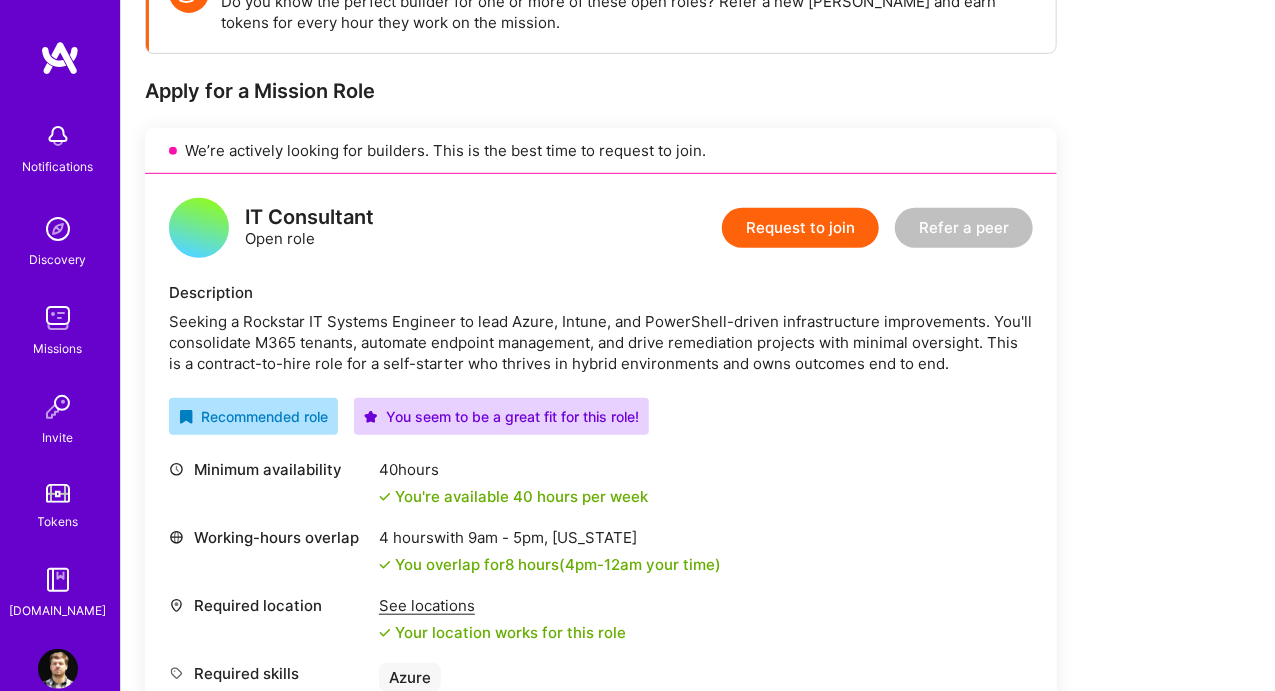 click on "Seeking a Rockstar IT Systems Engineer to lead Azure, Intune, and PowerShell-driven infrastructure improvements. You'll consolidate M365 tenants, automate endpoint management, and drive remediation projects with minimal oversight. This is a contract-to-hire role for a self-starter who thrives in hybrid environments and owns outcomes end to end." at bounding box center [601, 342] 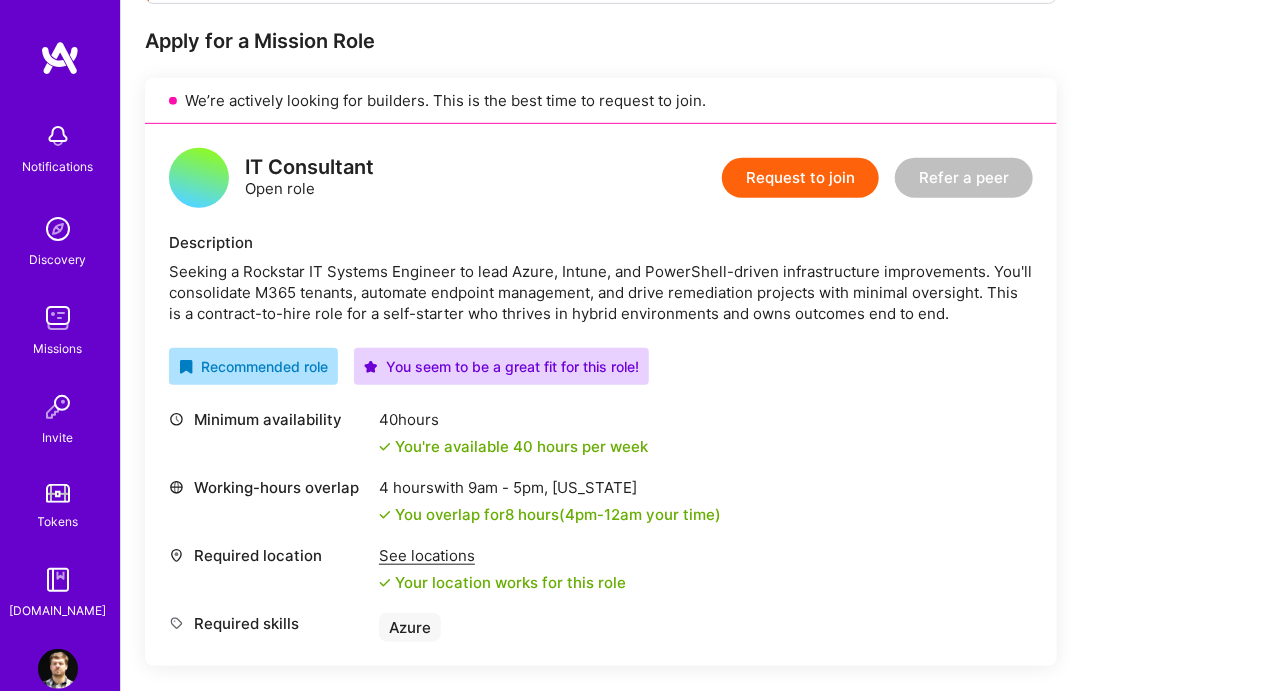 scroll, scrollTop: 393, scrollLeft: 0, axis: vertical 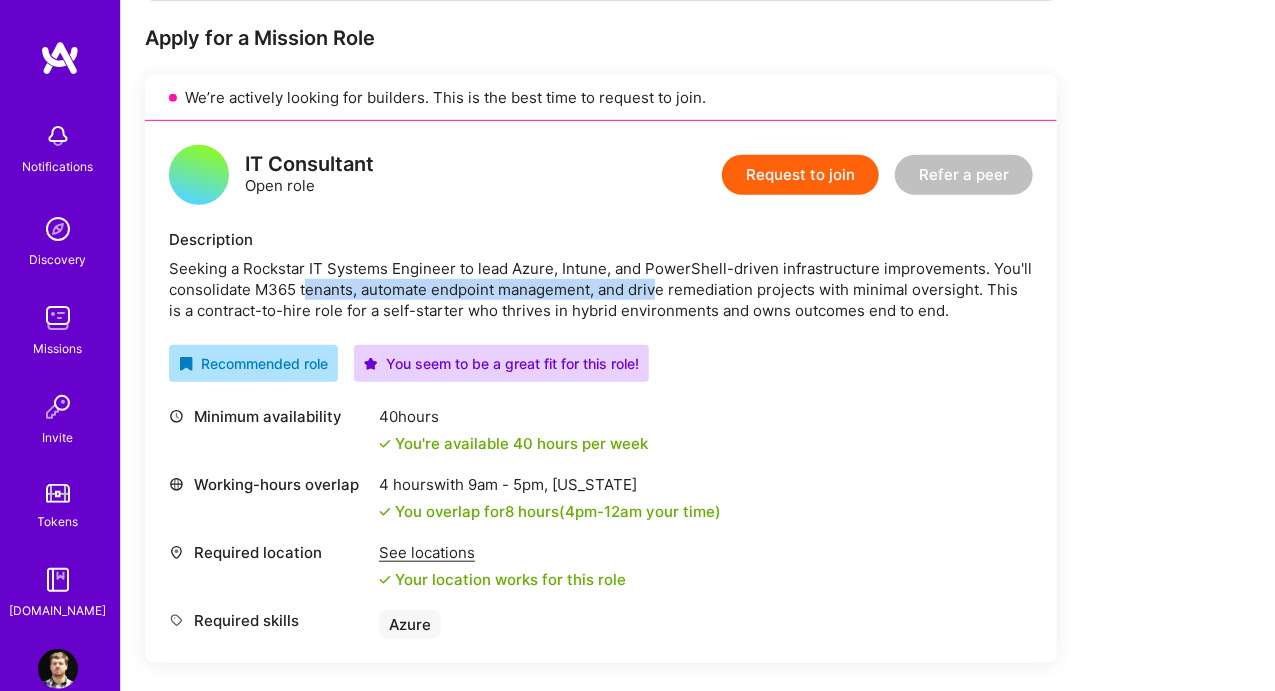 drag, startPoint x: 516, startPoint y: 295, endPoint x: 657, endPoint y: 289, distance: 141.12761 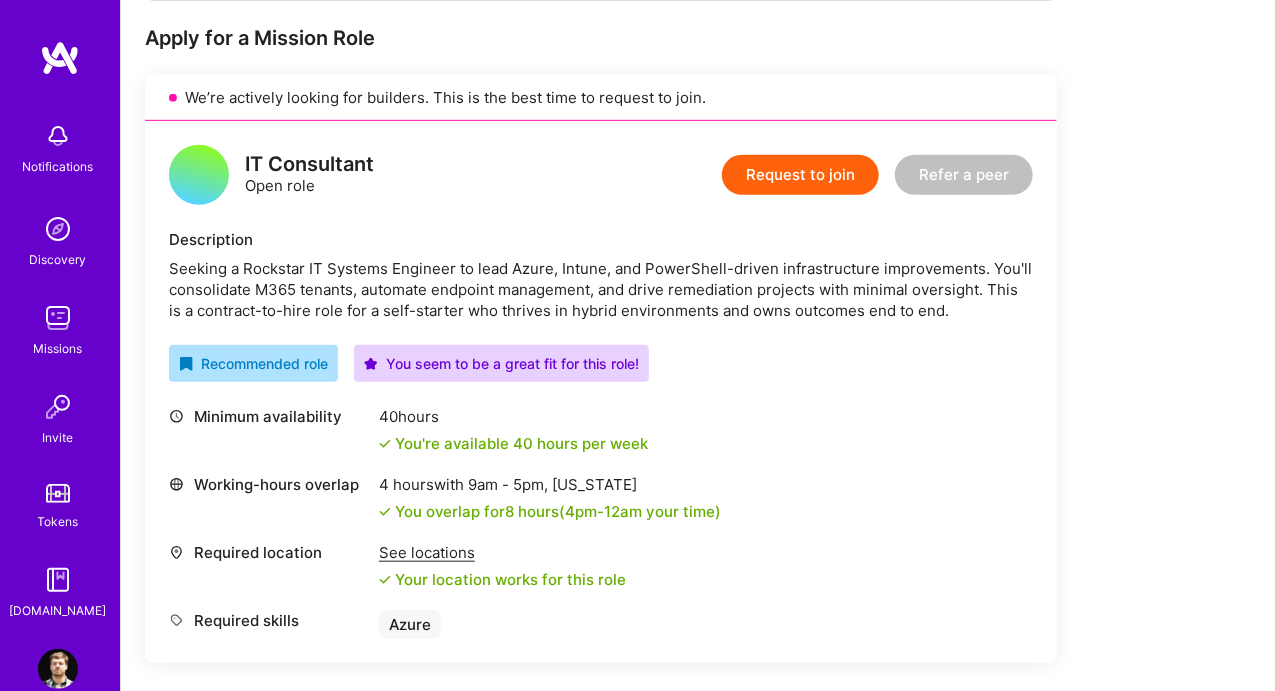click on "Seeking a Rockstar IT Systems Engineer to lead Azure, Intune, and PowerShell-driven infrastructure improvements. You'll consolidate M365 tenants, automate endpoint management, and drive remediation projects with minimal oversight. This is a contract-to-hire role for a self-starter who thrives in hybrid environments and owns outcomes end to end." at bounding box center (601, 289) 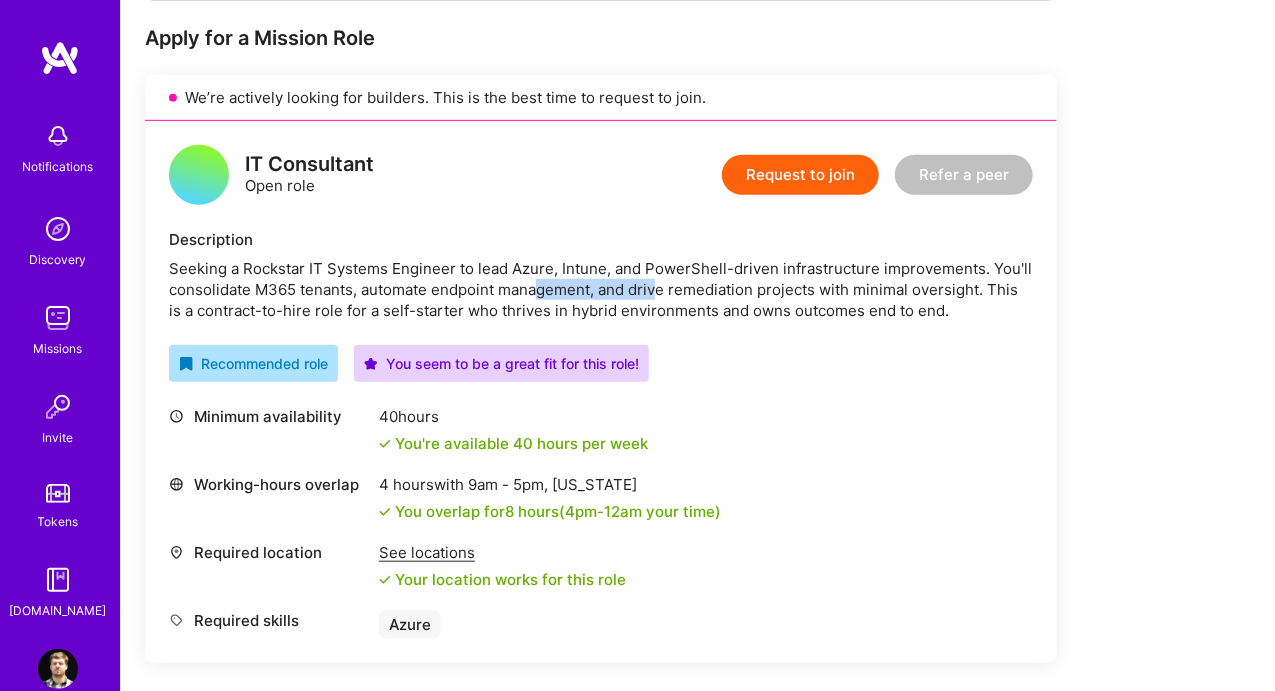 drag, startPoint x: 543, startPoint y: 277, endPoint x: 660, endPoint y: 296, distance: 118.5327 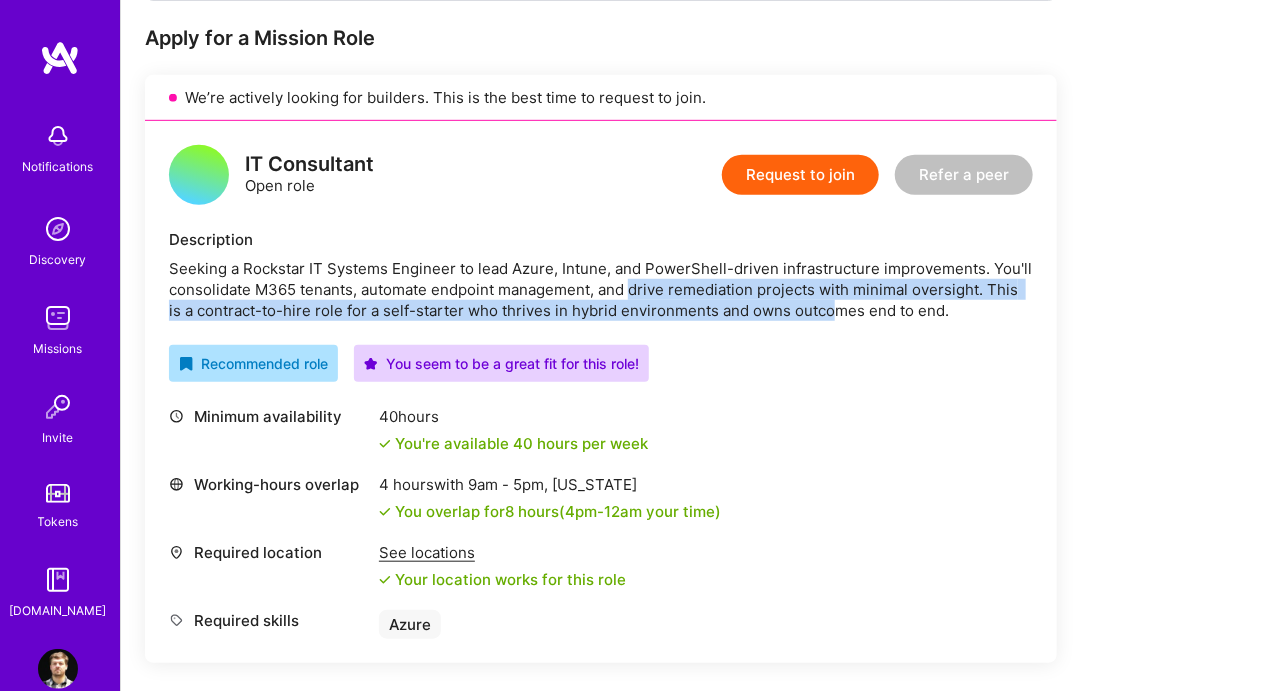 drag, startPoint x: 633, startPoint y: 300, endPoint x: 832, endPoint y: 304, distance: 199.04019 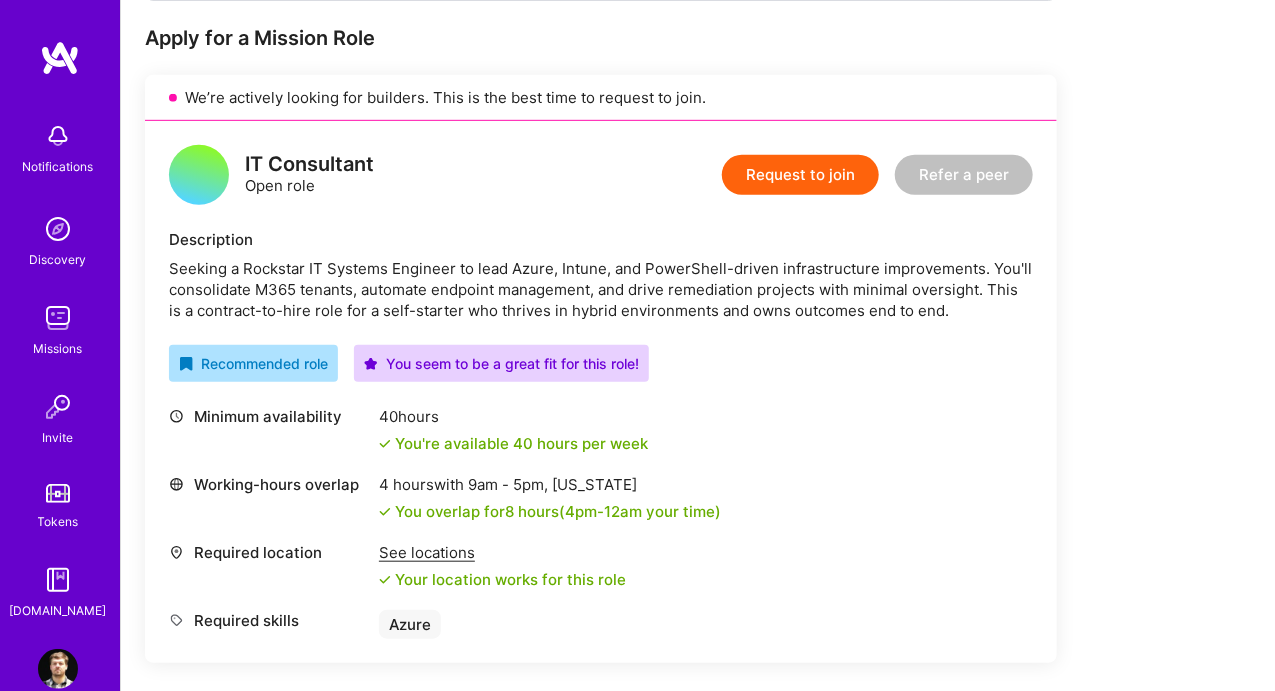 click on "Seeking a Rockstar IT Systems Engineer to lead Azure, Intune, and PowerShell-driven infrastructure improvements. You'll consolidate M365 tenants, automate endpoint management, and drive remediation projects with minimal oversight. This is a contract-to-hire role for a self-starter who thrives in hybrid environments and owns outcomes end to end." at bounding box center (601, 289) 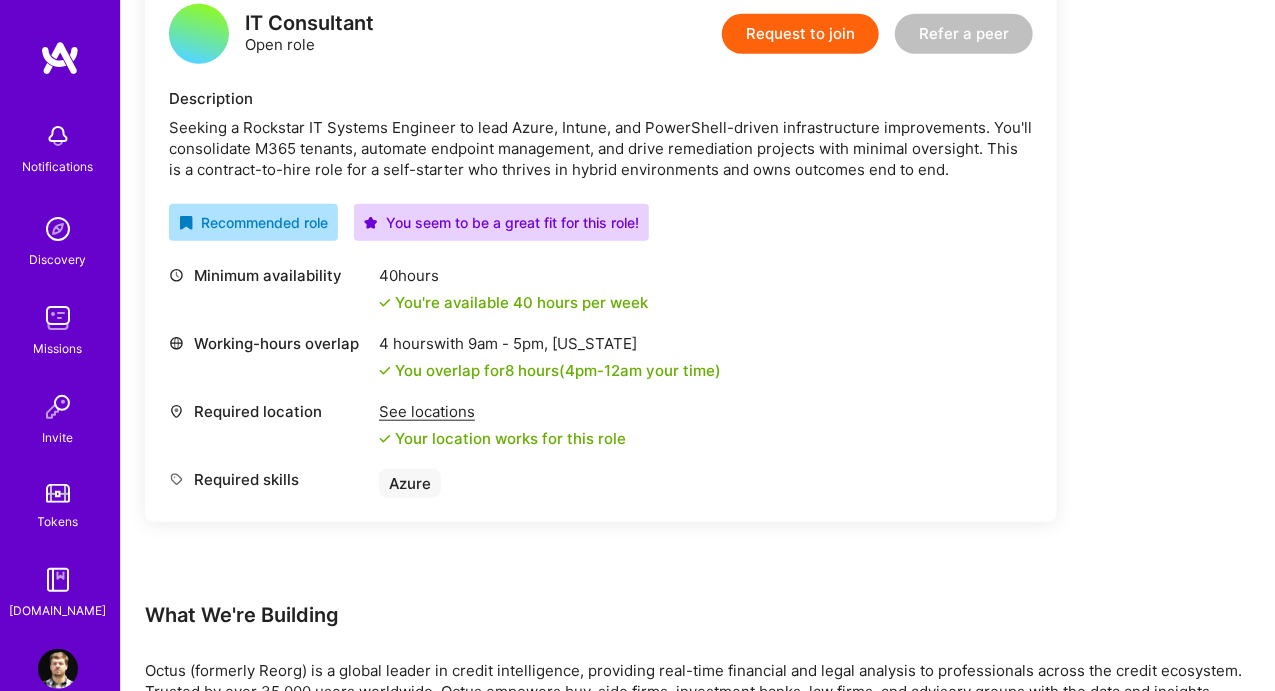 scroll, scrollTop: 514, scrollLeft: 0, axis: vertical 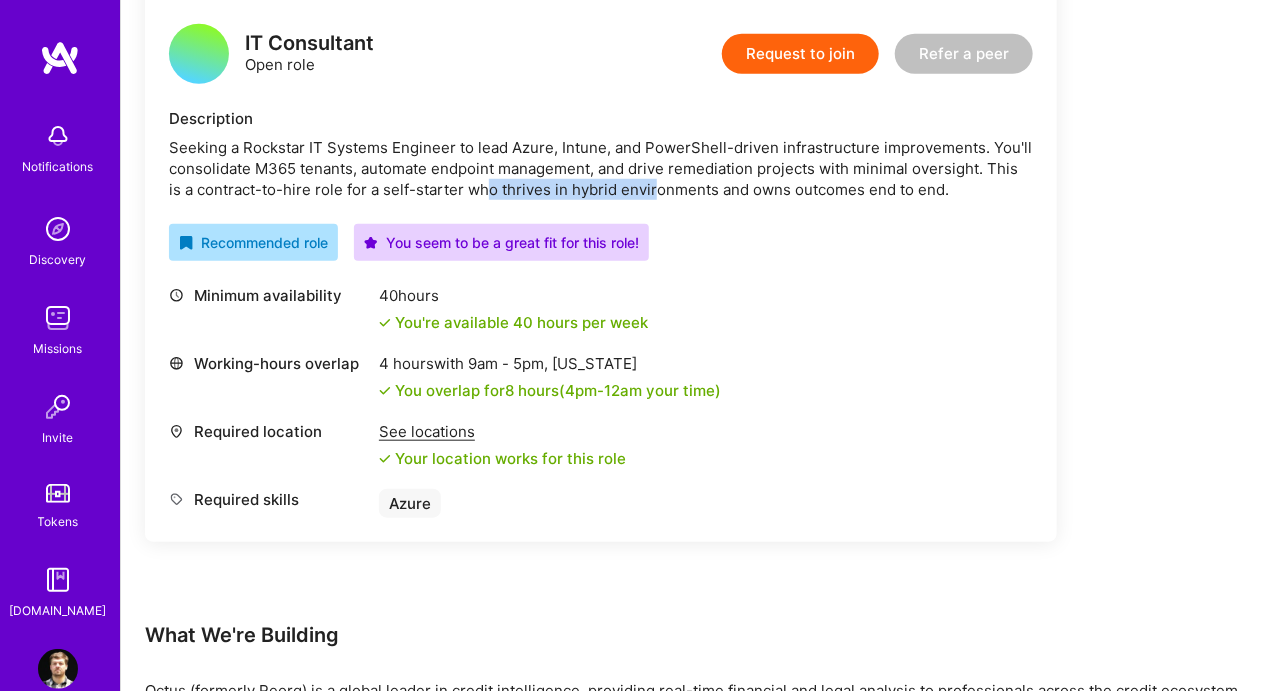 drag, startPoint x: 513, startPoint y: 194, endPoint x: 652, endPoint y: 183, distance: 139.43457 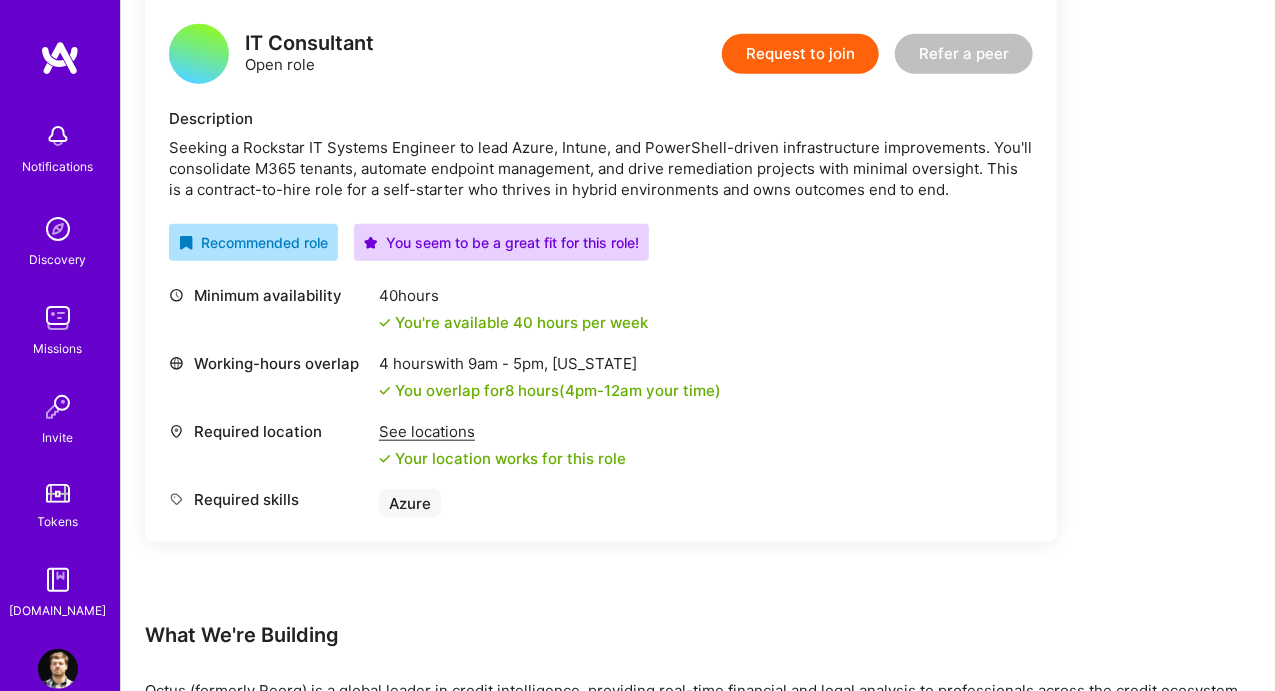 click on "Seeking a Rockstar IT Systems Engineer to lead Azure, Intune, and PowerShell-driven infrastructure improvements. You'll consolidate M365 tenants, automate endpoint management, and drive remediation projects with minimal oversight. This is a contract-to-hire role for a self-starter who thrives in hybrid environments and owns outcomes end to end." at bounding box center (601, 168) 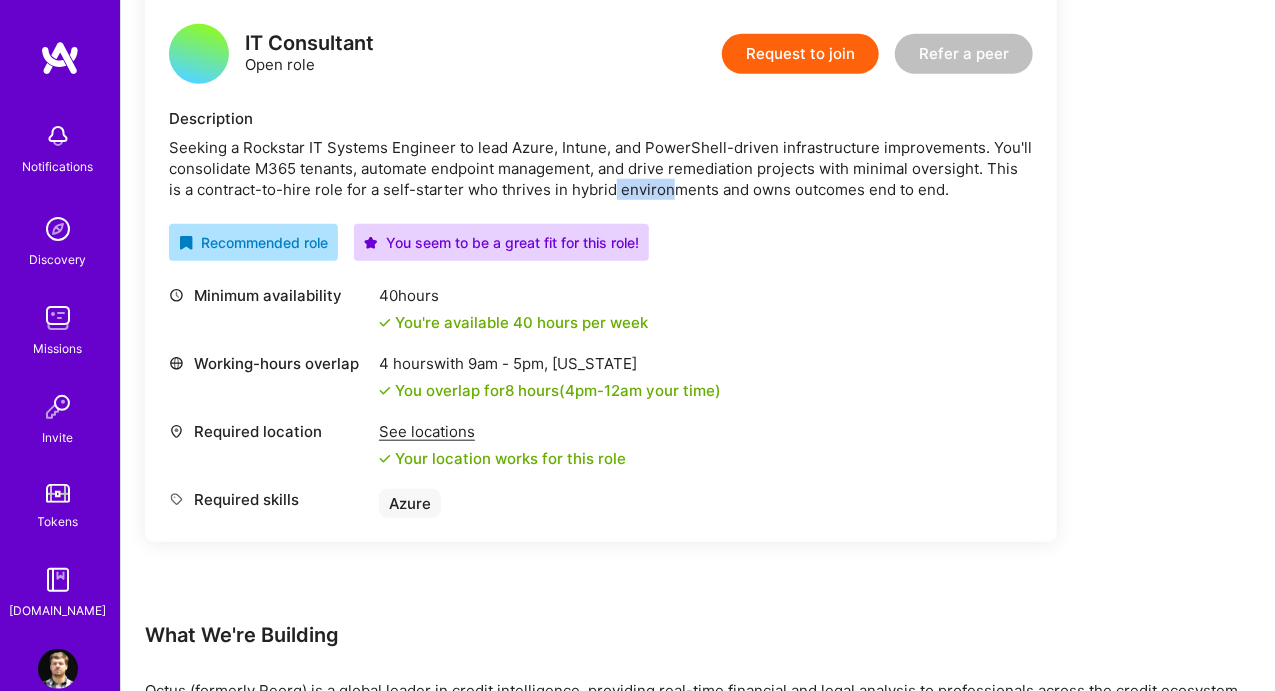 drag, startPoint x: 613, startPoint y: 178, endPoint x: 675, endPoint y: 192, distance: 63.560993 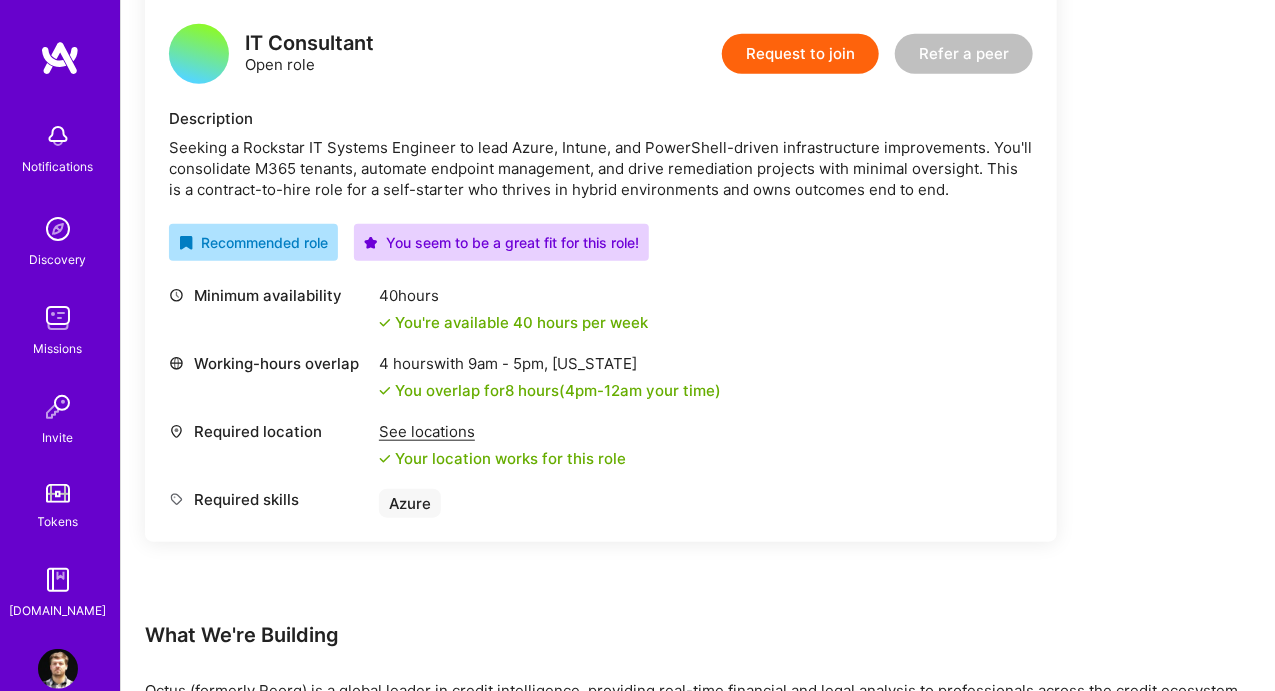 click on "IT Consultant Open role Request to join Refer a peer Description Seeking a Rockstar IT Systems Engineer to lead Azure, Intune, and PowerShell-driven infrastructure improvements. You'll consolidate M365 tenants, automate endpoint management, and drive remediation projects with minimal oversight. This is a contract-to-hire role for a self-starter who thrives in hybrid environments and owns outcomes end to end. Recommended role You seem to be a great fit for this role! Minimum availability 40  hours You're available 40 hours per week Working-hours overlap 4 hours  with   9am    -    5pm ,     New York You overlap for  8 hours  ( 4pm - 12am   your time) Required location See locations Your location works for this role Required skills Azure Show more info" at bounding box center [601, 271] 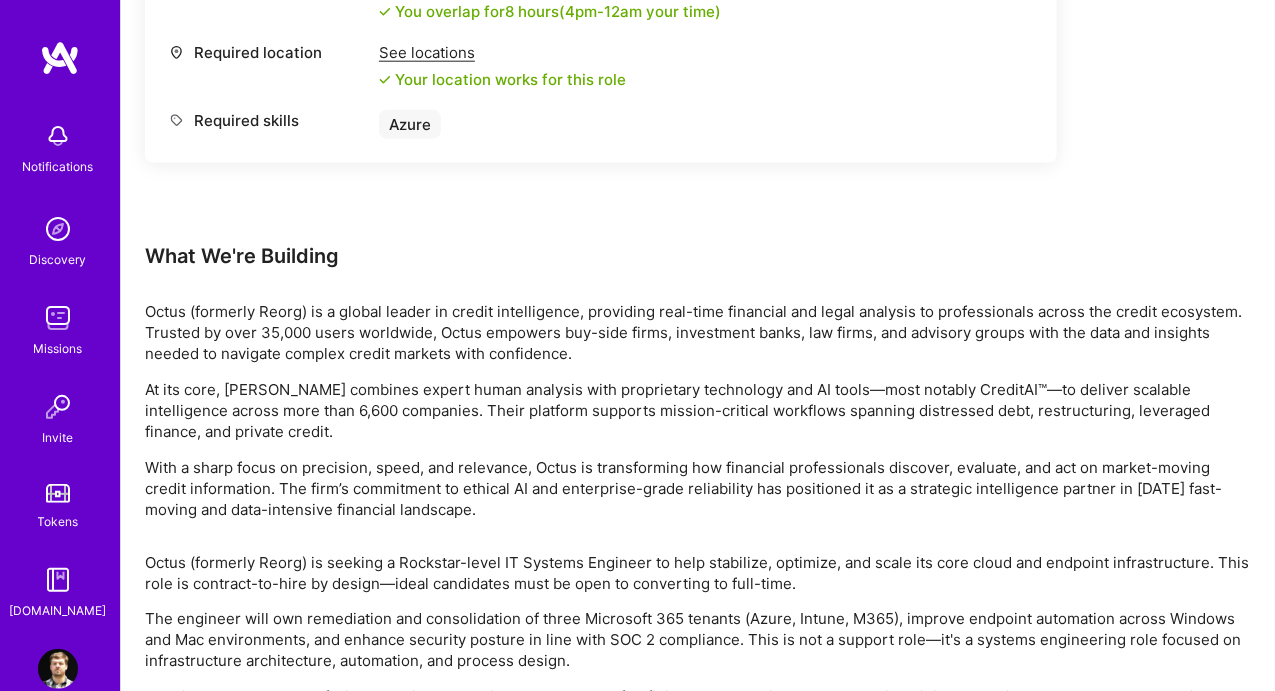 scroll, scrollTop: 896, scrollLeft: 0, axis: vertical 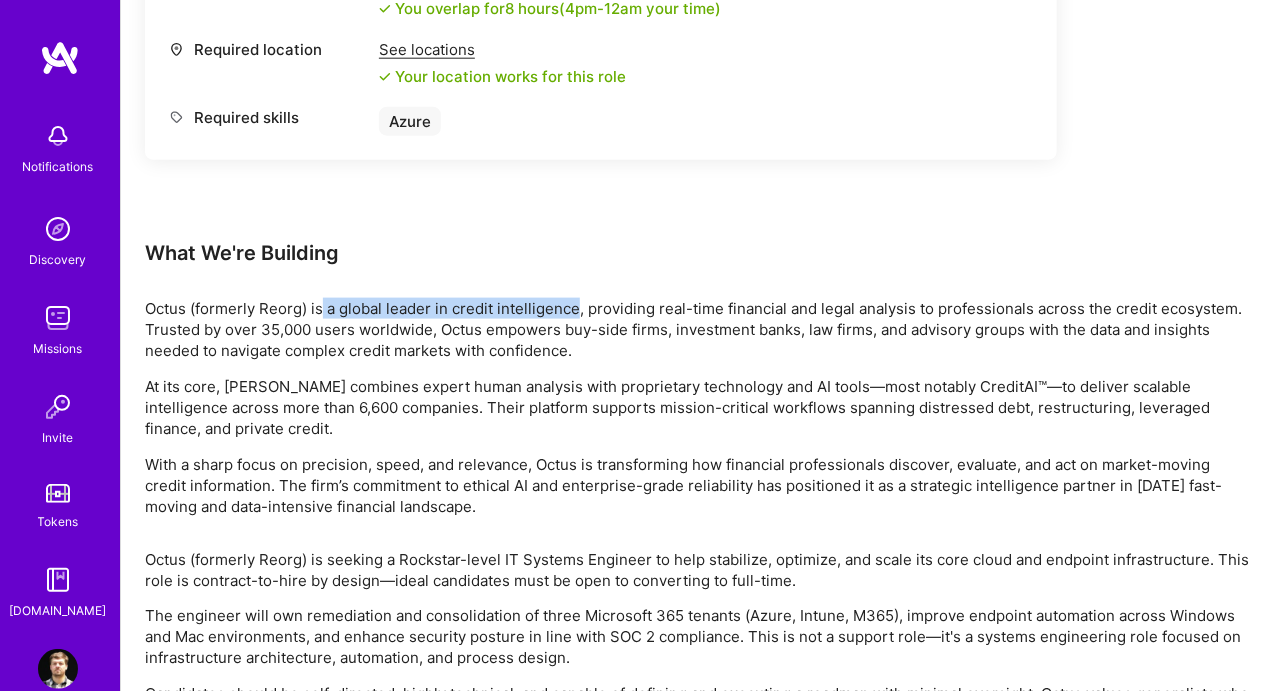 drag, startPoint x: 530, startPoint y: 312, endPoint x: 578, endPoint y: 312, distance: 48 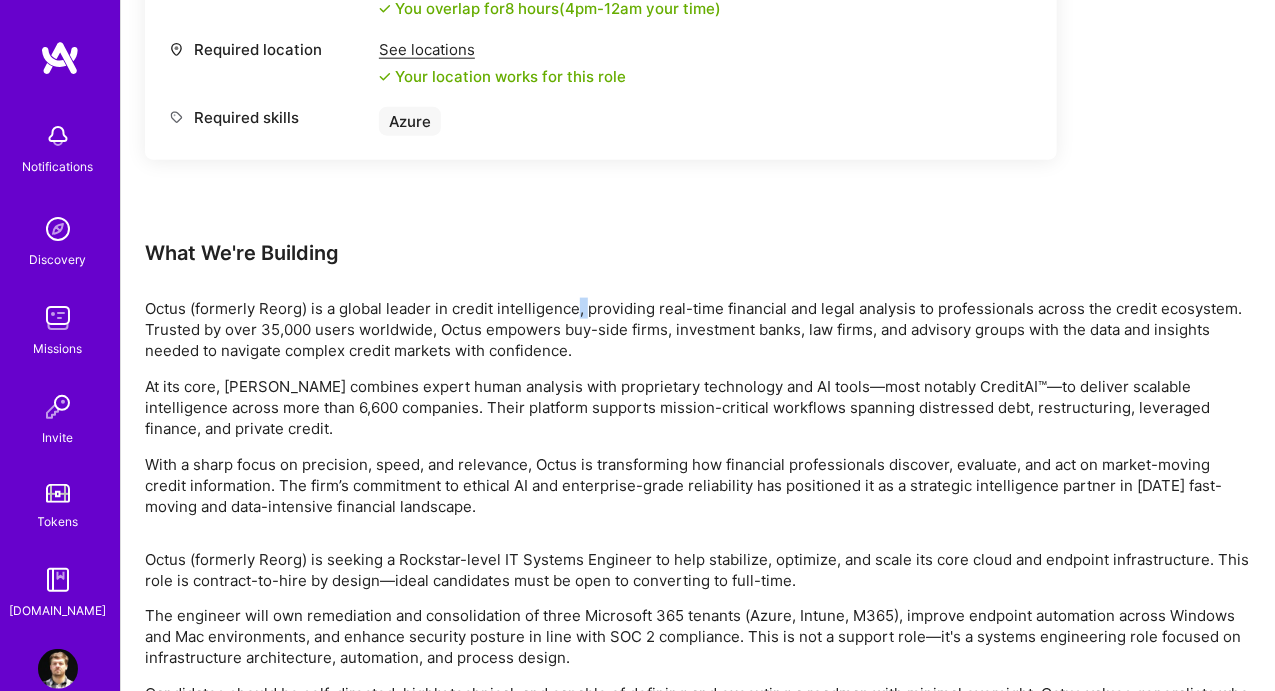 click on "Octus (formerly Reorg) is a global leader in credit intelligence, providing real-time financial and legal analysis to professionals across the credit ecosystem. Trusted by over 35,000 users worldwide, Octus empowers buy-side firms, investment banks, law firms, and advisory groups with the data and insights needed to navigate complex credit markets with confidence." at bounding box center [698, 329] 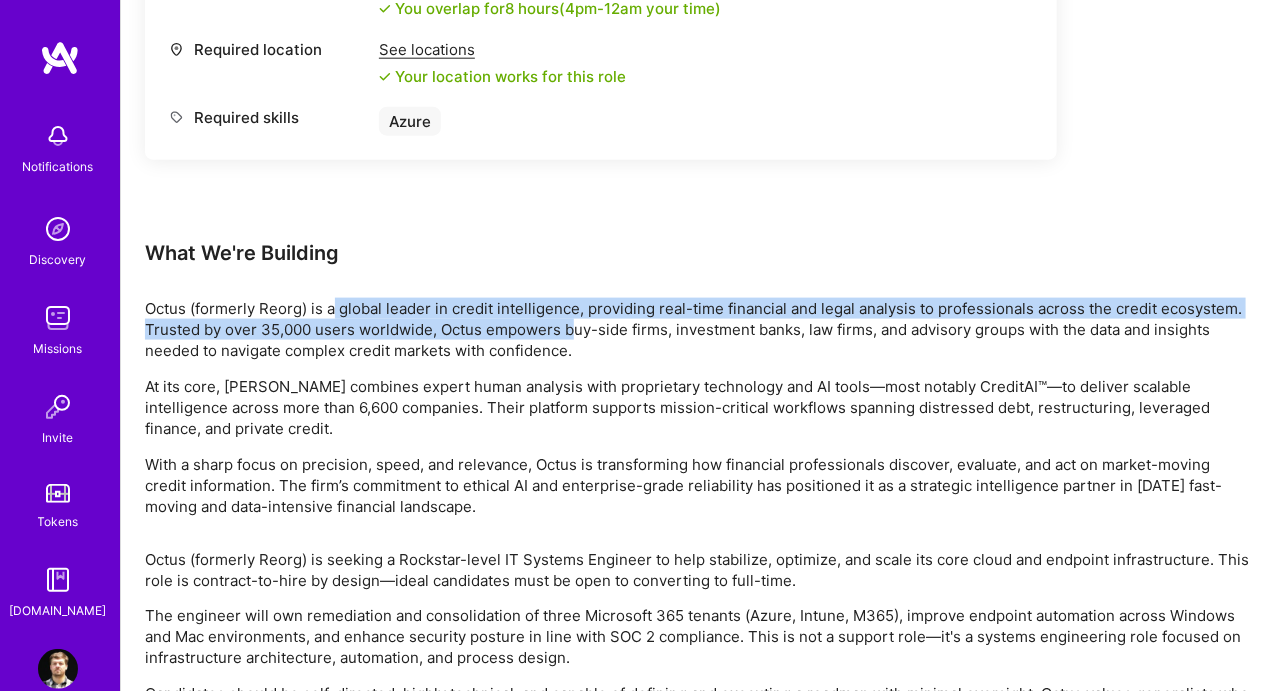 drag, startPoint x: 381, startPoint y: 305, endPoint x: 572, endPoint y: 332, distance: 192.89894 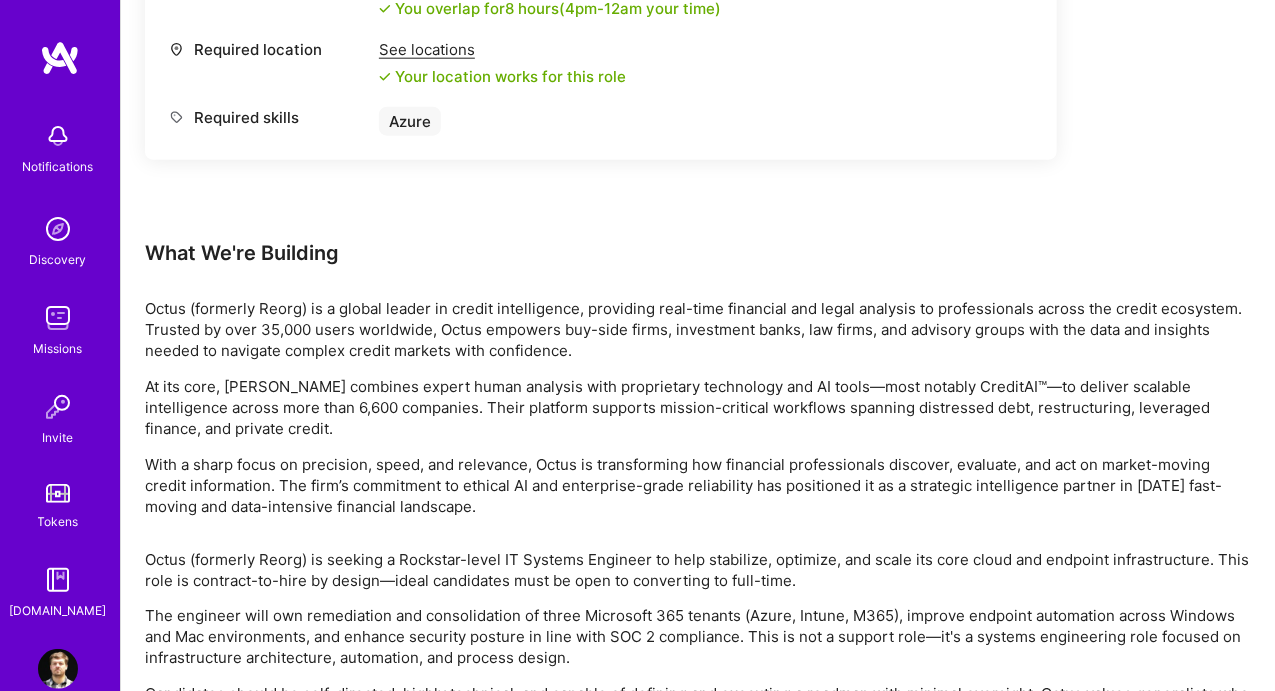 click on "Octus (formerly Reorg) is a global leader in credit intelligence, providing real-time financial and legal analysis to professionals across the credit ecosystem. Trusted by over 35,000 users worldwide, Octus empowers buy-side firms, investment banks, law firms, and advisory groups with the data and insights needed to navigate complex credit markets with confidence." at bounding box center (698, 329) 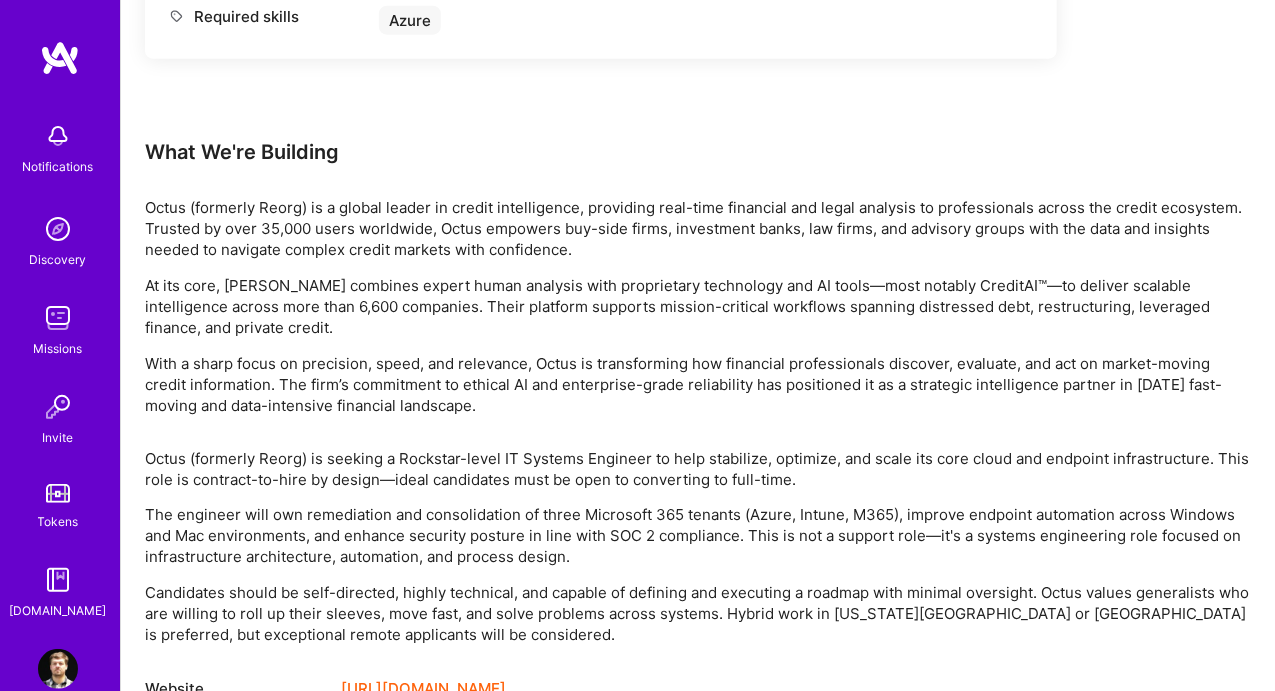 scroll, scrollTop: 1053, scrollLeft: 0, axis: vertical 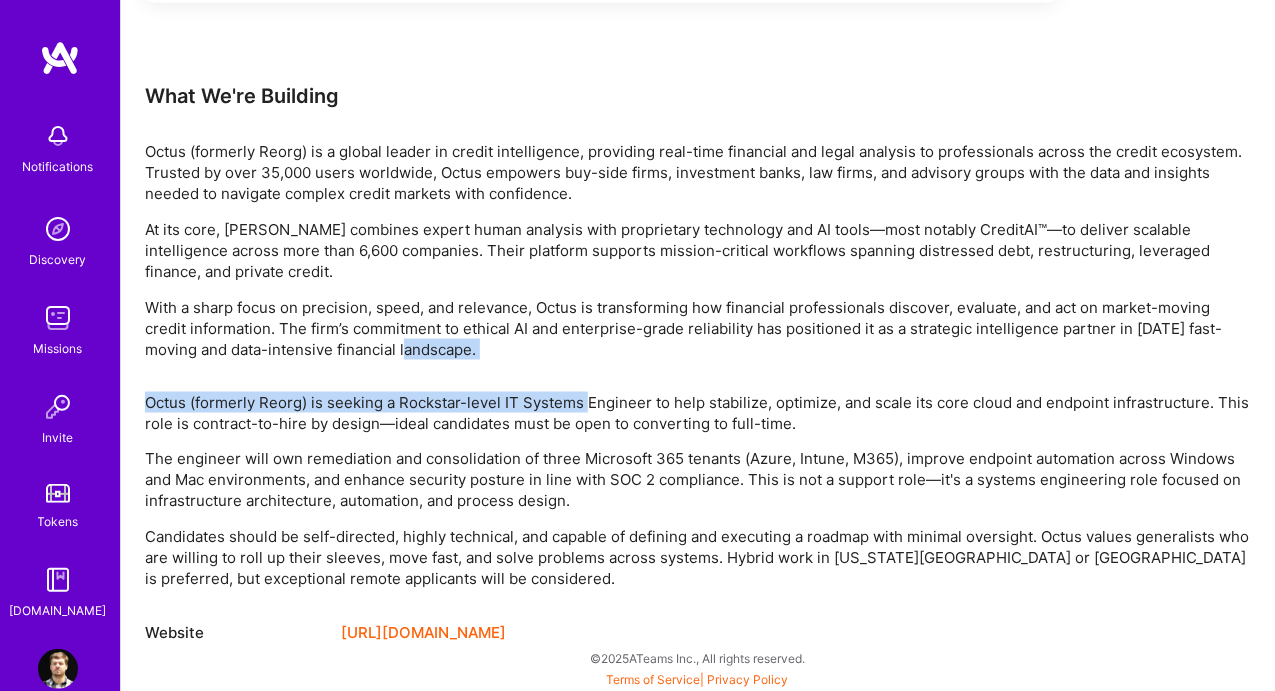 drag, startPoint x: 400, startPoint y: 356, endPoint x: 584, endPoint y: 371, distance: 184.6104 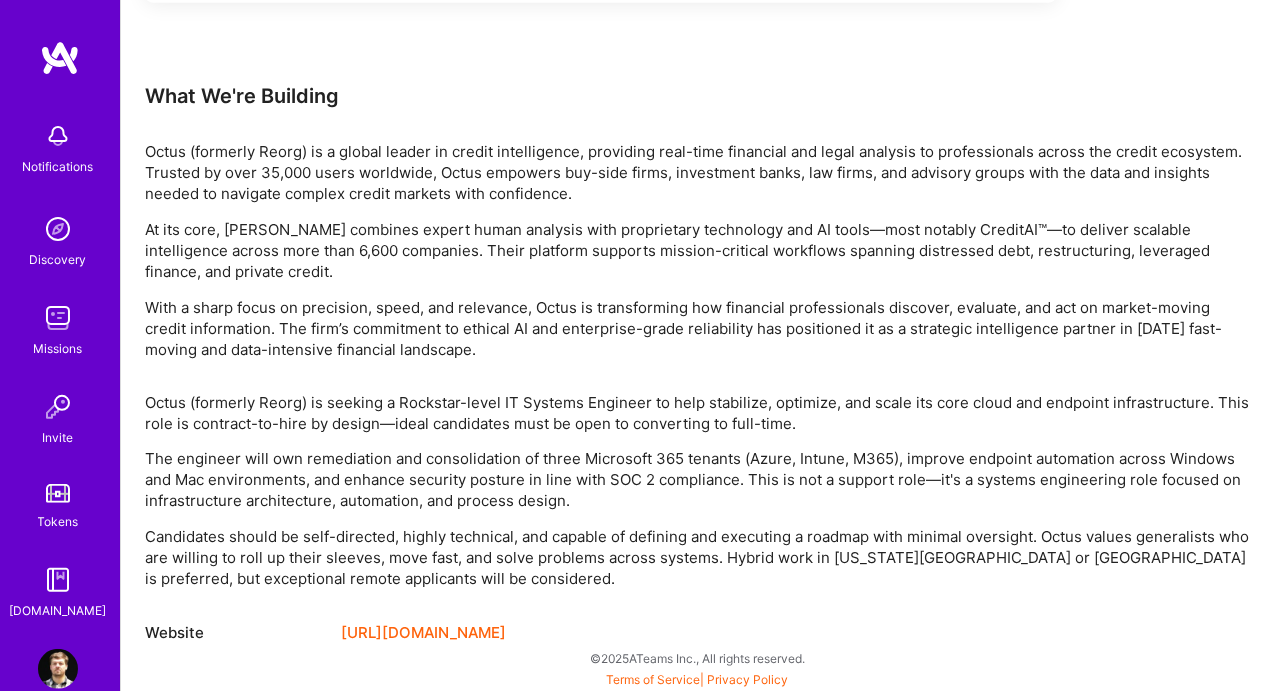click on "Earn tokens for inviting a new A.Teamer to this mission Do you know the perfect builder for one or more of these open roles? Refer a new A.Teamer and earn tokens for every hour they work on the mission. Apply for a Mission Role We’re actively looking for builders. This is the best time to request to join. IT Consultant Open role Request to join Refer a peer Description Seeking a Rockstar IT Systems Engineer to lead Azure, Intune, and PowerShell-driven infrastructure improvements. You'll consolidate M365 tenants, automate endpoint management, and drive remediation projects with minimal oversight. This is a contract-to-hire role for a self-starter who thrives in hybrid environments and owns outcomes end to end. Recommended role You seem to be a great fit for this role! Minimum availability 40  hours You're available 40 hours per week Working-hours overlap 4 hours  with   9am    -    5pm ,     New York You overlap for  8 hours  ( 4pm - 12am   your time) Required location See locations Required skills Azure" at bounding box center [698, -58] 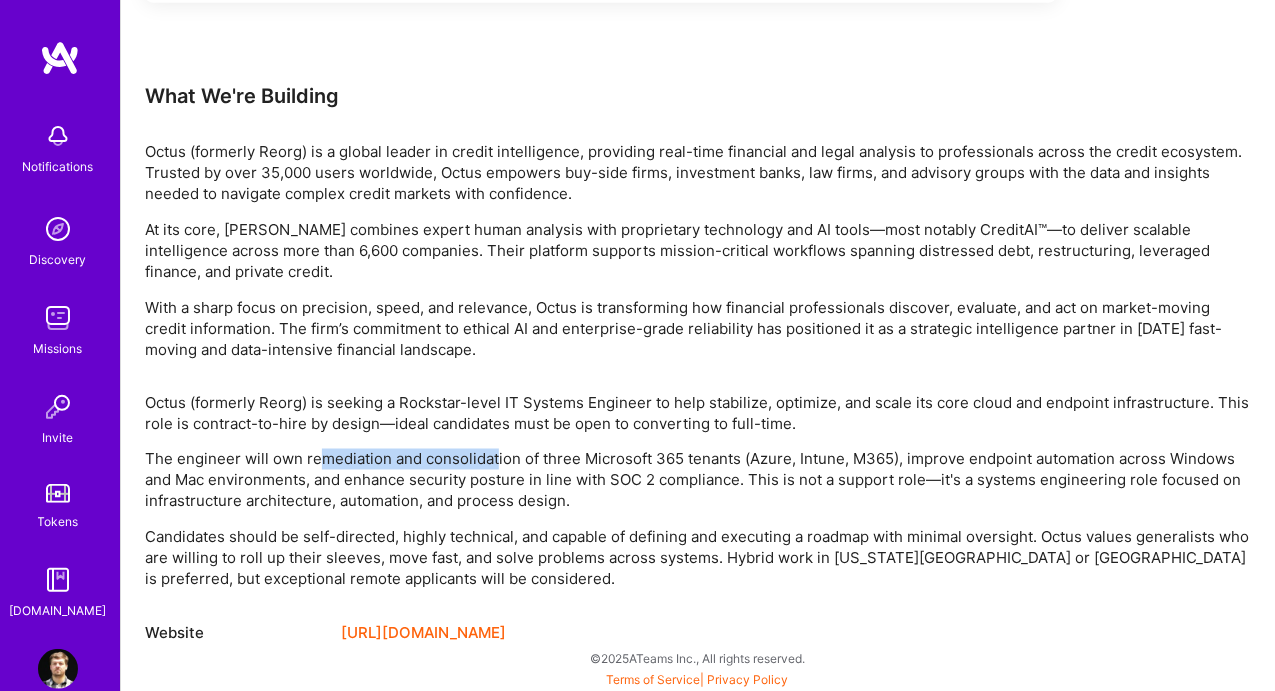drag, startPoint x: 320, startPoint y: 437, endPoint x: 559, endPoint y: 460, distance: 240.10414 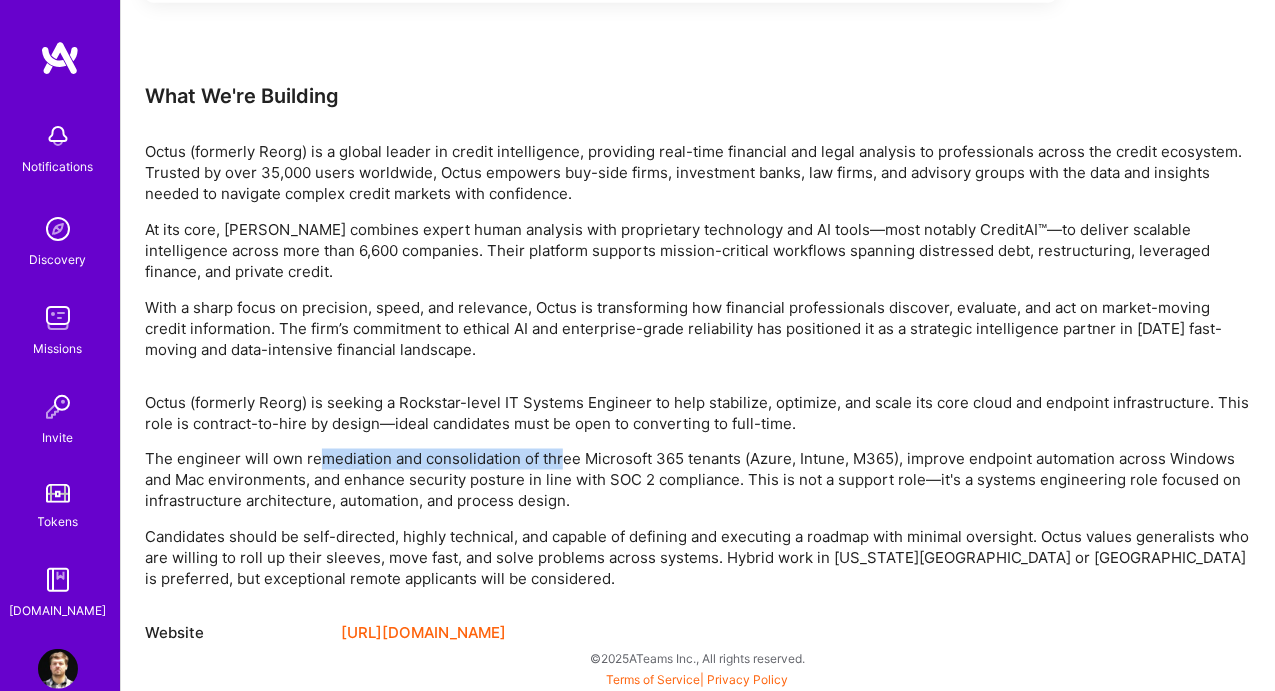 click on "The engineer will own remediation and consolidation of three Microsoft 365 tenants (Azure, Intune, M365), improve endpoint automation across Windows and Mac environments, and enhance security posture in line with SOC 2 compliance. This is not a support role—it's a systems engineering role focused on infrastructure architecture, automation, and process design." at bounding box center [698, 480] 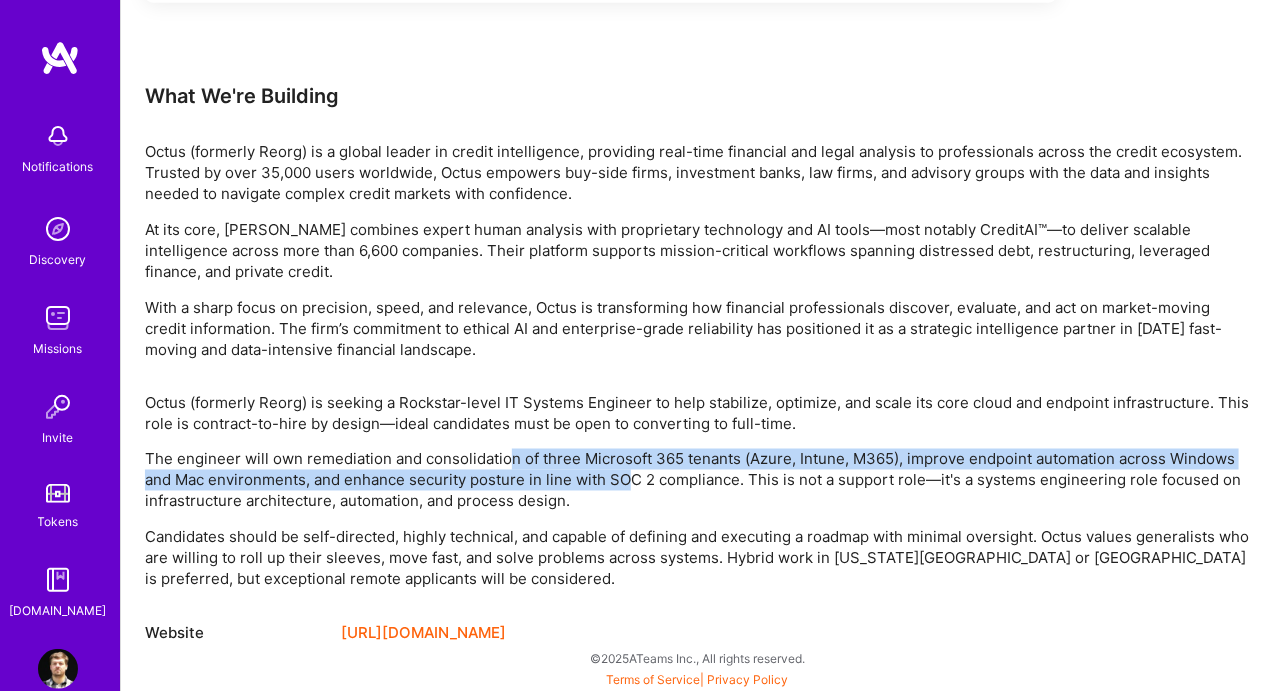 drag, startPoint x: 509, startPoint y: 461, endPoint x: 628, endPoint y: 468, distance: 119.2057 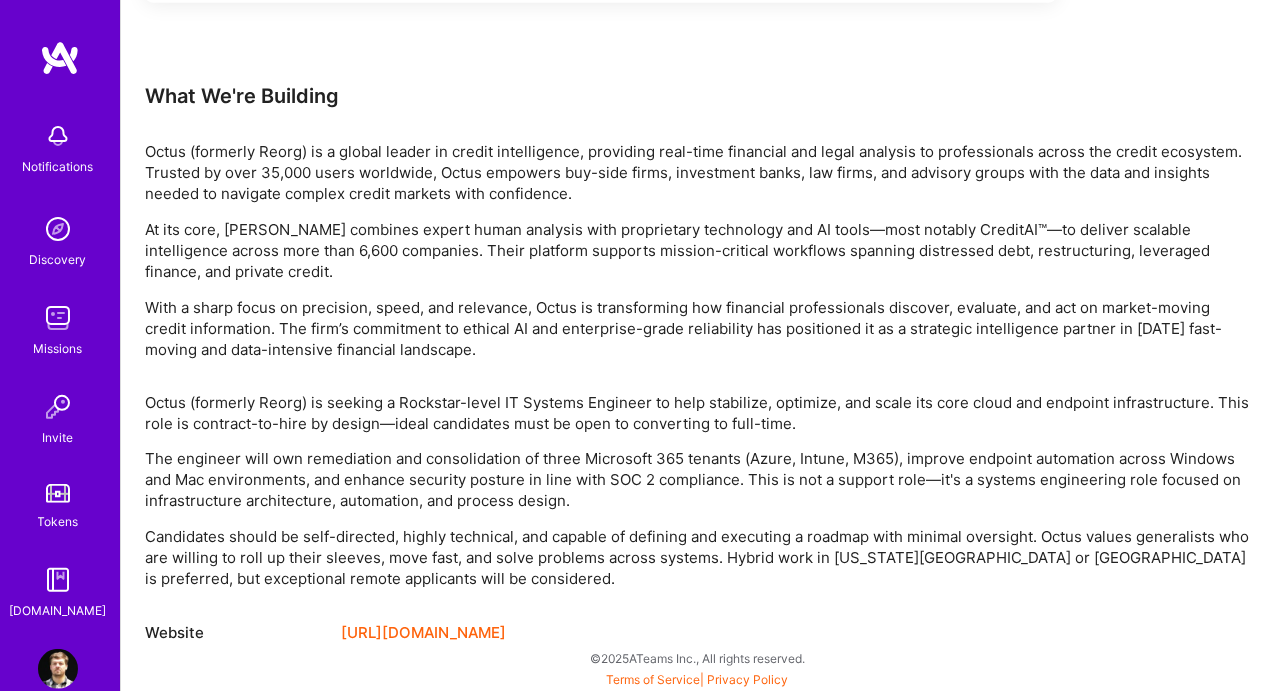 click on "The engineer will own remediation and consolidation of three Microsoft 365 tenants (Azure, Intune, M365), improve endpoint automation across Windows and Mac environments, and enhance security posture in line with SOC 2 compliance. This is not a support role—it's a systems engineering role focused on infrastructure architecture, automation, and process design." at bounding box center (698, 480) 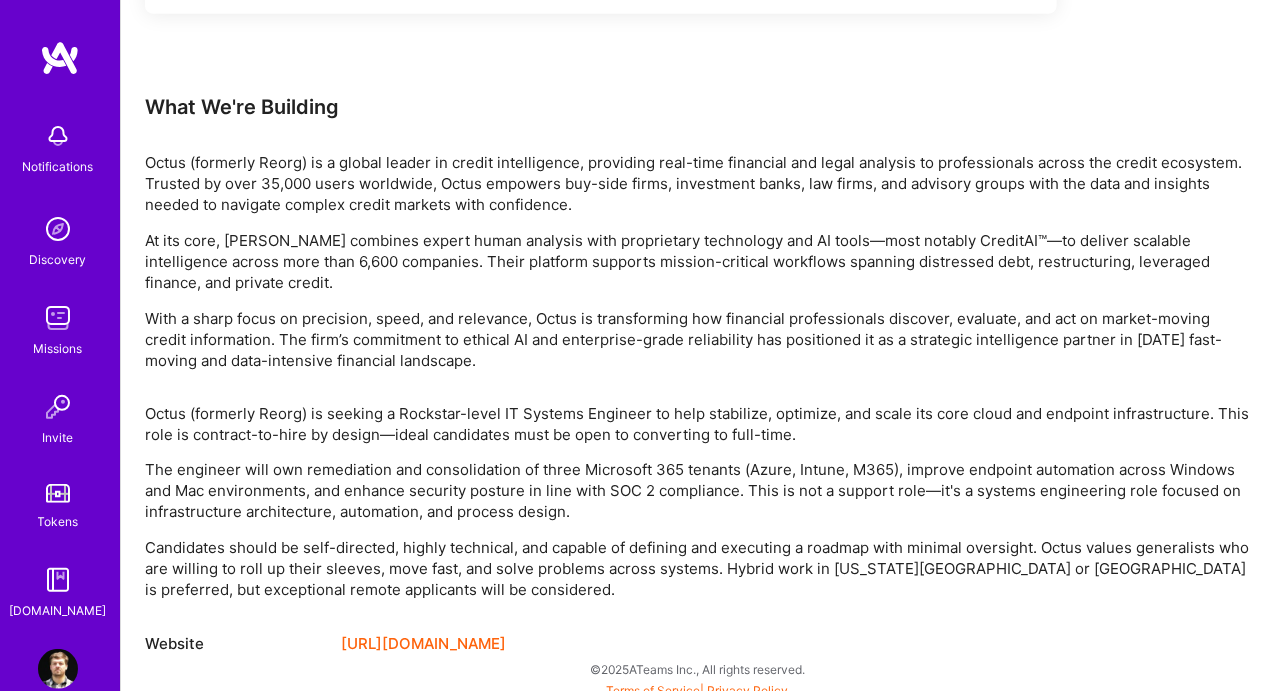 scroll, scrollTop: 1053, scrollLeft: 0, axis: vertical 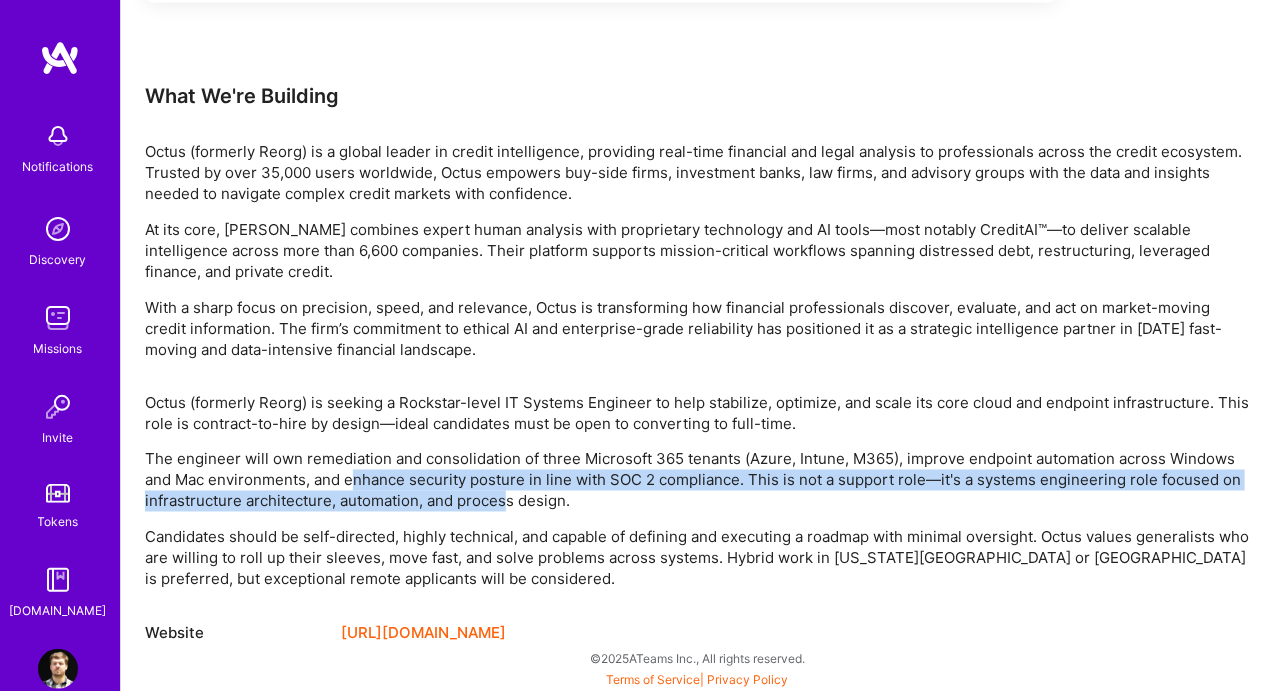 click on "The engineer will own remediation and consolidation of three Microsoft 365 tenants (Azure, Intune, M365), improve endpoint automation across Windows and Mac environments, and enhance security posture in line with SOC 2 compliance. This is not a support role—it's a systems engineering role focused on infrastructure architecture, automation, and process design." at bounding box center (698, 480) 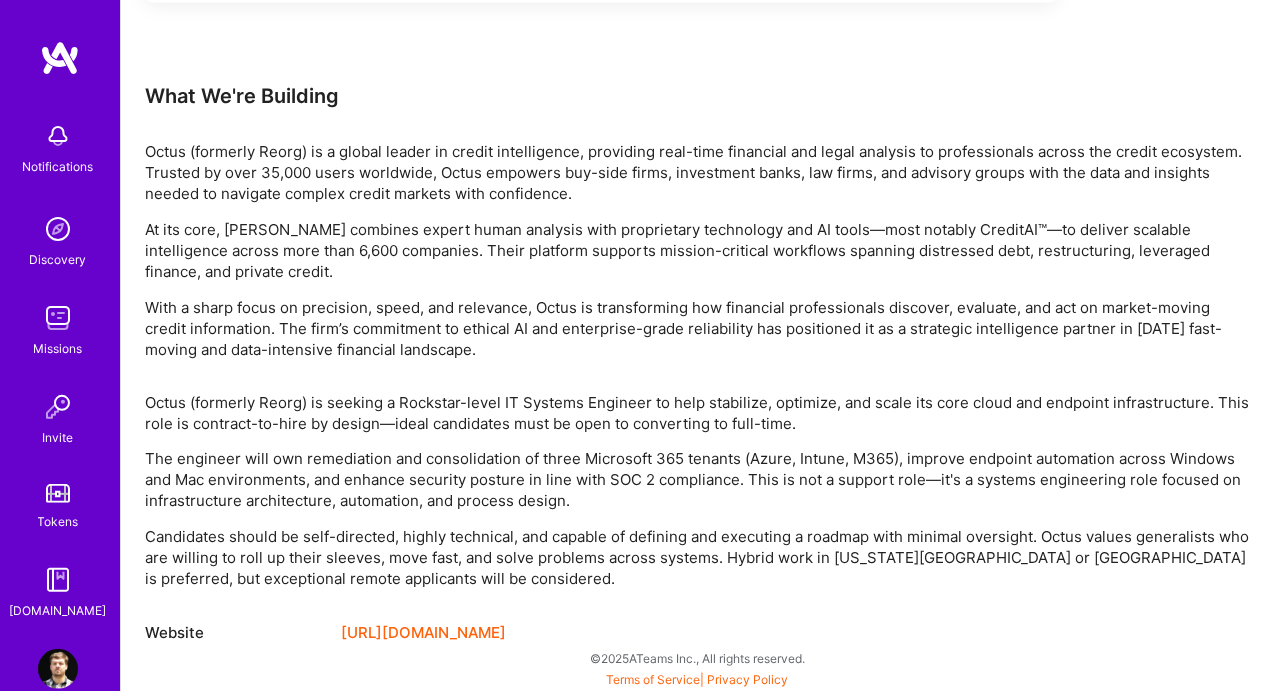 click on "The engineer will own remediation and consolidation of three Microsoft 365 tenants (Azure, Intune, M365), improve endpoint automation across Windows and Mac environments, and enhance security posture in line with SOC 2 compliance. This is not a support role—it's a systems engineering role focused on infrastructure architecture, automation, and process design." at bounding box center (698, 480) 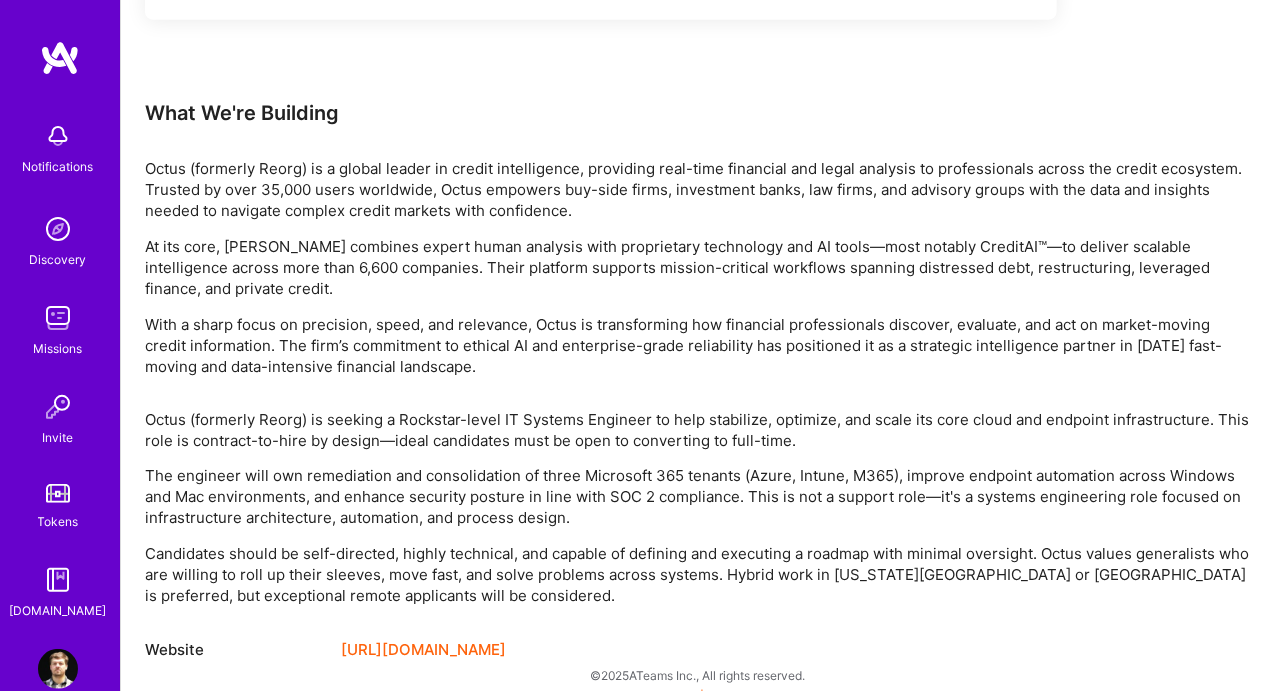 scroll, scrollTop: 1053, scrollLeft: 0, axis: vertical 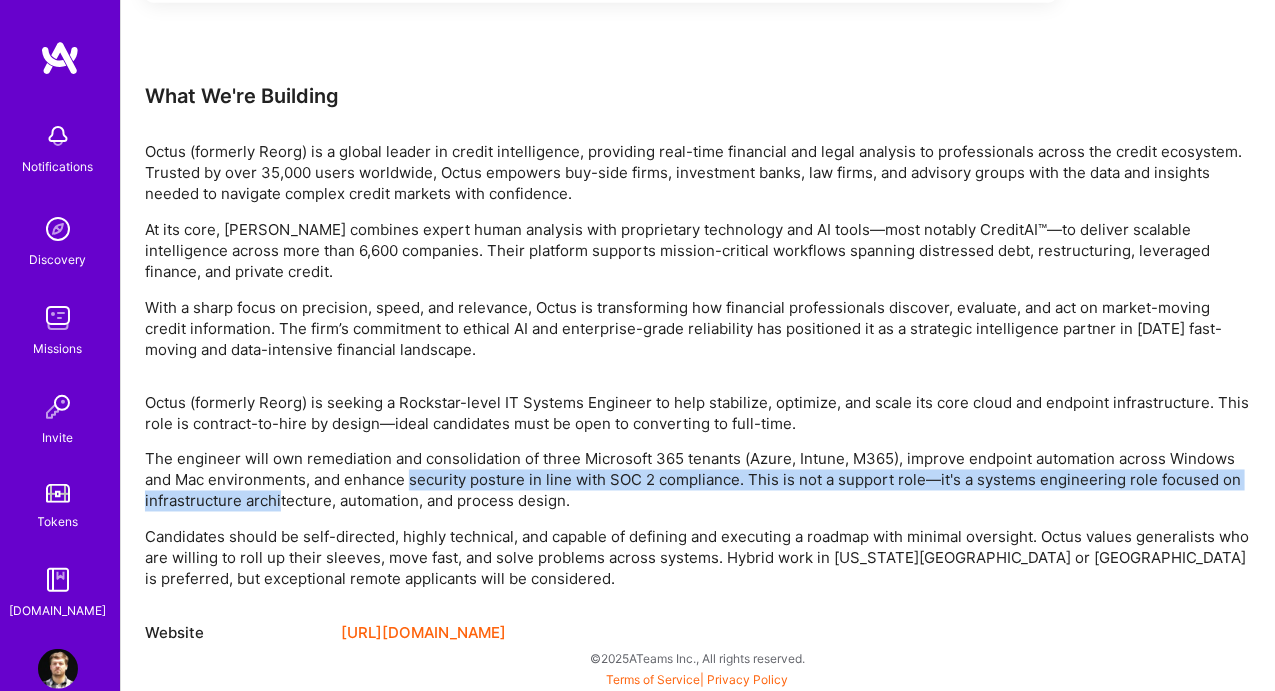 drag, startPoint x: 361, startPoint y: 476, endPoint x: 410, endPoint y: 475, distance: 49.010204 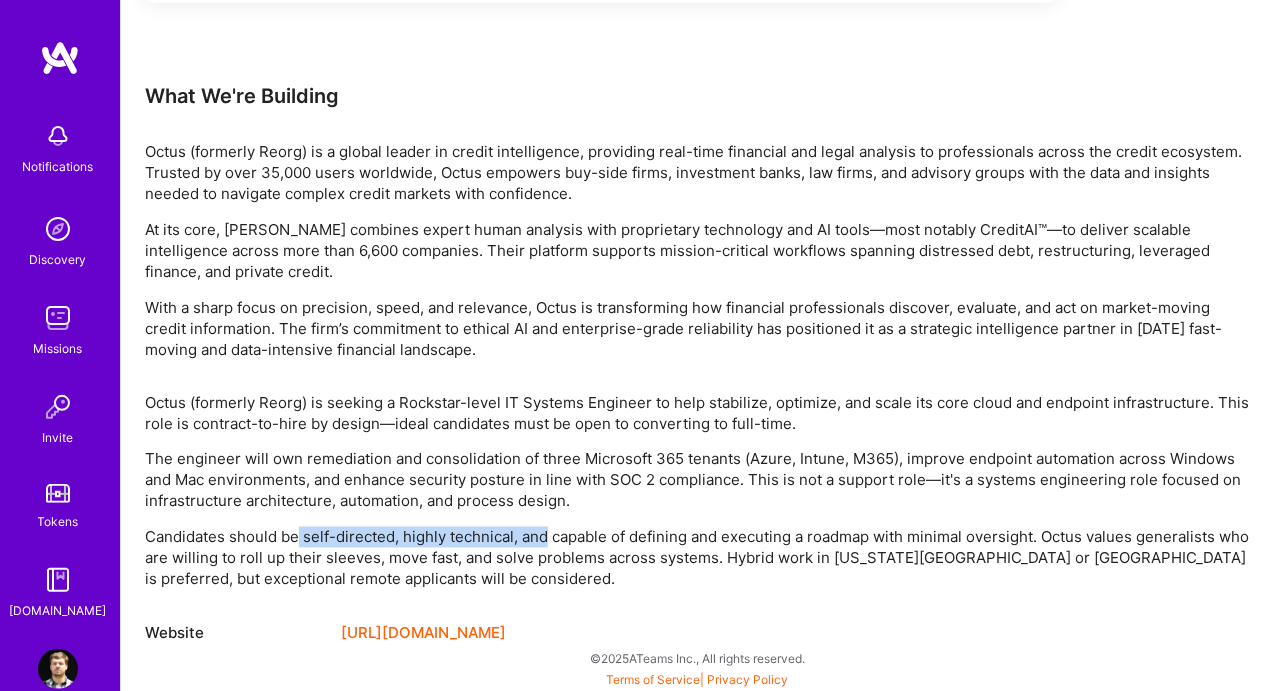 drag, startPoint x: 301, startPoint y: 528, endPoint x: 547, endPoint y: 534, distance: 246.07317 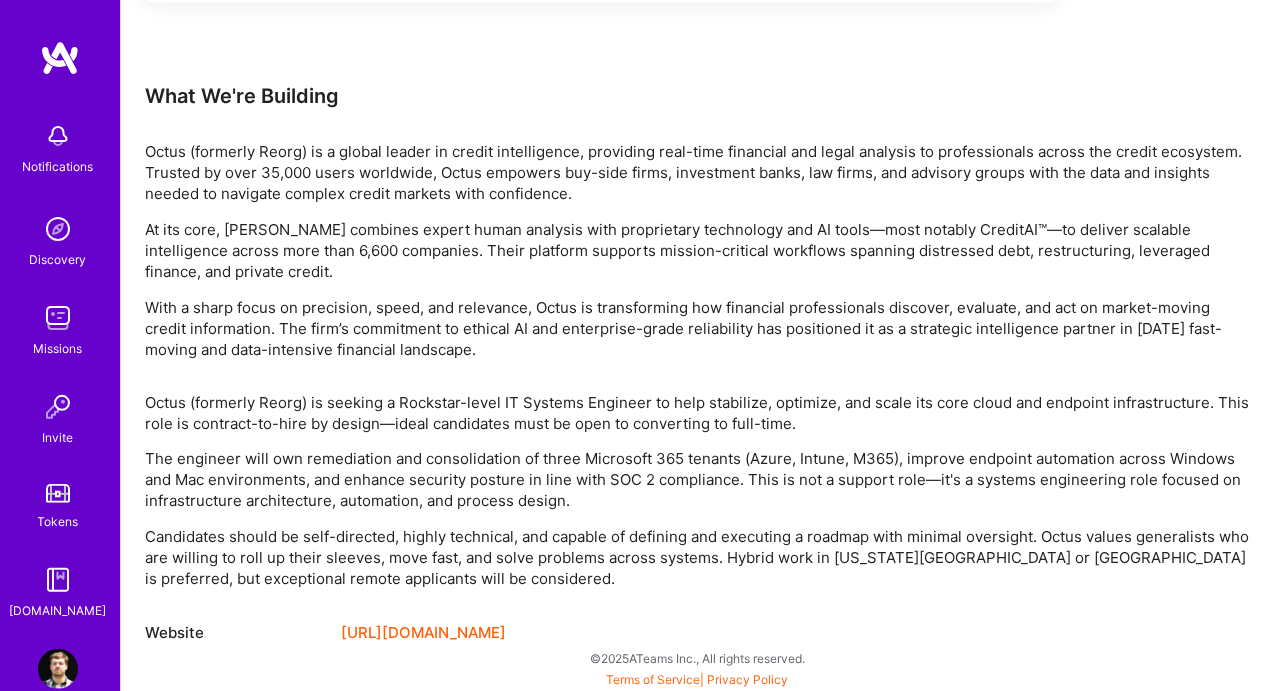 click on "Candidates should be self-directed, highly technical, and capable of defining and executing a roadmap with minimal oversight. Octus values generalists who are willing to roll up their sleeves, move fast, and solve problems across systems. Hybrid work in New York City or Bogotá is preferred, but exceptional remote applicants will be considered." at bounding box center [698, 558] 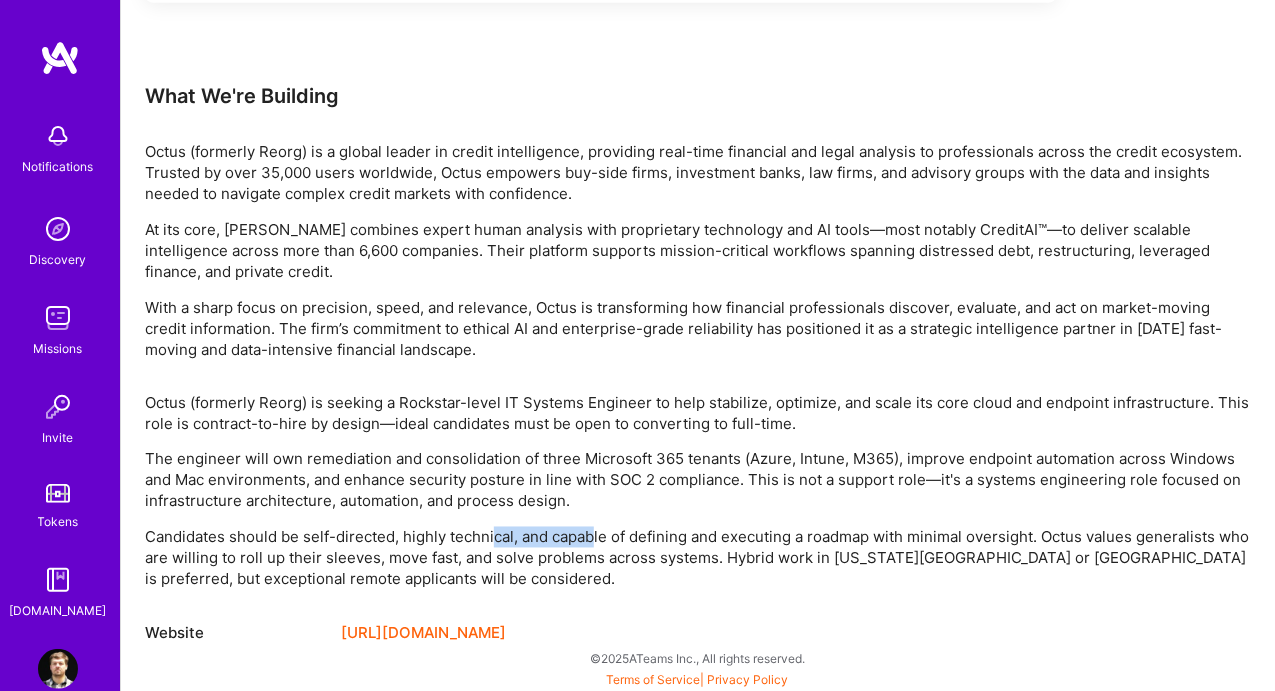 drag, startPoint x: 491, startPoint y: 529, endPoint x: 597, endPoint y: 536, distance: 106.23088 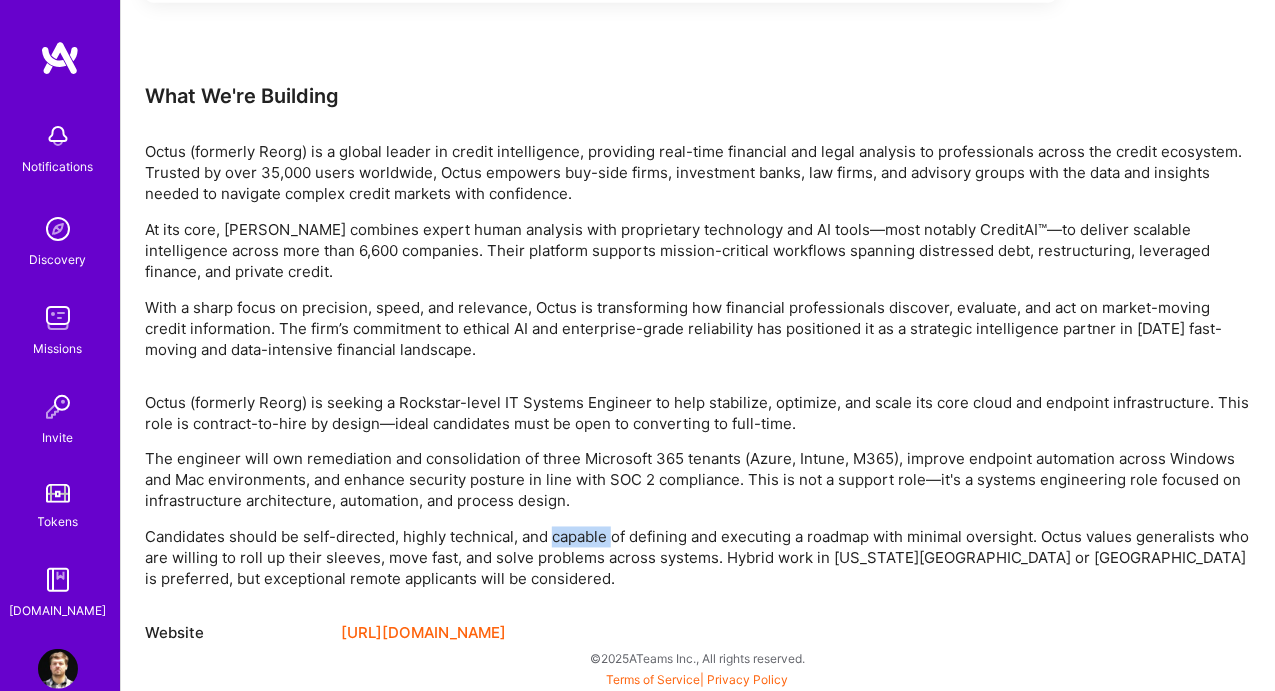 click on "Candidates should be self-directed, highly technical, and capable of defining and executing a roadmap with minimal oversight. Octus values generalists who are willing to roll up their sleeves, move fast, and solve problems across systems. Hybrid work in New York City or Bogotá is preferred, but exceptional remote applicants will be considered." at bounding box center [698, 558] 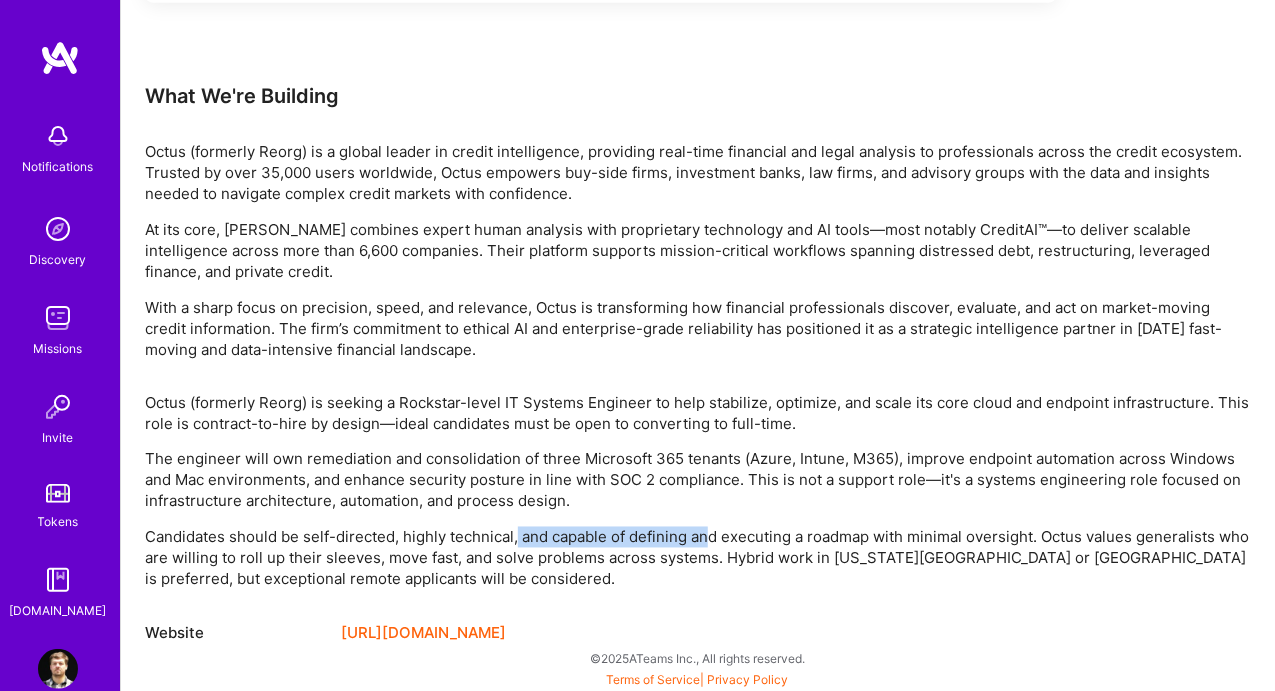 drag, startPoint x: 525, startPoint y: 537, endPoint x: 798, endPoint y: 518, distance: 273.66037 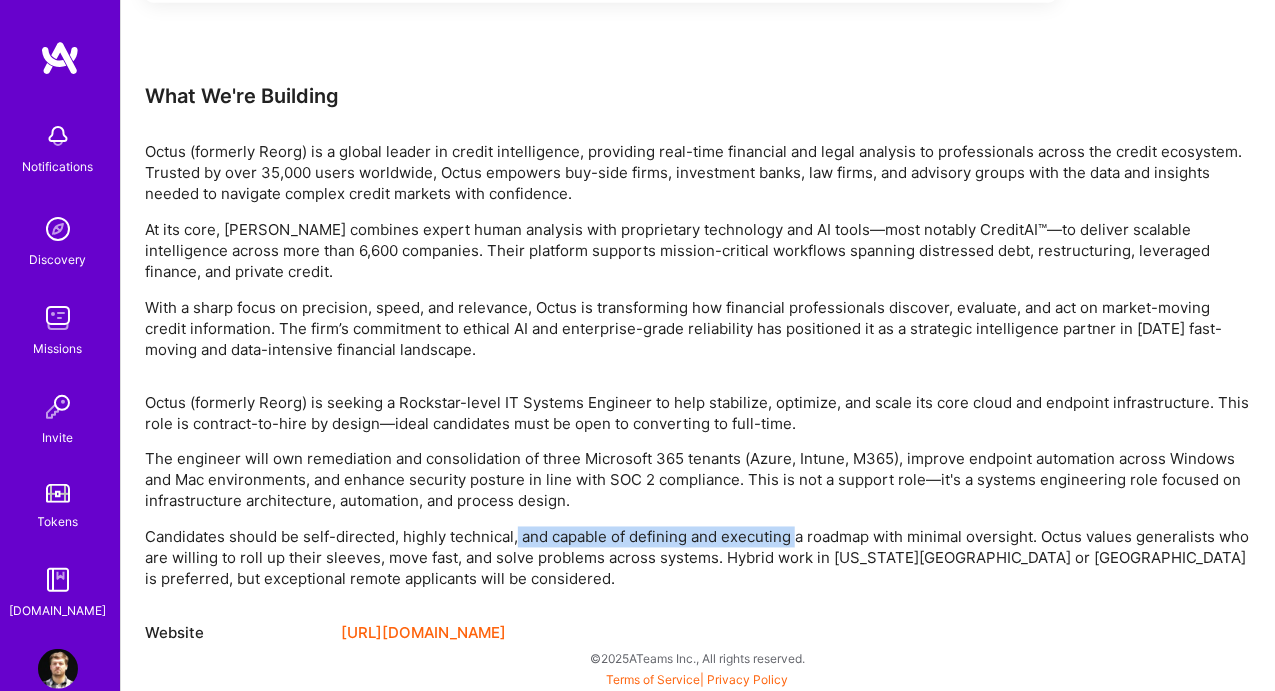 click on "Octus (formerly Reorg) is seeking a Rockstar-level IT Systems Engineer to help stabilize, optimize, and scale its core cloud and endpoint infrastructure. This role is contract-to-hire by design—ideal candidates must be open to converting to full-time. The engineer will own remediation and consolidation of three Microsoft 365 tenants (Azure, Intune, M365), improve endpoint automation across Windows and Mac environments, and enhance security posture in line with SOC 2 compliance. This is not a support role—it's a systems engineering role focused on infrastructure architecture, automation, and process design. Candidates should be self-directed, highly technical, and capable of defining and executing a roadmap with minimal oversight. Octus values generalists who are willing to roll up their sleeves, move fast, and solve problems across systems. Hybrid work in New York City or Bogotá is preferred, but exceptional remote applicants will be considered." at bounding box center (698, 491) 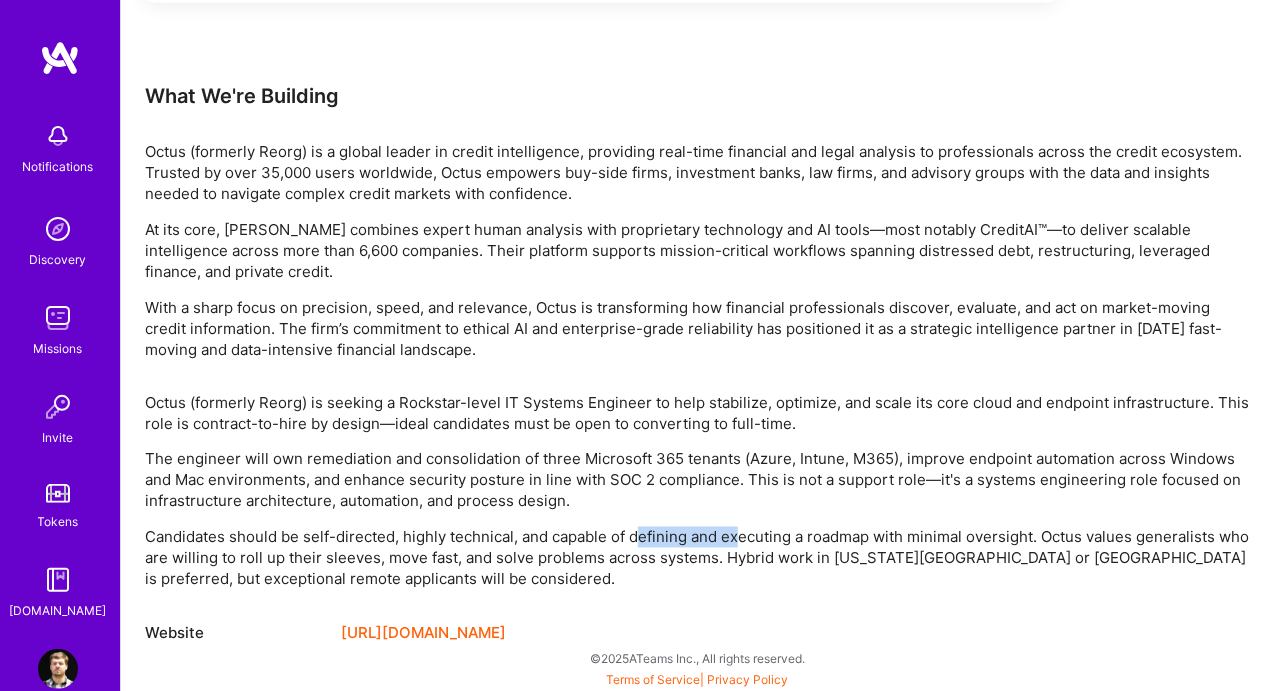 drag, startPoint x: 636, startPoint y: 512, endPoint x: 754, endPoint y: 513, distance: 118.004234 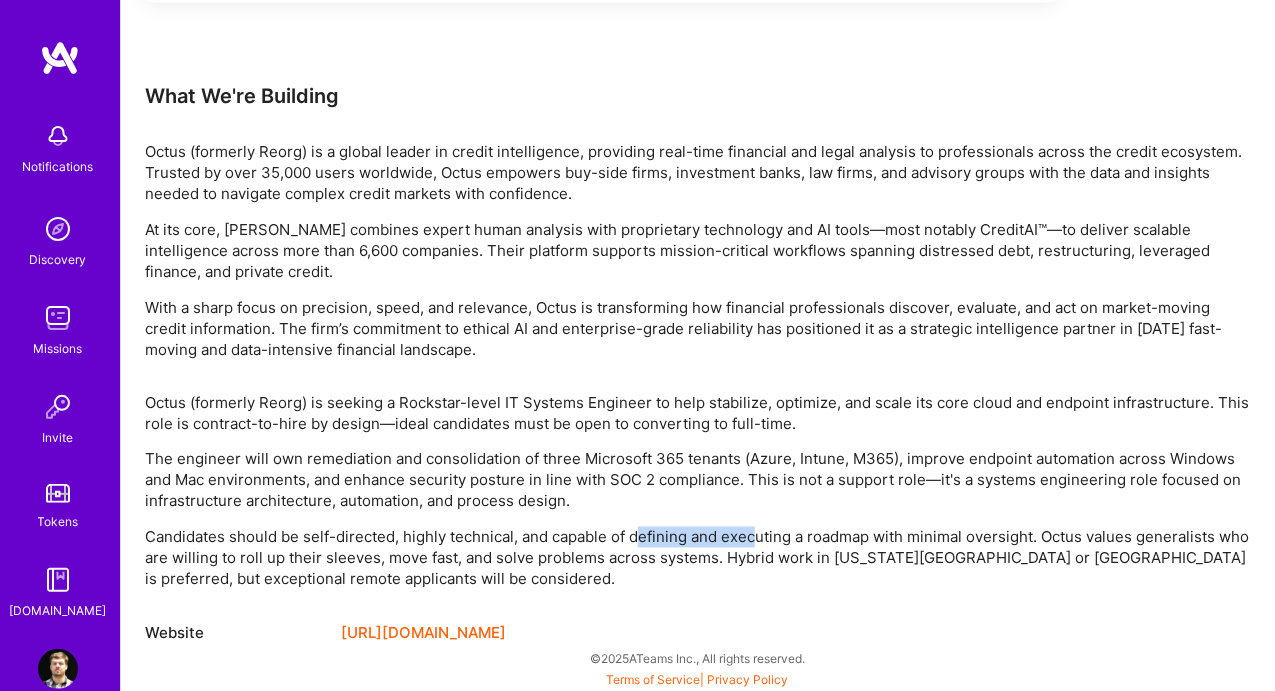 click on "Octus (formerly Reorg) is seeking a Rockstar-level IT Systems Engineer to help stabilize, optimize, and scale its core cloud and endpoint infrastructure. This role is contract-to-hire by design—ideal candidates must be open to converting to full-time. The engineer will own remediation and consolidation of three Microsoft 365 tenants (Azure, Intune, M365), improve endpoint automation across Windows and Mac environments, and enhance security posture in line with SOC 2 compliance. This is not a support role—it's a systems engineering role focused on infrastructure architecture, automation, and process design. Candidates should be self-directed, highly technical, and capable of defining and executing a roadmap with minimal oversight. Octus values generalists who are willing to roll up their sleeves, move fast, and solve problems across systems. Hybrid work in New York City or Bogotá is preferred, but exceptional remote applicants will be considered." at bounding box center (698, 491) 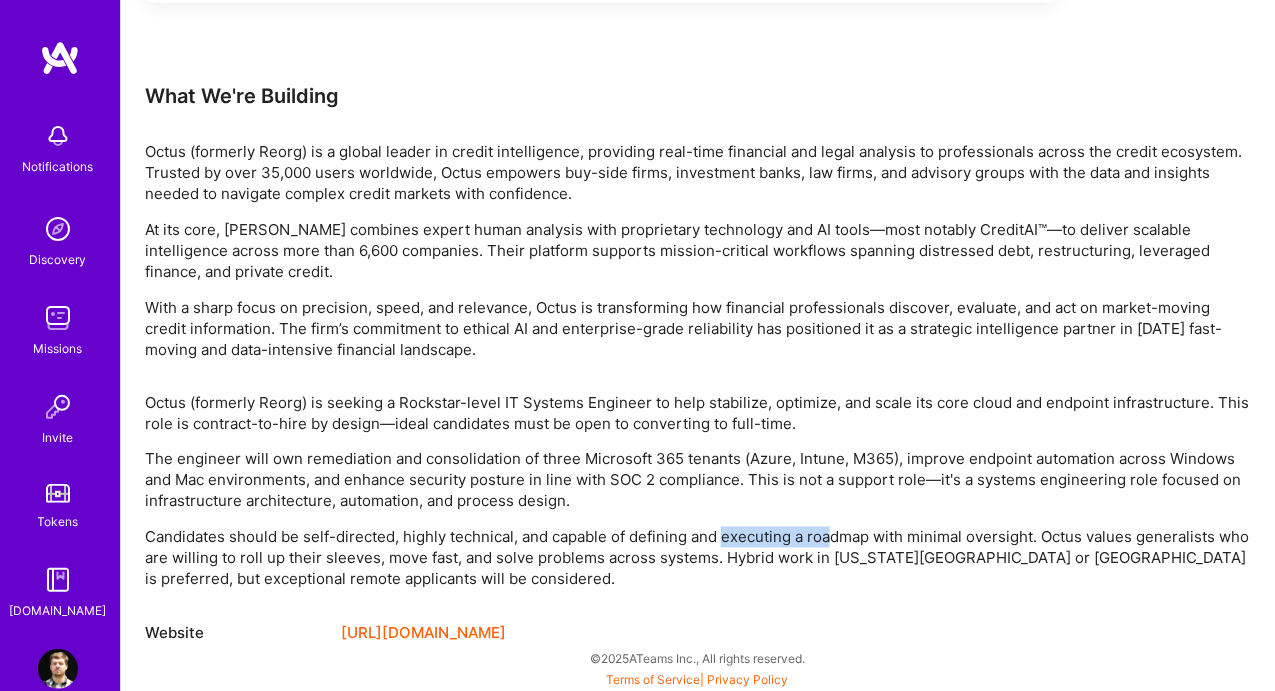 drag, startPoint x: 722, startPoint y: 532, endPoint x: 830, endPoint y: 541, distance: 108.37435 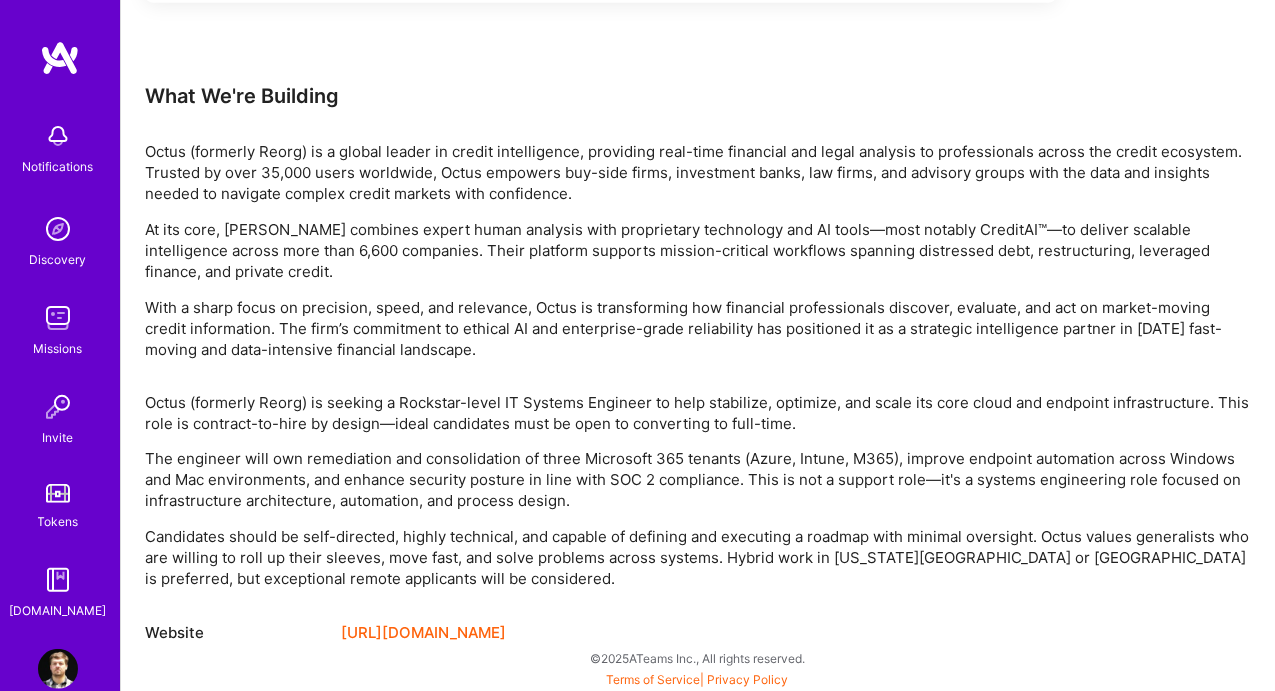 click on "Candidates should be self-directed, highly technical, and capable of defining and executing a roadmap with minimal oversight. Octus values generalists who are willing to roll up their sleeves, move fast, and solve problems across systems. Hybrid work in New York City or Bogotá is preferred, but exceptional remote applicants will be considered." at bounding box center [698, 558] 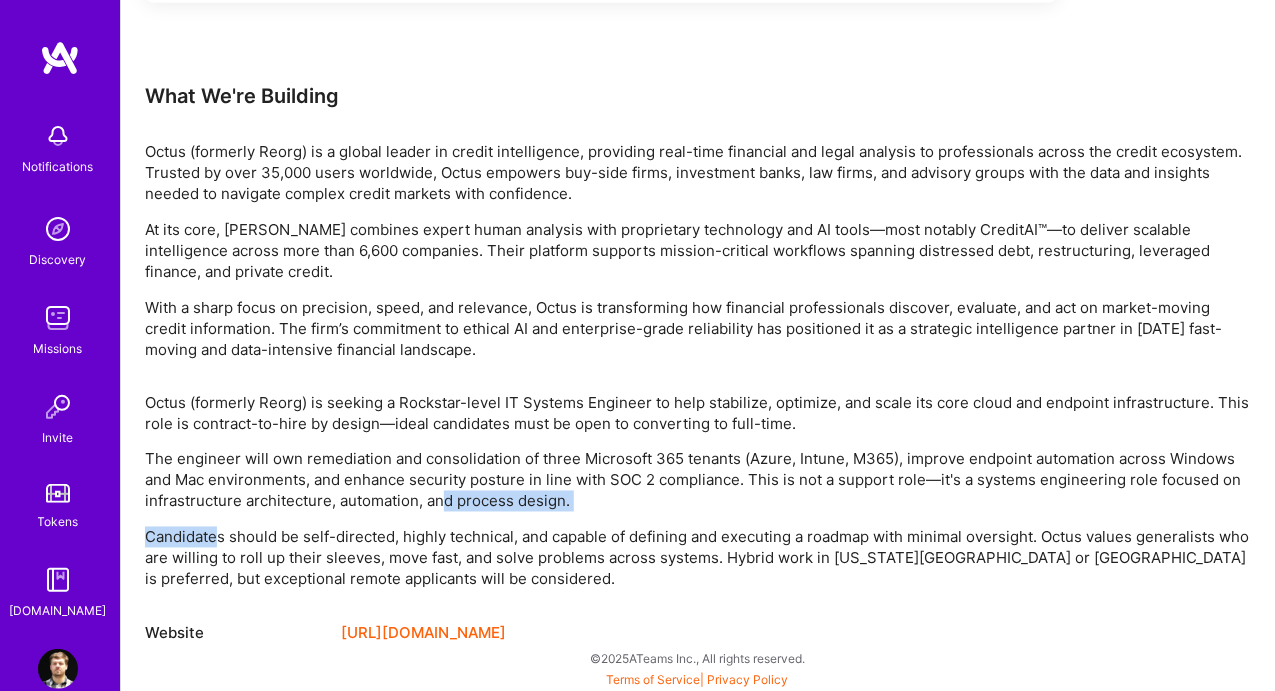 drag, startPoint x: 427, startPoint y: 505, endPoint x: 463, endPoint y: 513, distance: 36.878178 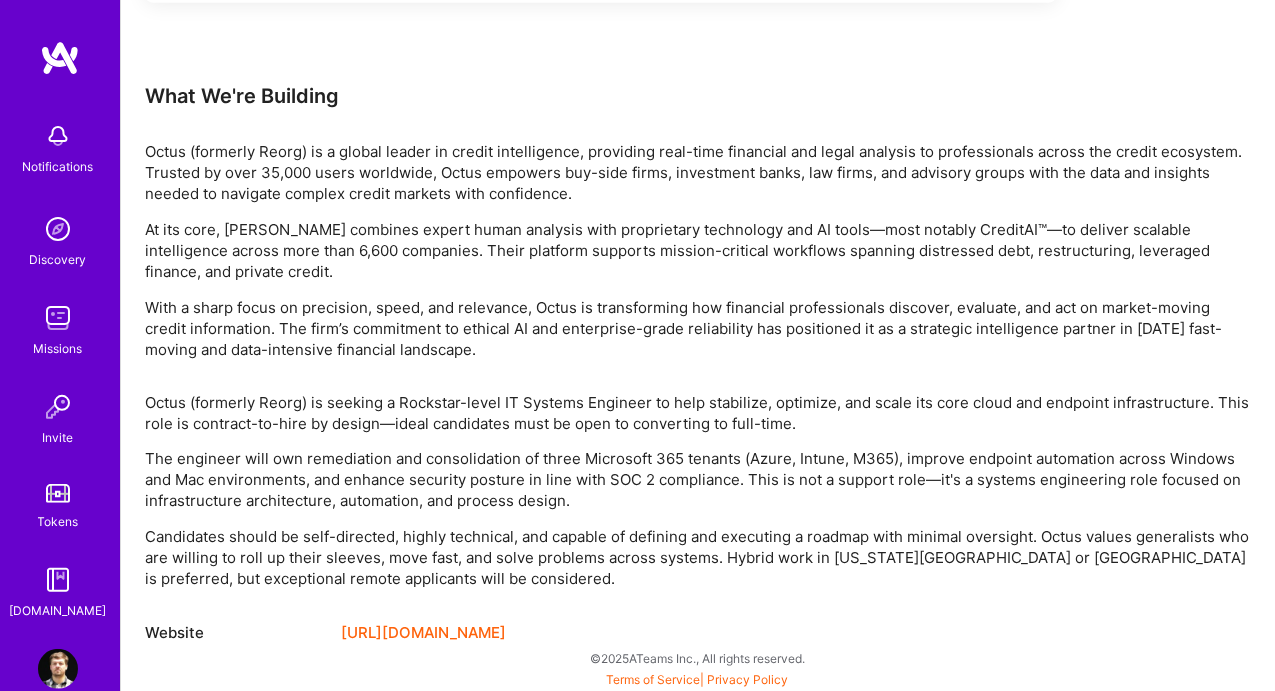 click on "Octus (formerly Reorg) is seeking a Rockstar-level IT Systems Engineer to help stabilize, optimize, and scale its core cloud and endpoint infrastructure. This role is contract-to-hire by design—ideal candidates must be open to converting to full-time. The engineer will own remediation and consolidation of three Microsoft 365 tenants (Azure, Intune, M365), improve endpoint automation across Windows and Mac environments, and enhance security posture in line with SOC 2 compliance. This is not a support role—it's a systems engineering role focused on infrastructure architecture, automation, and process design. Candidates should be self-directed, highly technical, and capable of defining and executing a roadmap with minimal oversight. Octus values generalists who are willing to roll up their sleeves, move fast, and solve problems across systems. Hybrid work in New York City or Bogotá is preferred, but exceptional remote applicants will be considered." at bounding box center (698, 491) 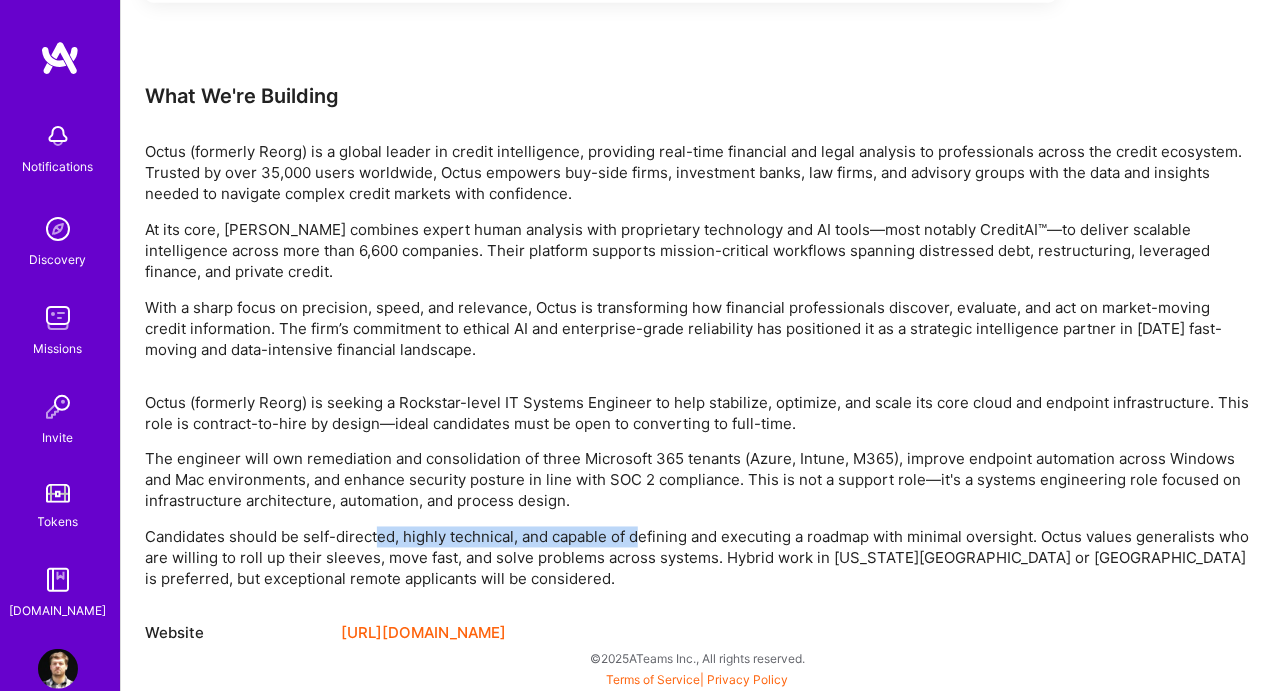 drag, startPoint x: 375, startPoint y: 519, endPoint x: 639, endPoint y: 524, distance: 264.04733 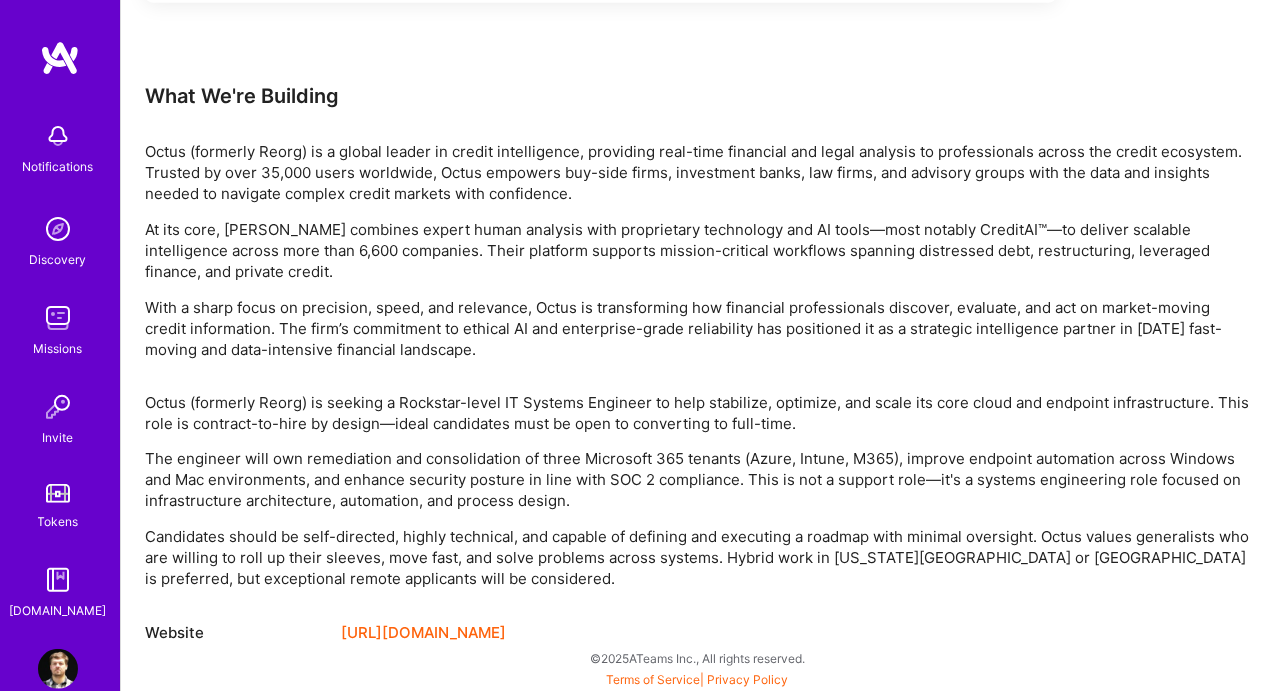 click on "Candidates should be self-directed, highly technical, and capable of defining and executing a roadmap with minimal oversight. Octus values generalists who are willing to roll up their sleeves, move fast, and solve problems across systems. Hybrid work in New York City or Bogotá is preferred, but exceptional remote applicants will be considered." at bounding box center (698, 558) 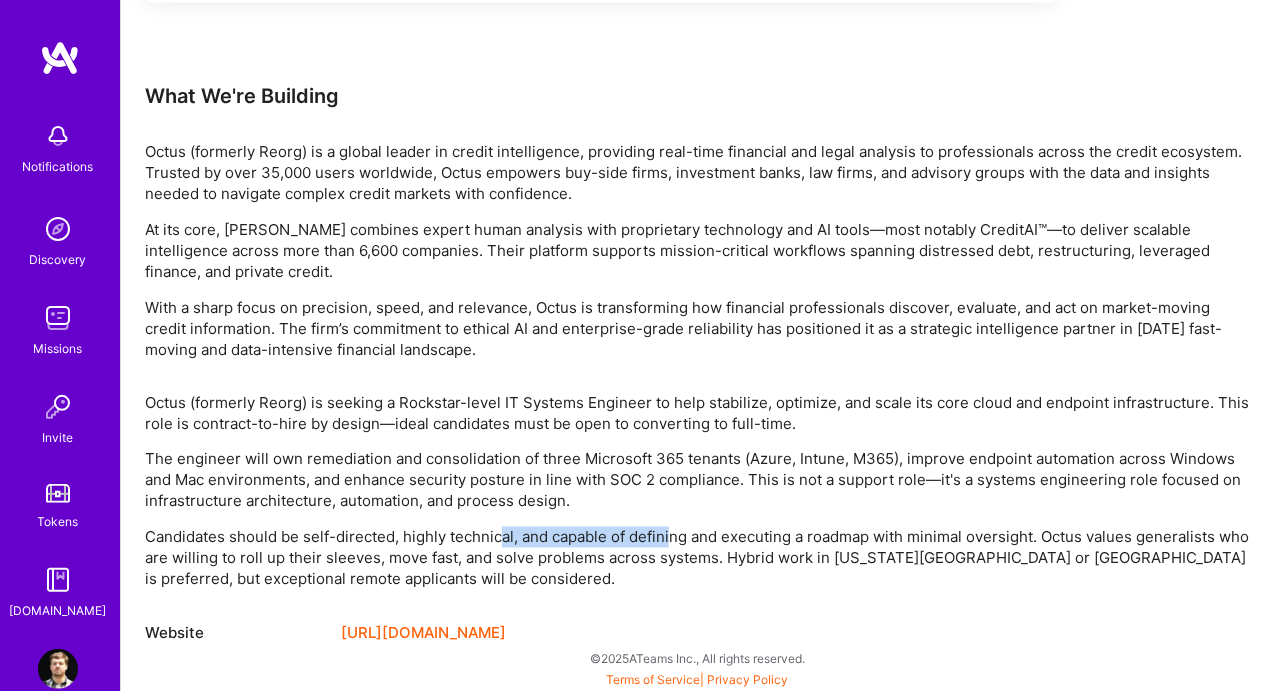 drag, startPoint x: 502, startPoint y: 525, endPoint x: 672, endPoint y: 544, distance: 171.05847 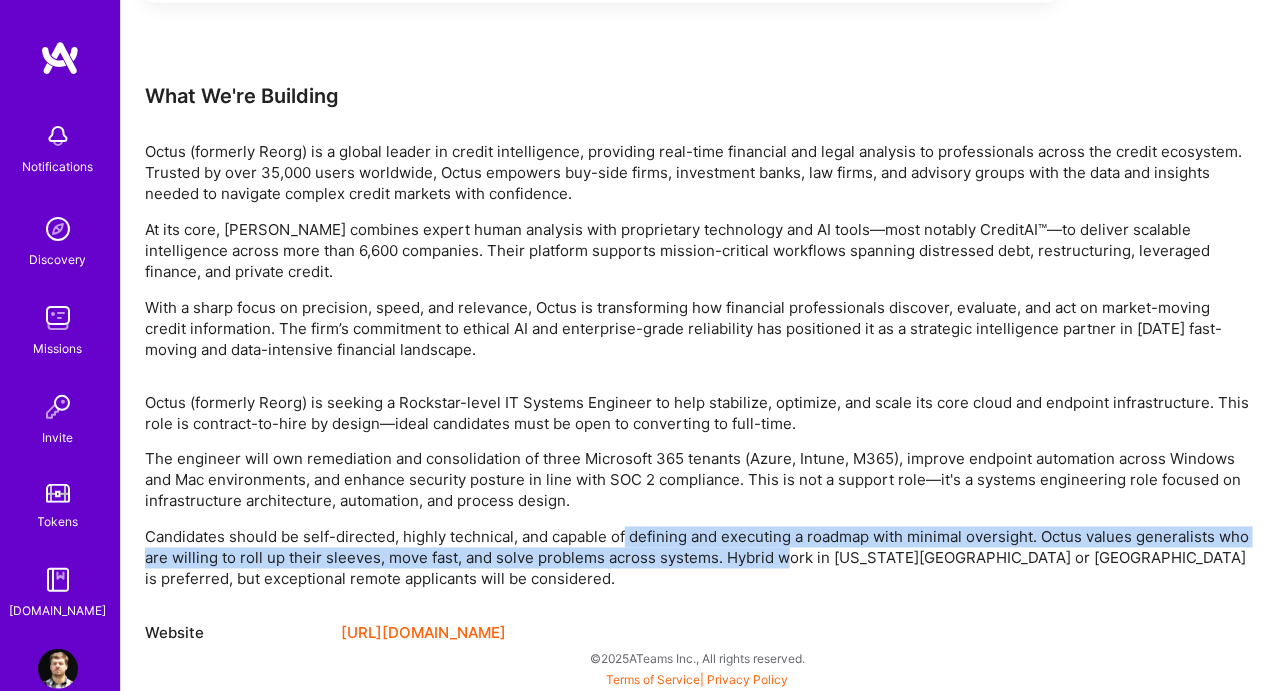 drag, startPoint x: 624, startPoint y: 535, endPoint x: 781, endPoint y: 546, distance: 157.38487 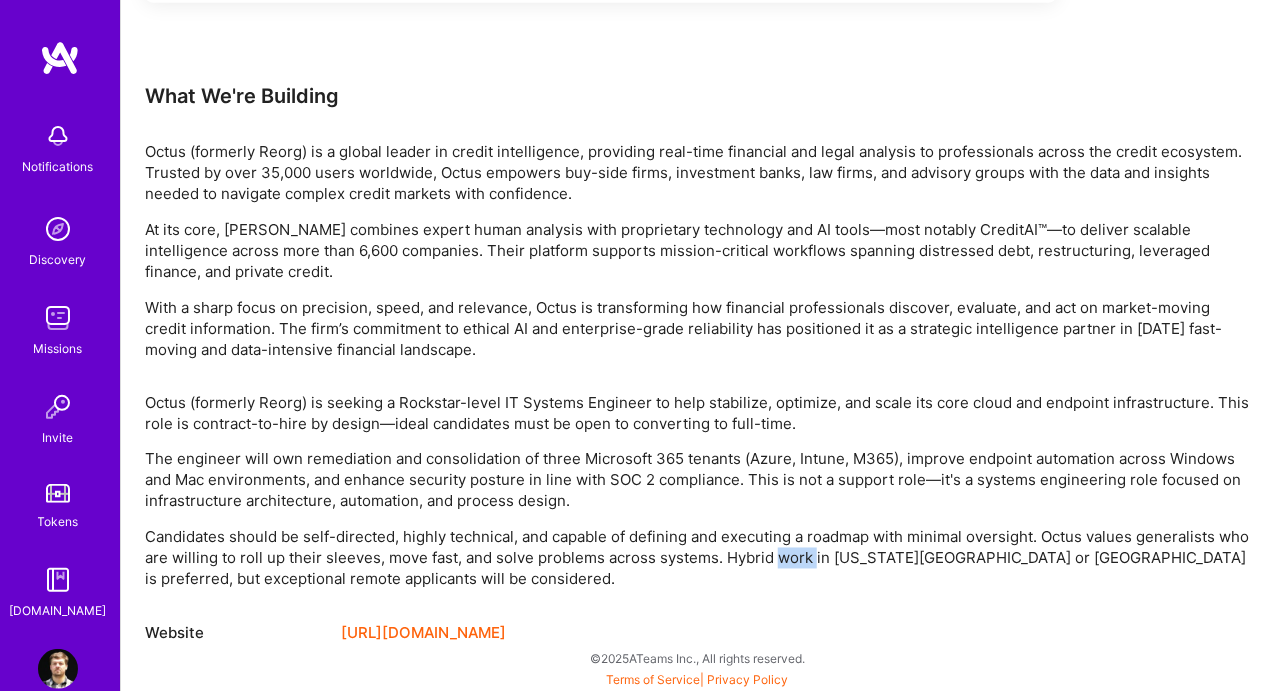 click on "Candidates should be self-directed, highly technical, and capable of defining and executing a roadmap with minimal oversight. Octus values generalists who are willing to roll up their sleeves, move fast, and solve problems across systems. Hybrid work in New York City or Bogotá is preferred, but exceptional remote applicants will be considered." at bounding box center (698, 558) 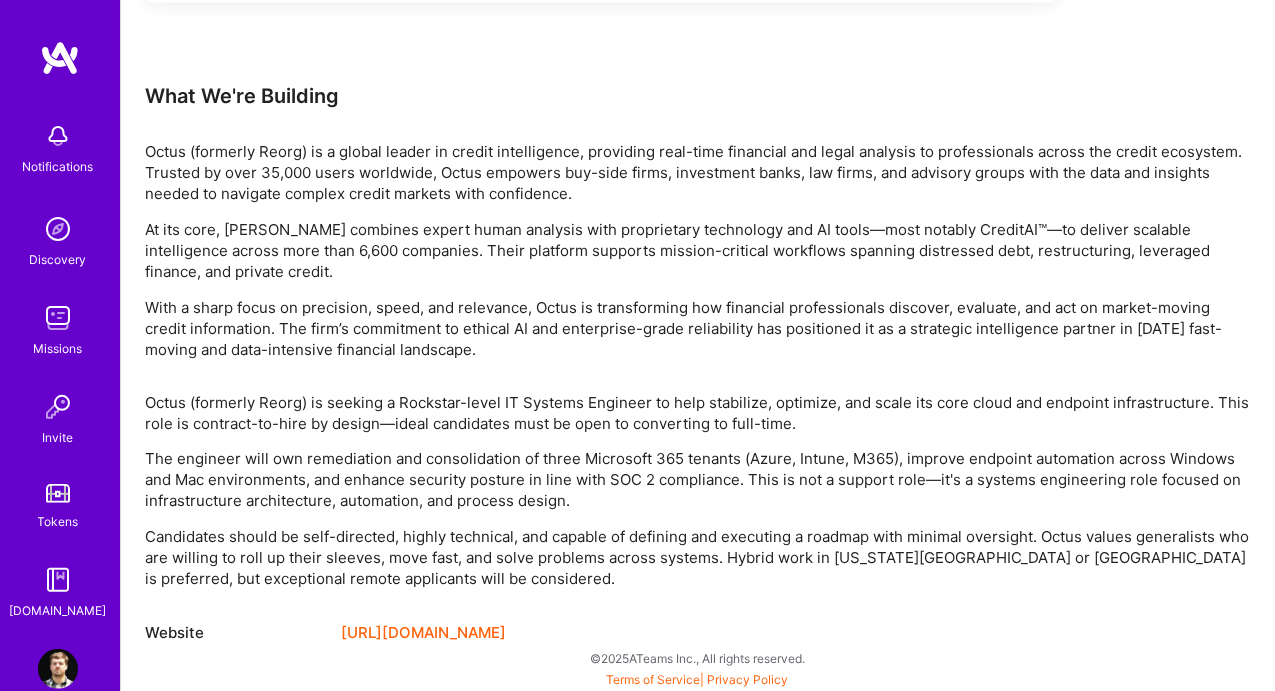 click on "Candidates should be self-directed, highly technical, and capable of defining and executing a roadmap with minimal oversight. Octus values generalists who are willing to roll up their sleeves, move fast, and solve problems across systems. Hybrid work in New York City or Bogotá is preferred, but exceptional remote applicants will be considered." at bounding box center [698, 558] 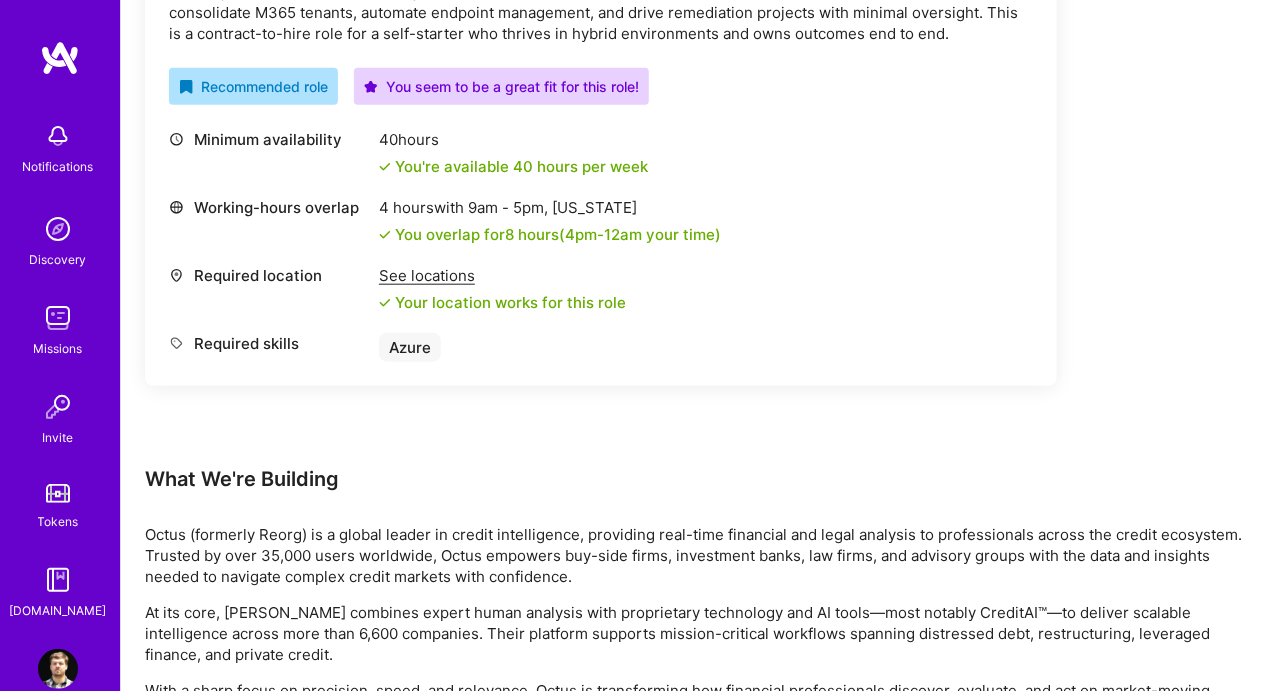 scroll, scrollTop: 652, scrollLeft: 0, axis: vertical 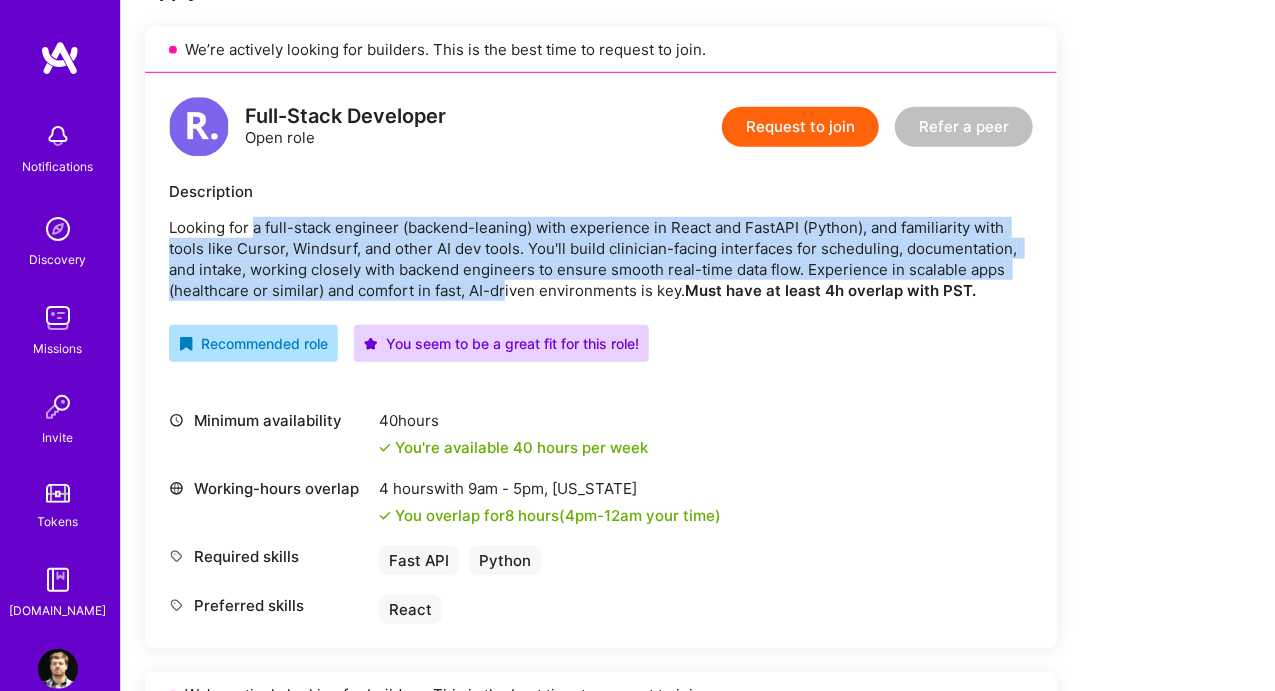 drag, startPoint x: 253, startPoint y: 233, endPoint x: 506, endPoint y: 291, distance: 259.56308 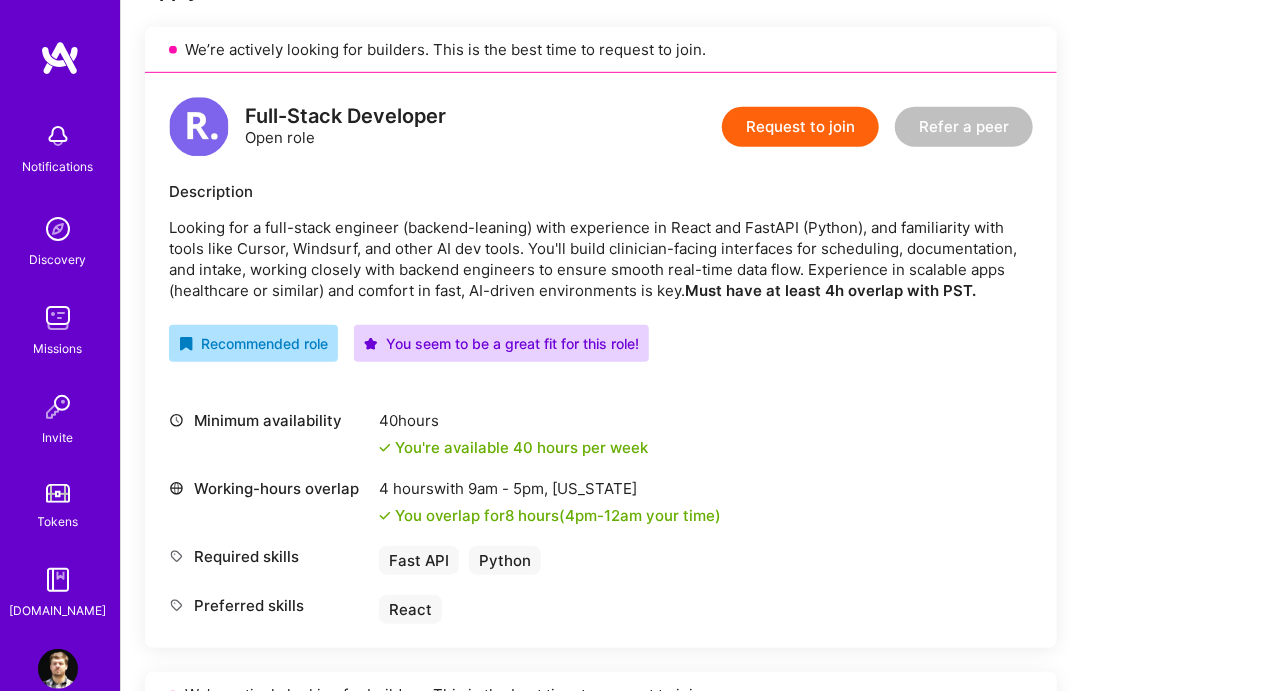 click on "Looking for a full-stack engineer (backend-leaning) with experience in React and FastAPI (Python), and familiarity with tools like Cursor, Windsurf, and other AI dev tools. You'll build clinician-facing interfaces for scheduling, documentation, and intake, working closely with backend engineers to ensure smooth real-time data flow. Experience in scalable apps (healthcare or similar) and comfort in fast, AI-driven environments is key.  Must have at least 4h overlap with PST." at bounding box center (601, 259) 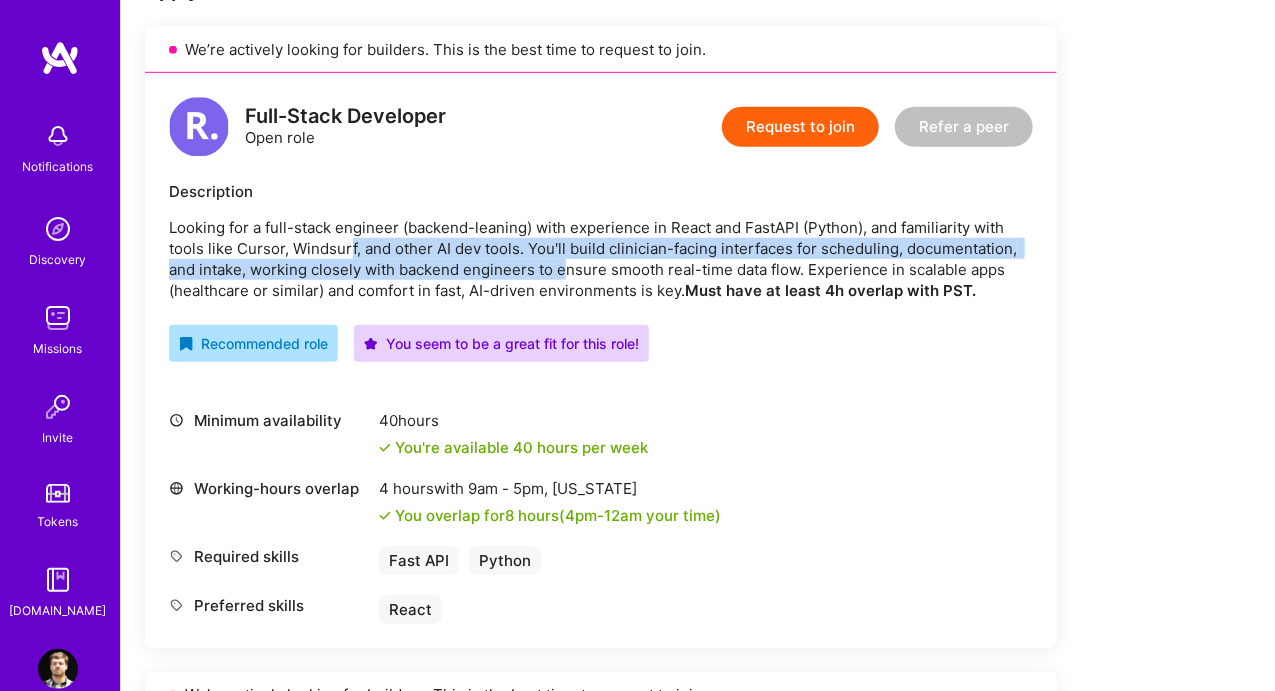 drag, startPoint x: 350, startPoint y: 240, endPoint x: 568, endPoint y: 275, distance: 220.79176 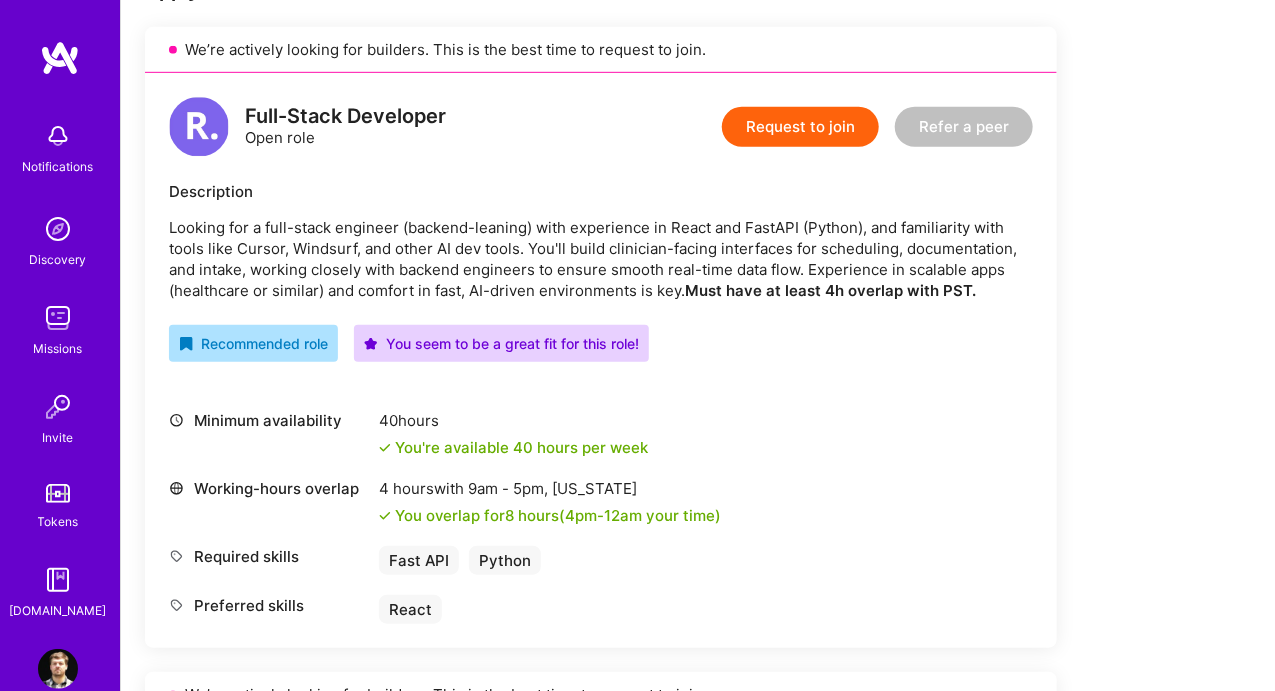 click on "Looking for a full-stack engineer (backend-leaning) with experience in React and FastAPI (Python), and familiarity with tools like Cursor, Windsurf, and other AI dev tools. You'll build clinician-facing interfaces for scheduling, documentation, and intake, working closely with backend engineers to ensure smooth real-time data flow. Experience in scalable apps (healthcare or similar) and comfort in fast, AI-driven environments is key.  Must have at least 4h overlap with PST." at bounding box center [601, 259] 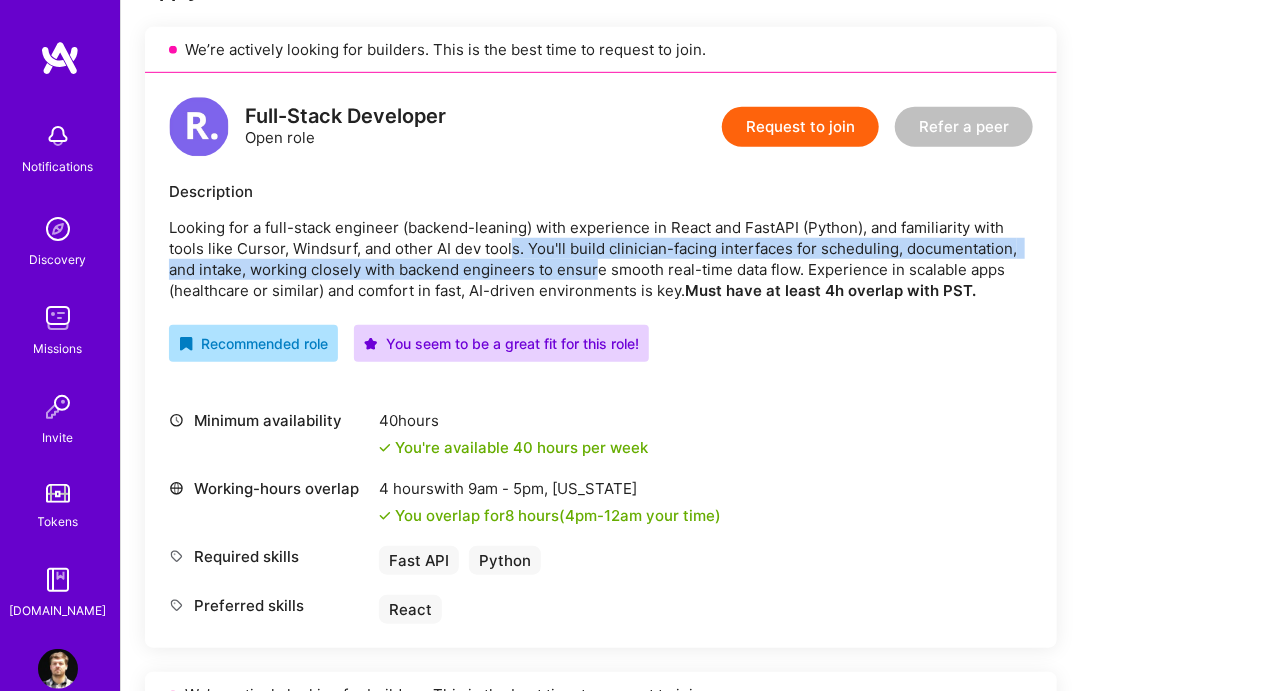 drag, startPoint x: 511, startPoint y: 253, endPoint x: 600, endPoint y: 265, distance: 89.80534 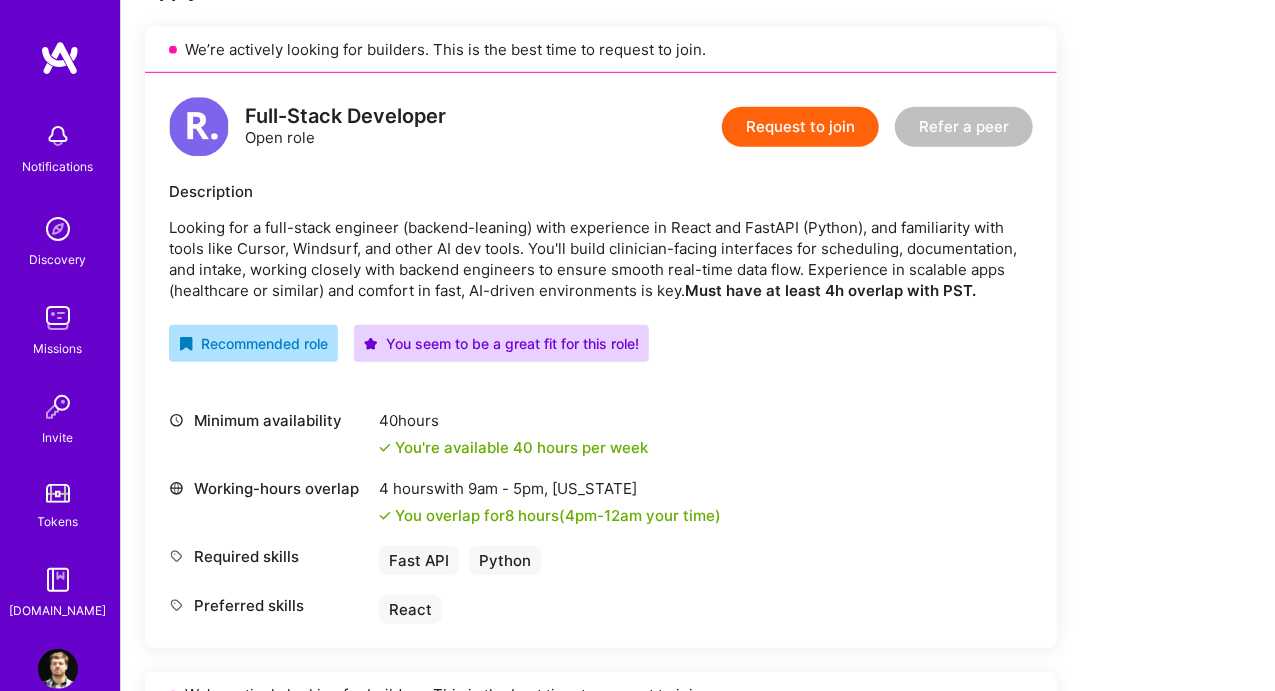 click on "Looking for a full-stack engineer (backend-leaning) with experience in React and FastAPI (Python), and familiarity with tools like Cursor, Windsurf, and other AI dev tools. You'll build clinician-facing interfaces for scheduling, documentation, and intake, working closely with backend engineers to ensure smooth real-time data flow. Experience in scalable apps (healthcare or similar) and comfort in fast, AI-driven environments is key.  Must have at least 4h overlap with PST." at bounding box center (601, 259) 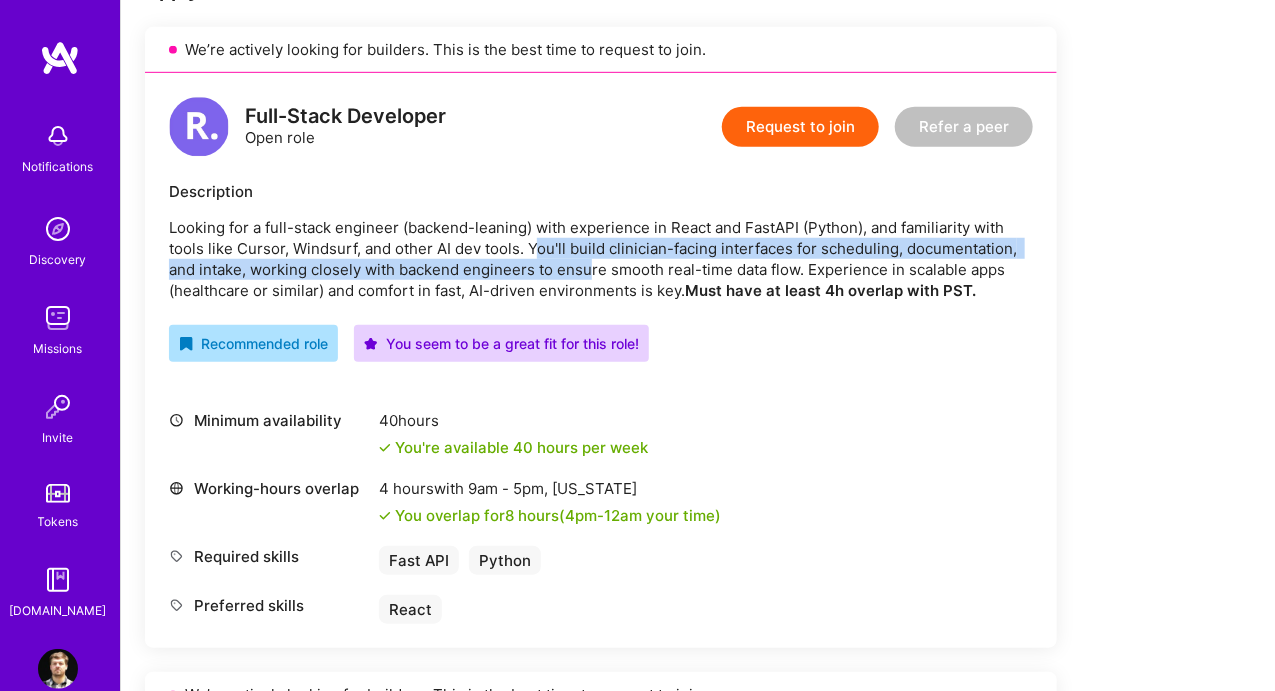 drag, startPoint x: 534, startPoint y: 249, endPoint x: 625, endPoint y: 266, distance: 92.574295 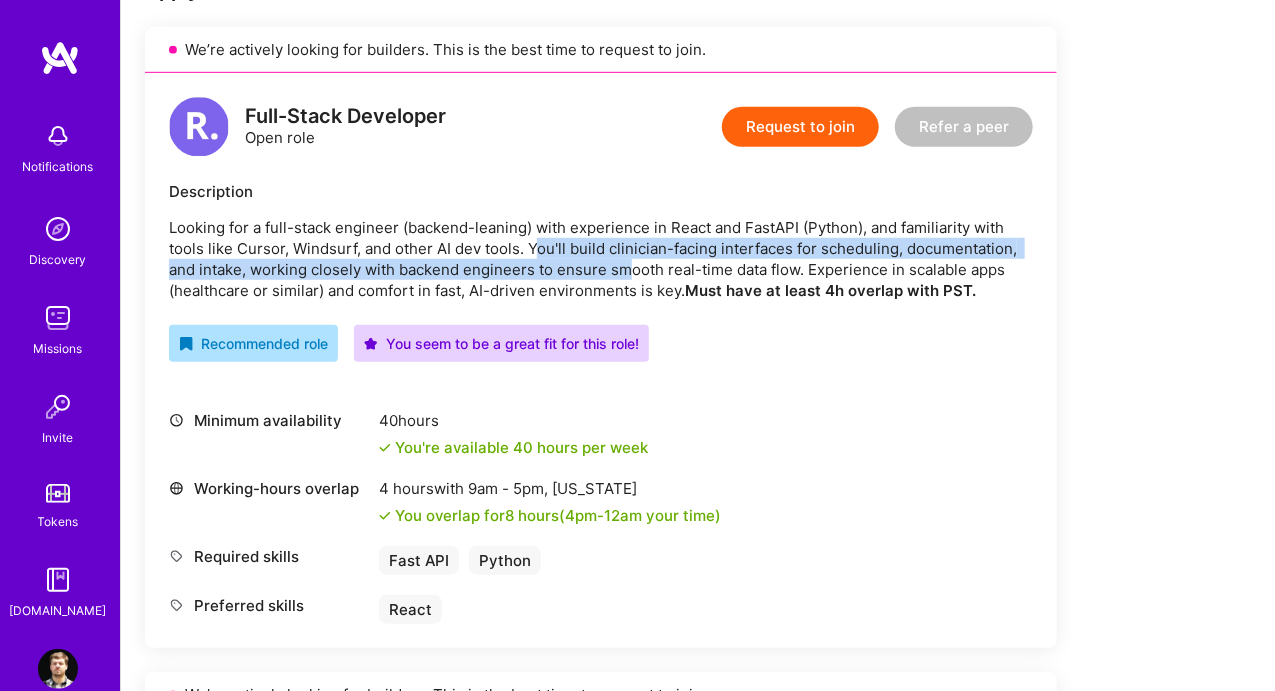 click on "Looking for a full-stack engineer (backend-leaning) with experience in React and FastAPI (Python), and familiarity with tools like Cursor, Windsurf, and other AI dev tools. You'll build clinician-facing interfaces for scheduling, documentation, and intake, working closely with backend engineers to ensure smooth real-time data flow. Experience in scalable apps (healthcare or similar) and comfort in fast, AI-driven environments is key.  Must have at least 4h overlap with PST." at bounding box center [601, 259] 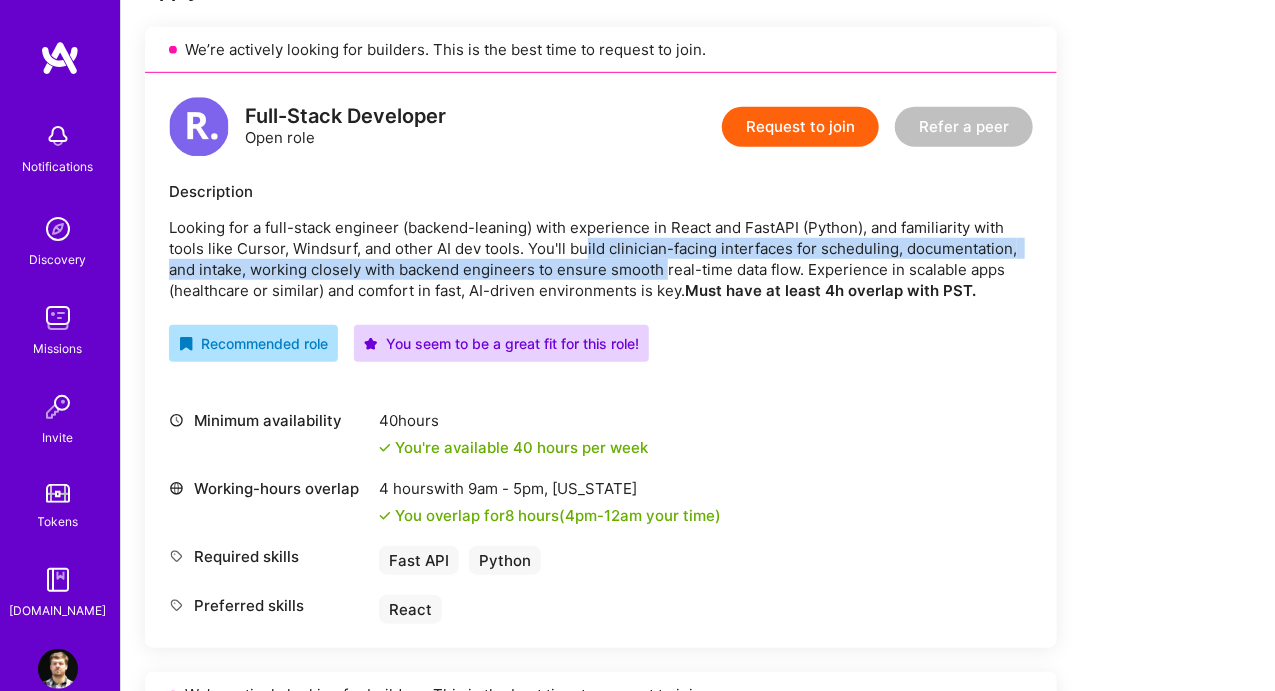 drag, startPoint x: 582, startPoint y: 249, endPoint x: 674, endPoint y: 260, distance: 92.65527 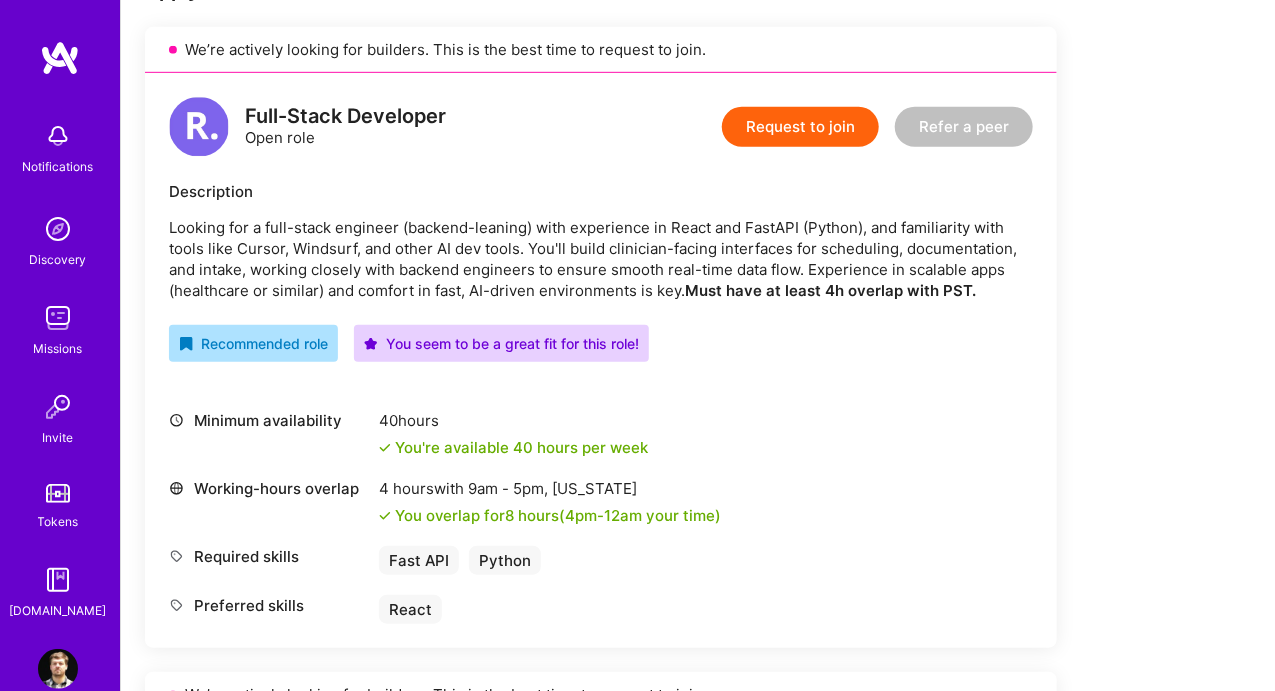click on "Looking for a full-stack engineer (backend-leaning) with experience in React and FastAPI (Python), and familiarity with tools like Cursor, Windsurf, and other AI dev tools. You'll build clinician-facing interfaces for scheduling, documentation, and intake, working closely with backend engineers to ensure smooth real-time data flow. Experience in scalable apps (healthcare or similar) and comfort in fast, AI-driven environments is key.  Must have at least 4h overlap with PST." at bounding box center (601, 259) 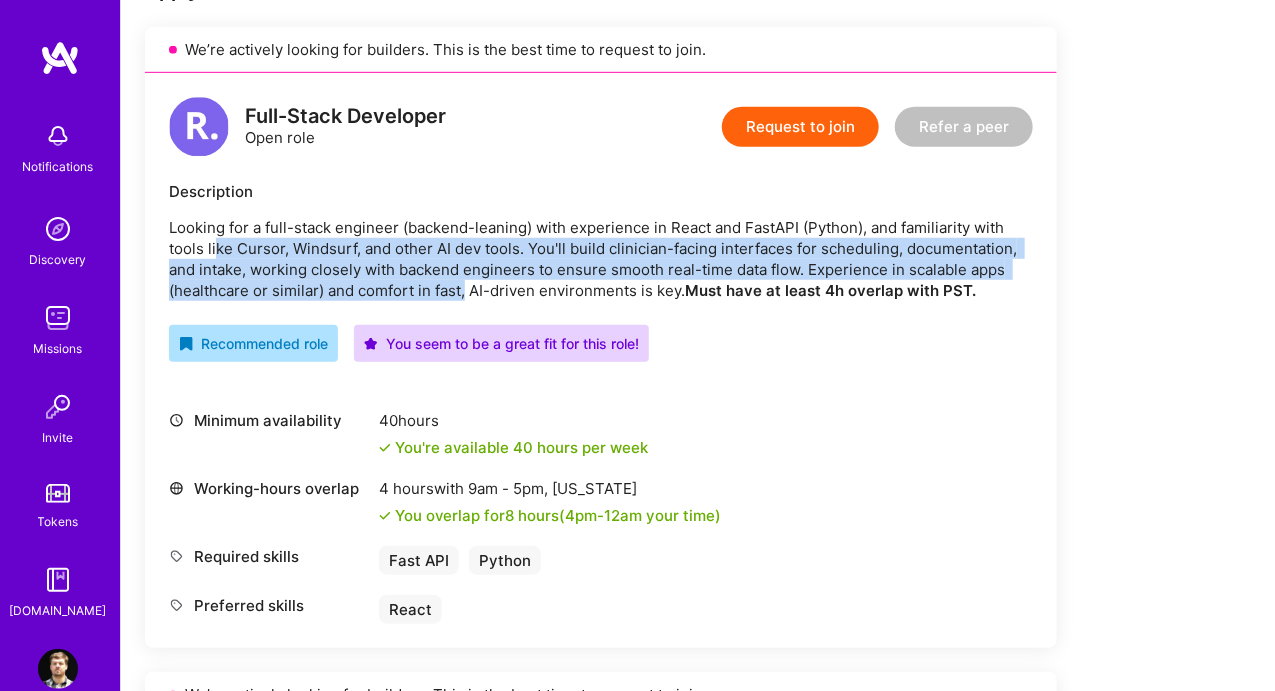 drag, startPoint x: 213, startPoint y: 237, endPoint x: 465, endPoint y: 289, distance: 257.30914 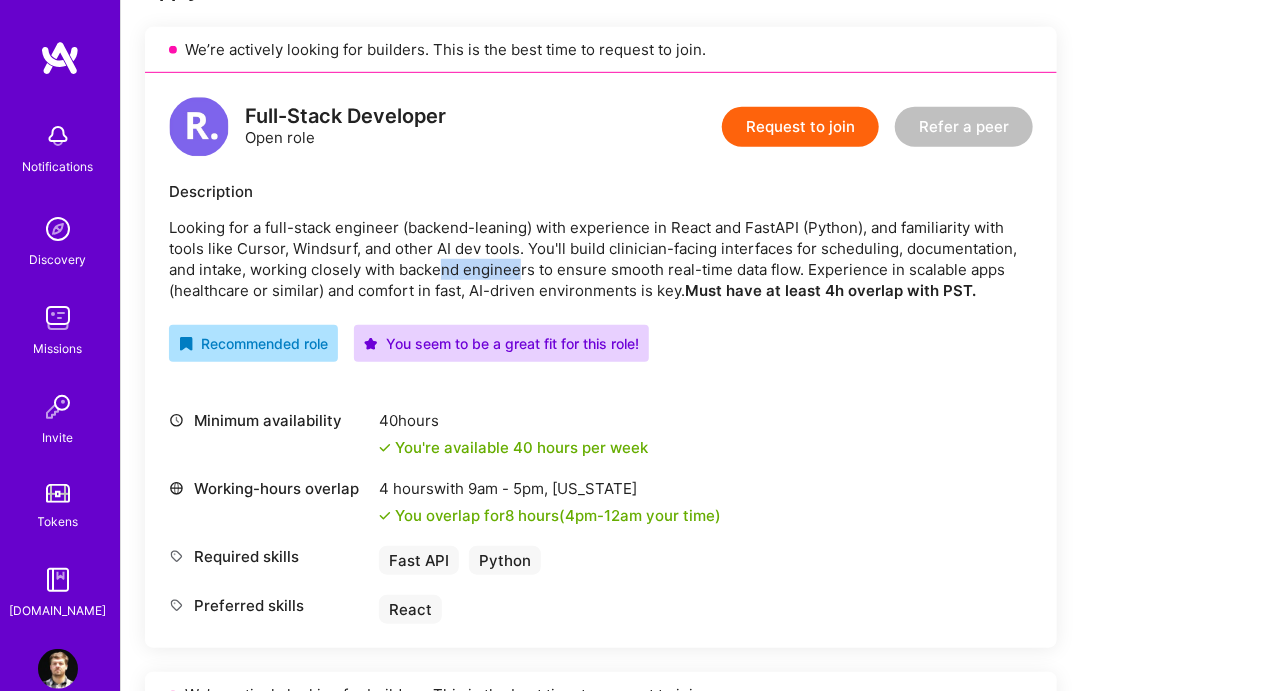 drag, startPoint x: 438, startPoint y: 269, endPoint x: 521, endPoint y: 263, distance: 83.21658 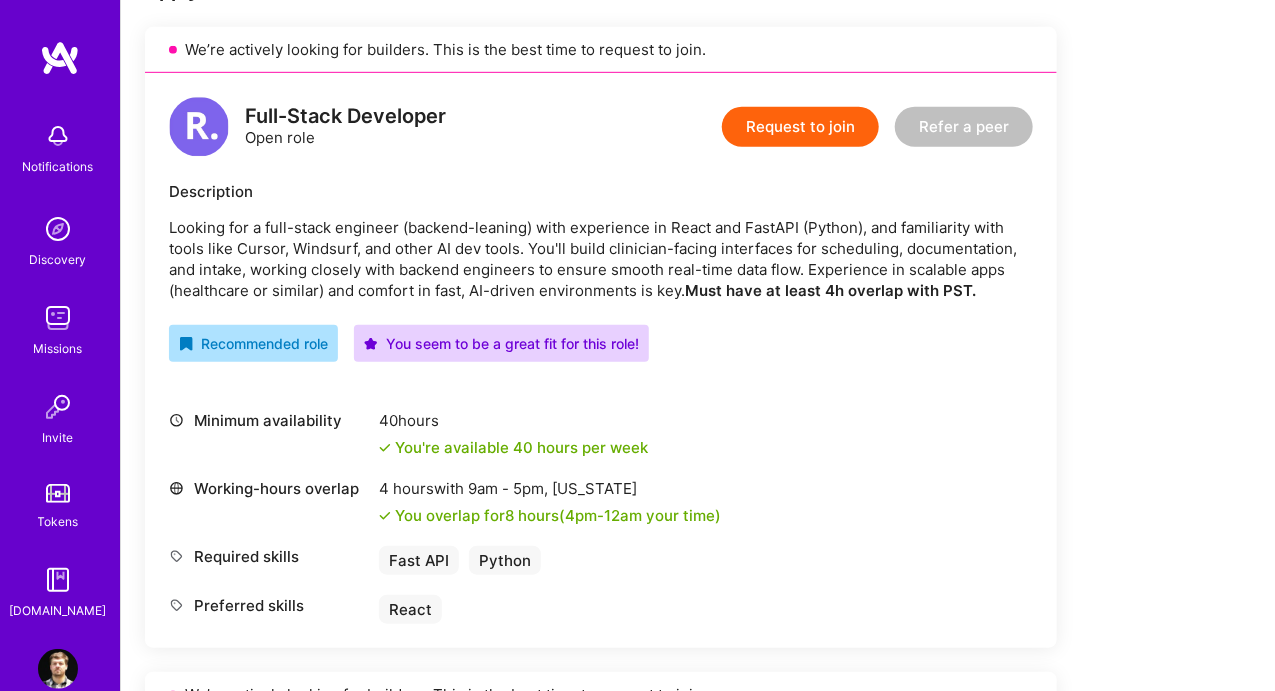 click on "Looking for a full-stack engineer (backend-leaning) with experience in React and FastAPI (Python), and familiarity with tools like Cursor, Windsurf, and other AI dev tools. You'll build clinician-facing interfaces for scheduling, documentation, and intake, working closely with backend engineers to ensure smooth real-time data flow. Experience in scalable apps (healthcare or similar) and comfort in fast, AI-driven environments is key.  Must have at least 4h overlap with PST." at bounding box center (601, 259) 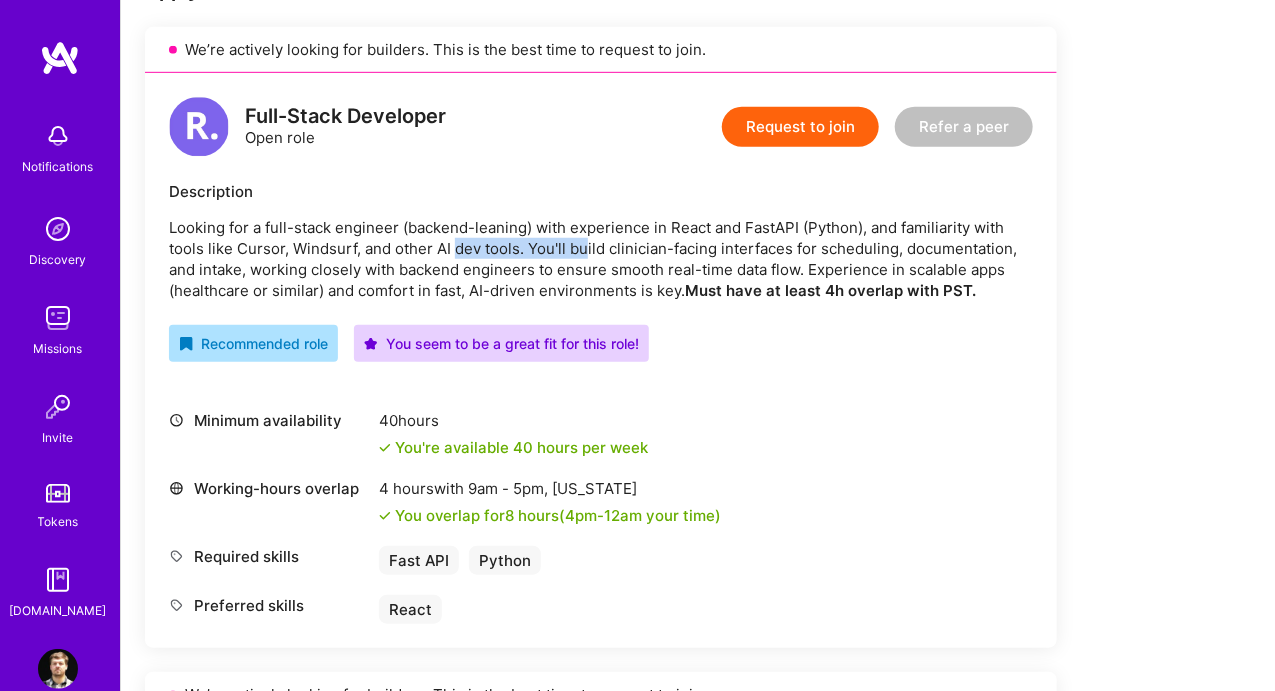drag, startPoint x: 456, startPoint y: 255, endPoint x: 584, endPoint y: 248, distance: 128.19127 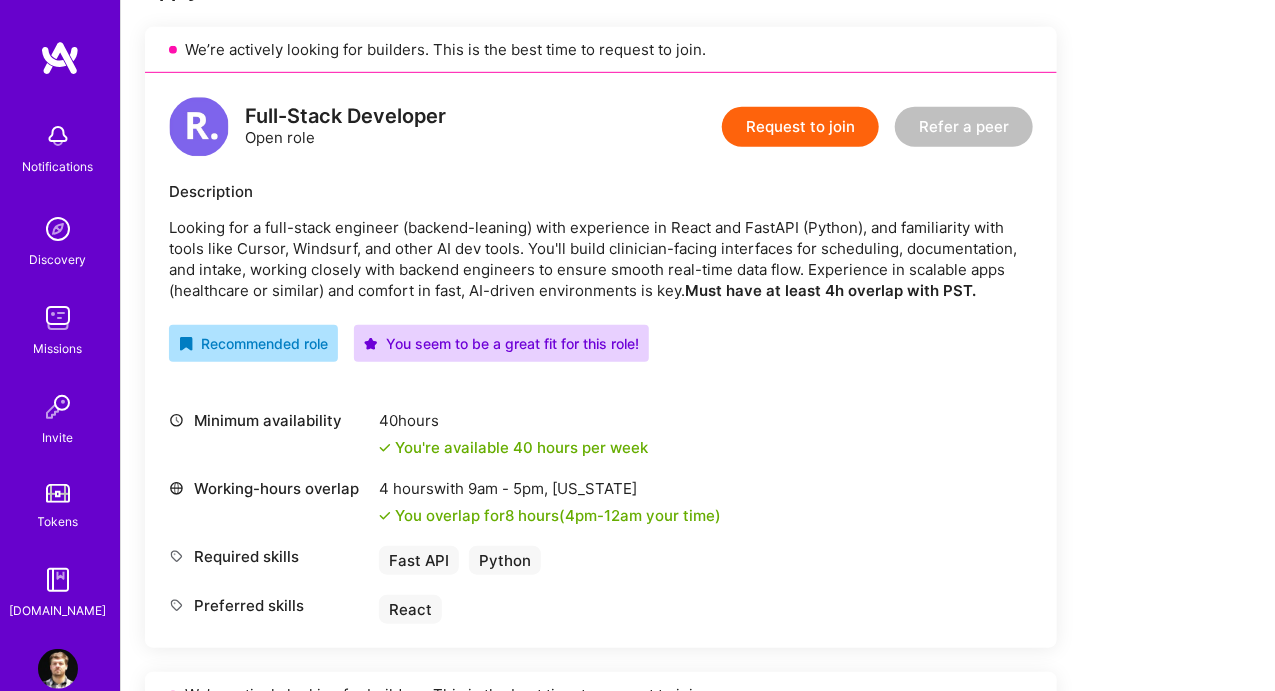 click on "Looking for a full-stack engineer (backend-leaning) with experience in React and FastAPI (Python), and familiarity with tools like Cursor, Windsurf, and other AI dev tools. You'll build clinician-facing interfaces for scheduling, documentation, and intake, working closely with backend engineers to ensure smooth real-time data flow. Experience in scalable apps (healthcare or similar) and comfort in fast, AI-driven environments is key.  Must have at least 4h overlap with PST." at bounding box center [601, 259] 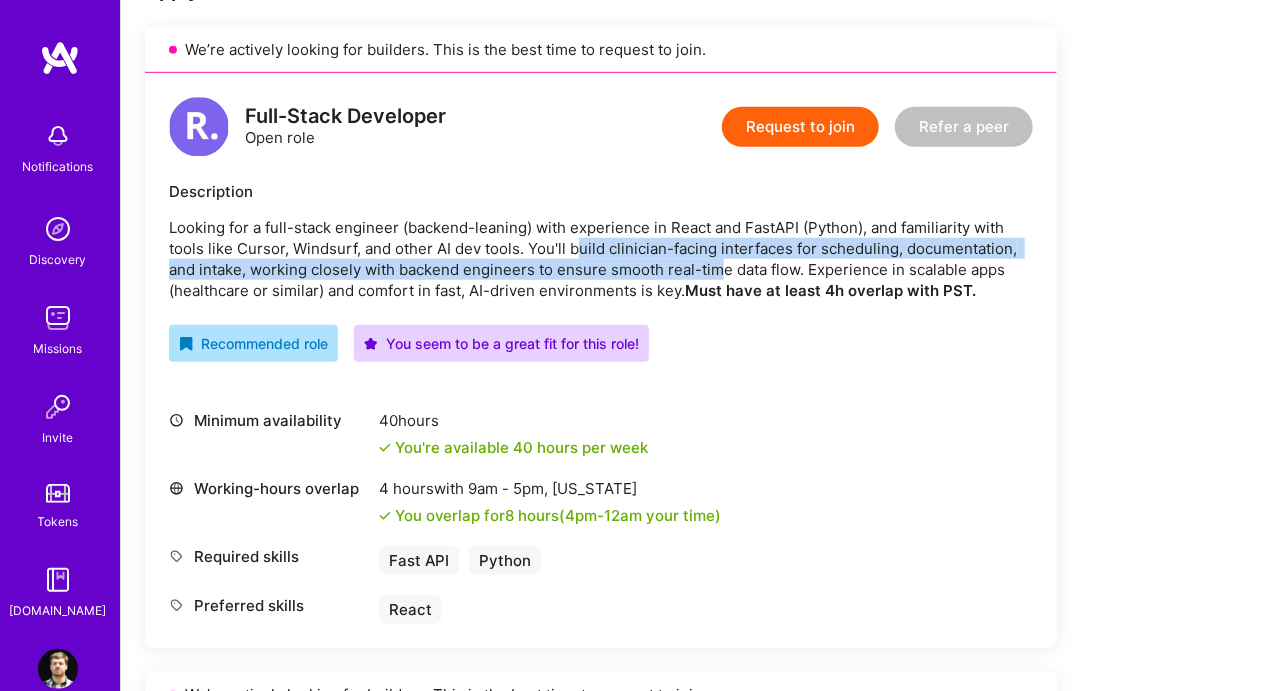 drag, startPoint x: 580, startPoint y: 256, endPoint x: 720, endPoint y: 265, distance: 140.28899 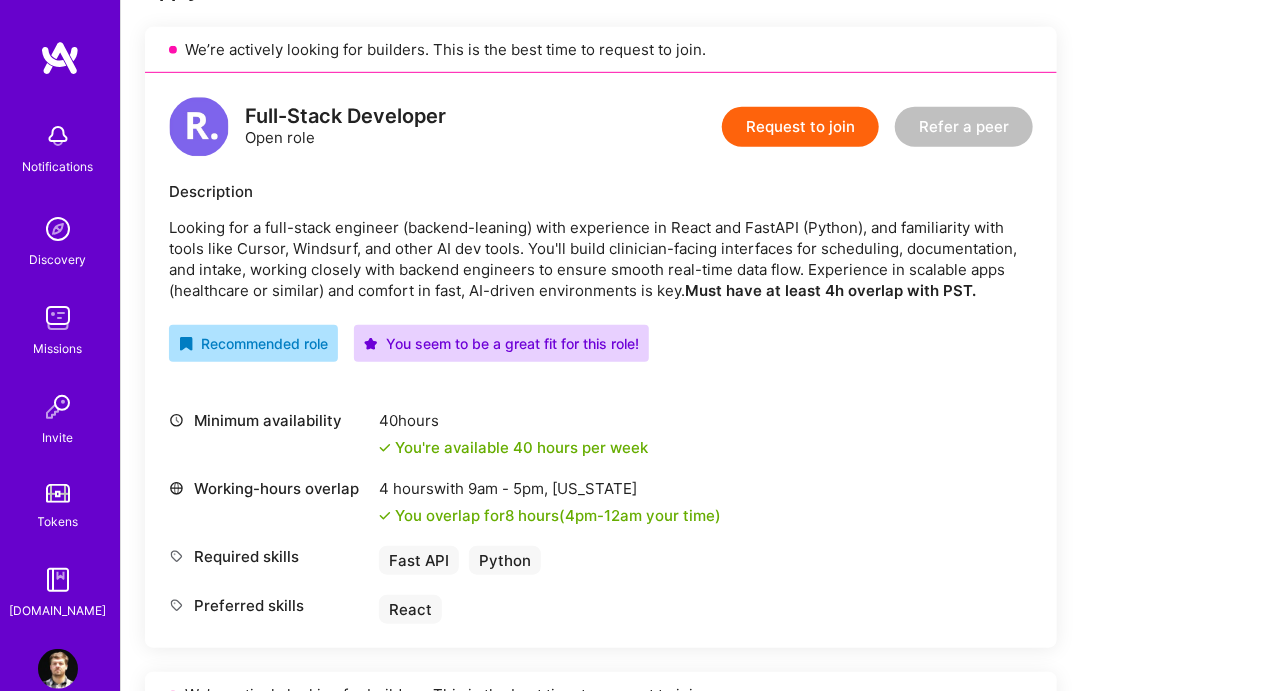 click on "Looking for a full-stack engineer (backend-leaning) with experience in React and FastAPI (Python), and familiarity with tools like Cursor, Windsurf, and other AI dev tools. You'll build clinician-facing interfaces for scheduling, documentation, and intake, working closely with backend engineers to ensure smooth real-time data flow. Experience in scalable apps (healthcare or similar) and comfort in fast, AI-driven environments is key.  Must have at least 4h overlap with PST." at bounding box center [601, 259] 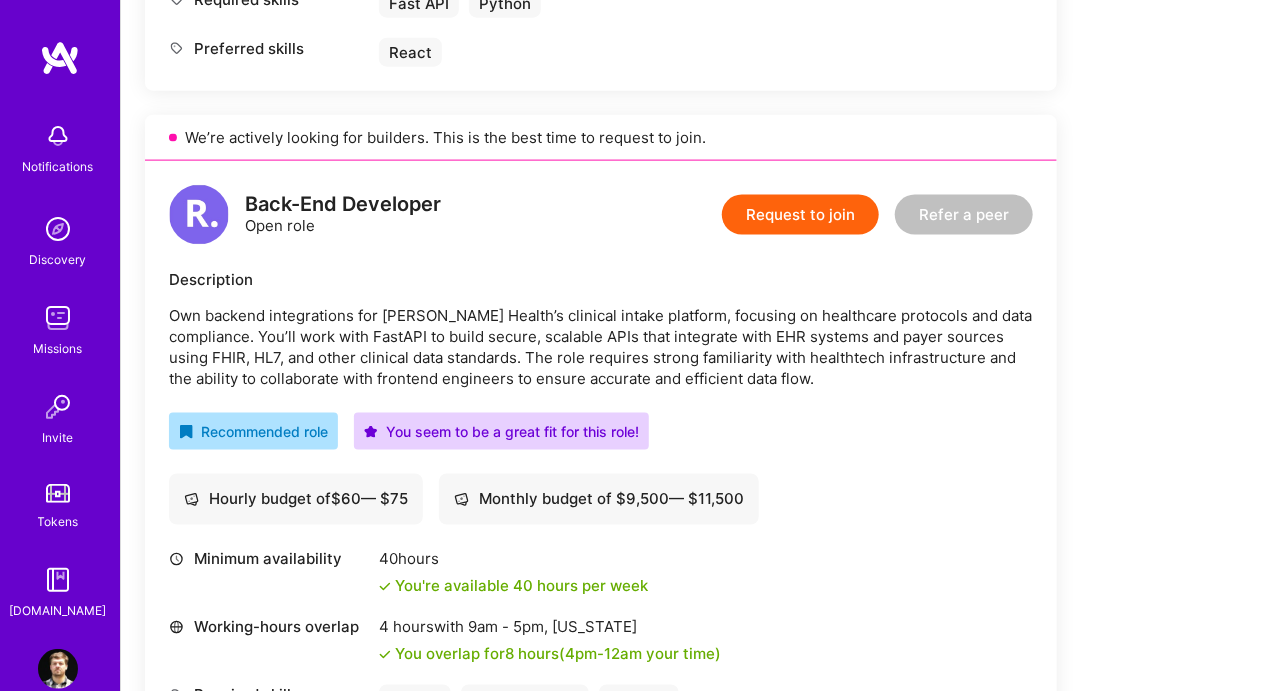 scroll, scrollTop: 1000, scrollLeft: 0, axis: vertical 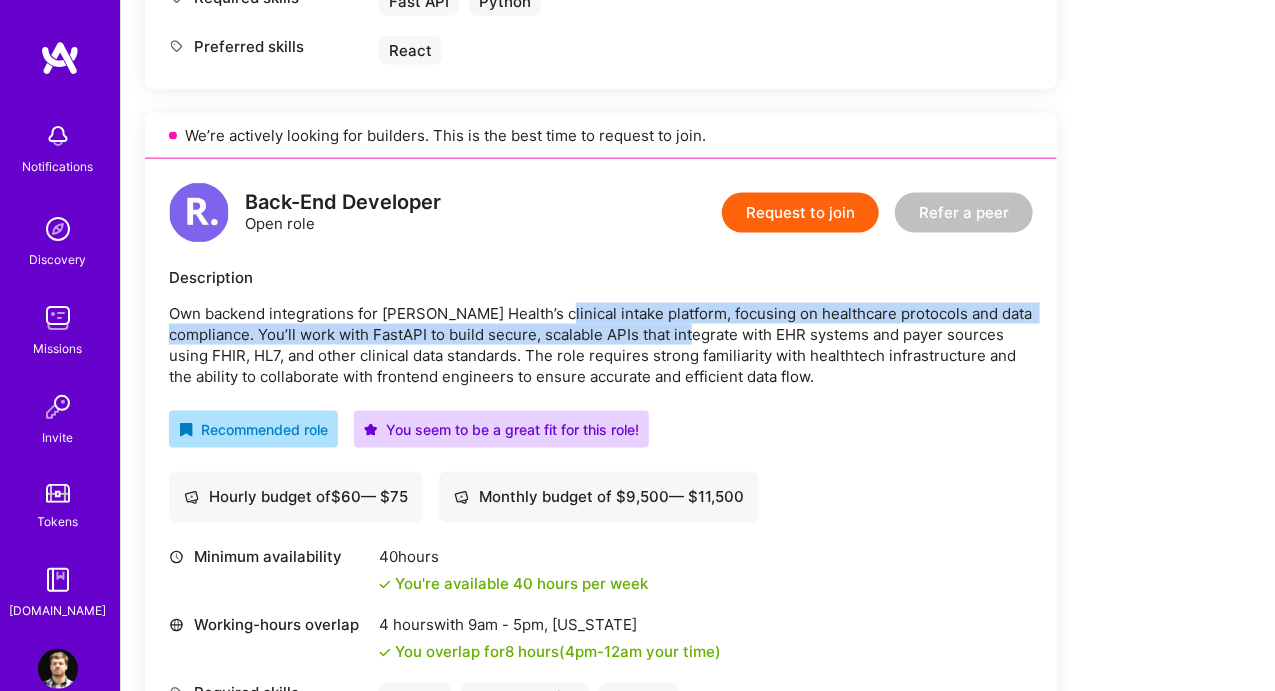 drag, startPoint x: 646, startPoint y: 316, endPoint x: 756, endPoint y: 332, distance: 111.15755 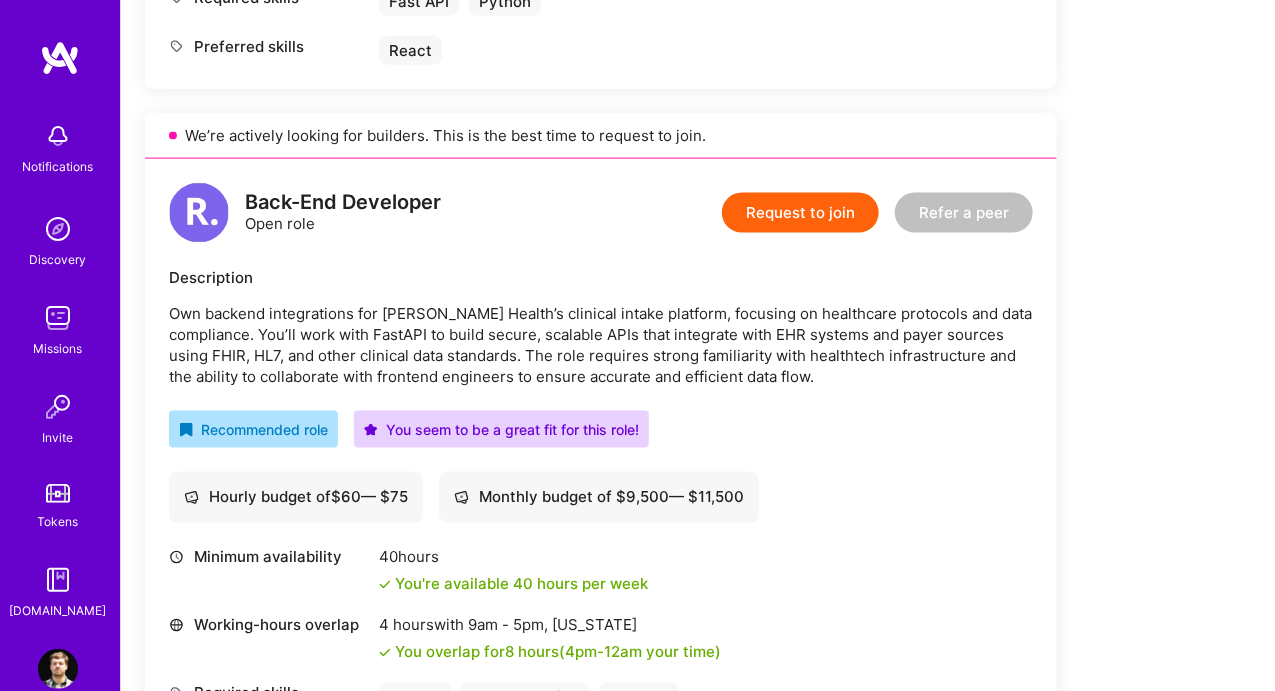 click on "Own backend integrations for Roger Health’s clinical intake platform, focusing on healthcare protocols and data compliance. You’ll work with FastAPI to build secure, scalable APIs that integrate with EHR systems and payer sources using FHIR, HL7, and other clinical data standards. The role requires strong familiarity with healthtech infrastructure and the ability to collaborate with frontend engineers to ensure accurate and efficient data flow." at bounding box center [601, 345] 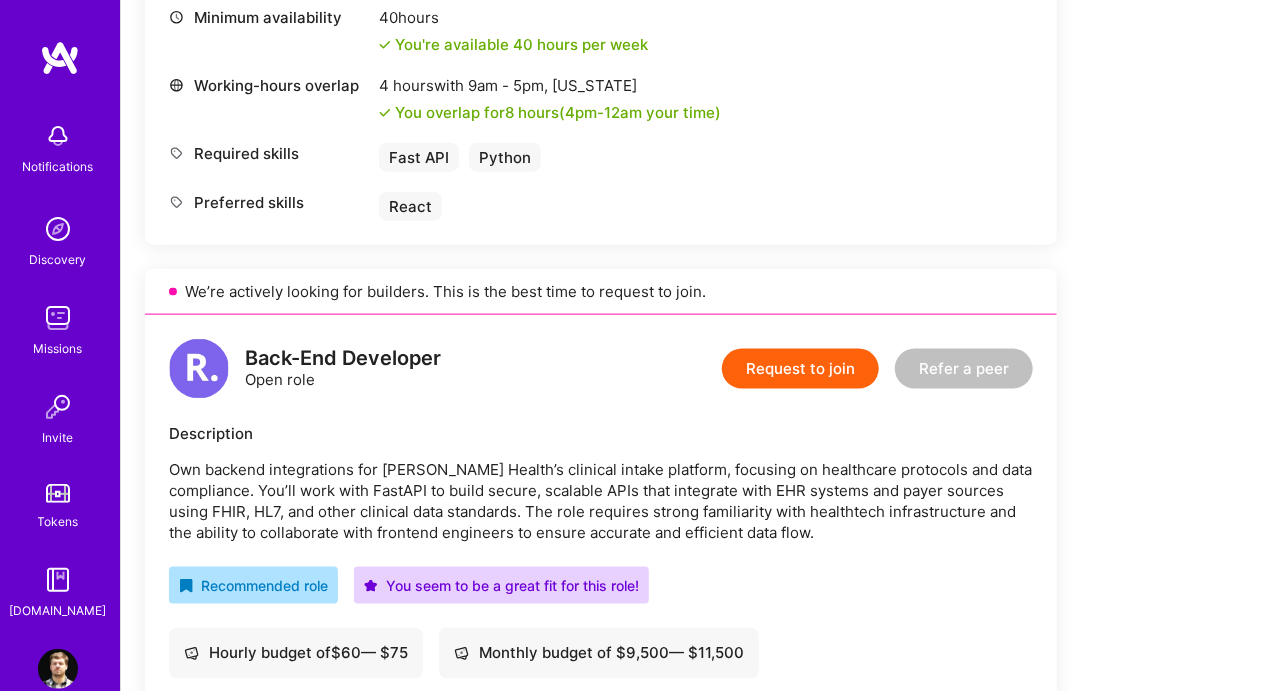scroll, scrollTop: 1030, scrollLeft: 0, axis: vertical 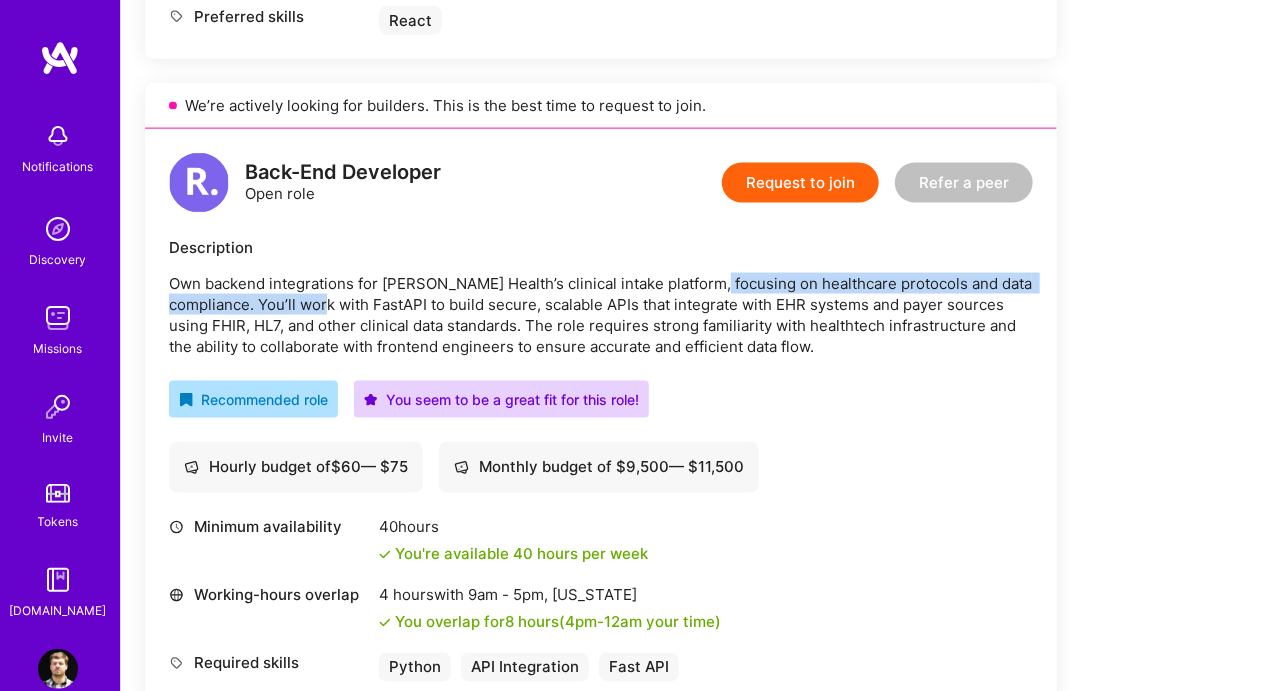 drag, startPoint x: 430, startPoint y: 285, endPoint x: 708, endPoint y: 265, distance: 278.7185 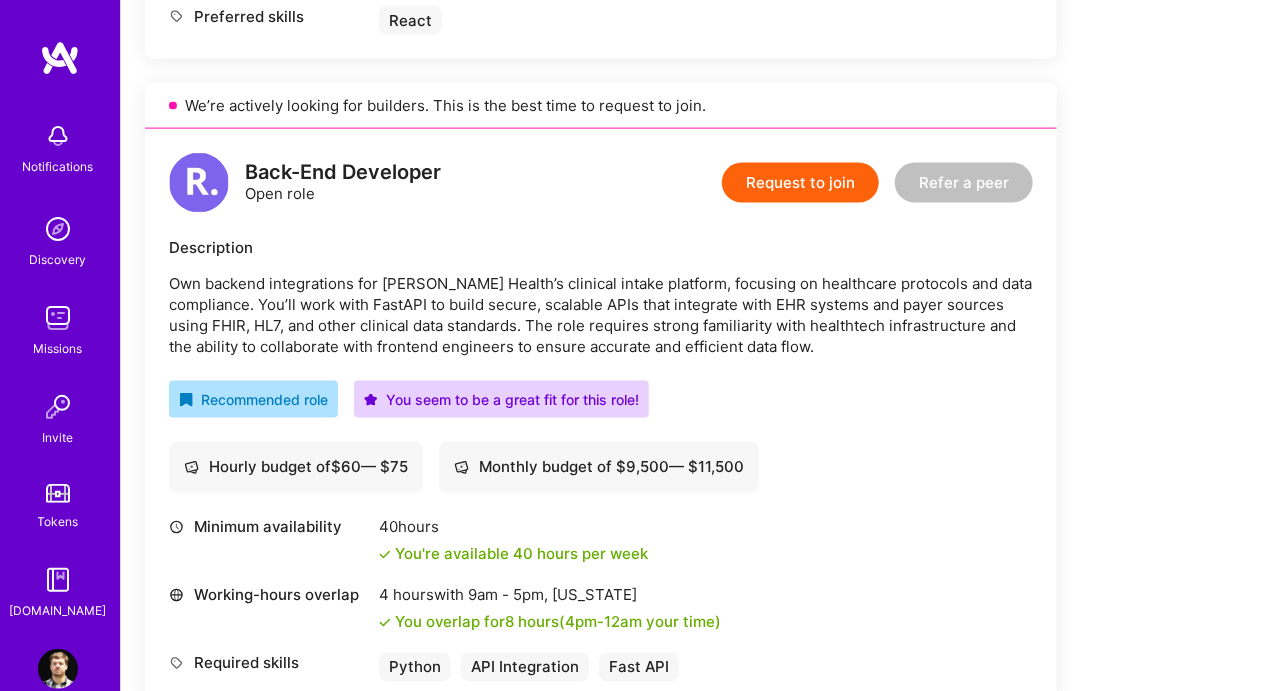 click on "Own backend integrations for Roger Health’s clinical intake platform, focusing on healthcare protocols and data compliance. You’ll work with FastAPI to build secure, scalable APIs that integrate with EHR systems and payer sources using FHIR, HL7, and other clinical data standards. The role requires strong familiarity with healthtech infrastructure and the ability to collaborate with frontend engineers to ensure accurate and efficient data flow." at bounding box center [601, 315] 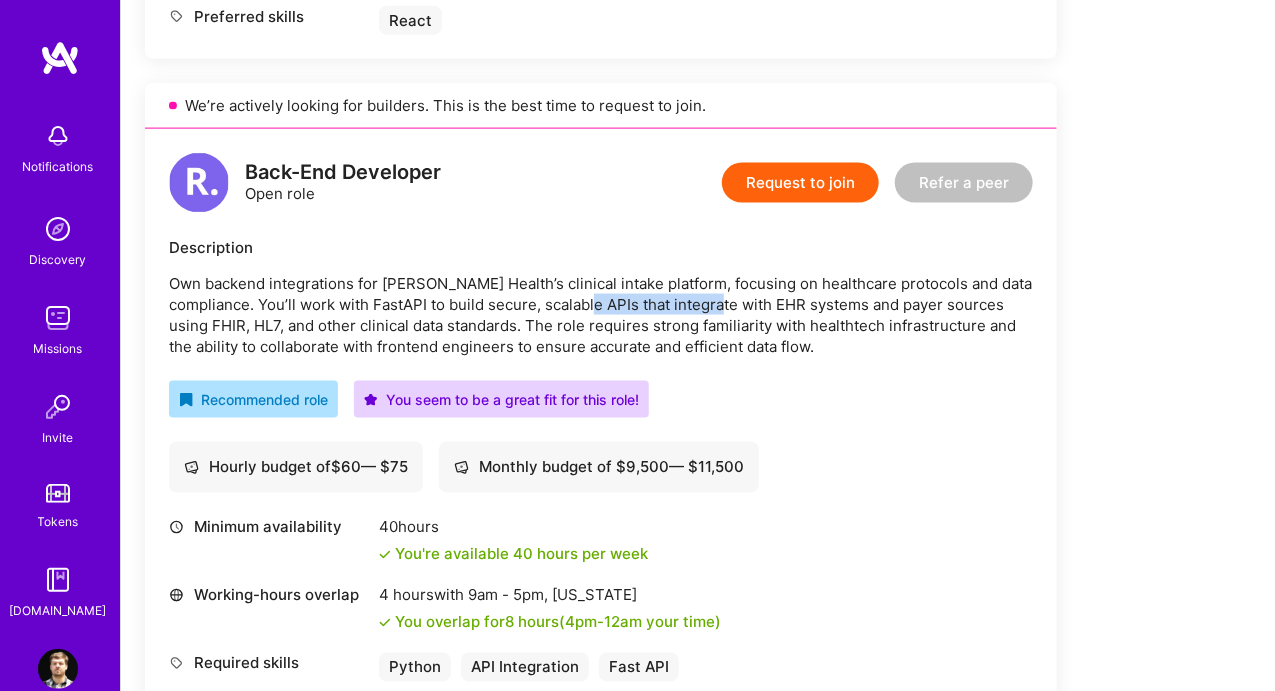 drag, startPoint x: 648, startPoint y: 294, endPoint x: 775, endPoint y: 293, distance: 127.00394 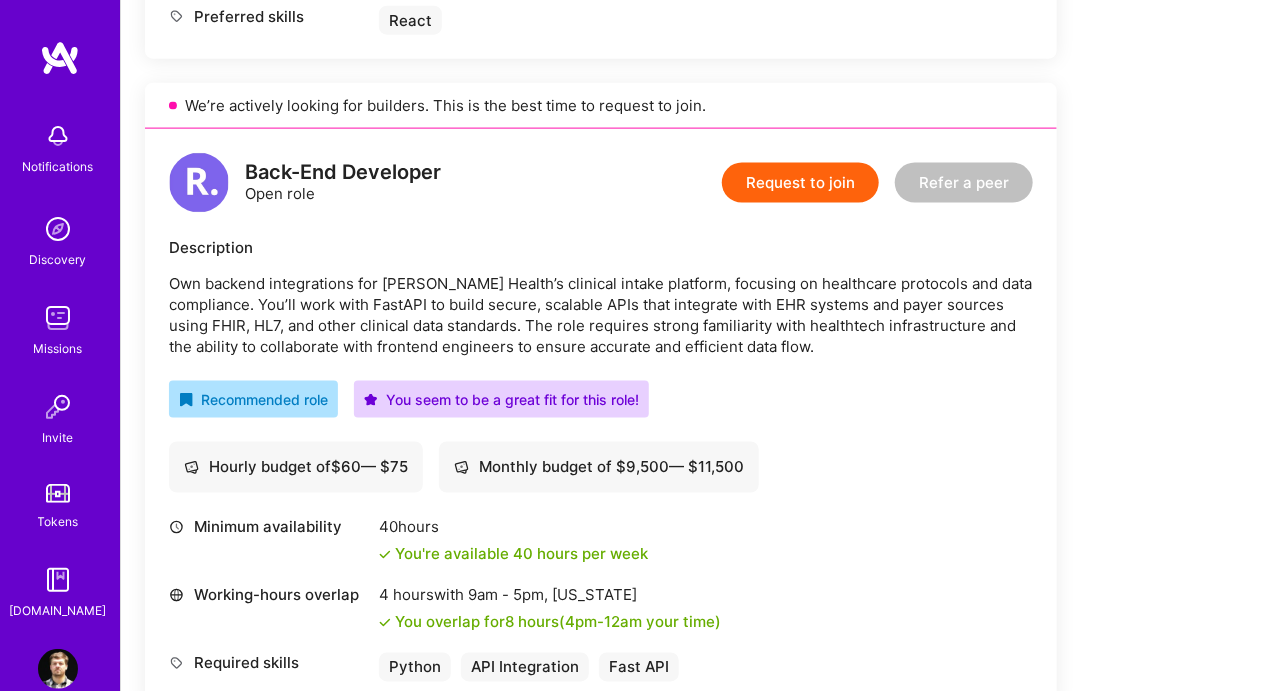 click on "Own backend integrations for Roger Health’s clinical intake platform, focusing on healthcare protocols and data compliance. You’ll work with FastAPI to build secure, scalable APIs that integrate with EHR systems and payer sources using FHIR, HL7, and other clinical data standards. The role requires strong familiarity with healthtech infrastructure and the ability to collaborate with frontend engineers to ensure accurate and efficient data flow." at bounding box center (601, 315) 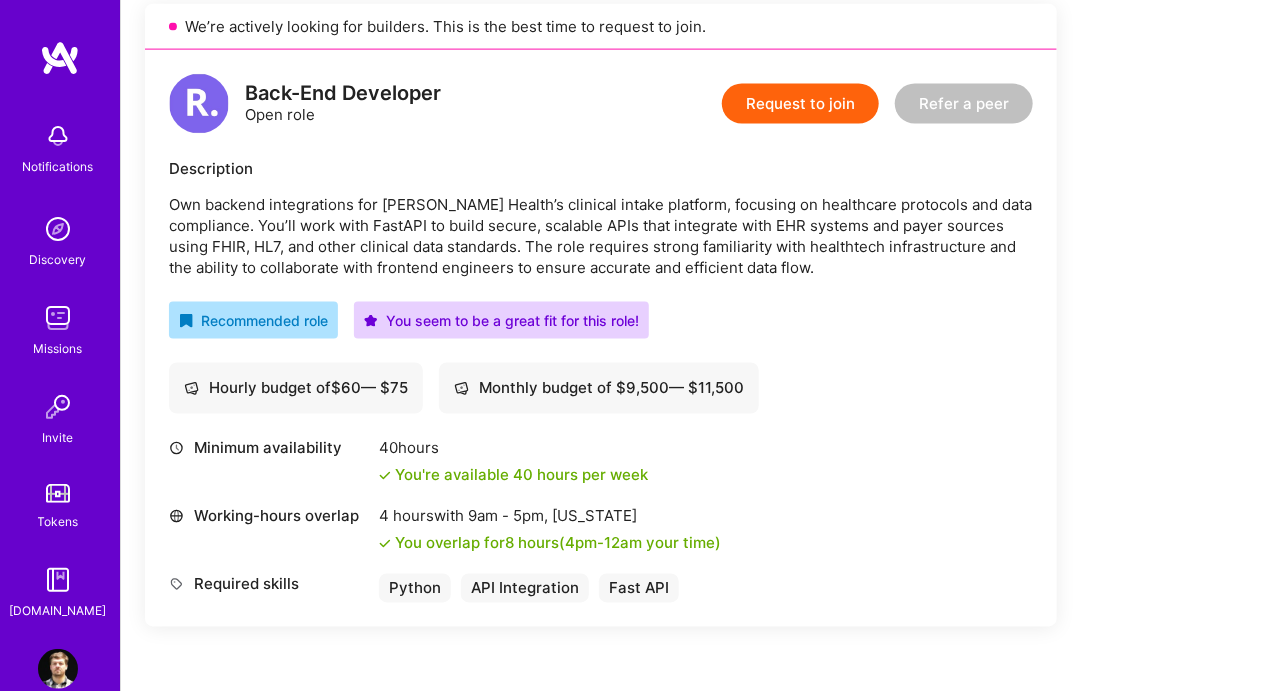 scroll, scrollTop: 1092, scrollLeft: 0, axis: vertical 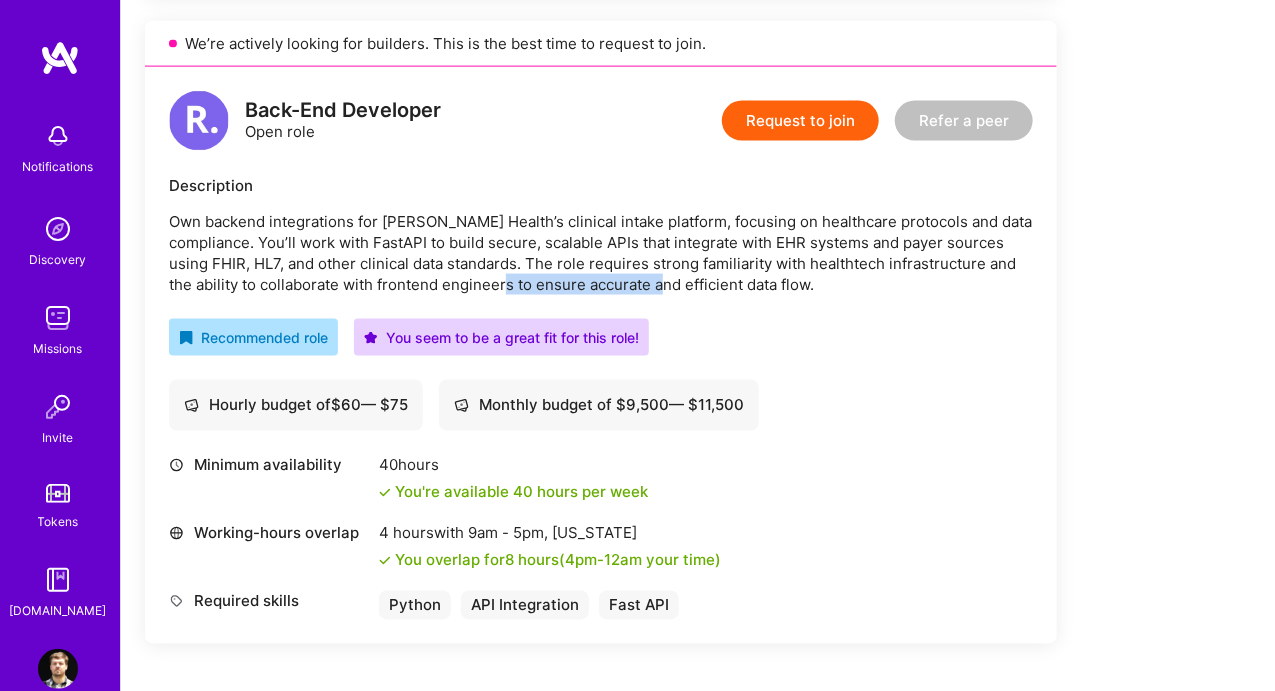 drag, startPoint x: 569, startPoint y: 276, endPoint x: 718, endPoint y: 289, distance: 149.56604 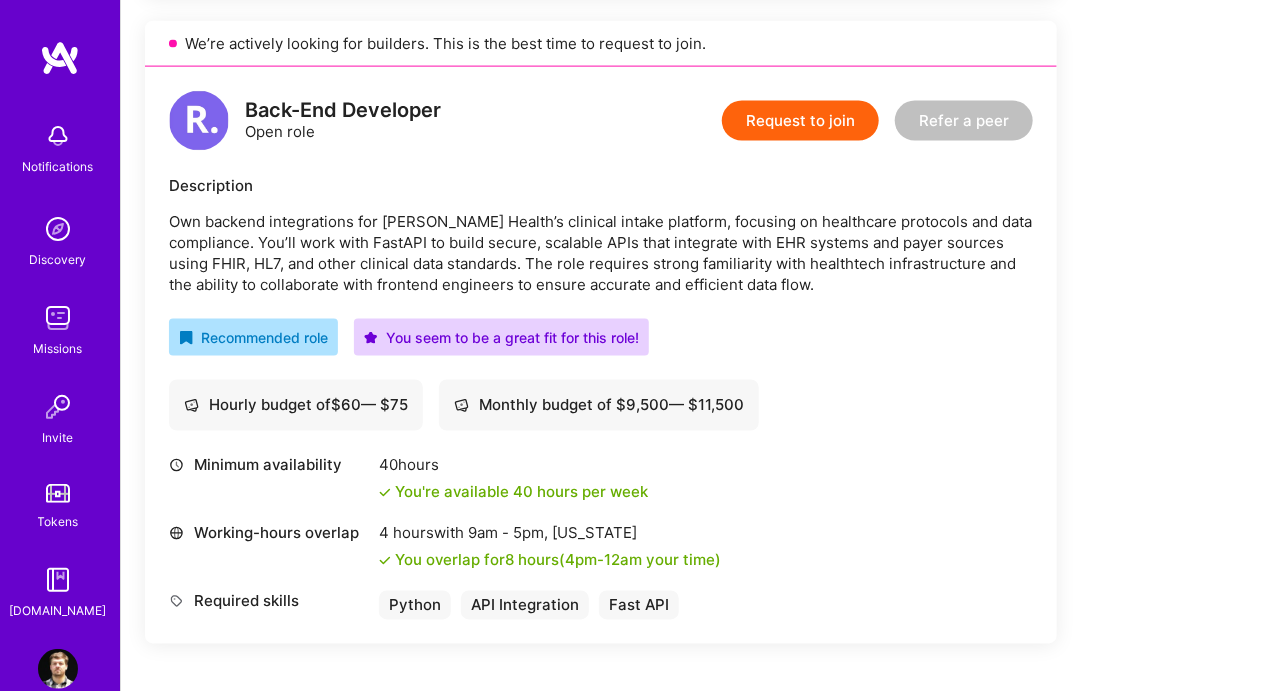 click on "Own backend integrations for Roger Health’s clinical intake platform, focusing on healthcare protocols and data compliance. You’ll work with FastAPI to build secure, scalable APIs that integrate with EHR systems and payer sources using FHIR, HL7, and other clinical data standards. The role requires strong familiarity with healthtech infrastructure and the ability to collaborate with frontend engineers to ensure accurate and efficient data flow." at bounding box center [601, 253] 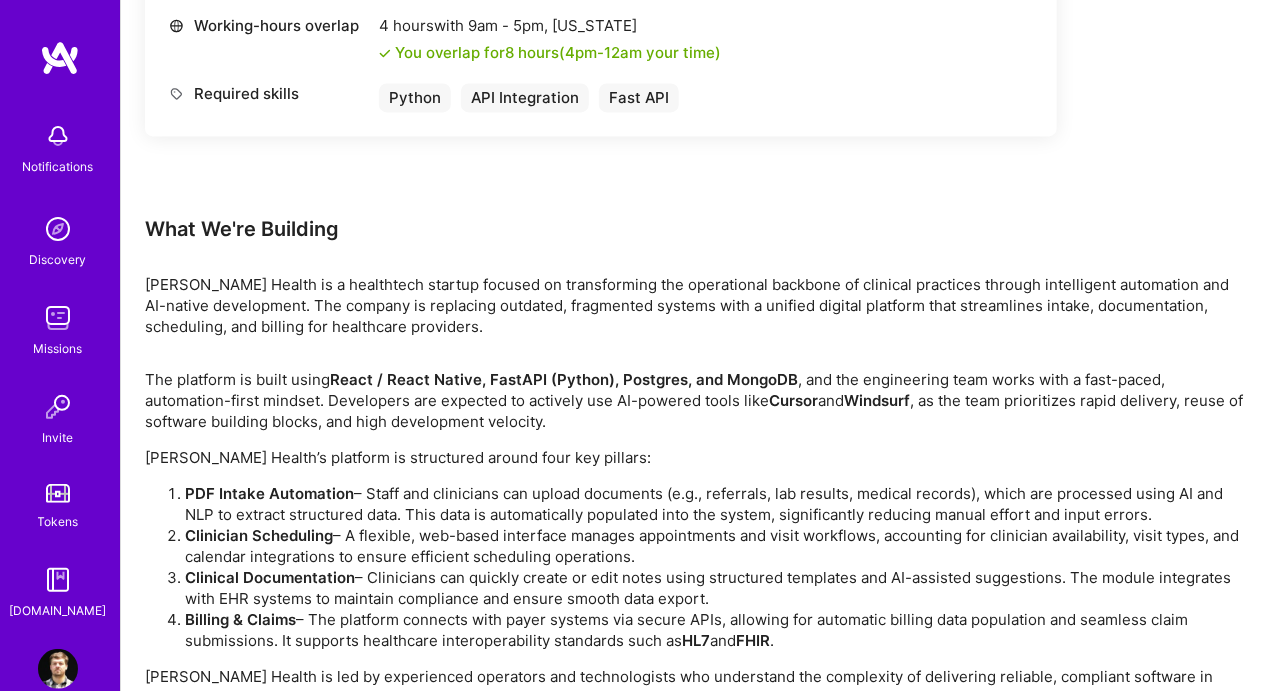 scroll, scrollTop: 1718, scrollLeft: 0, axis: vertical 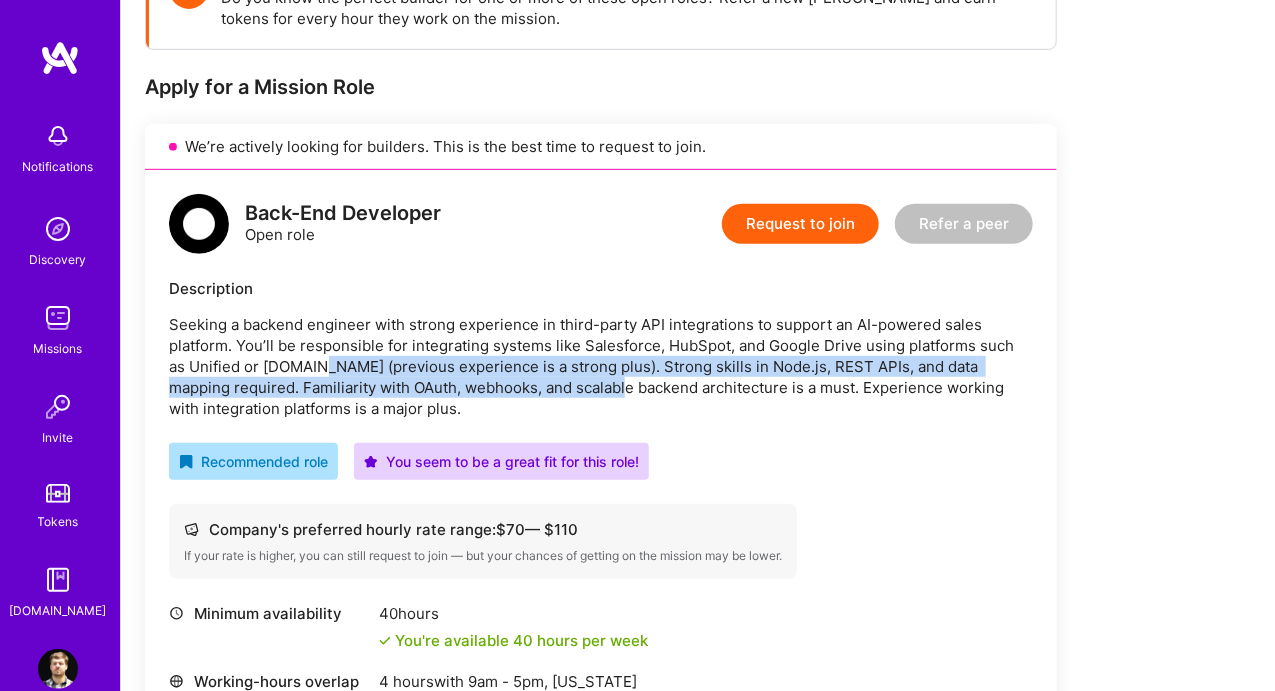 drag, startPoint x: 366, startPoint y: 368, endPoint x: 592, endPoint y: 379, distance: 226.26755 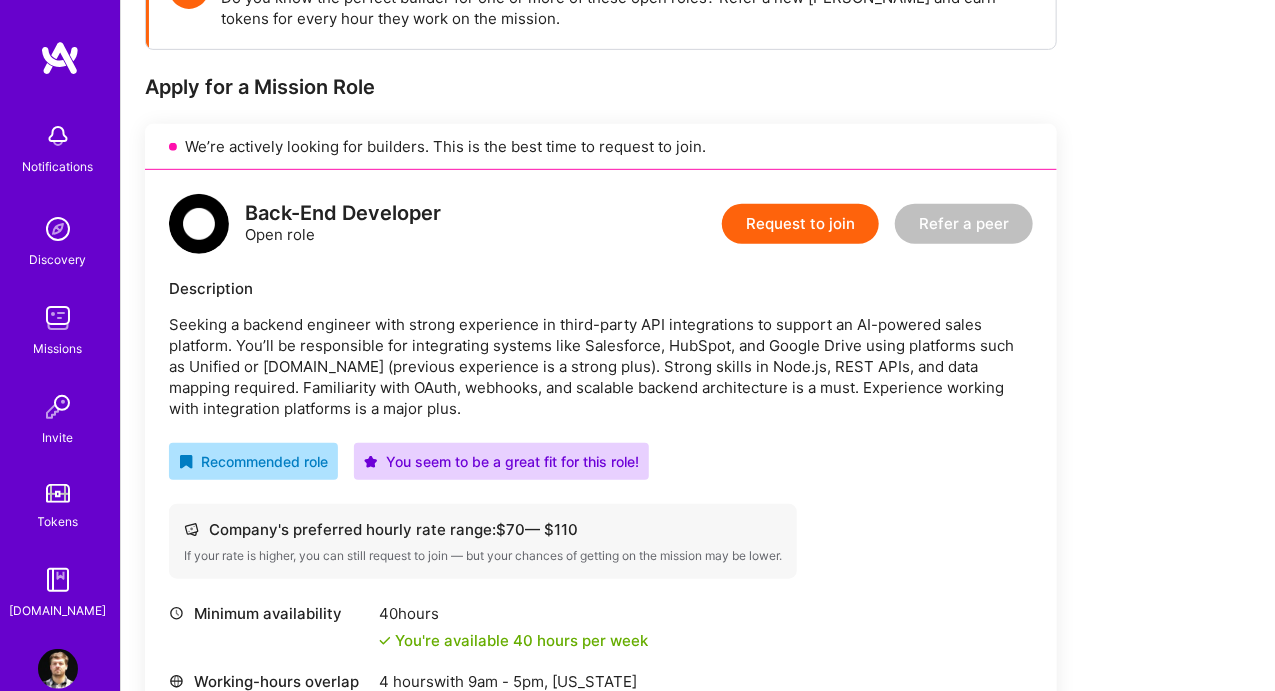 click on "Seeking a backend engineer with strong experience in third-party API integrations to support an AI-powered sales platform. You’ll be responsible for integrating systems like Salesforce, HubSpot, and Google Drive using platforms such as Unified or Merge.dev (previous experience is a strong plus). Strong skills in Node.js, REST APIs, and data mapping required. Familiarity with OAuth, webhooks, and scalable backend architecture is a must. Experience working with integration platforms is a major plus." at bounding box center (601, 366) 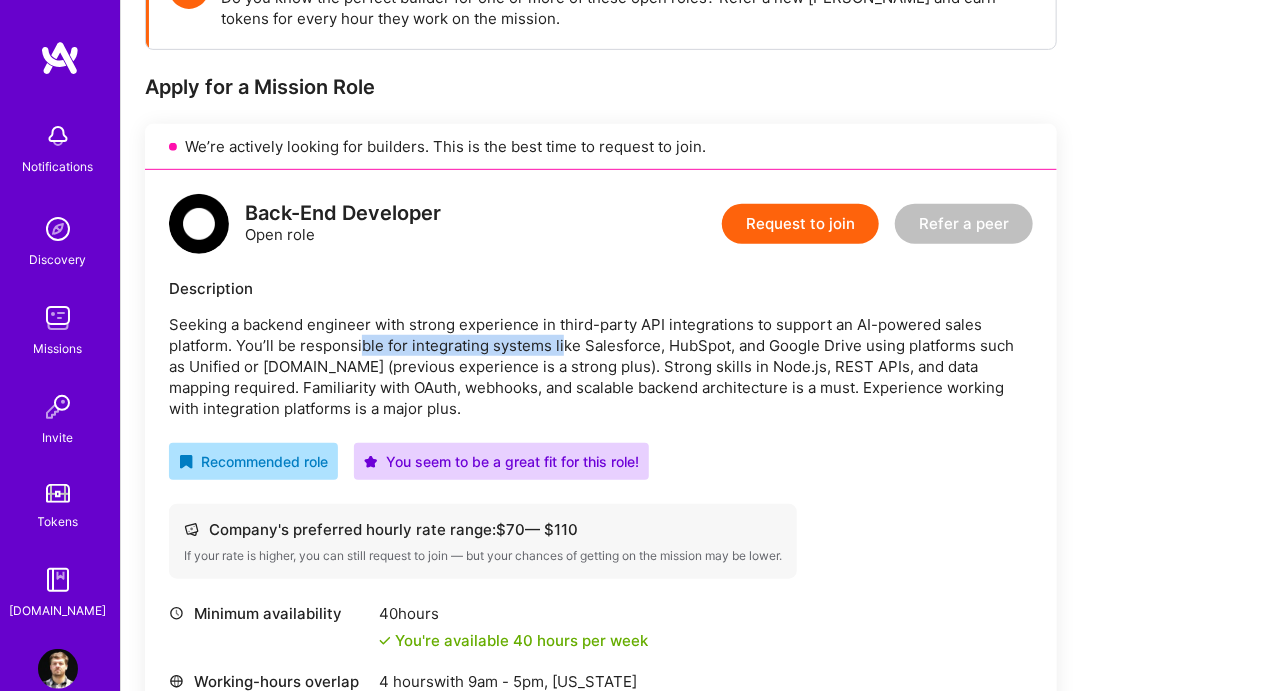 drag, startPoint x: 363, startPoint y: 343, endPoint x: 561, endPoint y: 338, distance: 198.06313 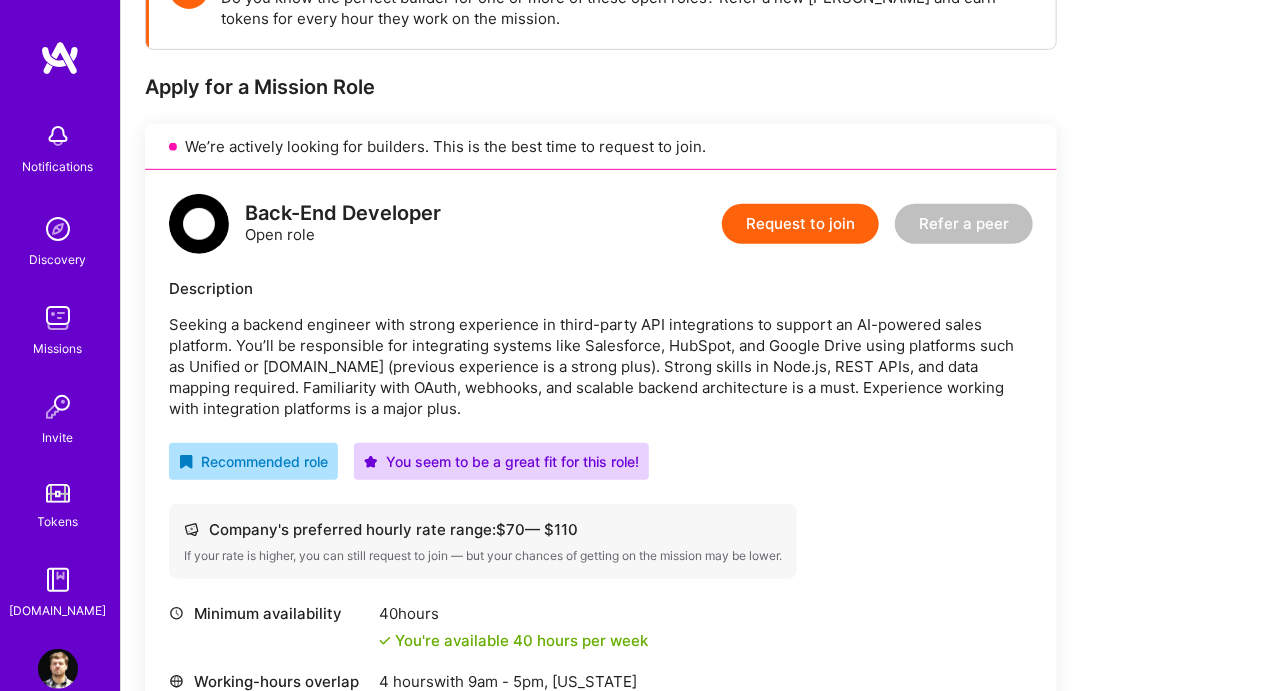 click on "Seeking a backend engineer with strong experience in third-party API integrations to support an AI-powered sales platform. You’ll be responsible for integrating systems like Salesforce, HubSpot, and Google Drive using platforms such as Unified or Merge.dev (previous experience is a strong plus). Strong skills in Node.js, REST APIs, and data mapping required. Familiarity with OAuth, webhooks, and scalable backend architecture is a must. Experience working with integration platforms is a major plus." at bounding box center (601, 366) 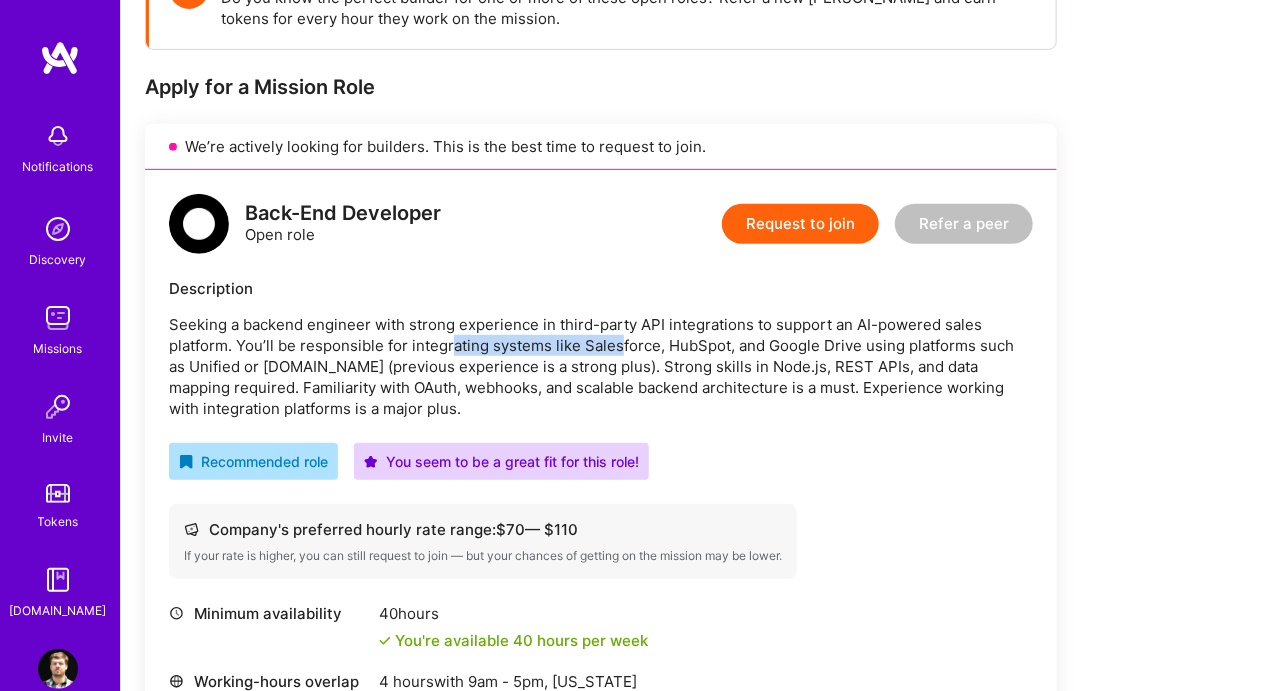 drag, startPoint x: 453, startPoint y: 337, endPoint x: 665, endPoint y: 355, distance: 212.76277 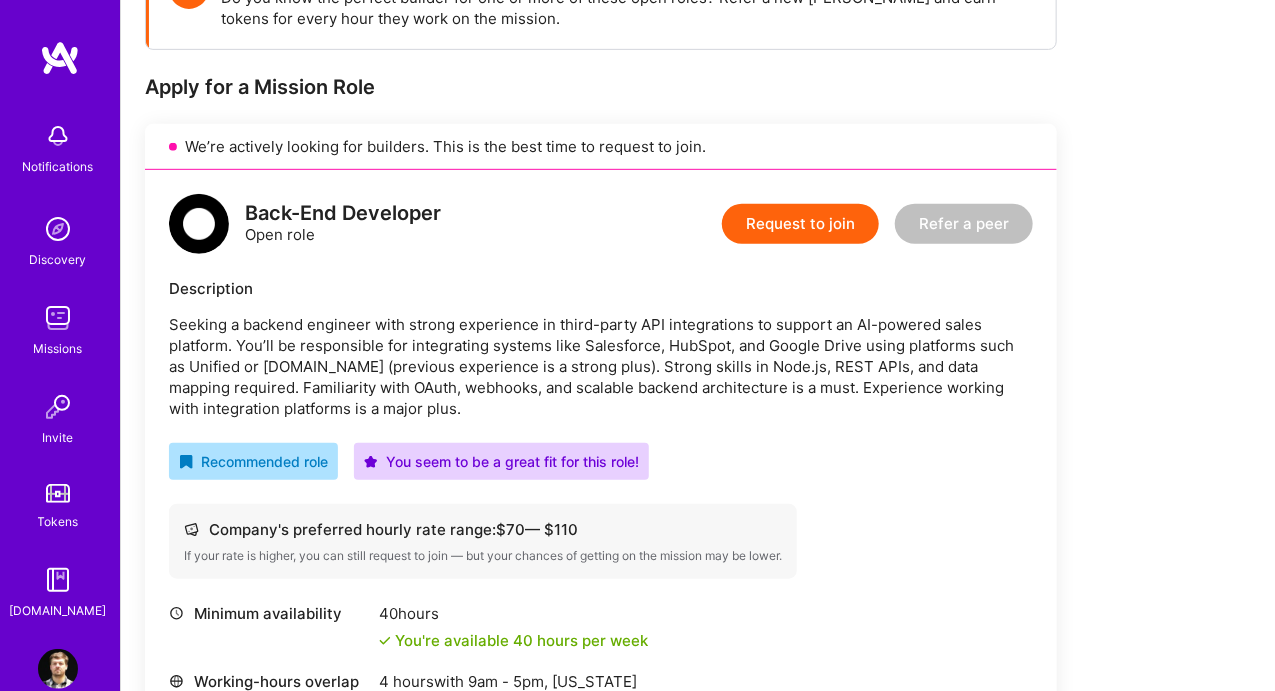 click on "Seeking a backend engineer with strong experience in third-party API integrations to support an AI-powered sales platform. You’ll be responsible for integrating systems like Salesforce, HubSpot, and Google Drive using platforms such as Unified or Merge.dev (previous experience is a strong plus). Strong skills in Node.js, REST APIs, and data mapping required. Familiarity with OAuth, webhooks, and scalable backend architecture is a must. Experience working with integration platforms is a major plus." at bounding box center (601, 366) 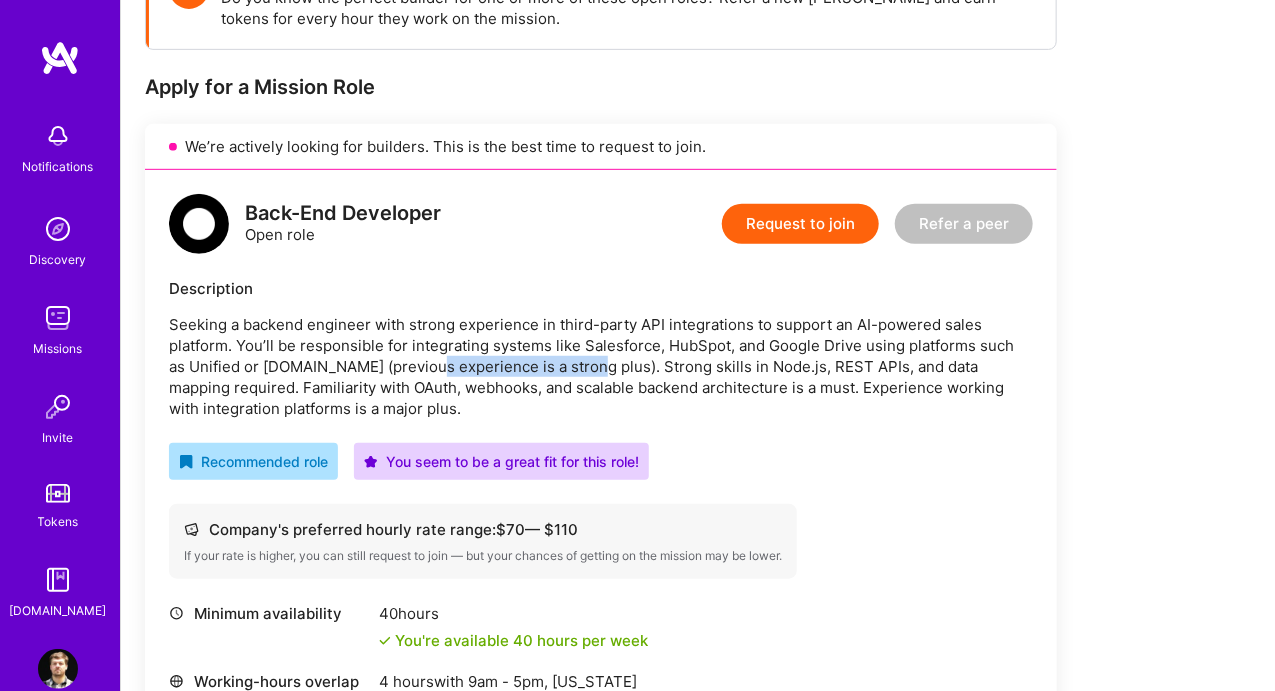 drag, startPoint x: 411, startPoint y: 360, endPoint x: 568, endPoint y: 361, distance: 157.00319 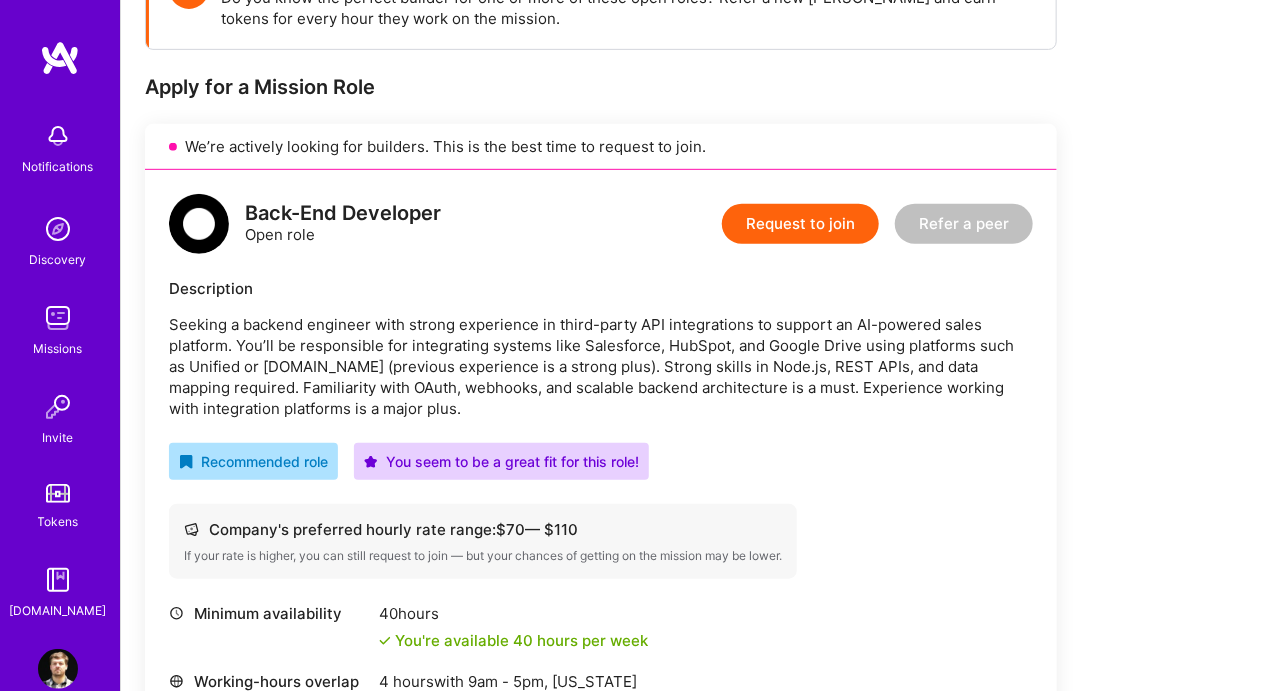 click on "Seeking a backend engineer with strong experience in third-party API integrations to support an AI-powered sales platform. You’ll be responsible for integrating systems like Salesforce, HubSpot, and Google Drive using platforms such as Unified or Merge.dev (previous experience is a strong plus). Strong skills in Node.js, REST APIs, and data mapping required. Familiarity with OAuth, webhooks, and scalable backend architecture is a must. Experience working with integration platforms is a major plus." at bounding box center (601, 366) 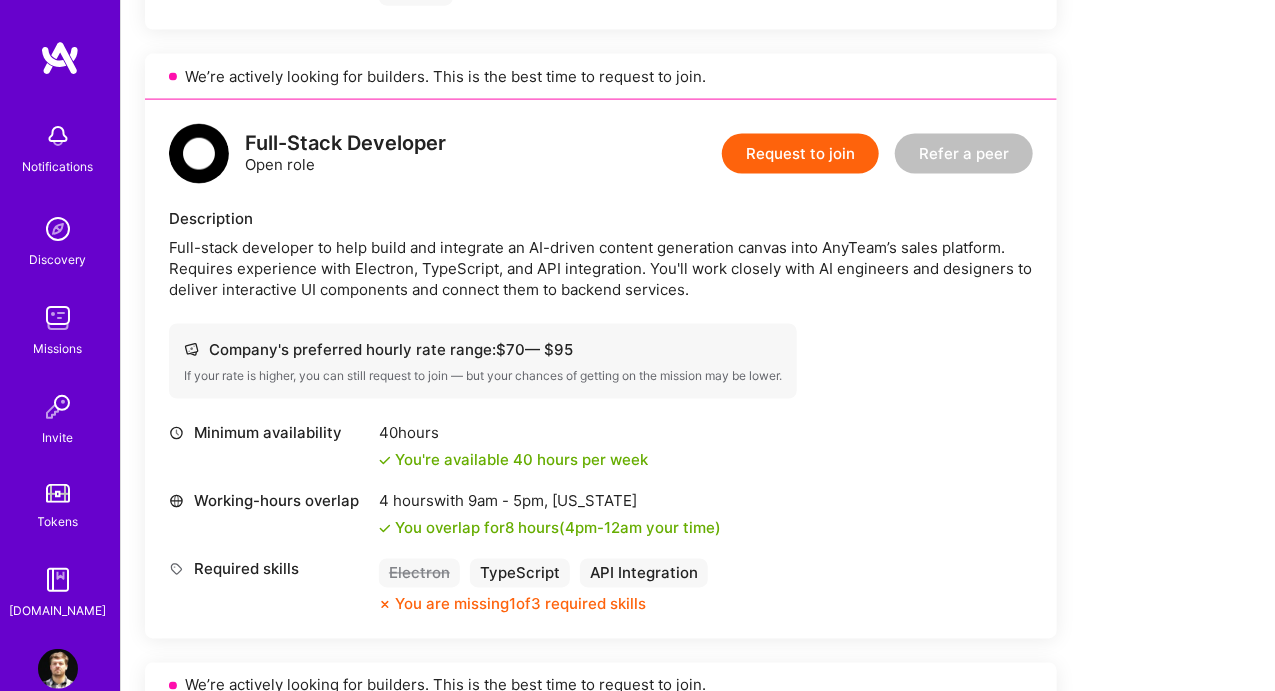scroll, scrollTop: 1112, scrollLeft: 0, axis: vertical 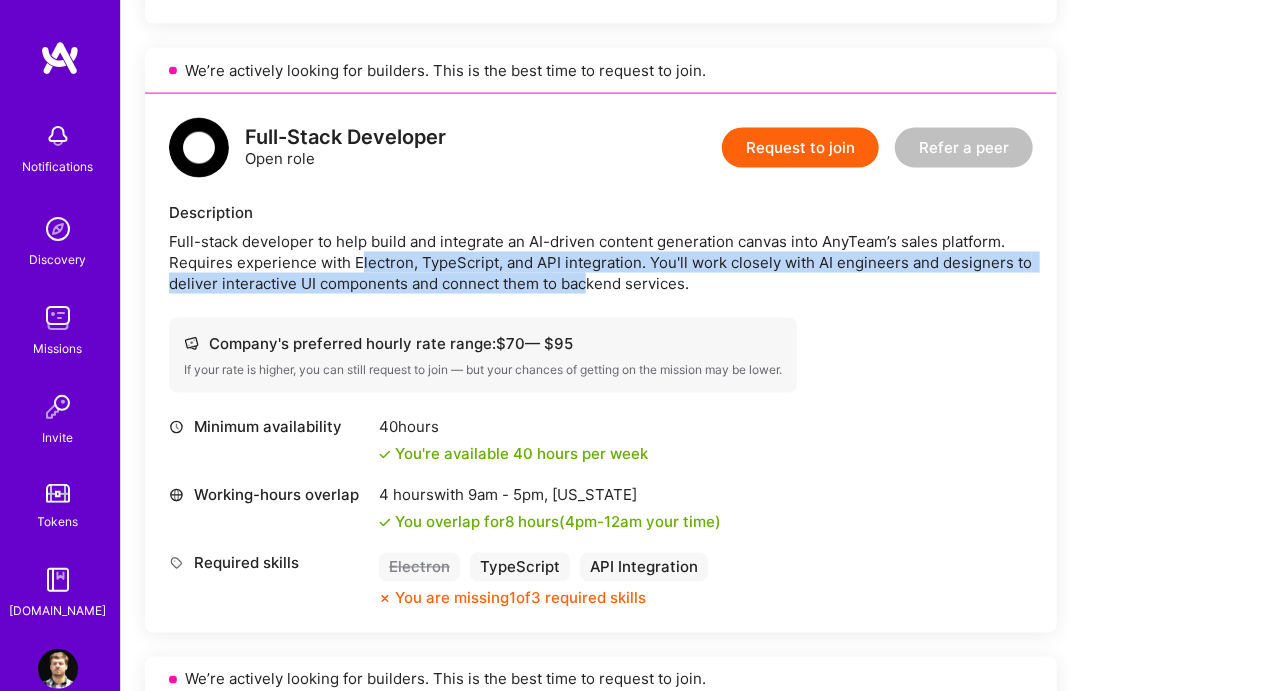 drag, startPoint x: 460, startPoint y: 264, endPoint x: 589, endPoint y: 279, distance: 129.86917 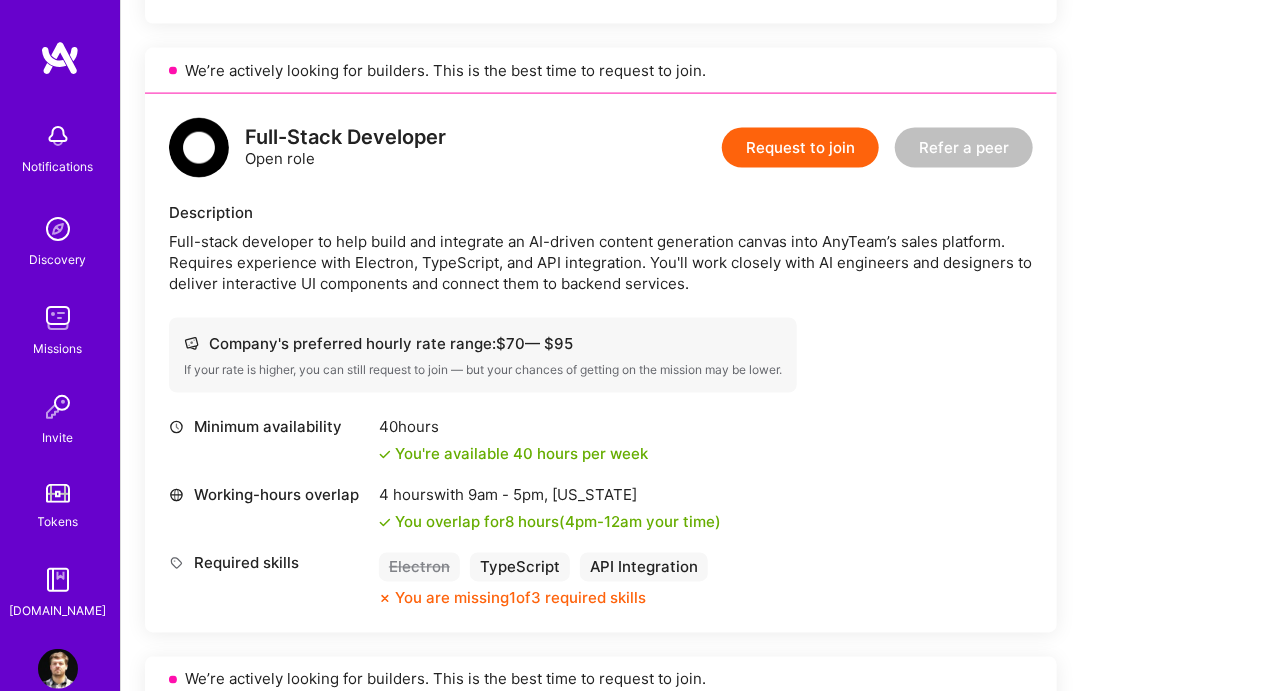 click on "Full-stack developer to help build and integrate an AI-driven content generation canvas into AnyTeam’s sales platform. Requires experience with Electron, TypeScript, and API integration. You'll work closely with AI engineers and designers to deliver interactive UI components and connect them to backend services." at bounding box center [601, 262] 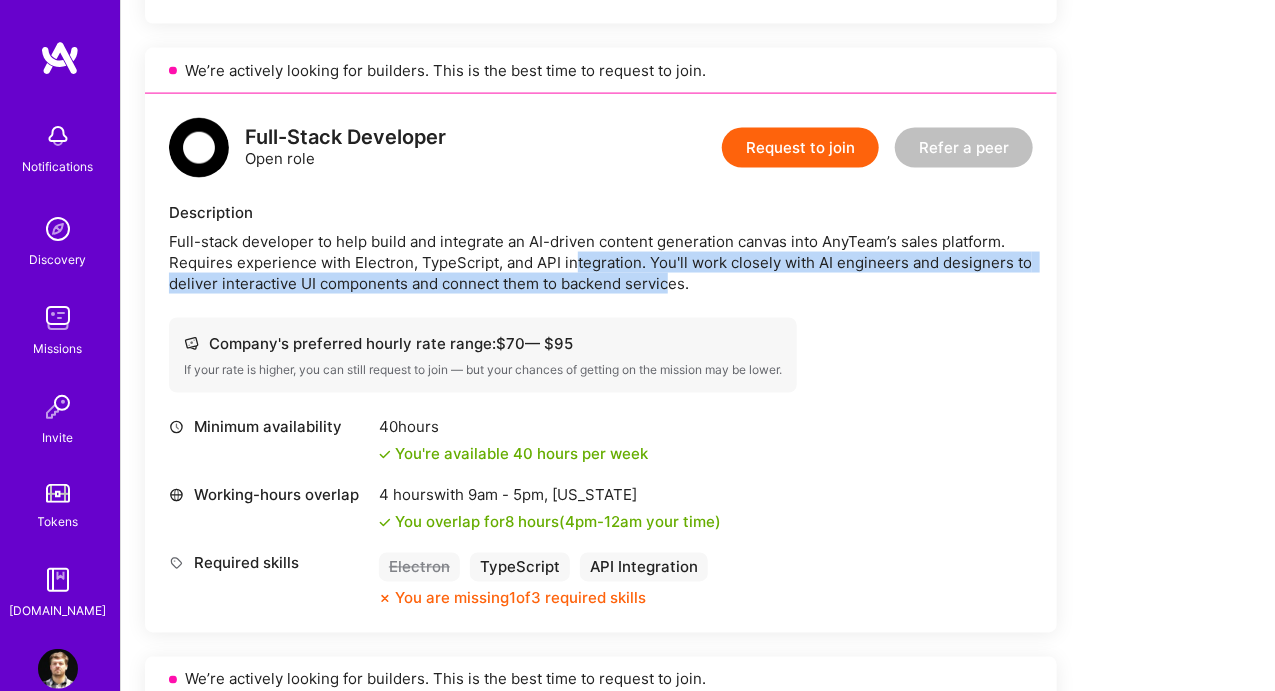 drag, startPoint x: 570, startPoint y: 259, endPoint x: 671, endPoint y: 271, distance: 101.71037 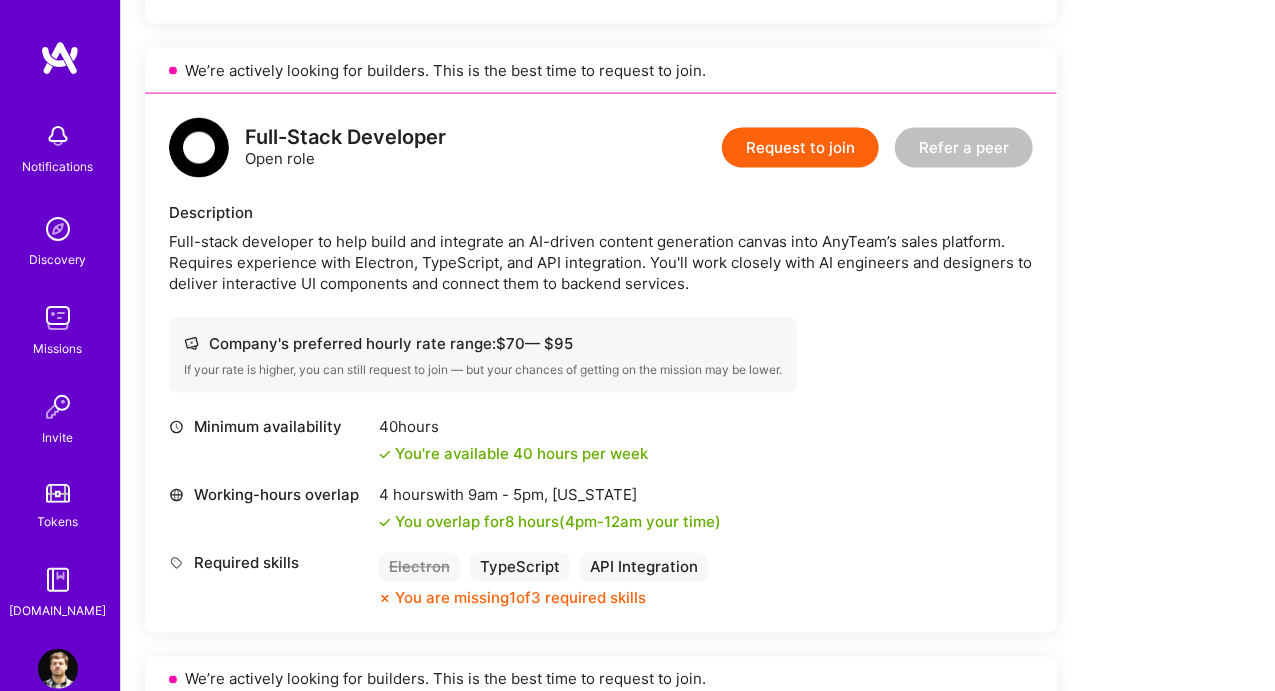 click on "Full-stack developer to help build and integrate an AI-driven content generation canvas into AnyTeam’s sales platform. Requires experience with Electron, TypeScript, and API integration. You'll work closely with AI engineers and designers to deliver interactive UI components and connect them to backend services." at bounding box center (601, 262) 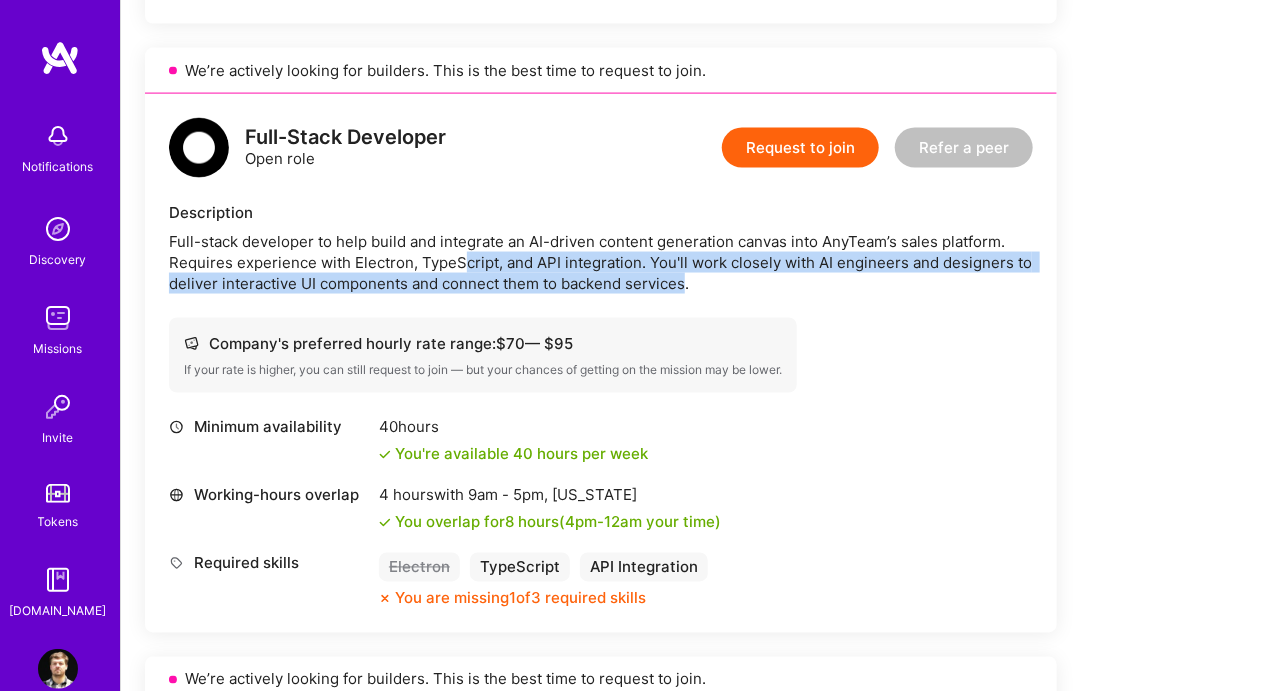 drag, startPoint x: 450, startPoint y: 257, endPoint x: 687, endPoint y: 272, distance: 237.47421 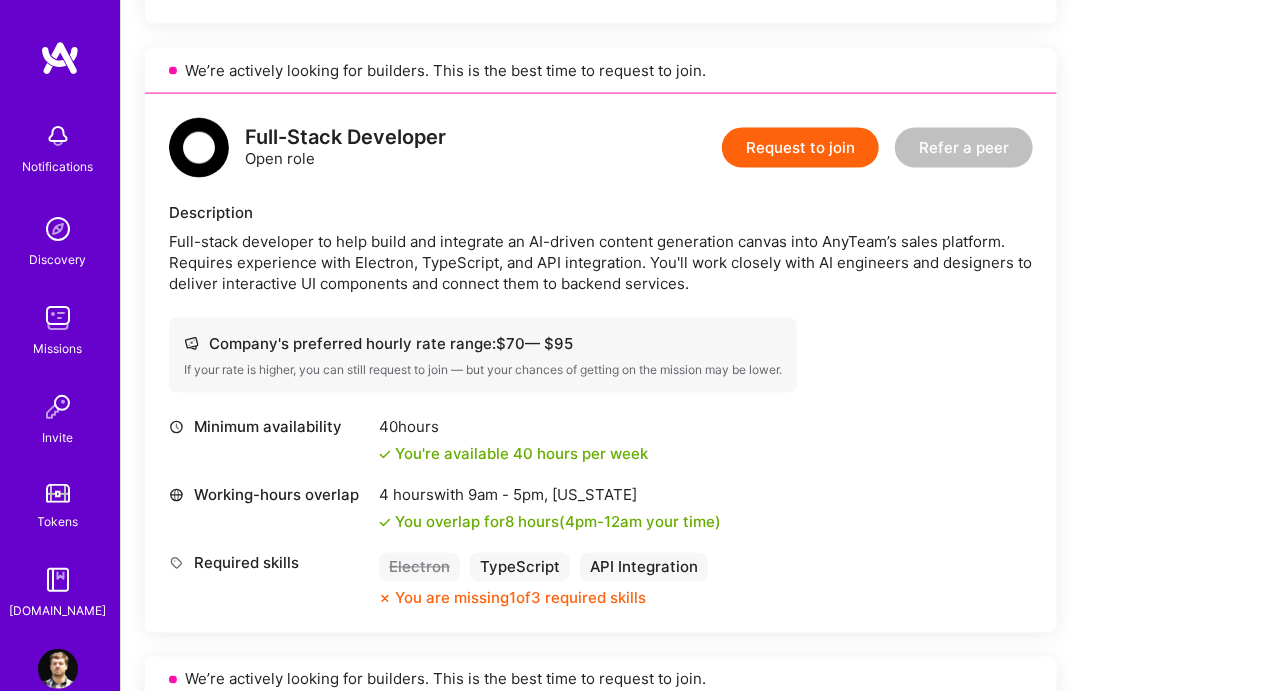 click on "Full-stack developer to help build and integrate an AI-driven content generation canvas into AnyTeam’s sales platform. Requires experience with Electron, TypeScript, and API integration. You'll work closely with AI engineers and designers to deliver interactive UI components and connect them to backend services." at bounding box center [601, 262] 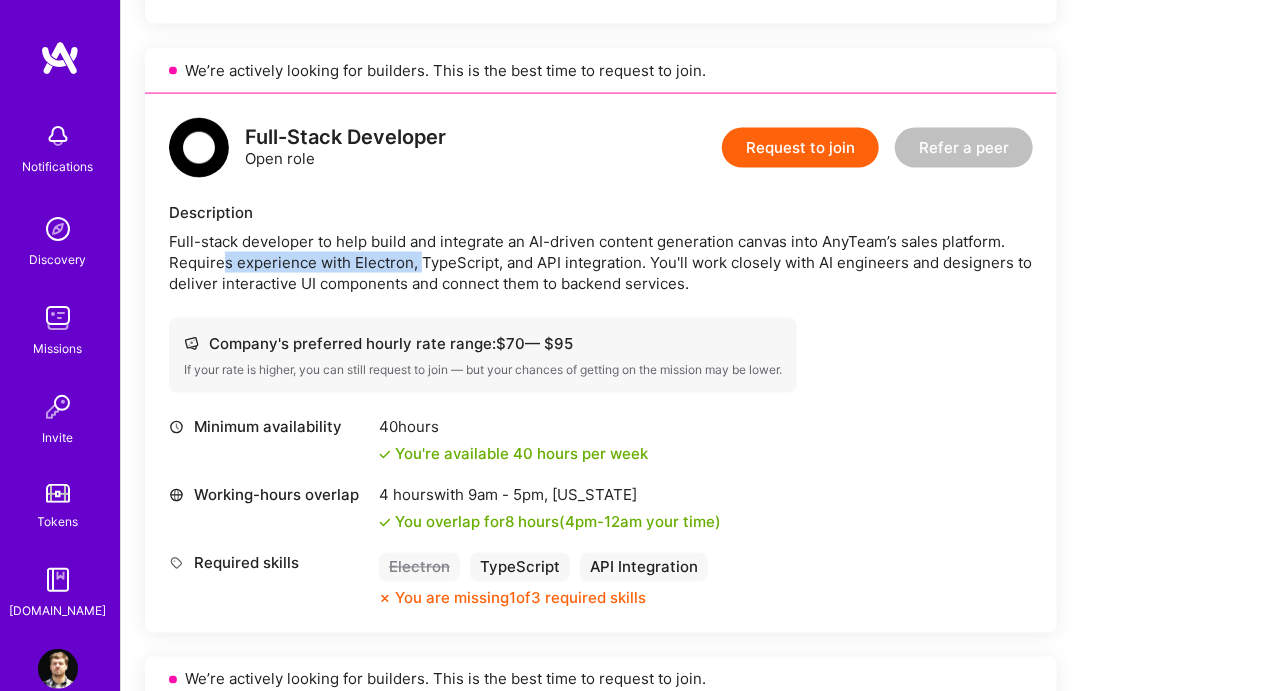 drag, startPoint x: 292, startPoint y: 248, endPoint x: 420, endPoint y: 251, distance: 128.03516 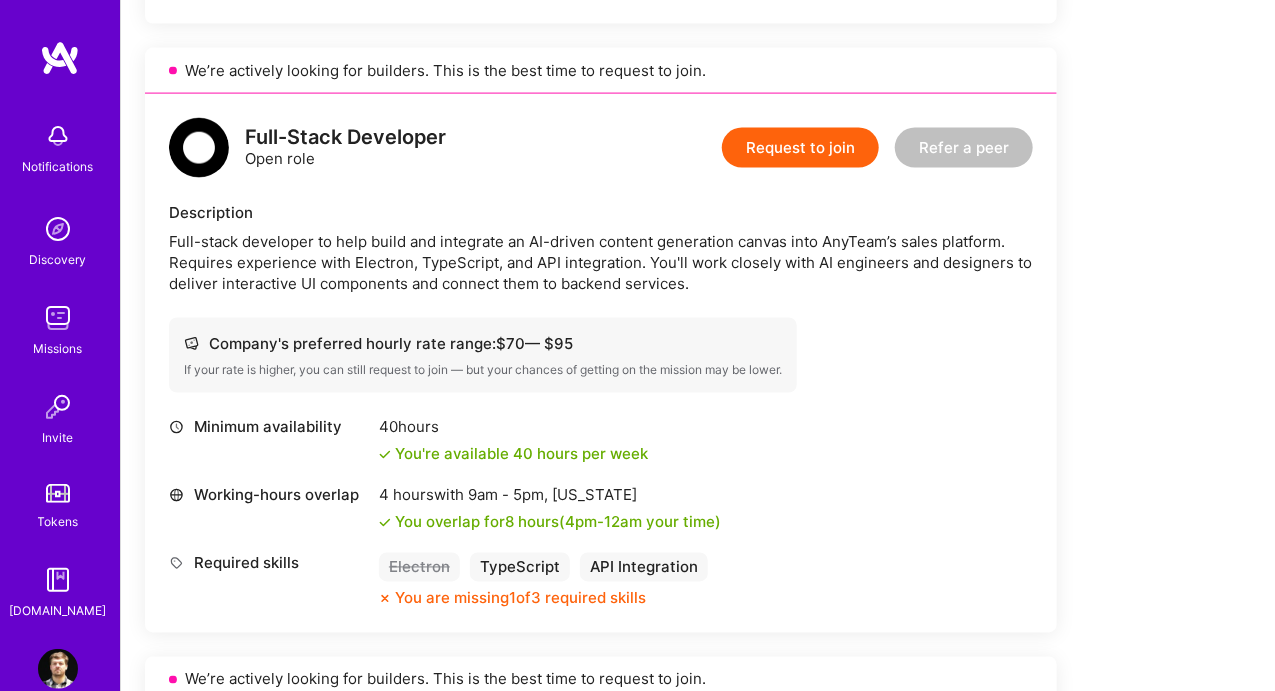 click on "Full-stack developer to help build and integrate an AI-driven content generation canvas into AnyTeam’s sales platform. Requires experience with Electron, TypeScript, and API integration. You'll work closely with AI engineers and designers to deliver interactive UI components and connect them to backend services." at bounding box center [601, 262] 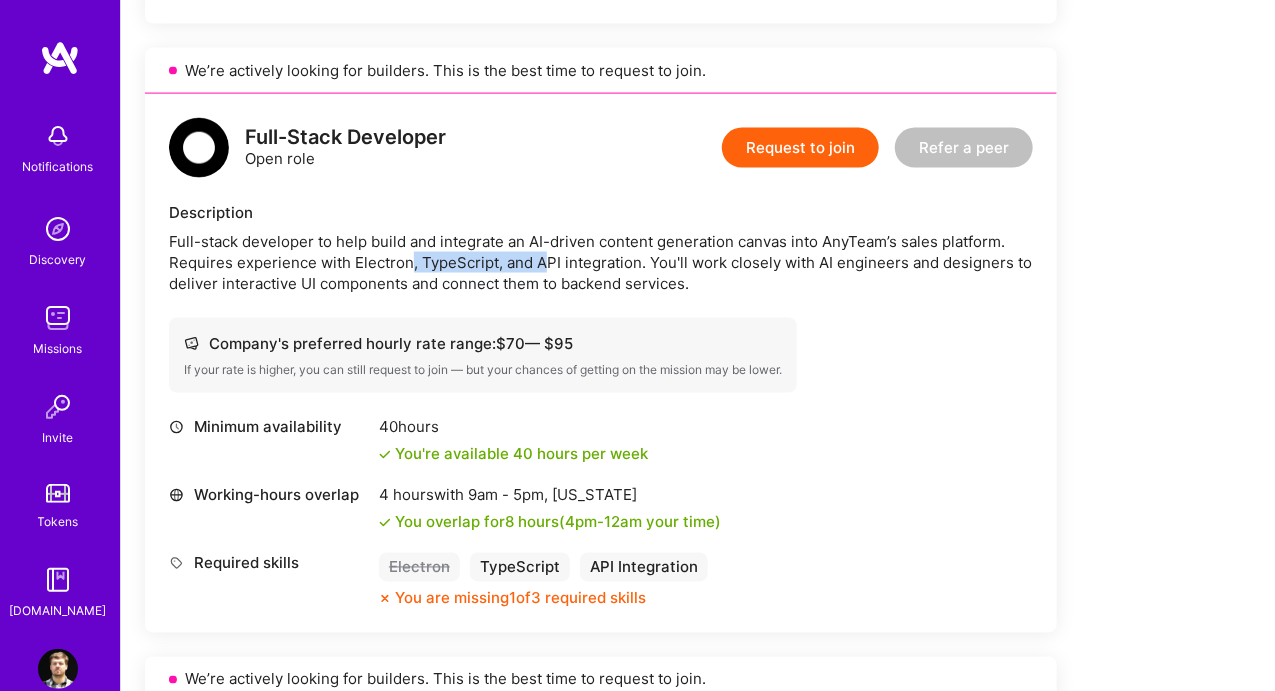 drag, startPoint x: 427, startPoint y: 251, endPoint x: 540, endPoint y: 255, distance: 113.07078 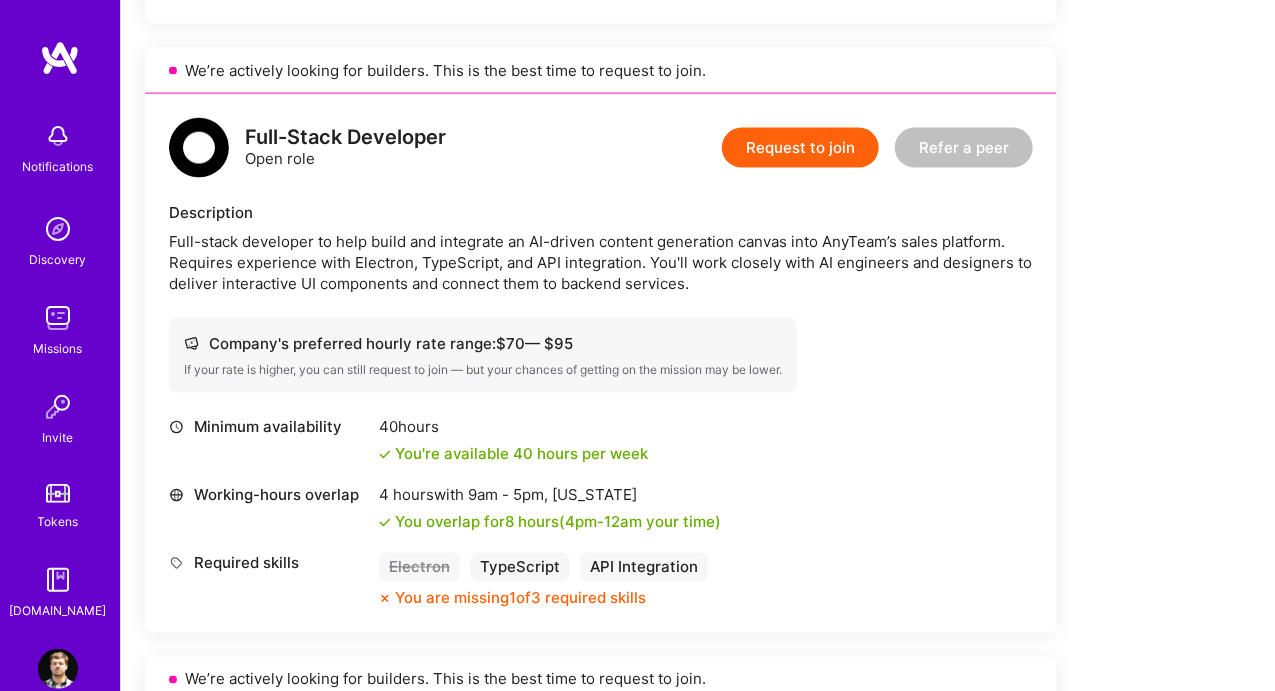 click on "Full-stack developer to help build and integrate an AI-driven content generation canvas into AnyTeam’s sales platform. Requires experience with Electron, TypeScript, and API integration. You'll work closely with AI engineers and designers to deliver interactive UI components and connect them to backend services." at bounding box center [601, 262] 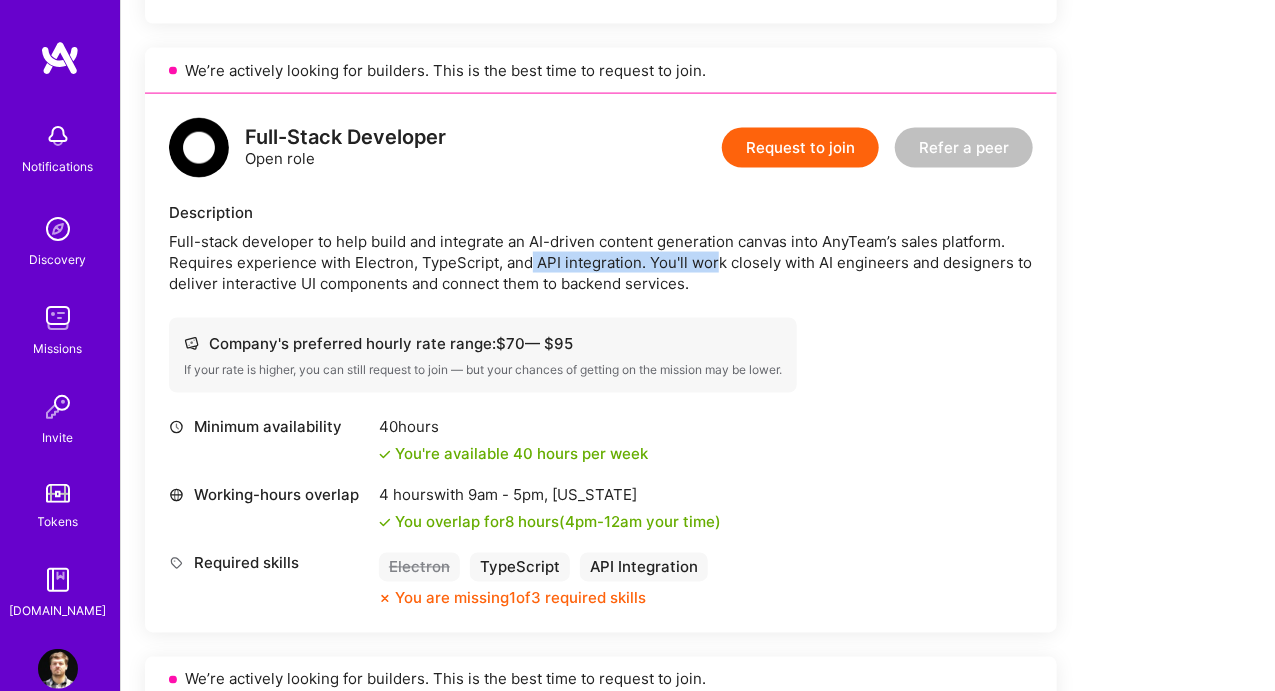 drag, startPoint x: 550, startPoint y: 256, endPoint x: 716, endPoint y: 256, distance: 166 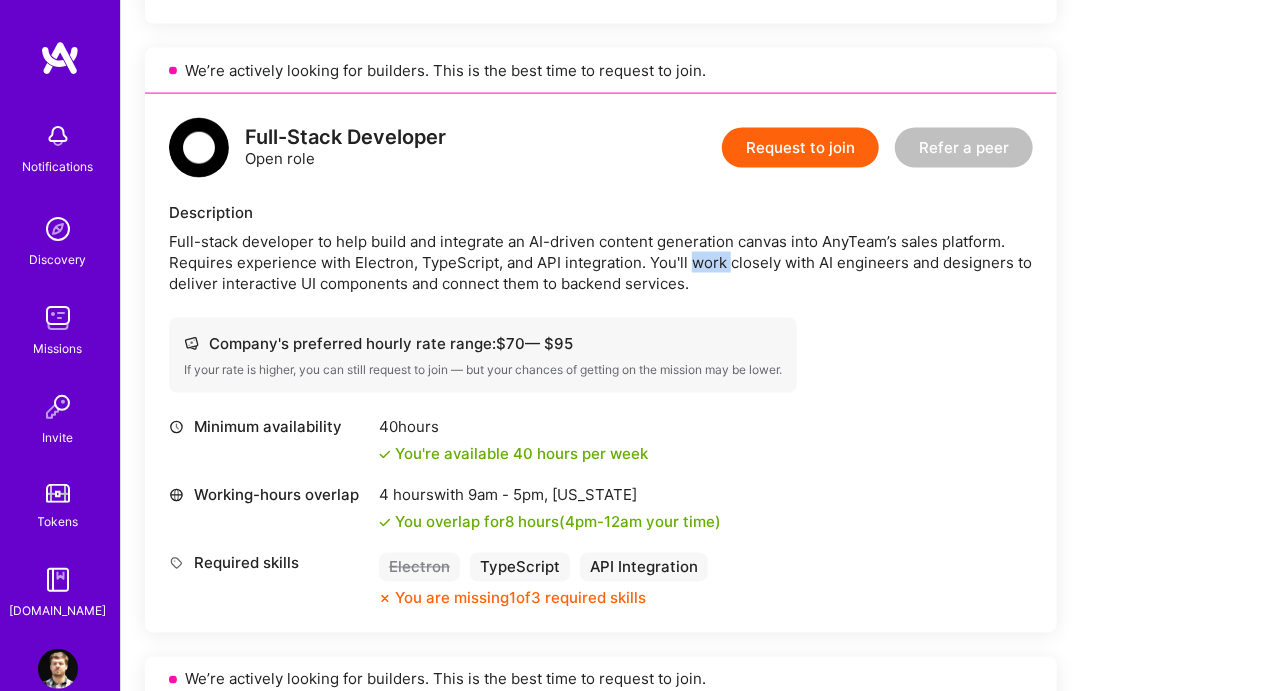 click on "Full-stack developer to help build and integrate an AI-driven content generation canvas into AnyTeam’s sales platform. Requires experience with Electron, TypeScript, and API integration. You'll work closely with AI engineers and designers to deliver interactive UI components and connect them to backend services." at bounding box center (601, 262) 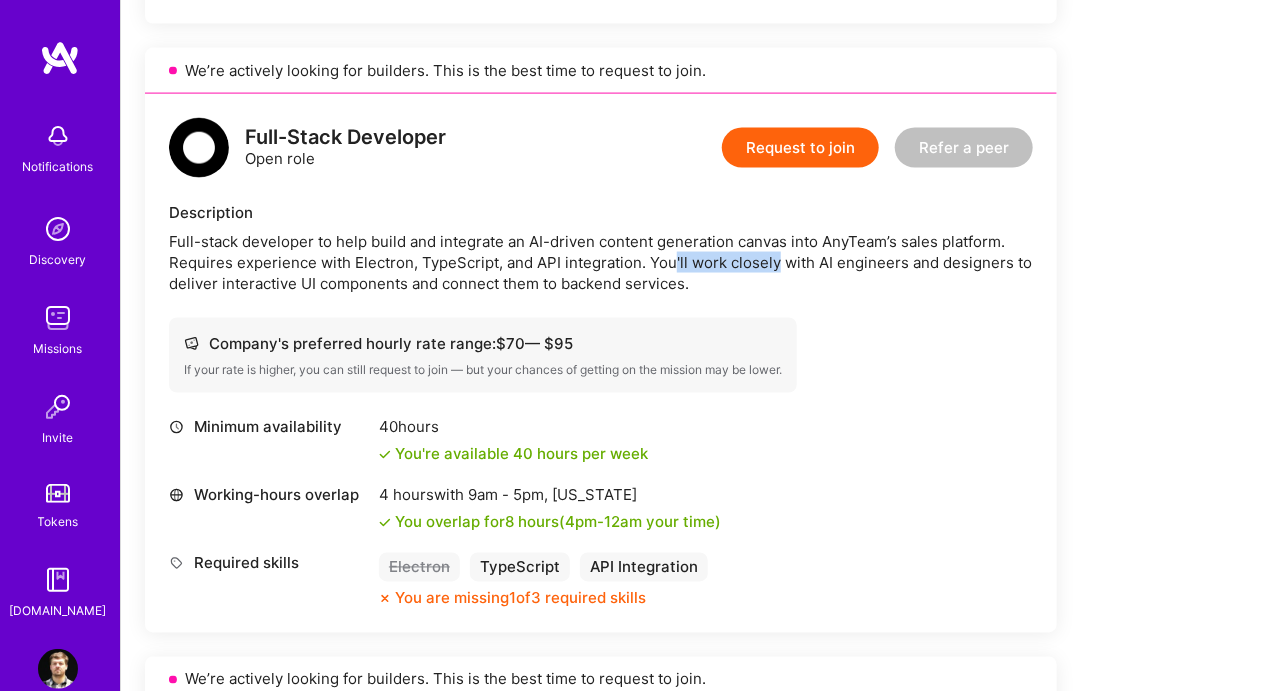 drag, startPoint x: 686, startPoint y: 261, endPoint x: 774, endPoint y: 266, distance: 88.14193 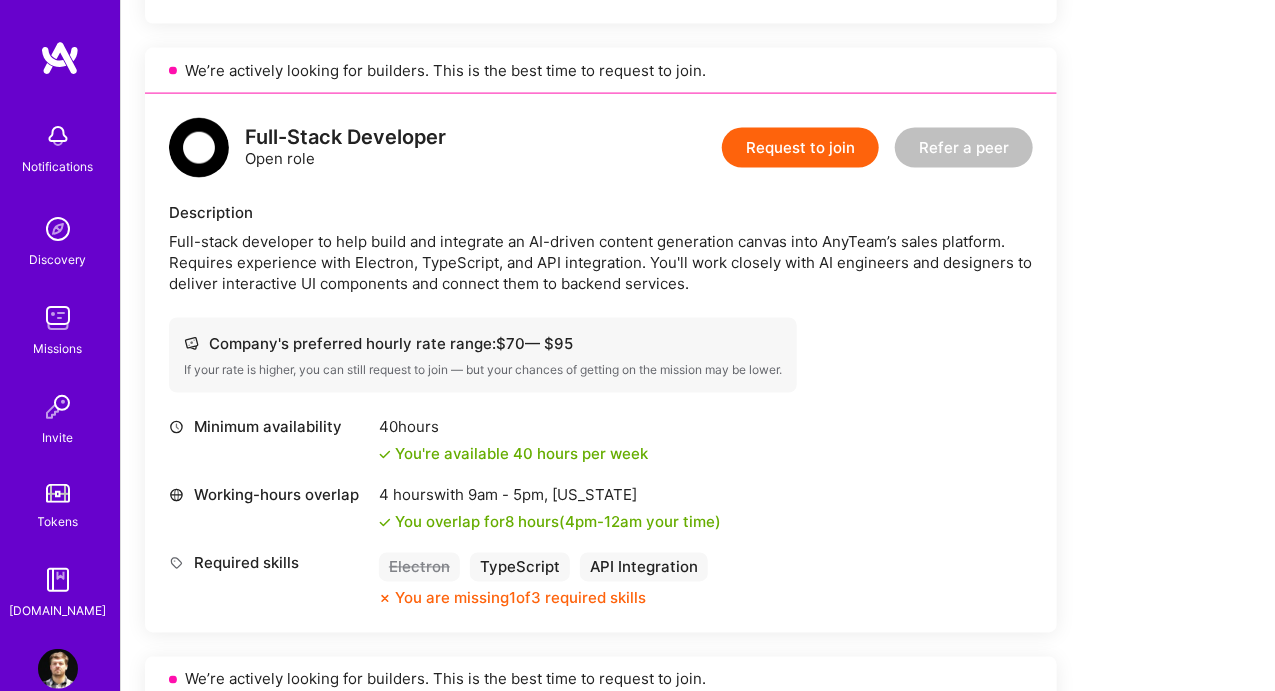 click on "Full-stack developer to help build and integrate an AI-driven content generation canvas into AnyTeam’s sales platform. Requires experience with Electron, TypeScript, and API integration. You'll work closely with AI engineers and designers to deliver interactive UI components and connect them to backend services." at bounding box center [601, 262] 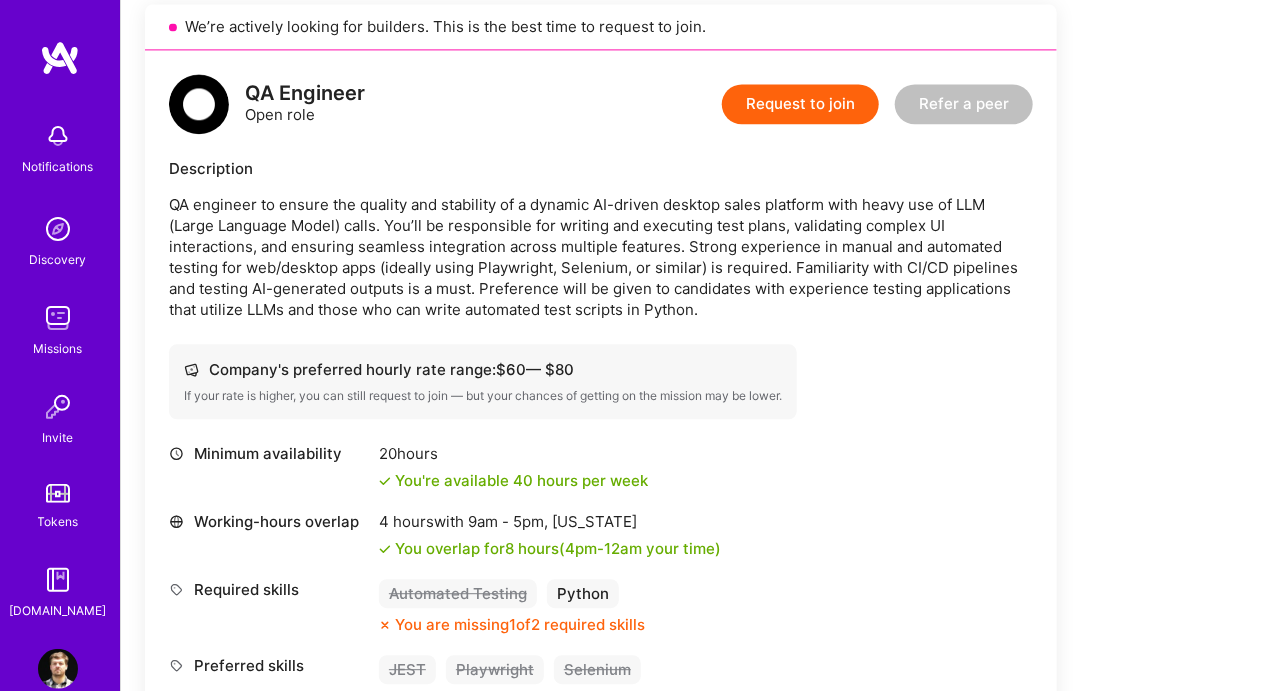 scroll, scrollTop: 1764, scrollLeft: 0, axis: vertical 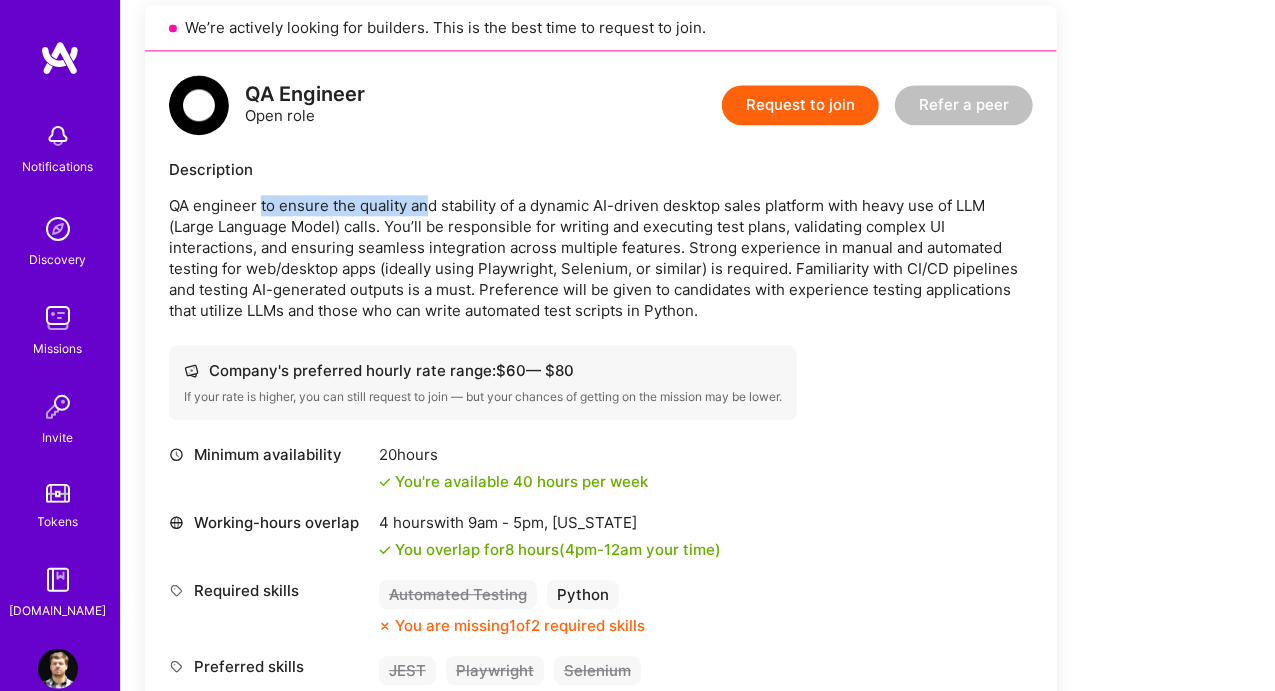 drag, startPoint x: 399, startPoint y: 204, endPoint x: 429, endPoint y: 207, distance: 30.149628 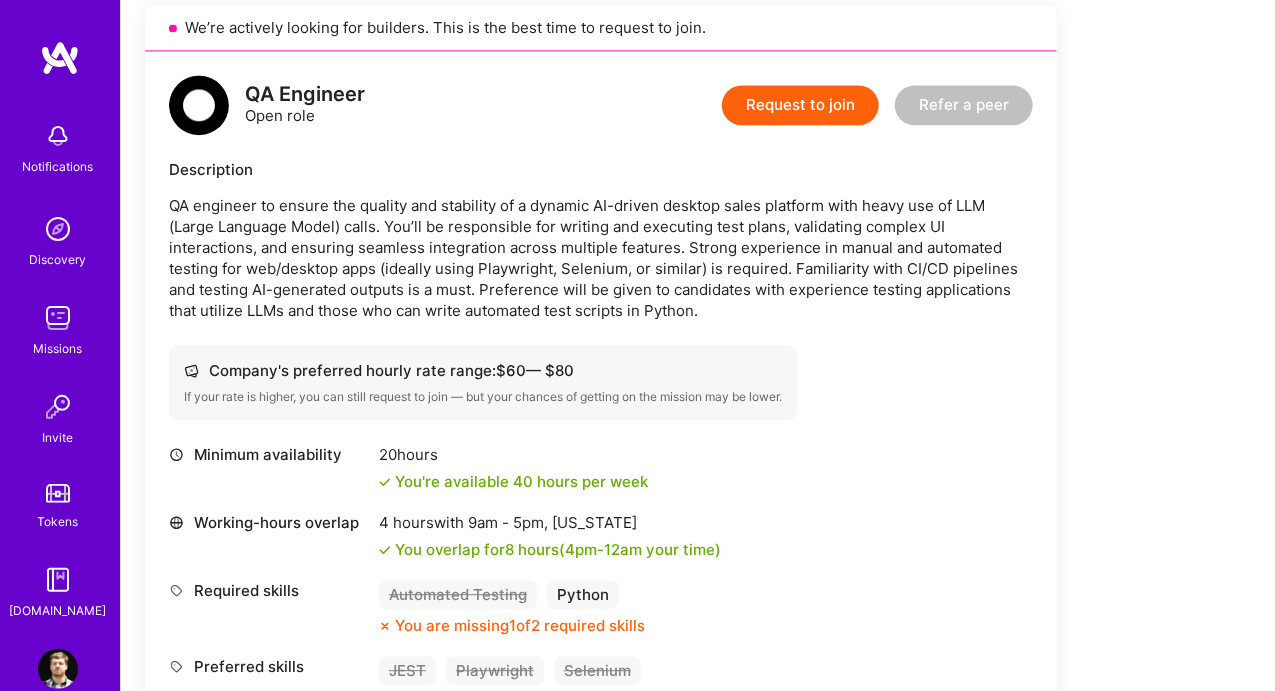 click on "QA engineer to ensure the quality and stability of a dynamic AI-driven desktop sales platform with heavy use of LLM (Large Language Model) calls. You’ll be responsible for writing and executing test plans, validating complex UI interactions, and ensuring seamless integration across multiple features. Strong experience in manual and automated testing for web/desktop apps (ideally using Playwright, Selenium, or similar) is required. Familiarity with CI/CD pipelines and testing AI-generated outputs is a must. Preference will be given to candidates with experience testing applications that utilize LLMs and those who can write automated test scripts in Python." at bounding box center (601, 258) 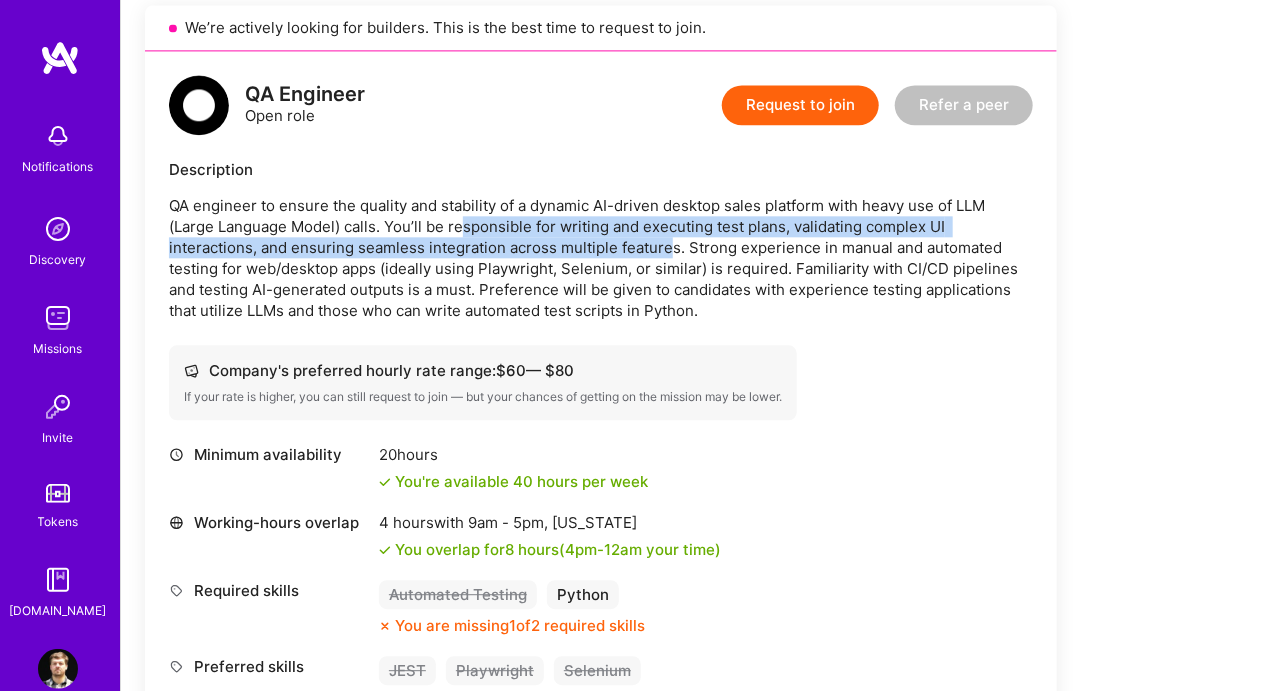 drag, startPoint x: 459, startPoint y: 225, endPoint x: 670, endPoint y: 249, distance: 212.36055 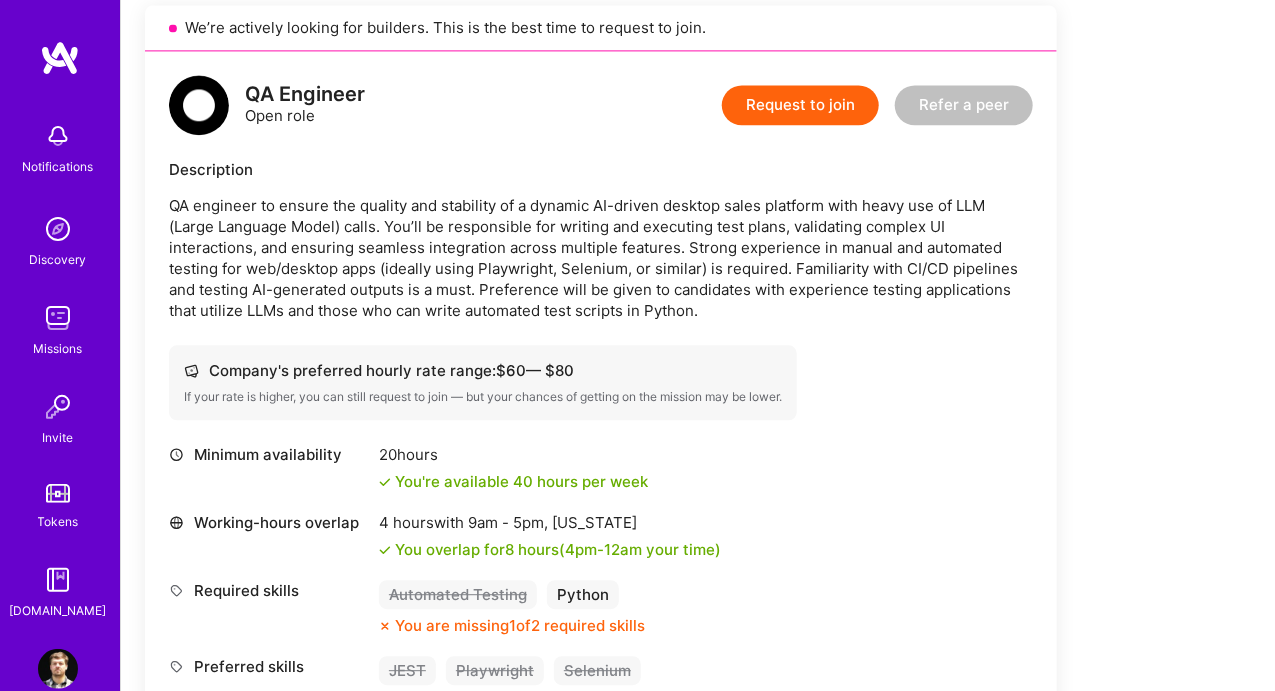 click on "QA engineer to ensure the quality and stability of a dynamic AI-driven desktop sales platform with heavy use of LLM (Large Language Model) calls. You’ll be responsible for writing and executing test plans, validating complex UI interactions, and ensuring seamless integration across multiple features. Strong experience in manual and automated testing for web/desktop apps (ideally using Playwright, Selenium, or similar) is required. Familiarity with CI/CD pipelines and testing AI-generated outputs is a must. Preference will be given to candidates with experience testing applications that utilize LLMs and those who can write automated test scripts in Python." at bounding box center (601, 258) 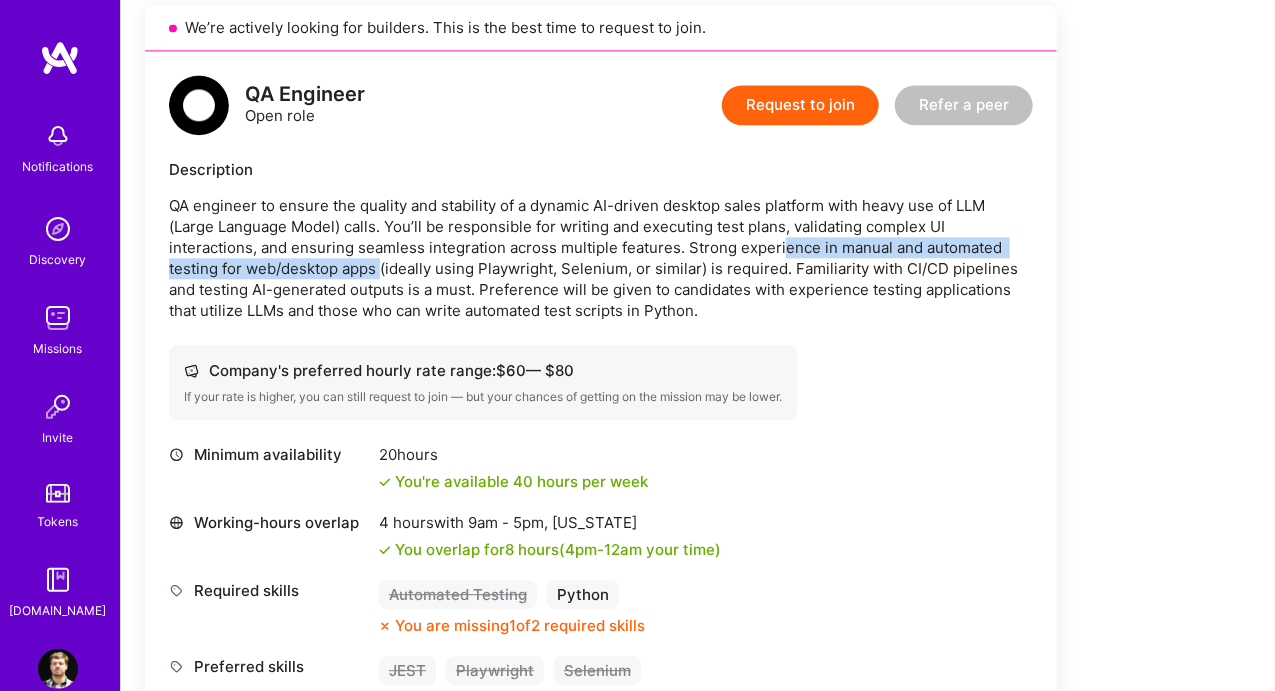 drag, startPoint x: 392, startPoint y: 264, endPoint x: 782, endPoint y: 248, distance: 390.32806 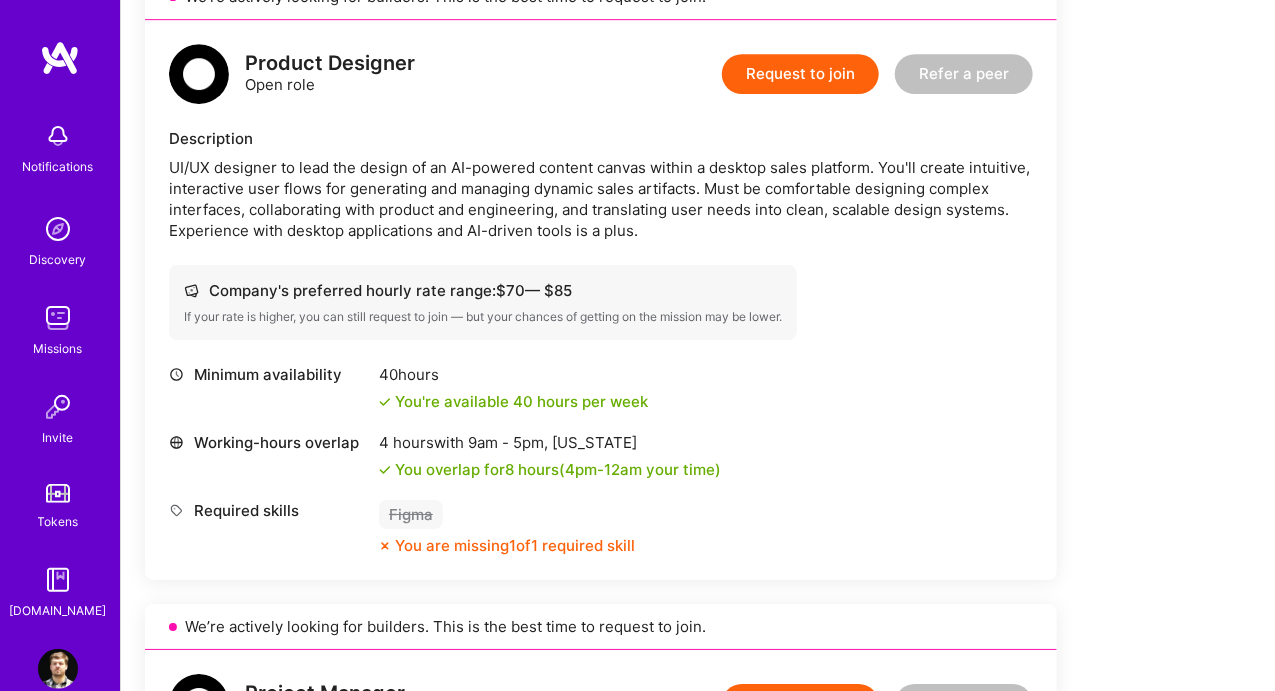 scroll, scrollTop: 2550, scrollLeft: 0, axis: vertical 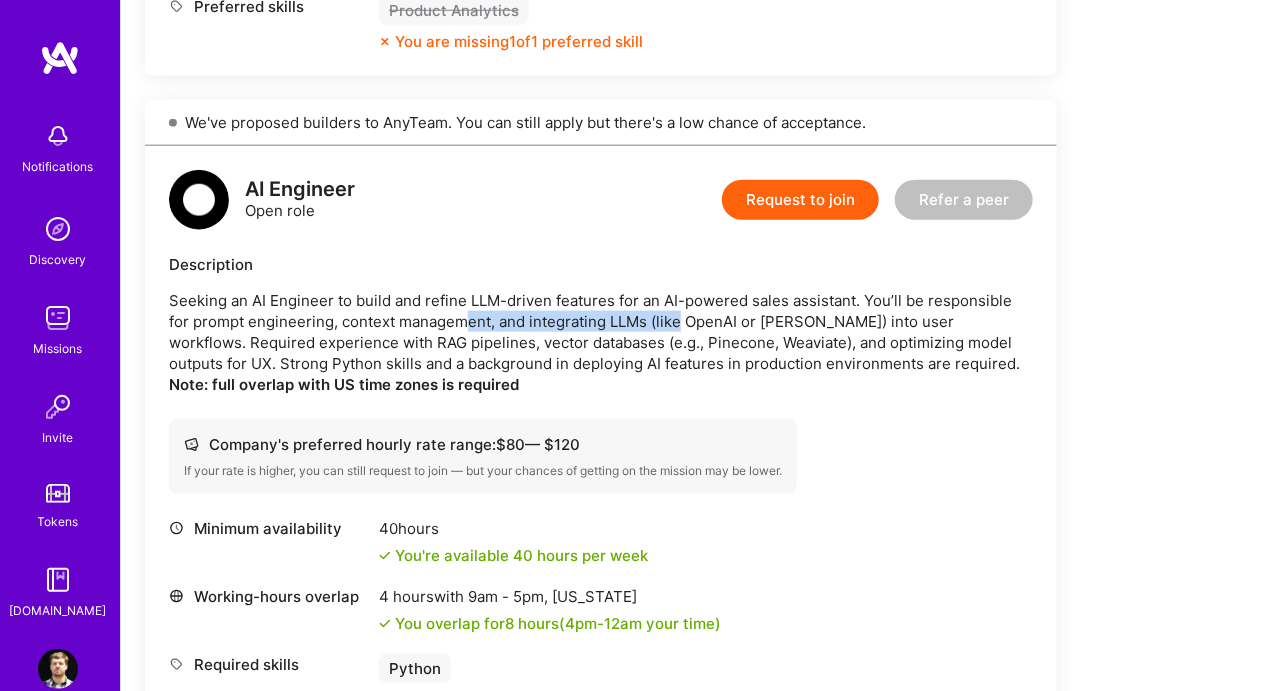 drag, startPoint x: 551, startPoint y: 295, endPoint x: 656, endPoint y: 305, distance: 105.47511 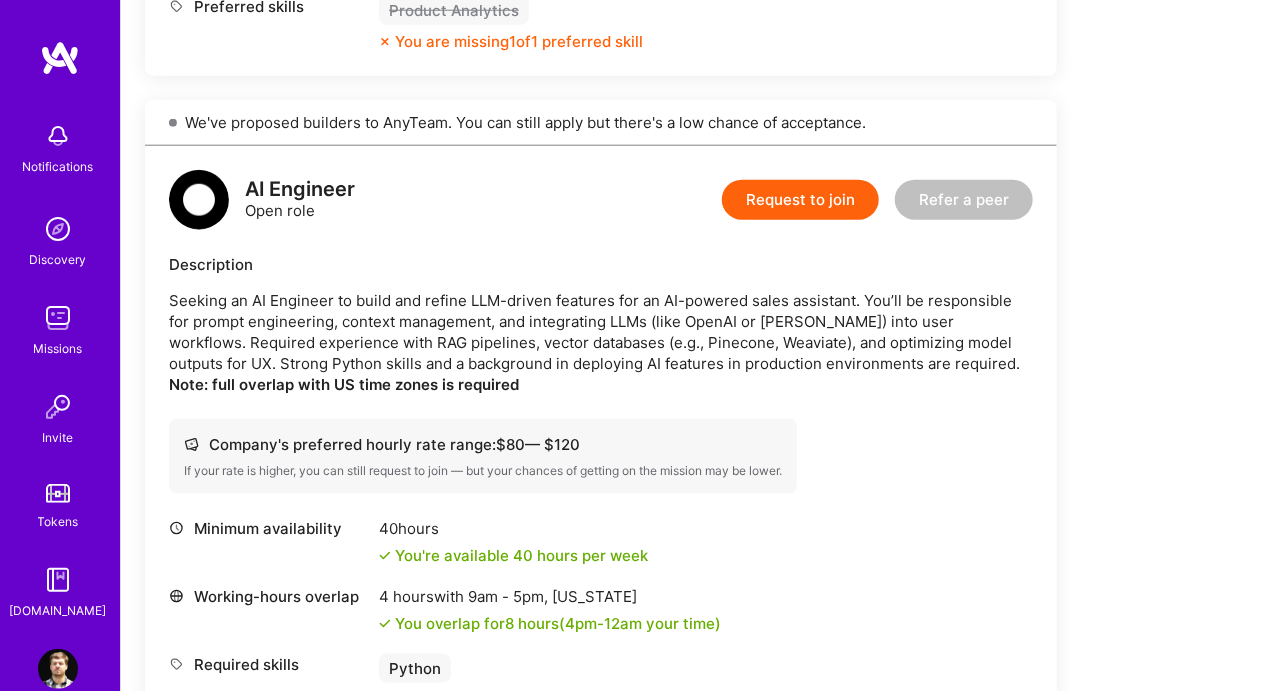 click on "Seeking an AI Engineer to build and refine LLM-driven features for an AI-powered sales assistant. You’ll be responsible for prompt engineering, context management, and integrating LLMs (like OpenAI or Claude) into user workflows. Required experience with RAG pipelines, vector databases (e.g., Pinecone, Weaviate), and optimizing model outputs for UX. Strong Python skills and a background in deploying AI features in production environments are required. Note: full overlap with US time zones is required" at bounding box center [601, 342] 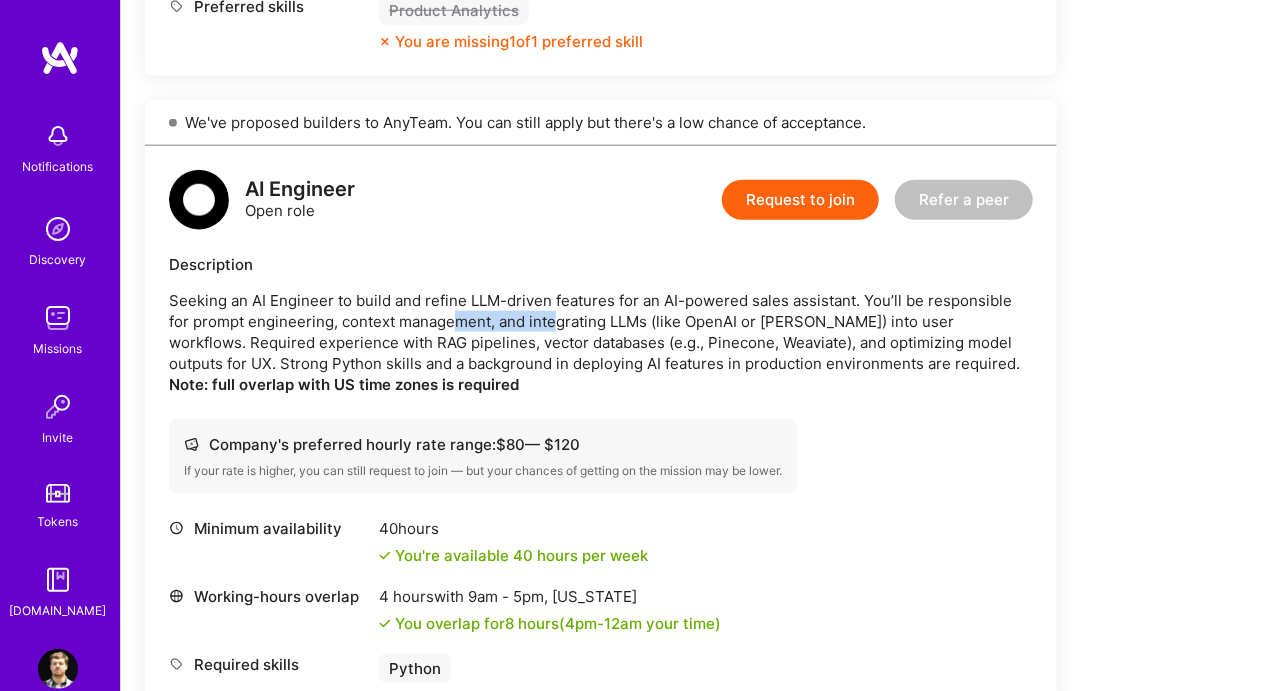 drag, startPoint x: 596, startPoint y: 303, endPoint x: 620, endPoint y: 303, distance: 24 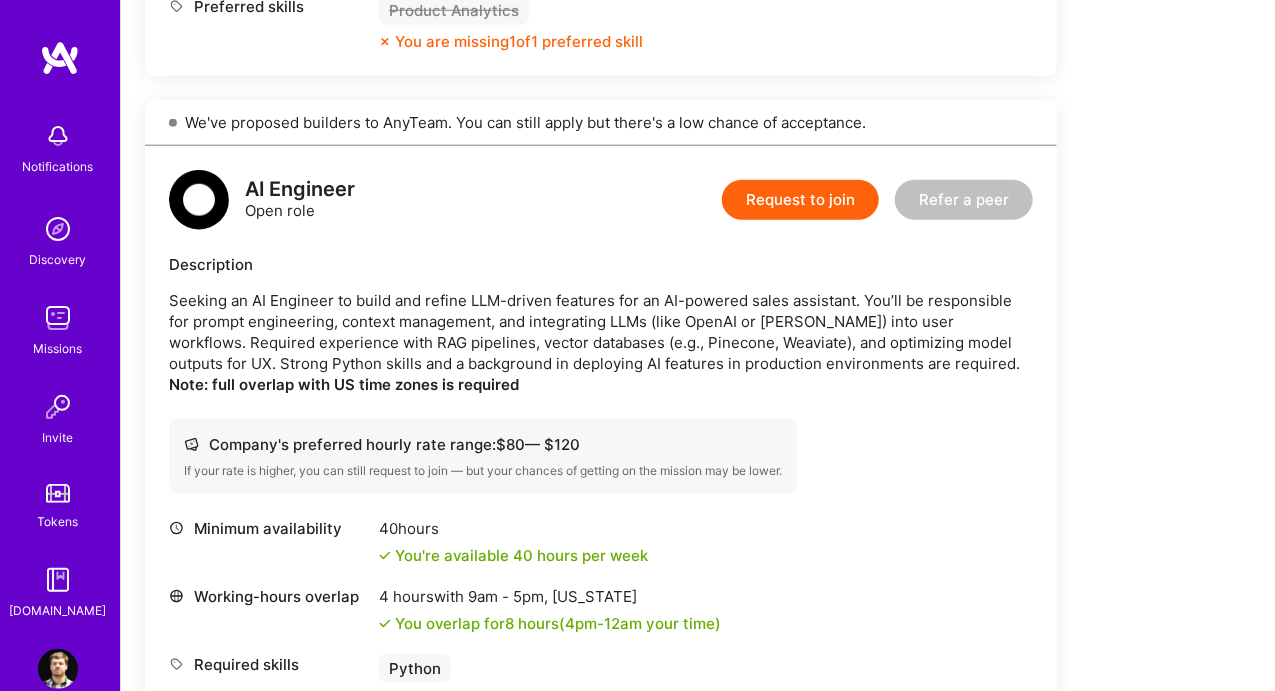 click on "Seeking an AI Engineer to build and refine LLM-driven features for an AI-powered sales assistant. You’ll be responsible for prompt engineering, context management, and integrating LLMs (like OpenAI or Claude) into user workflows. Required experience with RAG pipelines, vector databases (e.g., Pinecone, Weaviate), and optimizing model outputs for UX. Strong Python skills and a background in deploying AI features in production environments are required. Note: full overlap with US time zones is required" at bounding box center [601, 342] 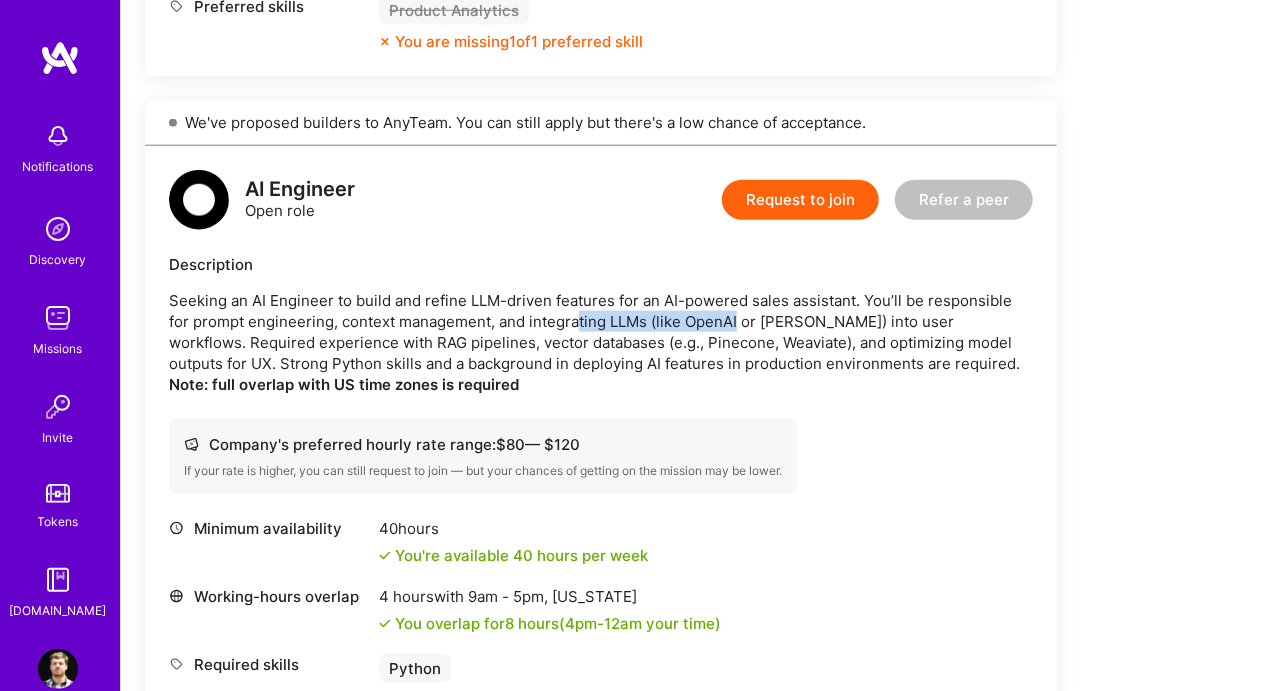 drag, startPoint x: 551, startPoint y: 291, endPoint x: 740, endPoint y: 287, distance: 189.04233 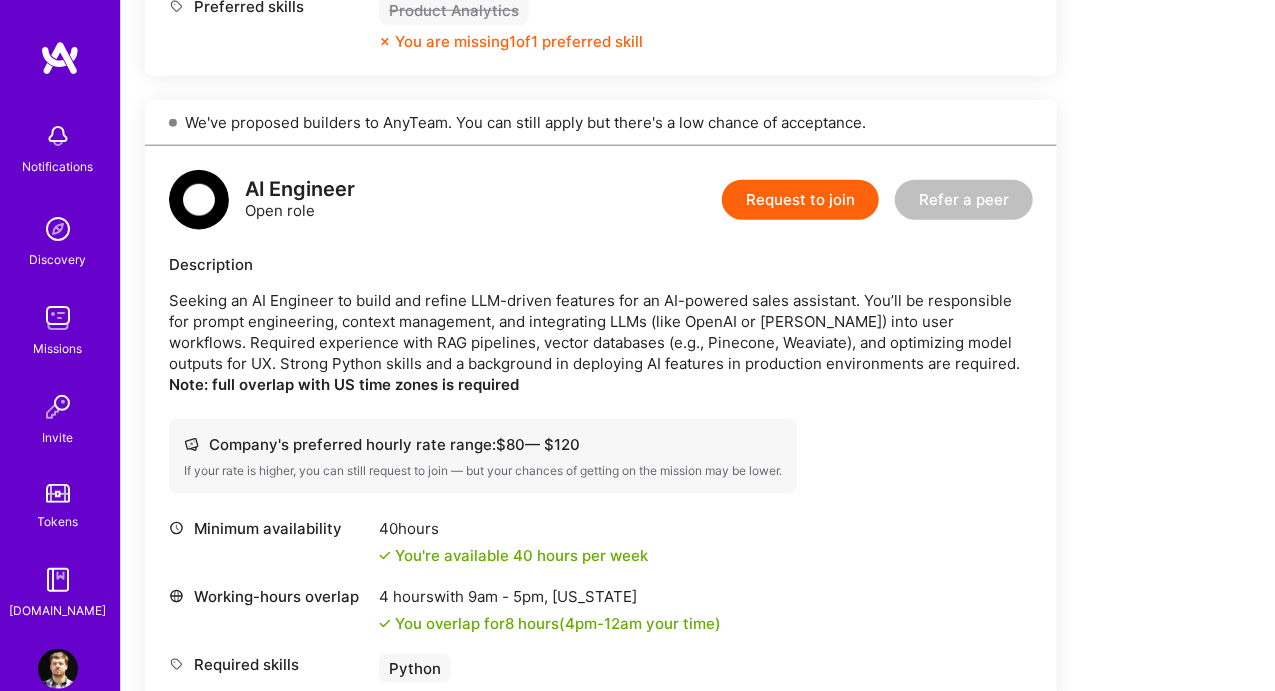 click on "Seeking an AI Engineer to build and refine LLM-driven features for an AI-powered sales assistant. You’ll be responsible for prompt engineering, context management, and integrating LLMs (like OpenAI or Claude) into user workflows. Required experience with RAG pipelines, vector databases (e.g., Pinecone, Weaviate), and optimizing model outputs for UX. Strong Python skills and a background in deploying AI features in production environments are required. Note: full overlap with US time zones is required" at bounding box center (601, 342) 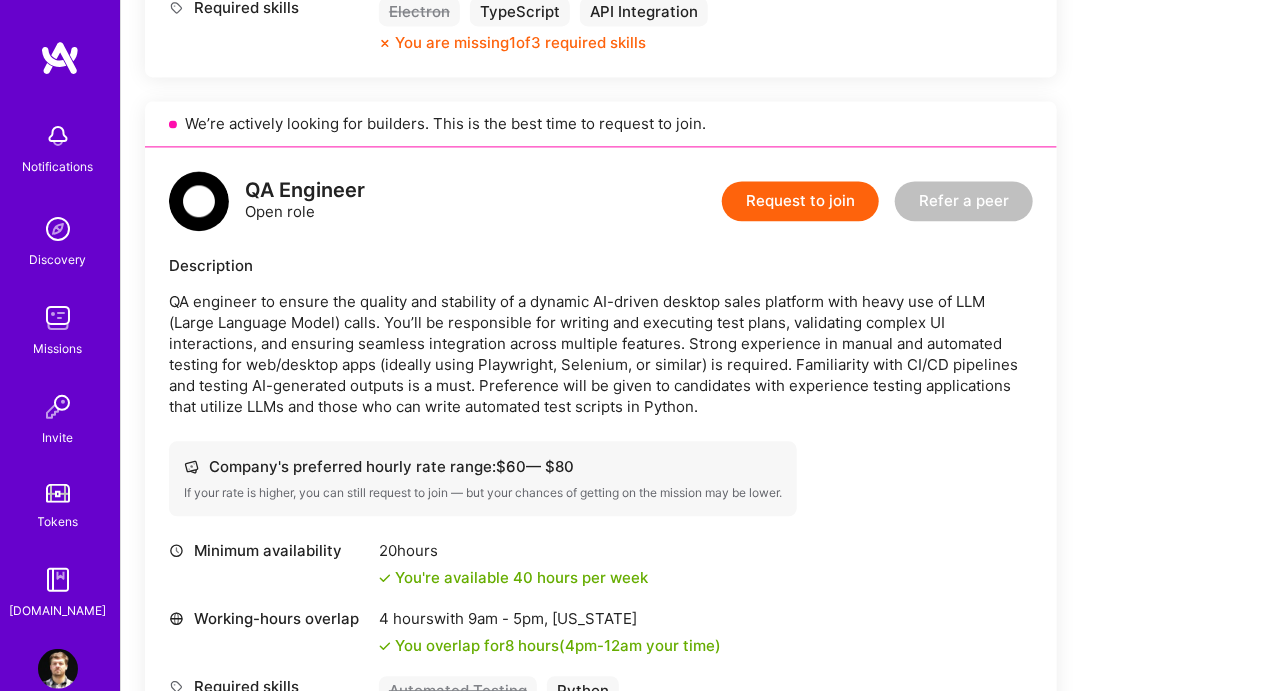 scroll, scrollTop: 1645, scrollLeft: 0, axis: vertical 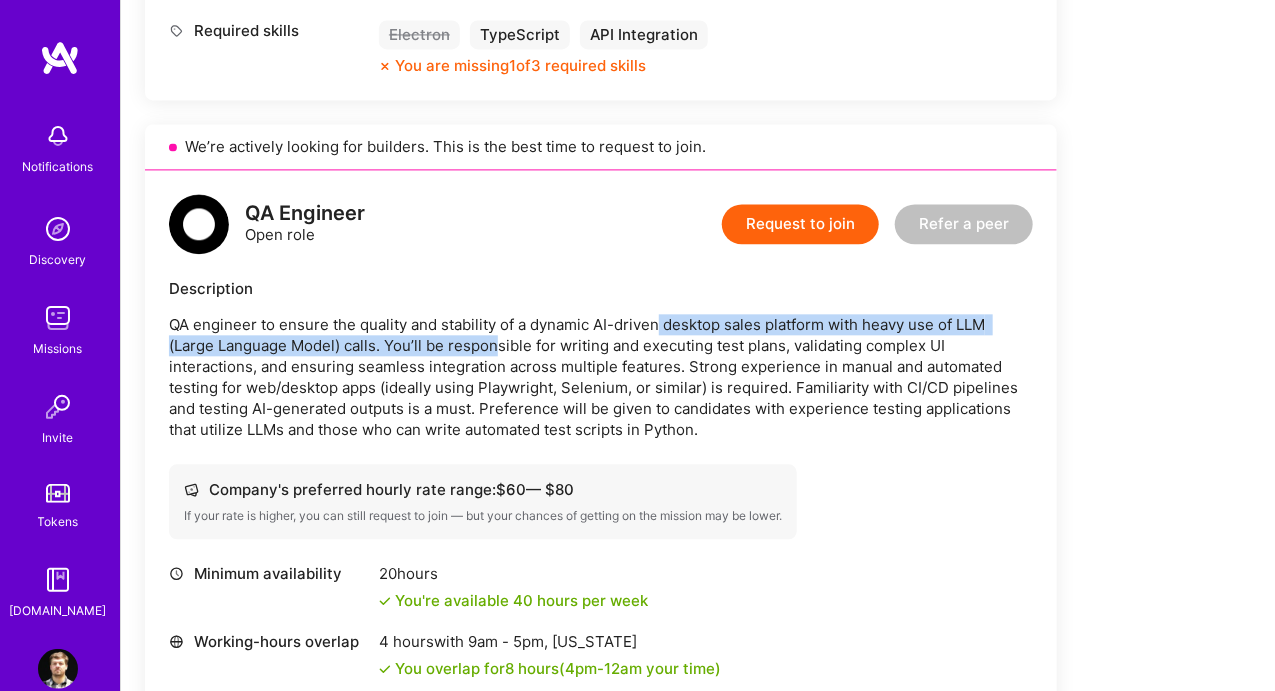 drag, startPoint x: 505, startPoint y: 335, endPoint x: 656, endPoint y: 331, distance: 151.05296 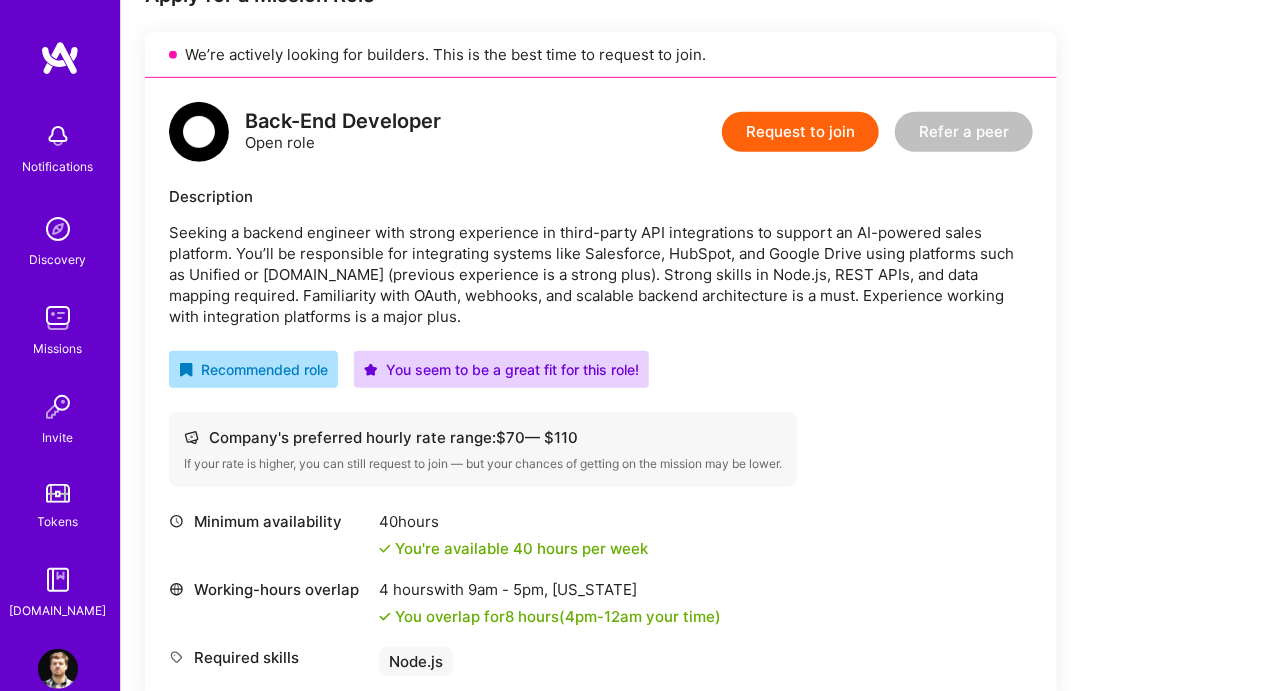 scroll, scrollTop: 422, scrollLeft: 0, axis: vertical 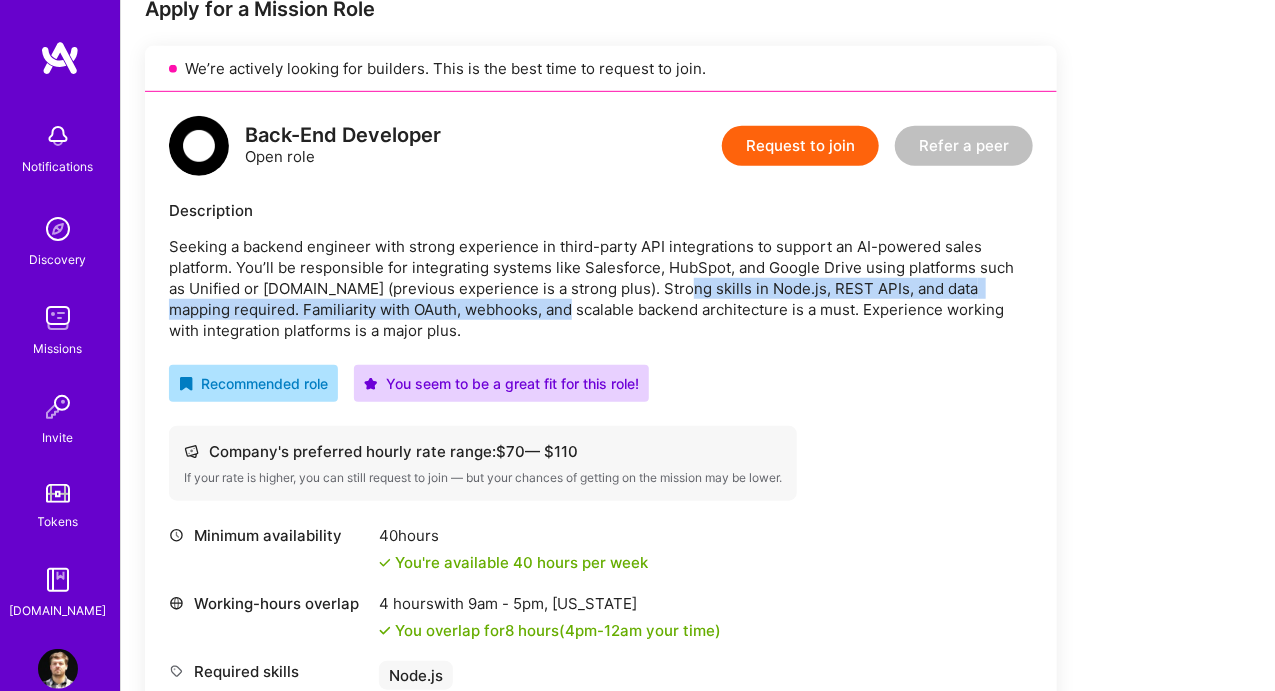drag, startPoint x: 604, startPoint y: 275, endPoint x: 653, endPoint y: 276, distance: 49.010204 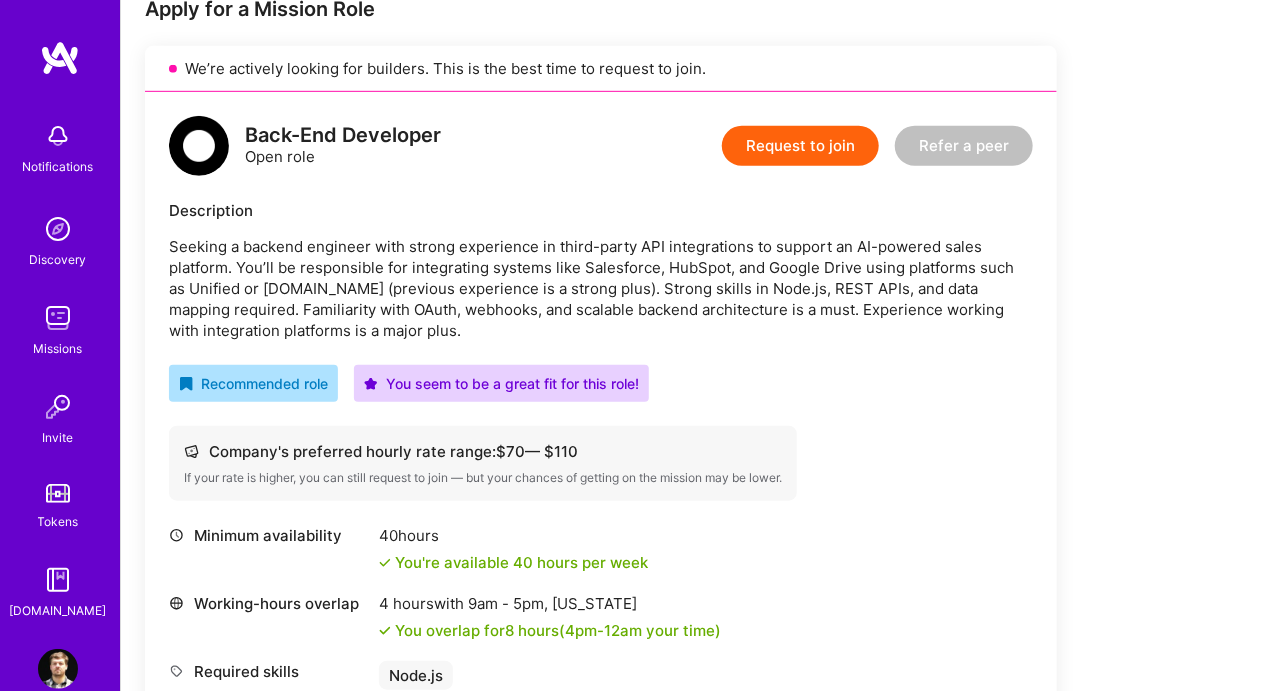 click on "Seeking a backend engineer with strong experience in third-party API integrations to support an AI-powered sales platform. You’ll be responsible for integrating systems like Salesforce, HubSpot, and Google Drive using platforms such as Unified or Merge.dev (previous experience is a strong plus). Strong skills in Node.js, REST APIs, and data mapping required. Familiarity with OAuth, webhooks, and scalable backend architecture is a must. Experience working with integration platforms is a major plus." at bounding box center (601, 288) 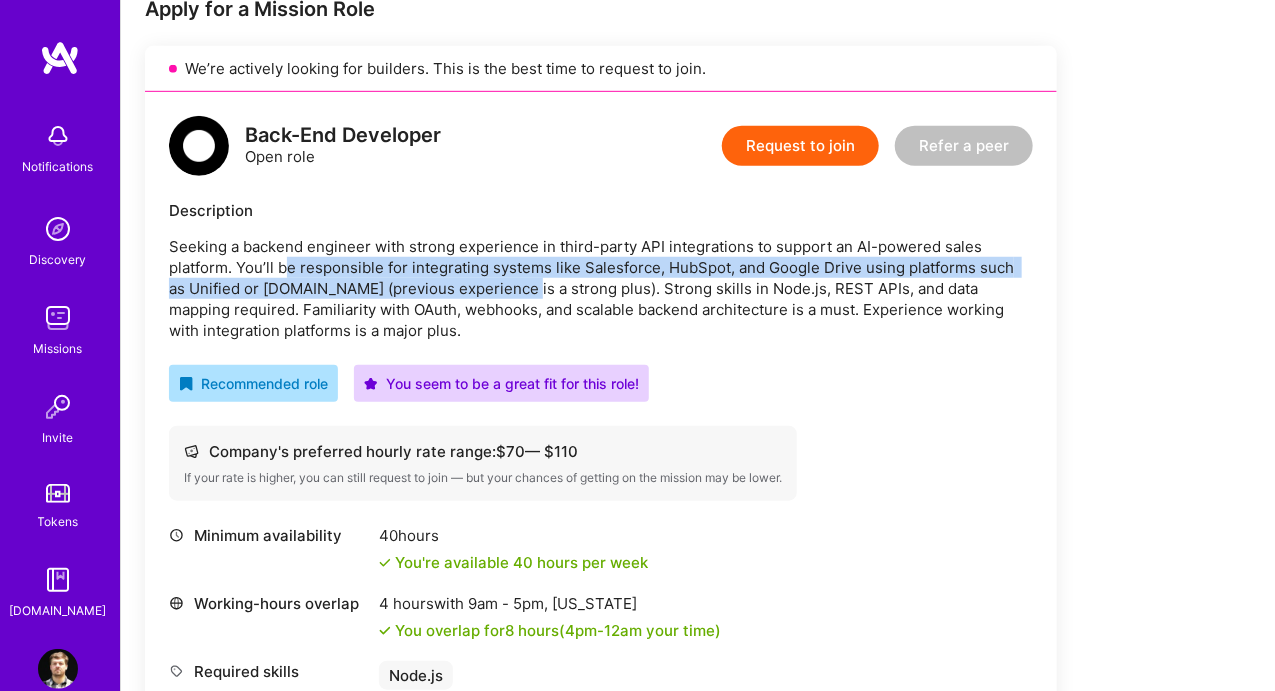 drag, startPoint x: 382, startPoint y: 275, endPoint x: 496, endPoint y: 283, distance: 114.28036 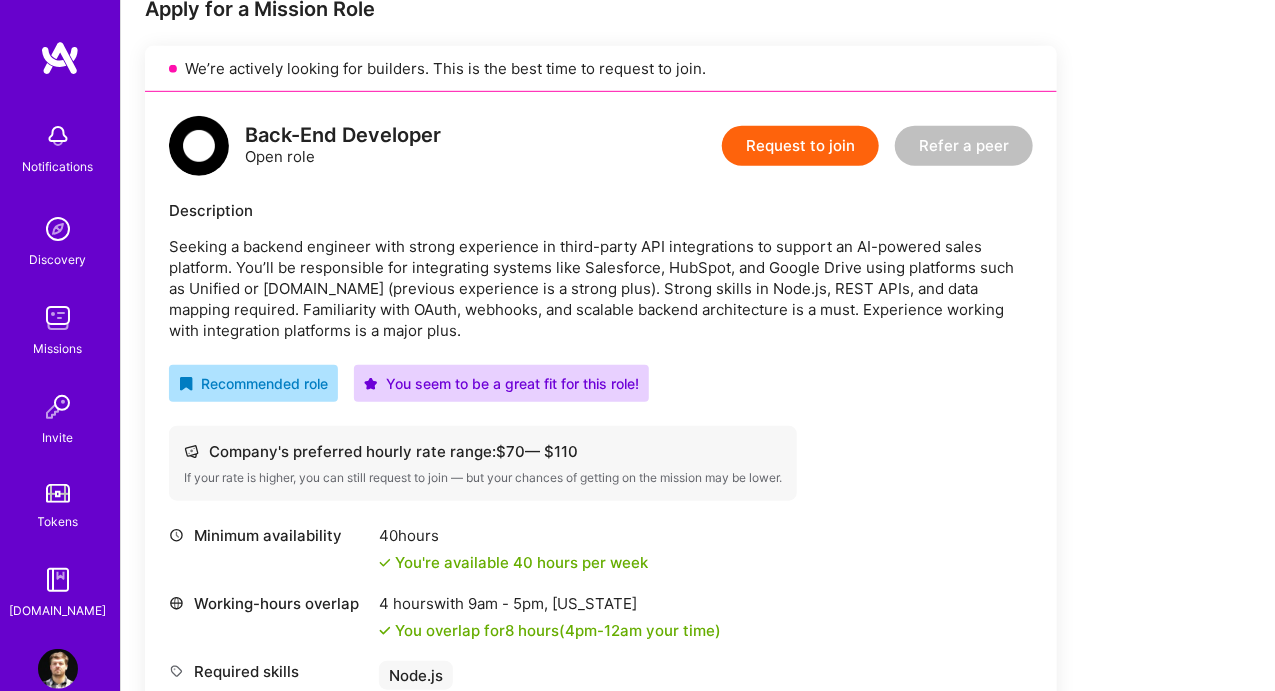 click on "Seeking a backend engineer with strong experience in third-party API integrations to support an AI-powered sales platform. You’ll be responsible for integrating systems like Salesforce, HubSpot, and Google Drive using platforms such as Unified or Merge.dev (previous experience is a strong plus). Strong skills in Node.js, REST APIs, and data mapping required. Familiarity with OAuth, webhooks, and scalable backend architecture is a must. Experience working with integration platforms is a major plus." at bounding box center [601, 288] 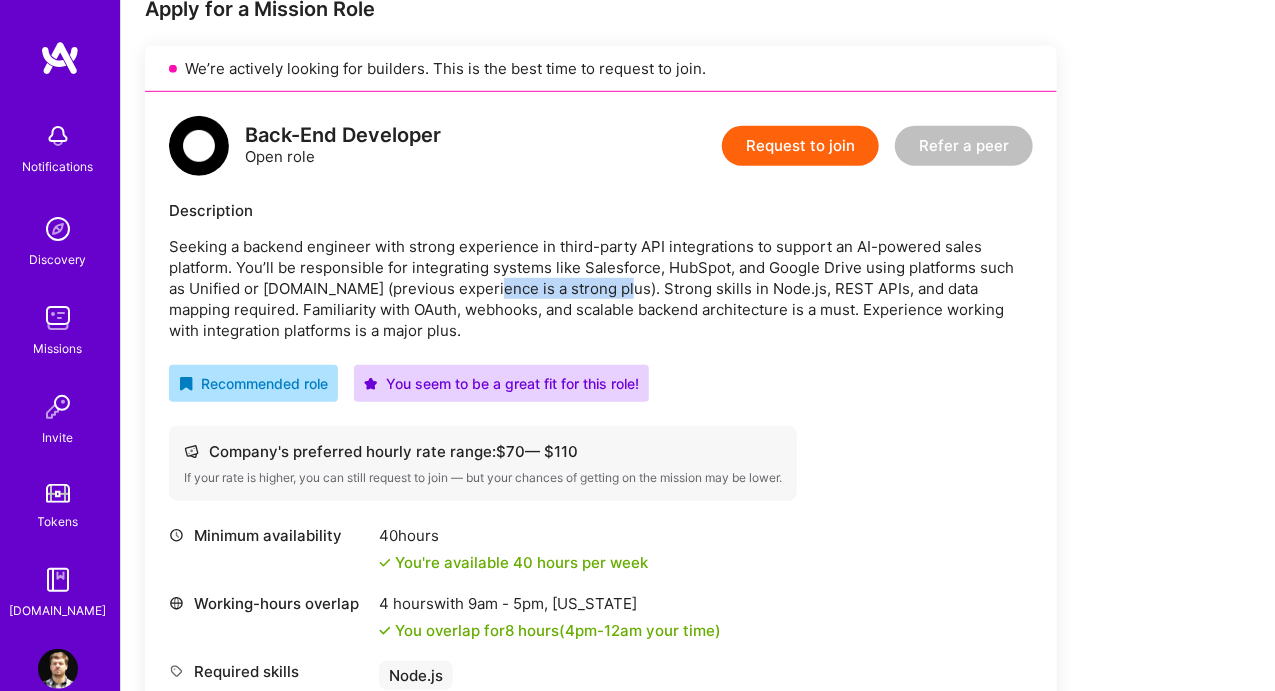 drag, startPoint x: 472, startPoint y: 284, endPoint x: 592, endPoint y: 282, distance: 120.01666 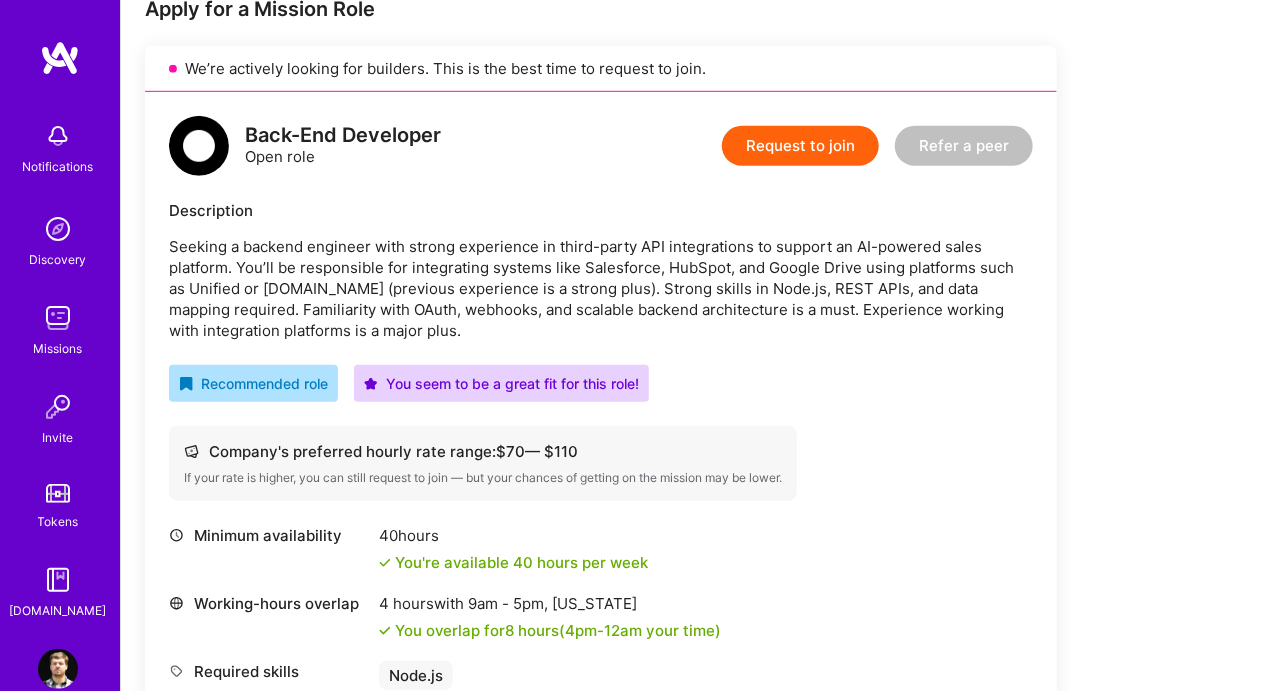 click on "Seeking a backend engineer with strong experience in third-party API integrations to support an AI-powered sales platform. You’ll be responsible for integrating systems like Salesforce, HubSpot, and Google Drive using platforms such as Unified or Merge.dev (previous experience is a strong plus). Strong skills in Node.js, REST APIs, and data mapping required. Familiarity with OAuth, webhooks, and scalable backend architecture is a must. Experience working with integration platforms is a major plus." at bounding box center [601, 288] 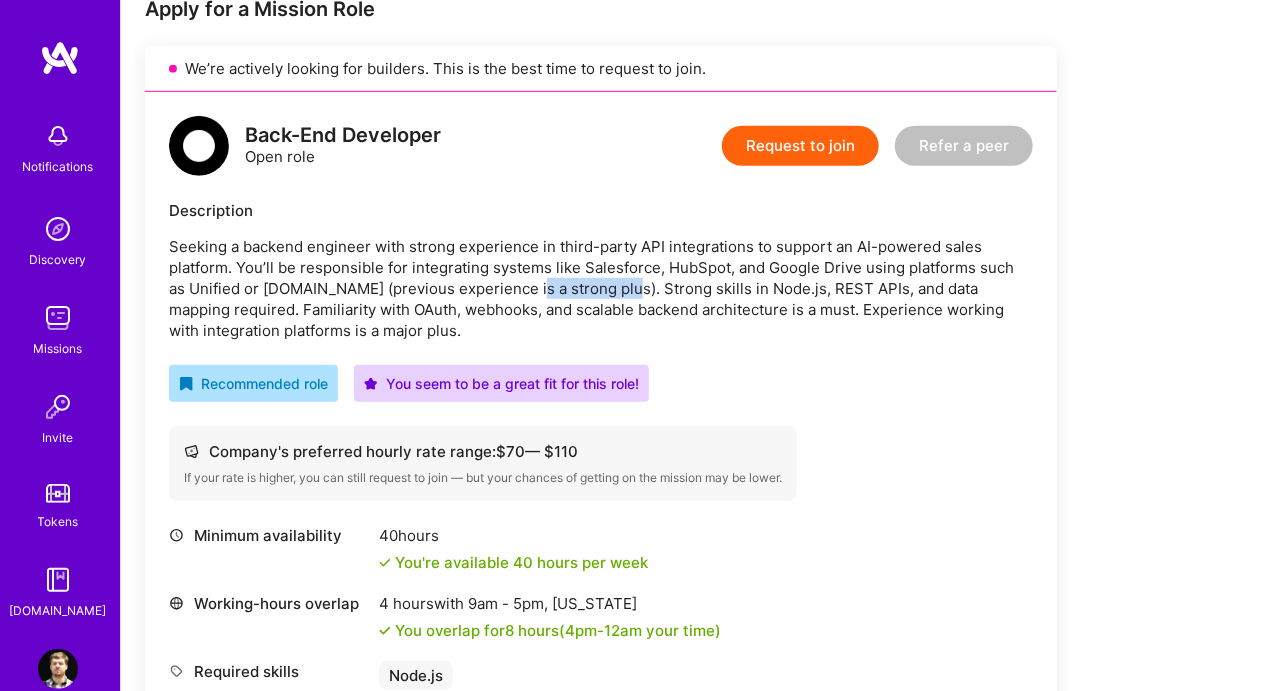 drag, startPoint x: 502, startPoint y: 285, endPoint x: 598, endPoint y: 295, distance: 96.519424 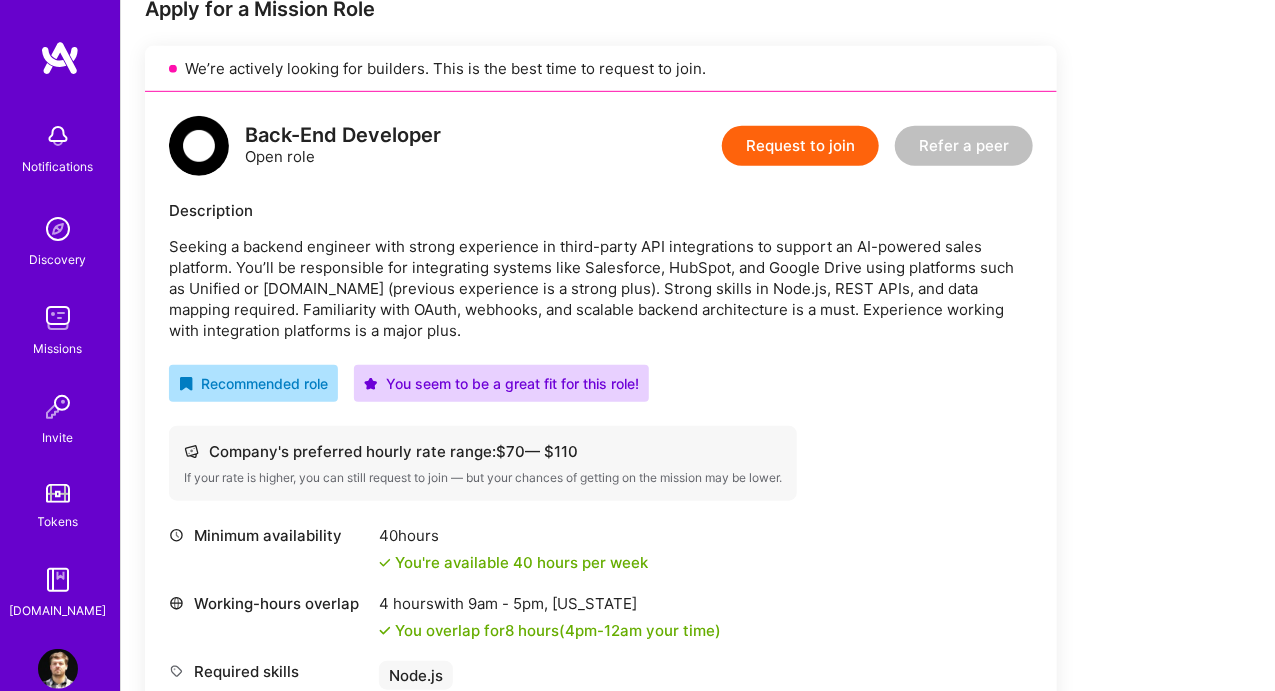 click on "Seeking a backend engineer with strong experience in third-party API integrations to support an AI-powered sales platform. You’ll be responsible for integrating systems like Salesforce, HubSpot, and Google Drive using platforms such as Unified or Merge.dev (previous experience is a strong plus). Strong skills in Node.js, REST APIs, and data mapping required. Familiarity with OAuth, webhooks, and scalable backend architecture is a must. Experience working with integration platforms is a major plus." at bounding box center (601, 288) 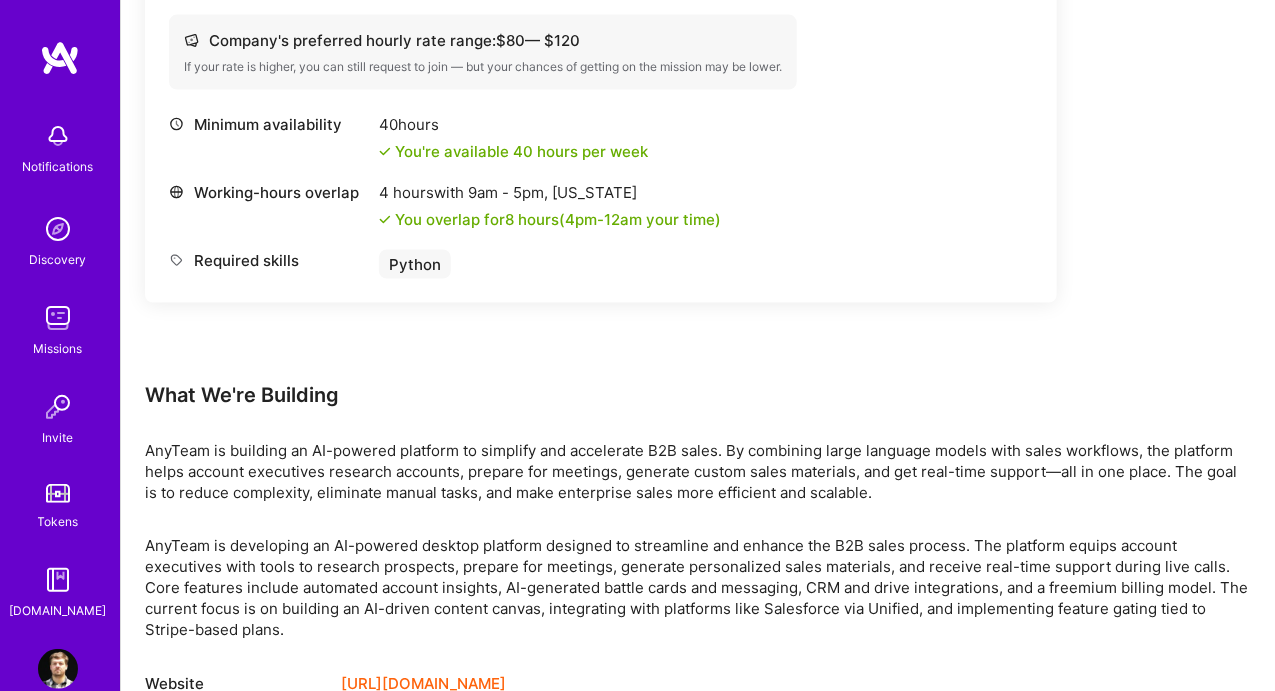 scroll, scrollTop: 4209, scrollLeft: 0, axis: vertical 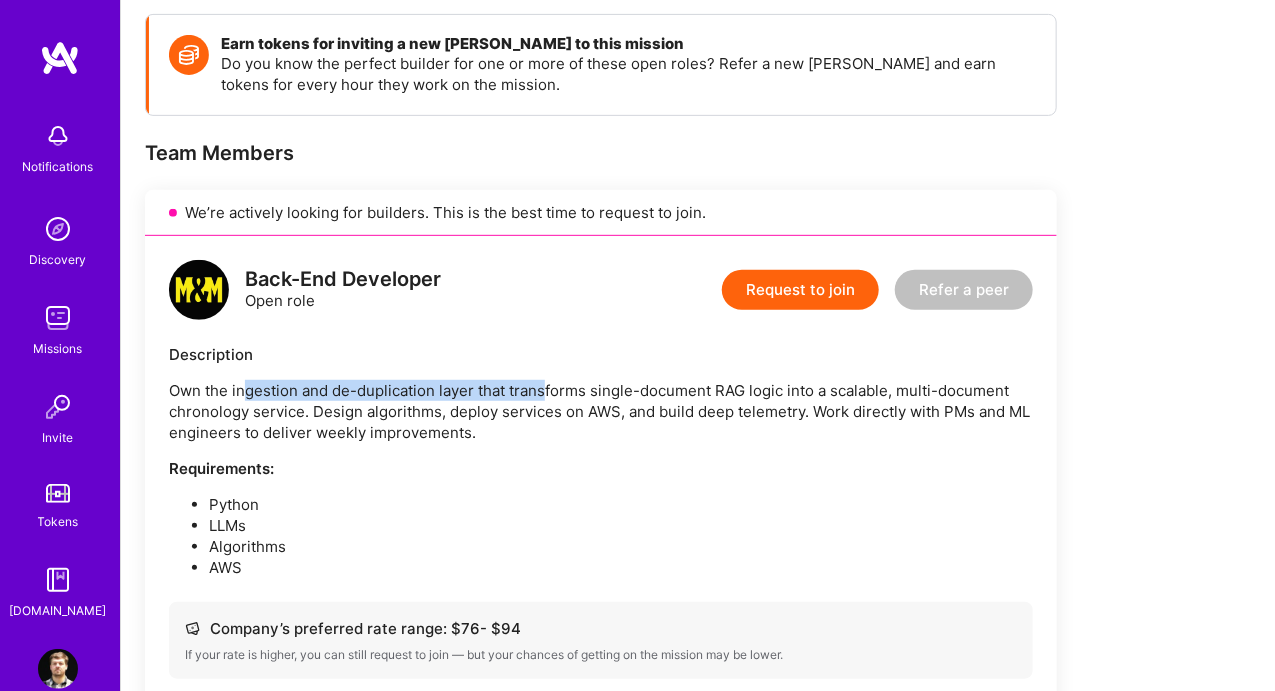 drag, startPoint x: 290, startPoint y: 383, endPoint x: 554, endPoint y: 389, distance: 264.06818 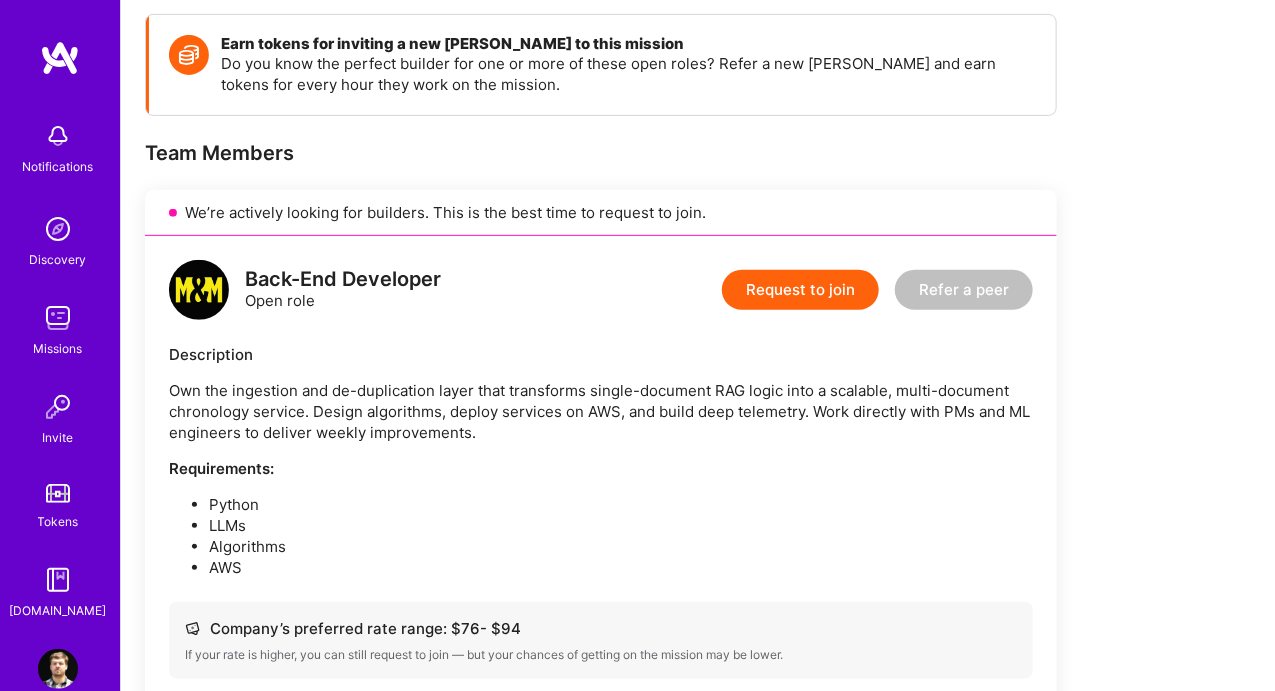 click on "Own the ingestion and de-duplication layer that transforms single-document RAG logic into a scalable, multi-document chronology service. Design algorithms, deploy services on AWS, and build deep telemetry. Work directly with PMs and ML engineers to deliver weekly improvements." at bounding box center (601, 411) 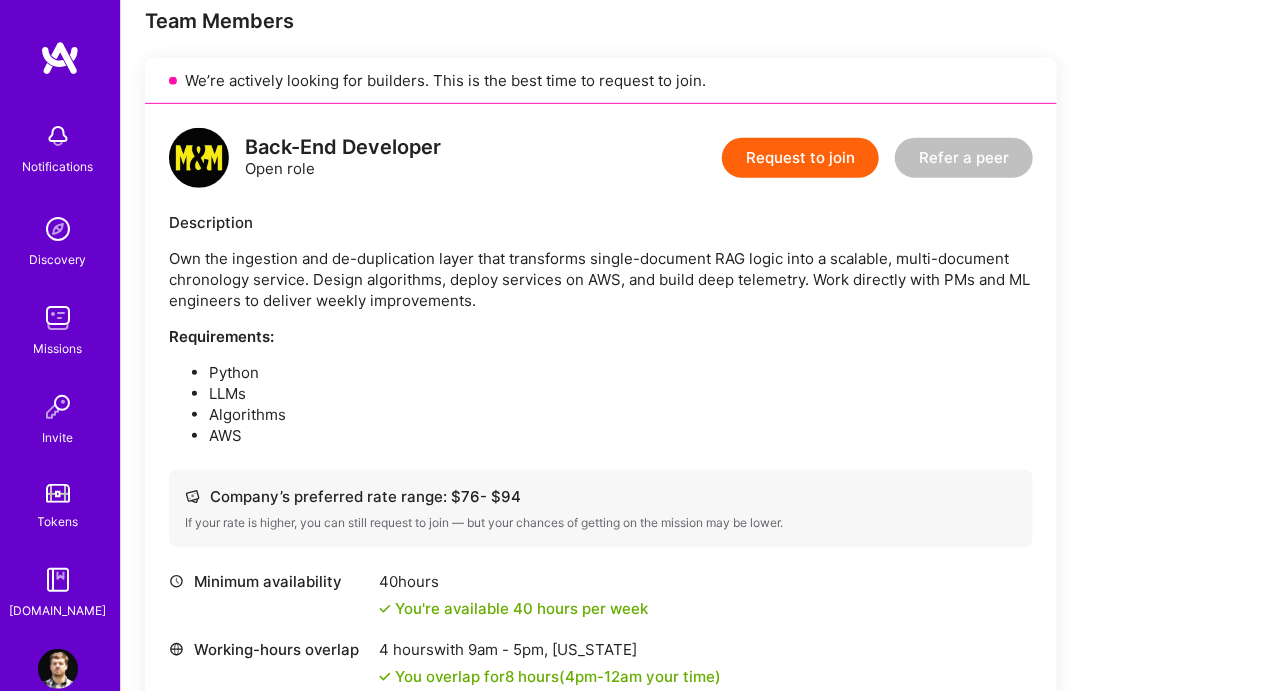 scroll, scrollTop: 414, scrollLeft: 0, axis: vertical 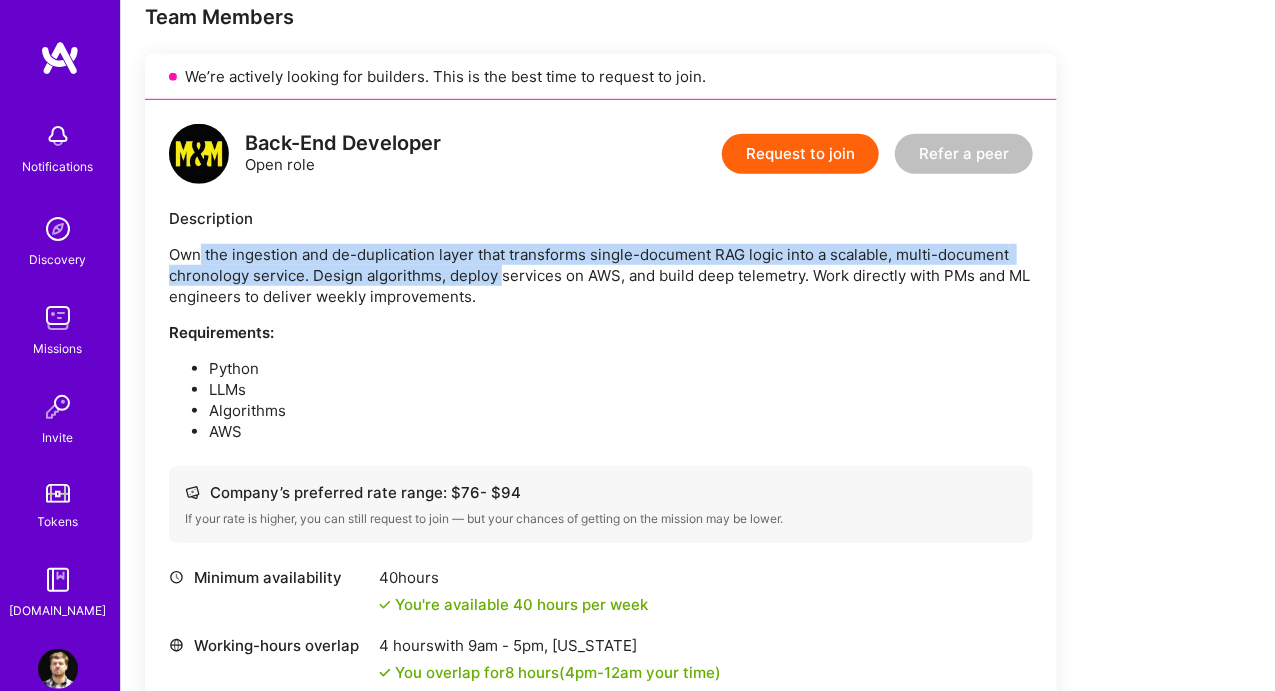 click on "Own the ingestion and de-duplication layer that transforms single-document RAG logic into a scalable, multi-document chronology service. Design algorithms, deploy services on AWS, and build deep telemetry. Work directly with PMs and ML engineers to deliver weekly improvements." at bounding box center (601, 275) 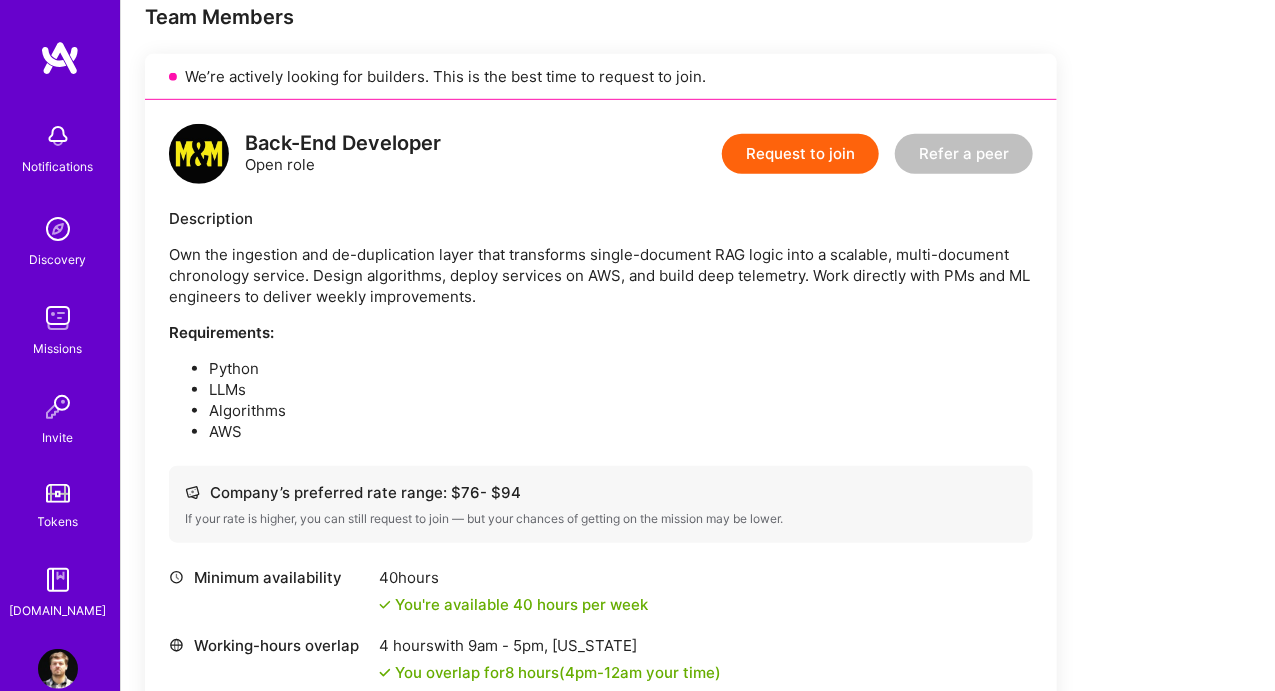 click on "Own the ingestion and de-duplication layer that transforms single-document RAG logic into a scalable, multi-document chronology service. Design algorithms, deploy services on AWS, and build deep telemetry. Work directly with PMs and ML engineers to deliver weekly improvements." at bounding box center [601, 275] 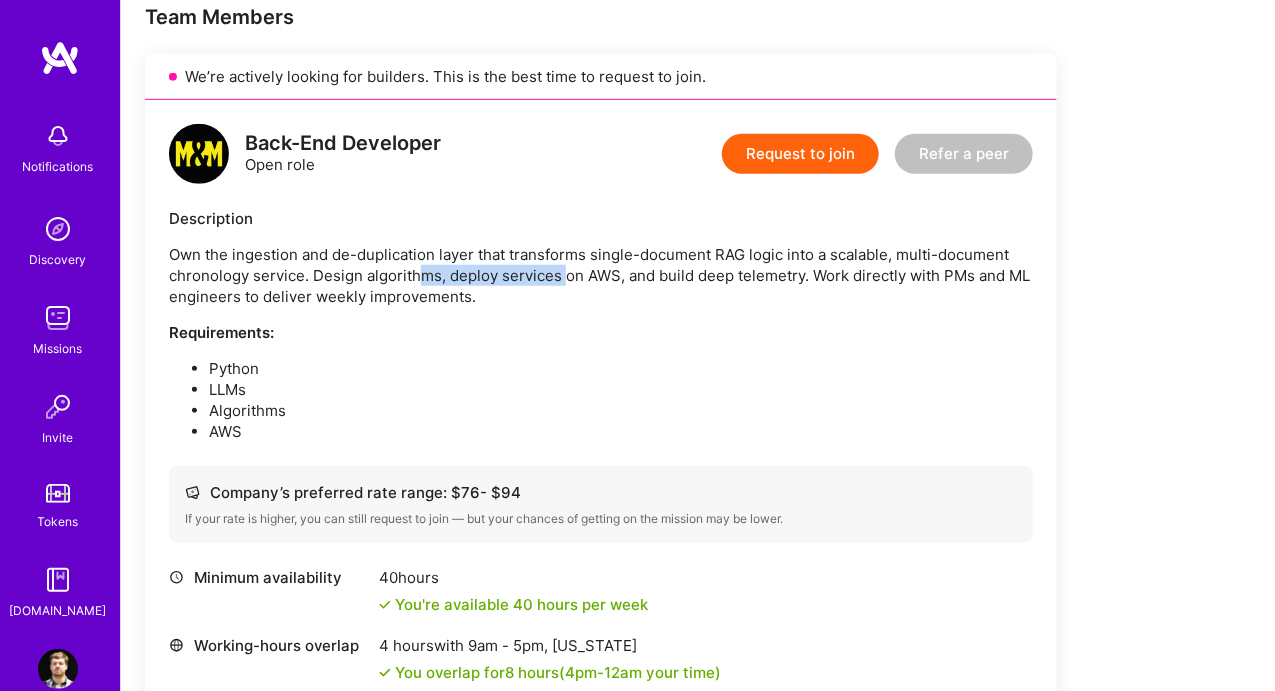 drag, startPoint x: 421, startPoint y: 263, endPoint x: 564, endPoint y: 276, distance: 143.58969 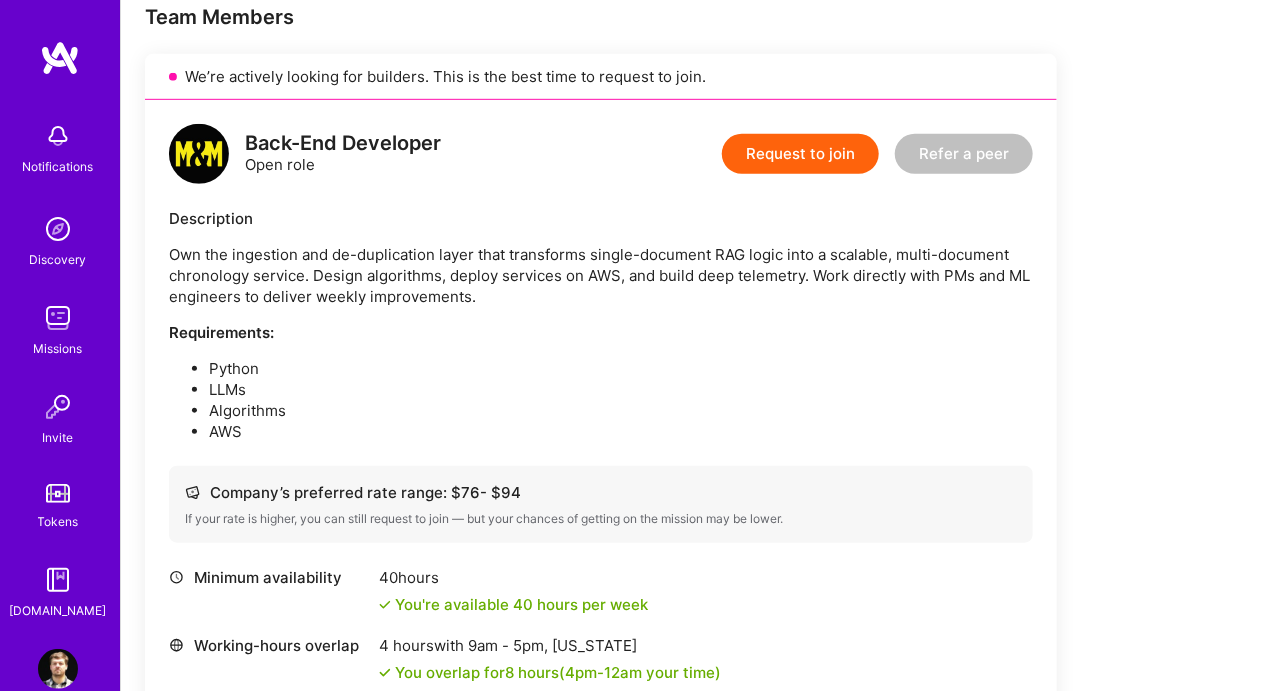 click on "Own the ingestion and de-duplication layer that transforms single-document RAG logic into a scalable, multi-document chronology service. Design algorithms, deploy services on AWS, and build deep telemetry. Work directly with PMs and ML engineers to deliver weekly improvements." at bounding box center [601, 275] 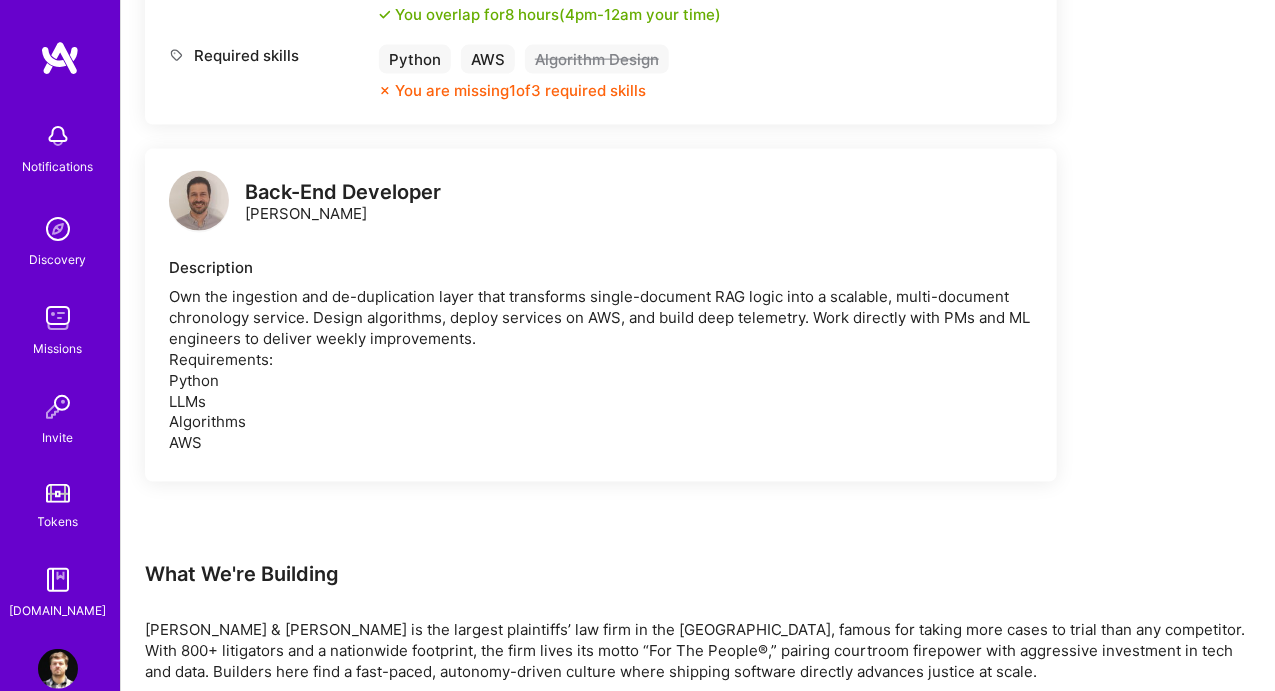 scroll, scrollTop: 1073, scrollLeft: 0, axis: vertical 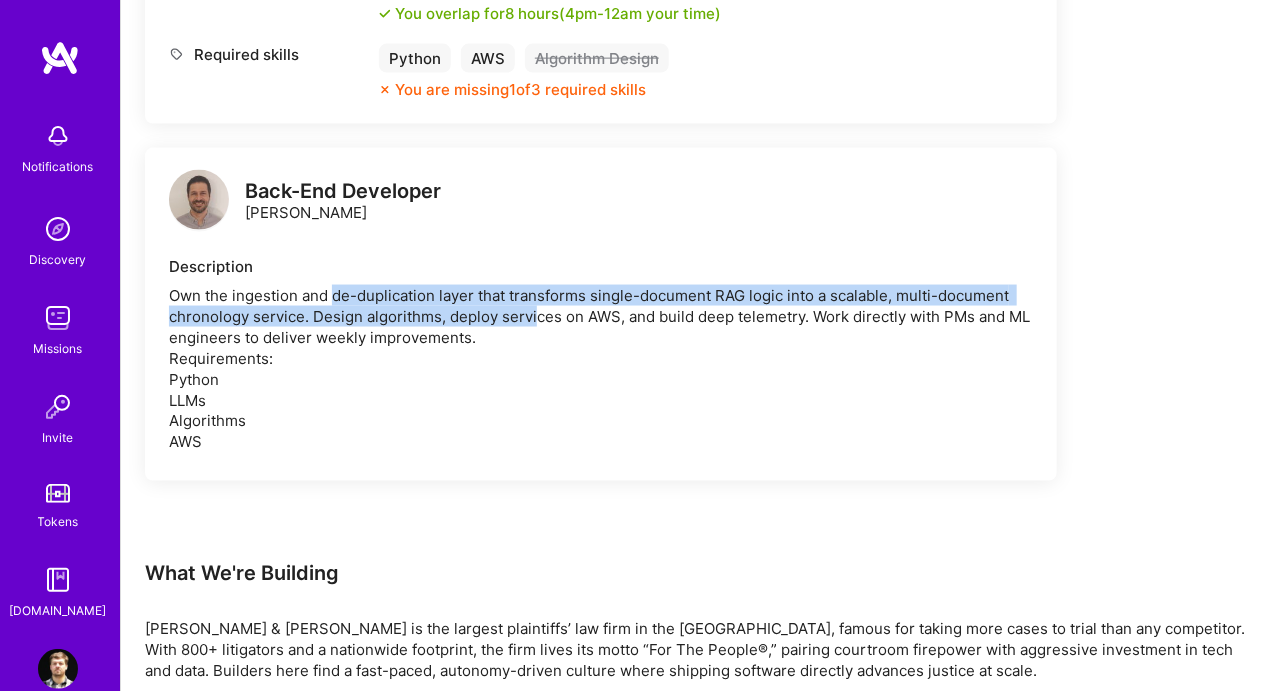 drag, startPoint x: 464, startPoint y: 309, endPoint x: 534, endPoint y: 316, distance: 70.34913 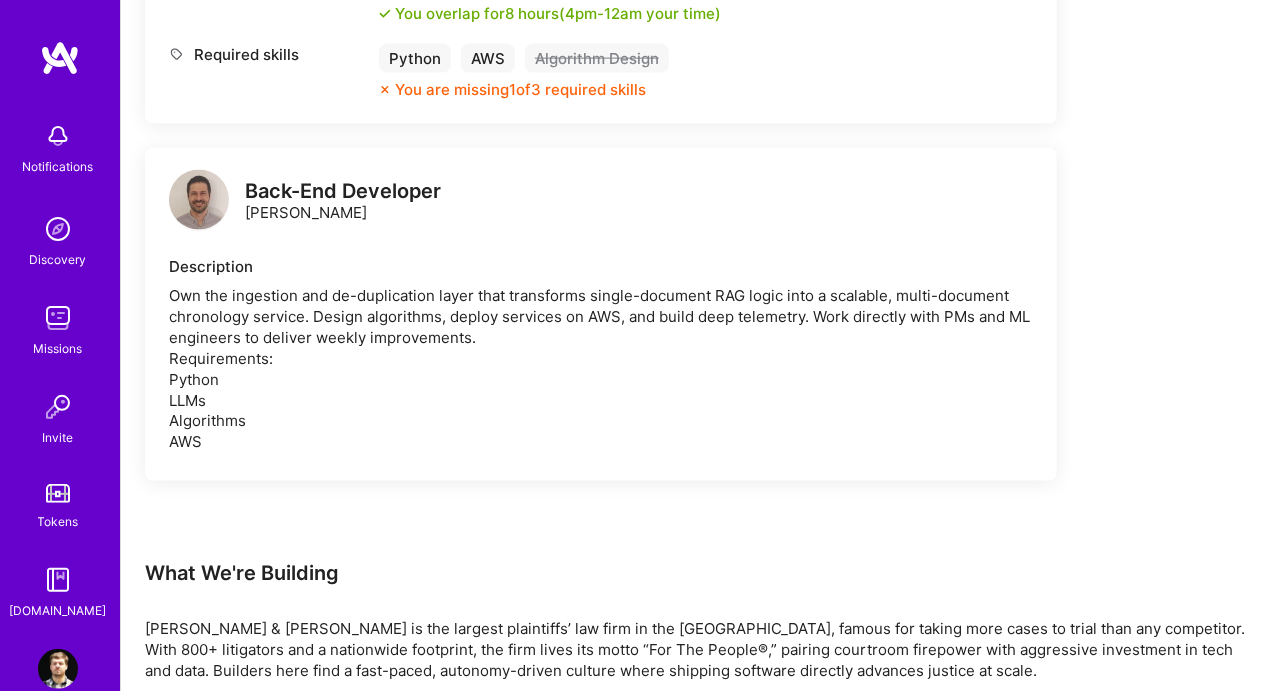 click on "Own the ingestion and de-duplication layer that transforms single-document RAG logic into a scalable, multi-document chronology service. Design algorithms, deploy services on AWS, and build deep telemetry. Work directly with PMs and ML engineers to deliver weekly improvements.
Requirements:
Python
LLMs
Algorithms
AWS" at bounding box center [601, 369] 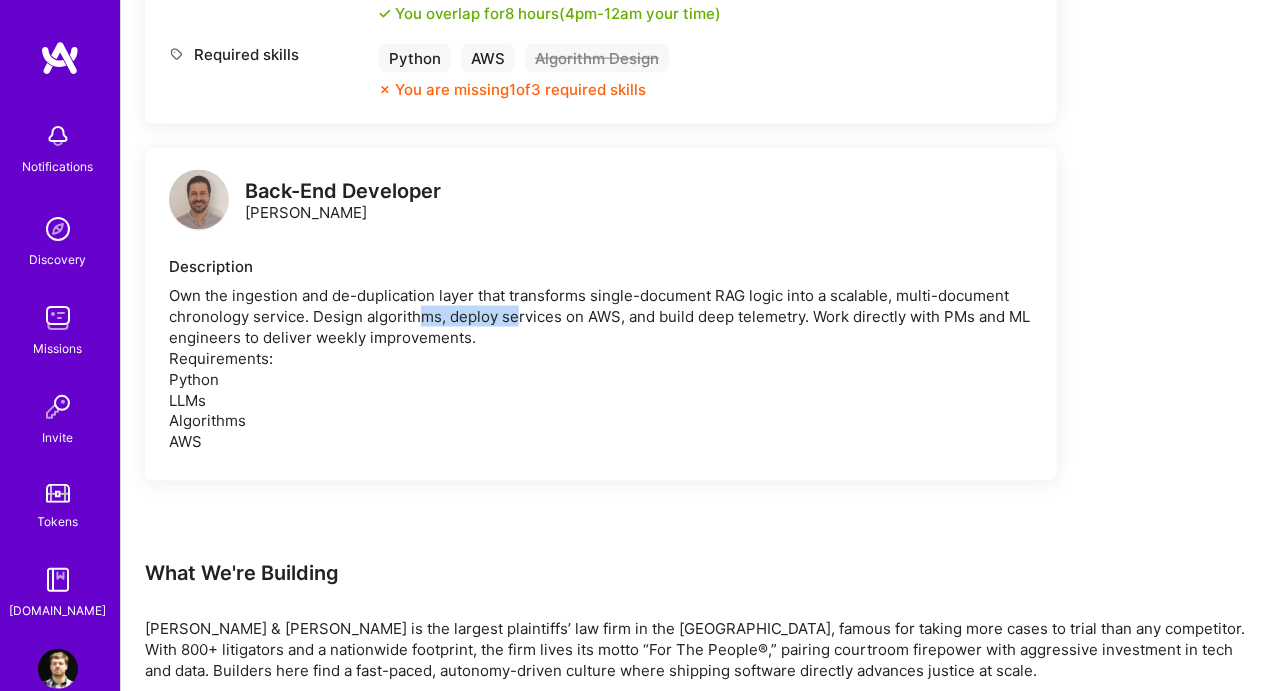 drag, startPoint x: 417, startPoint y: 311, endPoint x: 521, endPoint y: 315, distance: 104.0769 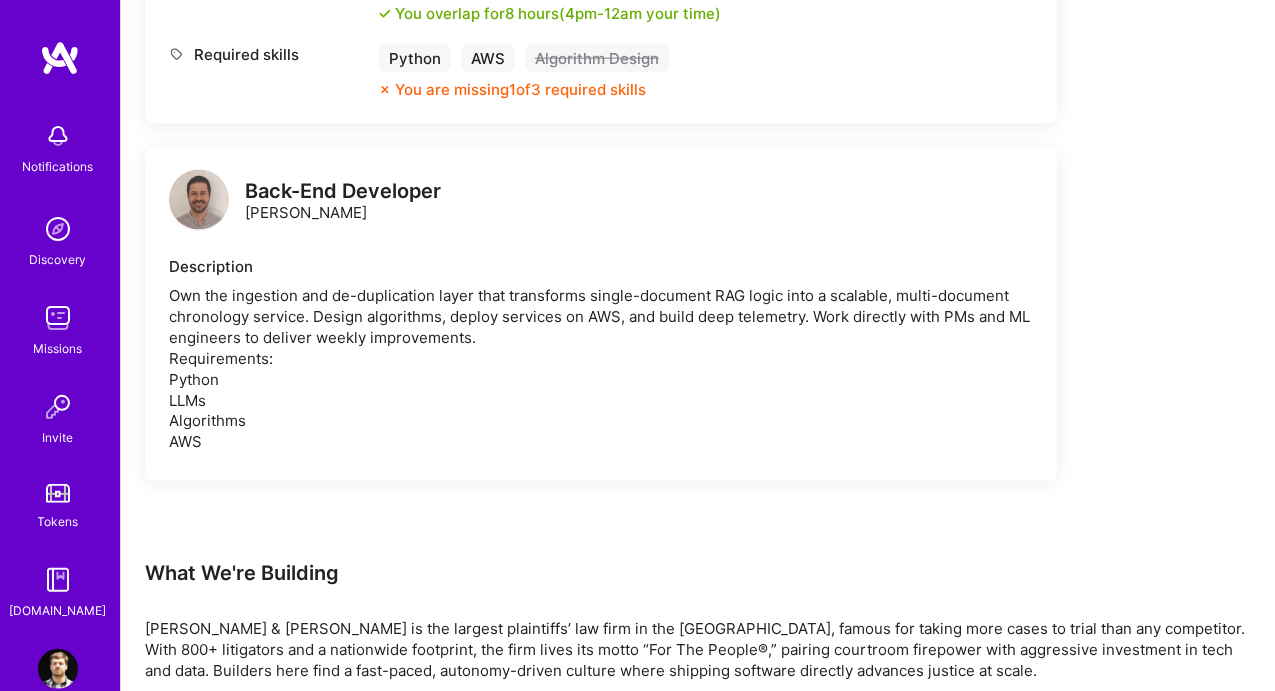 click on "Own the ingestion and de-duplication layer that transforms single-document RAG logic into a scalable, multi-document chronology service. Design algorithms, deploy services on AWS, and build deep telemetry. Work directly with PMs and ML engineers to deliver weekly improvements.
Requirements:
Python
LLMs
Algorithms
AWS" at bounding box center [601, 369] 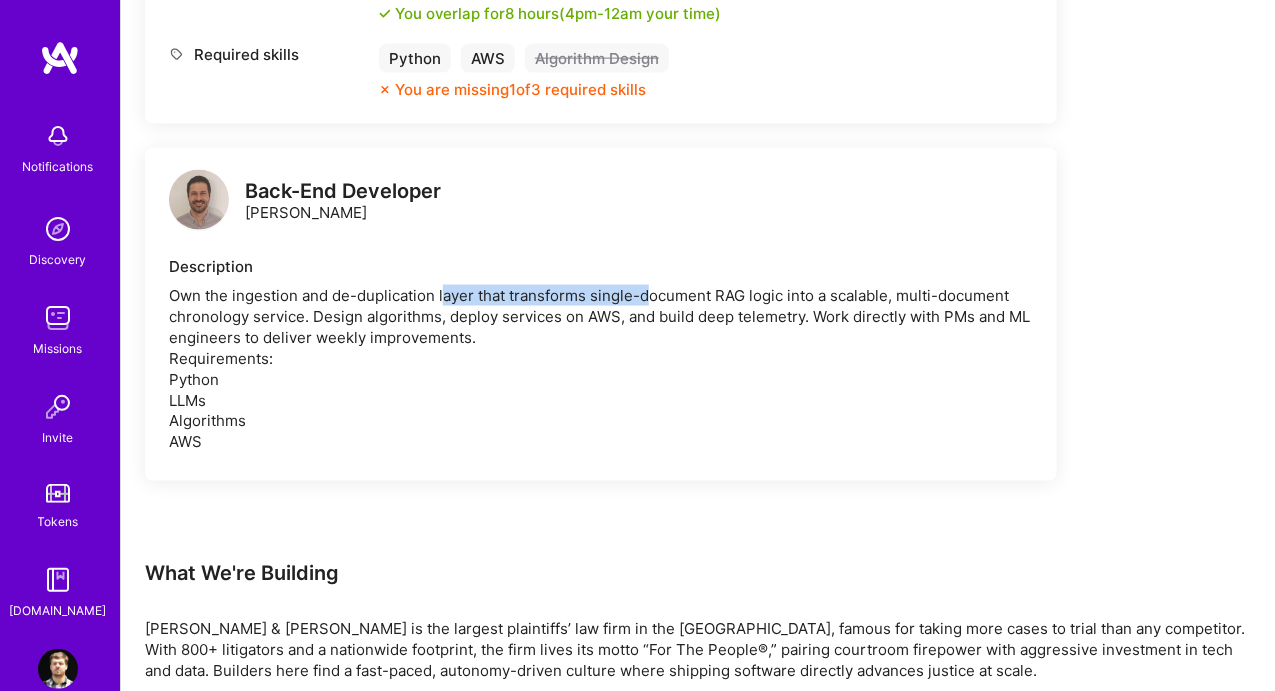 drag, startPoint x: 447, startPoint y: 302, endPoint x: 670, endPoint y: 294, distance: 223.14345 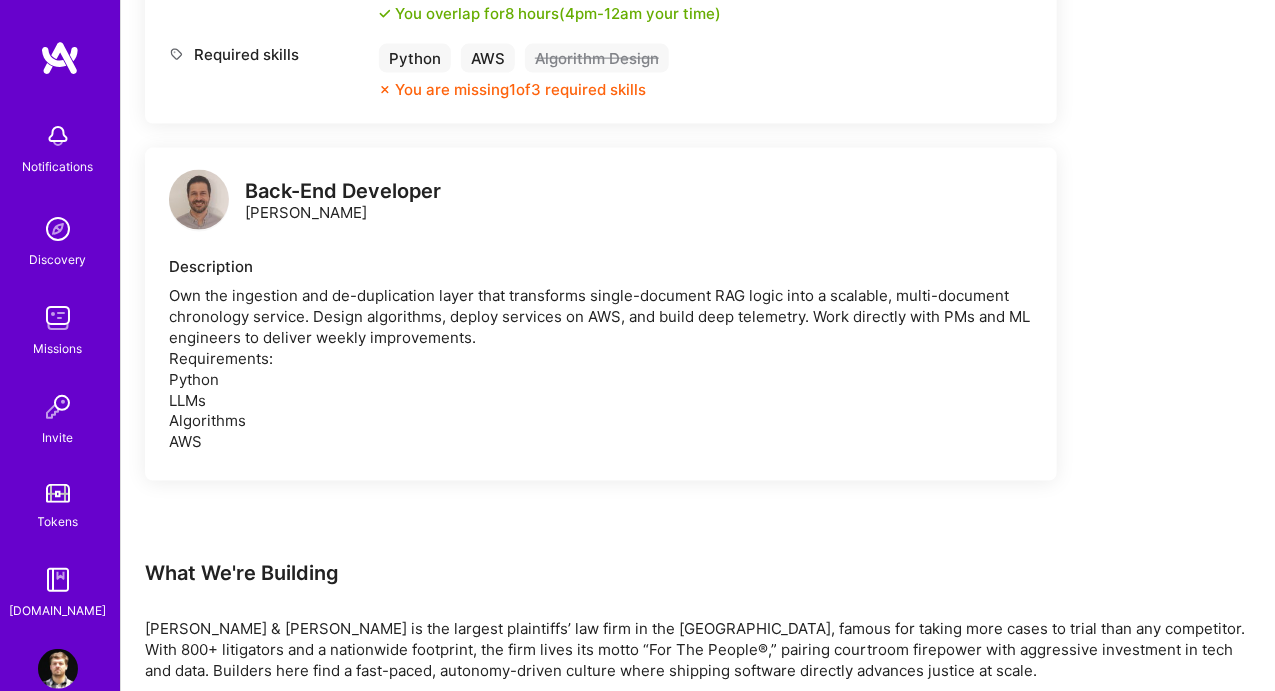 click on "Own the ingestion and de-duplication layer that transforms single-document RAG logic into a scalable, multi-document chronology service. Design algorithms, deploy services on AWS, and build deep telemetry. Work directly with PMs and ML engineers to deliver weekly improvements.
Requirements:
Python
LLMs
Algorithms
AWS" at bounding box center (601, 369) 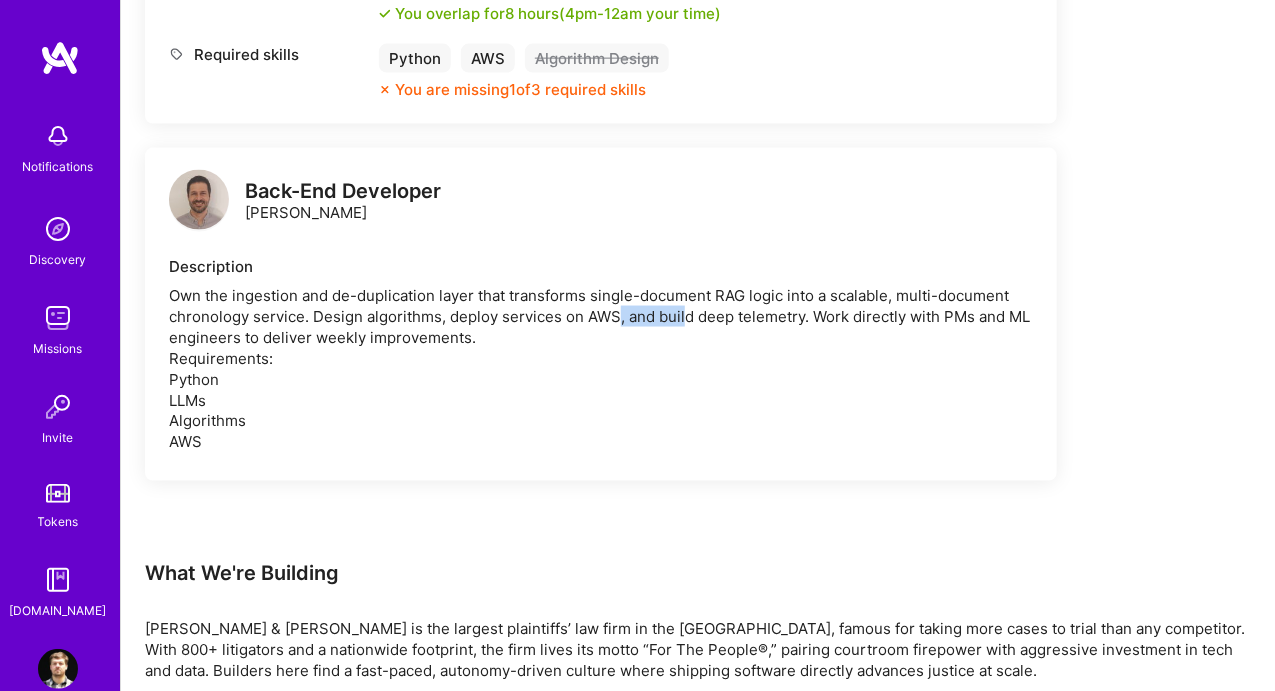 drag, startPoint x: 618, startPoint y: 308, endPoint x: 686, endPoint y: 310, distance: 68.0294 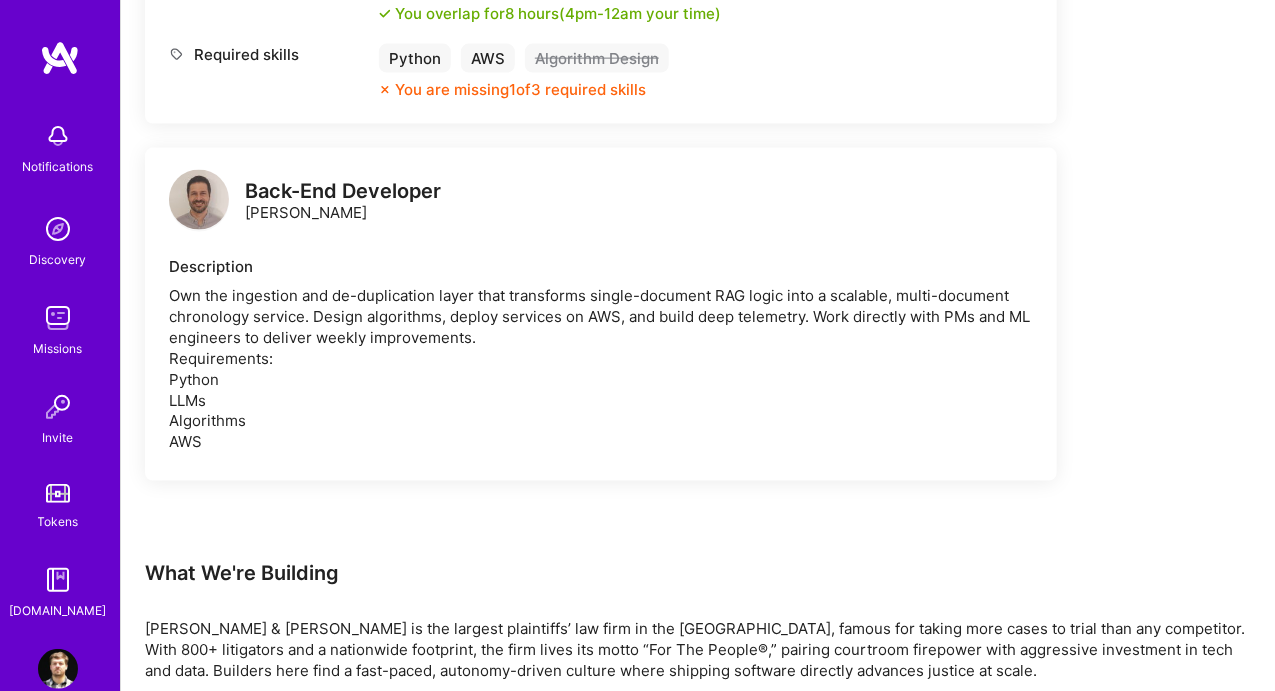 click on "Own the ingestion and de-duplication layer that transforms single-document RAG logic into a scalable, multi-document chronology service. Design algorithms, deploy services on AWS, and build deep telemetry. Work directly with PMs and ML engineers to deliver weekly improvements.
Requirements:
Python
LLMs
Algorithms
AWS" at bounding box center [601, 369] 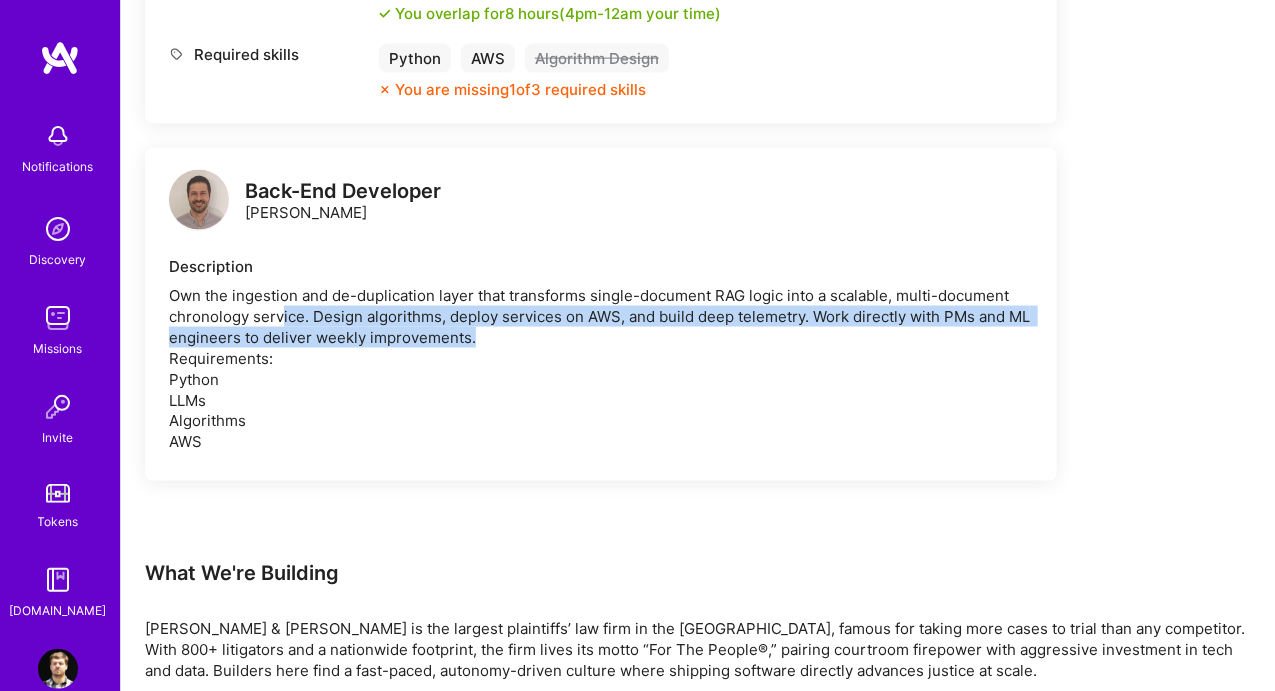 drag, startPoint x: 292, startPoint y: 323, endPoint x: 514, endPoint y: 345, distance: 223.08743 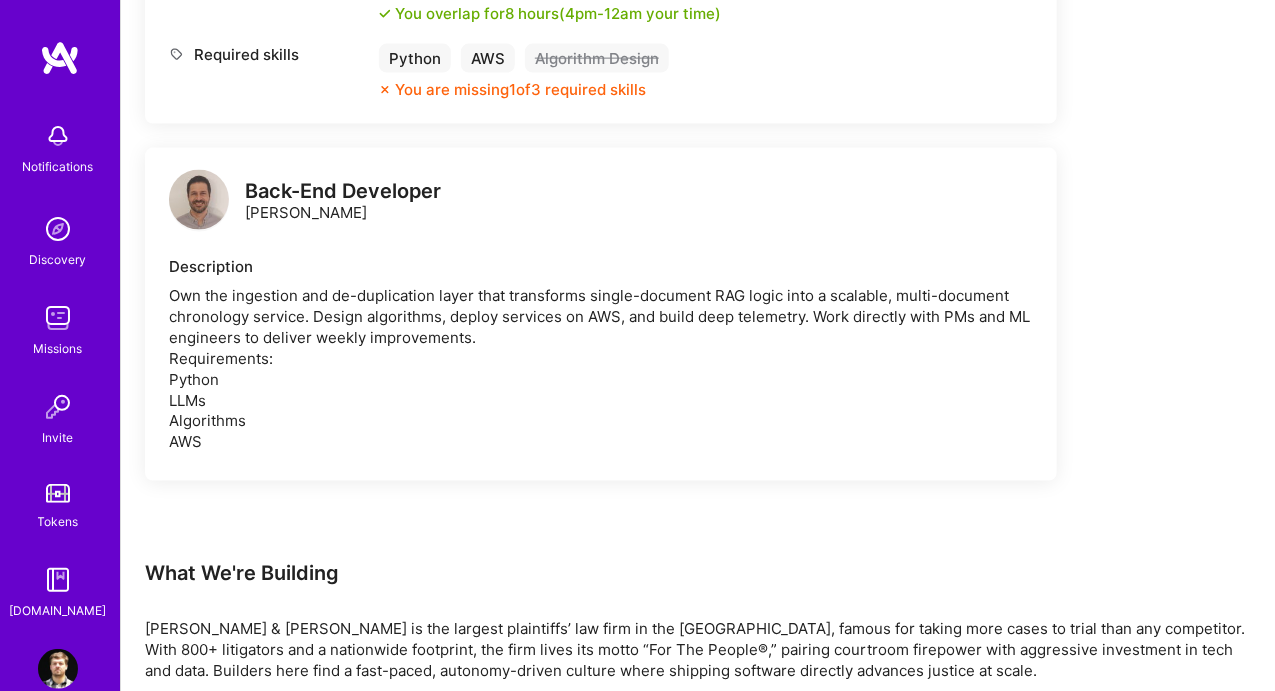 click on "Own the ingestion and de-duplication layer that transforms single-document RAG logic into a scalable, multi-document chronology service. Design algorithms, deploy services on AWS, and build deep telemetry. Work directly with PMs and ML engineers to deliver weekly improvements.
Requirements:
Python
LLMs
Algorithms
AWS" at bounding box center [601, 369] 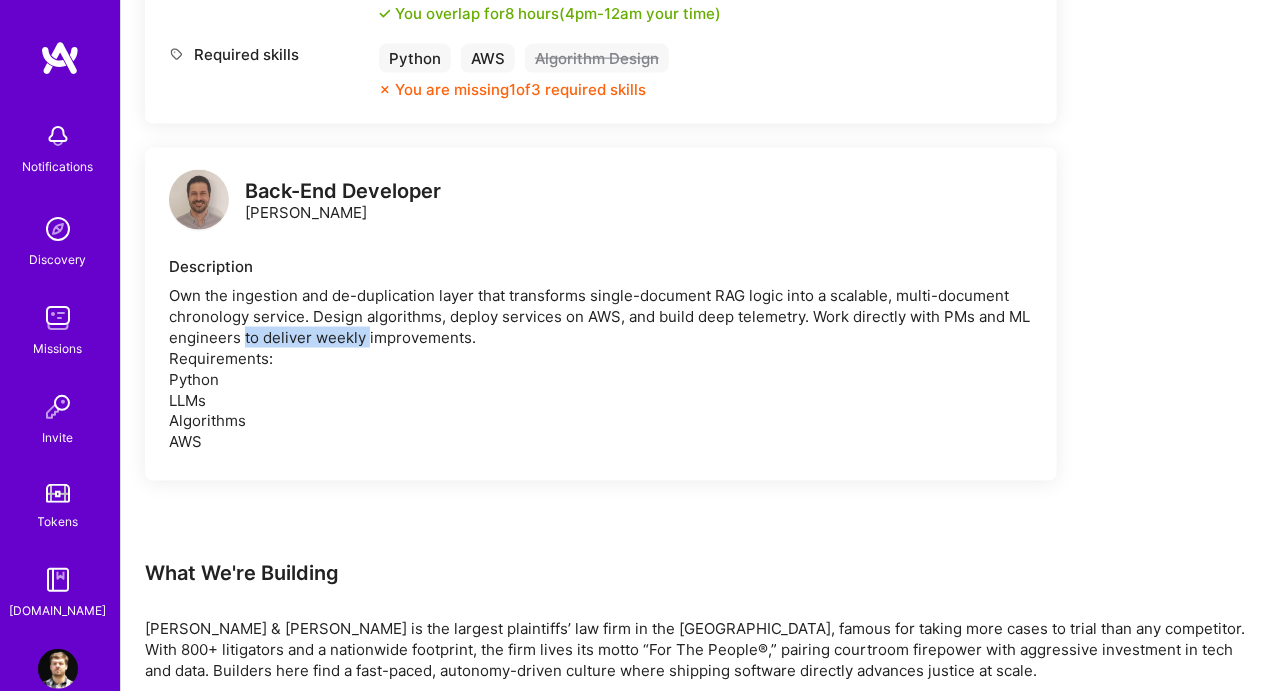 drag, startPoint x: 244, startPoint y: 333, endPoint x: 365, endPoint y: 342, distance: 121.33425 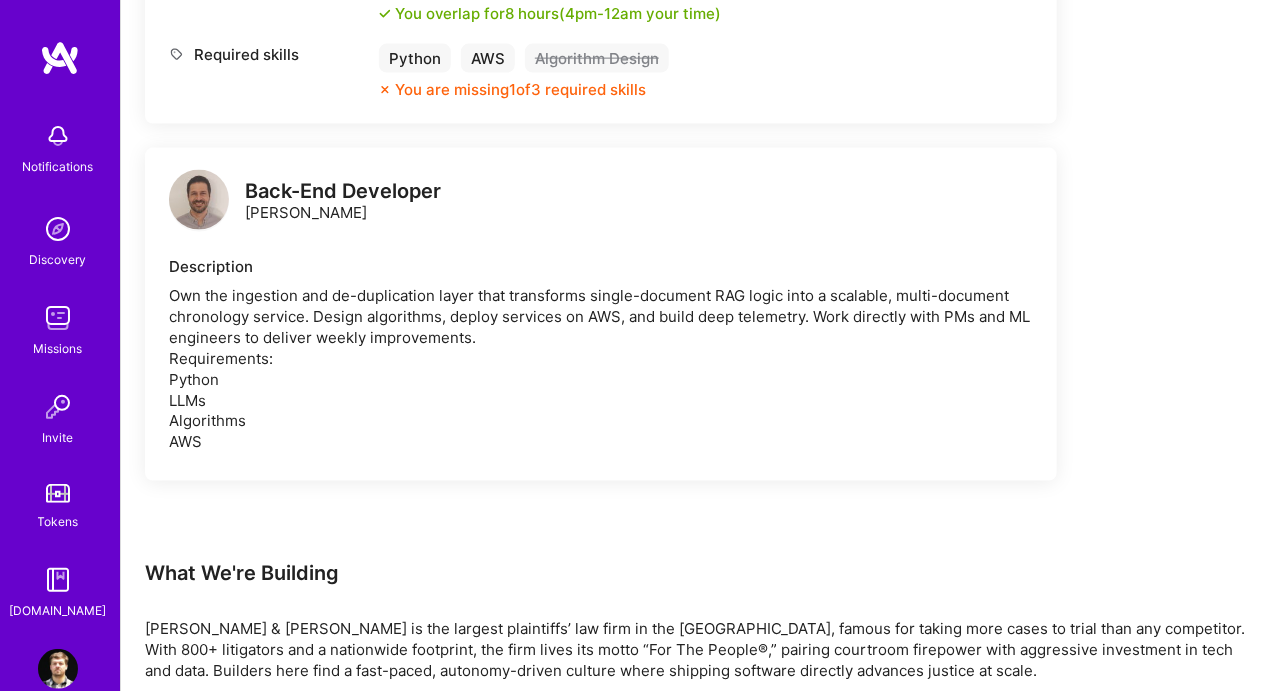 click on "Own the ingestion and de-duplication layer that transforms single-document RAG logic into a scalable, multi-document chronology service. Design algorithms, deploy services on AWS, and build deep telemetry. Work directly with PMs and ML engineers to deliver weekly improvements.
Requirements:
Python
LLMs
Algorithms
AWS" at bounding box center (601, 369) 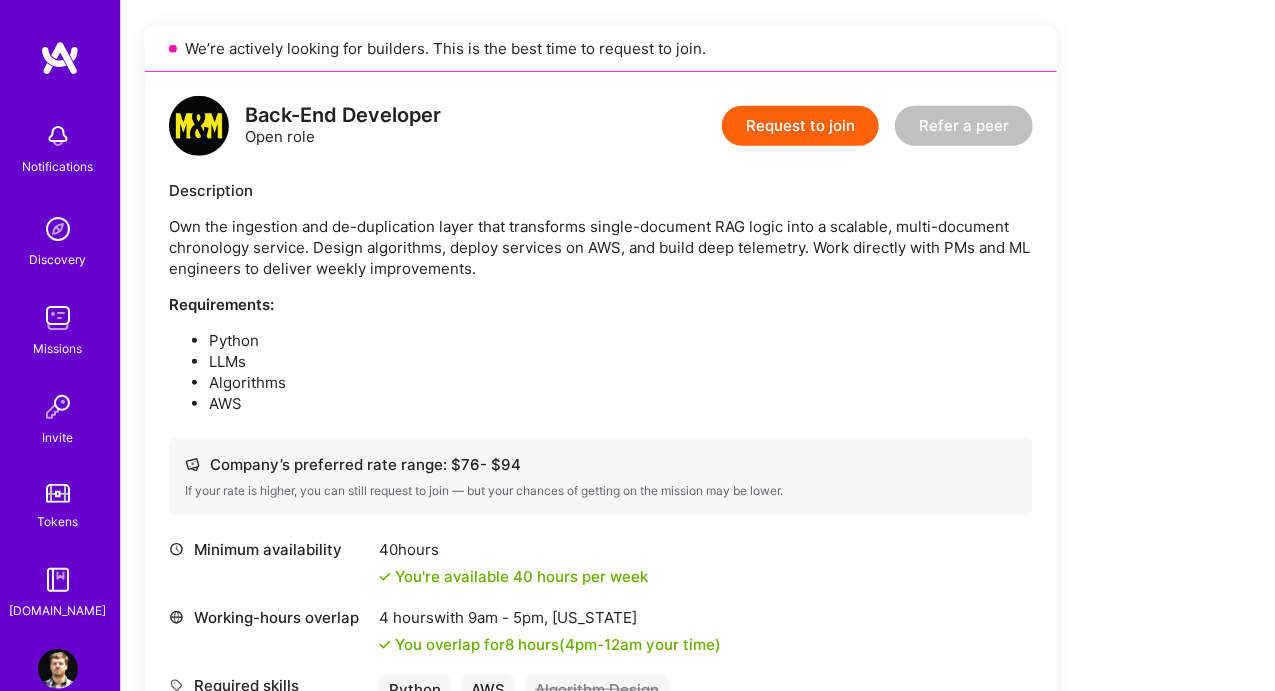scroll, scrollTop: 430, scrollLeft: 0, axis: vertical 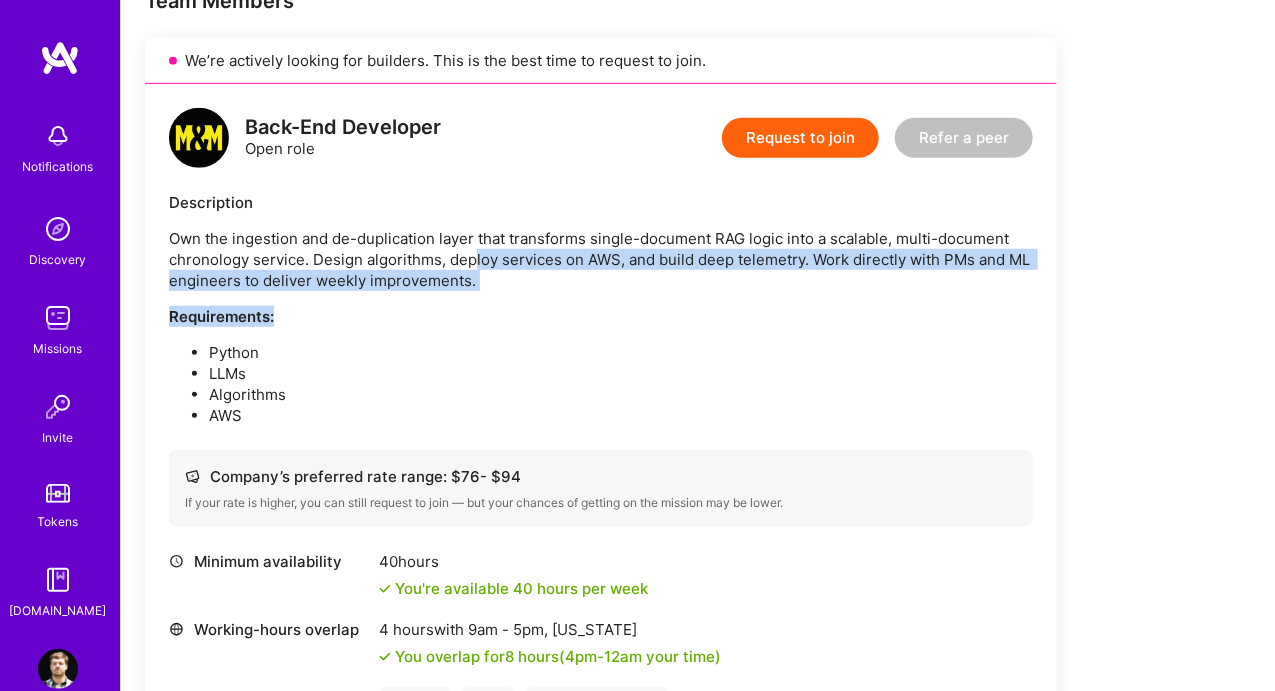 click on "Own the ingestion and de-duplication layer that transforms single-document RAG logic into a scalable, multi-document chronology service. Design algorithms, deploy services on AWS, and build deep telemetry. Work directly with PMs and ML engineers to deliver weekly improvements. Requirements: Python LLMs Algorithms AWS" at bounding box center (601, 327) 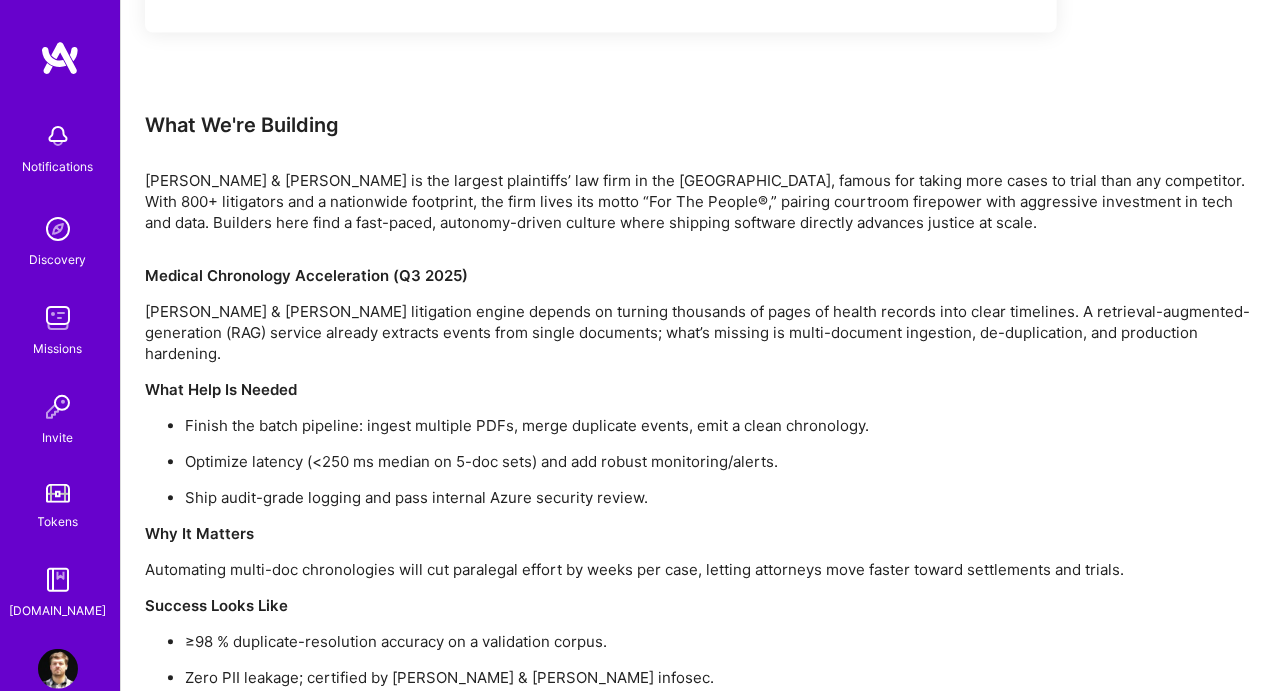 scroll, scrollTop: 1524, scrollLeft: 0, axis: vertical 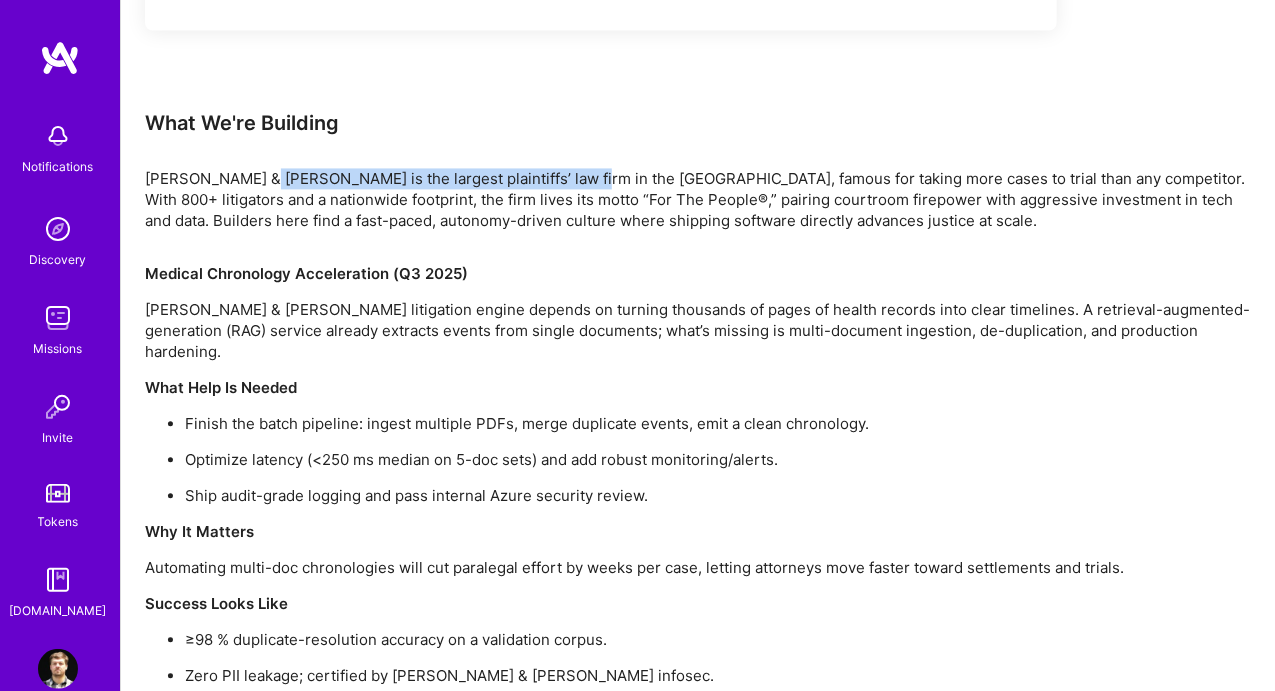 drag, startPoint x: 384, startPoint y: 159, endPoint x: 569, endPoint y: 161, distance: 185.0108 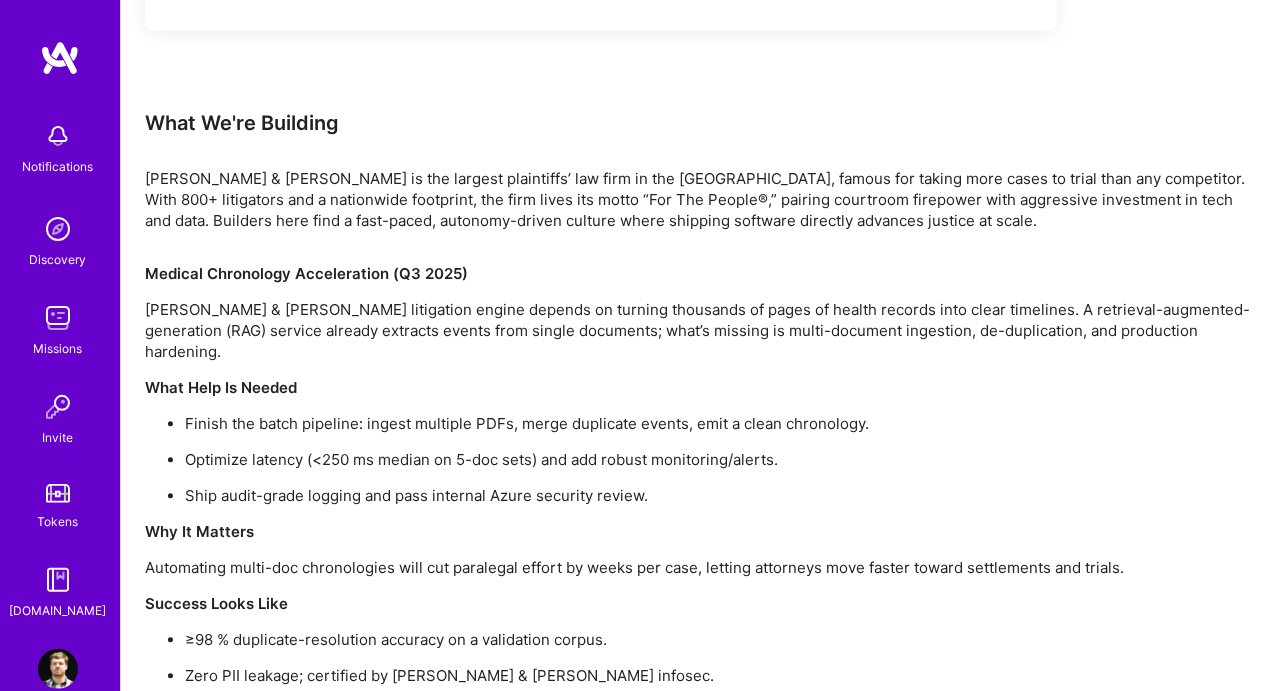 click on "[PERSON_NAME] & [PERSON_NAME] is the largest plaintiffs’ law firm in the [GEOGRAPHIC_DATA], famous for taking more cases to trial than any competitor. With 800+ litigators and a nationwide footprint, the firm lives its motto “For The People®,” pairing courtroom firepower with aggressive investment in tech and data. Builders here find a fast-paced, autonomy-driven culture where shipping software directly advances justice at scale." at bounding box center (698, 199) 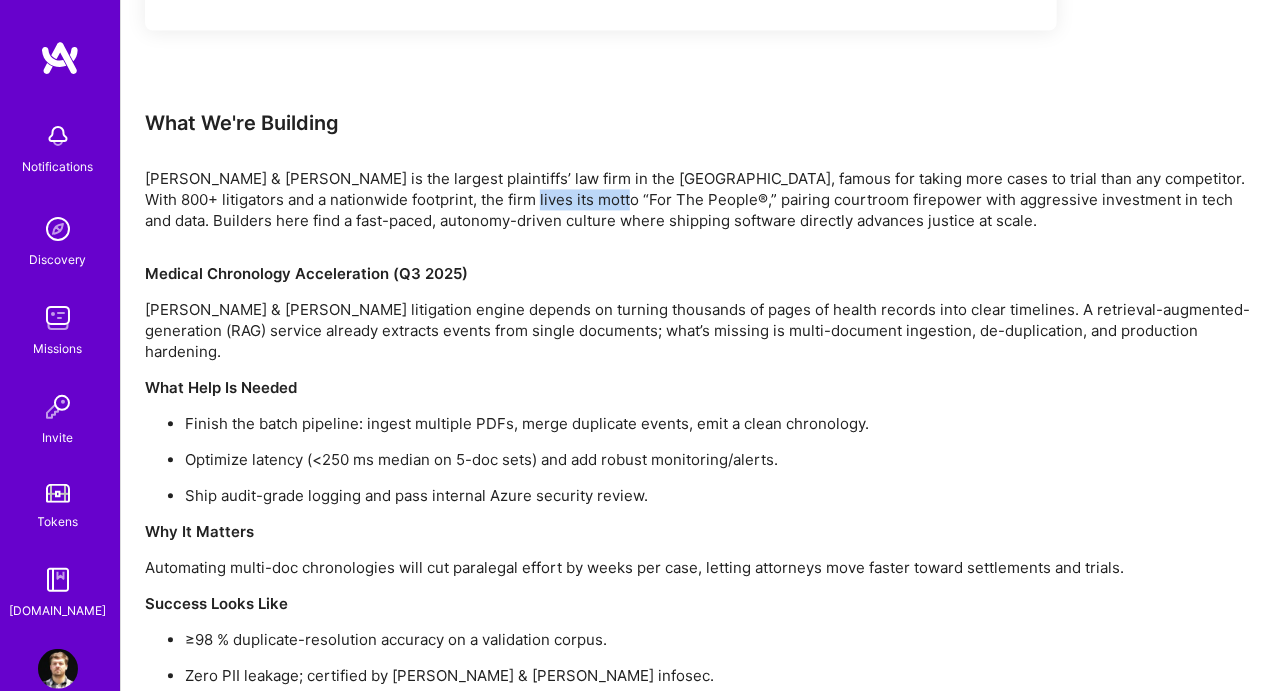 drag, startPoint x: 471, startPoint y: 191, endPoint x: 595, endPoint y: 197, distance: 124.14507 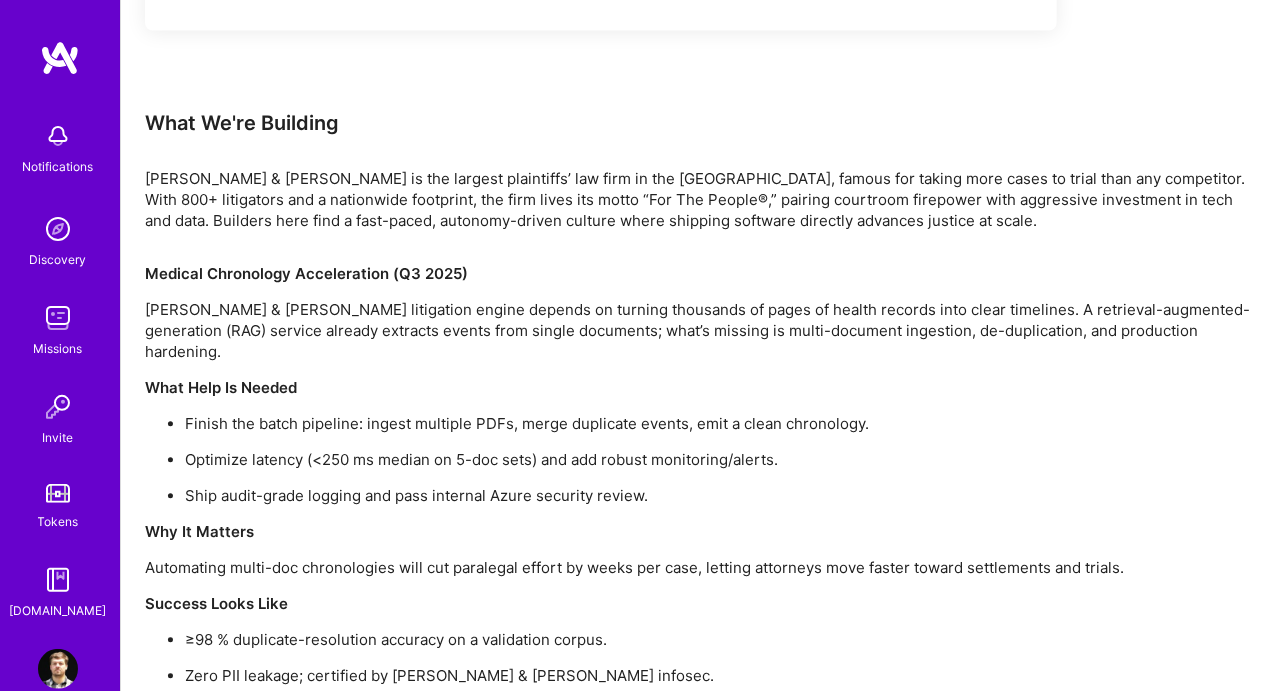click on "[PERSON_NAME] & [PERSON_NAME] is the largest plaintiffs’ law firm in the [GEOGRAPHIC_DATA], famous for taking more cases to trial than any competitor. With 800+ litigators and a nationwide footprint, the firm lives its motto “For The People®,” pairing courtroom firepower with aggressive investment in tech and data. Builders here find a fast-paced, autonomy-driven culture where shipping software directly advances justice at scale." at bounding box center (698, 199) 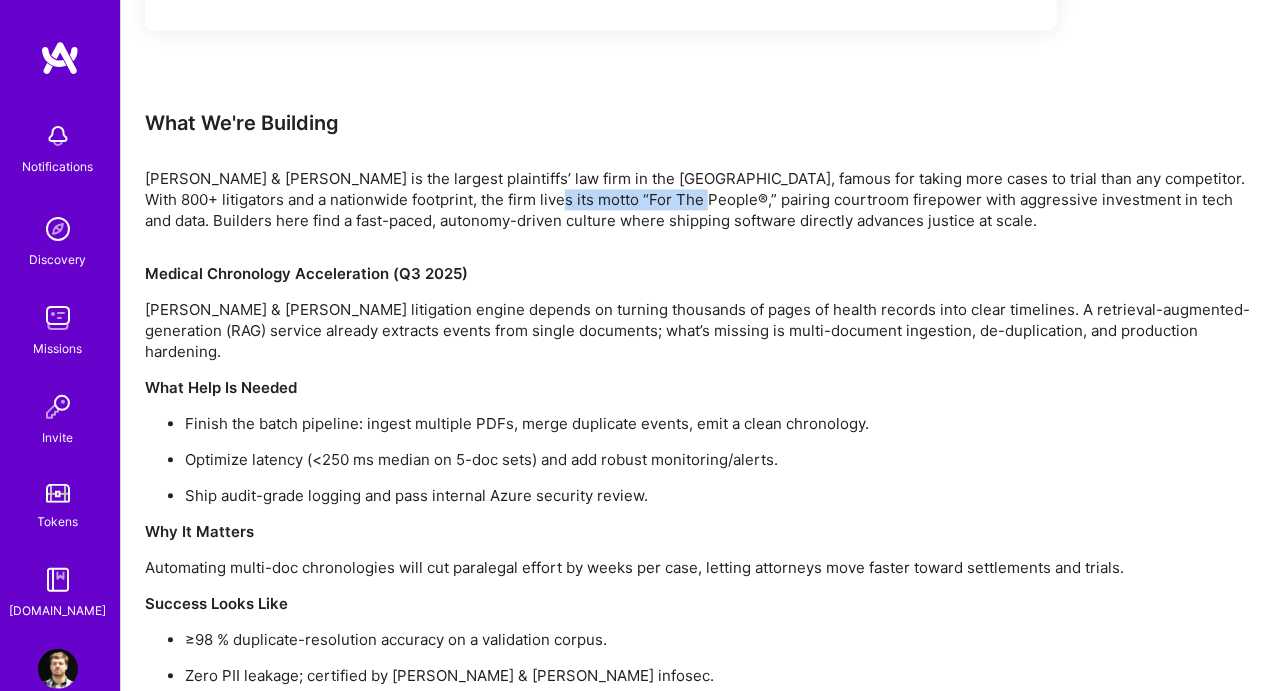 drag, startPoint x: 497, startPoint y: 194, endPoint x: 649, endPoint y: 194, distance: 152 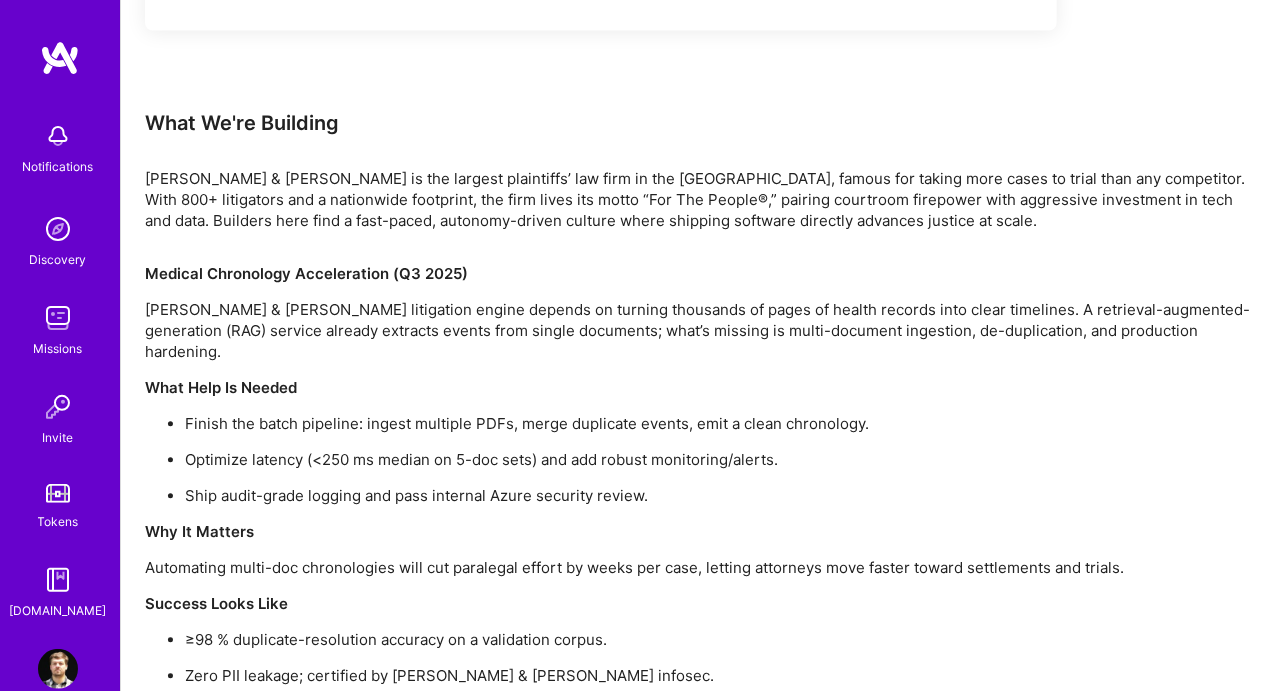 click on "[PERSON_NAME] & [PERSON_NAME] is the largest plaintiffs’ law firm in the [GEOGRAPHIC_DATA], famous for taking more cases to trial than any competitor. With 800+ litigators and a nationwide footprint, the firm lives its motto “For The People®,” pairing courtroom firepower with aggressive investment in tech and data. Builders here find a fast-paced, autonomy-driven culture where shipping software directly advances justice at scale." at bounding box center (698, 199) 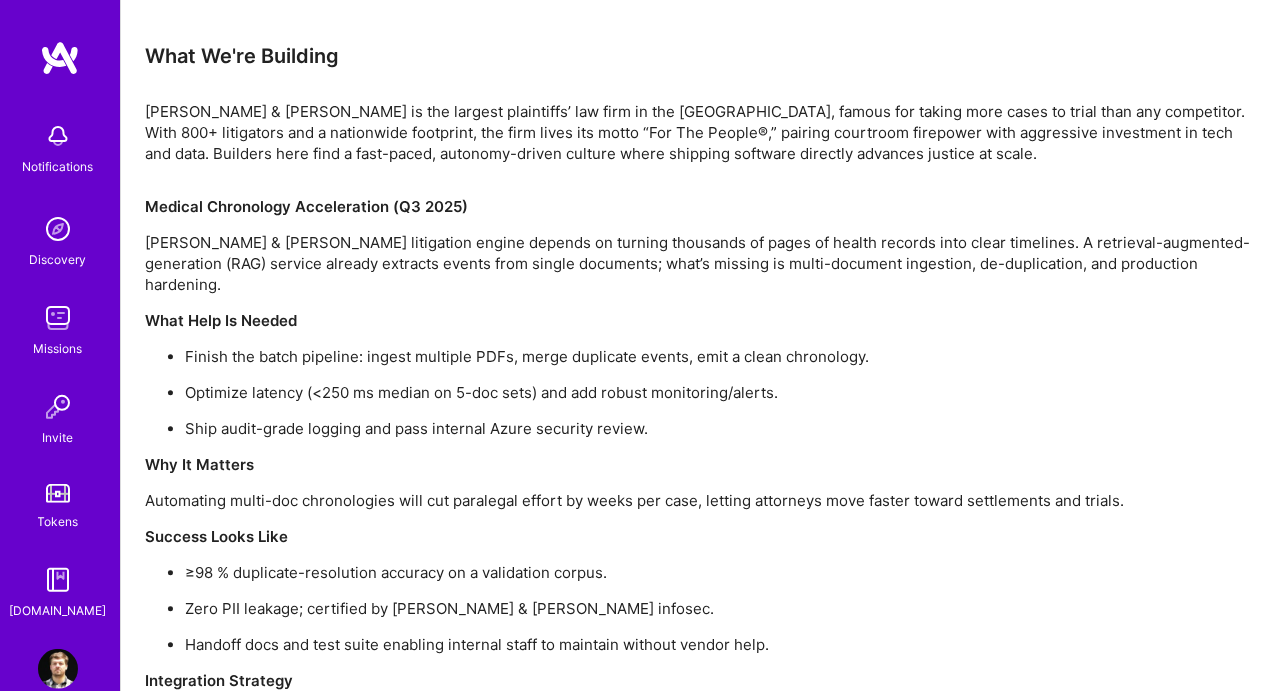 scroll, scrollTop: 1635, scrollLeft: 0, axis: vertical 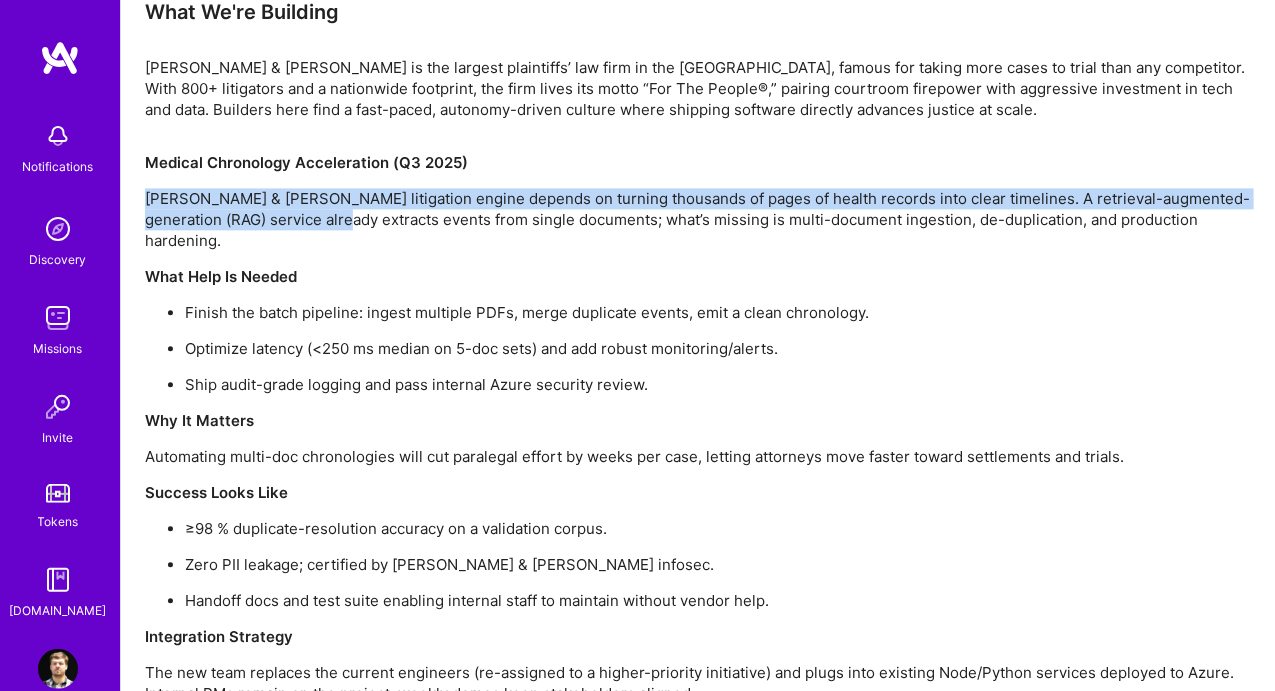 drag, startPoint x: 323, startPoint y: 217, endPoint x: 742, endPoint y: 167, distance: 421.97275 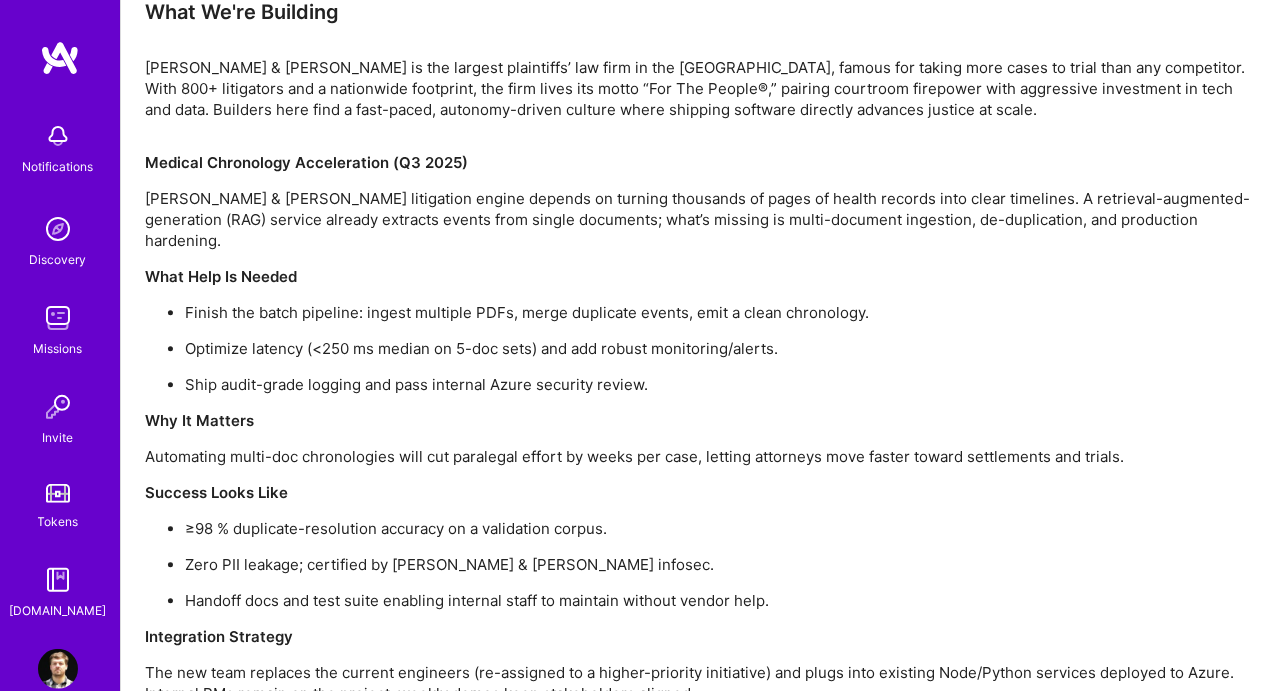 scroll, scrollTop: 1655, scrollLeft: 0, axis: vertical 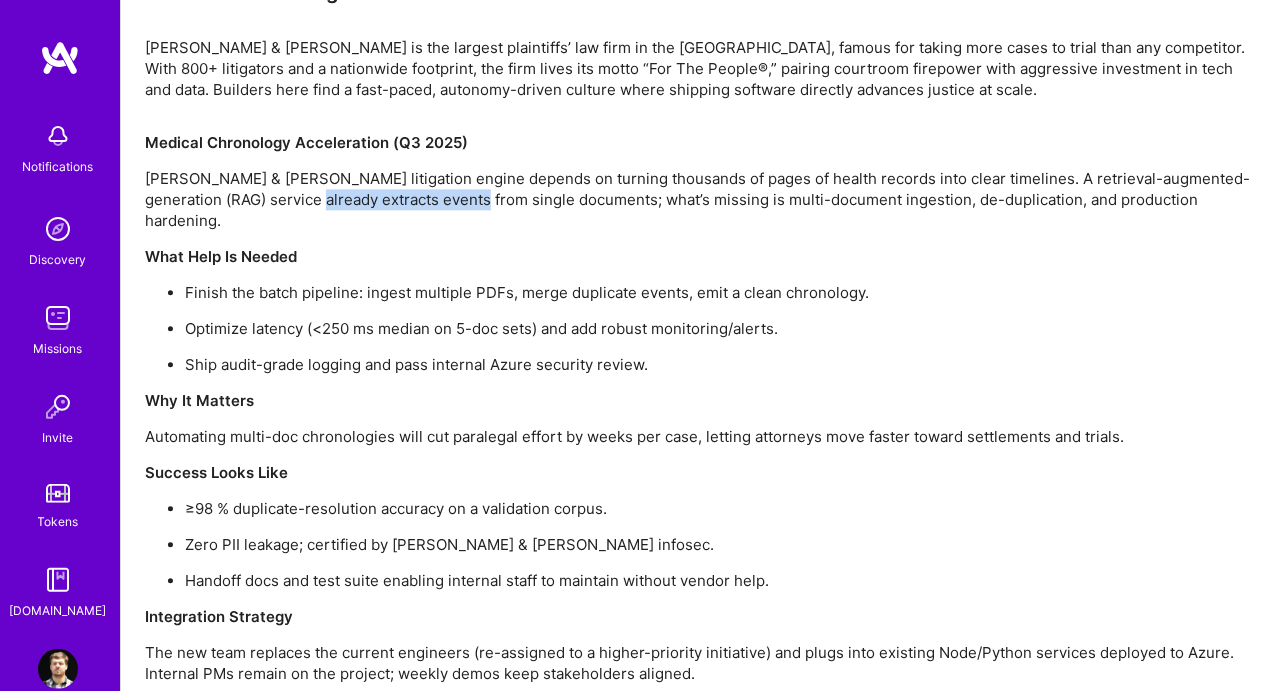 drag, startPoint x: 319, startPoint y: 197, endPoint x: 444, endPoint y: 189, distance: 125.25574 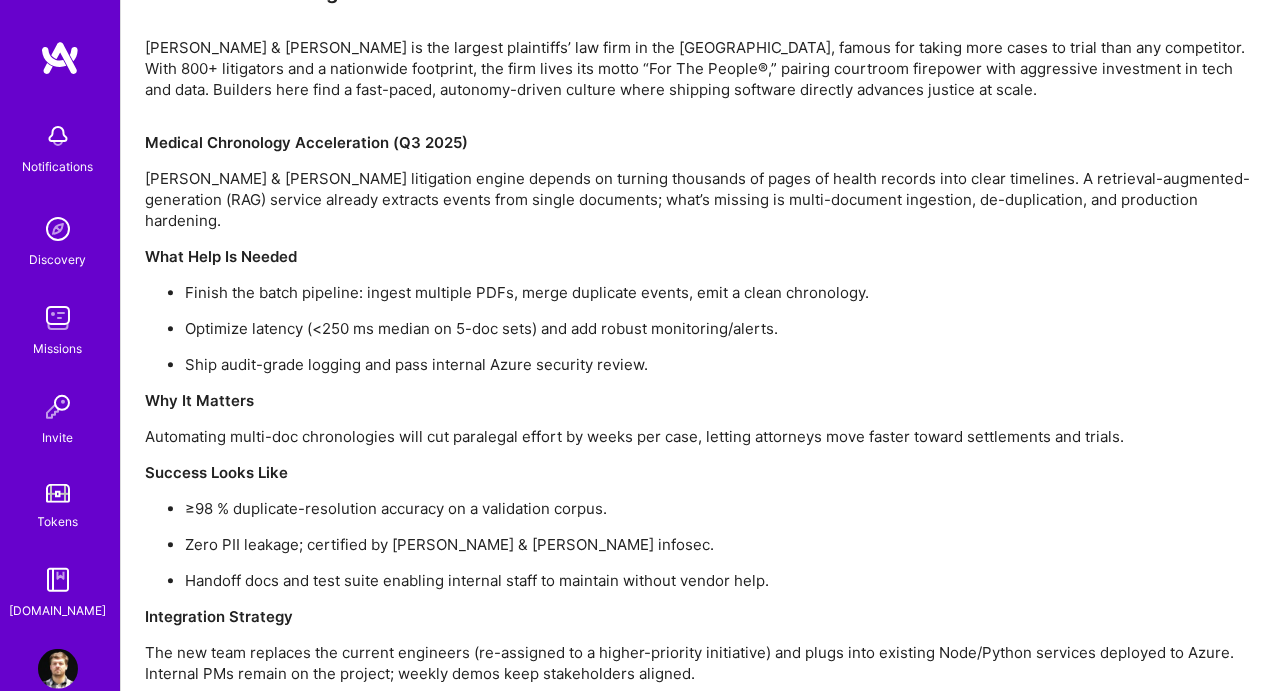 click on "Medical Chronology Acceleration (Q3 2025) [PERSON_NAME] & [PERSON_NAME] litigation engine depends on turning thousands of pages of health records into clear timelines. A retrieval-augmented-generation (RAG) service already extracts events from single documents; what’s missing is multi-document ingestion, de-duplication, and production hardening. What Help Is Needed Finish the batch pipeline: ingest multiple PDFs, merge duplicate events, emit a clean chronology. Optimize latency (<250 ms median on 5-doc sets) and add robust monitoring/alerts. Ship audit-grade logging and pass internal Azure security review. Why It Matters Automating multi-doc chronologies will cut paralegal effort by weeks per case, letting attorneys move faster toward settlements and trials. Success Looks Like ≥98 % duplicate-resolution accuracy on a validation corpus. Zero PII leakage; certified by [PERSON_NAME] & [PERSON_NAME] infosec. Handoff docs and test suite enabling internal staff to maintain without vendor help. Integration Strategy" at bounding box center (698, 408) 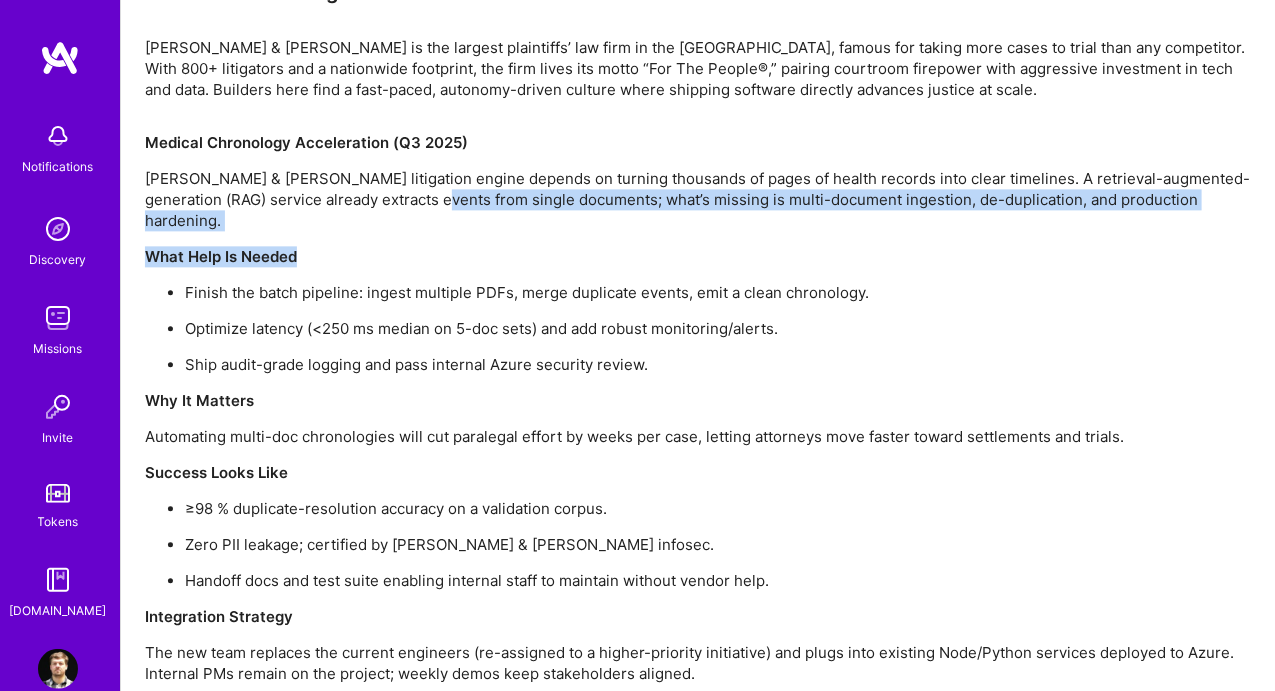 drag, startPoint x: 413, startPoint y: 205, endPoint x: 573, endPoint y: 223, distance: 161.00932 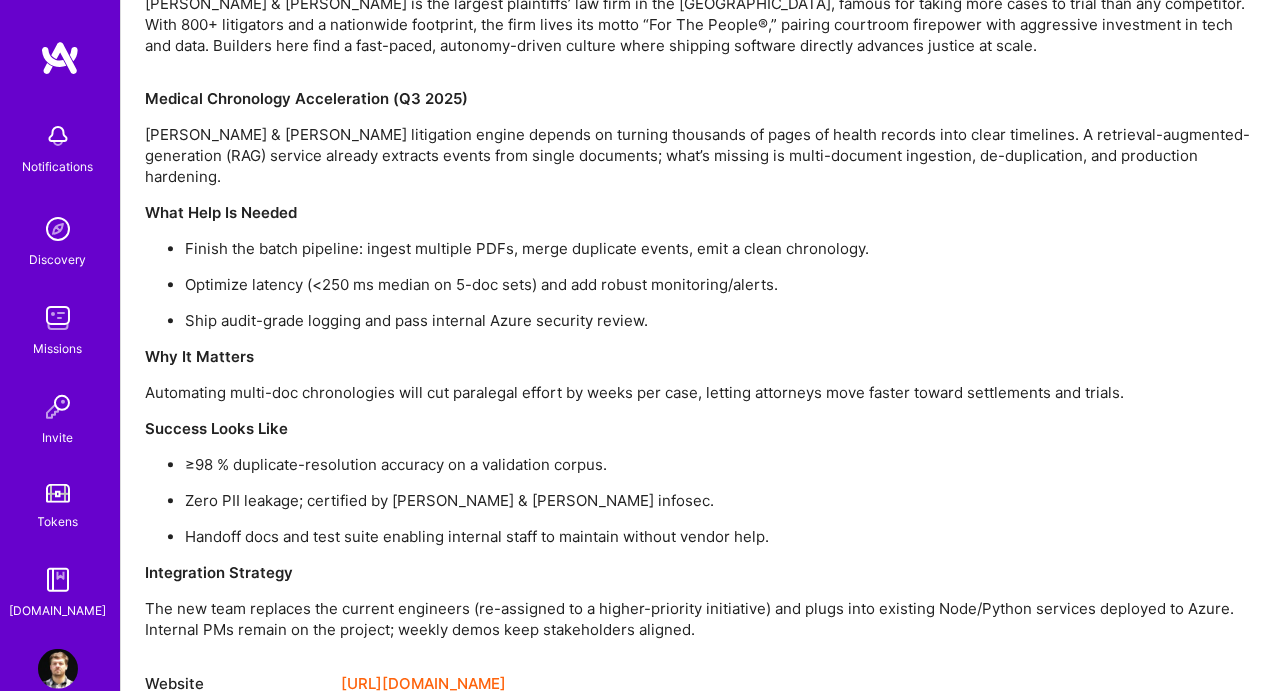 scroll, scrollTop: 1729, scrollLeft: 0, axis: vertical 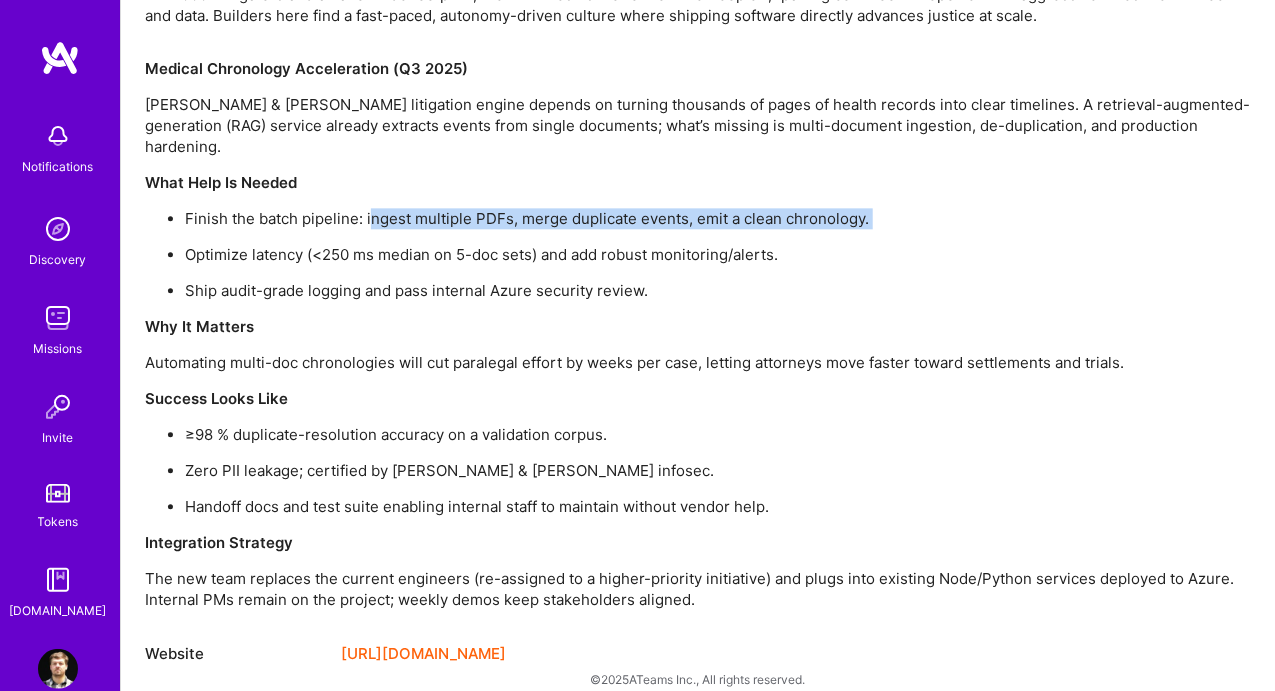 drag, startPoint x: 258, startPoint y: 199, endPoint x: 372, endPoint y: 193, distance: 114.15778 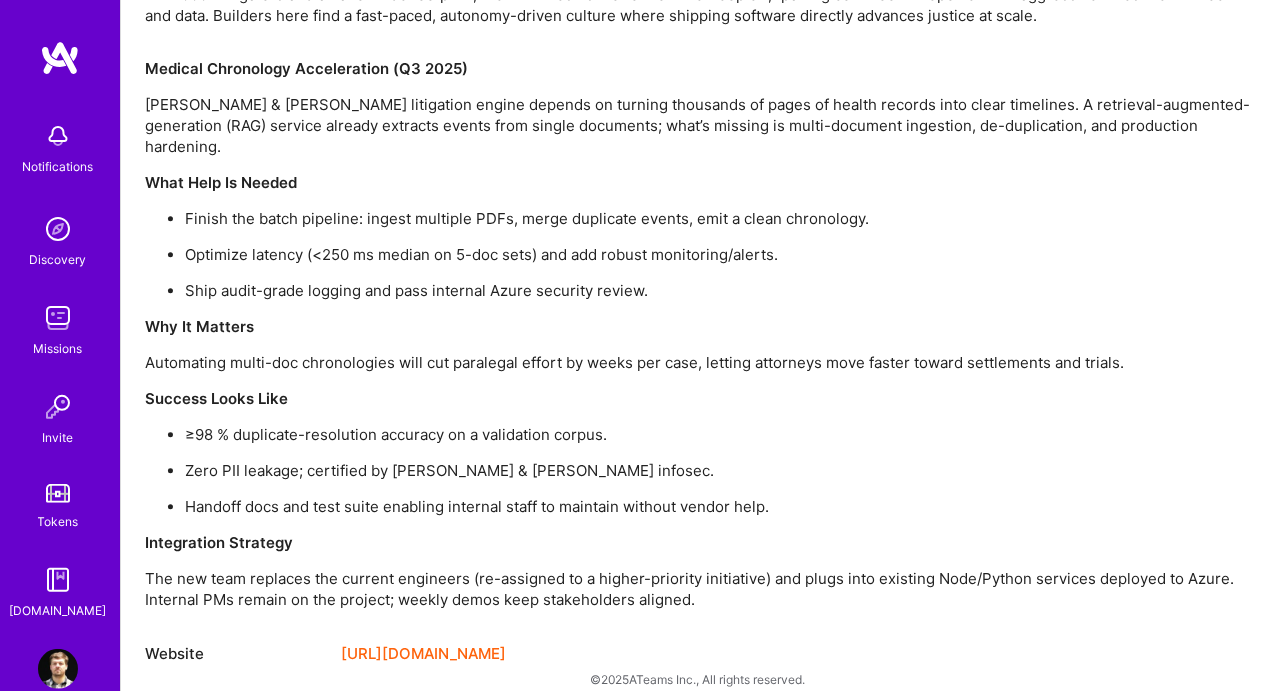 drag, startPoint x: 216, startPoint y: 208, endPoint x: 314, endPoint y: 207, distance: 98.005104 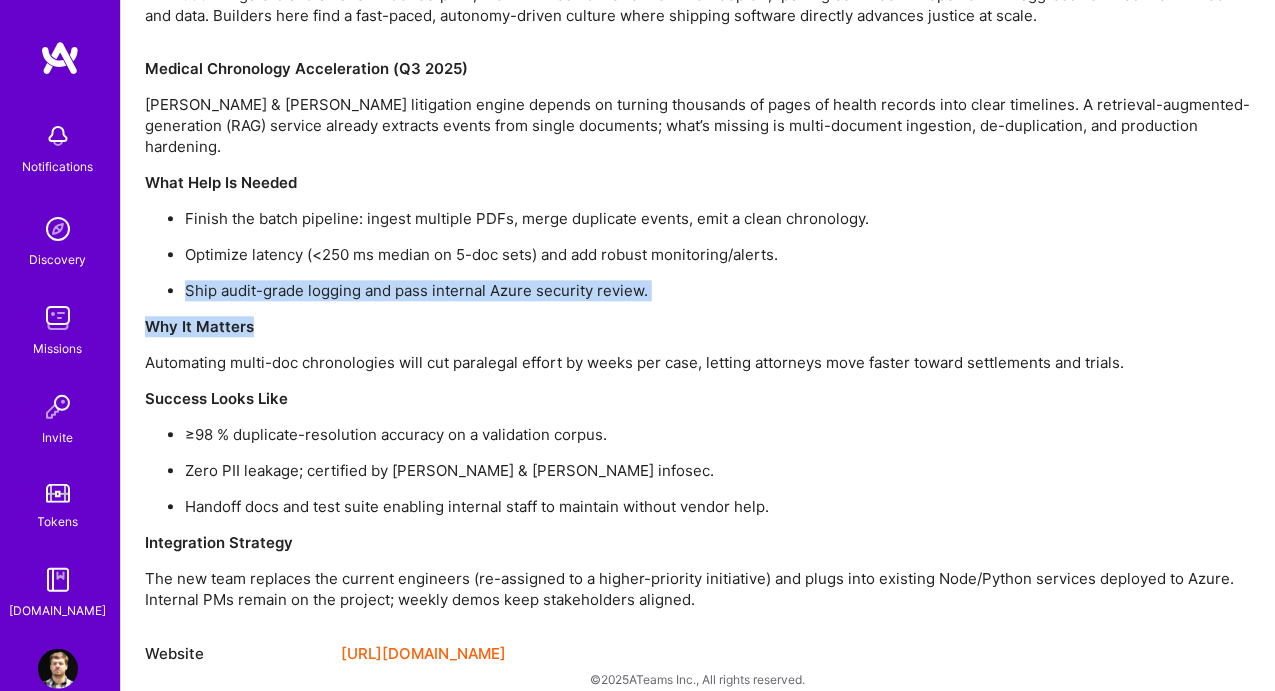 drag, startPoint x: 252, startPoint y: 251, endPoint x: 610, endPoint y: 295, distance: 360.6938 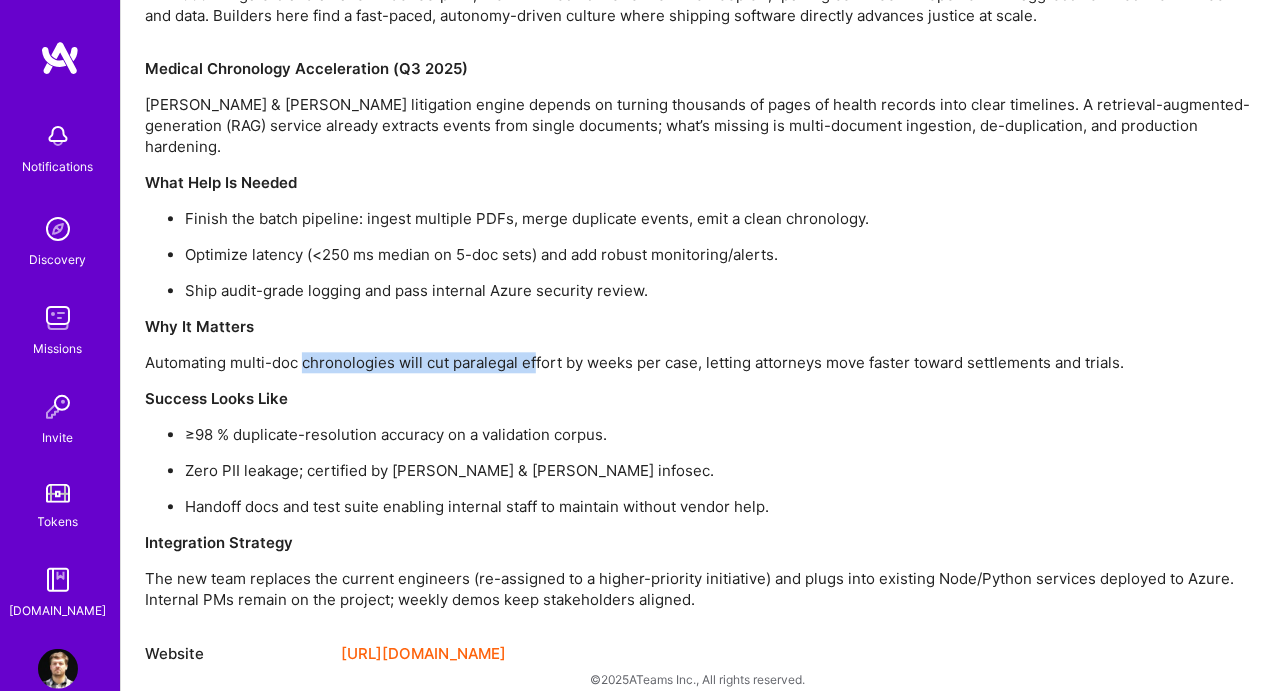 drag, startPoint x: 474, startPoint y: 323, endPoint x: 532, endPoint y: 323, distance: 58 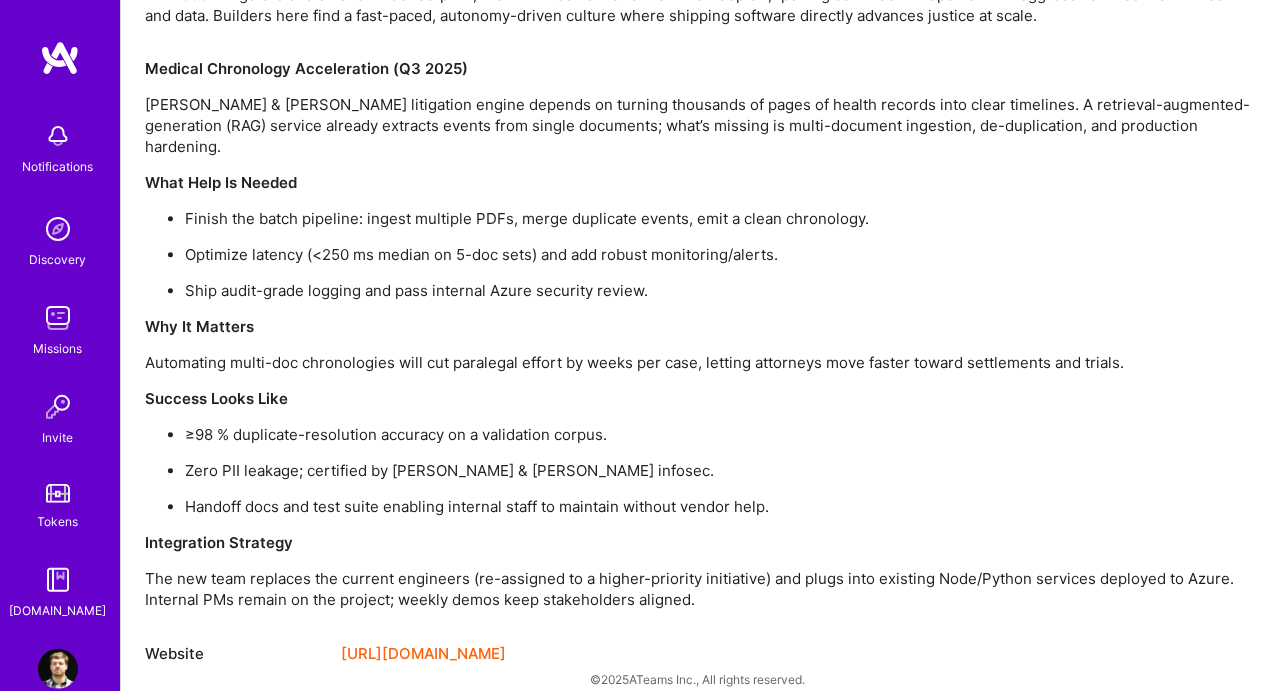 click on "Automating multi-doc chronologies will cut paralegal effort by weeks per case, letting attorneys move faster toward settlements and trials." at bounding box center [698, 362] 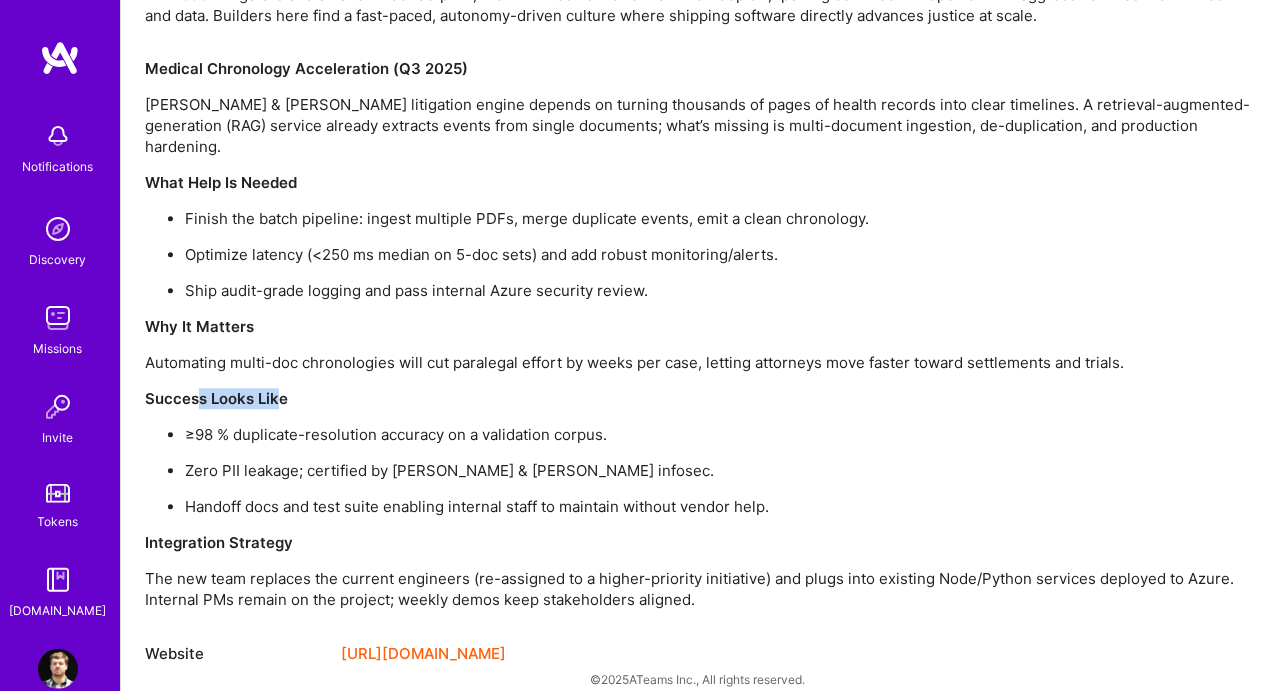 drag, startPoint x: 197, startPoint y: 375, endPoint x: 276, endPoint y: 375, distance: 79 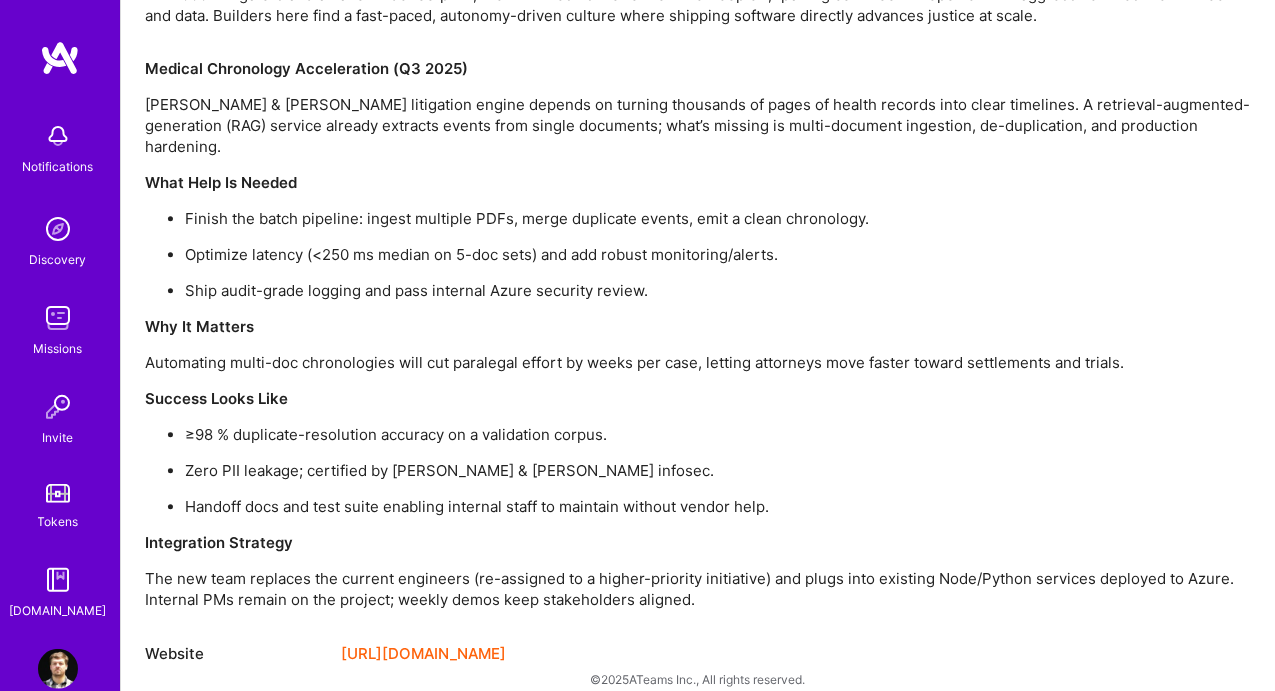 click on "Success Looks Like" at bounding box center [698, 398] 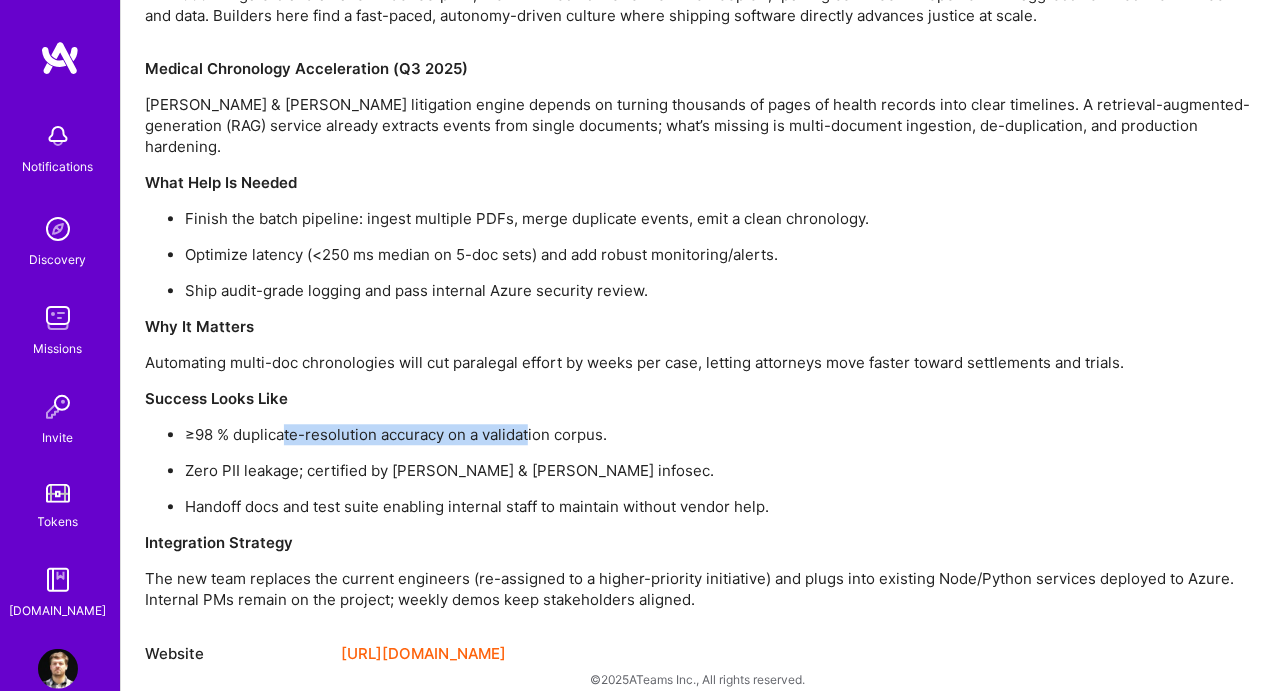 drag, startPoint x: 286, startPoint y: 415, endPoint x: 528, endPoint y: 410, distance: 242.05165 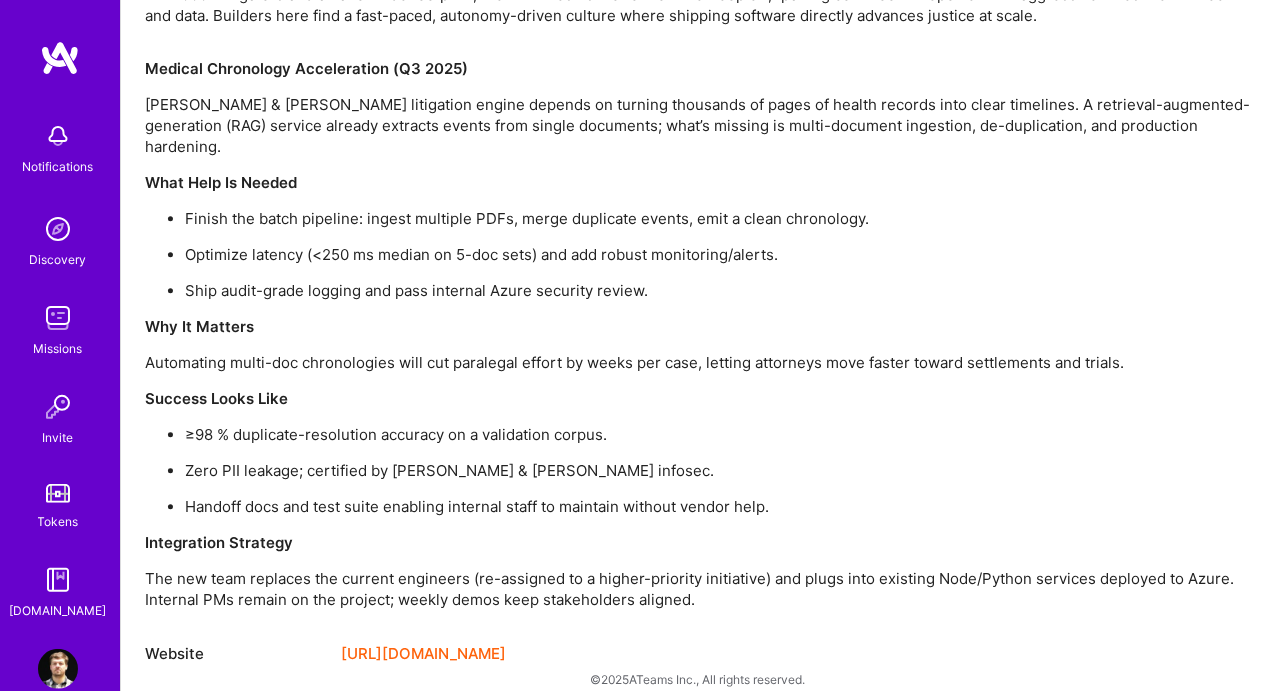 click on "≥98 % duplicate-resolution accuracy on a validation corpus." at bounding box center [718, 434] 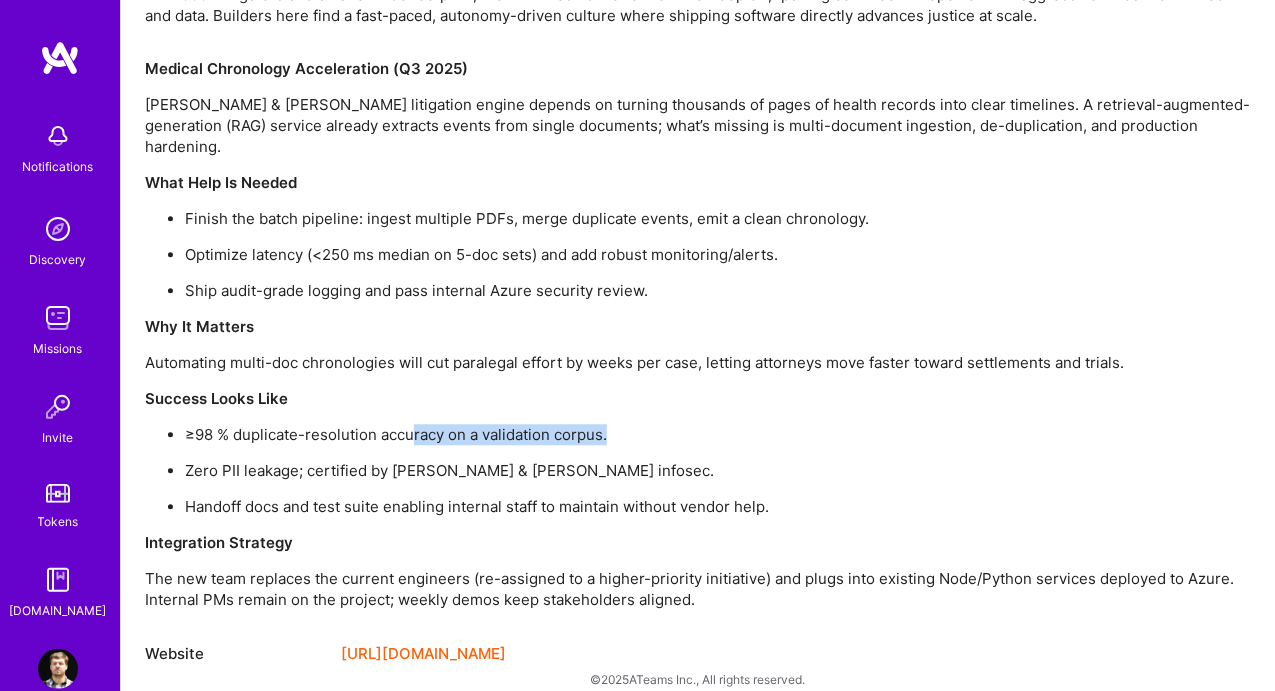 drag, startPoint x: 502, startPoint y: 412, endPoint x: 668, endPoint y: 416, distance: 166.04819 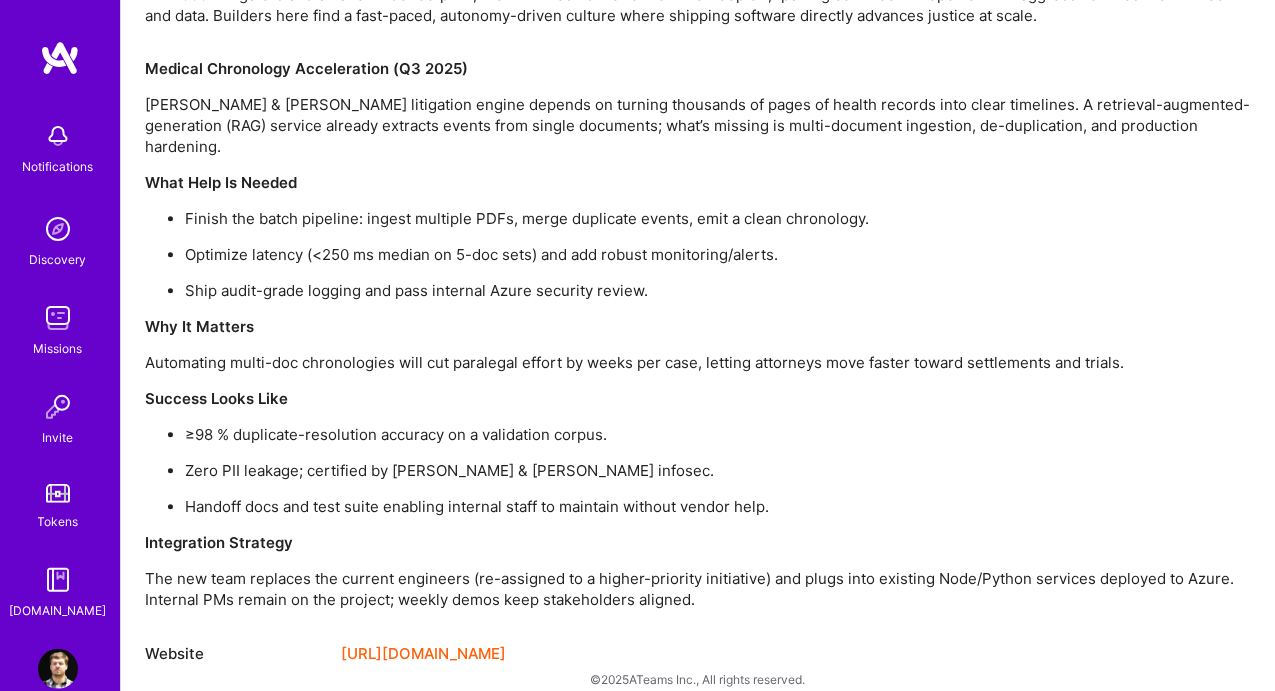drag, startPoint x: 378, startPoint y: 432, endPoint x: 701, endPoint y: 425, distance: 323.07584 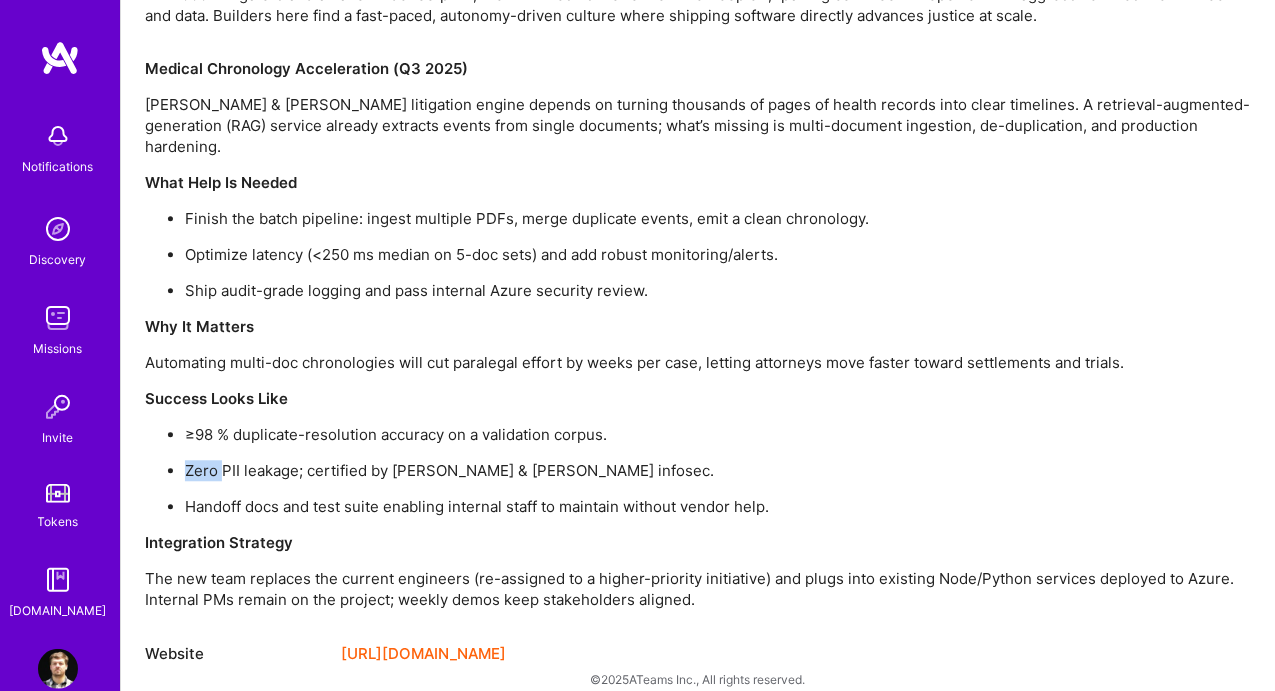 click on "≥98 % duplicate-resolution accuracy on a validation corpus. Zero PII leakage; certified by [PERSON_NAME] & [PERSON_NAME] infosec. Handoff docs and test suite enabling internal staff to maintain without vendor help." at bounding box center [698, 470] 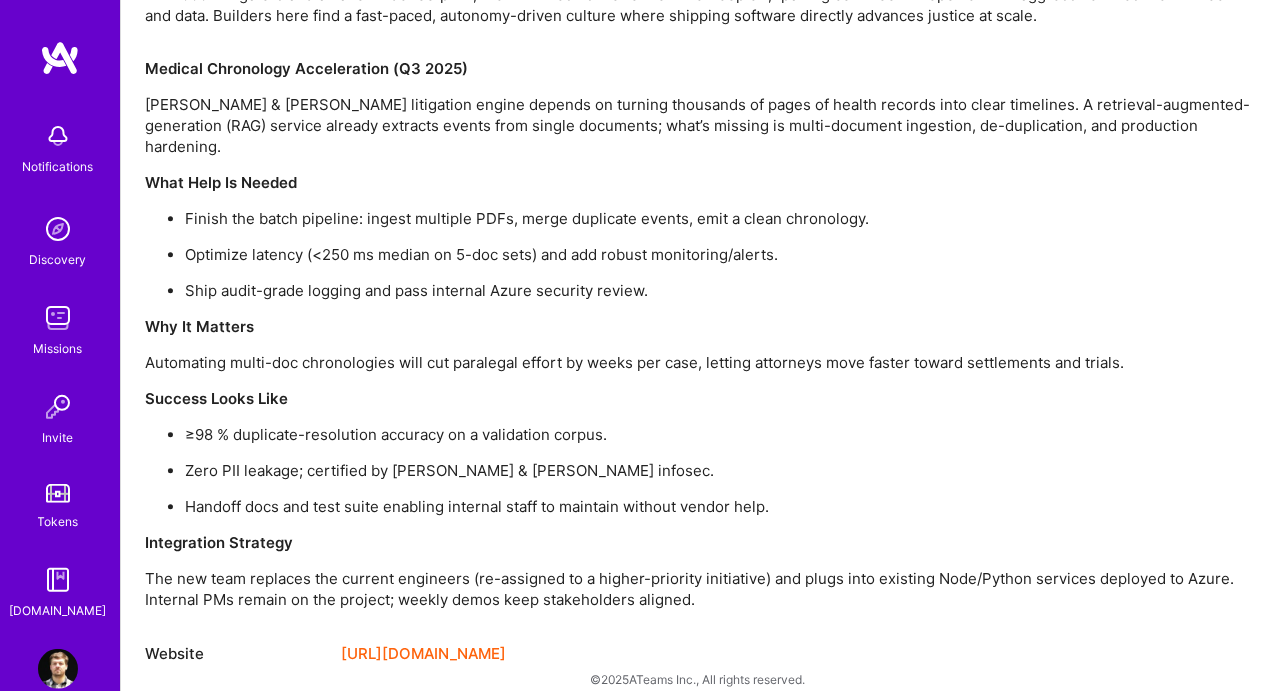 click on "≥98 % duplicate-resolution accuracy on a validation corpus. Zero PII leakage; certified by [PERSON_NAME] & [PERSON_NAME] infosec. Handoff docs and test suite enabling internal staff to maintain without vendor help." at bounding box center (698, 470) 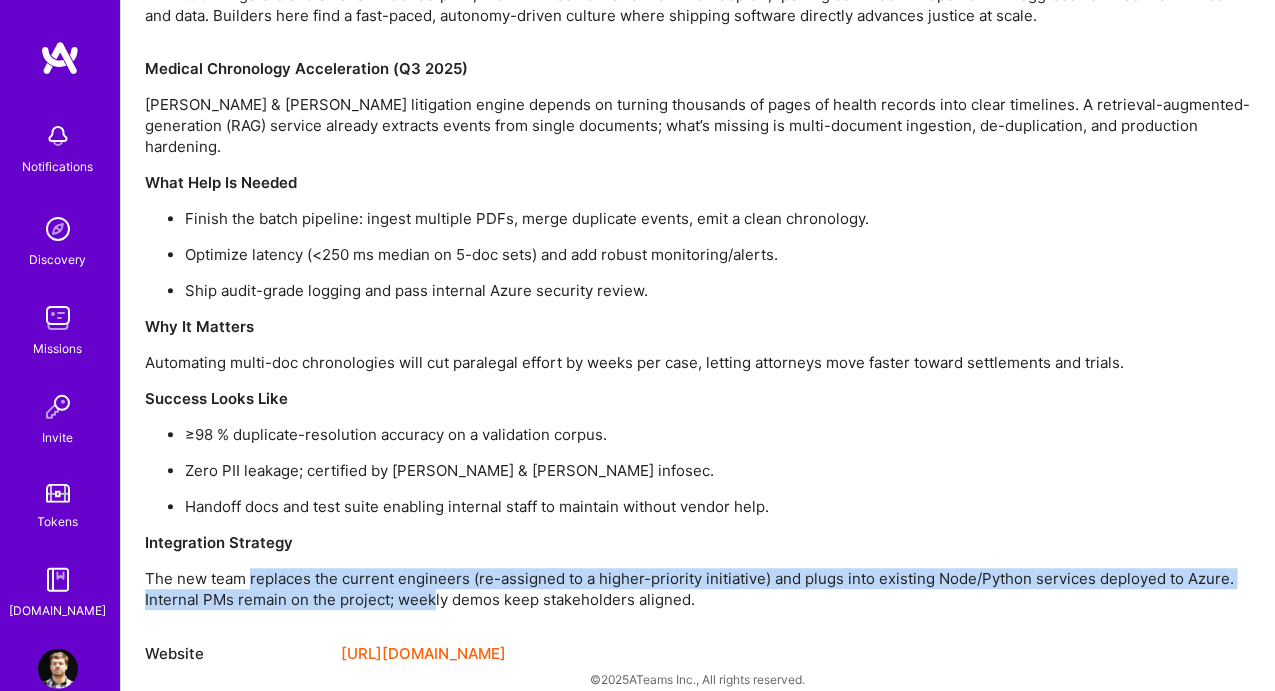 drag, startPoint x: 250, startPoint y: 551, endPoint x: 433, endPoint y: 567, distance: 183.69812 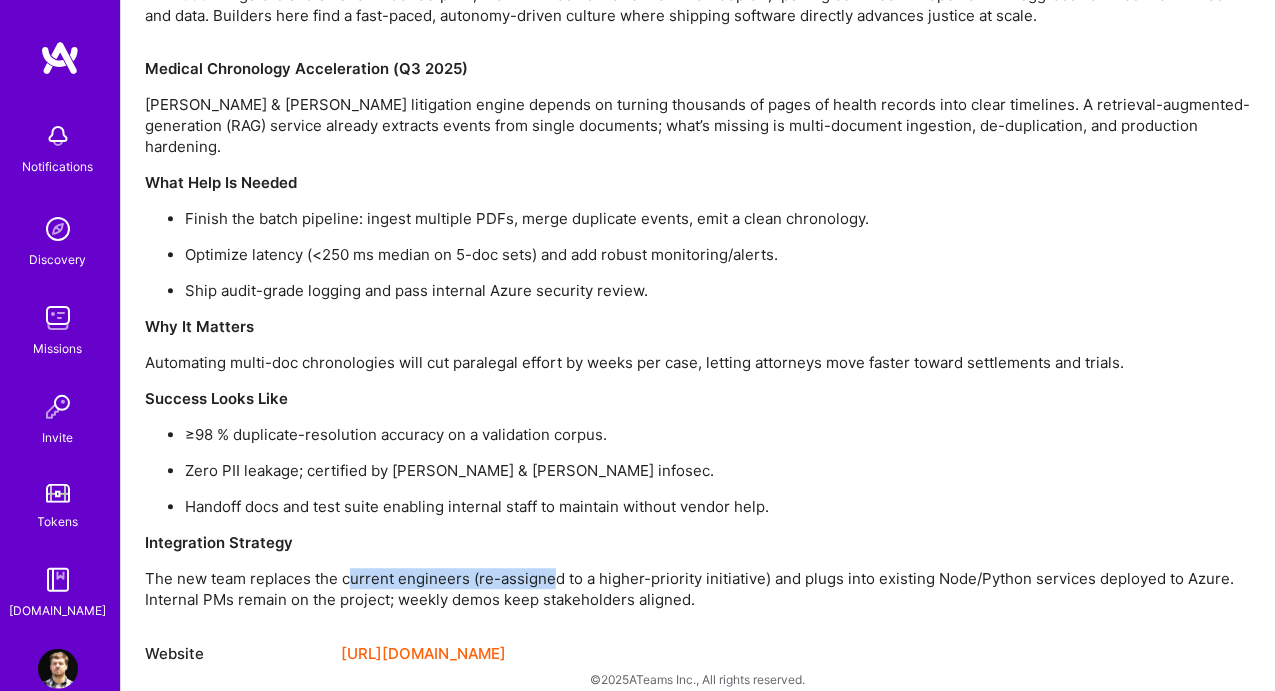 drag, startPoint x: 374, startPoint y: 562, endPoint x: 552, endPoint y: 547, distance: 178.6309 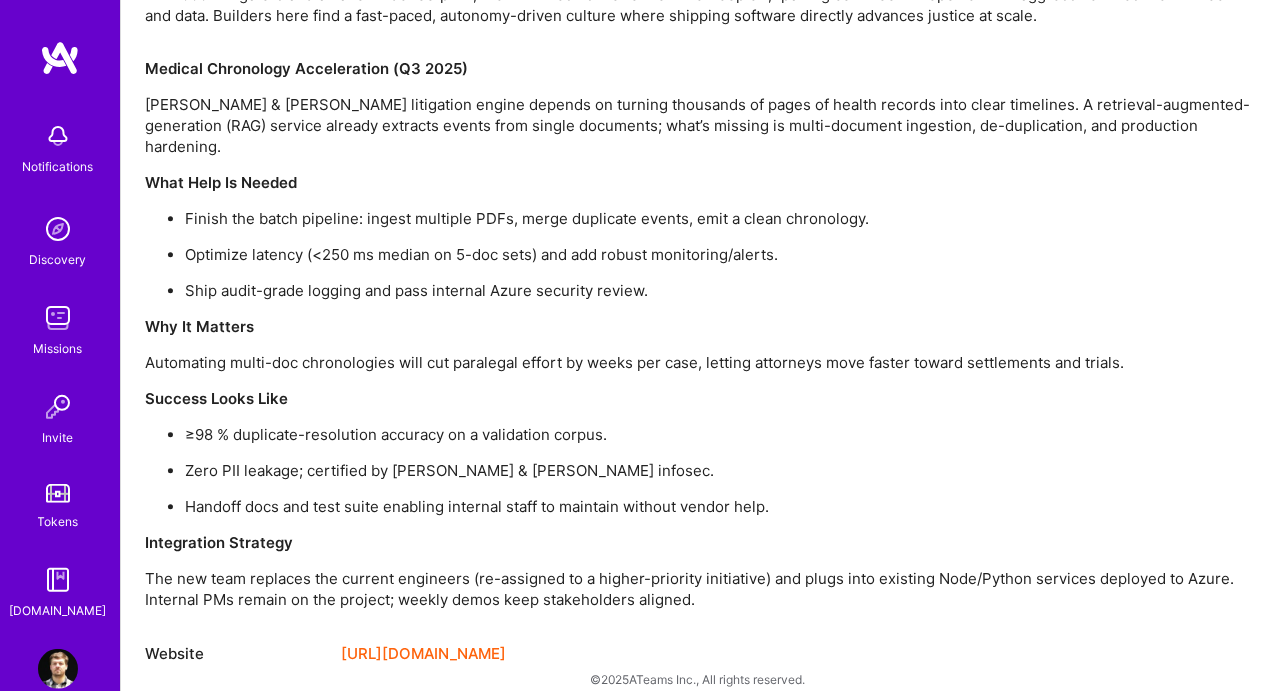 click on "The new team replaces the current engineers (re-assigned to a higher-priority initiative) and plugs into existing Node/Python services deployed to Azure. Internal PMs remain on the project; weekly demos keep stakeholders aligned." at bounding box center (698, 589) 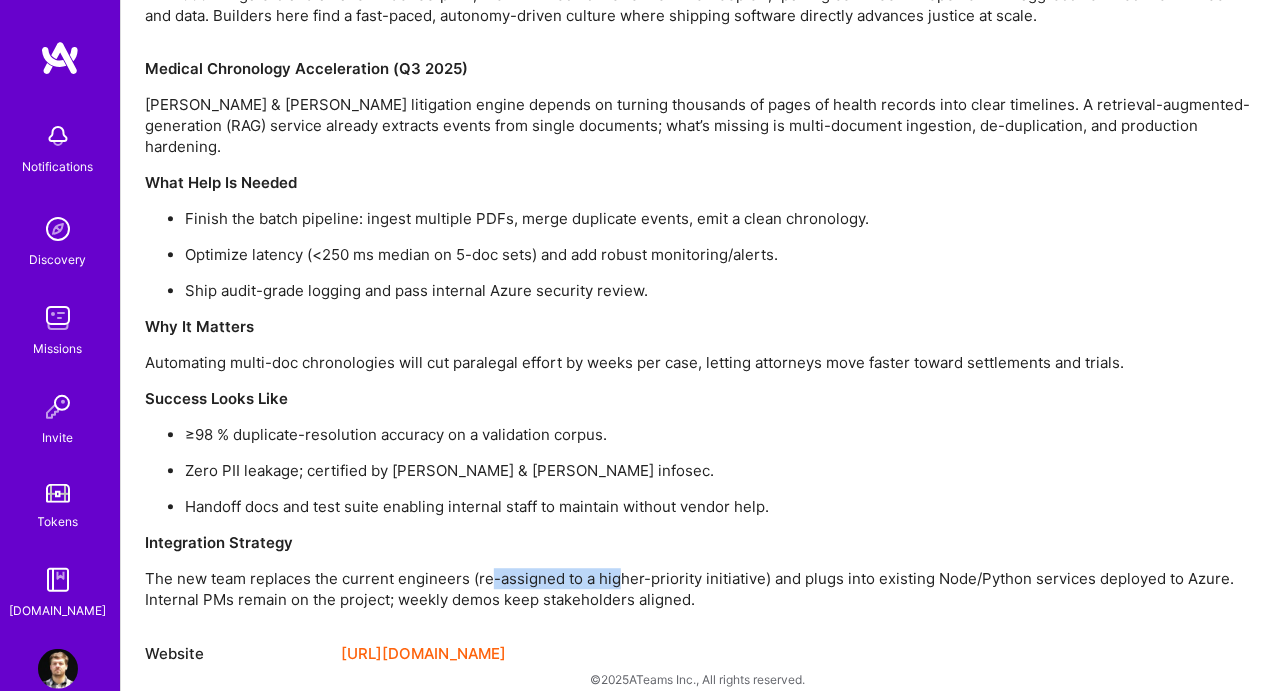 drag, startPoint x: 486, startPoint y: 557, endPoint x: 639, endPoint y: 553, distance: 153.05228 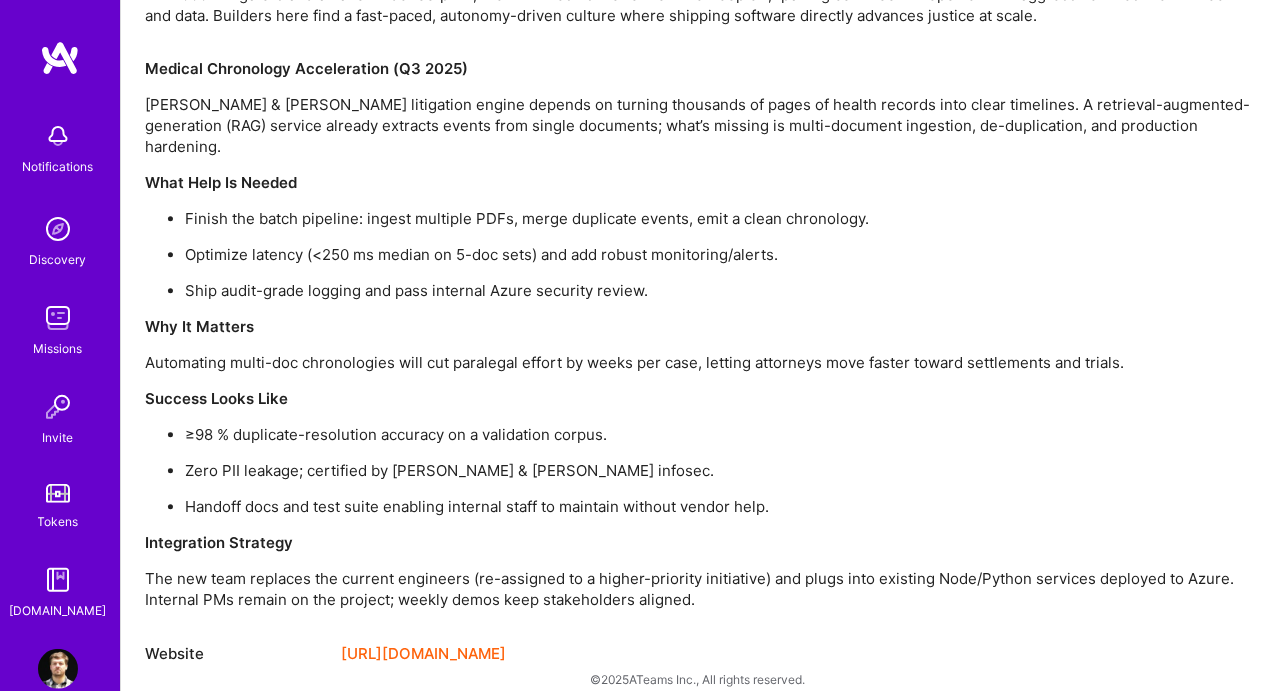 click on "The new team replaces the current engineers (re-assigned to a higher-priority initiative) and plugs into existing Node/Python services deployed to Azure. Internal PMs remain on the project; weekly demos keep stakeholders aligned." at bounding box center [698, 589] 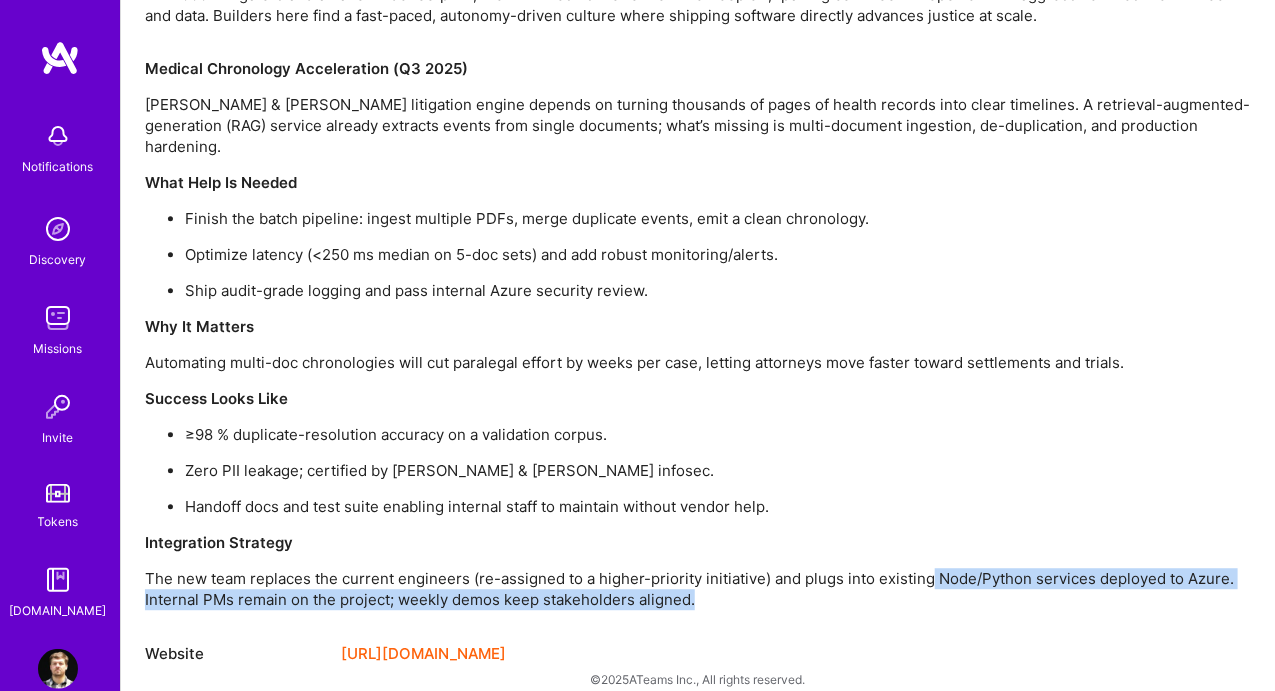 drag, startPoint x: 784, startPoint y: 566, endPoint x: 928, endPoint y: 543, distance: 145.82524 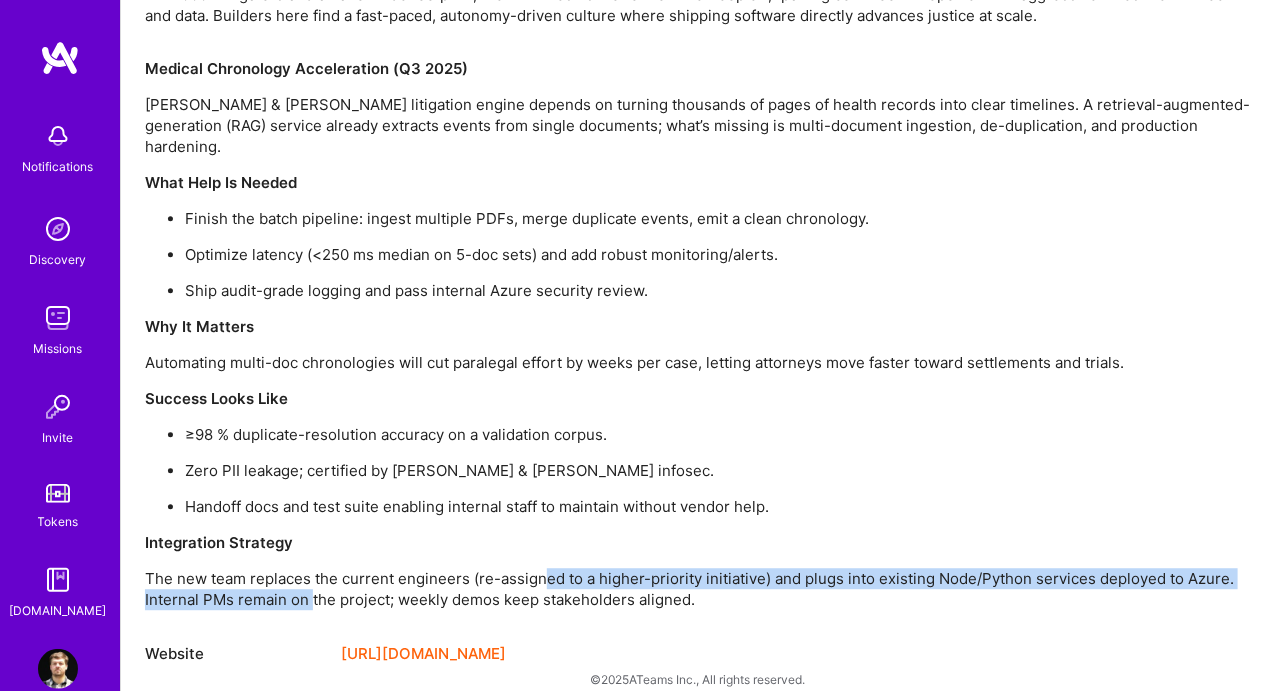 drag, startPoint x: 326, startPoint y: 573, endPoint x: 546, endPoint y: 563, distance: 220.22716 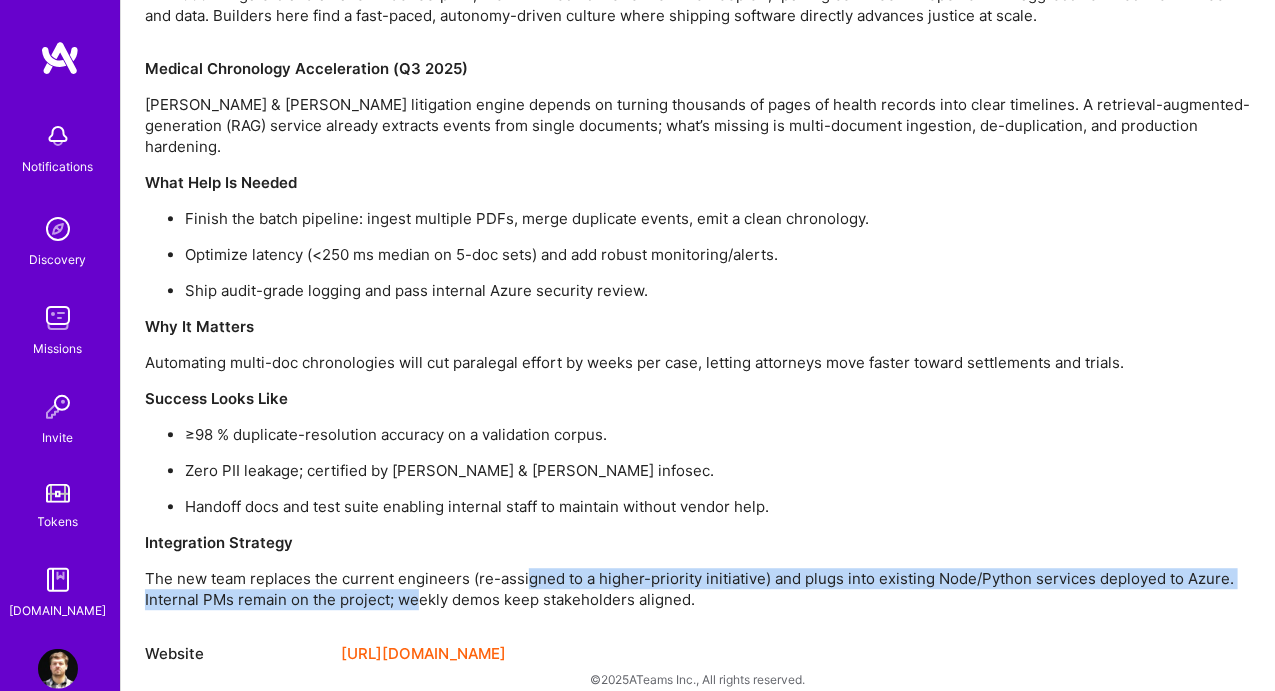 drag, startPoint x: 418, startPoint y: 566, endPoint x: 526, endPoint y: 563, distance: 108.04166 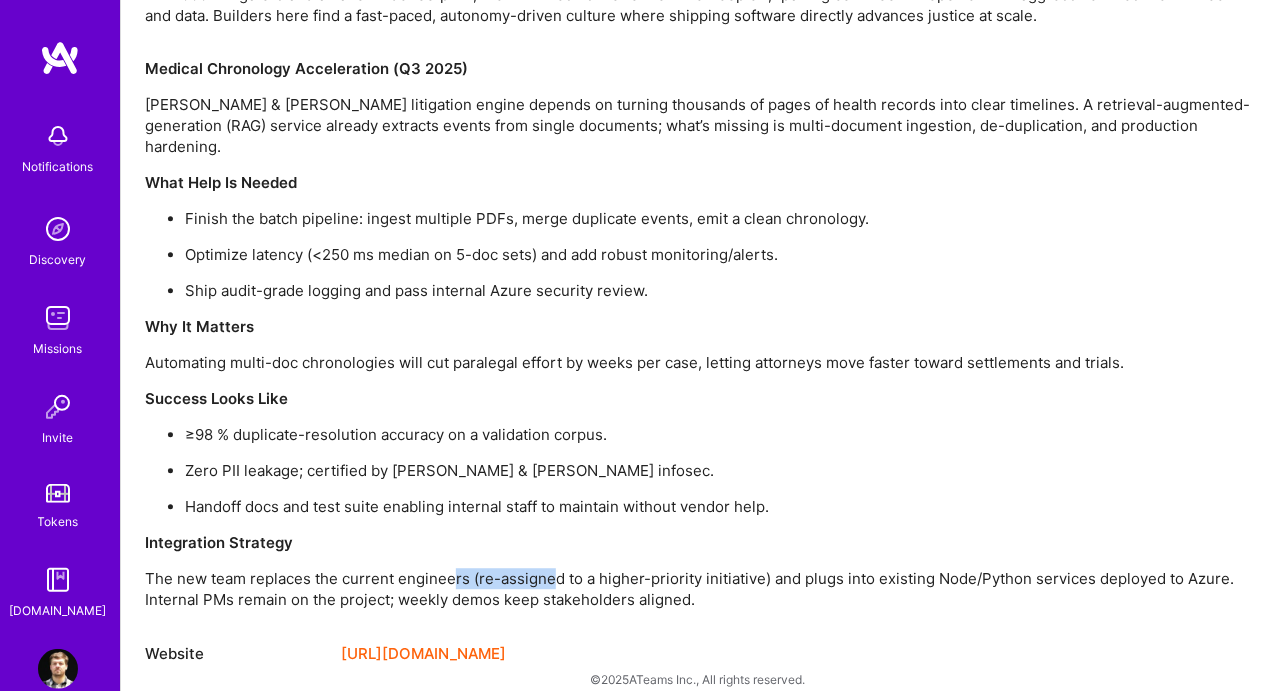 drag, startPoint x: 451, startPoint y: 549, endPoint x: 590, endPoint y: 548, distance: 139.0036 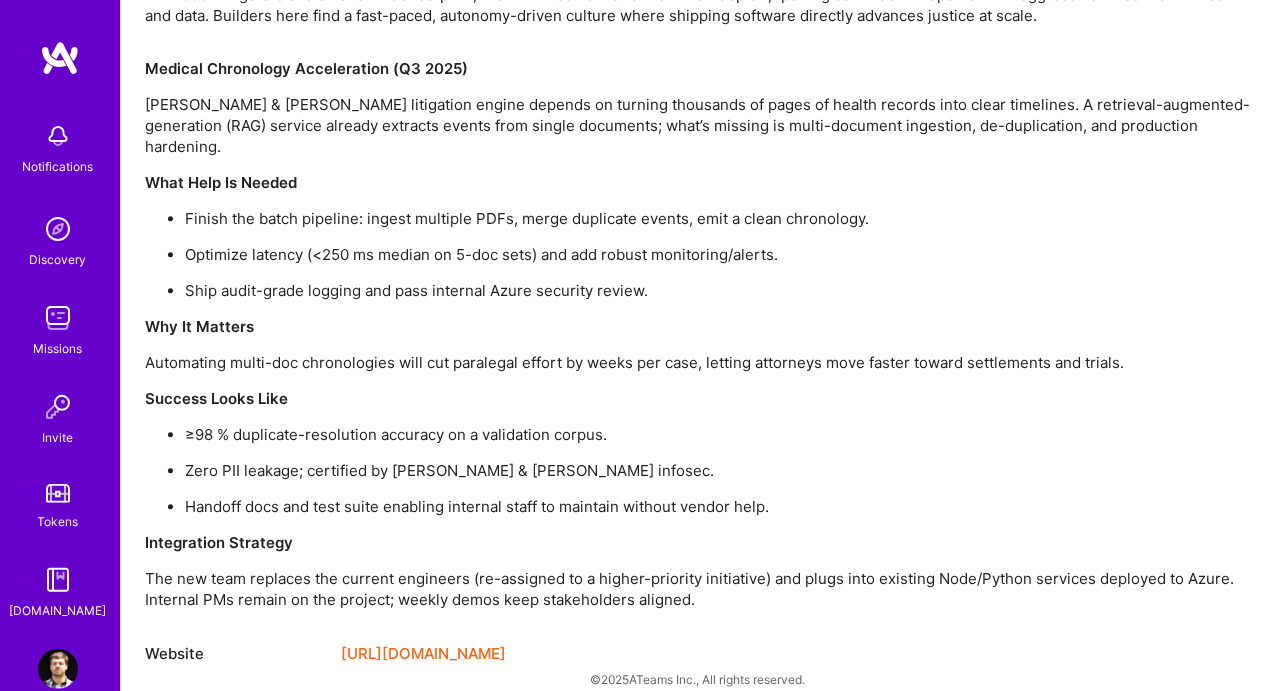 click on "The new team replaces the current engineers (re-assigned to a higher-priority initiative) and plugs into existing Node/Python services deployed to Azure. Internal PMs remain on the project; weekly demos keep stakeholders aligned." at bounding box center (698, 589) 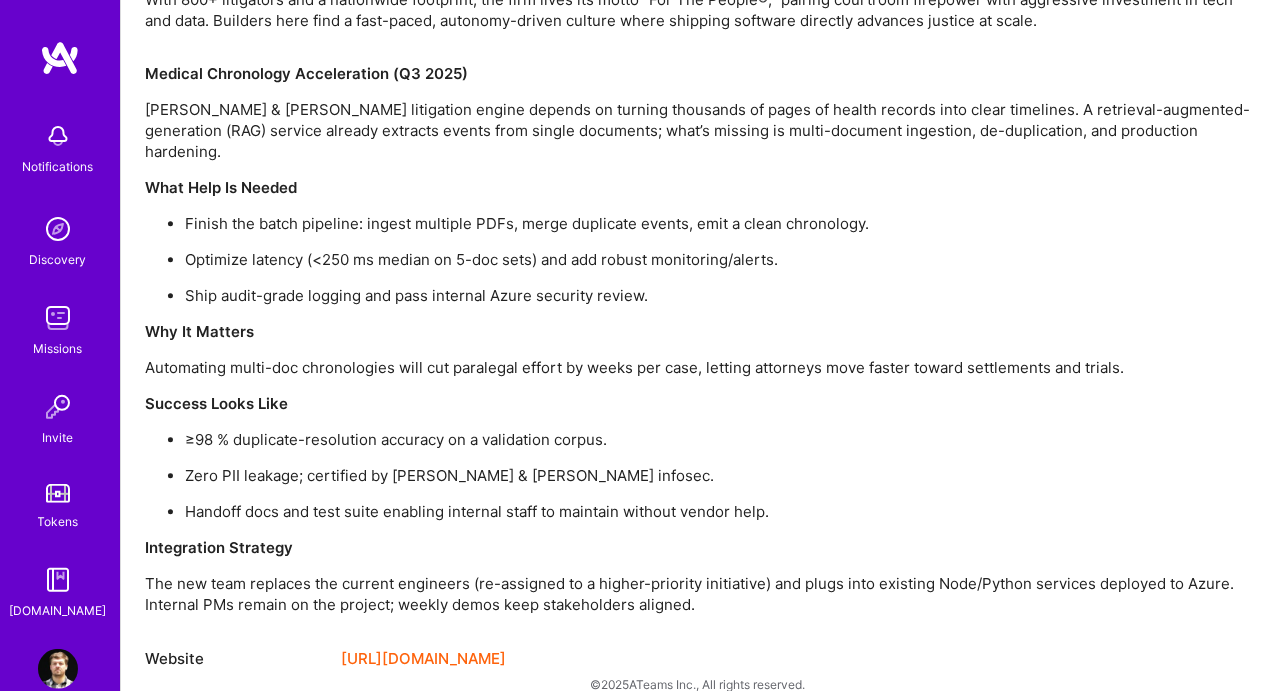 scroll, scrollTop: 1729, scrollLeft: 0, axis: vertical 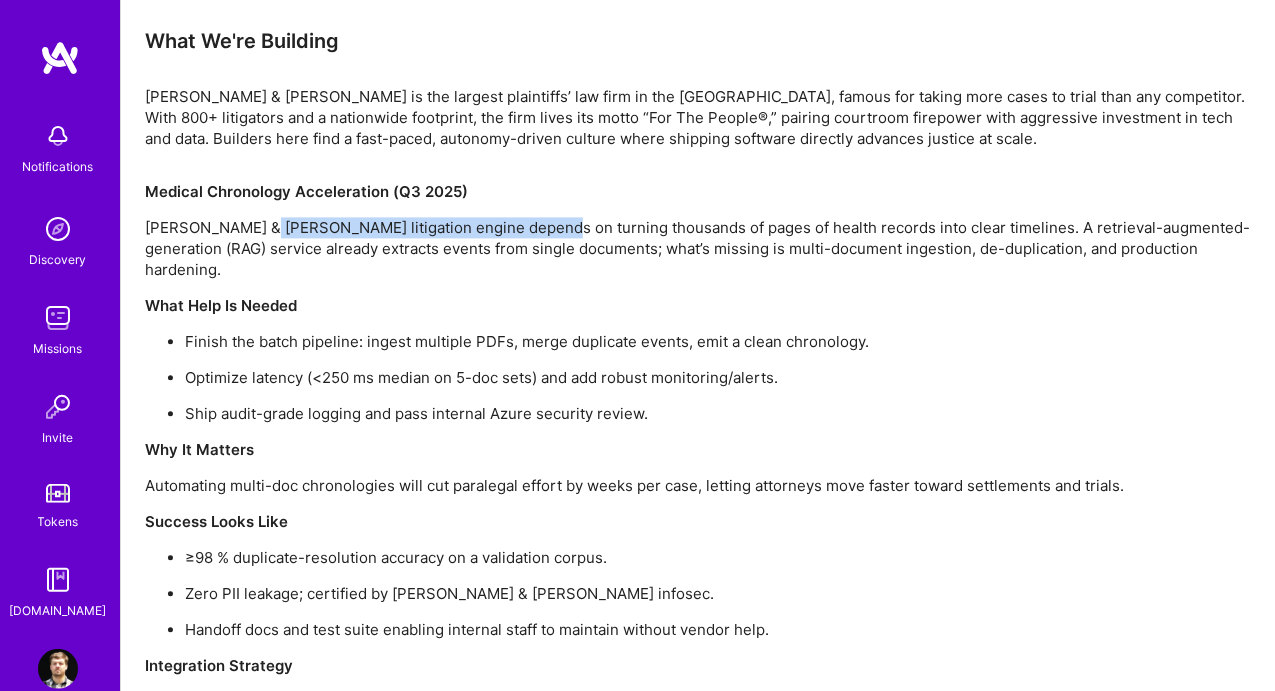 drag, startPoint x: 270, startPoint y: 226, endPoint x: 535, endPoint y: 214, distance: 265.27155 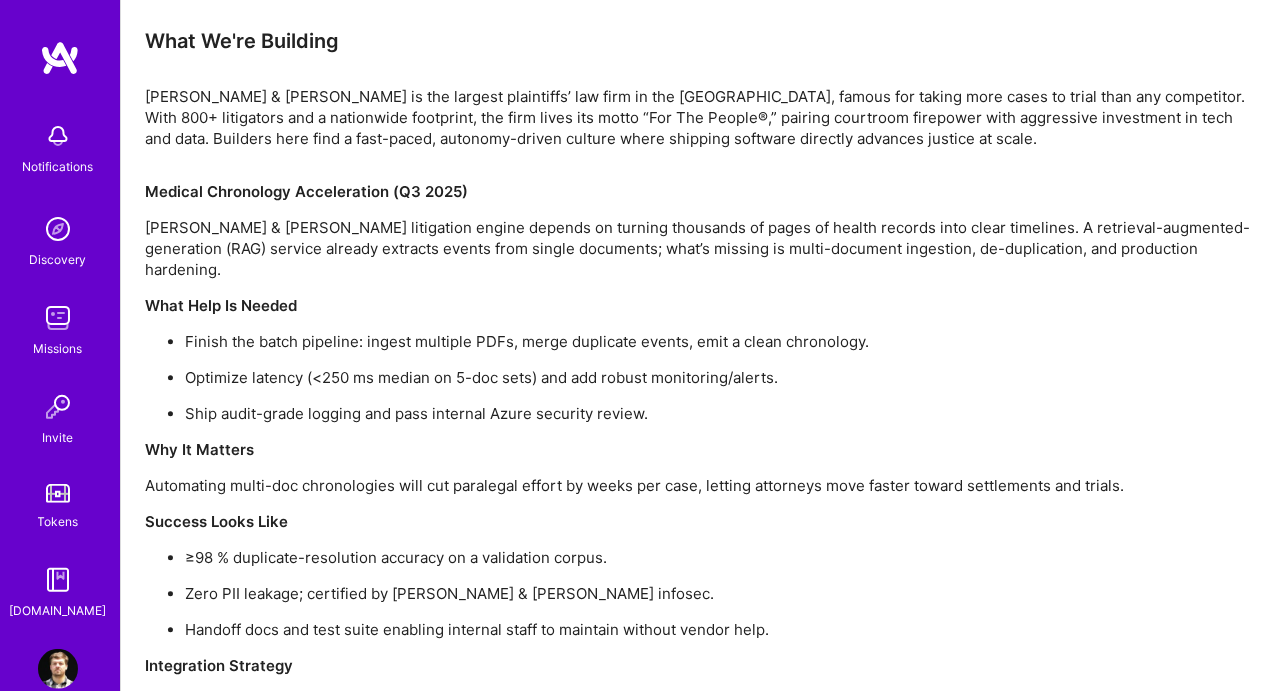 click on "[PERSON_NAME] & [PERSON_NAME] litigation engine depends on turning thousands of pages of health records into clear timelines. A retrieval-augmented-generation (RAG) service already extracts events from single documents; what’s missing is multi-document ingestion, de-duplication, and production hardening." at bounding box center [698, 248] 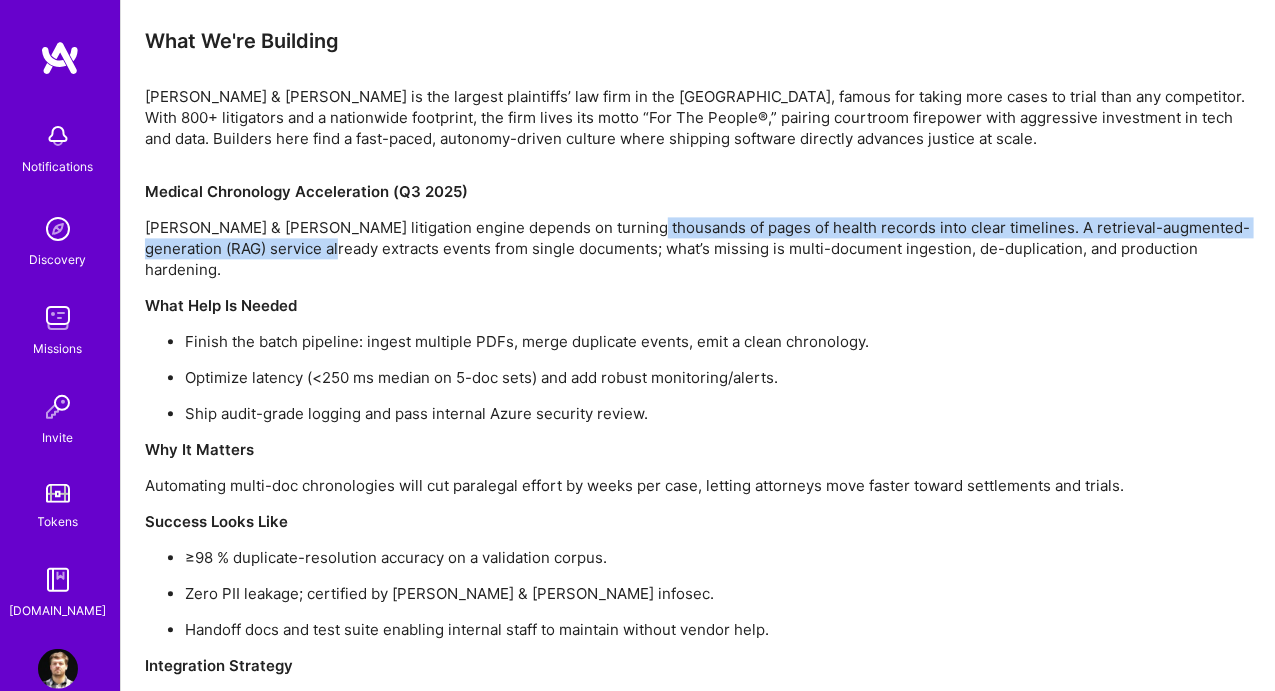 drag, startPoint x: 434, startPoint y: 226, endPoint x: 629, endPoint y: 231, distance: 195.06409 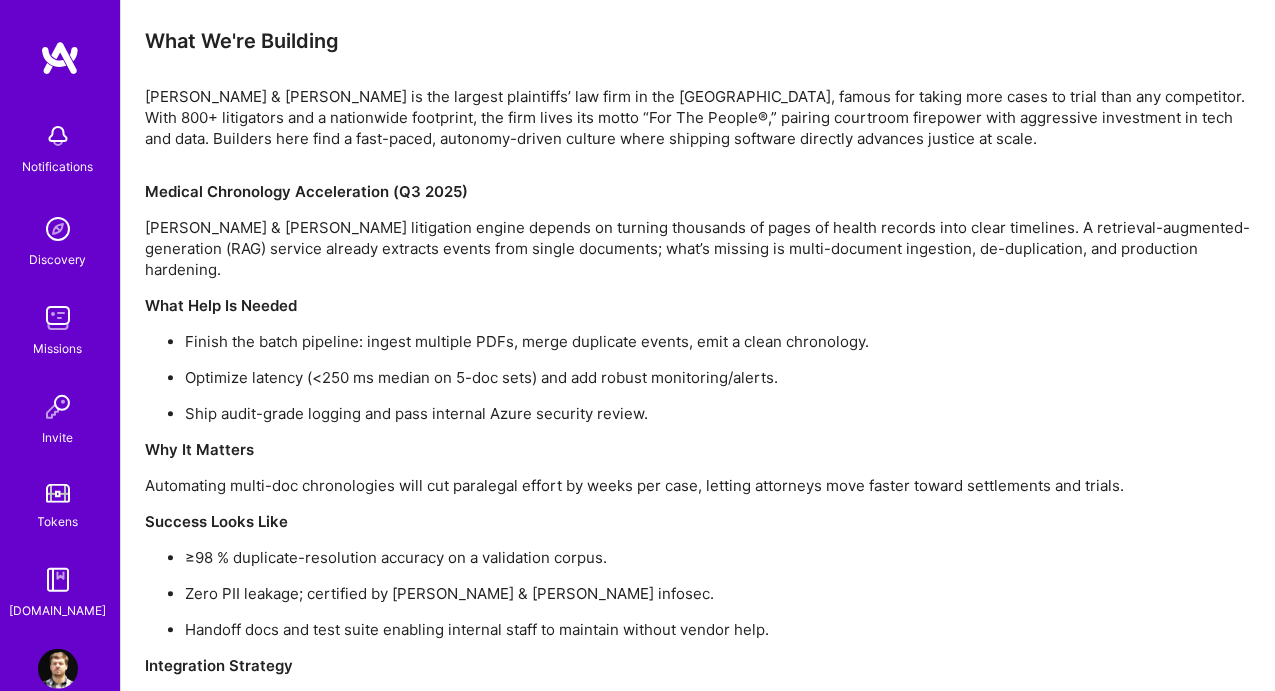 click on "[PERSON_NAME] & [PERSON_NAME] litigation engine depends on turning thousands of pages of health records into clear timelines. A retrieval-augmented-generation (RAG) service already extracts events from single documents; what’s missing is multi-document ingestion, de-duplication, and production hardening." at bounding box center (698, 248) 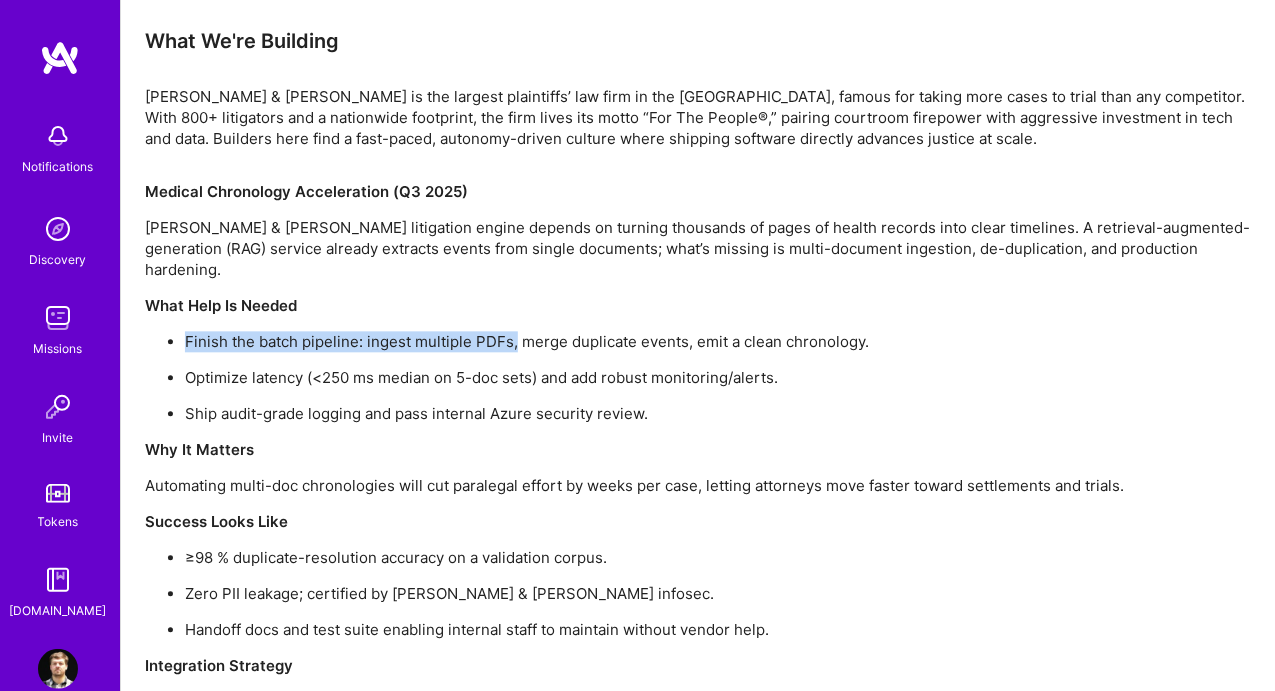 drag, startPoint x: 462, startPoint y: 301, endPoint x: 516, endPoint y: 312, distance: 55.108982 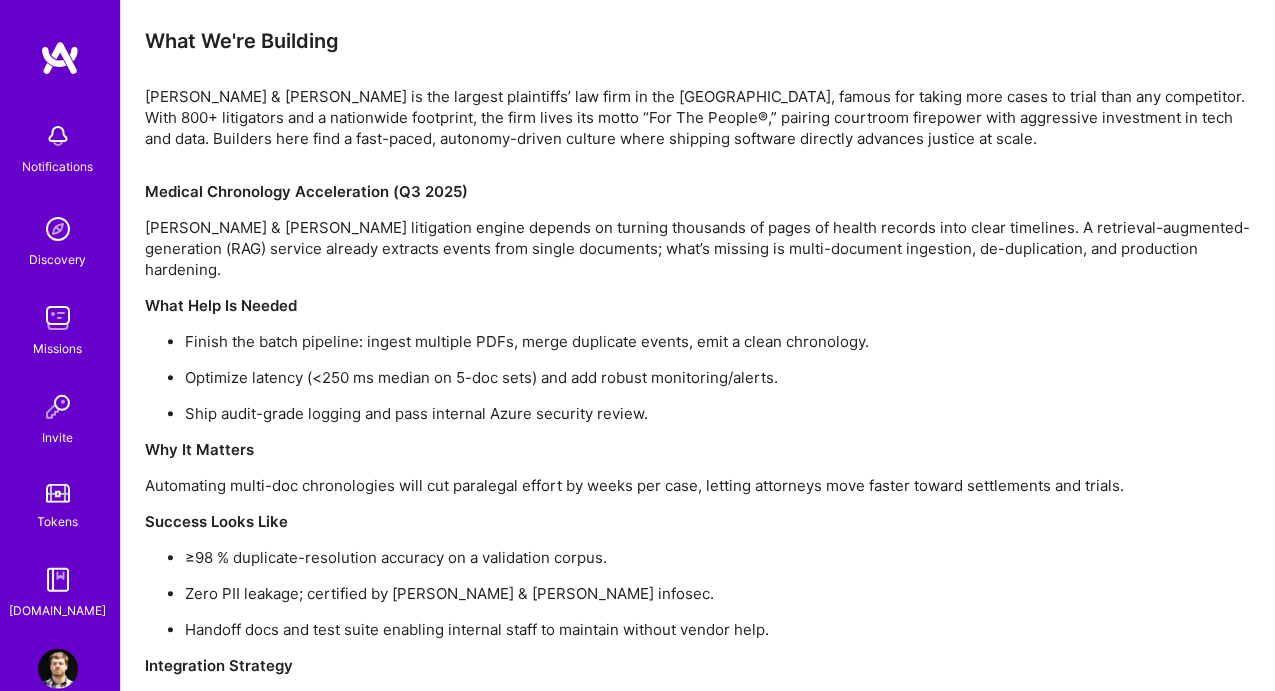 click on "Finish the batch pipeline: ingest multiple PDFs, merge duplicate events, emit a clean chronology." at bounding box center (718, 341) 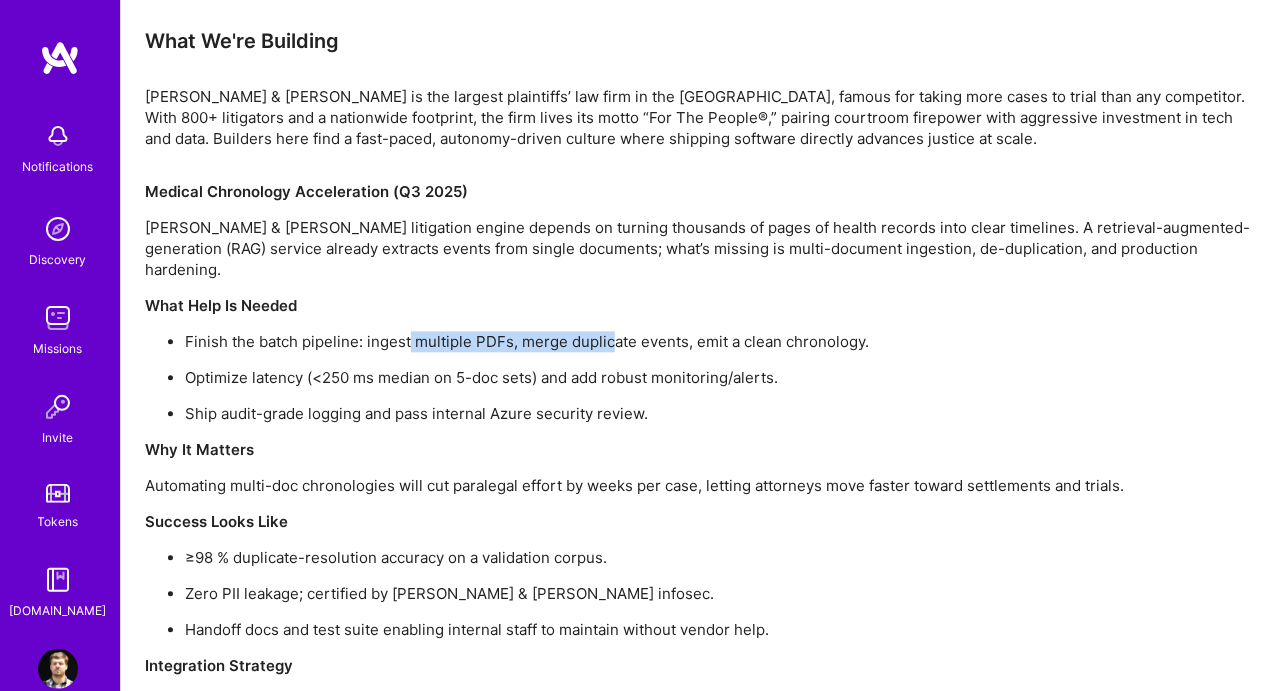 drag, startPoint x: 442, startPoint y: 322, endPoint x: 609, endPoint y: 317, distance: 167.07483 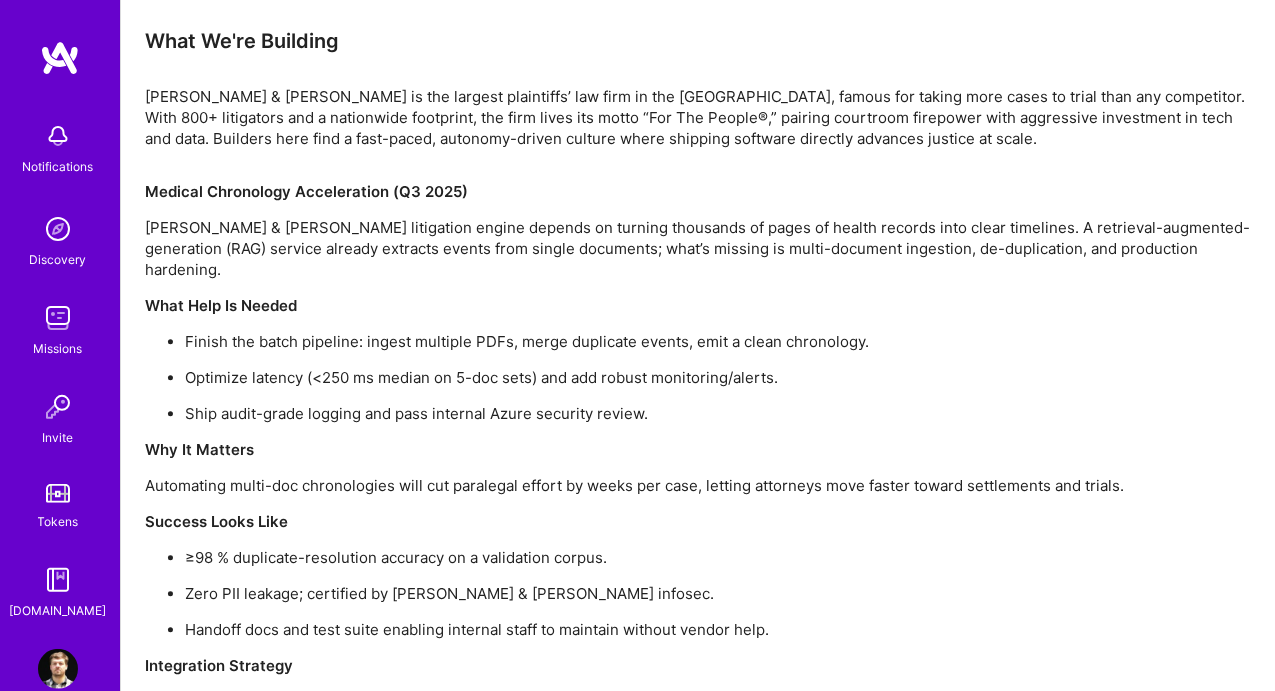 click on "Finish the batch pipeline: ingest multiple PDFs, merge duplicate events, emit a clean chronology. Optimize latency (<250 ms median on 5-doc sets) and add robust monitoring/alerts. Ship audit-grade logging and pass internal Azure security review." at bounding box center (698, 377) 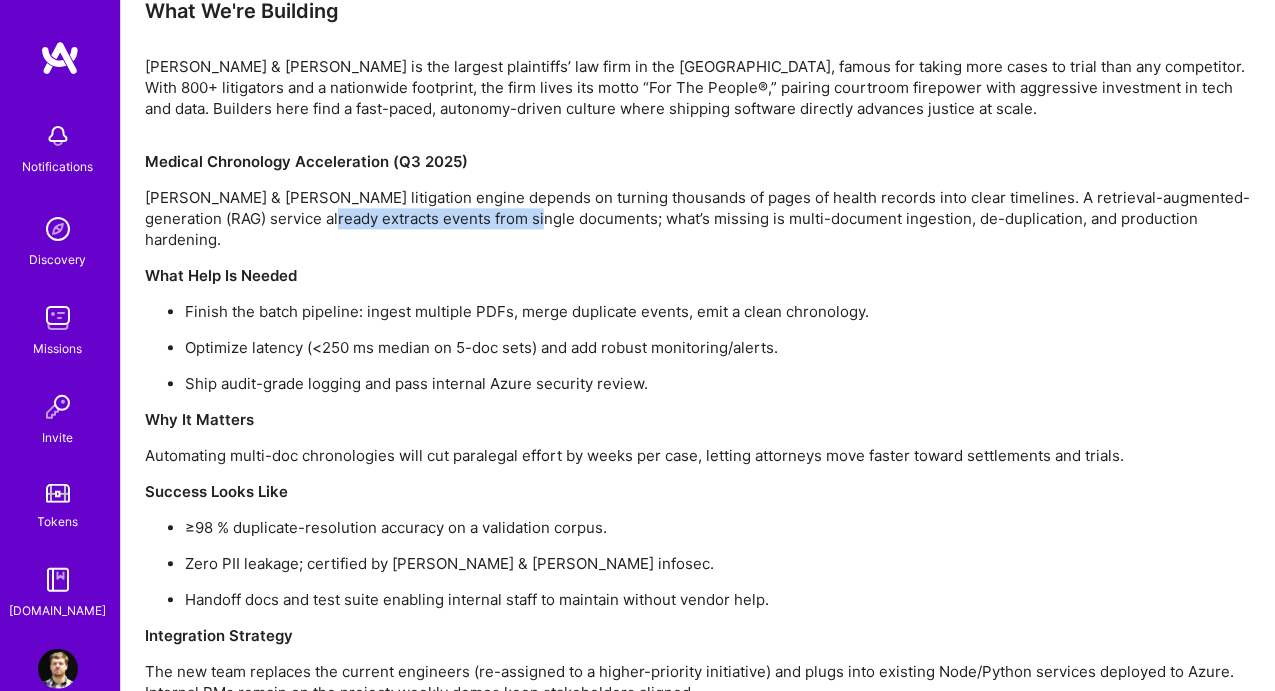 drag, startPoint x: 323, startPoint y: 211, endPoint x: 532, endPoint y: 224, distance: 209.40392 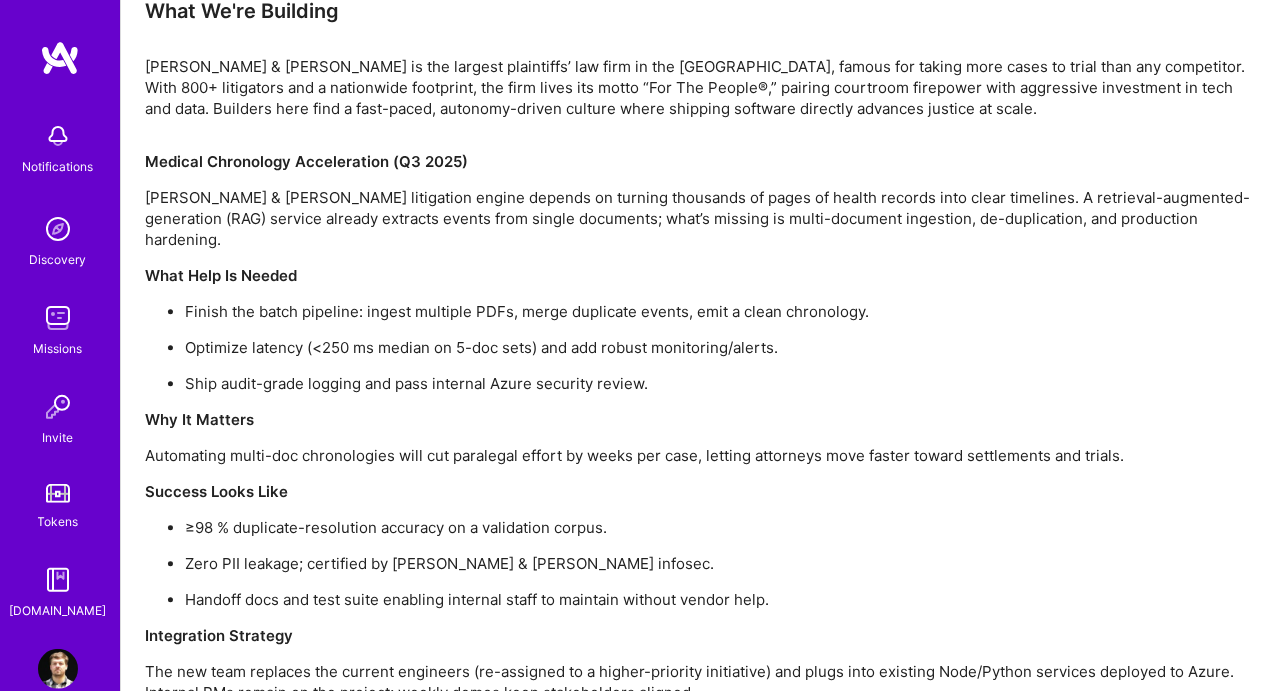 click on "Medical Chronology Acceleration (Q3 2025) [PERSON_NAME] & [PERSON_NAME] litigation engine depends on turning thousands of pages of health records into clear timelines. A retrieval-augmented-generation (RAG) service already extracts events from single documents; what’s missing is multi-document ingestion, de-duplication, and production hardening. What Help Is Needed Finish the batch pipeline: ingest multiple PDFs, merge duplicate events, emit a clean chronology. Optimize latency (<250 ms median on 5-doc sets) and add robust monitoring/alerts. Ship audit-grade logging and pass internal Azure security review. Why It Matters Automating multi-doc chronologies will cut paralegal effort by weeks per case, letting attorneys move faster toward settlements and trials. Success Looks Like ≥98 % duplicate-resolution accuracy on a validation corpus. Zero PII leakage; certified by [PERSON_NAME] & [PERSON_NAME] infosec. Handoff docs and test suite enabling internal staff to maintain without vendor help. Integration Strategy" at bounding box center [698, 427] 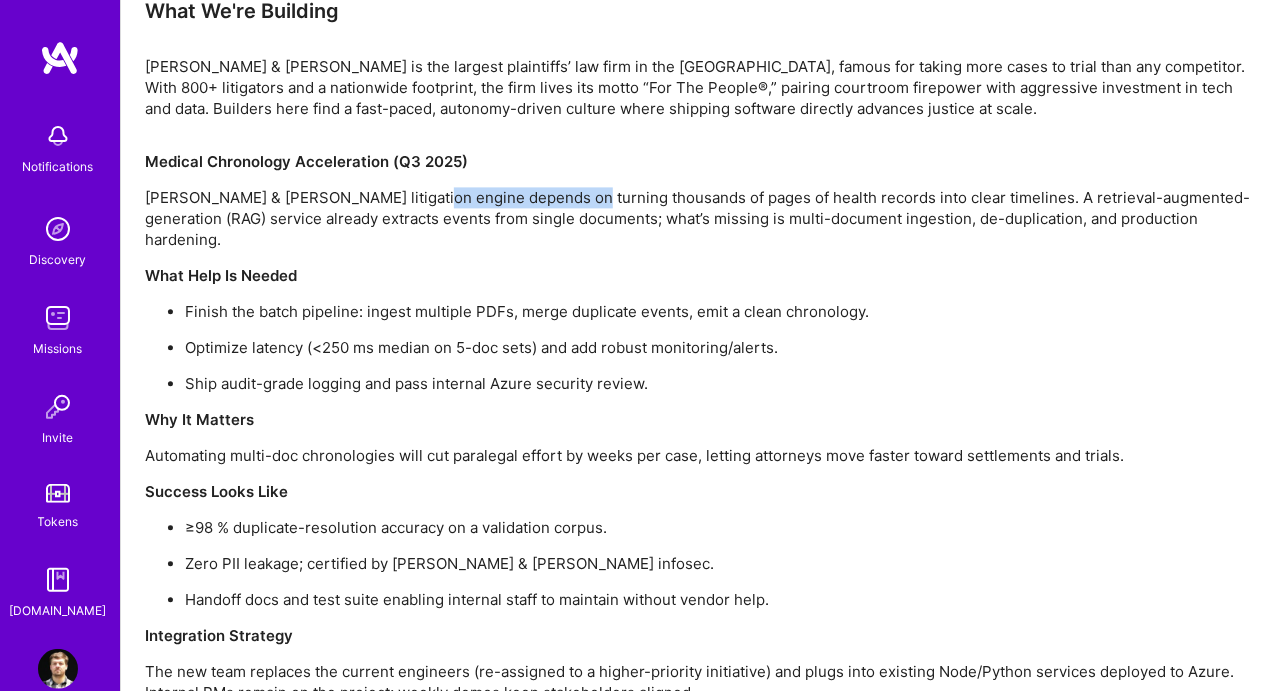 drag, startPoint x: 417, startPoint y: 200, endPoint x: 567, endPoint y: 205, distance: 150.08331 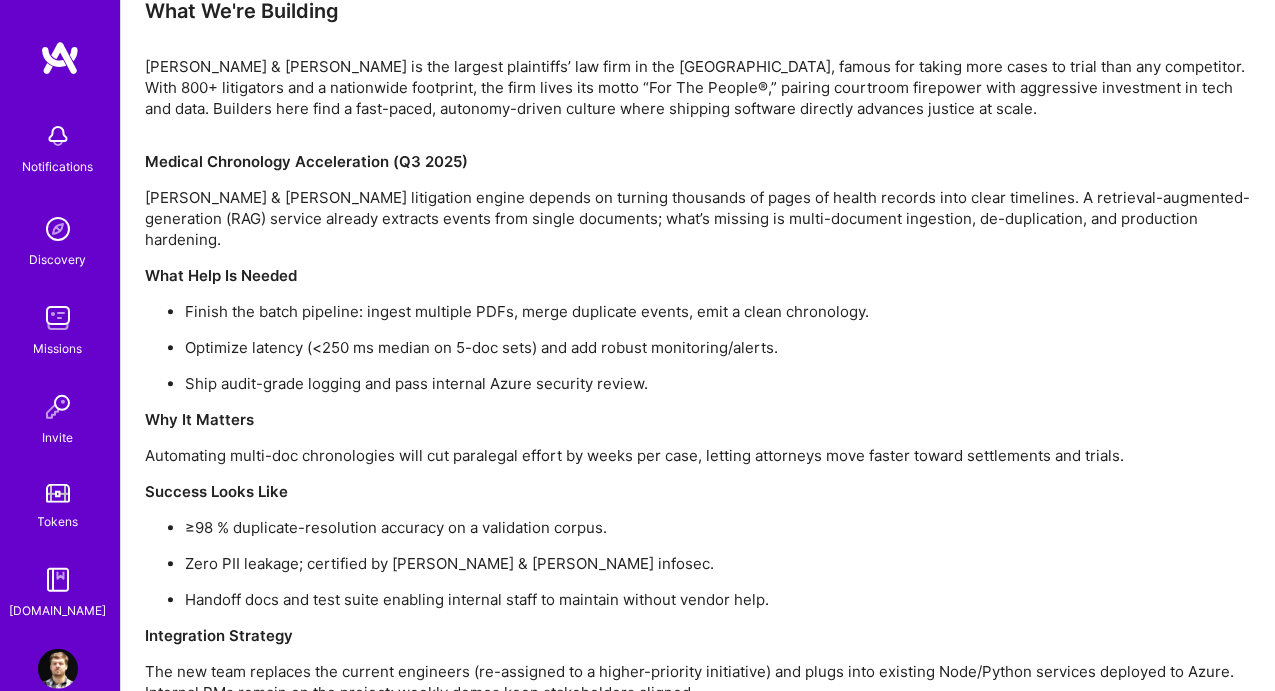 click on "[PERSON_NAME] & [PERSON_NAME] litigation engine depends on turning thousands of pages of health records into clear timelines. A retrieval-augmented-generation (RAG) service already extracts events from single documents; what’s missing is multi-document ingestion, de-duplication, and production hardening." at bounding box center [698, 218] 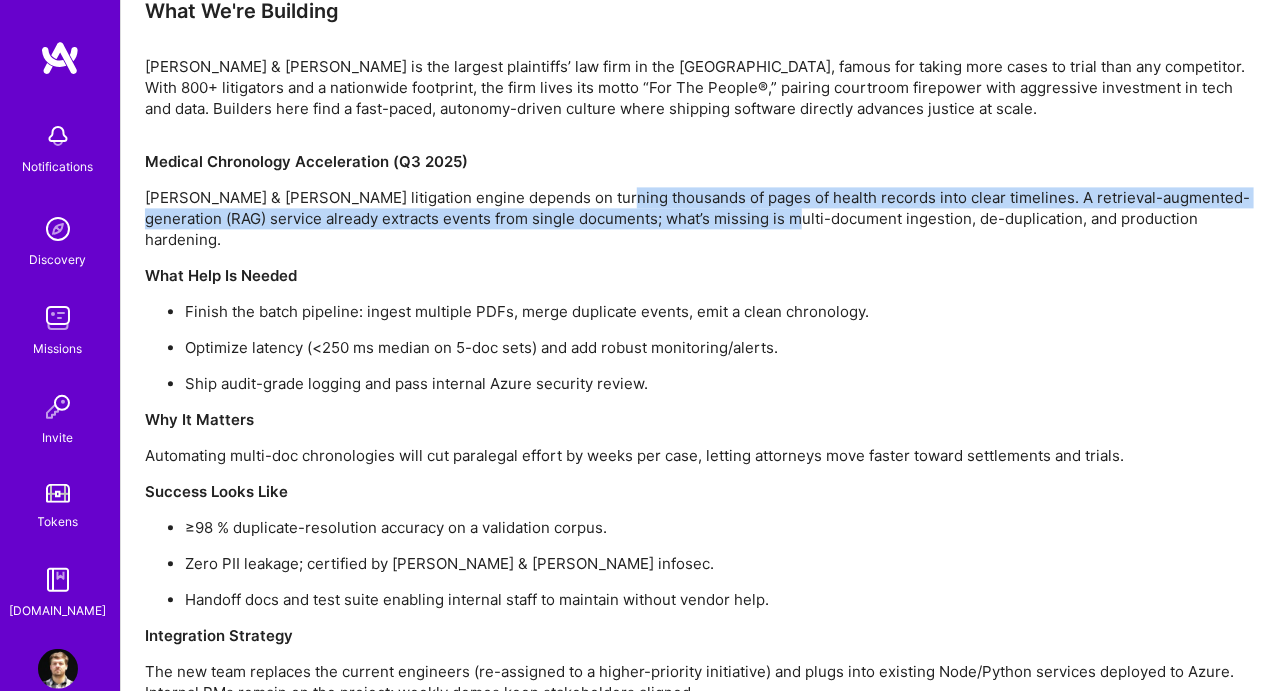 drag, startPoint x: 596, startPoint y: 199, endPoint x: 801, endPoint y: 228, distance: 207.04106 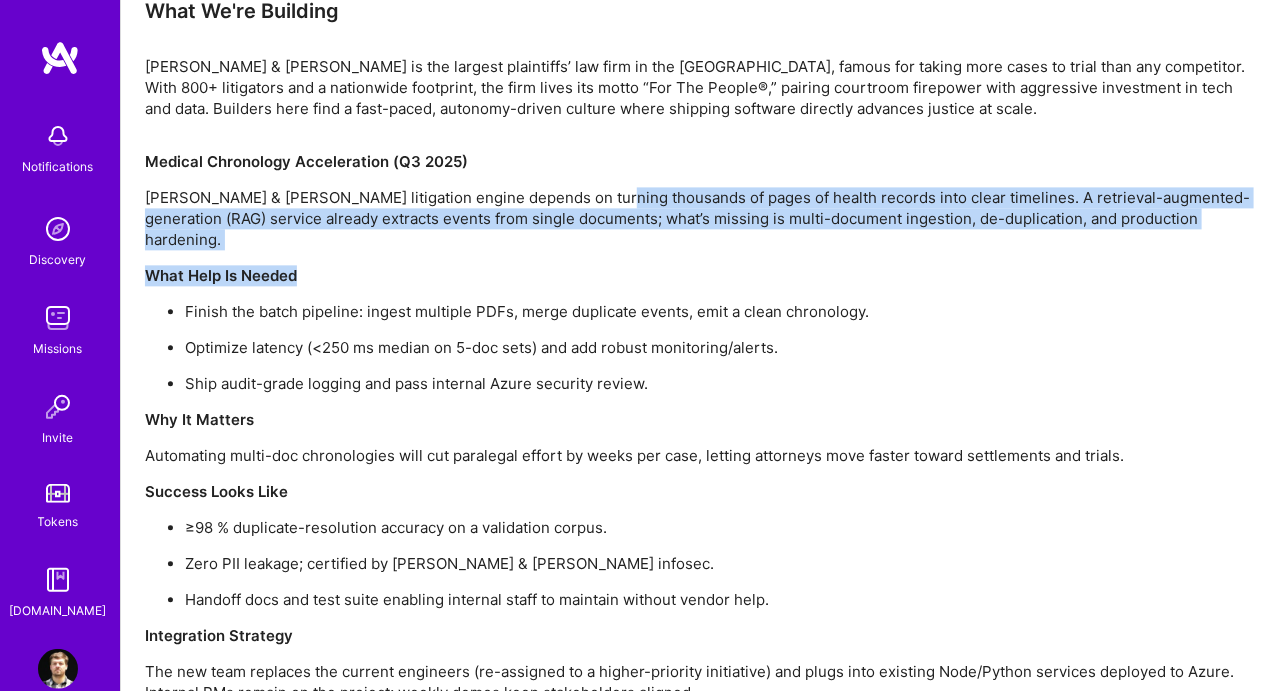click on "Medical Chronology Acceleration (Q3 2025) [PERSON_NAME] & [PERSON_NAME] litigation engine depends on turning thousands of pages of health records into clear timelines. A retrieval-augmented-generation (RAG) service already extracts events from single documents; what’s missing is multi-document ingestion, de-duplication, and production hardening. What Help Is Needed Finish the batch pipeline: ingest multiple PDFs, merge duplicate events, emit a clean chronology. Optimize latency (<250 ms median on 5-doc sets) and add robust monitoring/alerts. Ship audit-grade logging and pass internal Azure security review. Why It Matters Automating multi-doc chronologies will cut paralegal effort by weeks per case, letting attorneys move faster toward settlements and trials. Success Looks Like ≥98 % duplicate-resolution accuracy on a validation corpus. Zero PII leakage; certified by [PERSON_NAME] & [PERSON_NAME] infosec. Handoff docs and test suite enabling internal staff to maintain without vendor help. Integration Strategy" at bounding box center (698, 427) 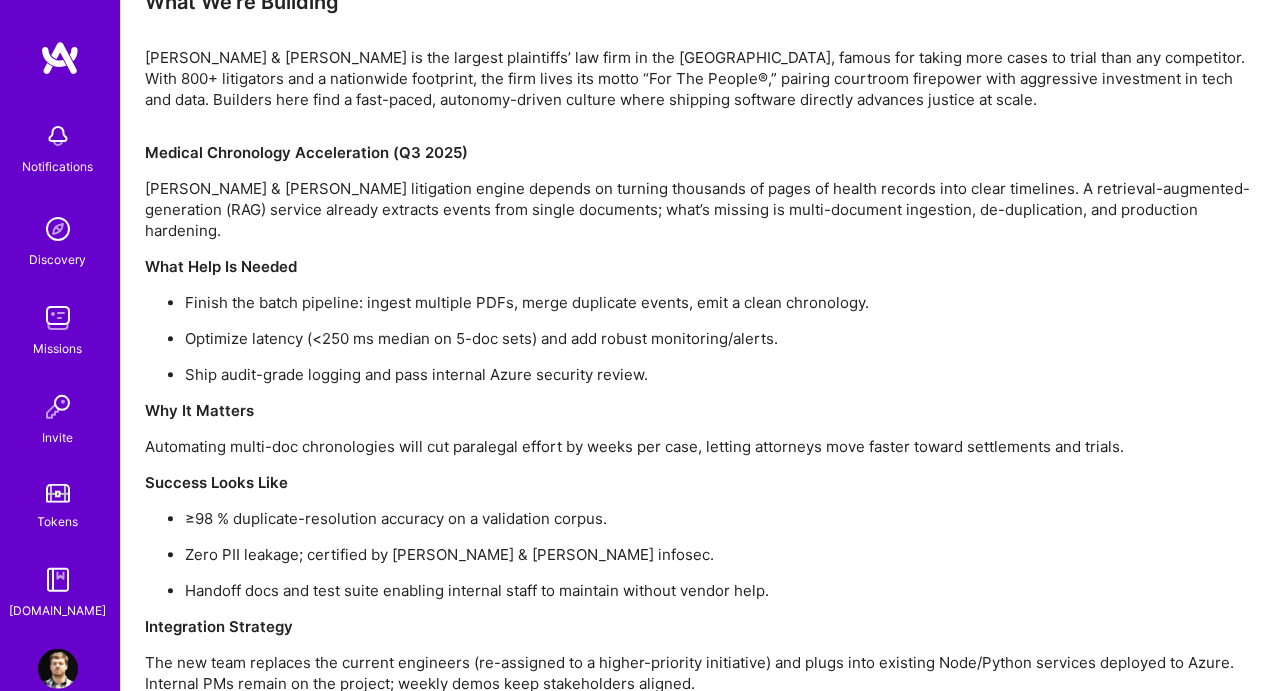 scroll, scrollTop: 1642, scrollLeft: 0, axis: vertical 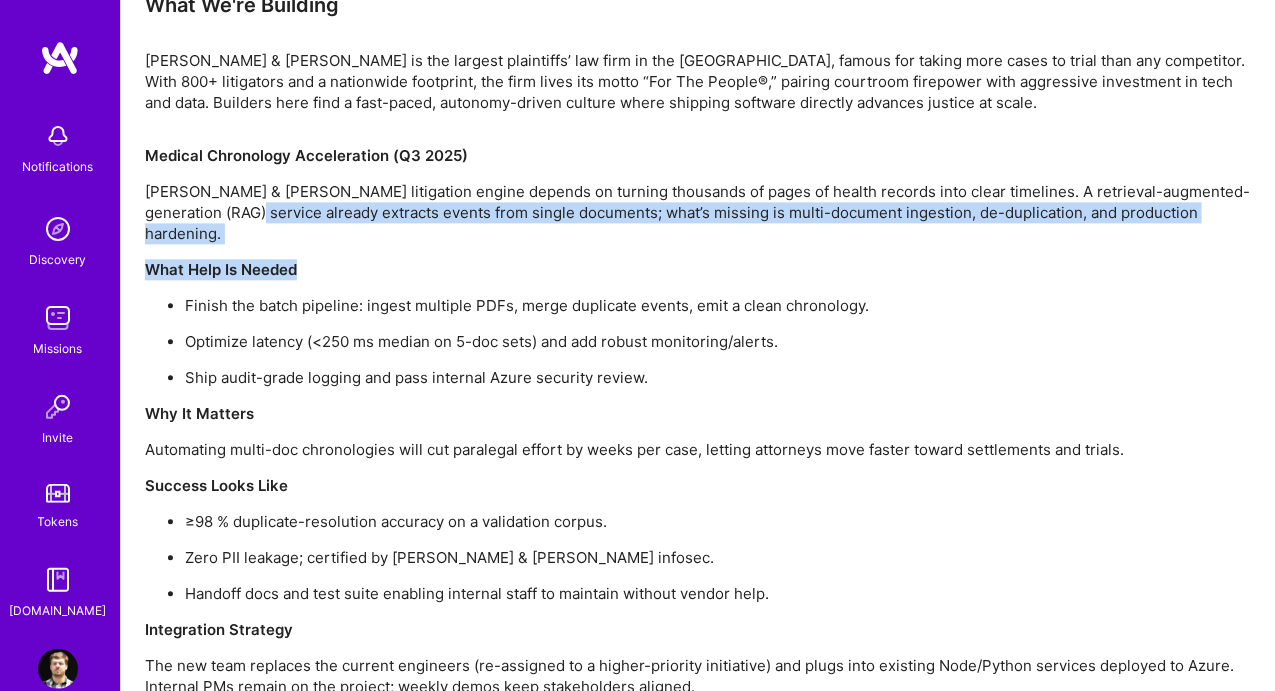 drag, startPoint x: 242, startPoint y: 224, endPoint x: 405, endPoint y: 231, distance: 163.15024 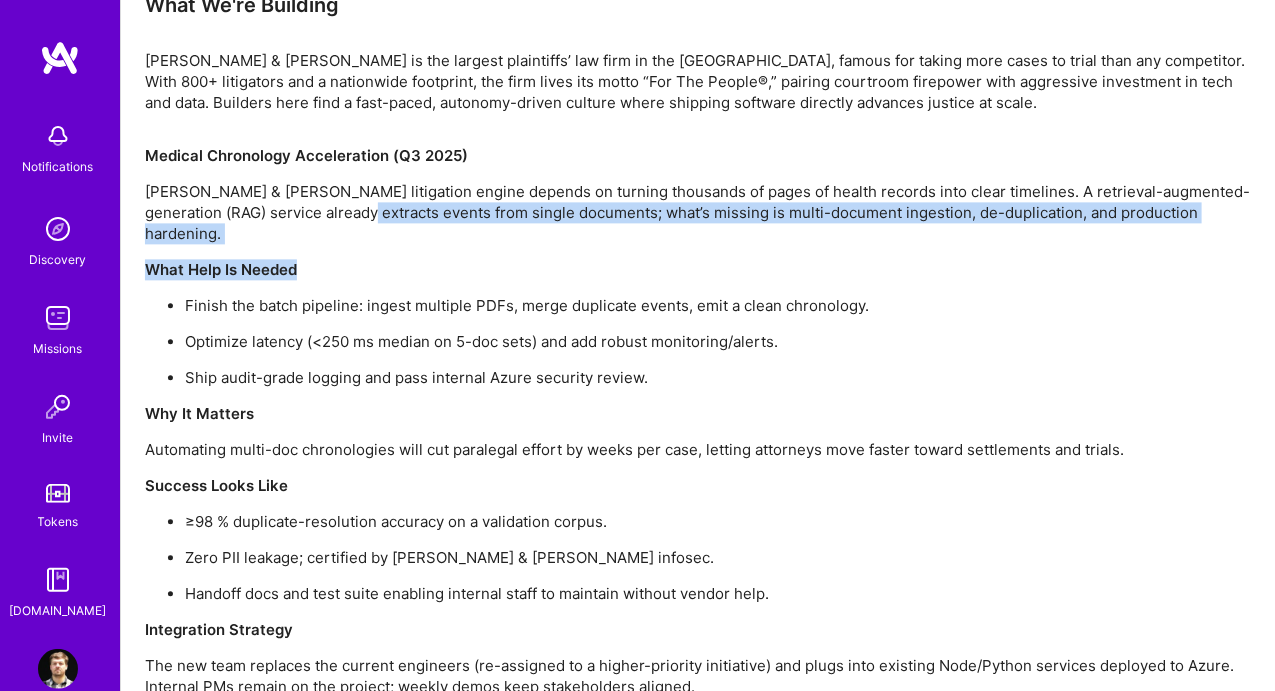 drag, startPoint x: 337, startPoint y: 214, endPoint x: 432, endPoint y: 225, distance: 95.63472 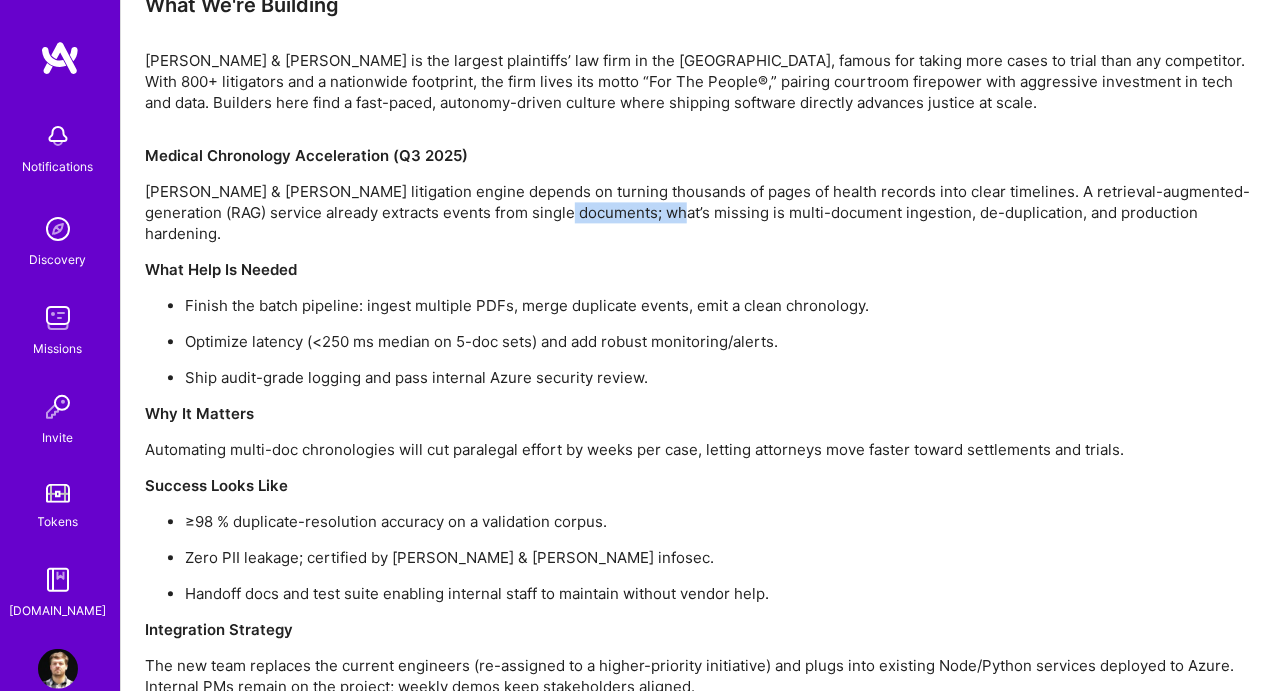 drag, startPoint x: 557, startPoint y: 201, endPoint x: 644, endPoint y: 203, distance: 87.02299 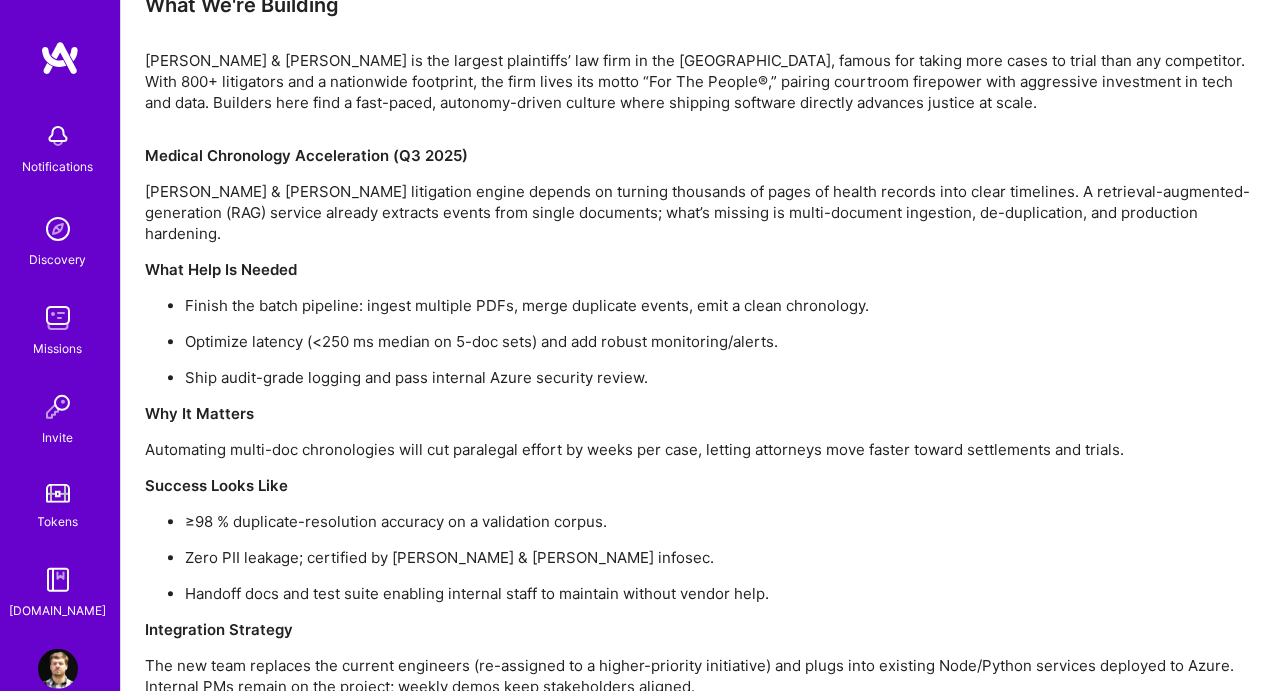 click on "Medical Chronology Acceleration (Q3 2025) [PERSON_NAME] & [PERSON_NAME] litigation engine depends on turning thousands of pages of health records into clear timelines. A retrieval-augmented-generation (RAG) service already extracts events from single documents; what’s missing is multi-document ingestion, de-duplication, and production hardening. What Help Is Needed Finish the batch pipeline: ingest multiple PDFs, merge duplicate events, emit a clean chronology. Optimize latency (<250 ms median on 5-doc sets) and add robust monitoring/alerts. Ship audit-grade logging and pass internal Azure security review. Why It Matters Automating multi-doc chronologies will cut paralegal effort by weeks per case, letting attorneys move faster toward settlements and trials. Success Looks Like ≥98 % duplicate-resolution accuracy on a validation corpus. Zero PII leakage; certified by [PERSON_NAME] & [PERSON_NAME] infosec. Handoff docs and test suite enabling internal staff to maintain without vendor help. Integration Strategy" at bounding box center (698, 421) 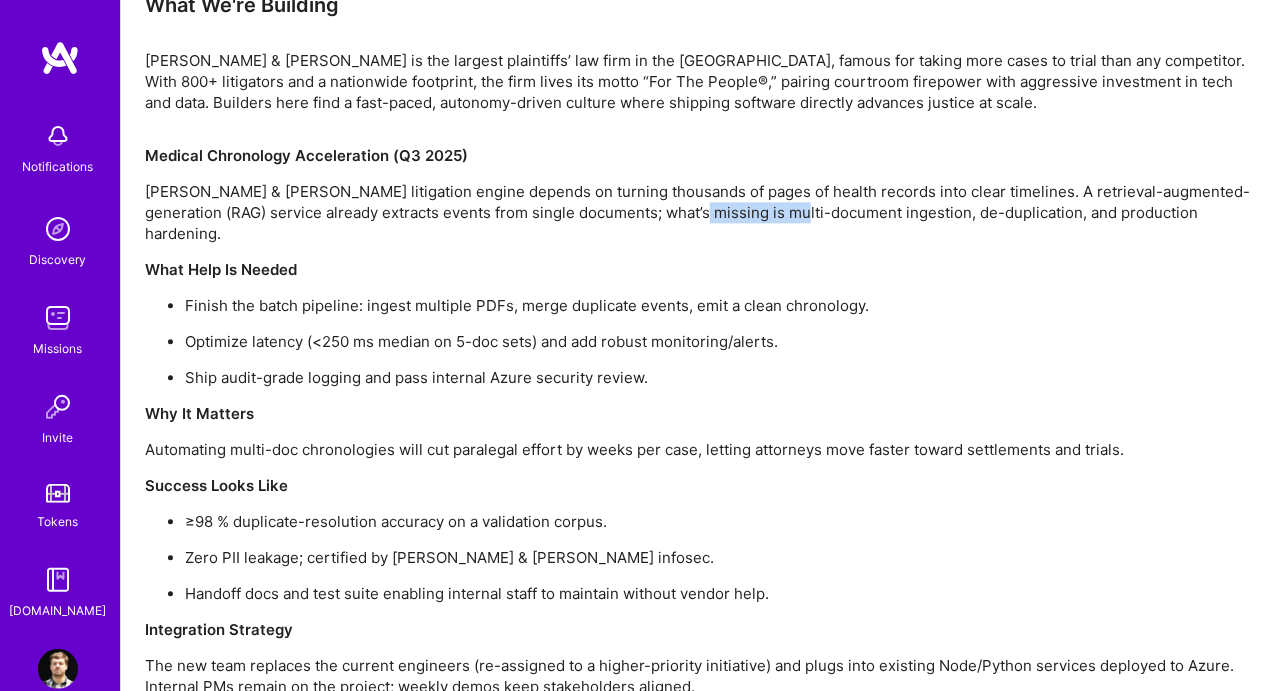 drag, startPoint x: 691, startPoint y: 215, endPoint x: 781, endPoint y: 221, distance: 90.199776 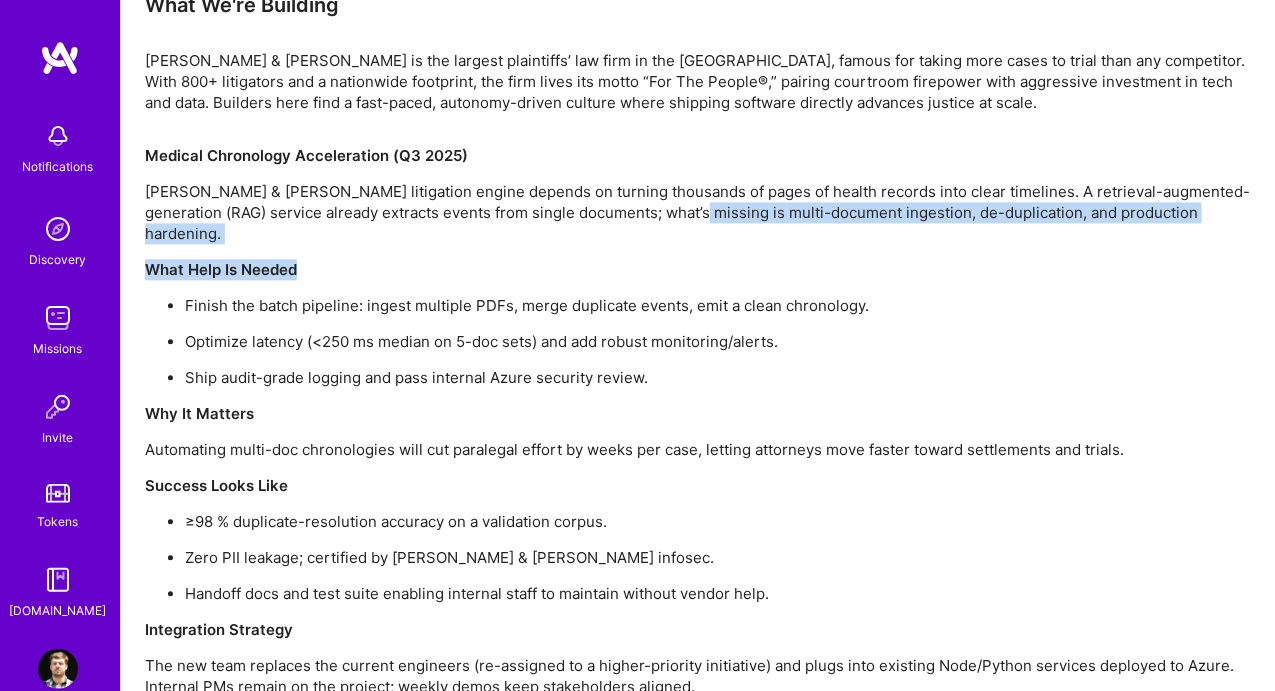 click on "Medical Chronology Acceleration (Q3 2025) [PERSON_NAME] & [PERSON_NAME] litigation engine depends on turning thousands of pages of health records into clear timelines. A retrieval-augmented-generation (RAG) service already extracts events from single documents; what’s missing is multi-document ingestion, de-duplication, and production hardening. What Help Is Needed Finish the batch pipeline: ingest multiple PDFs, merge duplicate events, emit a clean chronology. Optimize latency (<250 ms median on 5-doc sets) and add robust monitoring/alerts. Ship audit-grade logging and pass internal Azure security review. Why It Matters Automating multi-doc chronologies will cut paralegal effort by weeks per case, letting attorneys move faster toward settlements and trials. Success Looks Like ≥98 % duplicate-resolution accuracy on a validation corpus. Zero PII leakage; certified by [PERSON_NAME] & [PERSON_NAME] infosec. Handoff docs and test suite enabling internal staff to maintain without vendor help. Integration Strategy" at bounding box center (698, 421) 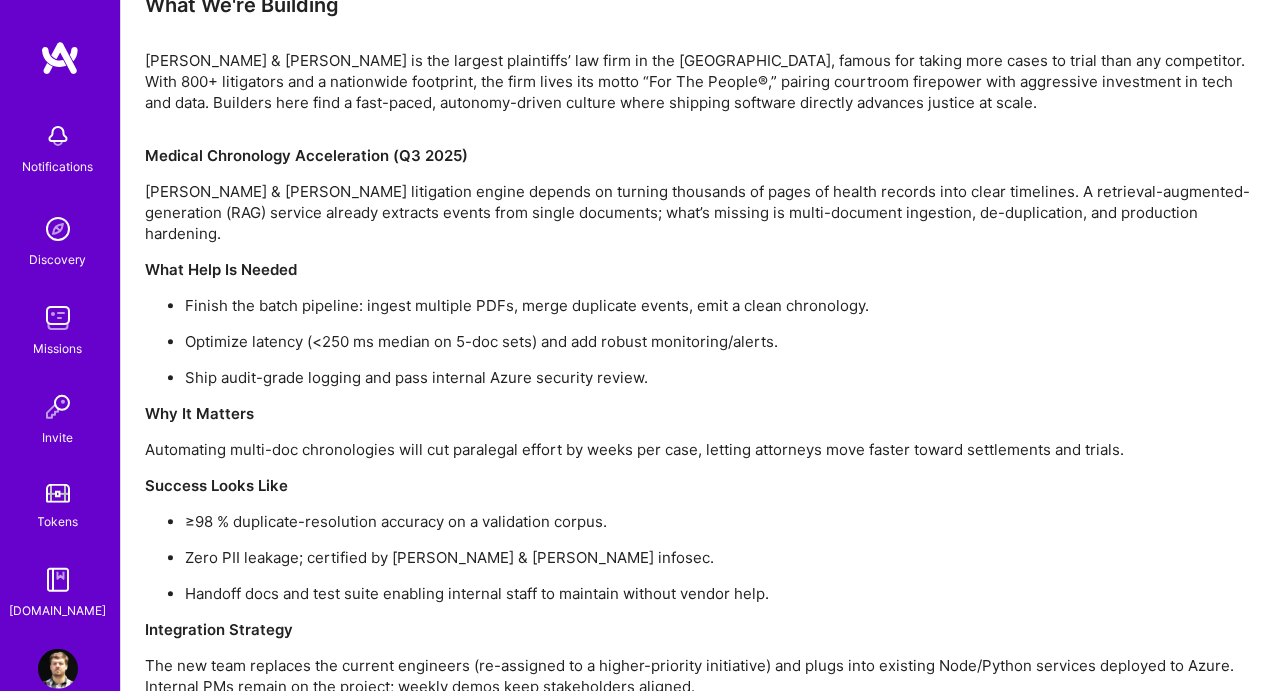 scroll, scrollTop: 1666, scrollLeft: 0, axis: vertical 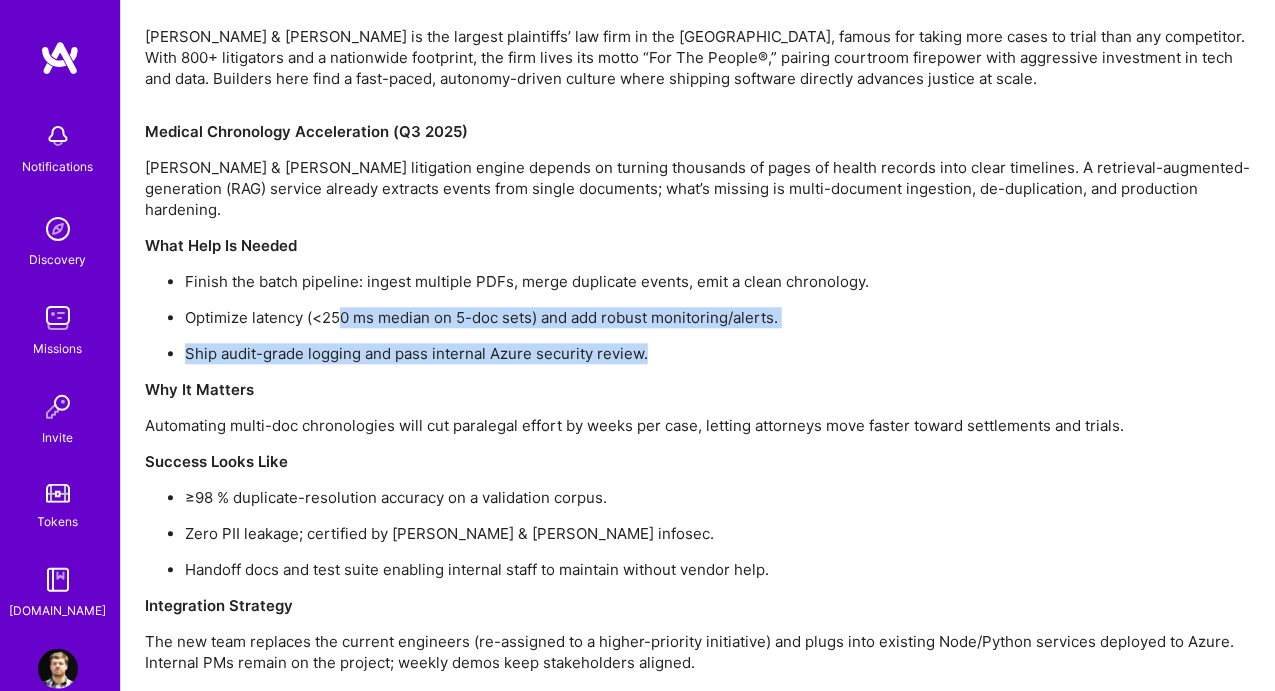 drag, startPoint x: 338, startPoint y: 301, endPoint x: 711, endPoint y: 325, distance: 373.77133 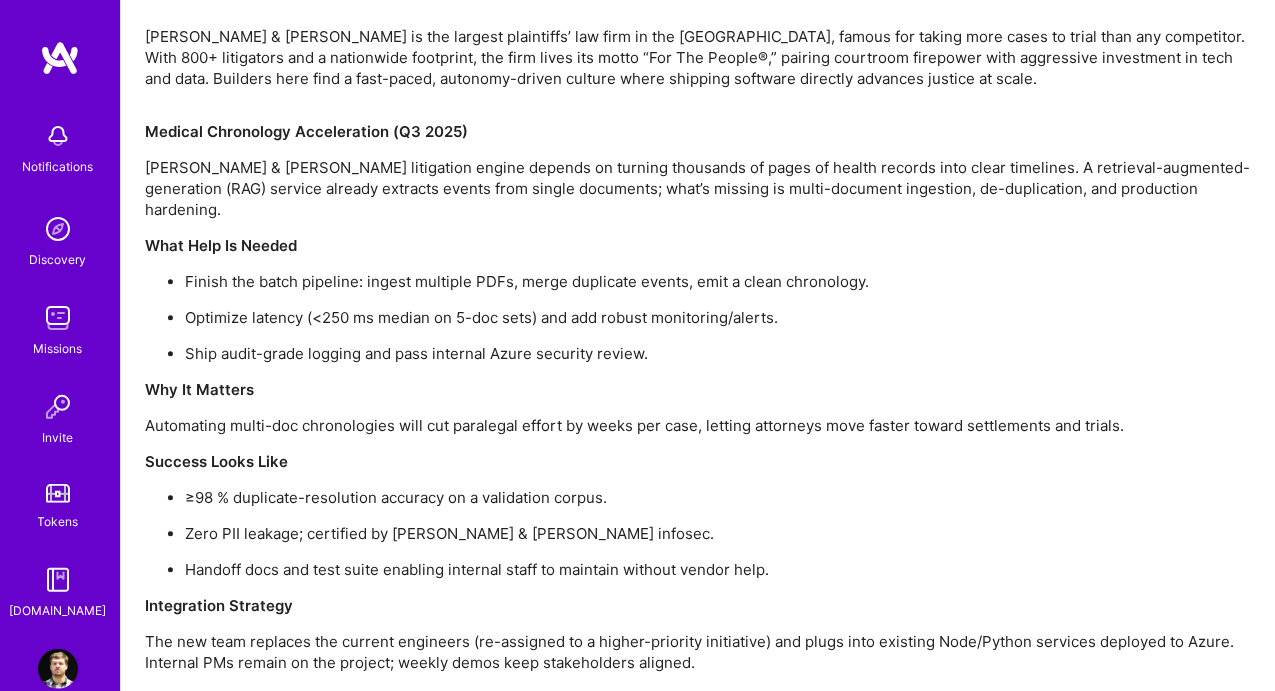 click on "Why It Matters" at bounding box center [698, 389] 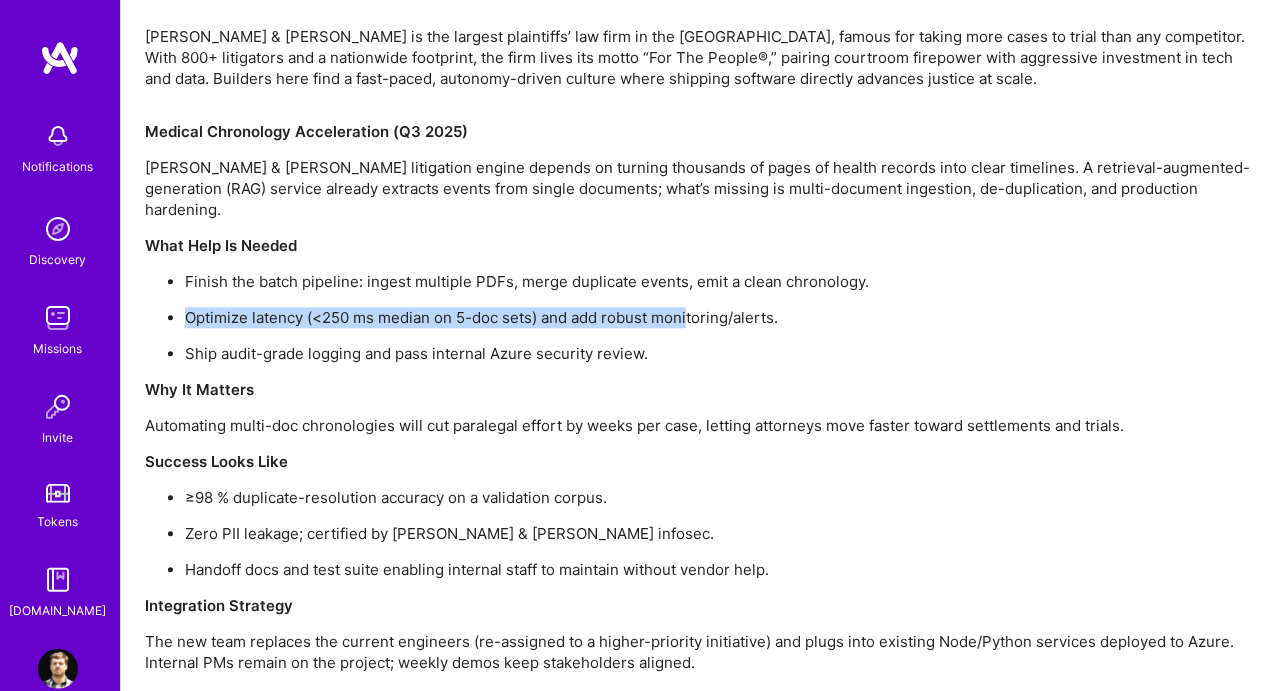 drag, startPoint x: 441, startPoint y: 284, endPoint x: 706, endPoint y: 301, distance: 265.5447 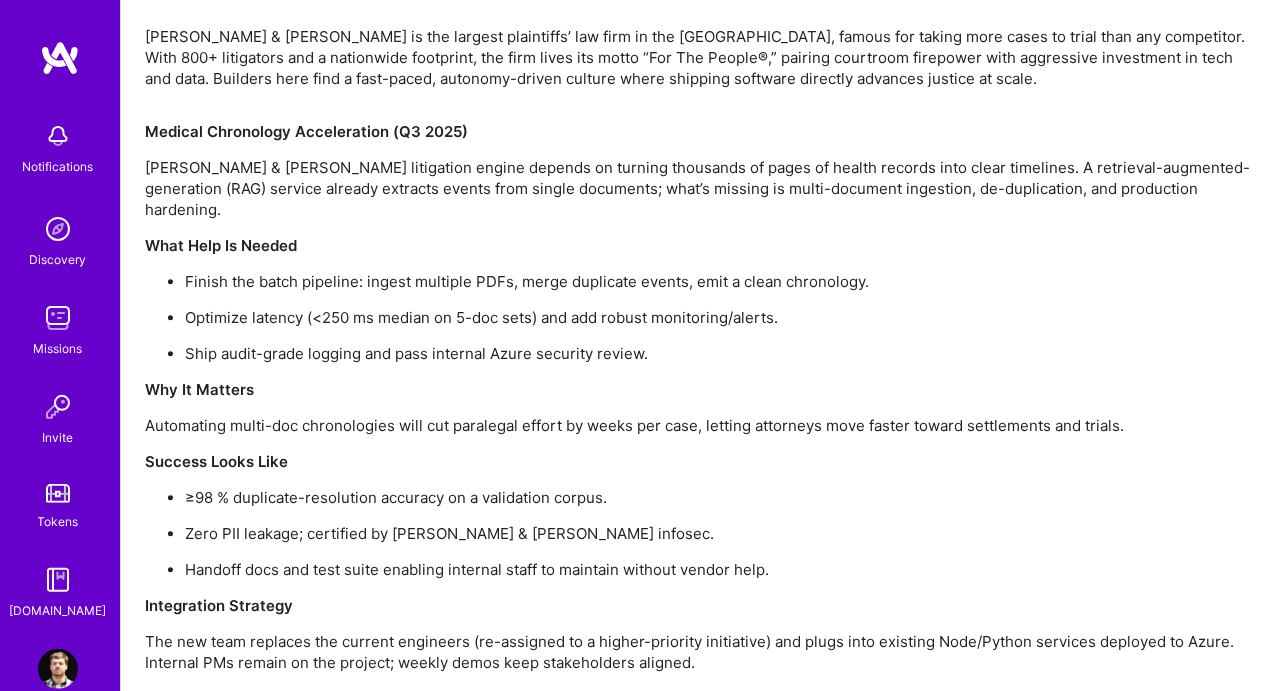 click on "Ship audit-grade logging and pass internal Azure security review." at bounding box center [718, 353] 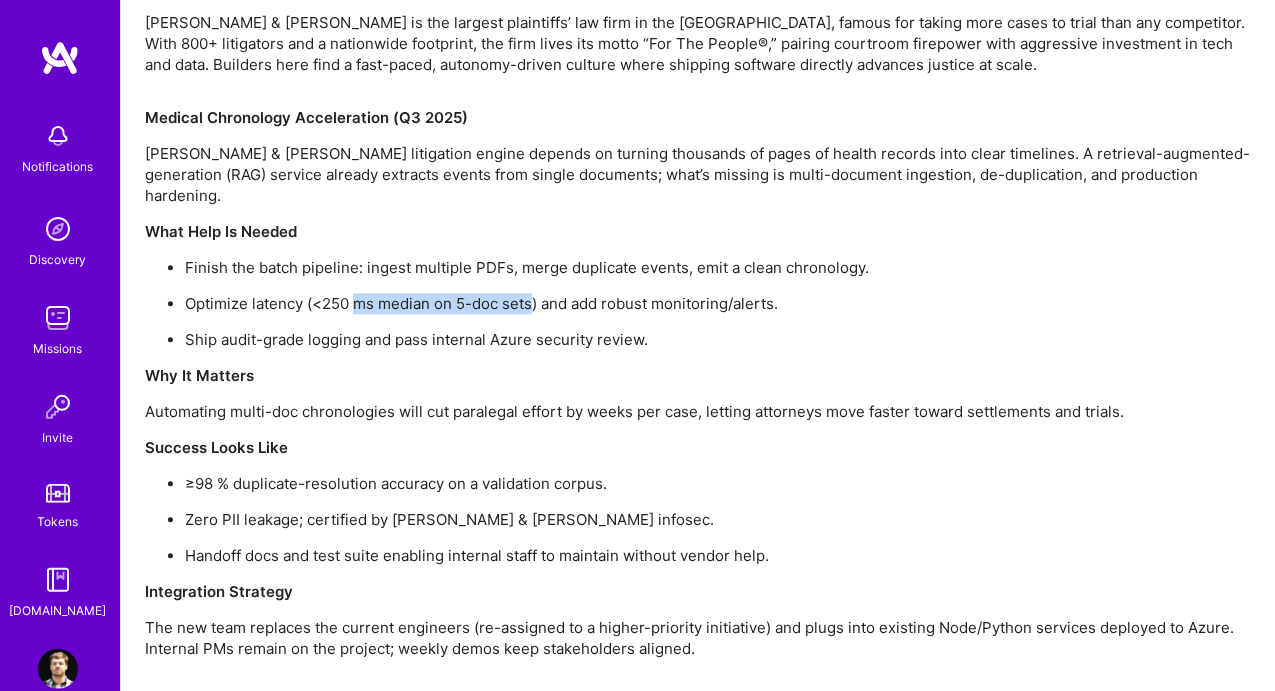 click on "Optimize latency (<250 ms median on 5-doc sets) and add robust monitoring/alerts." at bounding box center (718, 303) 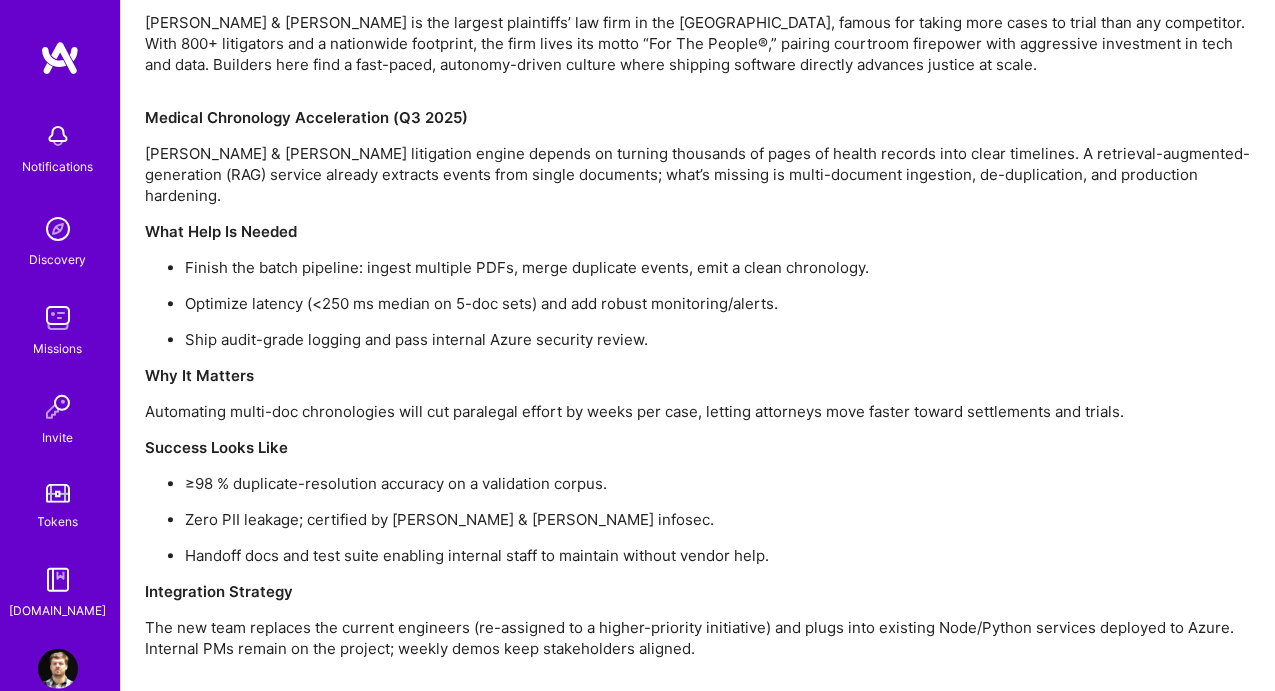 click on "Ship audit-grade logging and pass internal Azure security review." at bounding box center (718, 339) 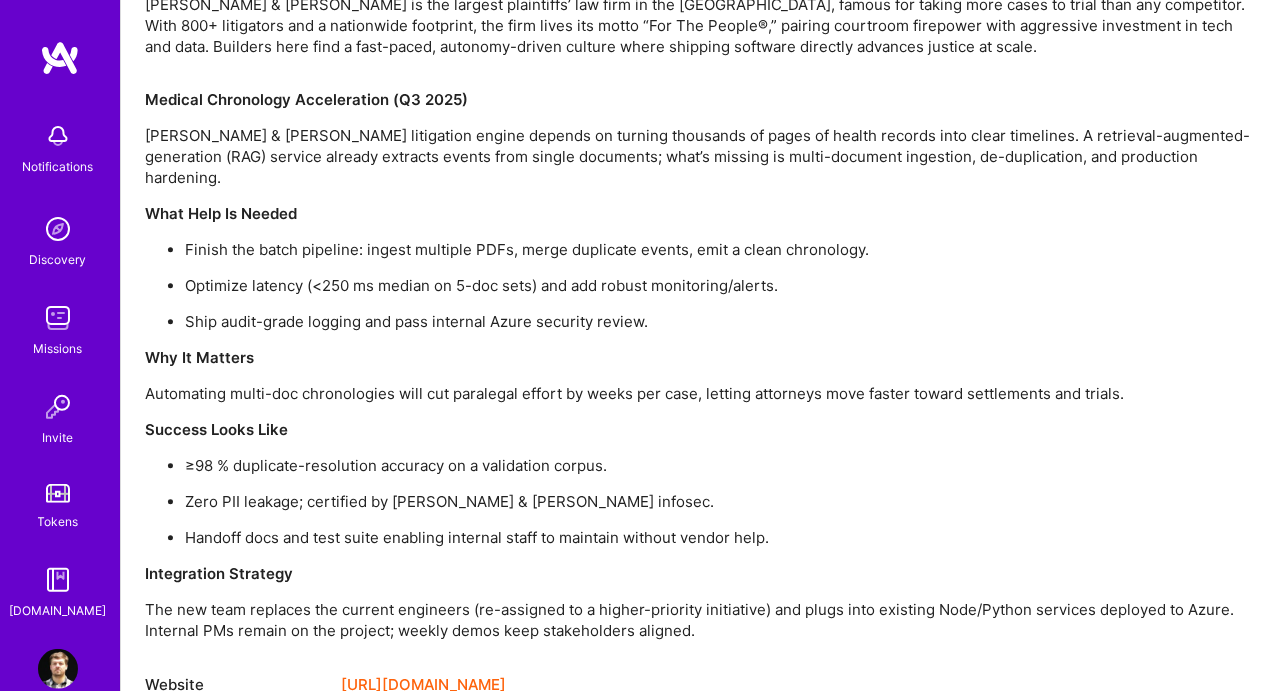 scroll, scrollTop: 1698, scrollLeft: 0, axis: vertical 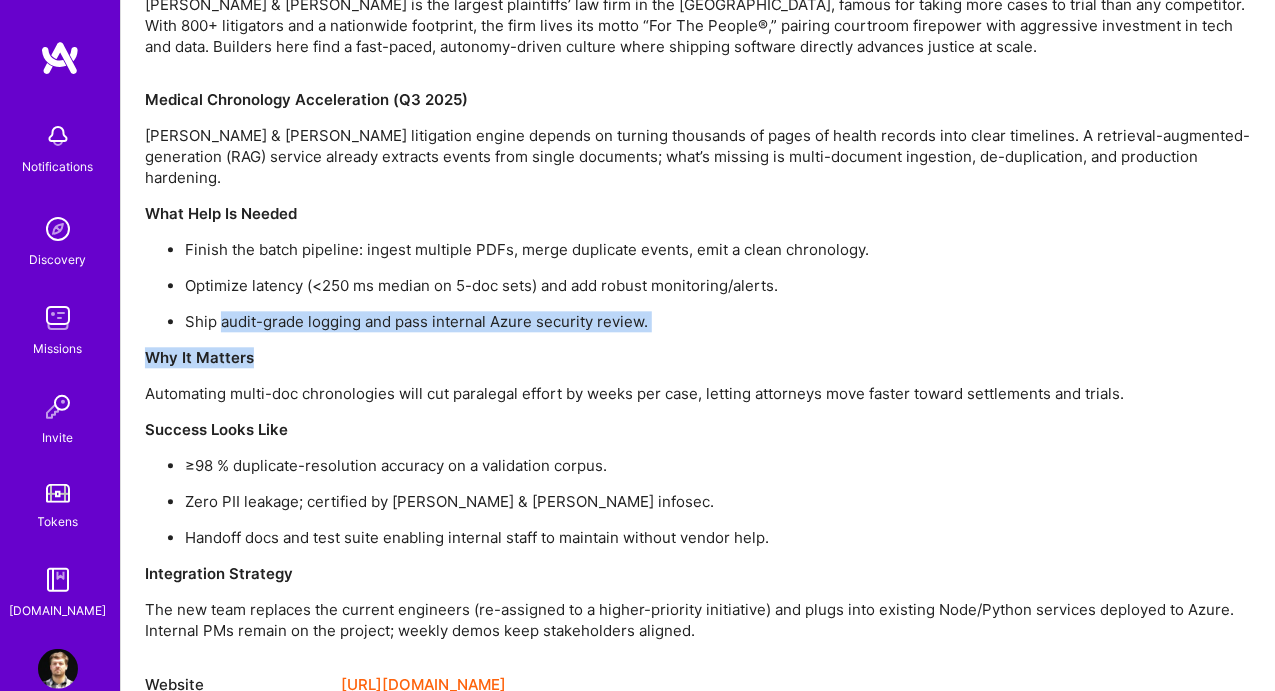 drag, startPoint x: 283, startPoint y: 289, endPoint x: 397, endPoint y: 313, distance: 116.498924 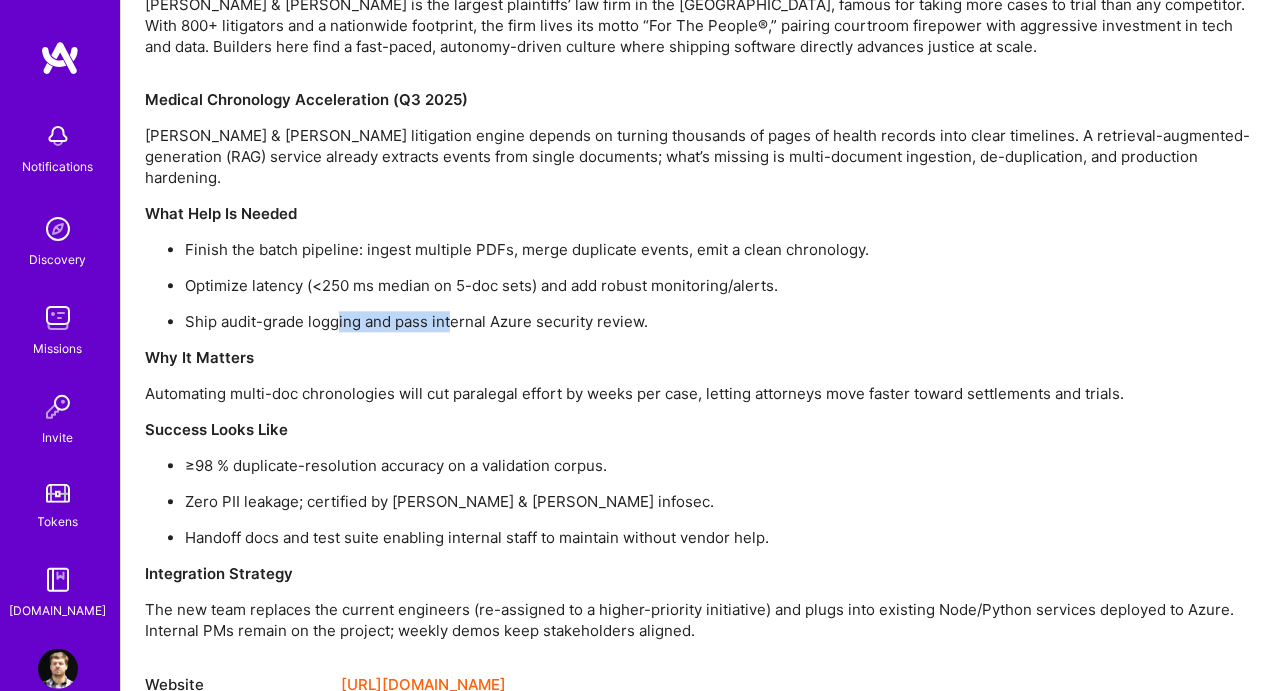 drag, startPoint x: 335, startPoint y: 299, endPoint x: 452, endPoint y: 306, distance: 117.20921 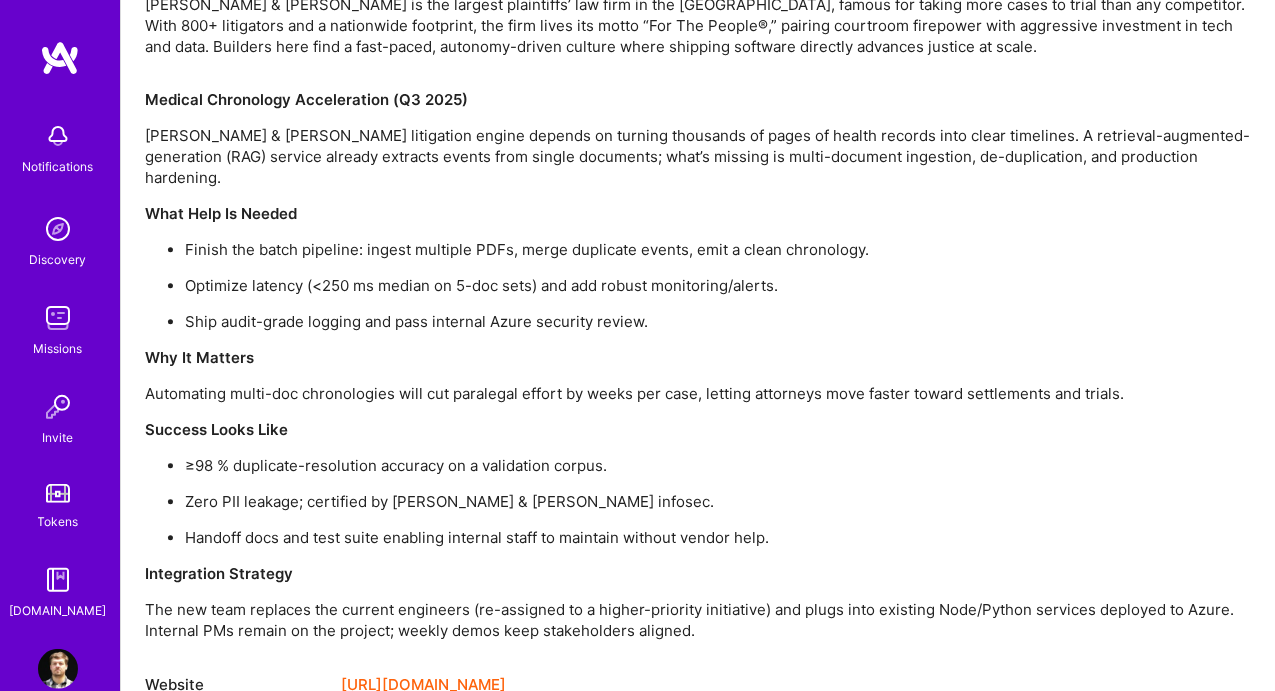 click on "Medical Chronology Acceleration (Q3 2025) Morgan & Morgan’s litigation engine depends on turning thousands of pages of health records into clear timelines. A retrieval-augmented-generation (RAG) service already extracts events from single documents; what’s missing is multi-document ingestion, de-duplication, and production hardening. What Help Is Needed Finish the batch pipeline: ingest multiple PDFs, merge duplicate events, emit a clean chronology. Optimize latency (<250 ms median on 5-doc sets) and add robust monitoring/alerts. Ship audit-grade logging and pass internal Azure security review. Why It Matters Automating multi-doc chronologies will cut paralegal effort by weeks per case, letting attorneys move faster toward settlements and trials. Success Looks Like ≥98 % duplicate-resolution accuracy on a validation corpus. Zero PII leakage; certified by Morgan & Morgan infosec. Handoff docs and test suite enabling internal staff to maintain without vendor help. Integration Strategy" at bounding box center [698, 365] 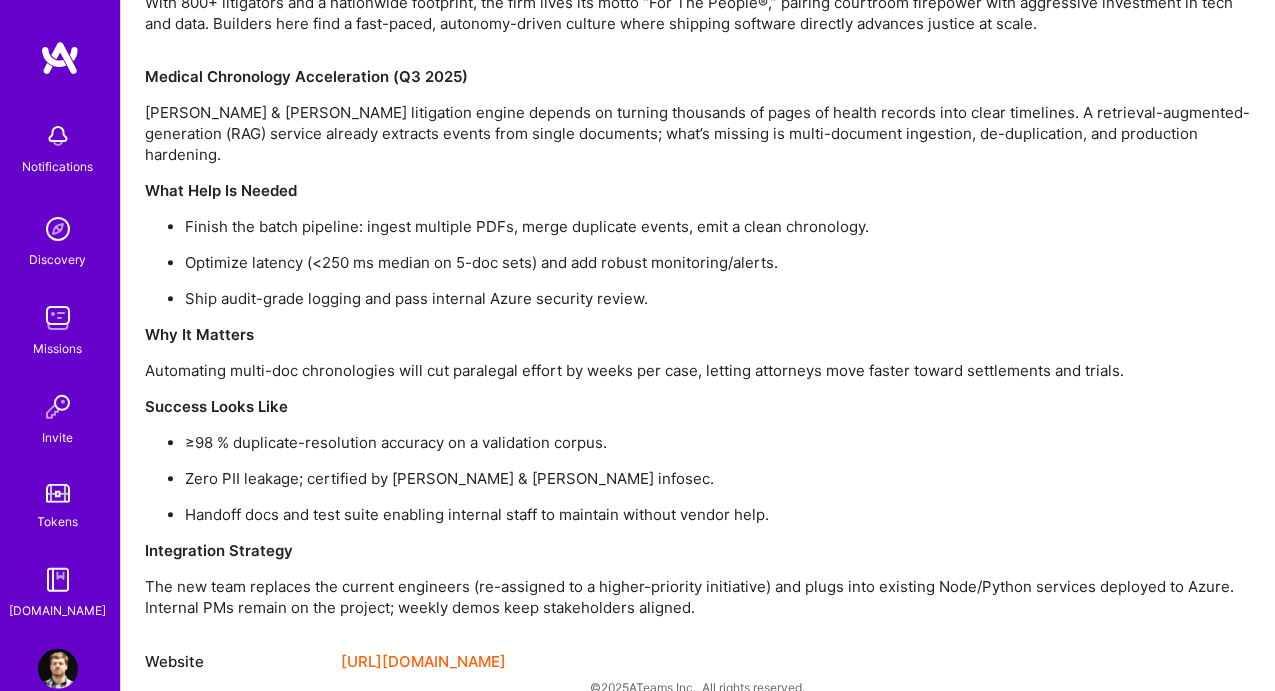 scroll, scrollTop: 1722, scrollLeft: 0, axis: vertical 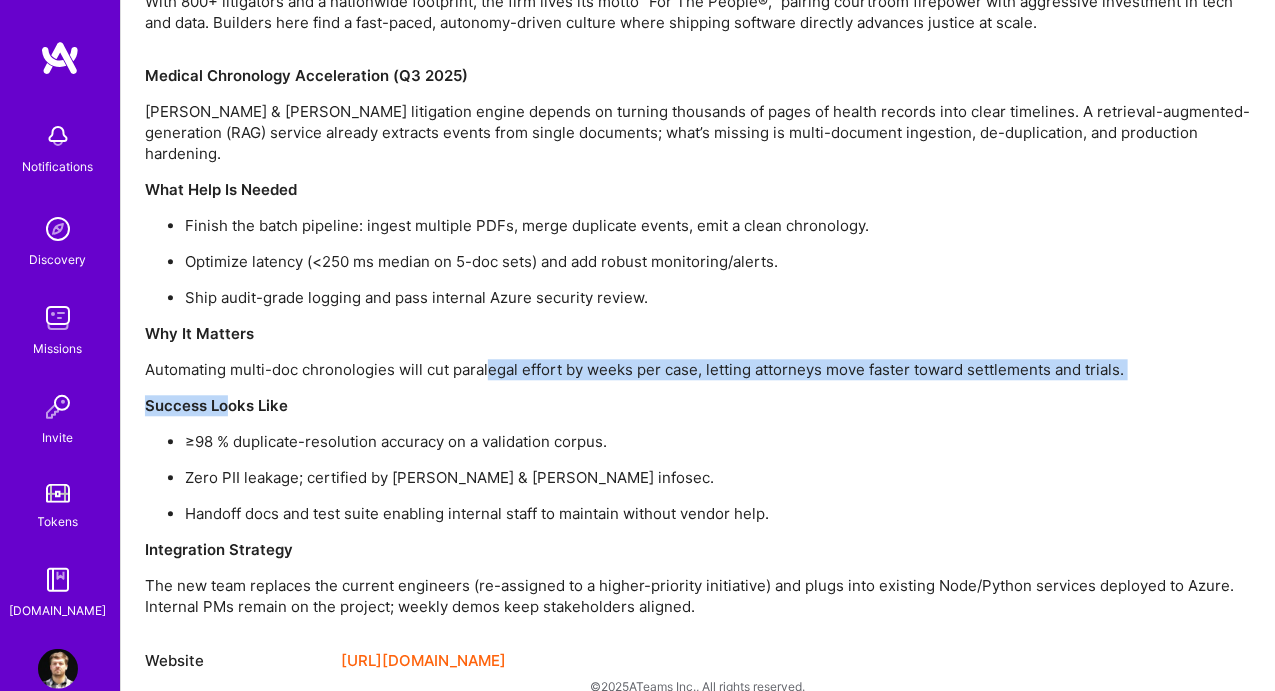 drag, startPoint x: 246, startPoint y: 359, endPoint x: 488, endPoint y: 351, distance: 242.1322 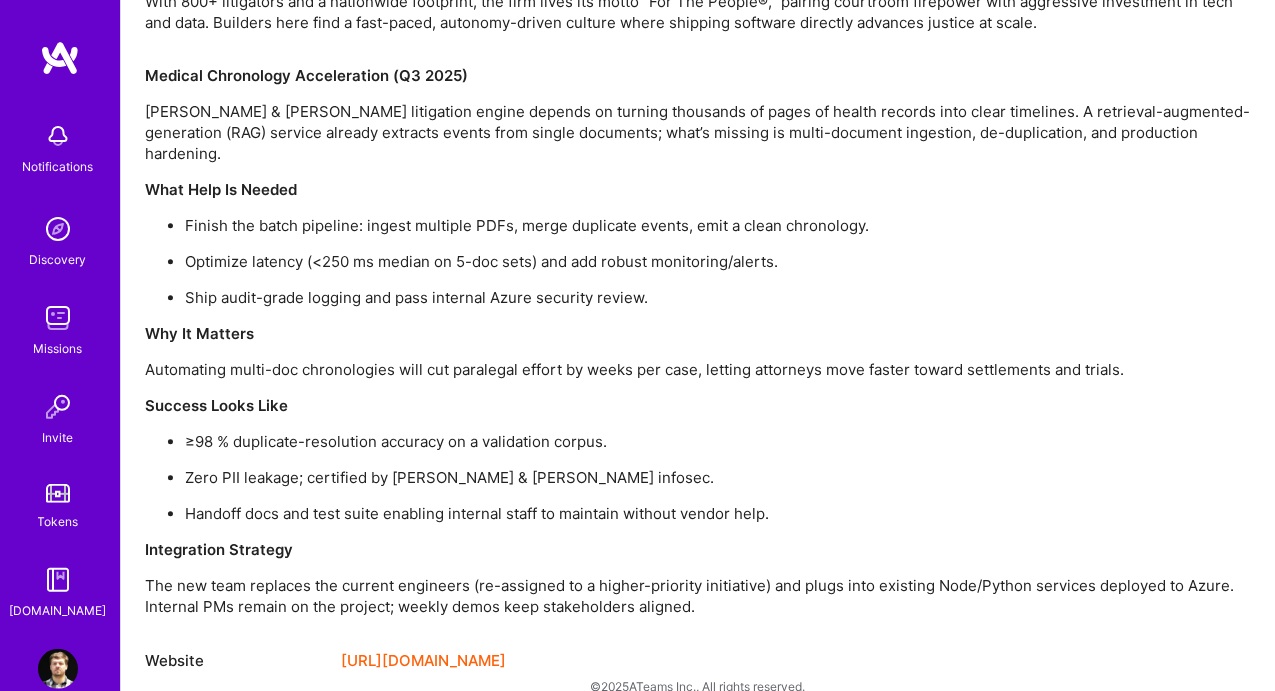 click on "Success Looks Like" at bounding box center [698, 405] 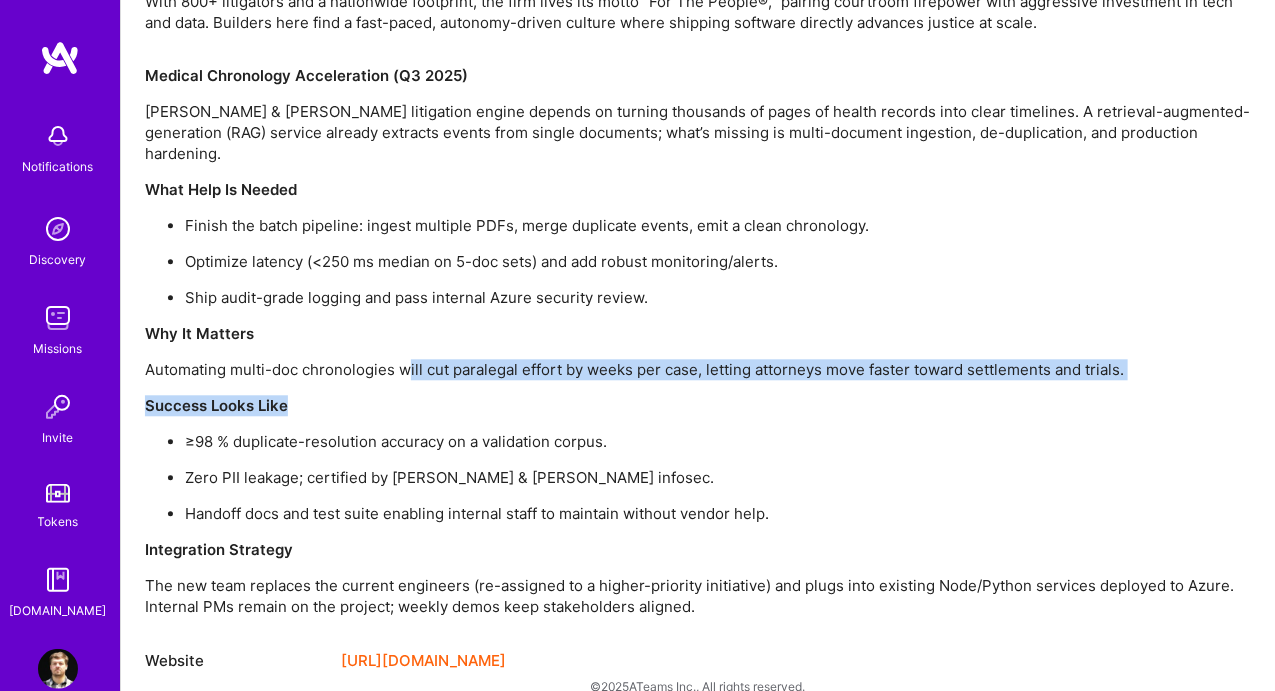 drag, startPoint x: 409, startPoint y: 351, endPoint x: 592, endPoint y: 372, distance: 184.20097 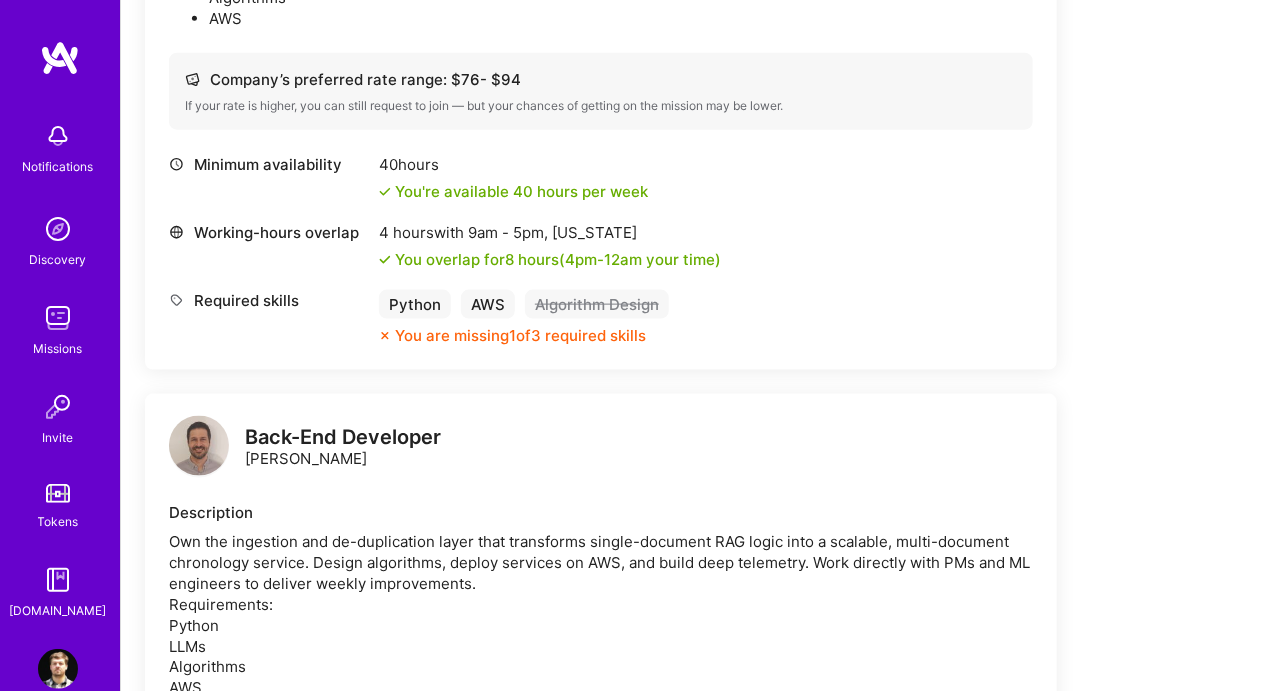 scroll, scrollTop: 789, scrollLeft: 0, axis: vertical 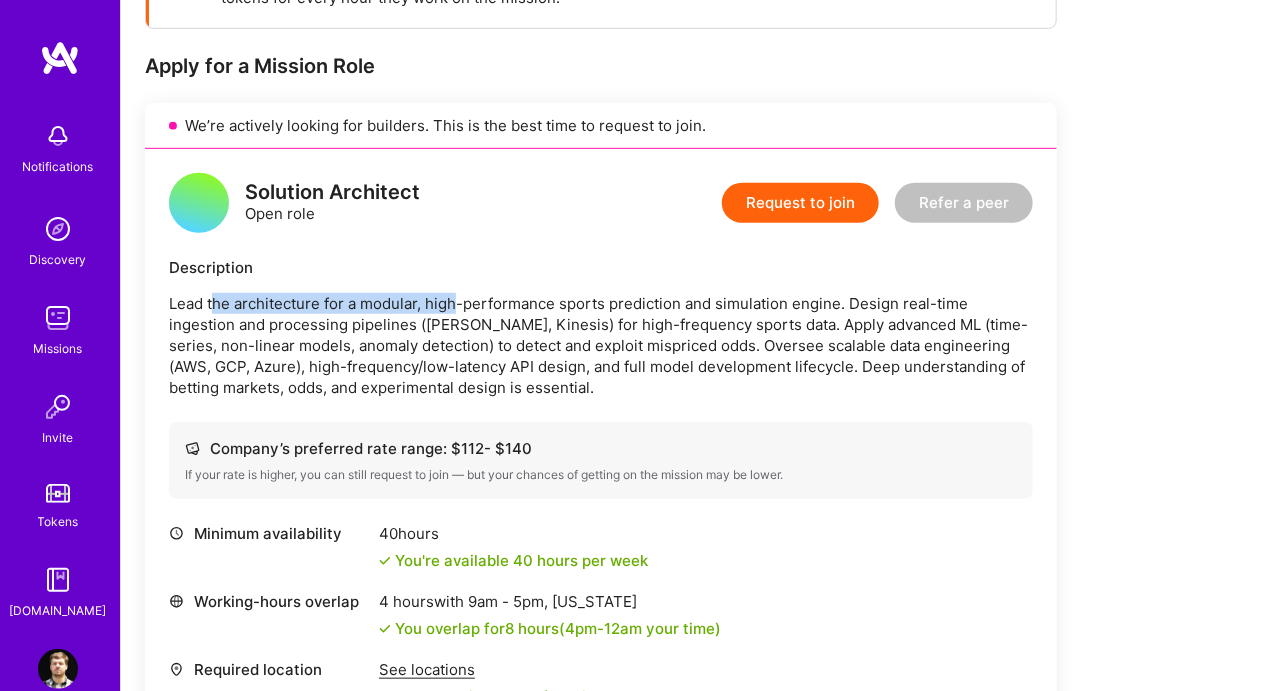 drag, startPoint x: 212, startPoint y: 299, endPoint x: 453, endPoint y: 311, distance: 241.29857 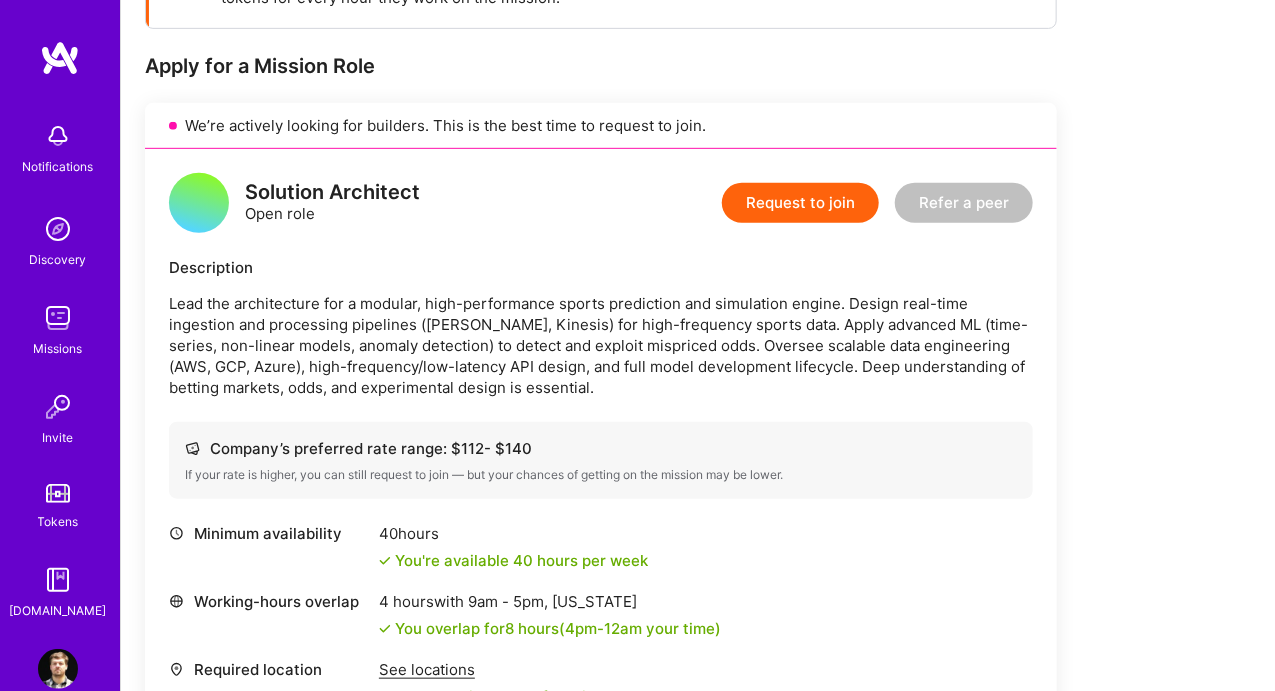 click on "Lead the architecture for a modular, high-performance sports prediction and simulation engine. Design real-time ingestion and processing pipelines (Kafka, Kinesis) for high-frequency sports data. Apply advanced ML (time-series, non-linear models, anomaly detection) to detect and exploit mispriced odds. Oversee scalable data engineering (AWS, GCP, Azure), high-frequency/low-latency API design, and full model development lifecycle. Deep understanding of betting markets, odds, and experimental design is essential." at bounding box center [601, 345] 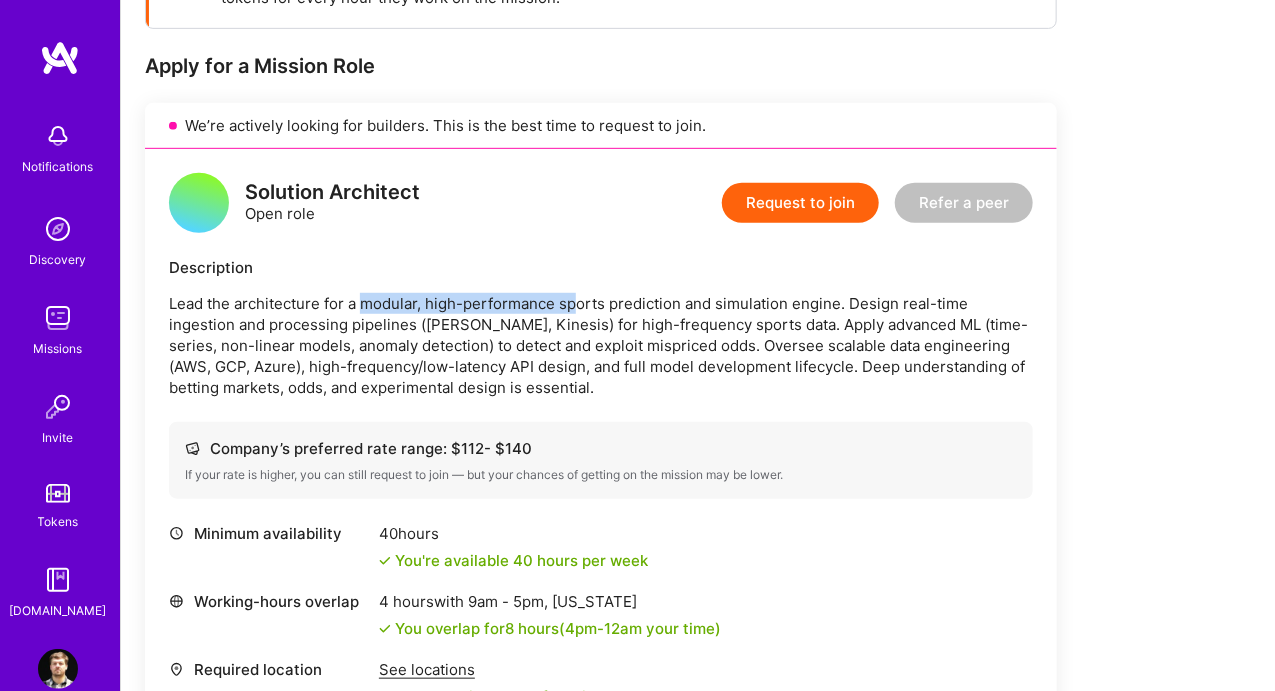 drag, startPoint x: 361, startPoint y: 307, endPoint x: 579, endPoint y: 307, distance: 218 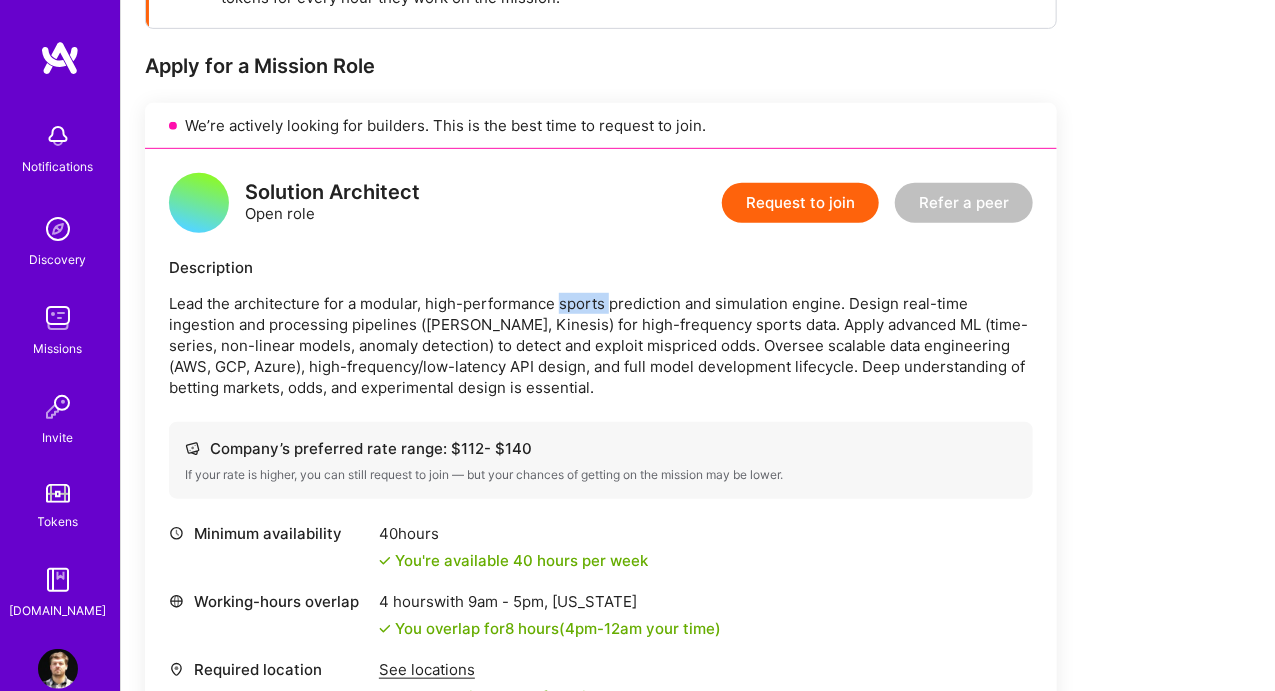 click on "Lead the architecture for a modular, high-performance sports prediction and simulation engine. Design real-time ingestion and processing pipelines (Kafka, Kinesis) for high-frequency sports data. Apply advanced ML (time-series, non-linear models, anomaly detection) to detect and exploit mispriced odds. Oversee scalable data engineering (AWS, GCP, Azure), high-frequency/low-latency API design, and full model development lifecycle. Deep understanding of betting markets, odds, and experimental design is essential." at bounding box center [601, 345] 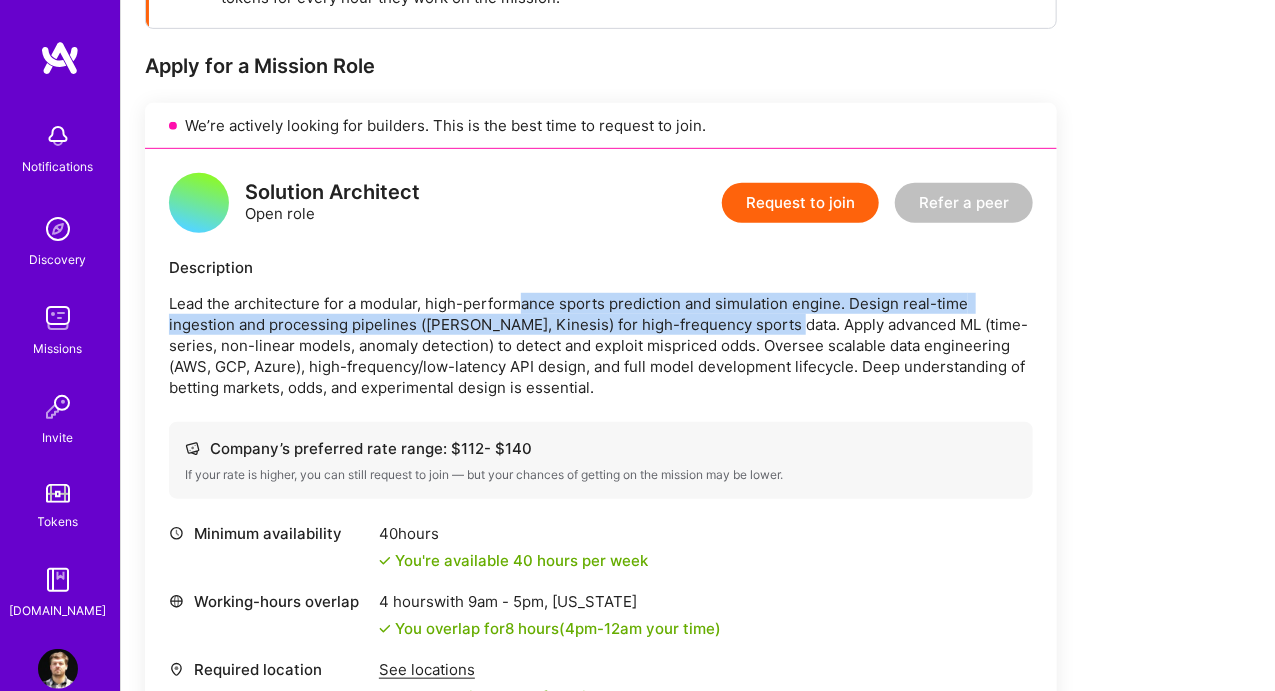 drag, startPoint x: 518, startPoint y: 297, endPoint x: 705, endPoint y: 313, distance: 187.68324 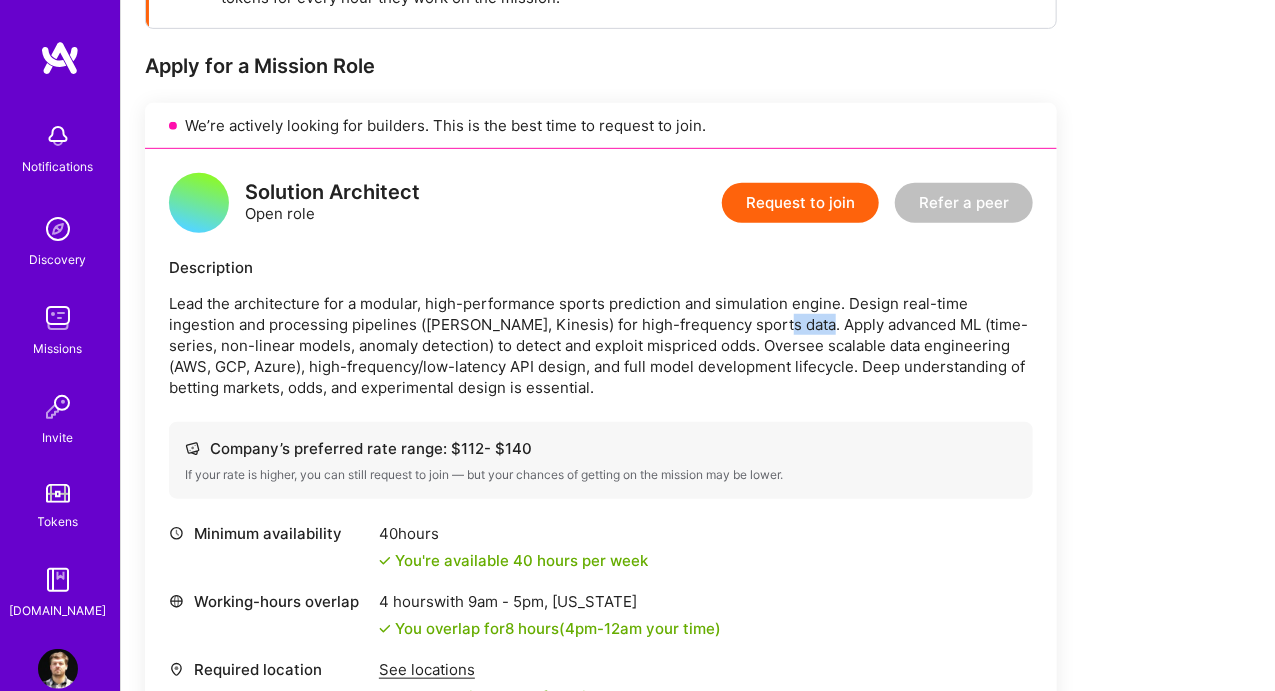 click on "Lead the architecture for a modular, high-performance sports prediction and simulation engine. Design real-time ingestion and processing pipelines (Kafka, Kinesis) for high-frequency sports data. Apply advanced ML (time-series, non-linear models, anomaly detection) to detect and exploit mispriced odds. Oversee scalable data engineering (AWS, GCP, Azure), high-frequency/low-latency API design, and full model development lifecycle. Deep understanding of betting markets, odds, and experimental design is essential." at bounding box center [601, 345] 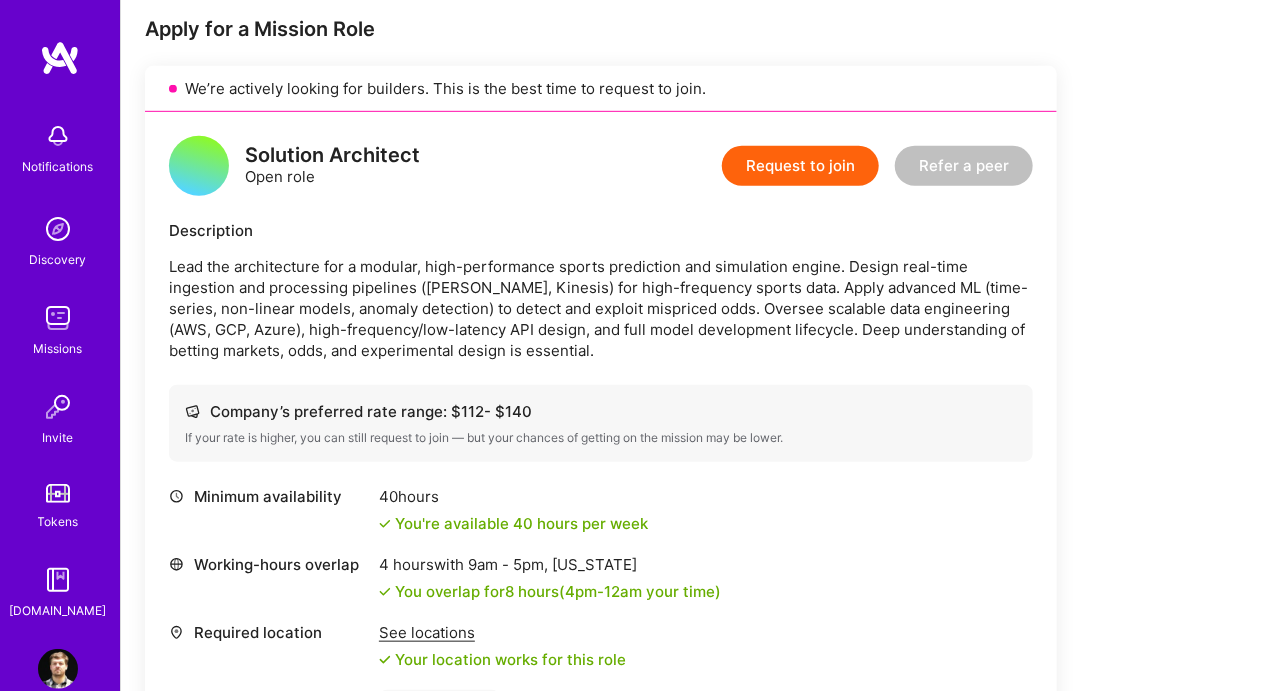 click on "Solution Architect Open role Request to join Refer a peer Description Lead the architecture for a modular, high-performance sports prediction and simulation engine. Design real-time ingestion and processing pipelines (Kafka, Kinesis) for high-frequency sports data. Apply advanced ML (time-series, non-linear models, anomaly detection) to detect and exploit mispriced odds. Oversee scalable data engineering (AWS, GCP, Azure), high-frequency/low-latency API design, and full model development lifecycle. Deep understanding of betting markets, odds, and experimental design is essential. Company’s preferred rate range: $ 112  - $ 140 If your rate is higher, you can still request to join — but your chances of getting on the mission may be lower. Minimum availability 40  hours You're available 40 hours per week Working-hours overlap 4 hours  with   9am    -    5pm ,     New York You overlap for  8 hours  ( 4pm - 12am   your time) Required location See locations Your location works for this role Required skills 1 1" at bounding box center [601, 479] 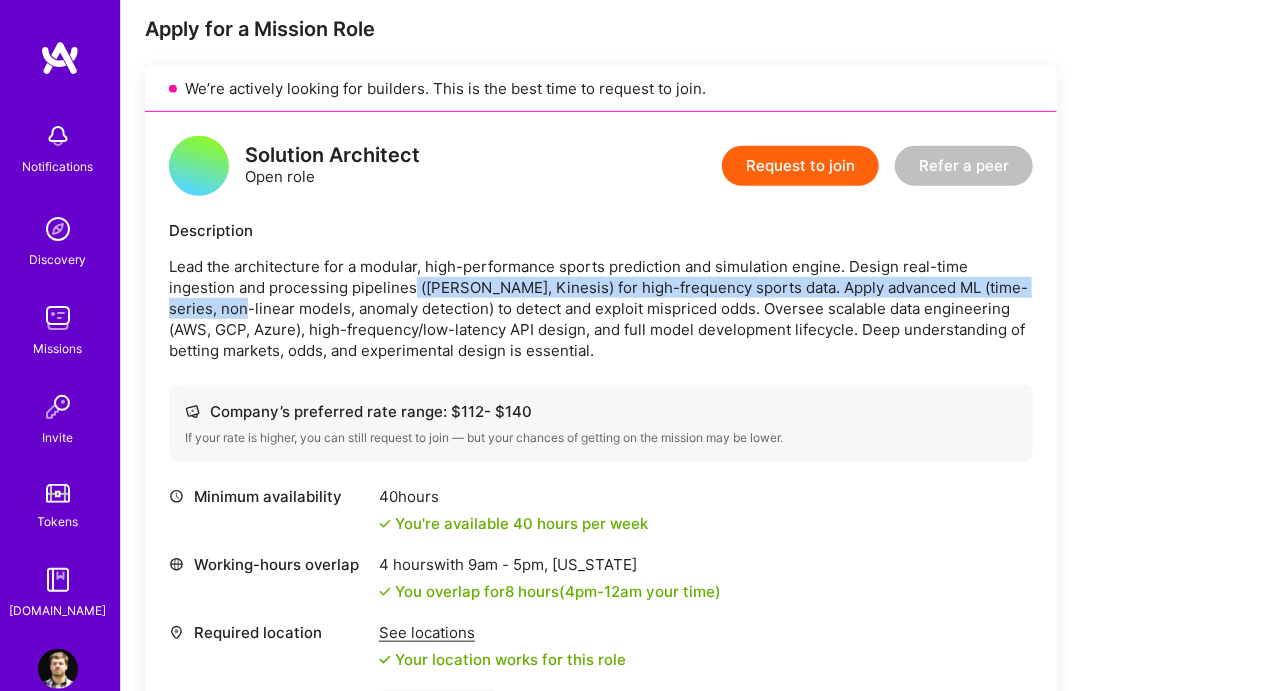 click on "Lead the architecture for a modular, high-performance sports prediction and simulation engine. Design real-time ingestion and processing pipelines (Kafka, Kinesis) for high-frequency sports data. Apply advanced ML (time-series, non-linear models, anomaly detection) to detect and exploit mispriced odds. Oversee scalable data engineering (AWS, GCP, Azure), high-frequency/low-latency API design, and full model development lifecycle. Deep understanding of betting markets, odds, and experimental design is essential." at bounding box center (601, 308) 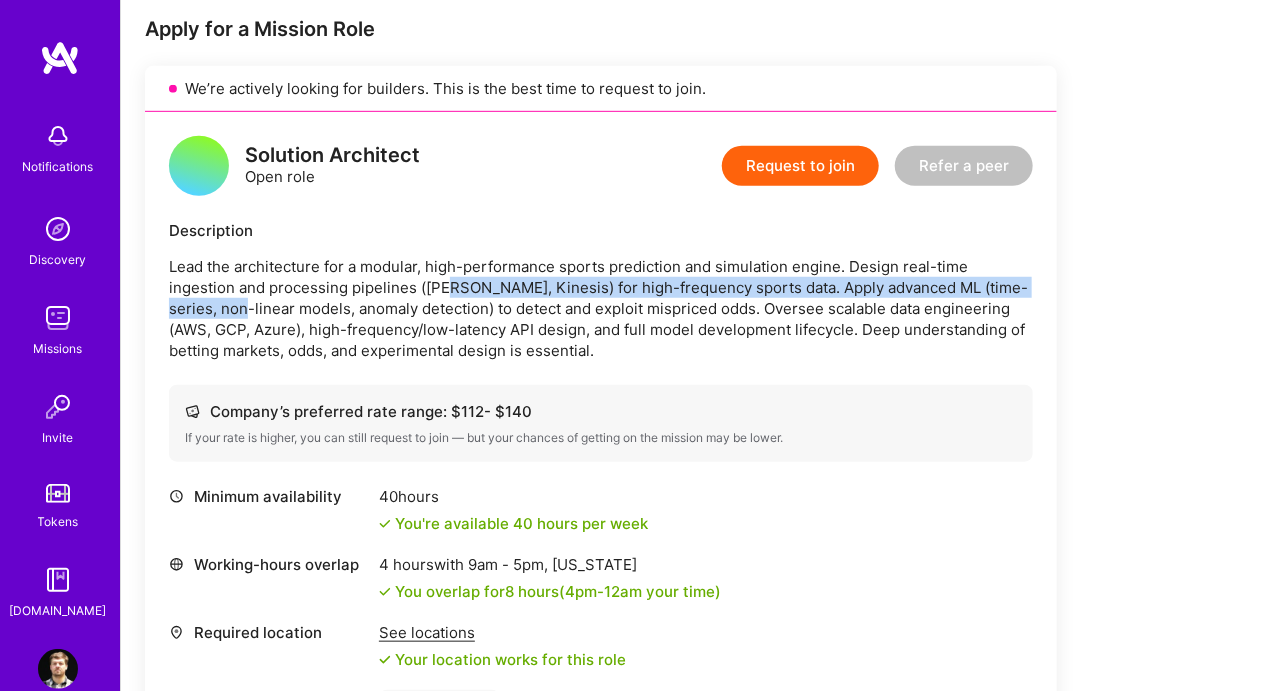 click on "Lead the architecture for a modular, high-performance sports prediction and simulation engine. Design real-time ingestion and processing pipelines (Kafka, Kinesis) for high-frequency sports data. Apply advanced ML (time-series, non-linear models, anomaly detection) to detect and exploit mispriced odds. Oversee scalable data engineering (AWS, GCP, Azure), high-frequency/low-latency API design, and full model development lifecycle. Deep understanding of betting markets, odds, and experimental design is essential." at bounding box center (601, 308) 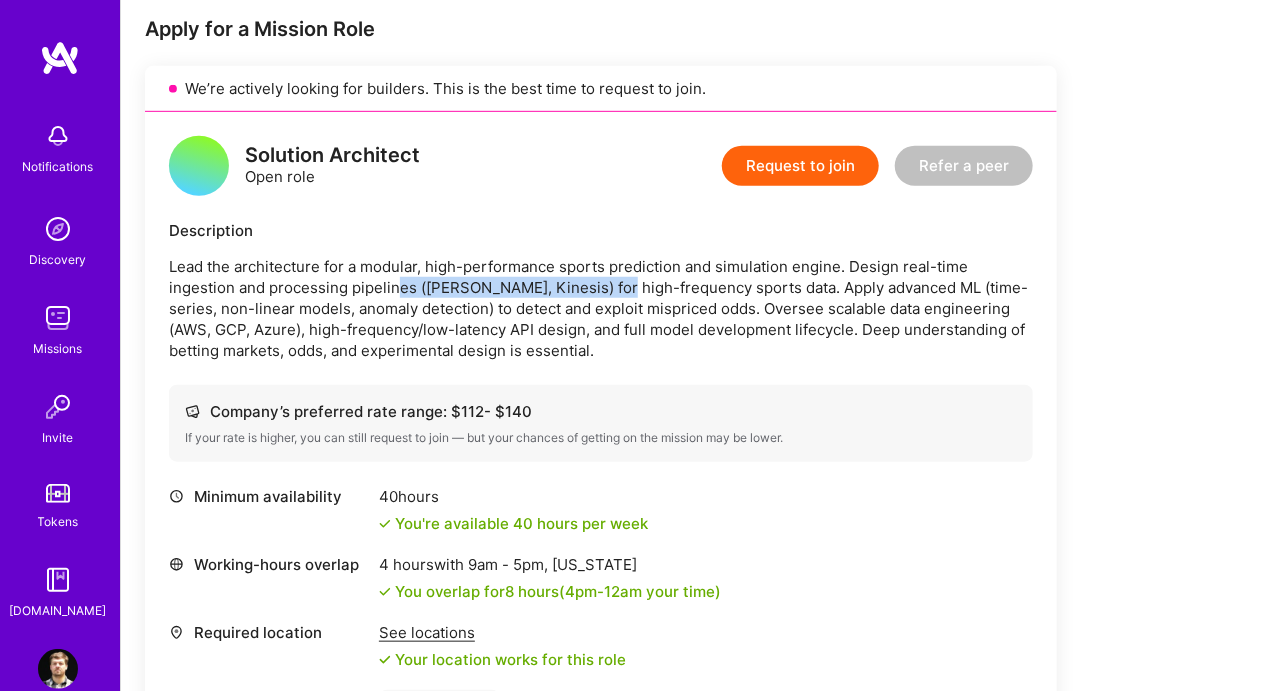 drag, startPoint x: 325, startPoint y: 279, endPoint x: 536, endPoint y: 288, distance: 211.19185 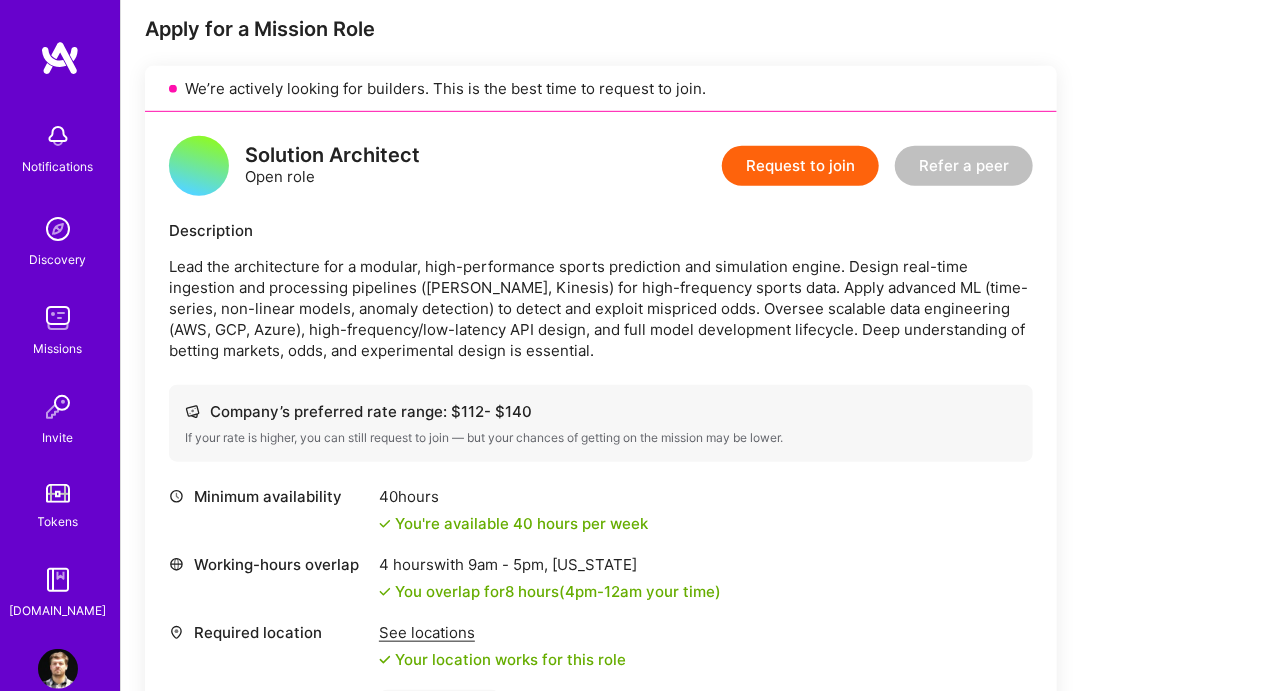 drag, startPoint x: 541, startPoint y: 272, endPoint x: 696, endPoint y: 286, distance: 155.63097 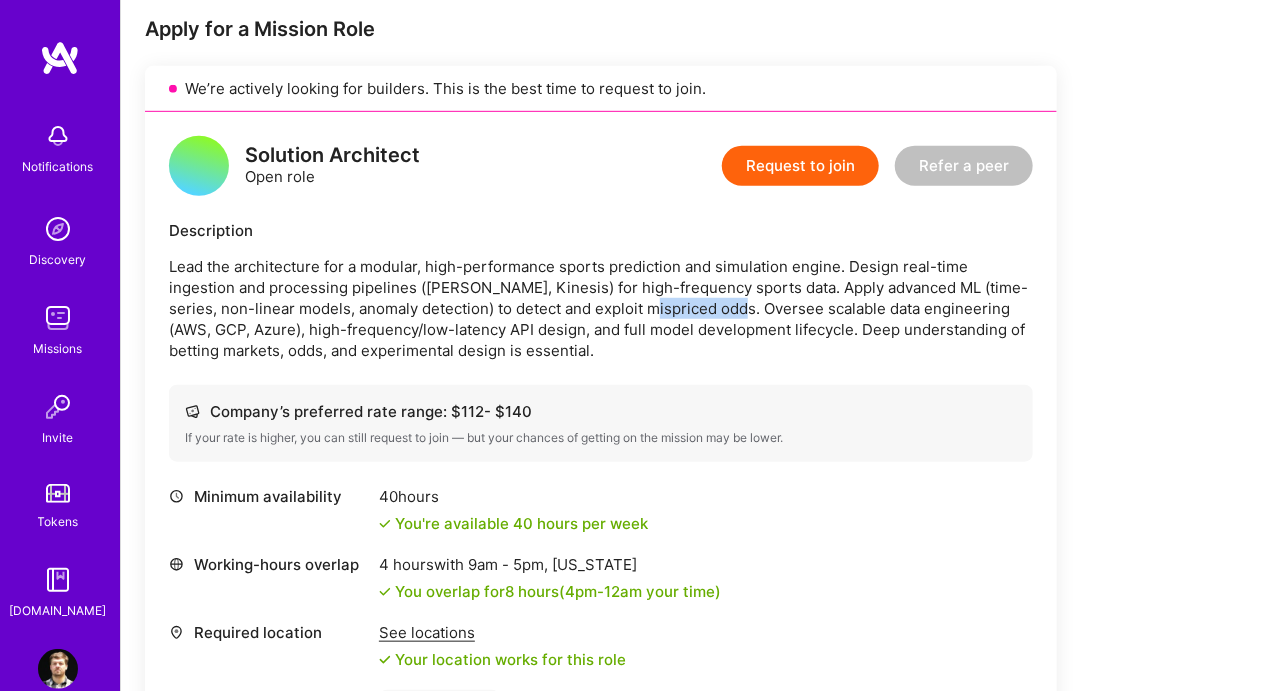 drag, startPoint x: 589, startPoint y: 296, endPoint x: 676, endPoint y: 312, distance: 88.45903 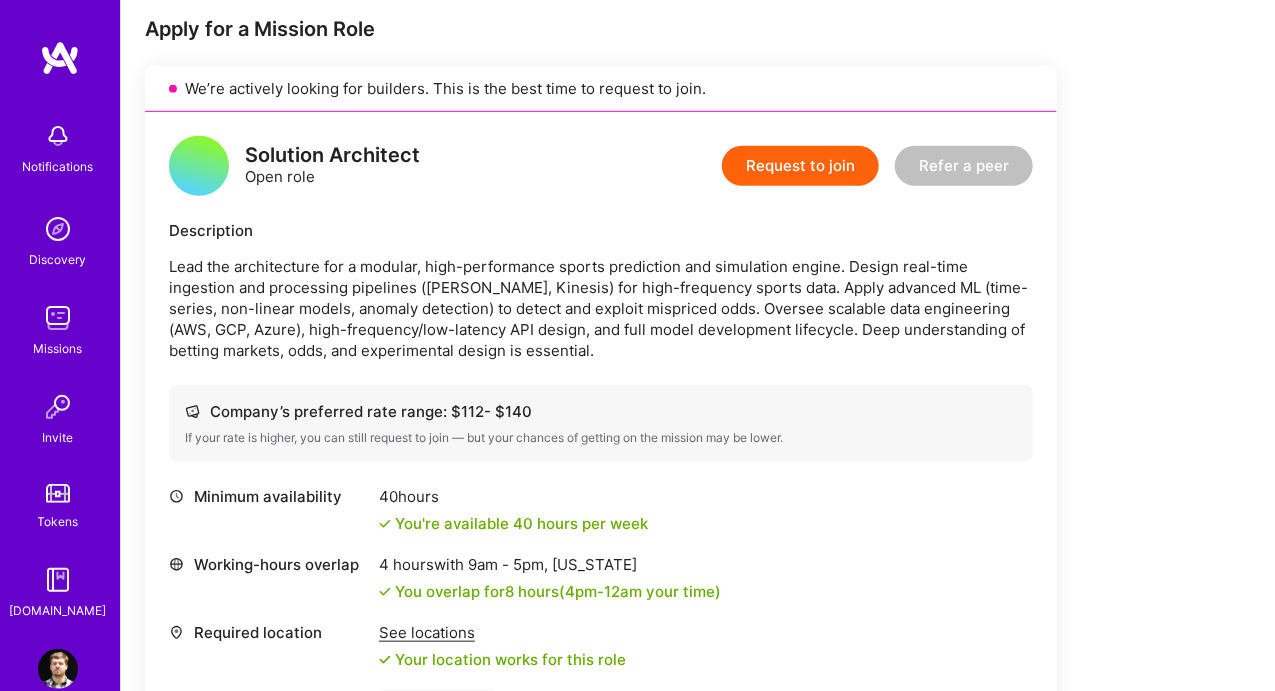 click on "Lead the architecture for a modular, high-performance sports prediction and simulation engine. Design real-time ingestion and processing pipelines (Kafka, Kinesis) for high-frequency sports data. Apply advanced ML (time-series, non-linear models, anomaly detection) to detect and exploit mispriced odds. Oversee scalable data engineering (AWS, GCP, Azure), high-frequency/low-latency API design, and full model development lifecycle. Deep understanding of betting markets, odds, and experimental design is essential." at bounding box center [601, 308] 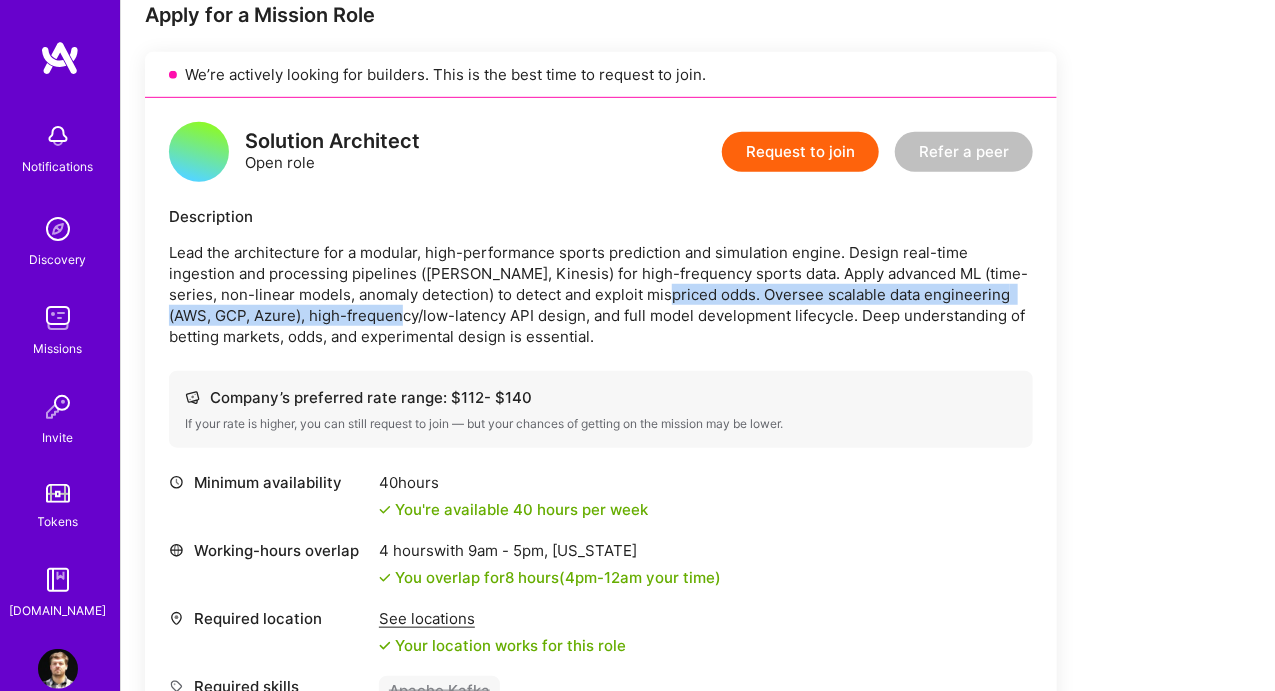 drag, startPoint x: 561, startPoint y: 297, endPoint x: 606, endPoint y: 299, distance: 45.044422 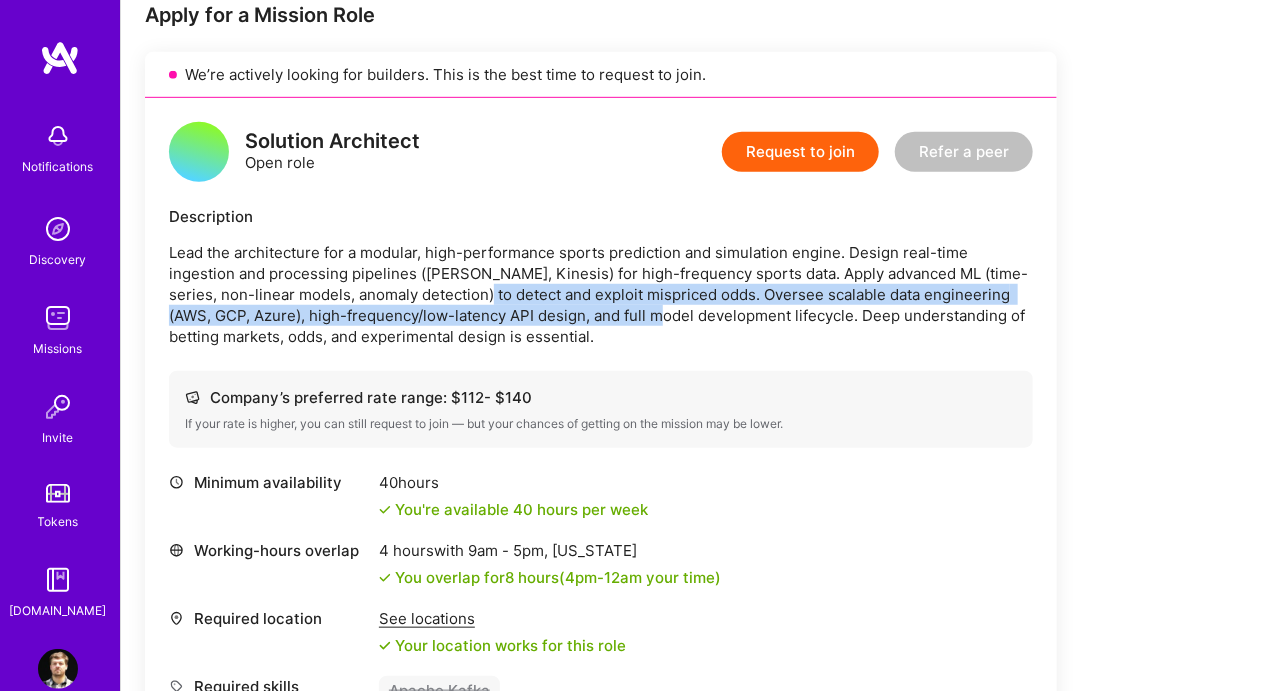 drag, startPoint x: 422, startPoint y: 282, endPoint x: 582, endPoint y: 309, distance: 162.26213 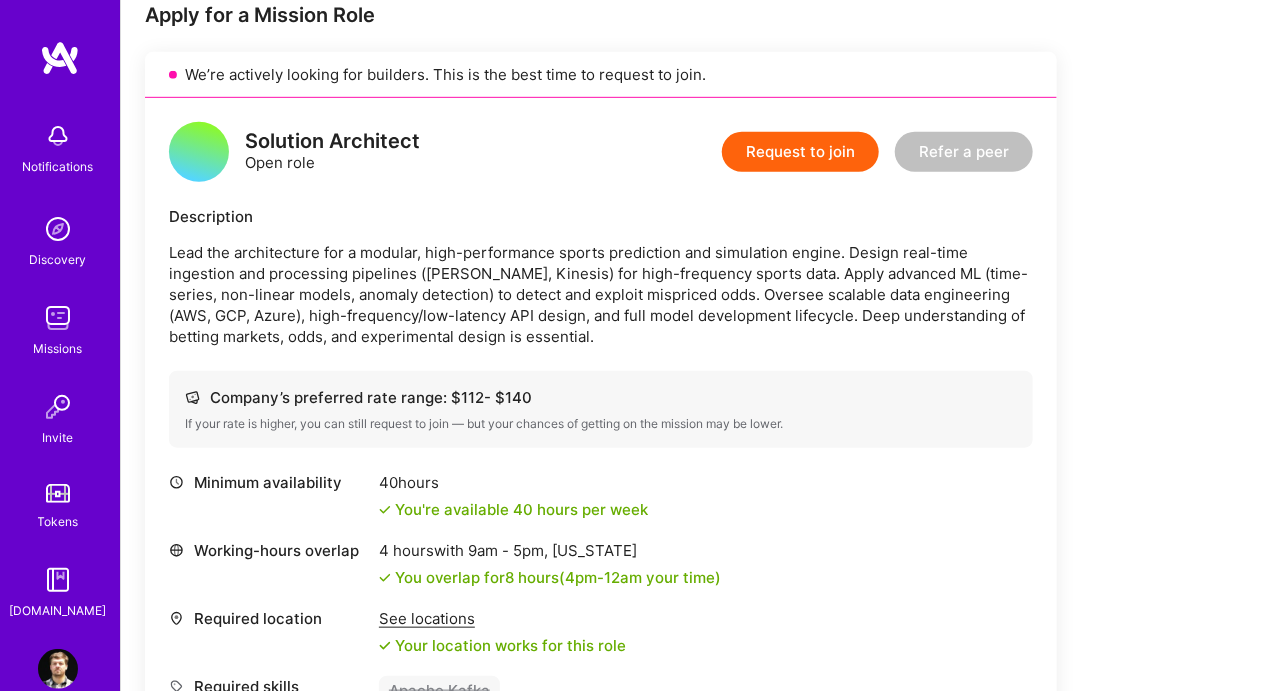 click on "Lead the architecture for a modular, high-performance sports prediction and simulation engine. Design real-time ingestion and processing pipelines (Kafka, Kinesis) for high-frequency sports data. Apply advanced ML (time-series, non-linear models, anomaly detection) to detect and exploit mispriced odds. Oversee scalable data engineering (AWS, GCP, Azure), high-frequency/low-latency API design, and full model development lifecycle. Deep understanding of betting markets, odds, and experimental design is essential." at bounding box center [601, 294] 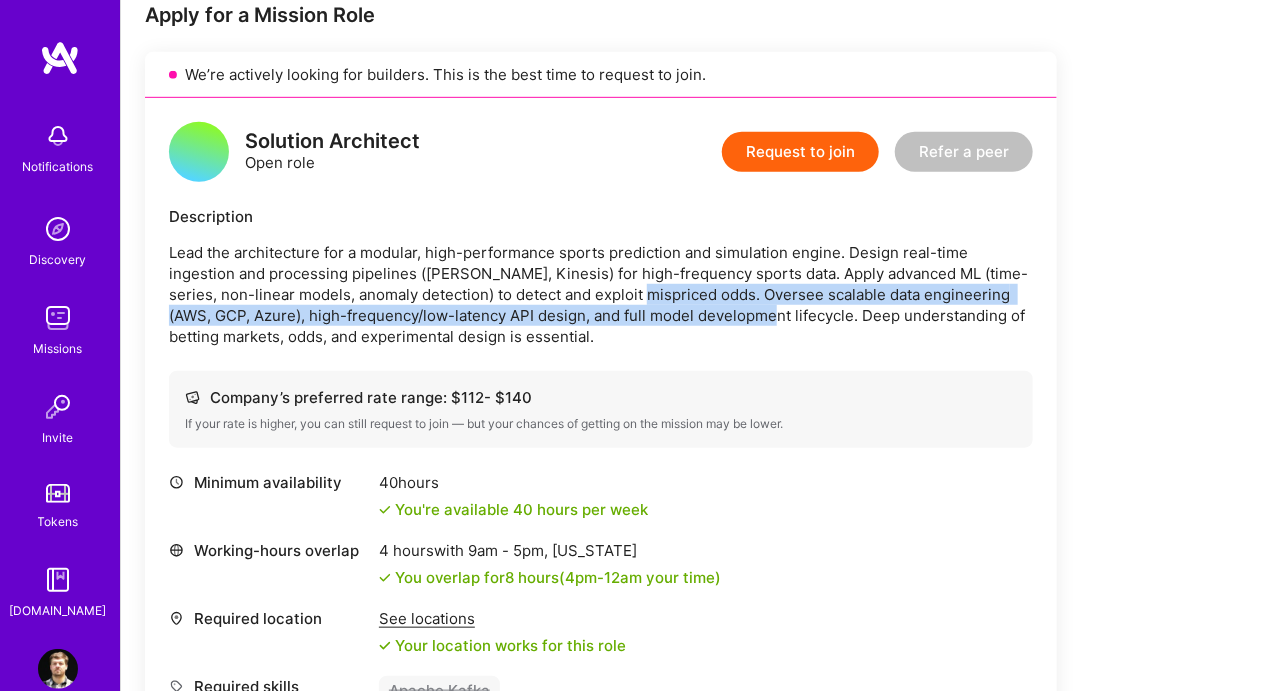 drag, startPoint x: 581, startPoint y: 293, endPoint x: 684, endPoint y: 309, distance: 104.23531 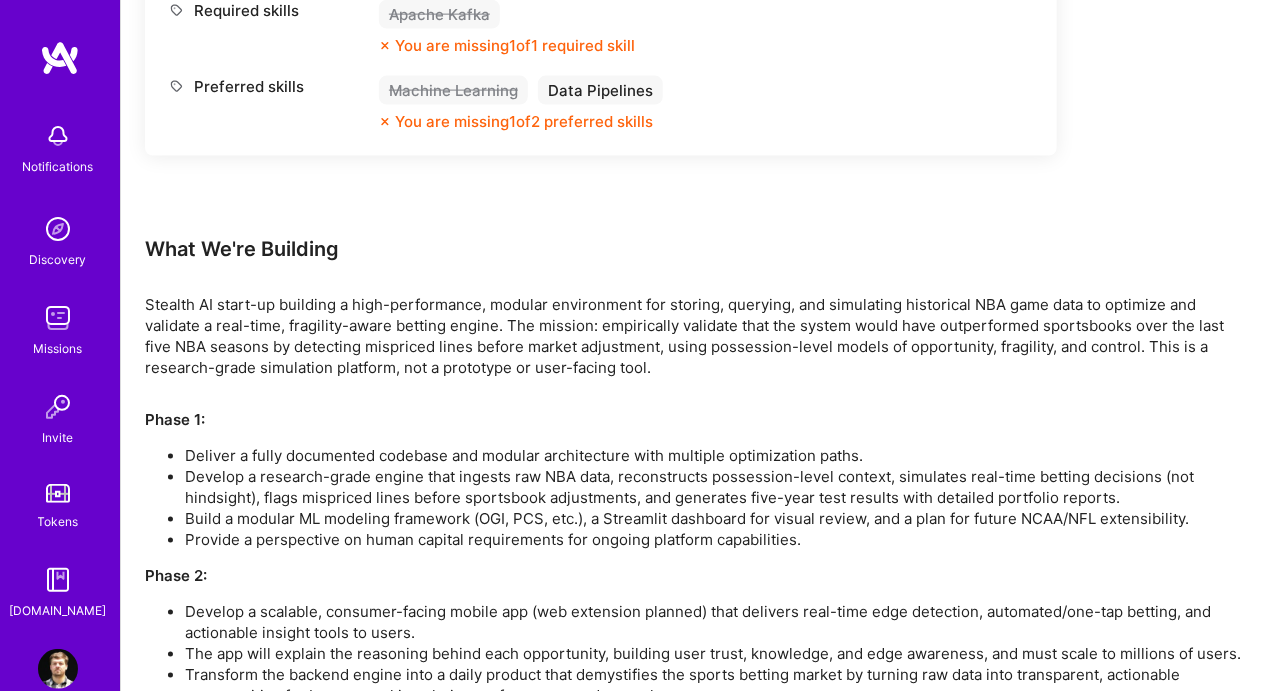 scroll, scrollTop: 1094, scrollLeft: 0, axis: vertical 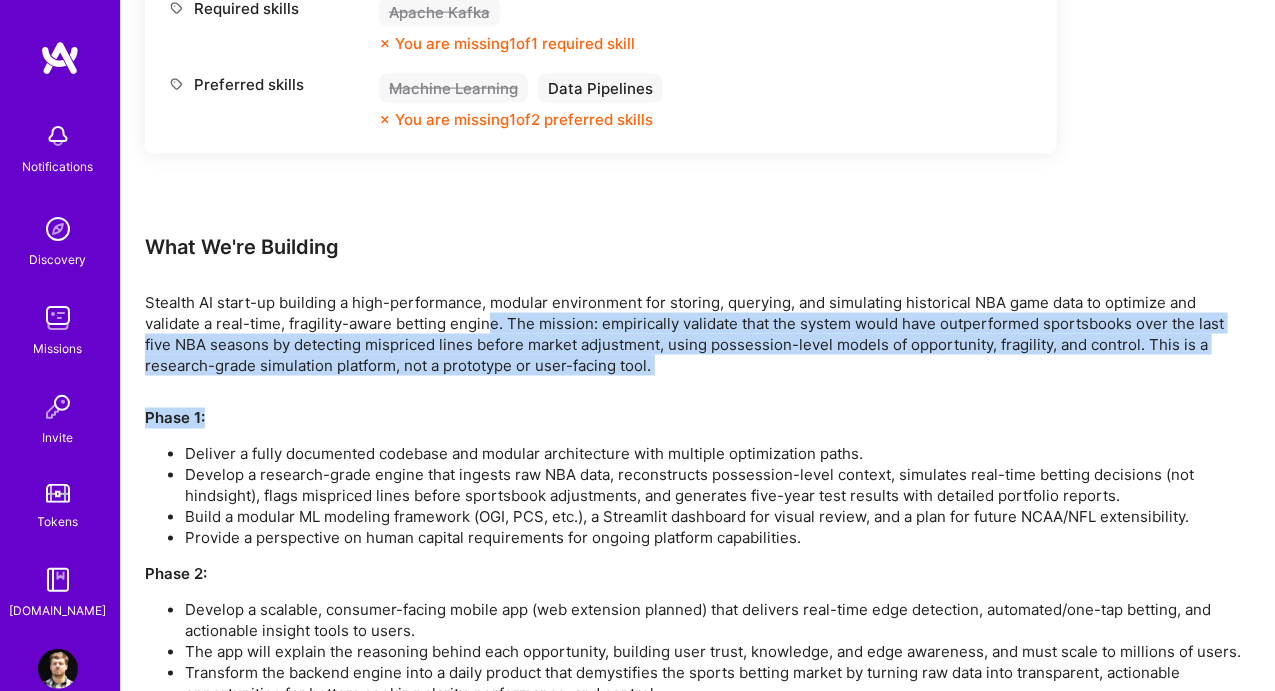 drag, startPoint x: 486, startPoint y: 323, endPoint x: 626, endPoint y: 385, distance: 153.11433 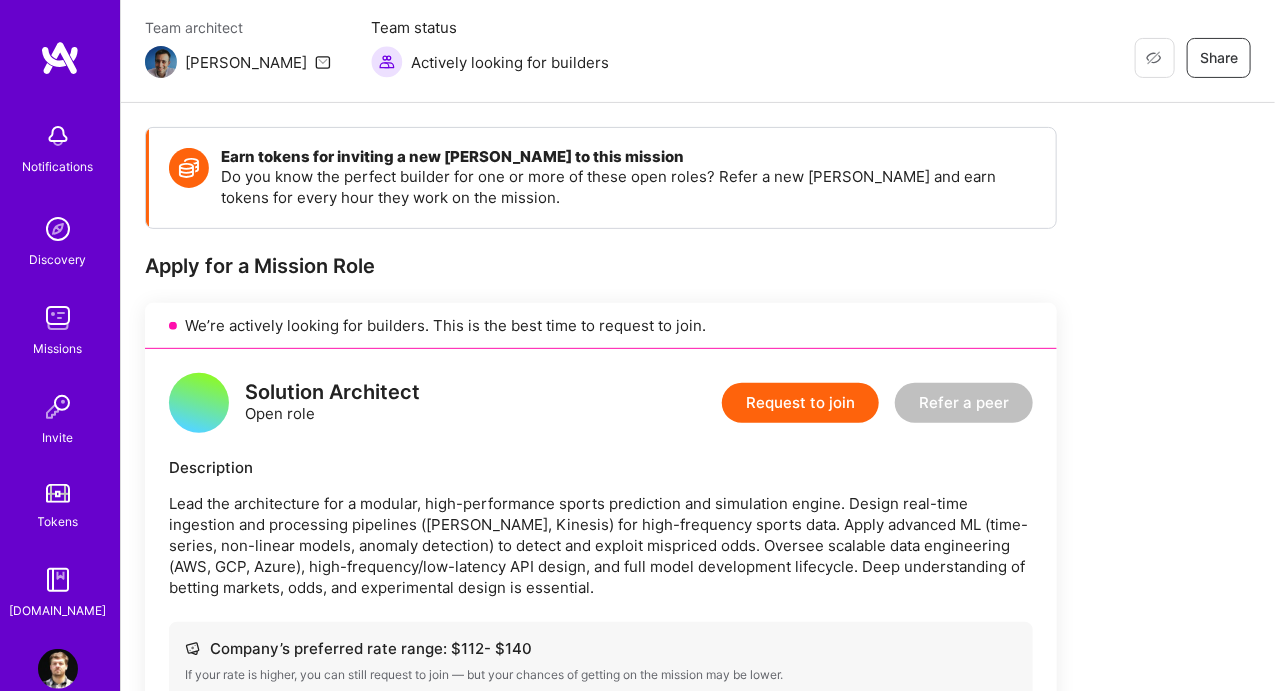 scroll, scrollTop: 0, scrollLeft: 0, axis: both 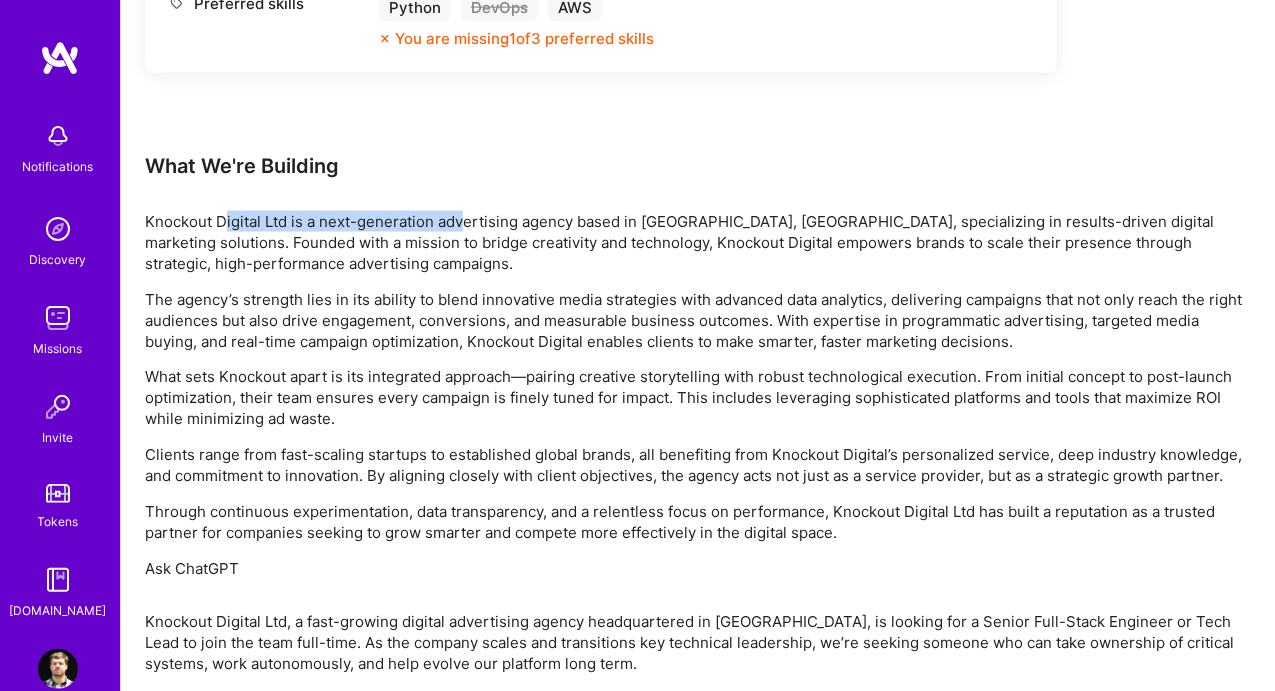 drag, startPoint x: 226, startPoint y: 212, endPoint x: 461, endPoint y: 214, distance: 235.00851 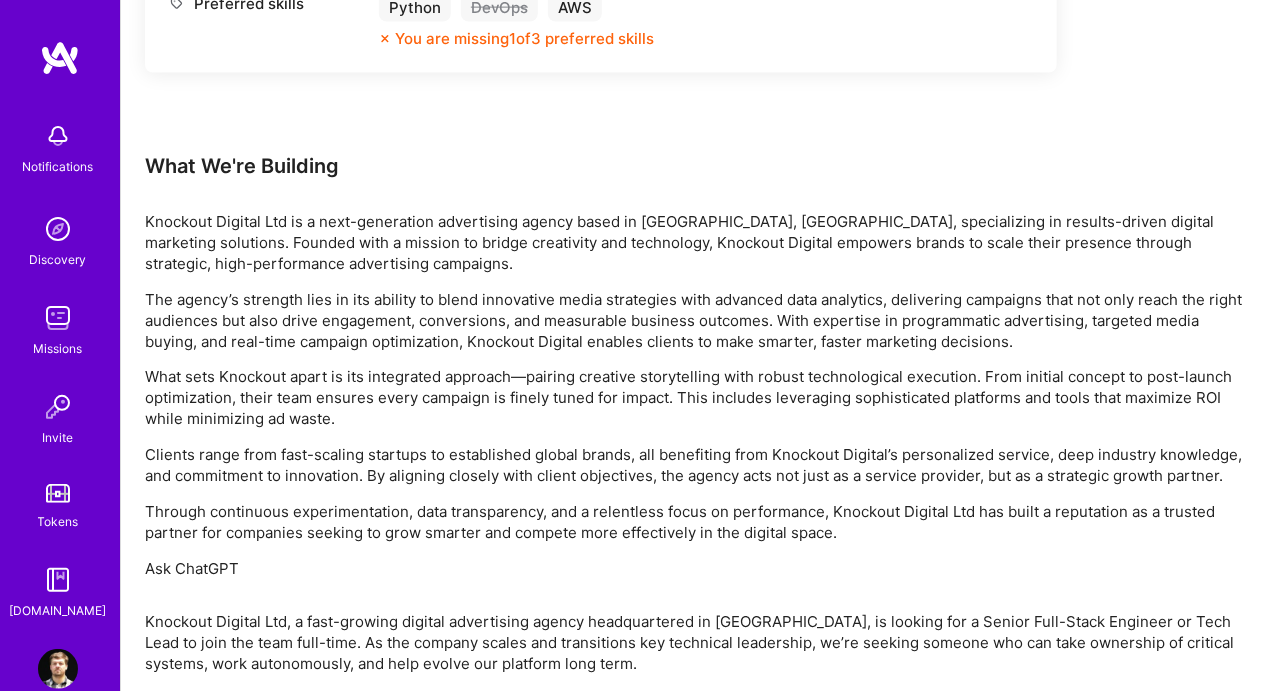 click on "Knockout Digital Ltd is a next-generation advertising agency based in [GEOGRAPHIC_DATA], [GEOGRAPHIC_DATA], specializing in results-driven digital marketing solutions. Founded with a mission to bridge creativity and technology, Knockout Digital empowers brands to scale their presence through strategic, high-performance advertising campaigns." at bounding box center (698, 242) 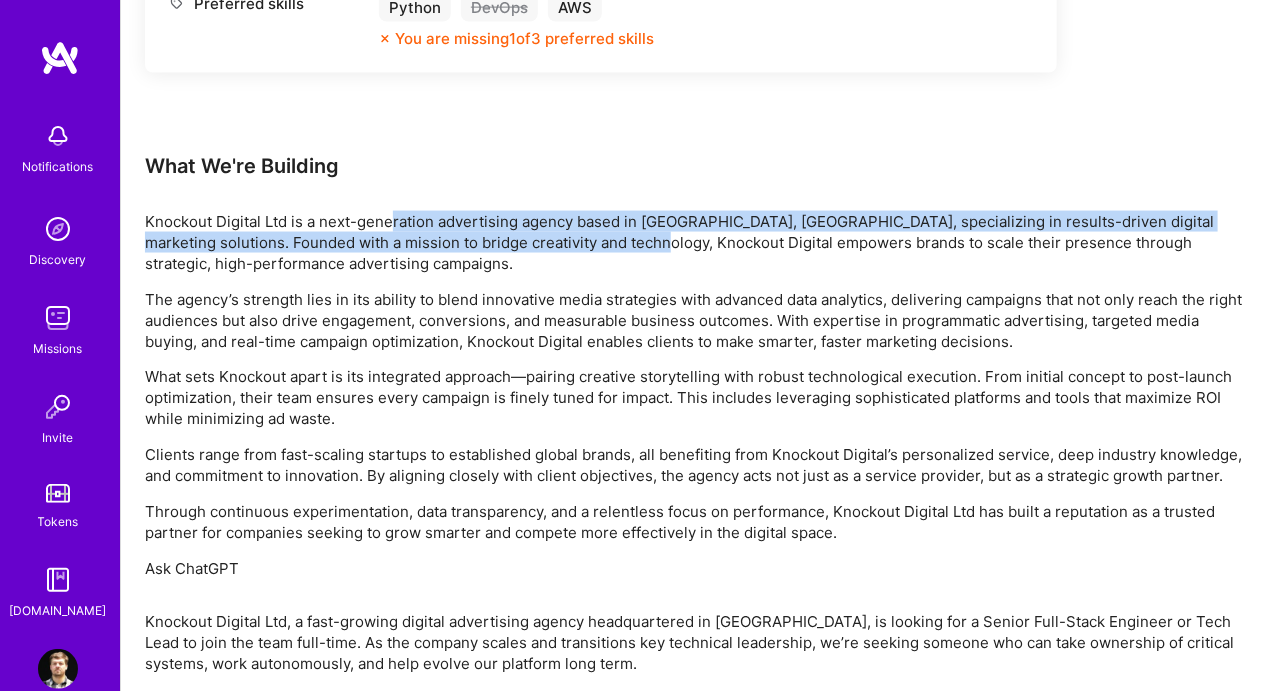 drag, startPoint x: 393, startPoint y: 228, endPoint x: 571, endPoint y: 240, distance: 178.40404 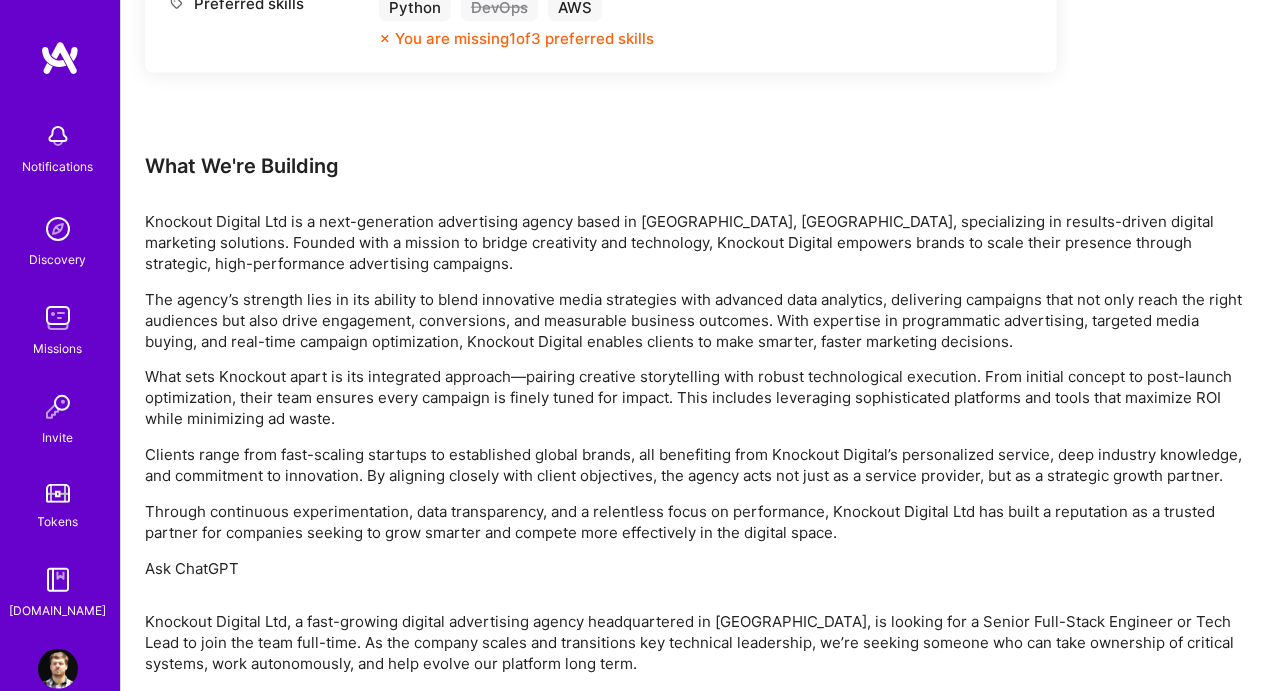 click on "Knockout Digital Ltd is a next-generation advertising agency based in [GEOGRAPHIC_DATA], [GEOGRAPHIC_DATA], specializing in results-driven digital marketing solutions. Founded with a mission to bridge creativity and technology, Knockout Digital empowers brands to scale their presence through strategic, high-performance advertising campaigns." at bounding box center (698, 242) 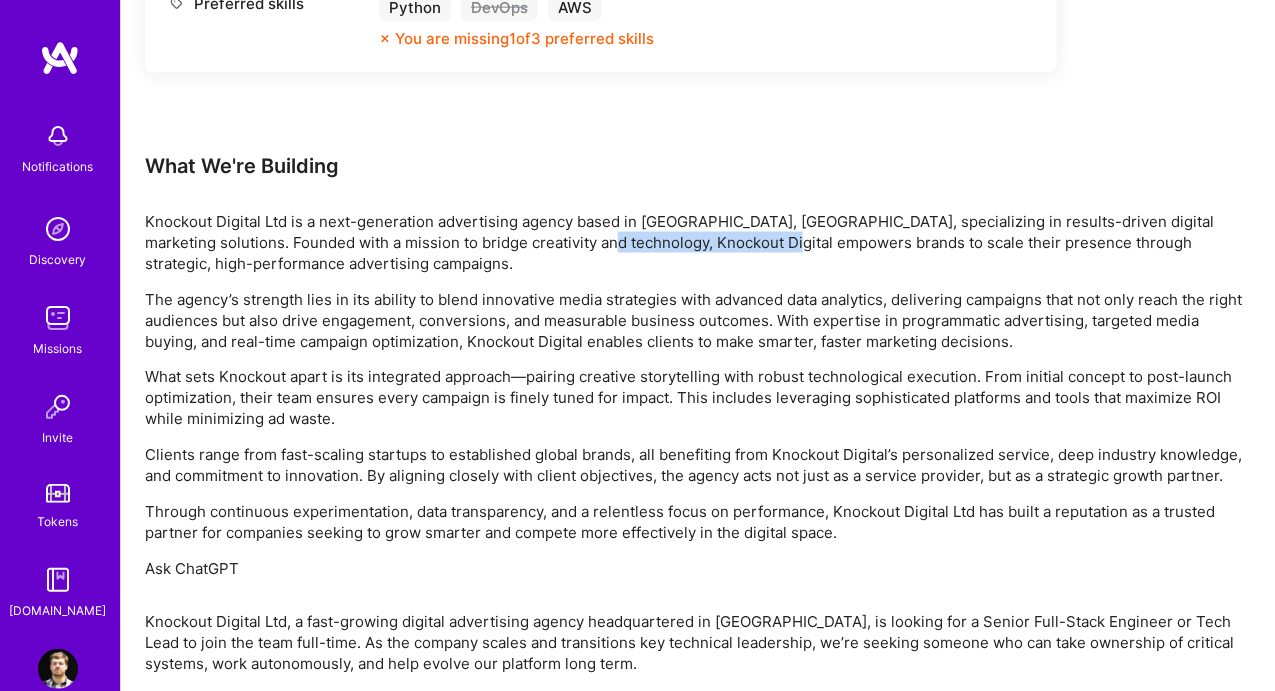 drag, startPoint x: 521, startPoint y: 236, endPoint x: 708, endPoint y: 237, distance: 187.00267 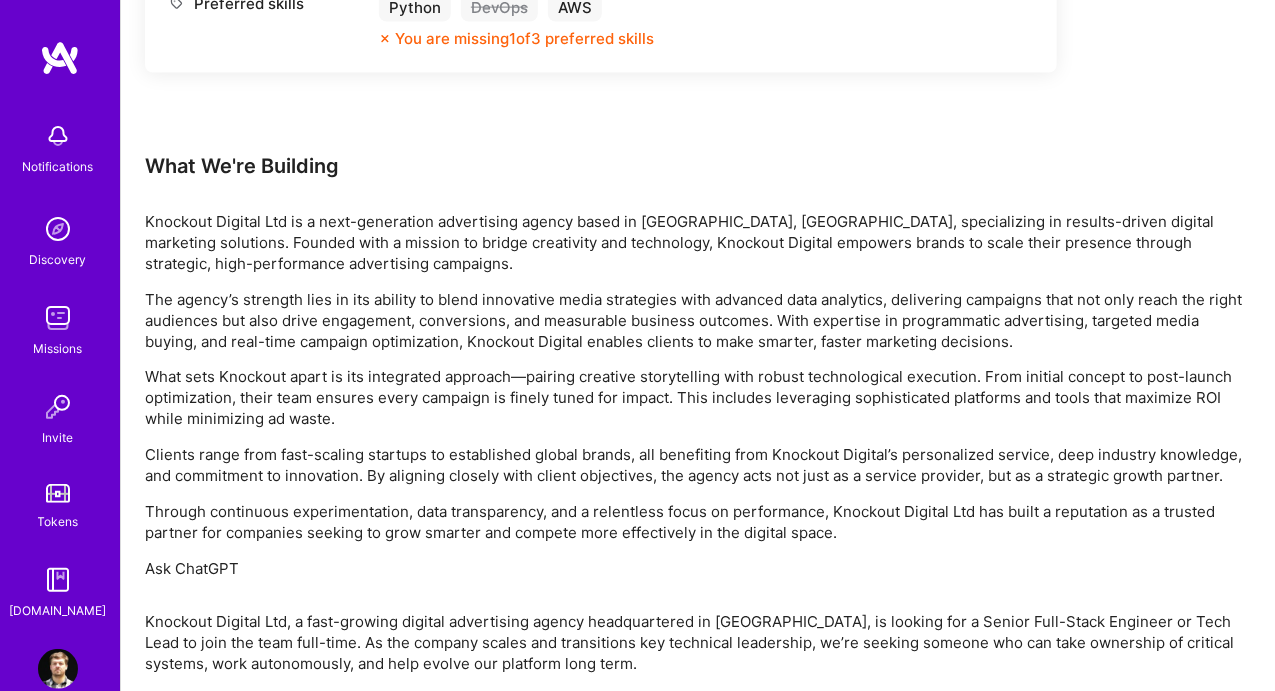 click on "Knockout Digital Ltd is a next-generation advertising agency based in Tel Aviv, Israel, specializing in results-driven digital marketing solutions. Founded with a mission to bridge creativity and technology, Knockout Digital empowers brands to scale their presence through strategic, high-performance advertising campaigns." at bounding box center [698, 242] 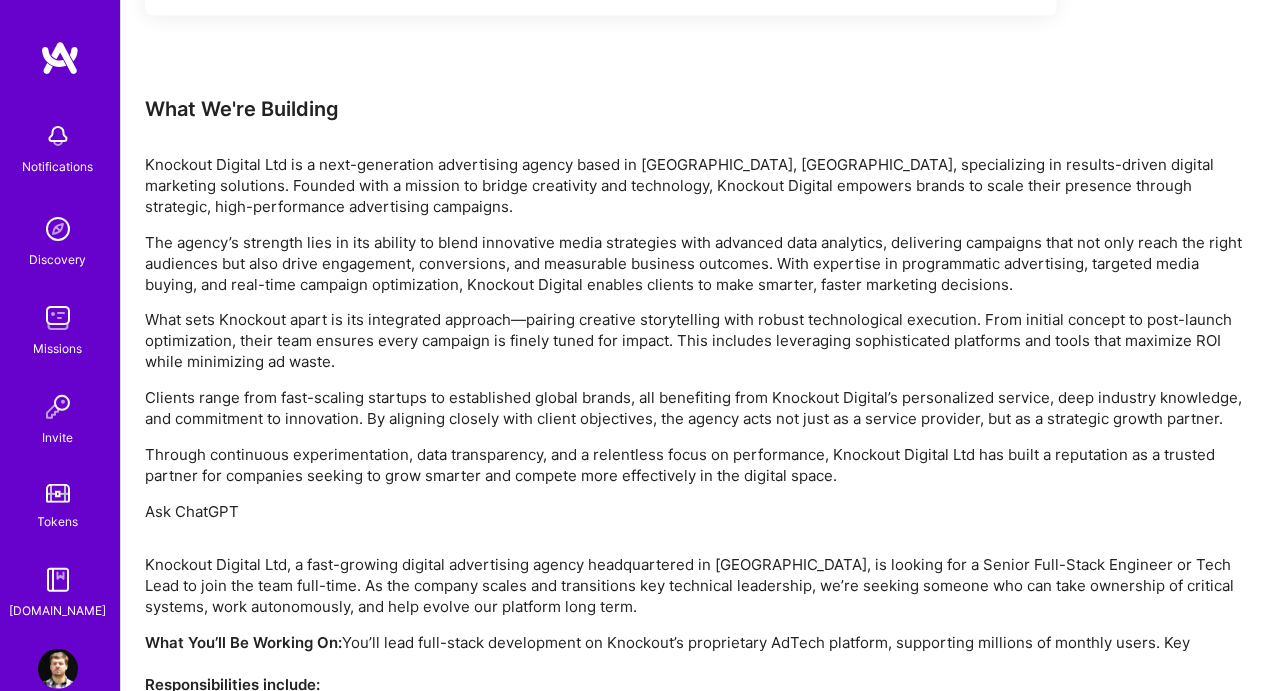 scroll, scrollTop: 1186, scrollLeft: 0, axis: vertical 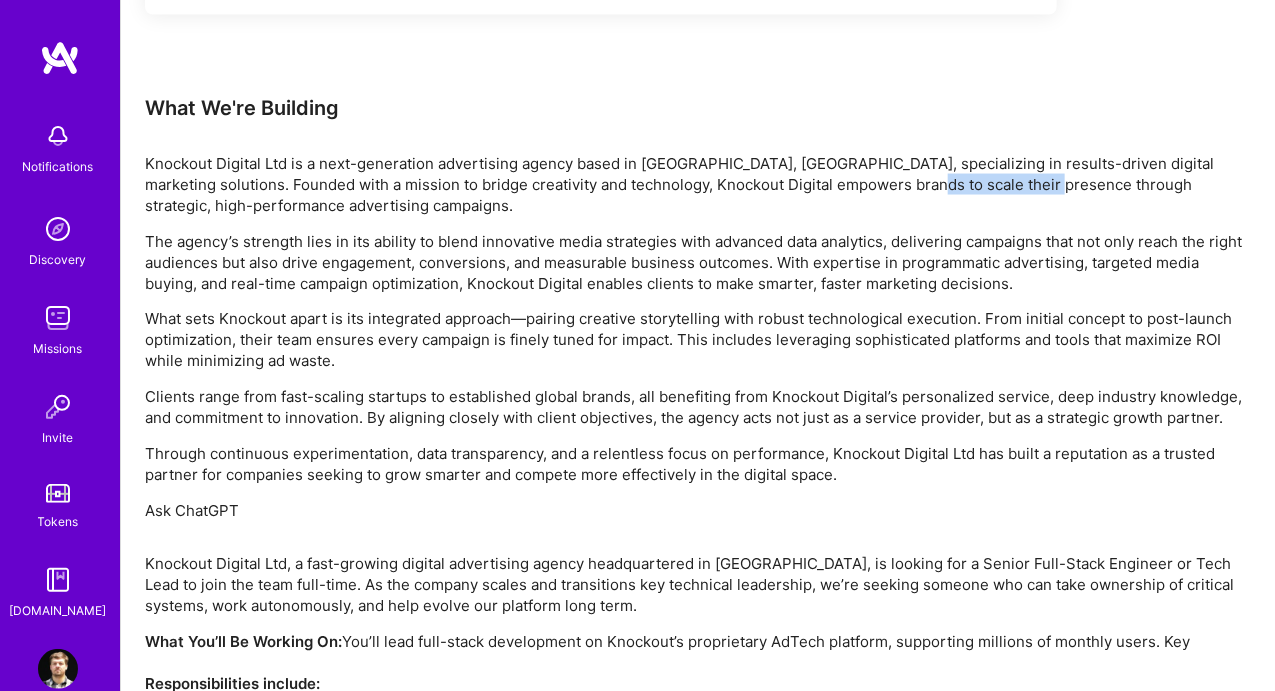drag, startPoint x: 833, startPoint y: 176, endPoint x: 965, endPoint y: 188, distance: 132.54433 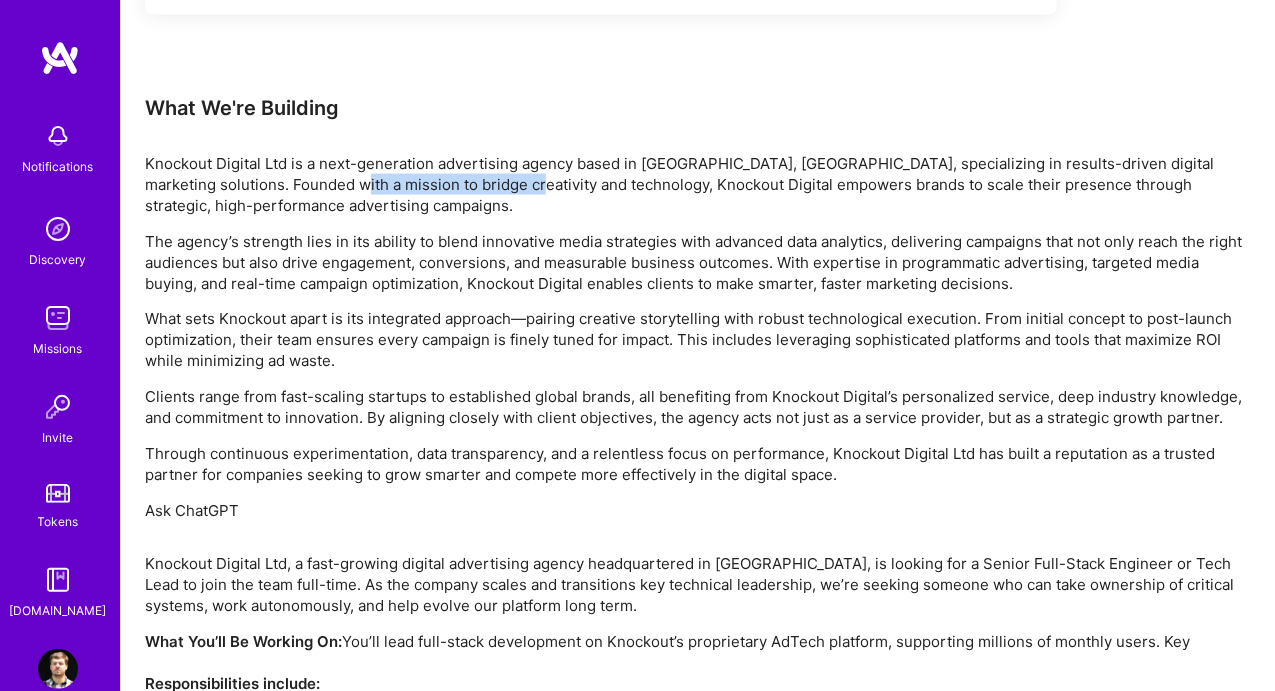 drag, startPoint x: 270, startPoint y: 176, endPoint x: 437, endPoint y: 188, distance: 167.43059 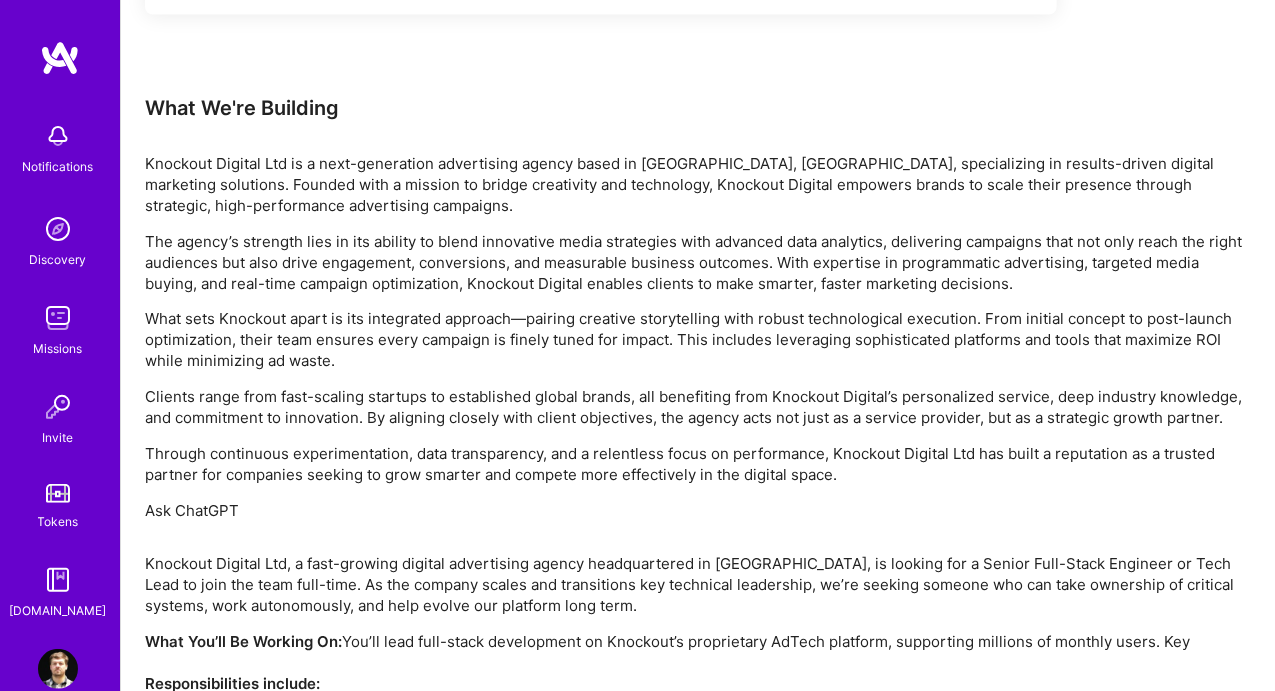 click on "Knockout Digital Ltd is a next-generation advertising agency based in Tel Aviv, Israel, specializing in results-driven digital marketing solutions. Founded with a mission to bridge creativity and technology, Knockout Digital empowers brands to scale their presence through strategic, high-performance advertising campaigns." at bounding box center [698, 184] 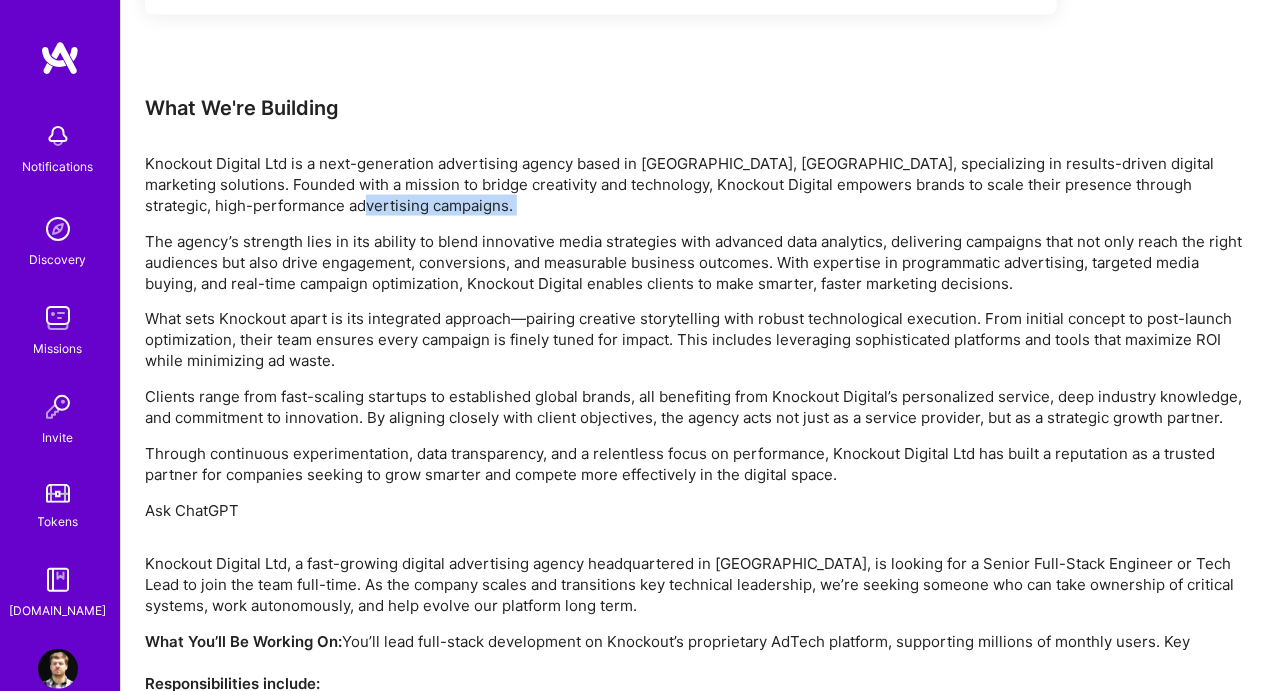 click on "Knockout Digital Ltd is a next-generation advertising agency based in Tel Aviv, Israel, specializing in results-driven digital marketing solutions. Founded with a mission to bridge creativity and technology, Knockout Digital empowers brands to scale their presence through strategic, high-performance advertising campaigns." at bounding box center [698, 184] 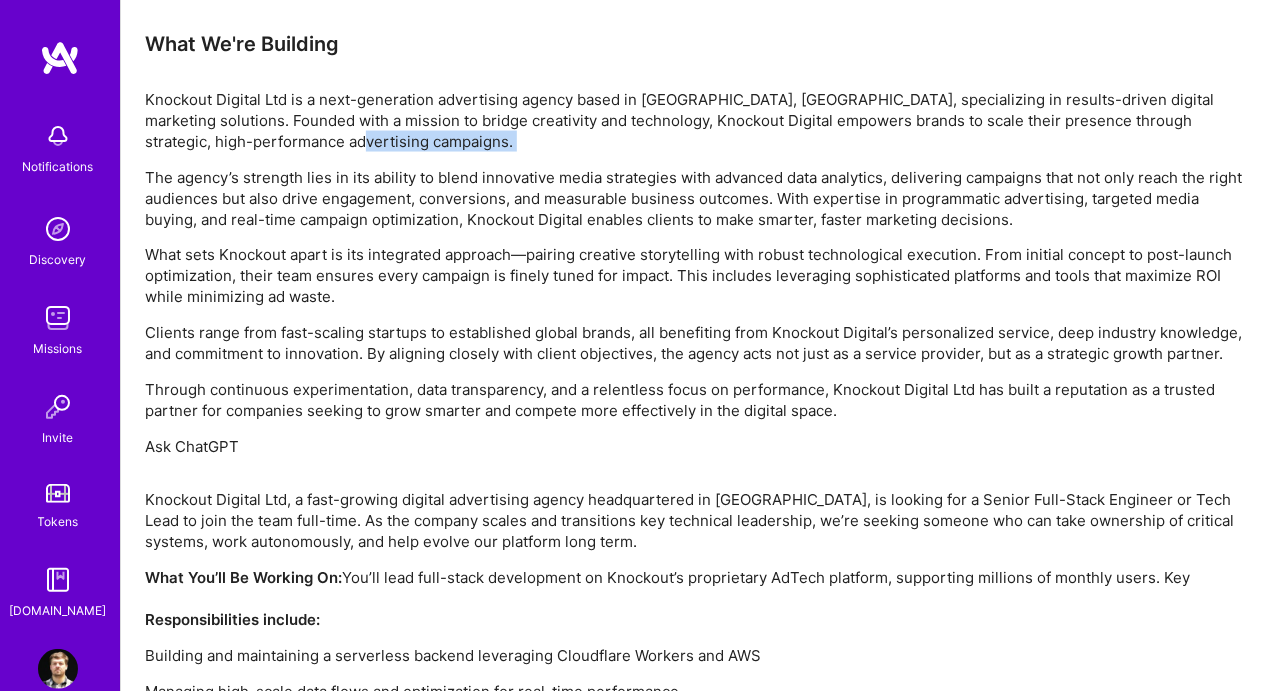 scroll, scrollTop: 1256, scrollLeft: 0, axis: vertical 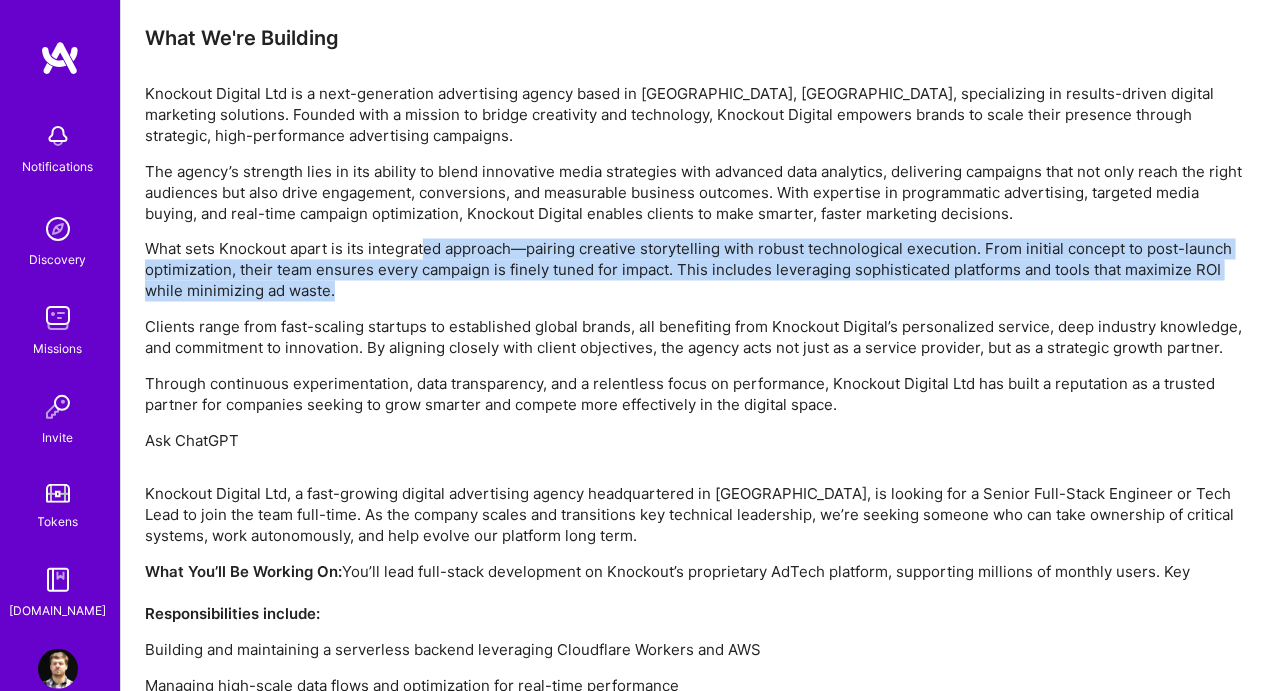 drag, startPoint x: 424, startPoint y: 241, endPoint x: 655, endPoint y: 283, distance: 234.78714 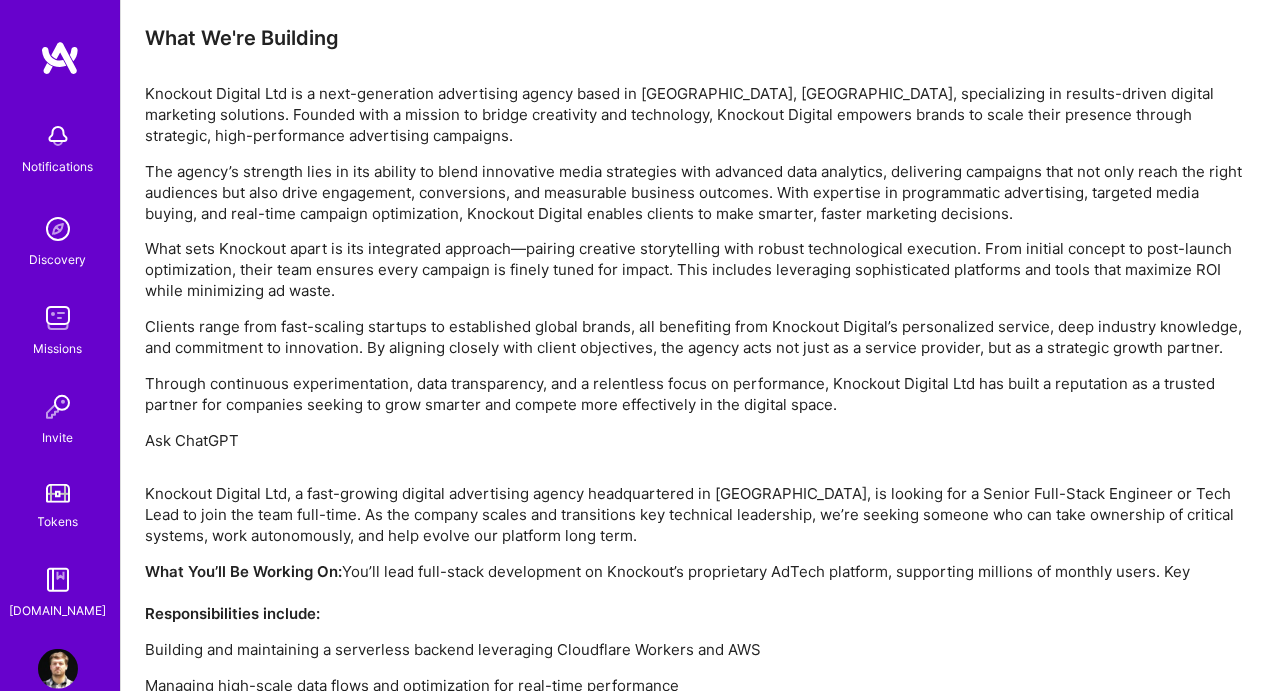 click on "Knockout Digital Ltd is a next-generation advertising agency based in Tel Aviv, Israel, specializing in results-driven digital marketing solutions. Founded with a mission to bridge creativity and technology, Knockout Digital empowers brands to scale their presence through strategic, high-performance advertising campaigns. The agency’s strength lies in its ability to blend innovative media strategies with advanced data analytics, delivering campaigns that not only reach the right audiences but also drive engagement, conversions, and measurable business outcomes. With expertise in programmatic advertising, targeted media buying, and real-time campaign optimization, Knockout Digital enables clients to make smarter, faster marketing decisions. Through continuous experimentation, data transparency, and a relentless focus on performance, Knockout Digital Ltd has built a reputation as a trusted partner for companies seeking to grow smarter and compete more effectively in the digital space. Ask ChatGPT" at bounding box center (698, 267) 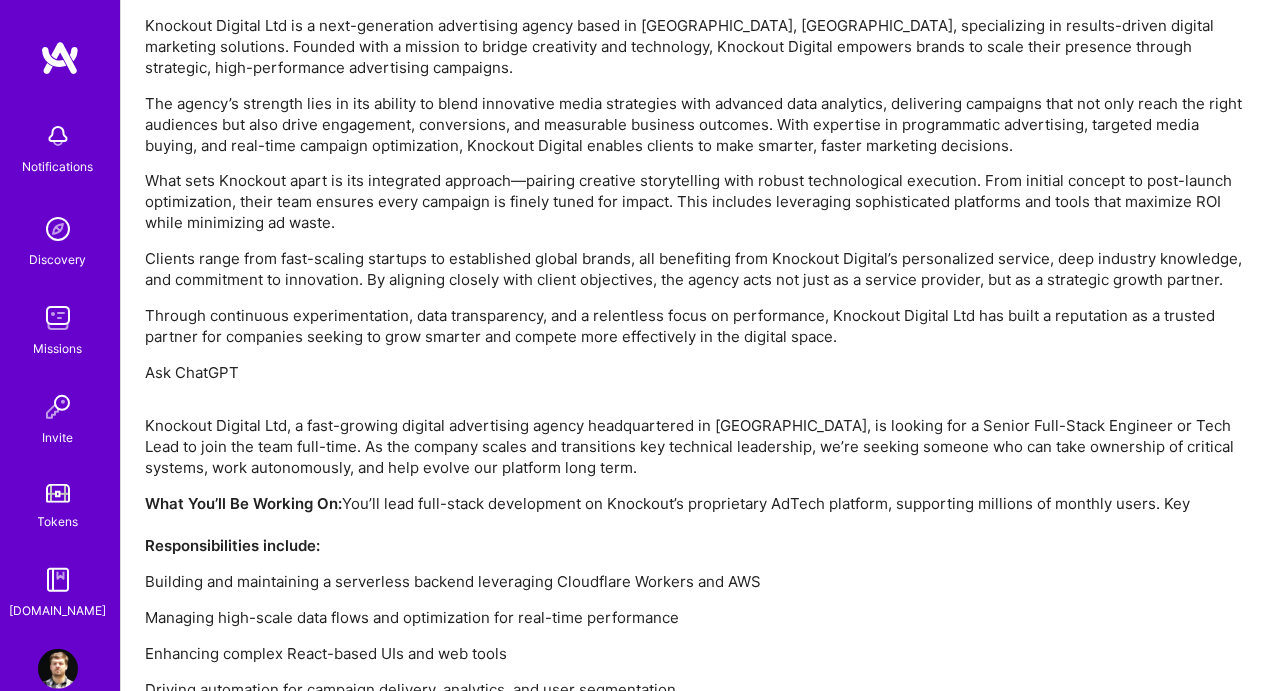 scroll, scrollTop: 1413, scrollLeft: 0, axis: vertical 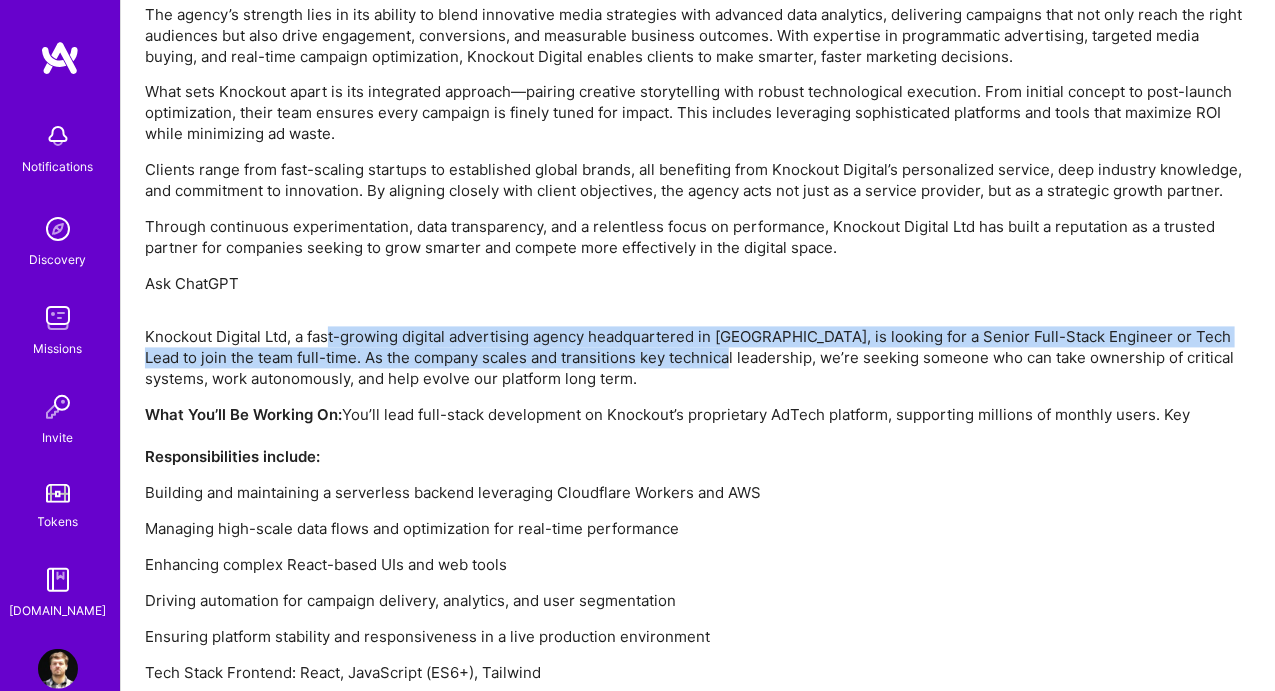 drag, startPoint x: 360, startPoint y: 340, endPoint x: 674, endPoint y: 351, distance: 314.19263 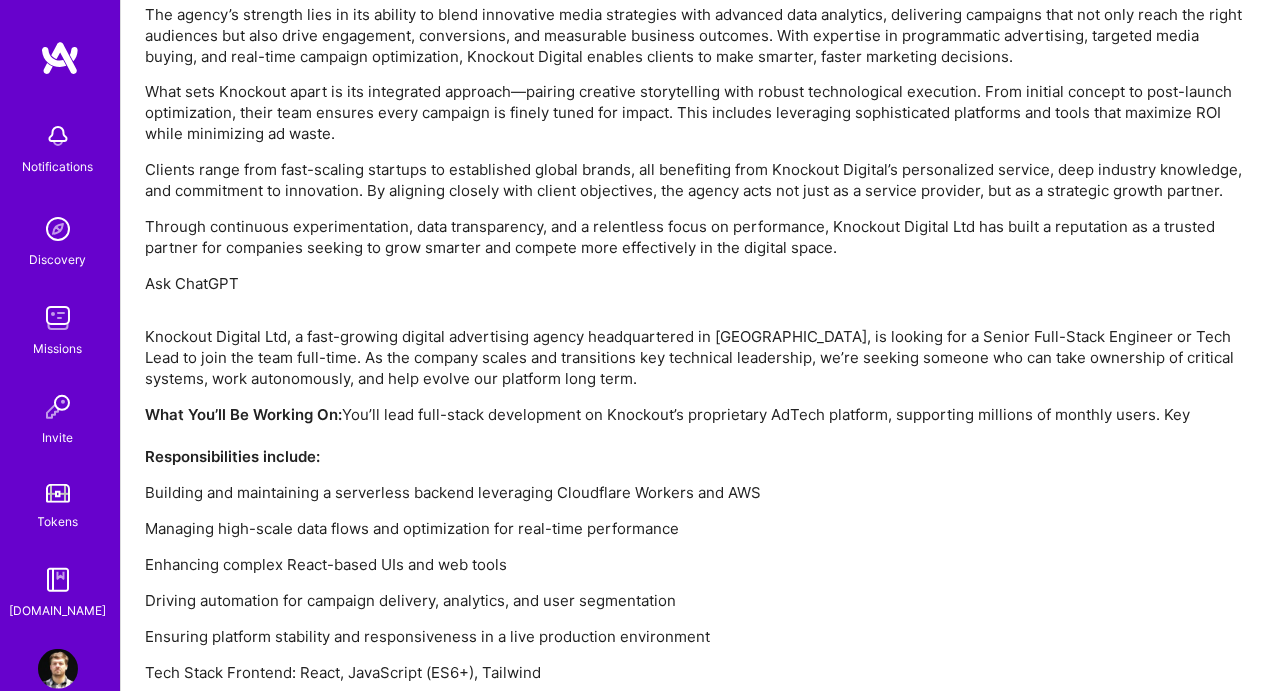 click on "Knockout Digital Ltd, a fast-growing digital advertising agency headquartered in Tel Aviv, is looking for a Senior Full-Stack Engineer or Tech Lead to join the team full-time. As the company scales and transitions key technical leadership, we’re seeking someone who can take ownership of critical systems, work autonomously, and help evolve our platform long term." at bounding box center (698, 358) 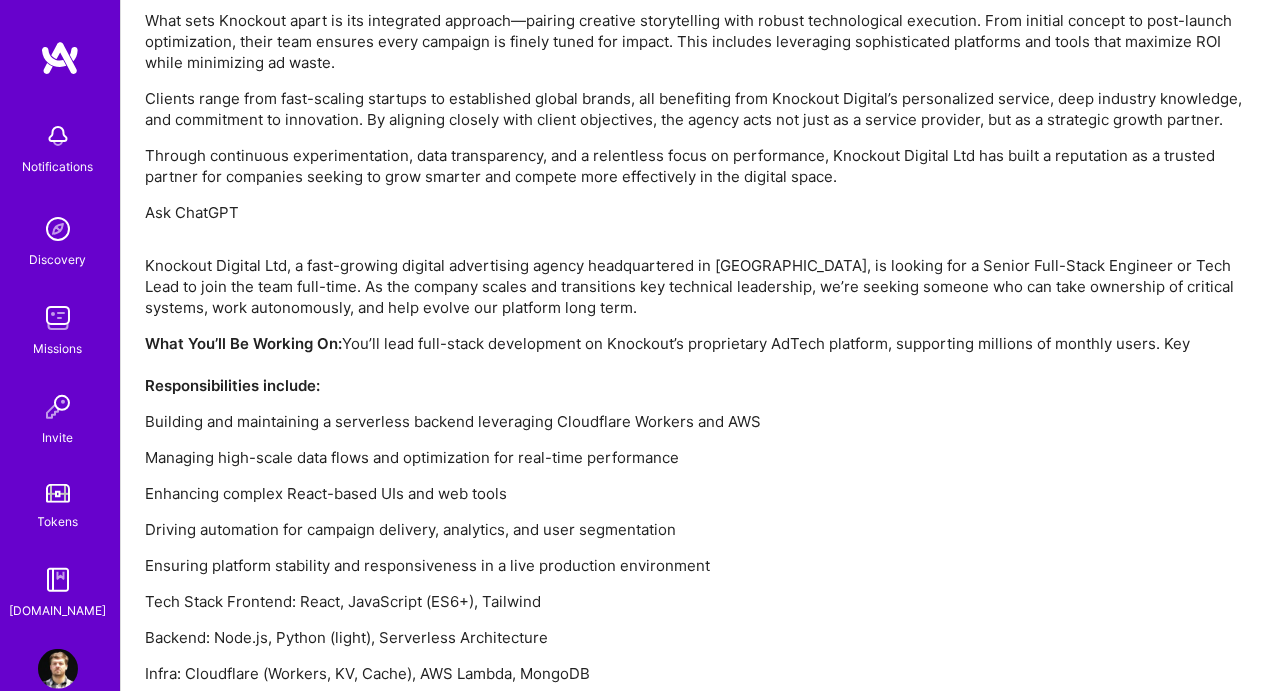 scroll, scrollTop: 1486, scrollLeft: 0, axis: vertical 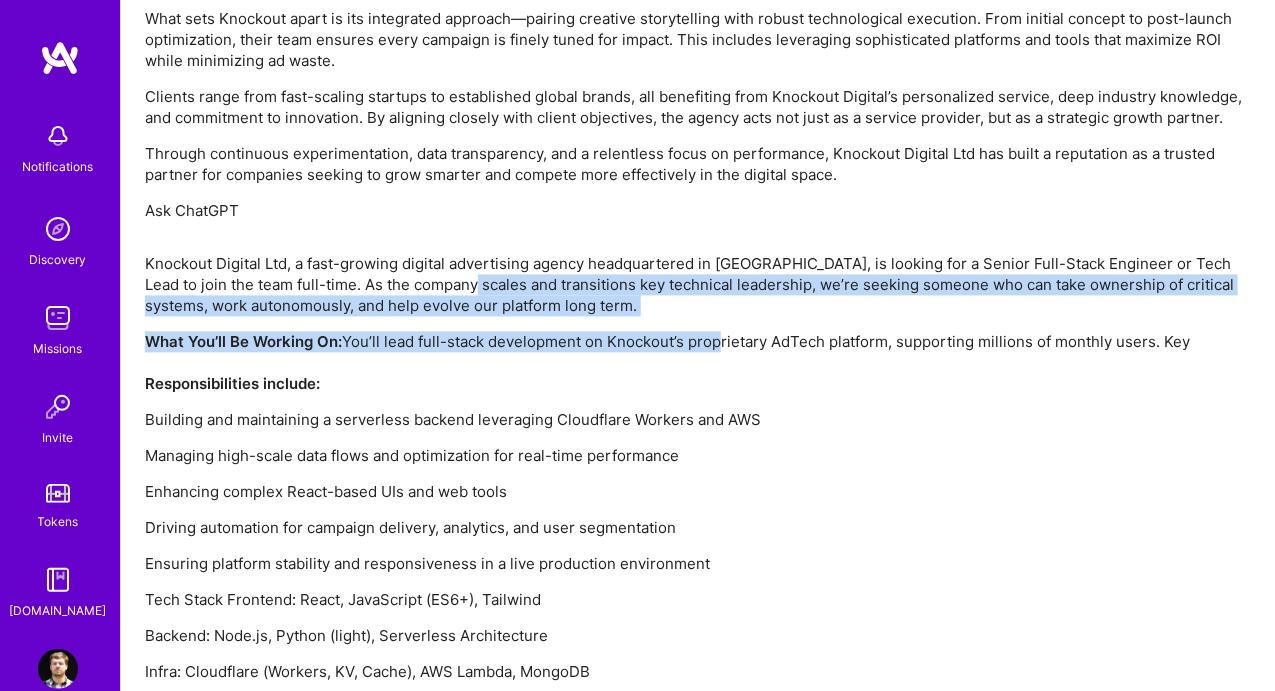 drag, startPoint x: 421, startPoint y: 277, endPoint x: 738, endPoint y: 317, distance: 319.5137 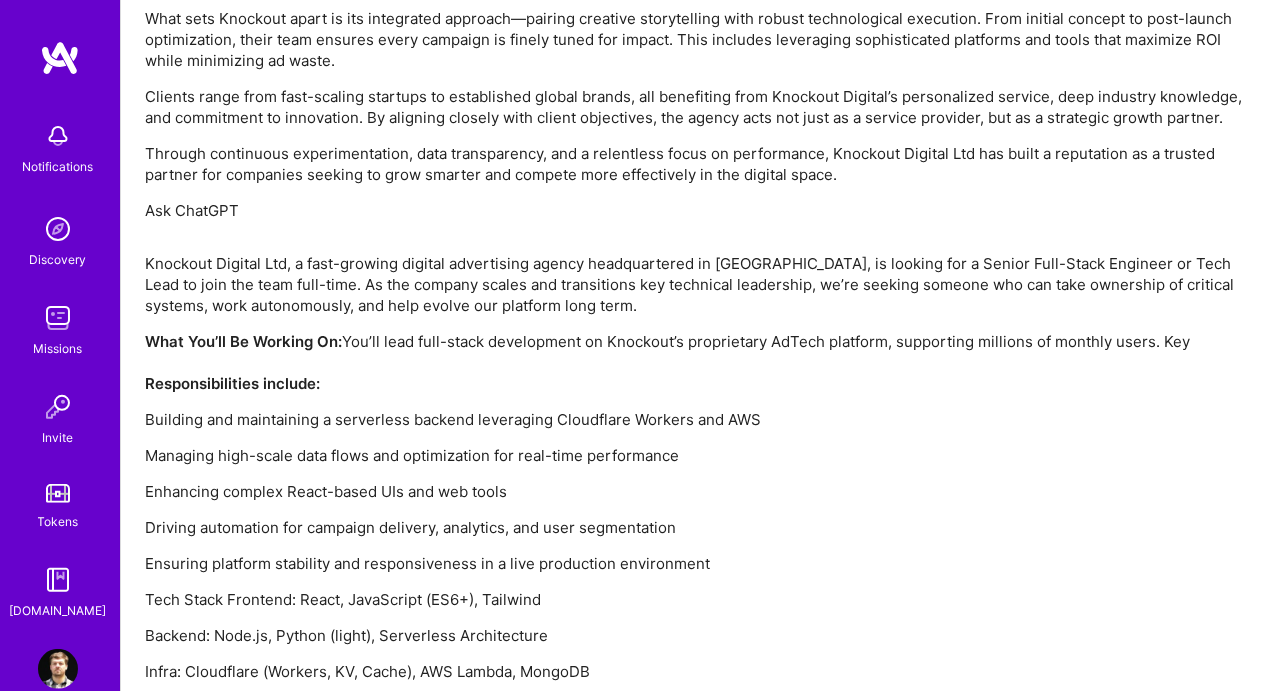 click on "What You’ll Be Working On:  You’ll lead full-stack development on Knockout’s proprietary AdTech platform, supporting millions of monthly users. Key  Responsibilities include:" at bounding box center (698, 363) 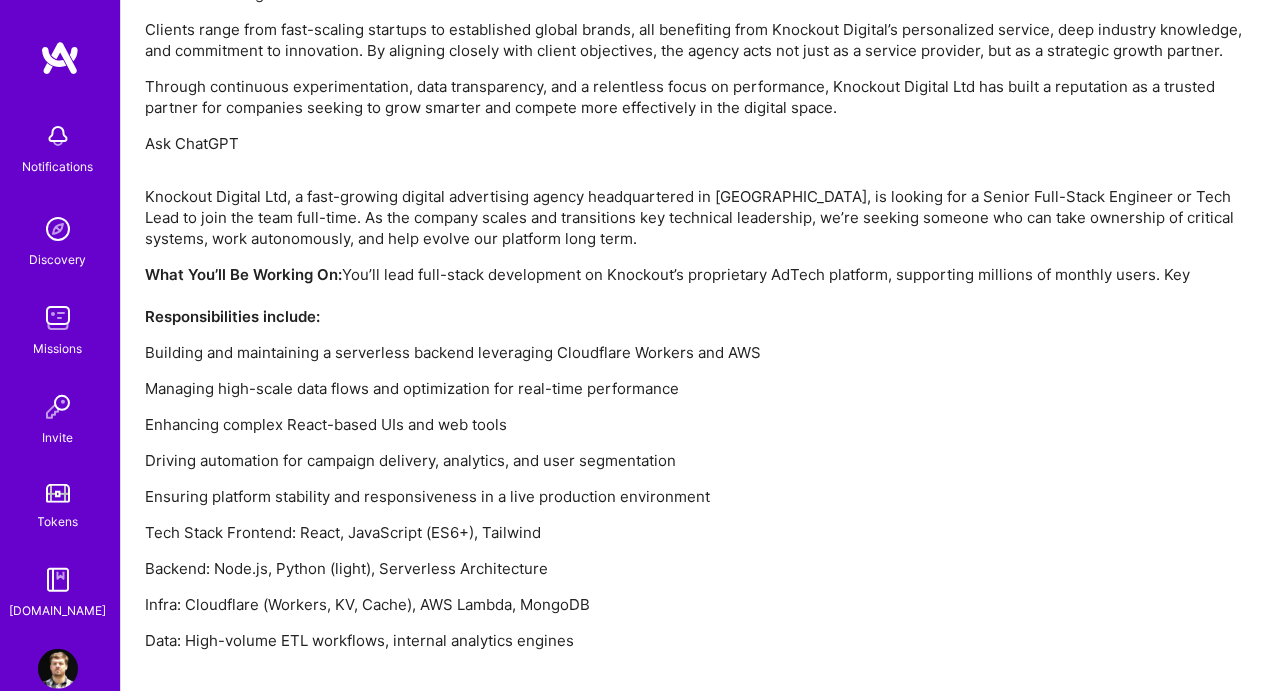 scroll, scrollTop: 1564, scrollLeft: 0, axis: vertical 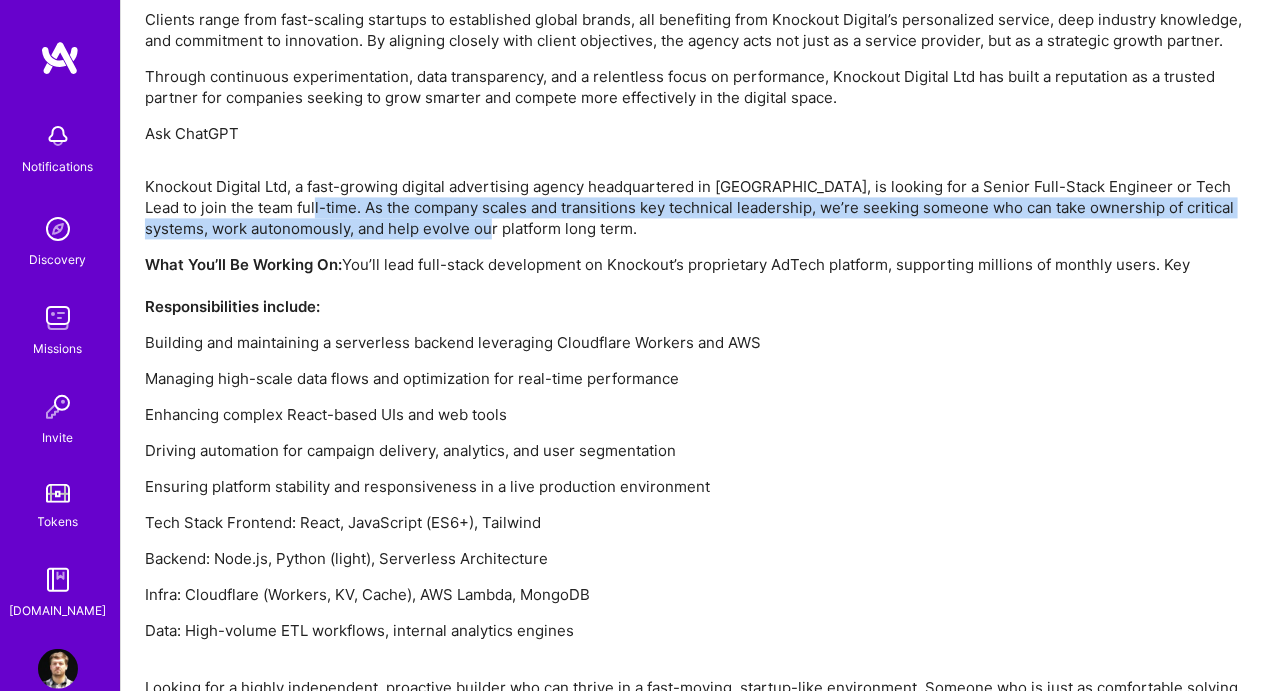 drag, startPoint x: 265, startPoint y: 208, endPoint x: 442, endPoint y: 236, distance: 179.201 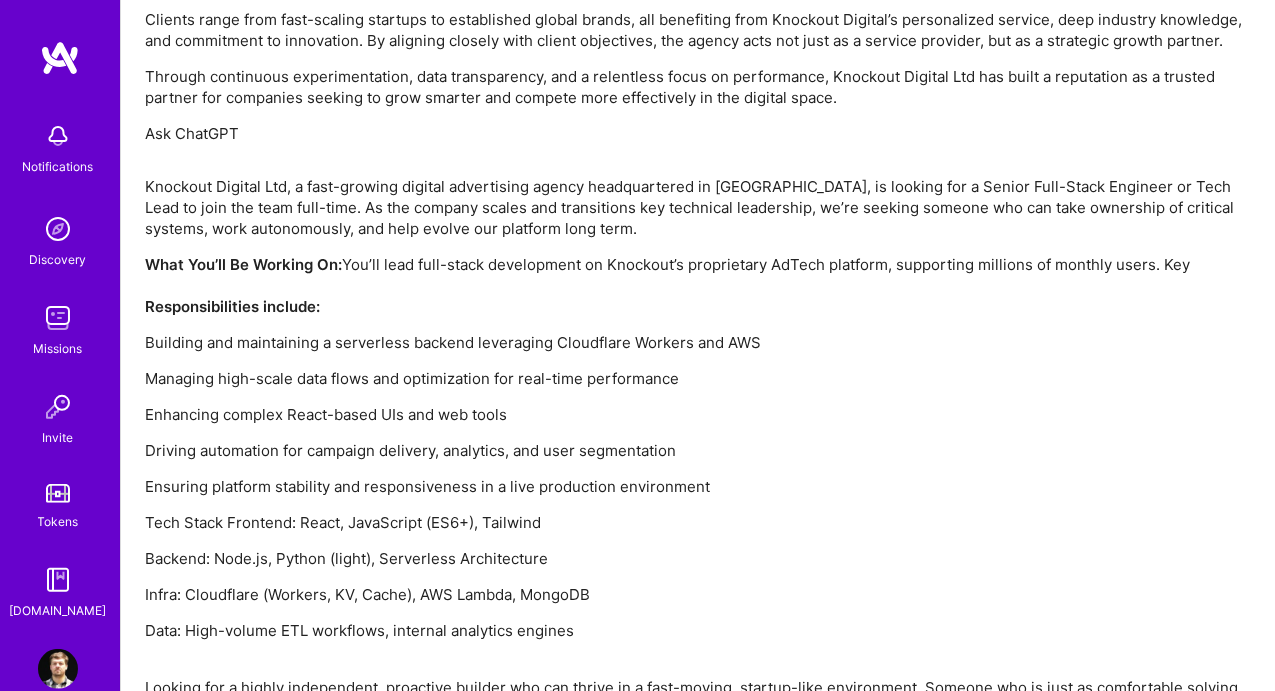 click on "Knockout Digital Ltd, a fast-growing digital advertising agency headquartered in Tel Aviv, is looking for a Senior Full-Stack Engineer or Tech Lead to join the team full-time. As the company scales and transitions key technical leadership, we’re seeking someone who can take ownership of critical systems, work autonomously, and help evolve our platform long term." at bounding box center [698, 207] 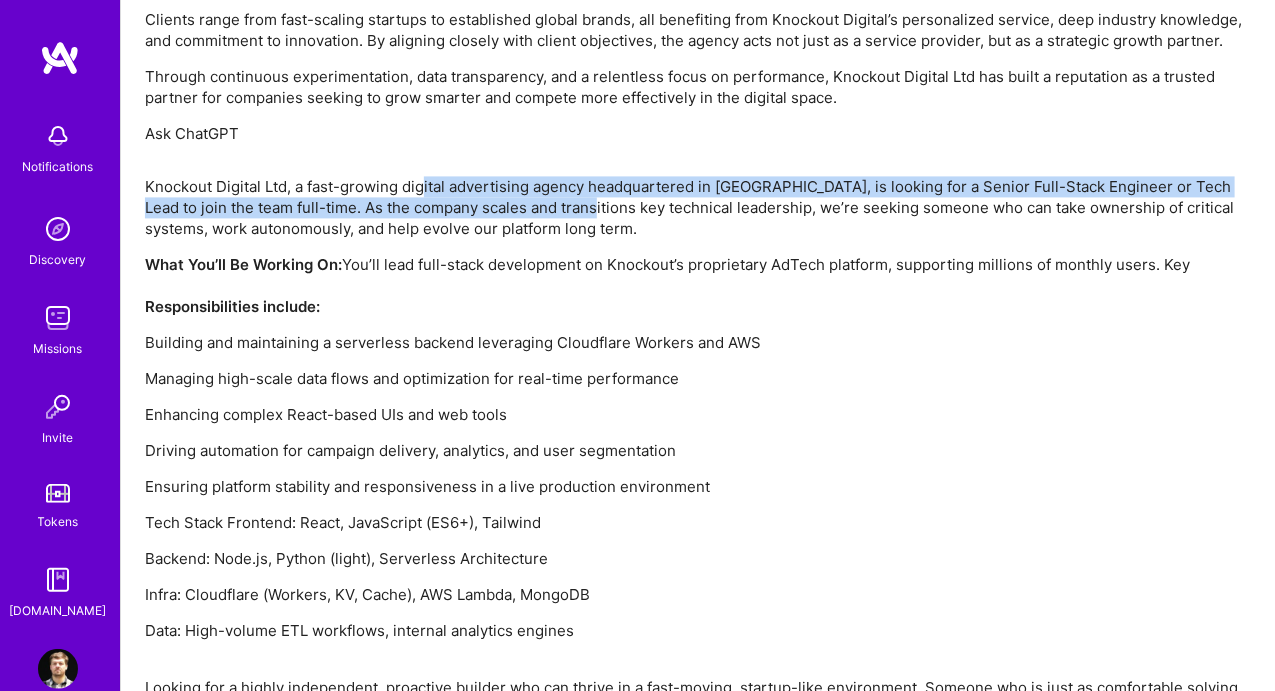 drag, startPoint x: 425, startPoint y: 190, endPoint x: 567, endPoint y: 211, distance: 143.54442 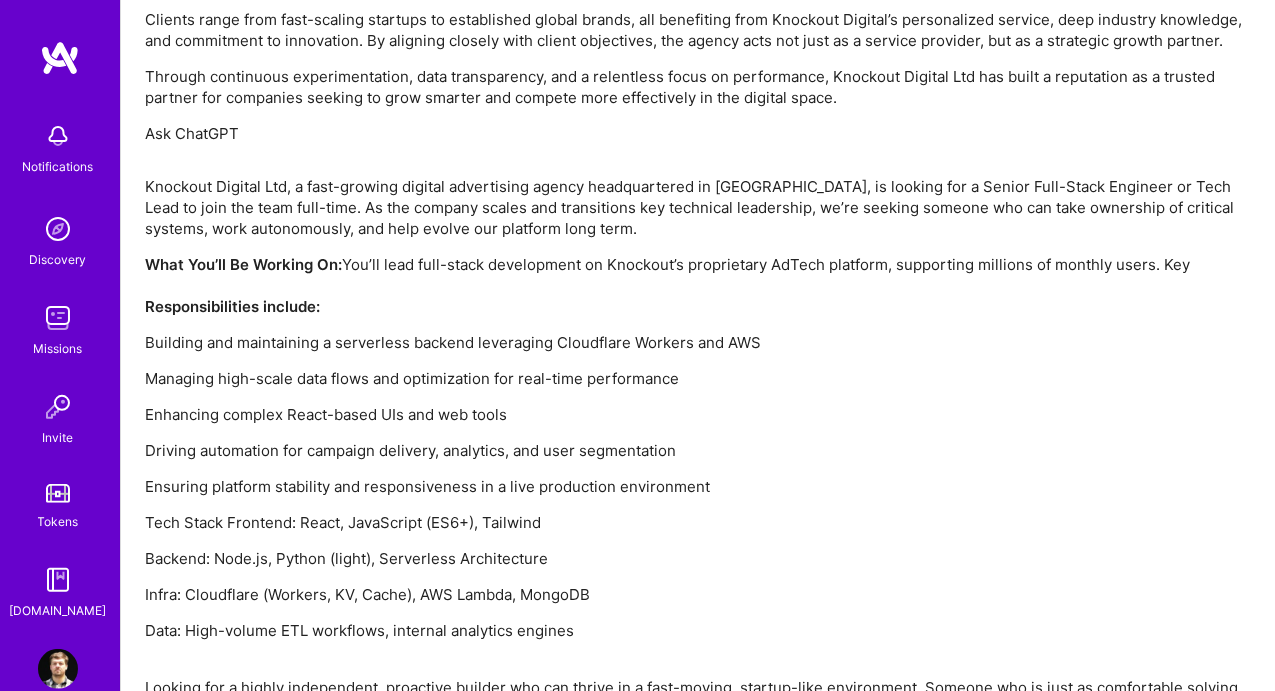 click on "Knockout Digital Ltd, a fast-growing digital advertising agency headquartered in Tel Aviv, is looking for a Senior Full-Stack Engineer or Tech Lead to join the team full-time. As the company scales and transitions key technical leadership, we’re seeking someone who can take ownership of critical systems, work autonomously, and help evolve our platform long term." at bounding box center (698, 207) 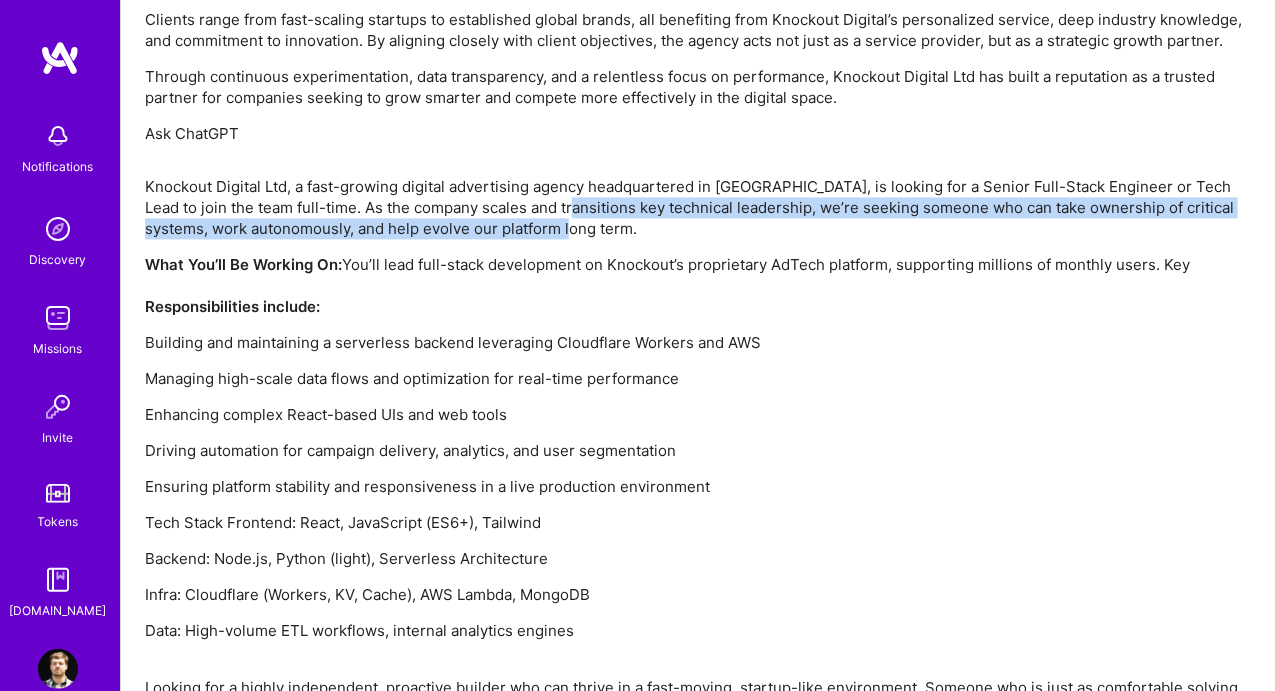 drag, startPoint x: 528, startPoint y: 211, endPoint x: 646, endPoint y: 223, distance: 118.6086 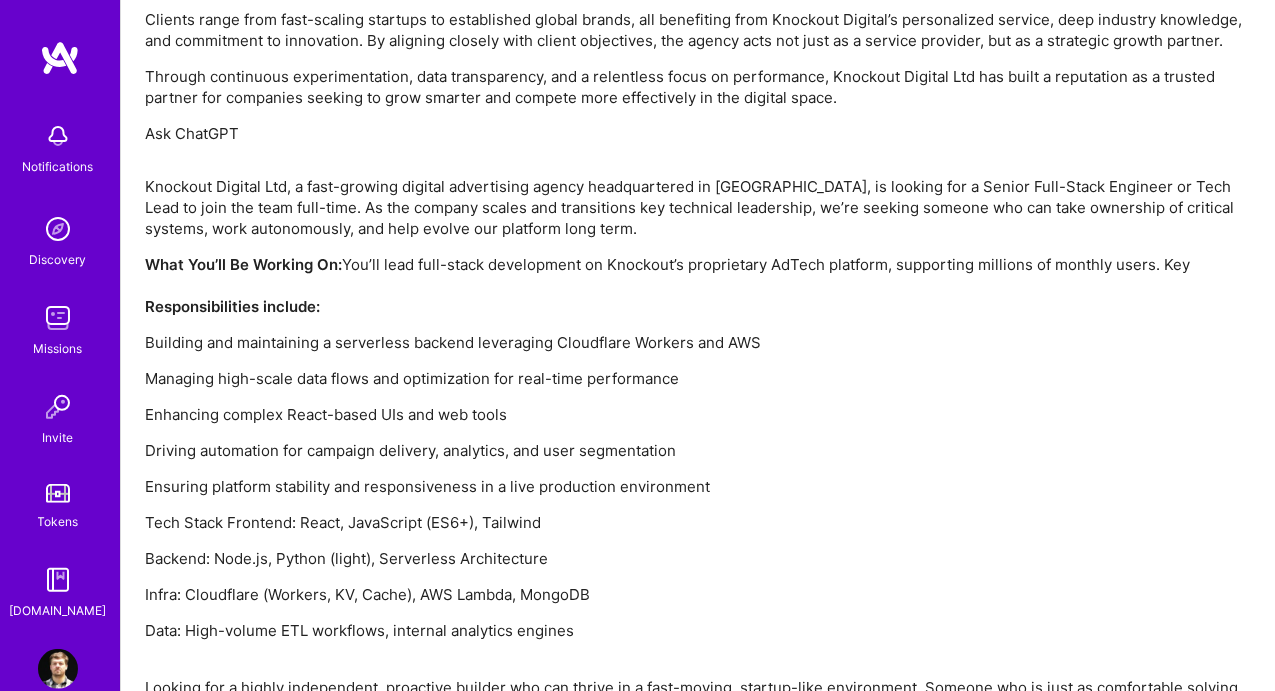 scroll, scrollTop: 1612, scrollLeft: 0, axis: vertical 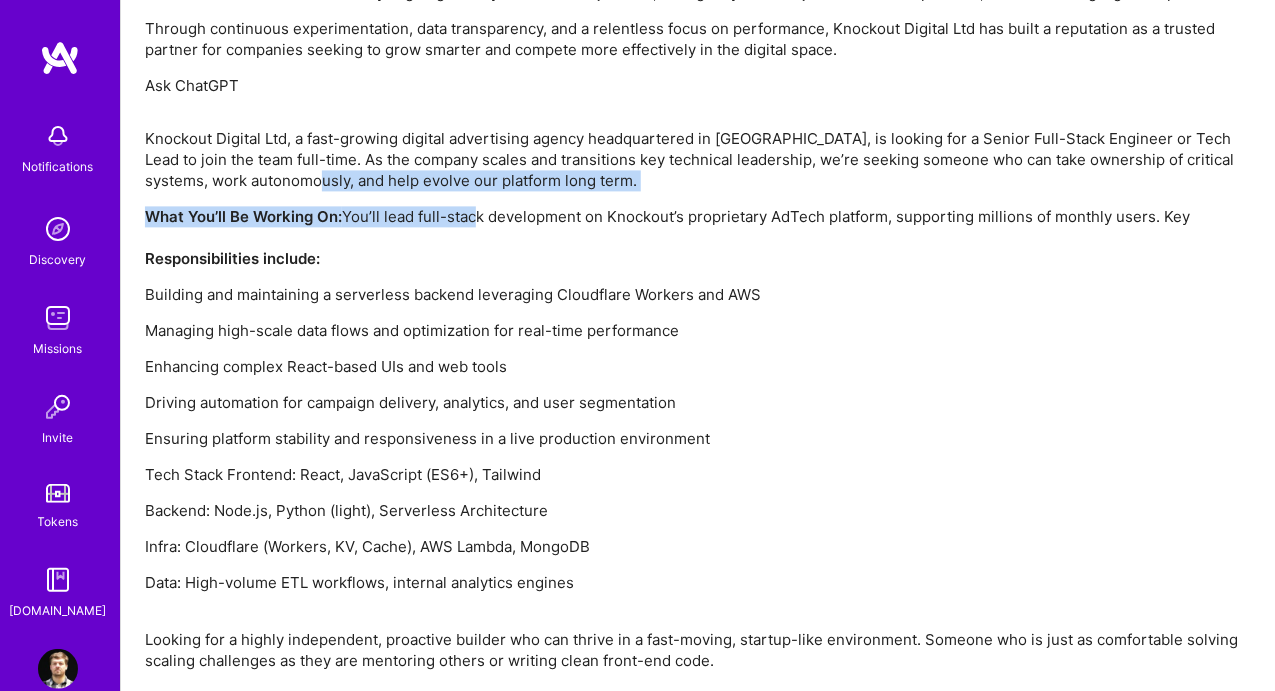 drag, startPoint x: 392, startPoint y: 189, endPoint x: 468, endPoint y: 189, distance: 76 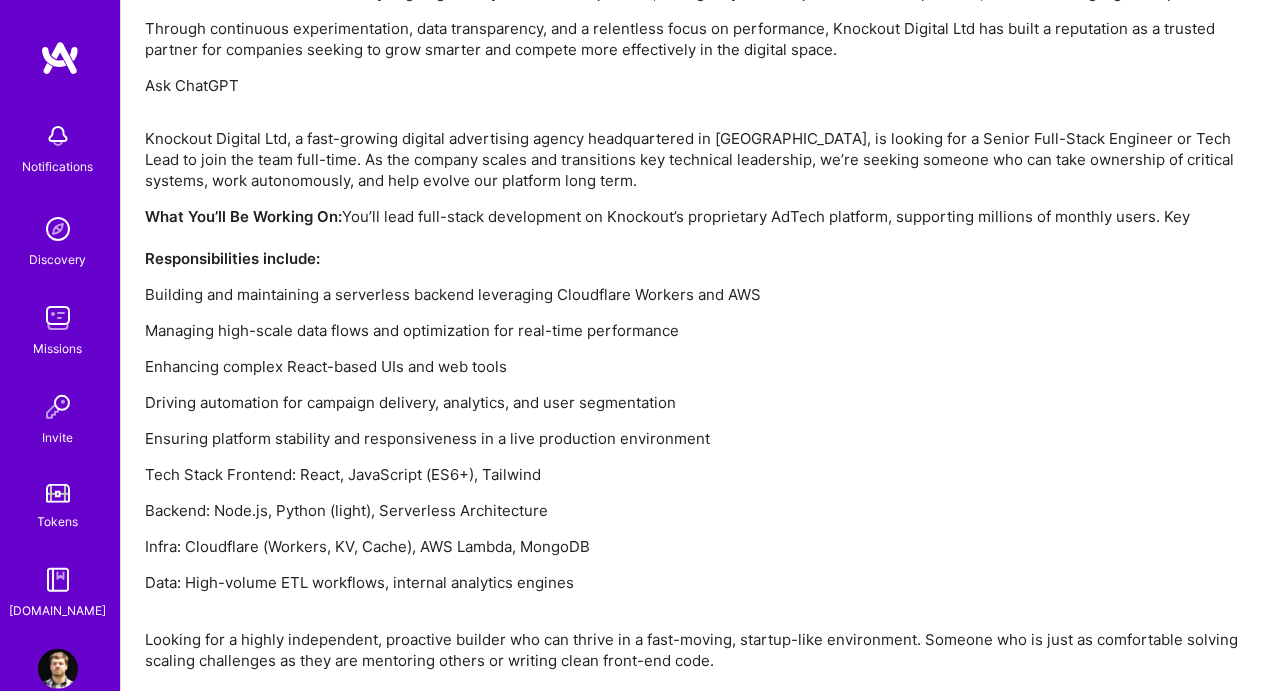 click on "What You’ll Be Working On:  You’ll lead full-stack development on Knockout’s proprietary AdTech platform, supporting millions of monthly users. Key  Responsibilities include:" at bounding box center [698, 237] 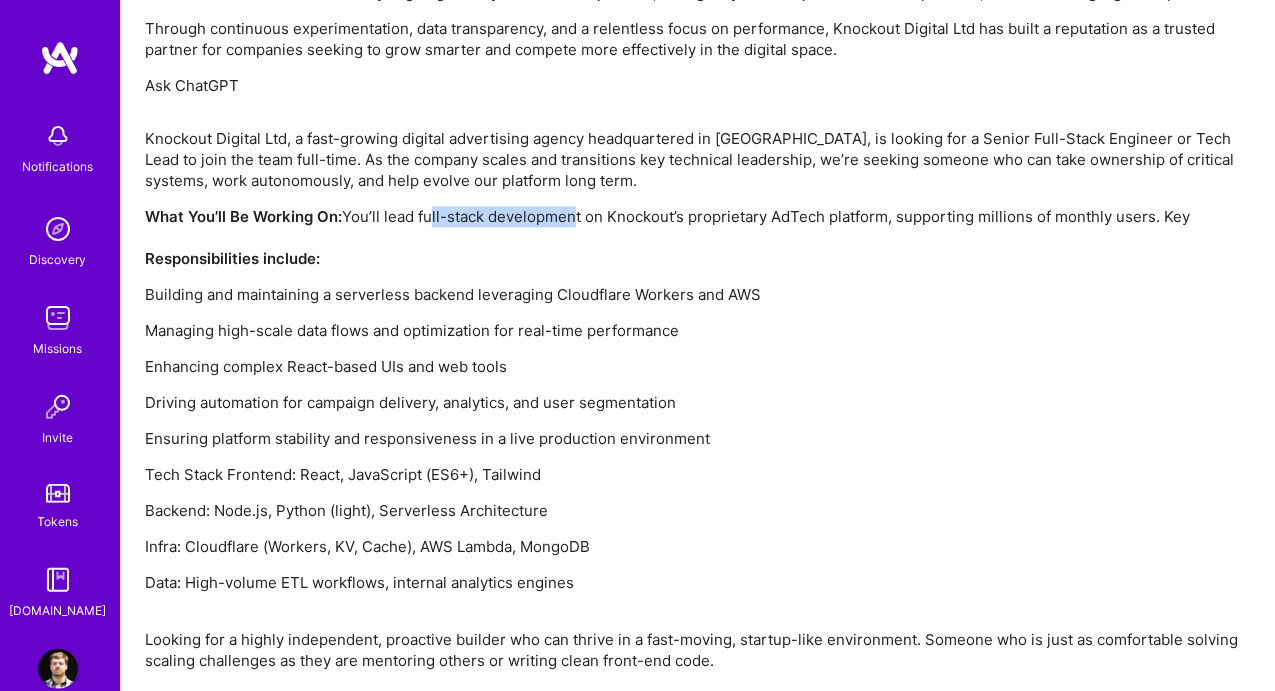 drag, startPoint x: 426, startPoint y: 213, endPoint x: 573, endPoint y: 212, distance: 147.0034 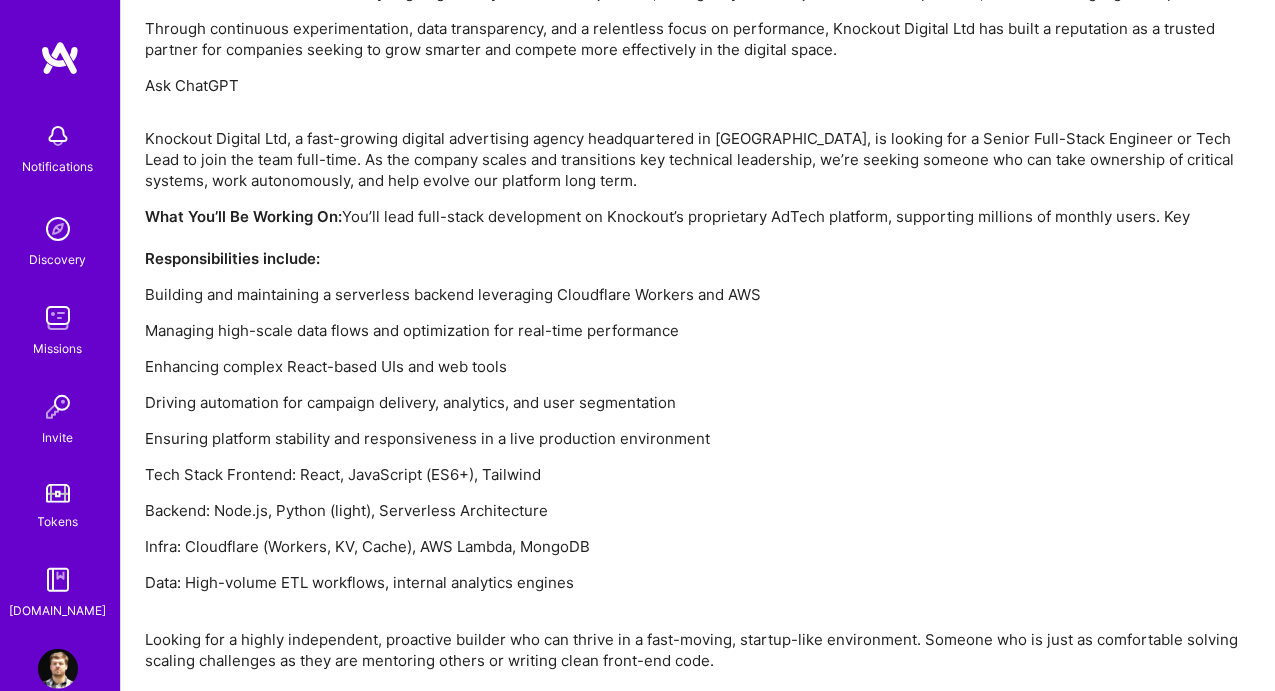 click on "What You’ll Be Working On:  You’ll lead full-stack development on Knockout’s proprietary AdTech platform, supporting millions of monthly users. Key  Responsibilities include:" at bounding box center (698, 237) 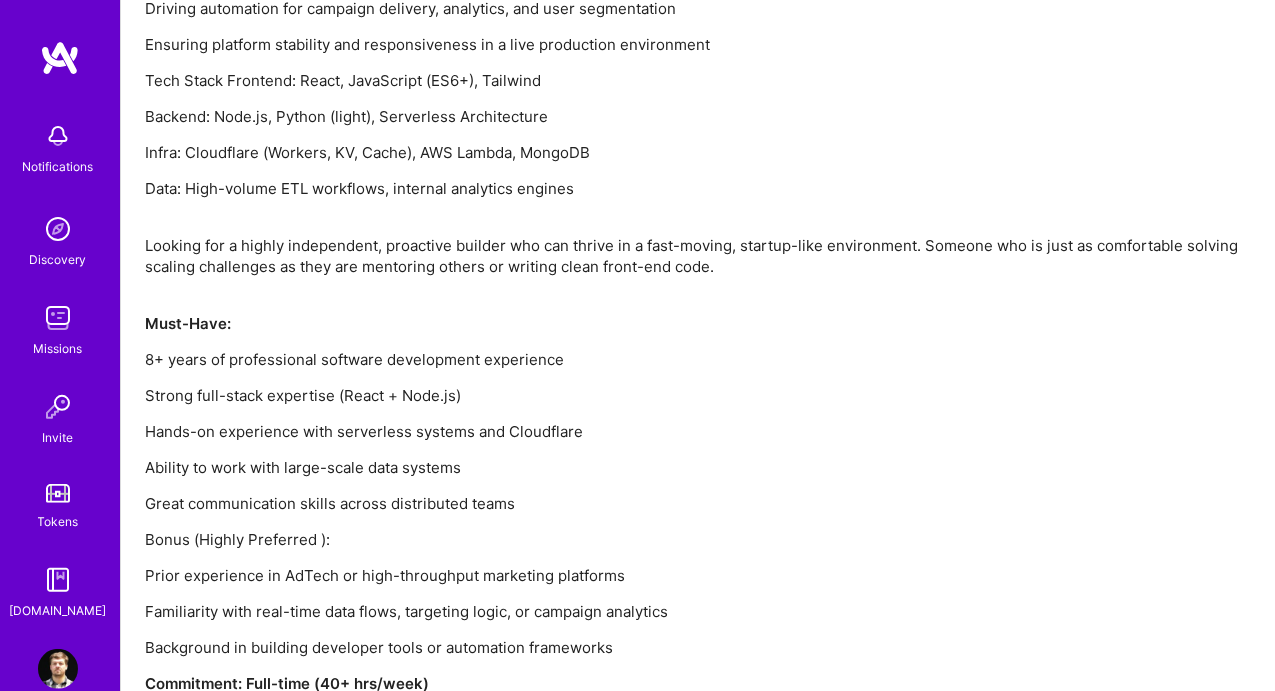 scroll, scrollTop: 2008, scrollLeft: 0, axis: vertical 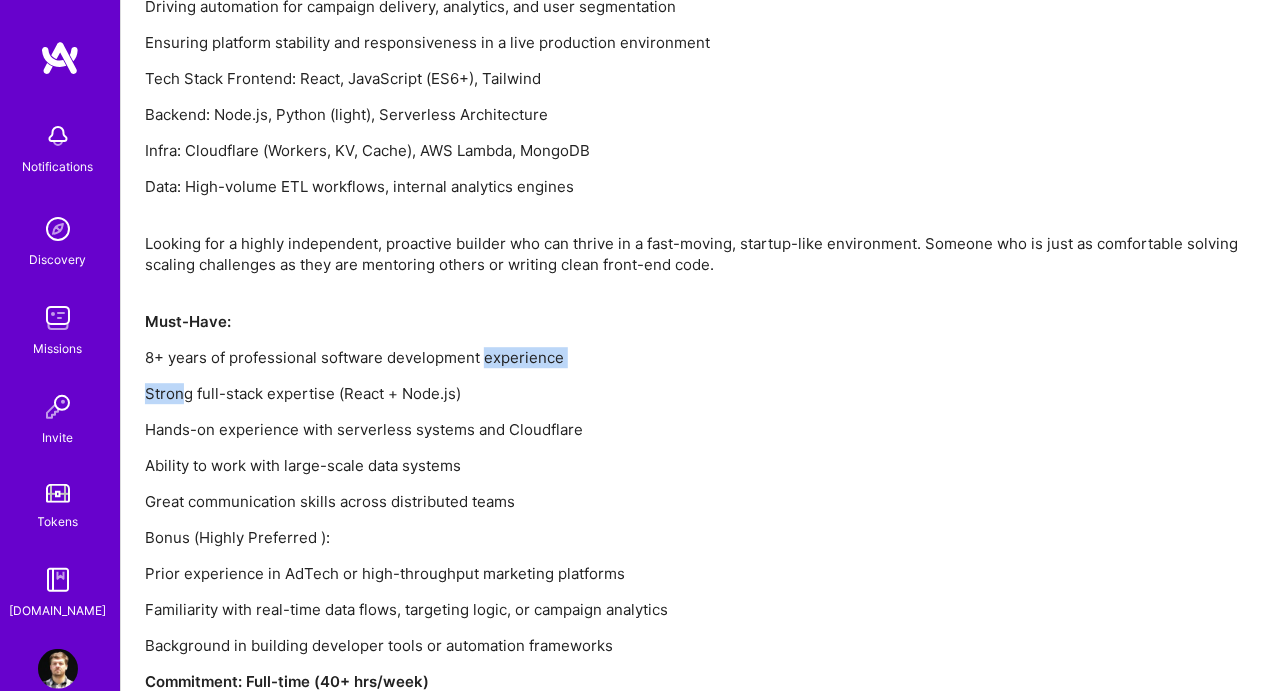 drag, startPoint x: 226, startPoint y: 370, endPoint x: 486, endPoint y: 364, distance: 260.0692 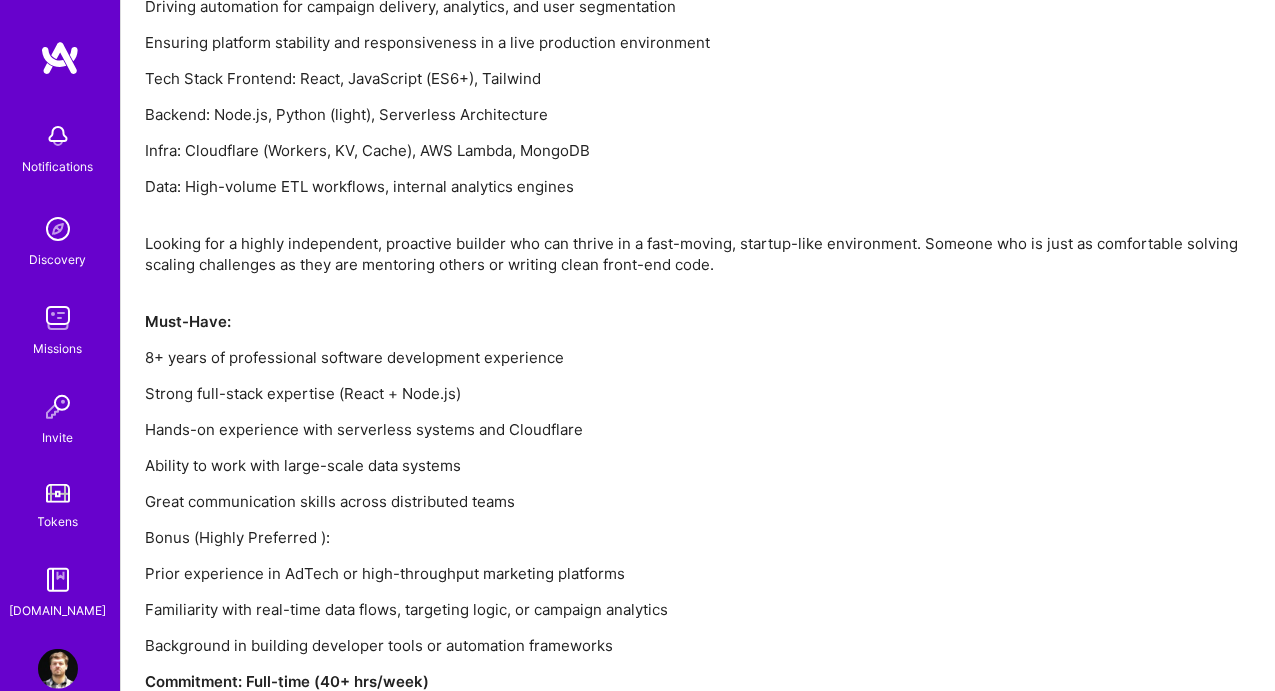 click on "Strong full-stack expertise (React + Node.js)" at bounding box center [698, 393] 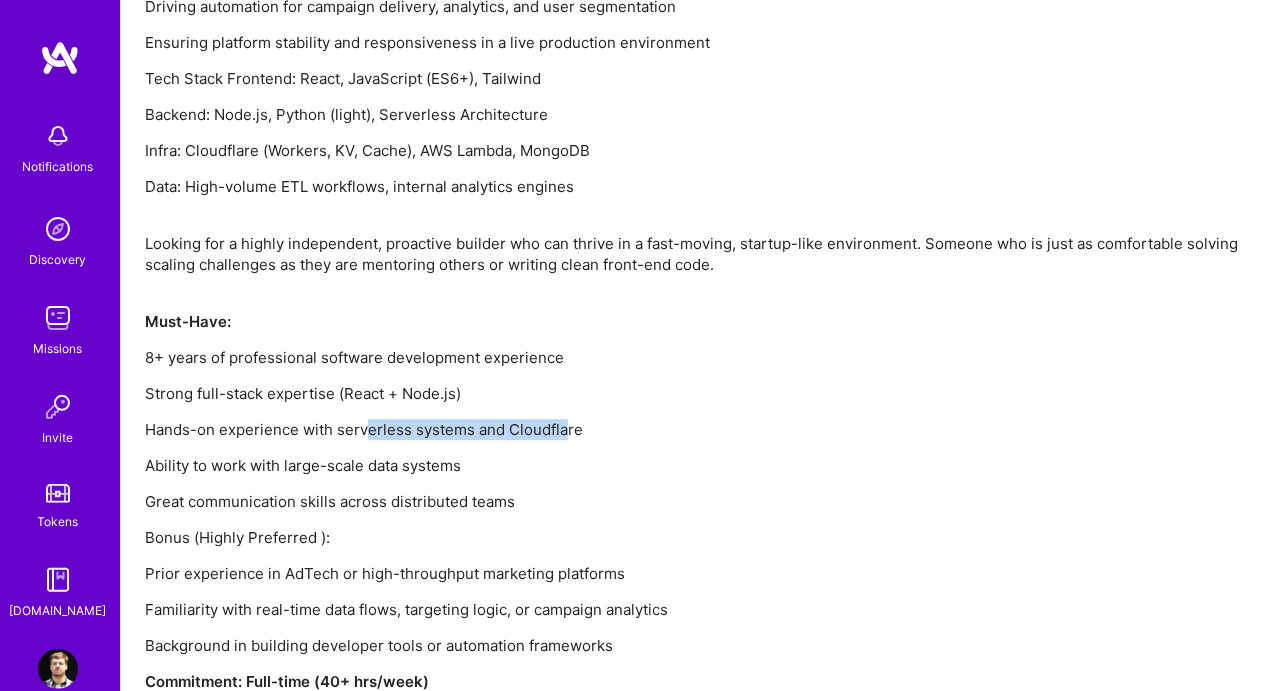 drag, startPoint x: 385, startPoint y: 410, endPoint x: 562, endPoint y: 412, distance: 177.01129 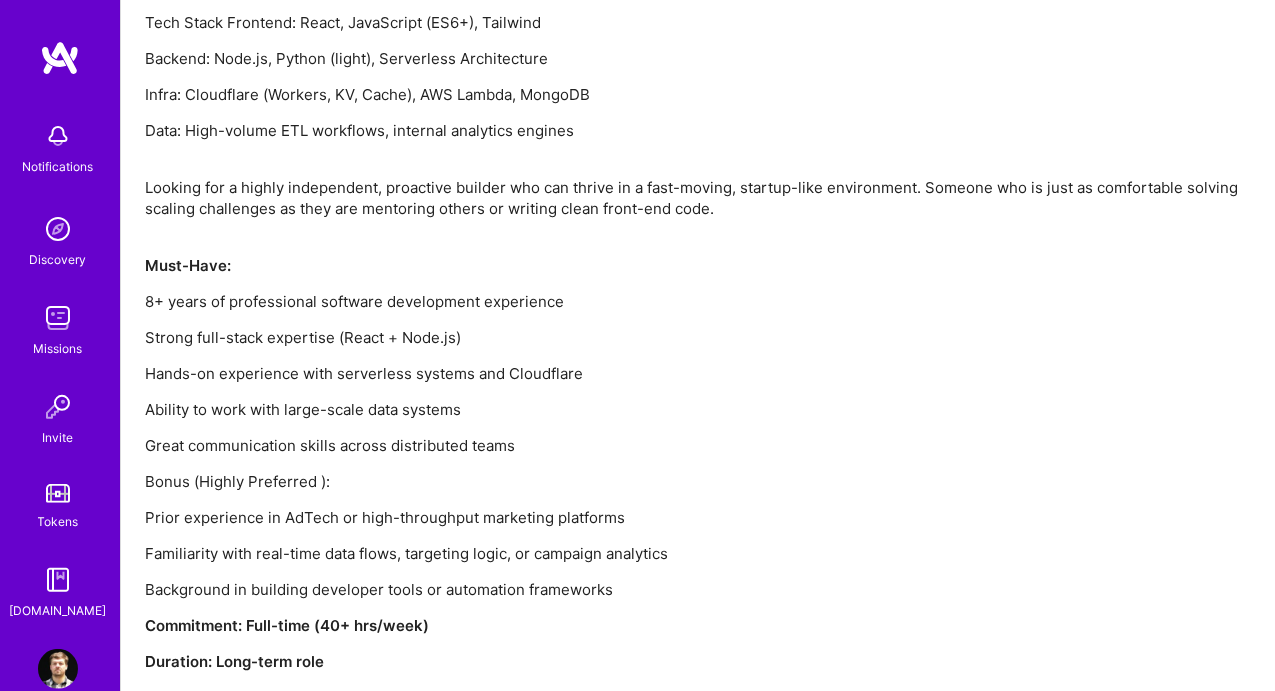 scroll, scrollTop: 2065, scrollLeft: 0, axis: vertical 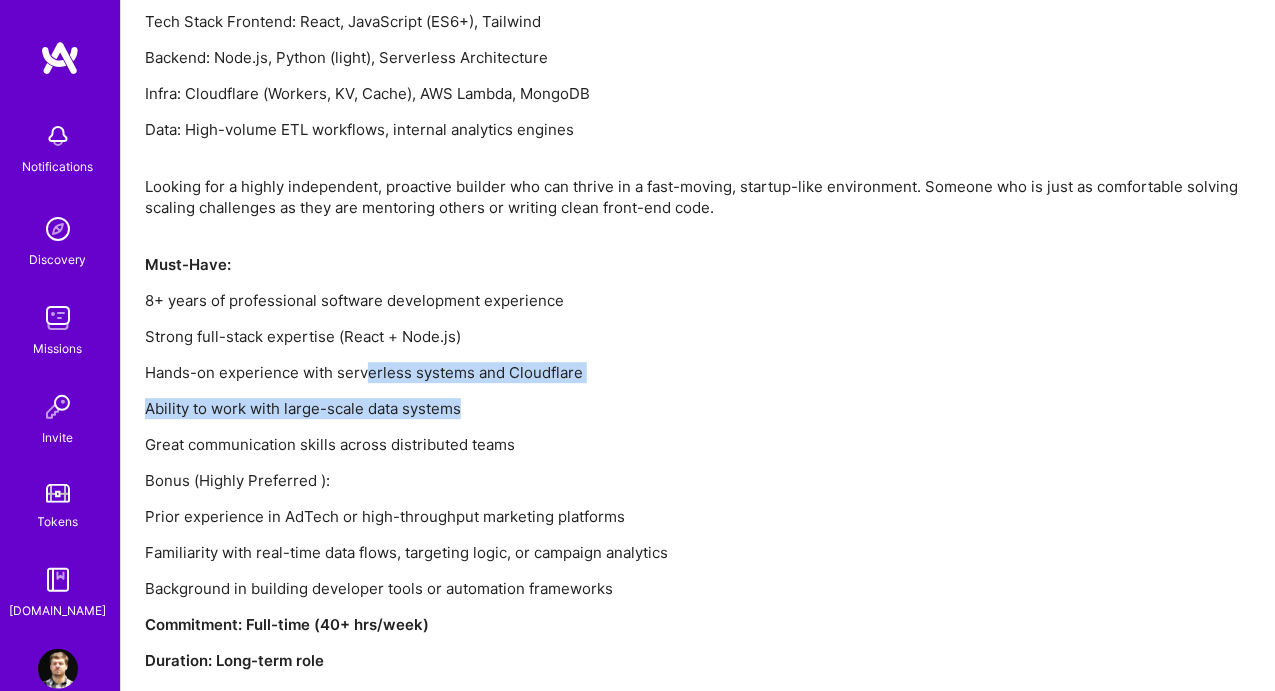 drag, startPoint x: 365, startPoint y: 368, endPoint x: 473, endPoint y: 381, distance: 108.779594 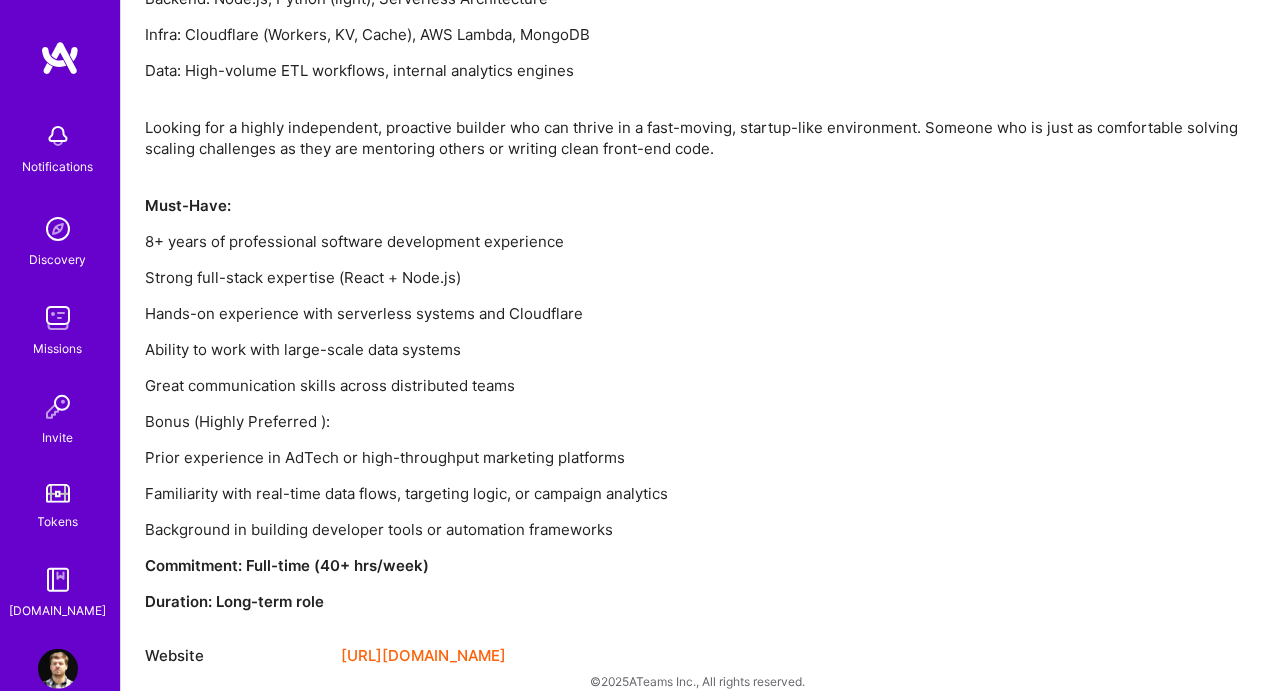 scroll, scrollTop: 2125, scrollLeft: 0, axis: vertical 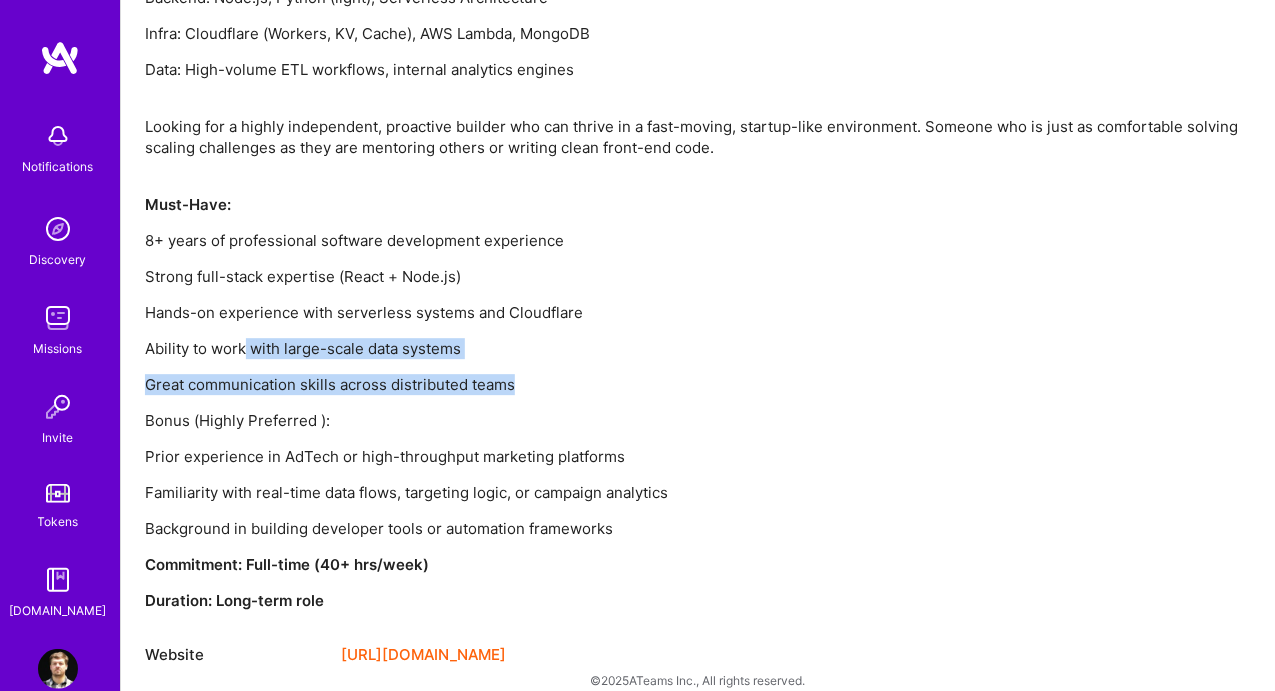 drag, startPoint x: 504, startPoint y: 380, endPoint x: 563, endPoint y: 384, distance: 59.135437 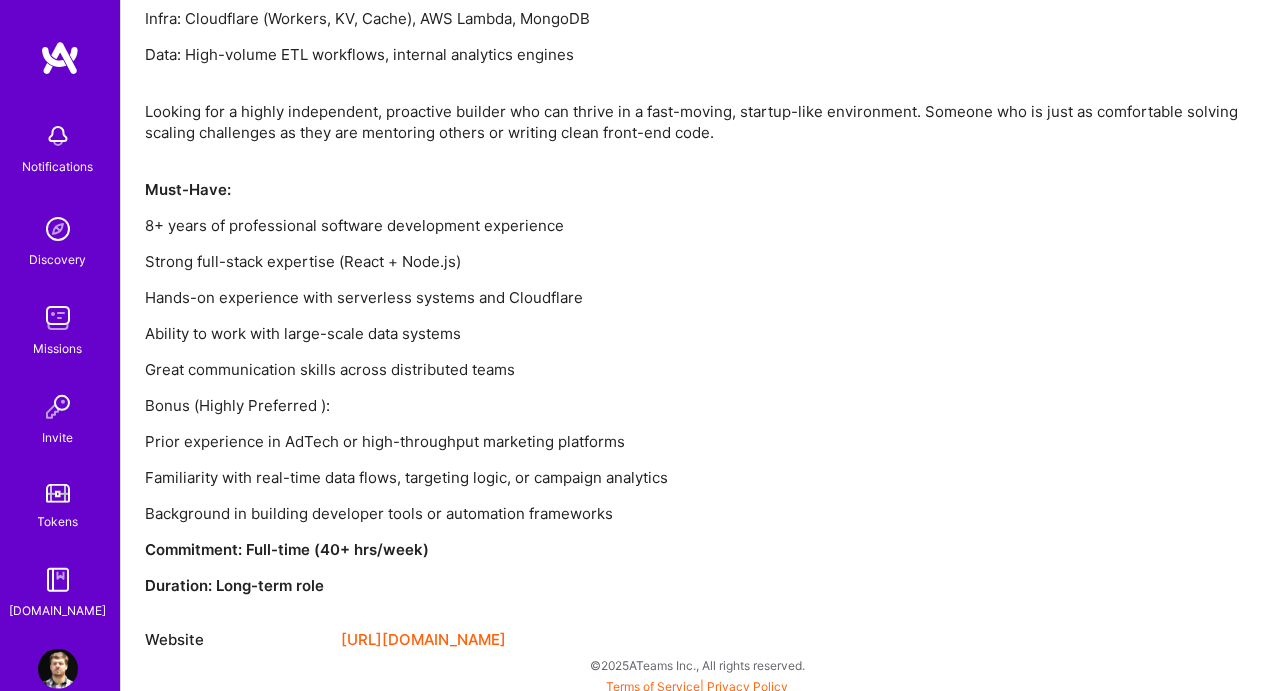 scroll, scrollTop: 2142, scrollLeft: 0, axis: vertical 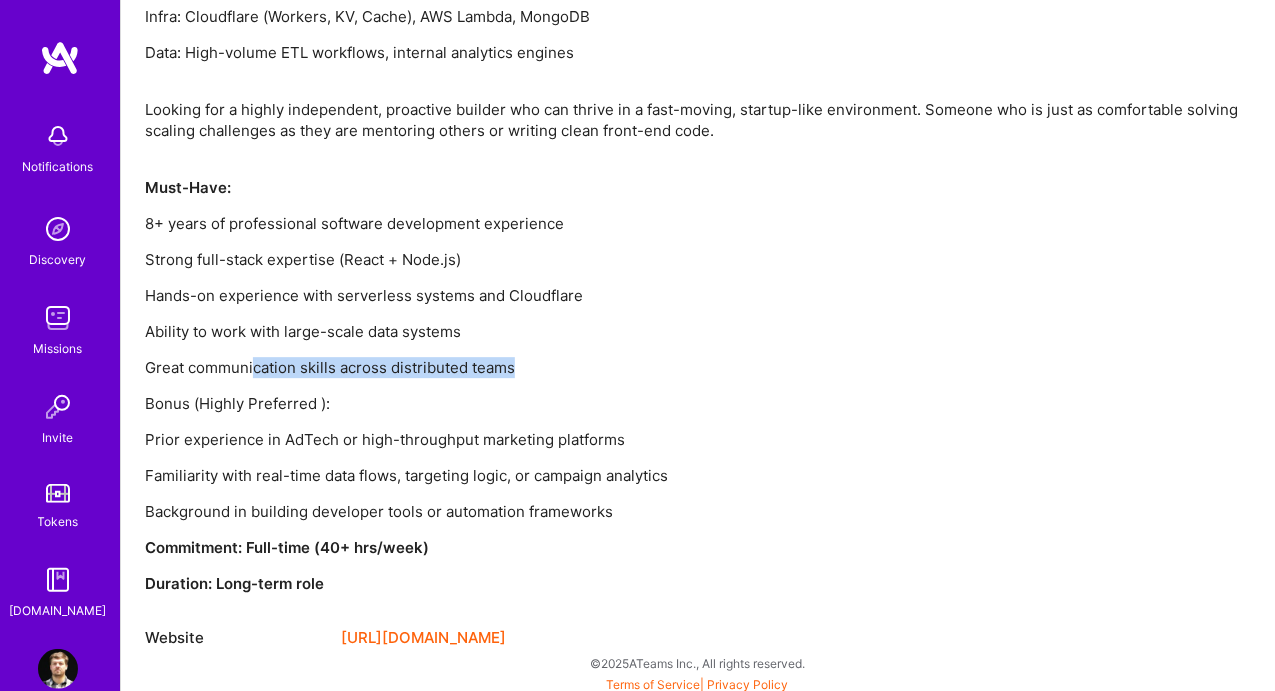 drag, startPoint x: 368, startPoint y: 357, endPoint x: 556, endPoint y: 369, distance: 188.38258 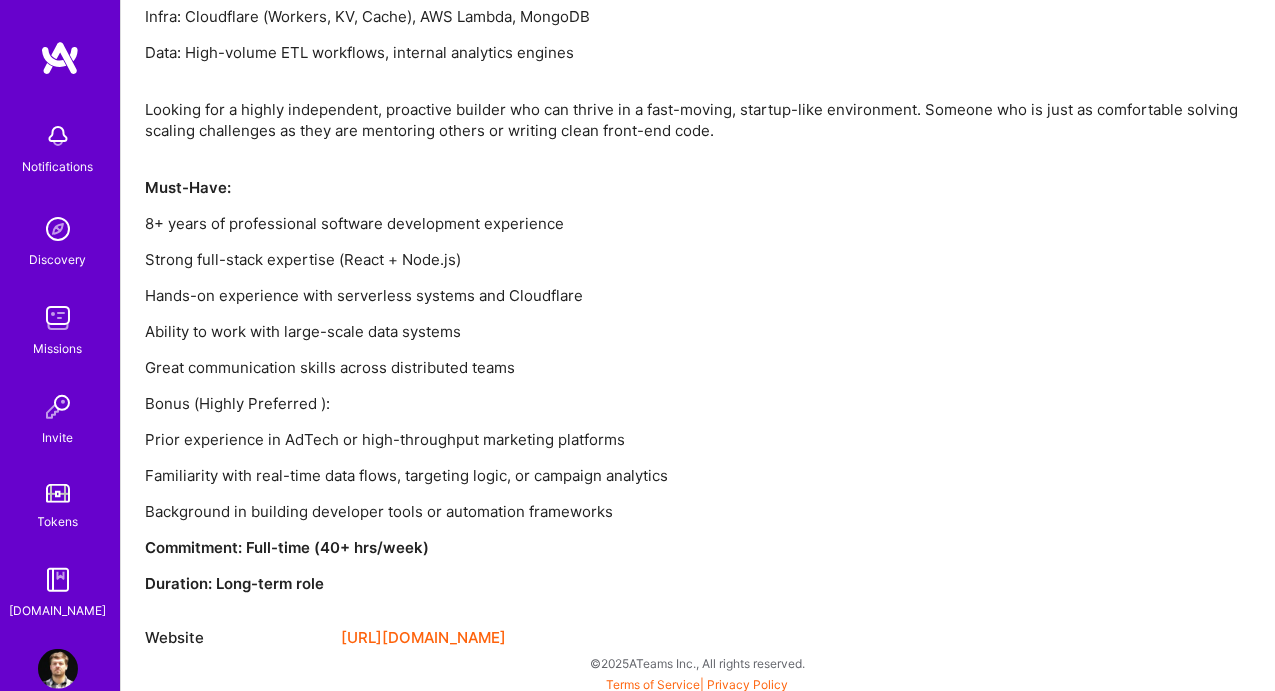 click on "Knockout Digital Ltd, a fast-growing digital advertising agency headquartered in Tel Aviv, is looking for a Senior Full-Stack Engineer or Tech Lead to join the team full-time. As the company scales and transitions key technical leadership, we’re seeking someone who can take ownership of critical systems, work autonomously, and help evolve our platform long term. What You’ll Be Working On:  You’ll lead full-stack development on Knockout’s proprietary AdTech platform, supporting millions of monthly users. Key  Responsibilities include: Building and maintaining a serverless backend leveraging Cloudflare Workers and AWS Managing high-scale data flows and optimization for real-time performance Enhancing complex React-based UIs and web tools Driving automation for campaign delivery, analytics, and user segmentation Ensuring platform stability and responsiveness in a live production environment Tech Stack Frontend: React, JavaScript (ES6+), Tailwind Backend: Node.js, Python (light), Serverless Architecture" at bounding box center [698, 96] 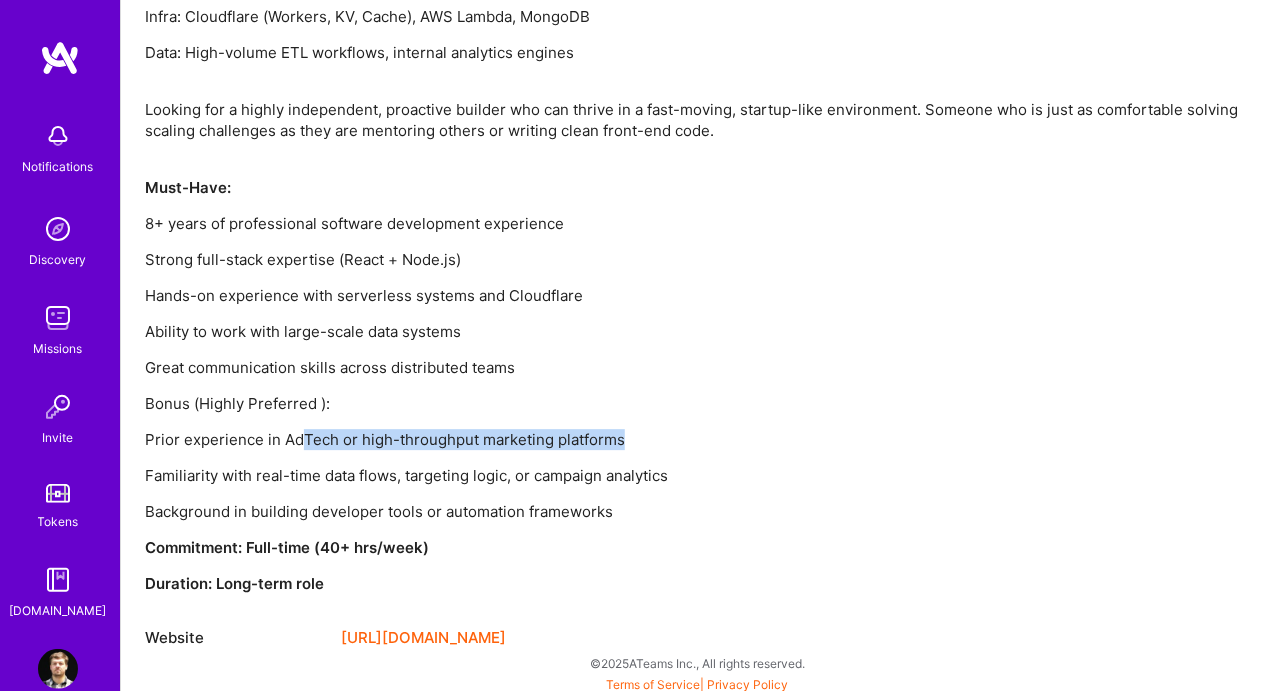 drag, startPoint x: 359, startPoint y: 458, endPoint x: 636, endPoint y: 424, distance: 279.07883 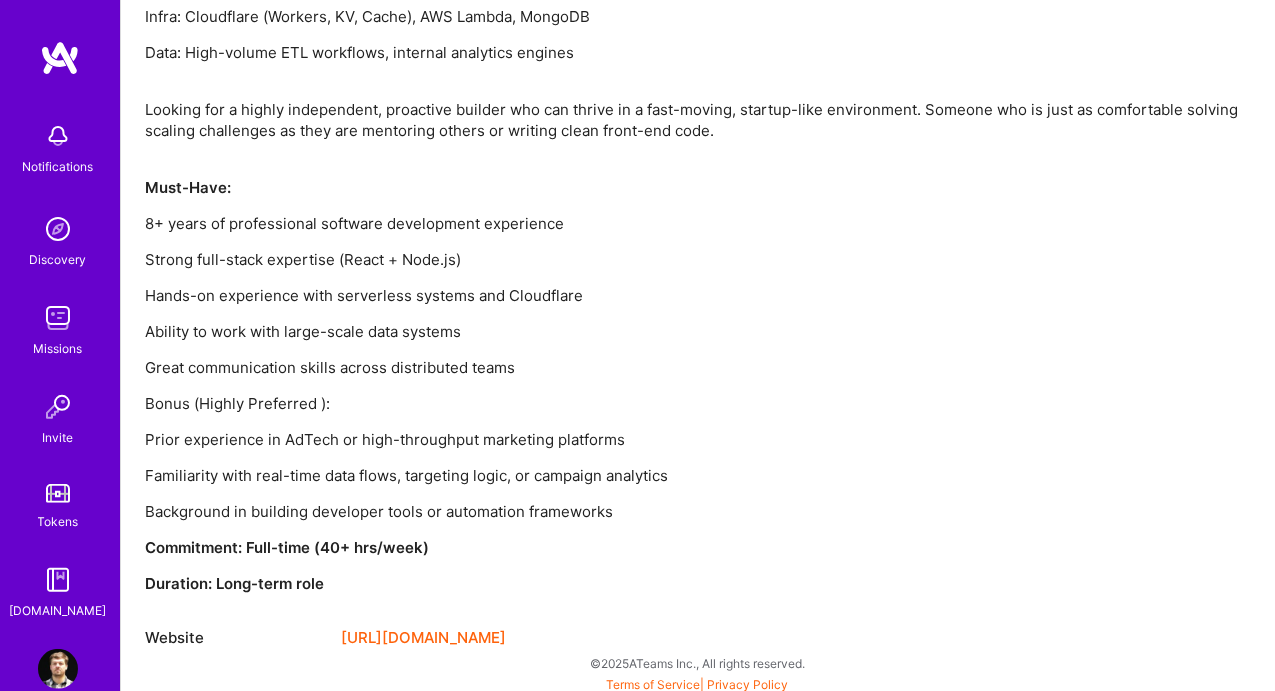 click on "Knockout Digital Ltd, a fast-growing digital advertising agency headquartered in Tel Aviv, is looking for a Senior Full-Stack Engineer or Tech Lead to join the team full-time. As the company scales and transitions key technical leadership, we’re seeking someone who can take ownership of critical systems, work autonomously, and help evolve our platform long term. What You’ll Be Working On:  You’ll lead full-stack development on Knockout’s proprietary AdTech platform, supporting millions of monthly users. Key  Responsibilities include: Building and maintaining a serverless backend leveraging Cloudflare Workers and AWS Managing high-scale data flows and optimization for real-time performance Enhancing complex React-based UIs and web tools Driving automation for campaign delivery, analytics, and user segmentation Ensuring platform stability and responsiveness in a live production environment Tech Stack Frontend: React, JavaScript (ES6+), Tailwind Backend: Node.js, Python (light), Serverless Architecture" at bounding box center [698, 96] 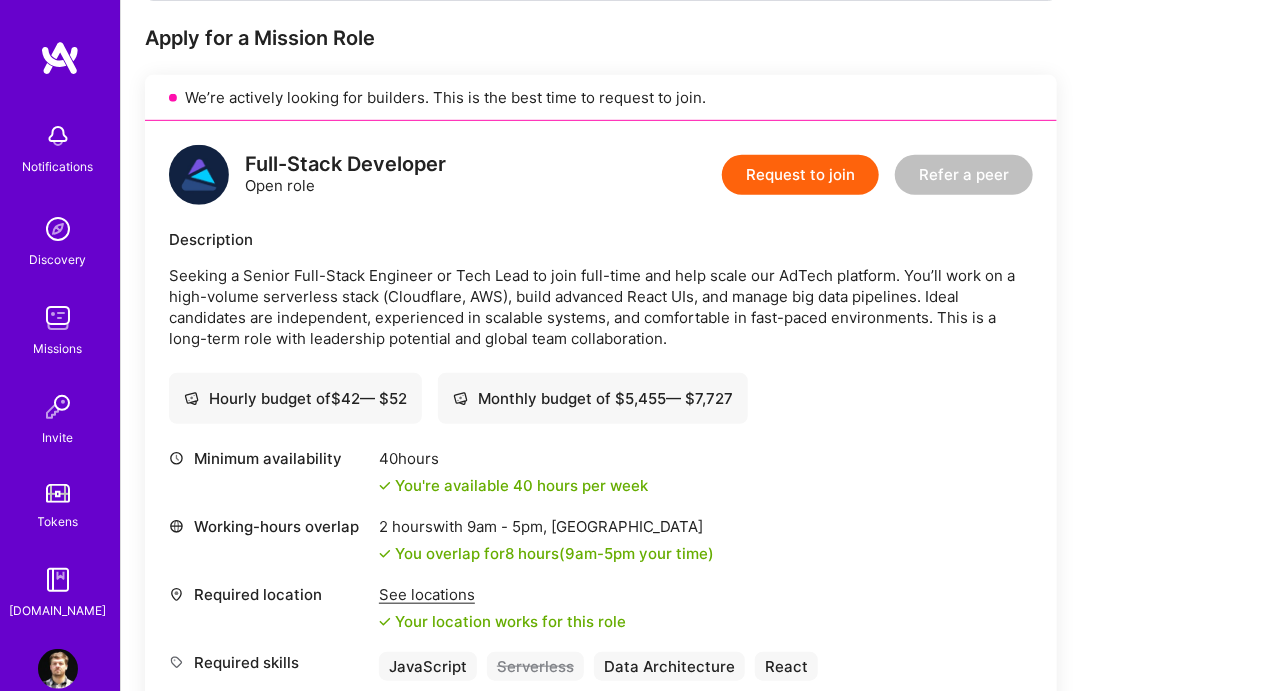 scroll, scrollTop: 393, scrollLeft: 0, axis: vertical 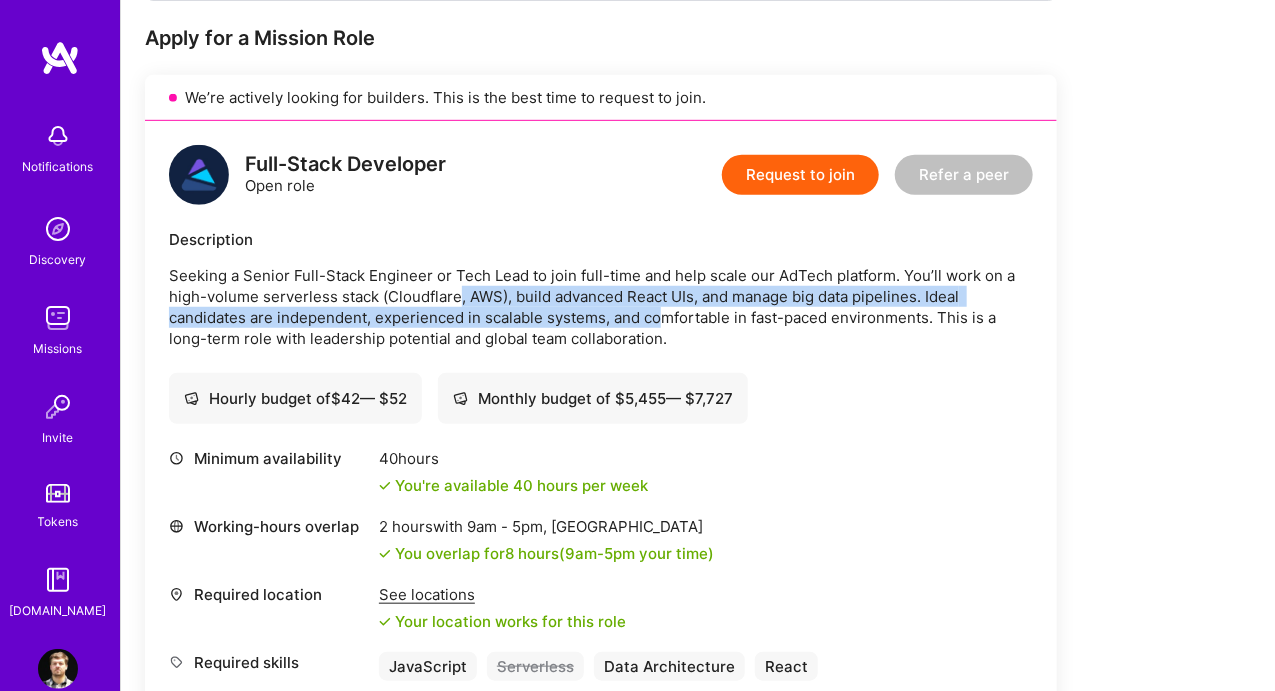 drag, startPoint x: 515, startPoint y: 299, endPoint x: 662, endPoint y: 315, distance: 147.86818 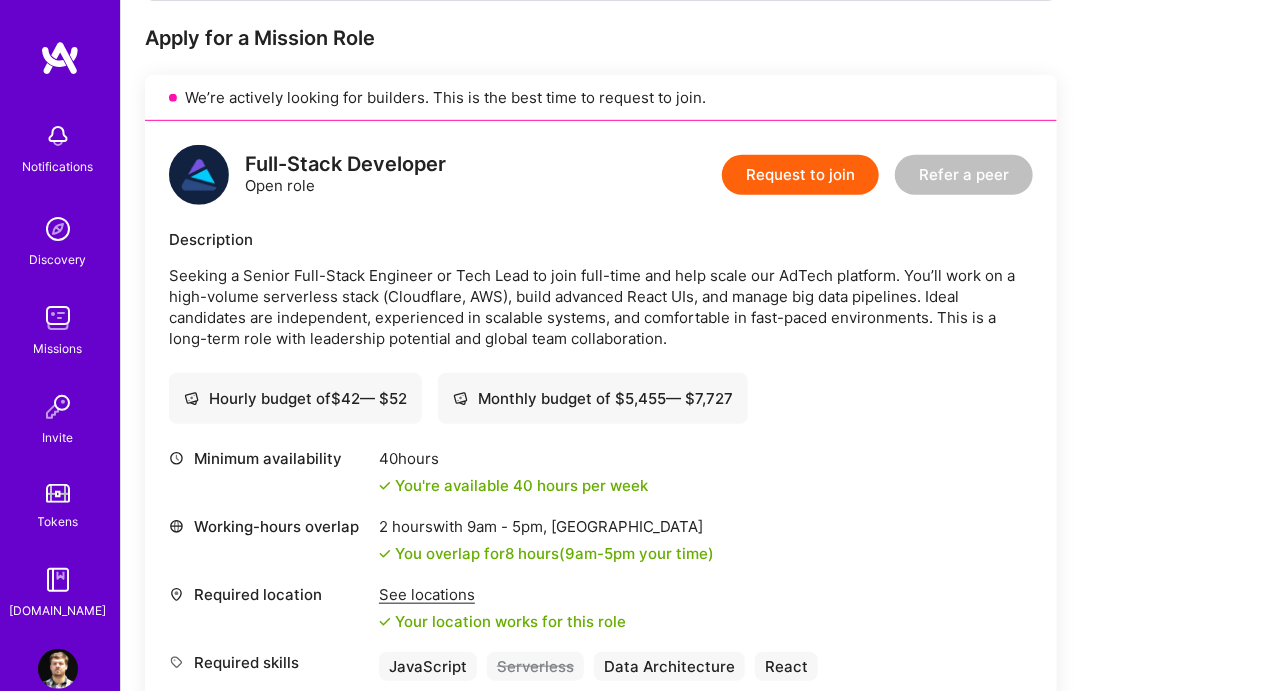 click on "Seeking a Senior Full-Stack Engineer or Tech Lead to join full-time and help scale our AdTech platform. You’ll work on a high-volume serverless stack (Cloudflare, AWS), build advanced React UIs, and manage big data pipelines. Ideal candidates are independent, experienced in scalable systems, and comfortable in fast-paced environments. This is a long-term role with leadership potential and global team collaboration." at bounding box center [601, 307] 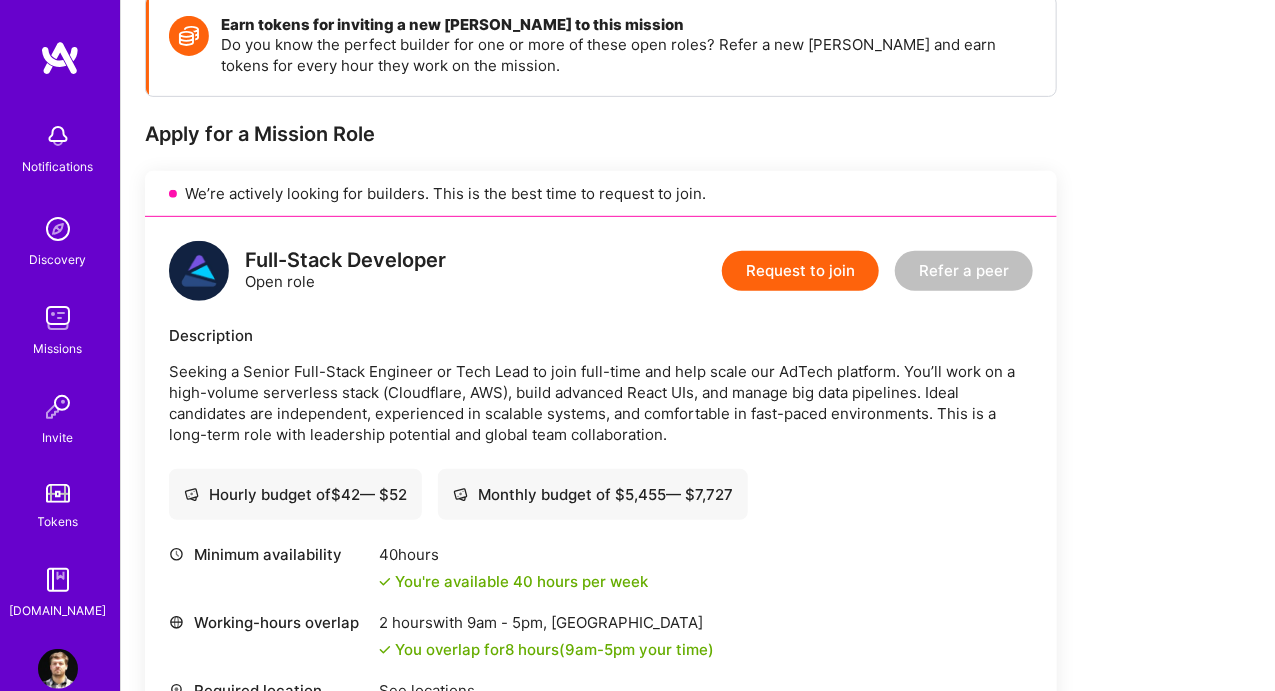 scroll, scrollTop: 294, scrollLeft: 0, axis: vertical 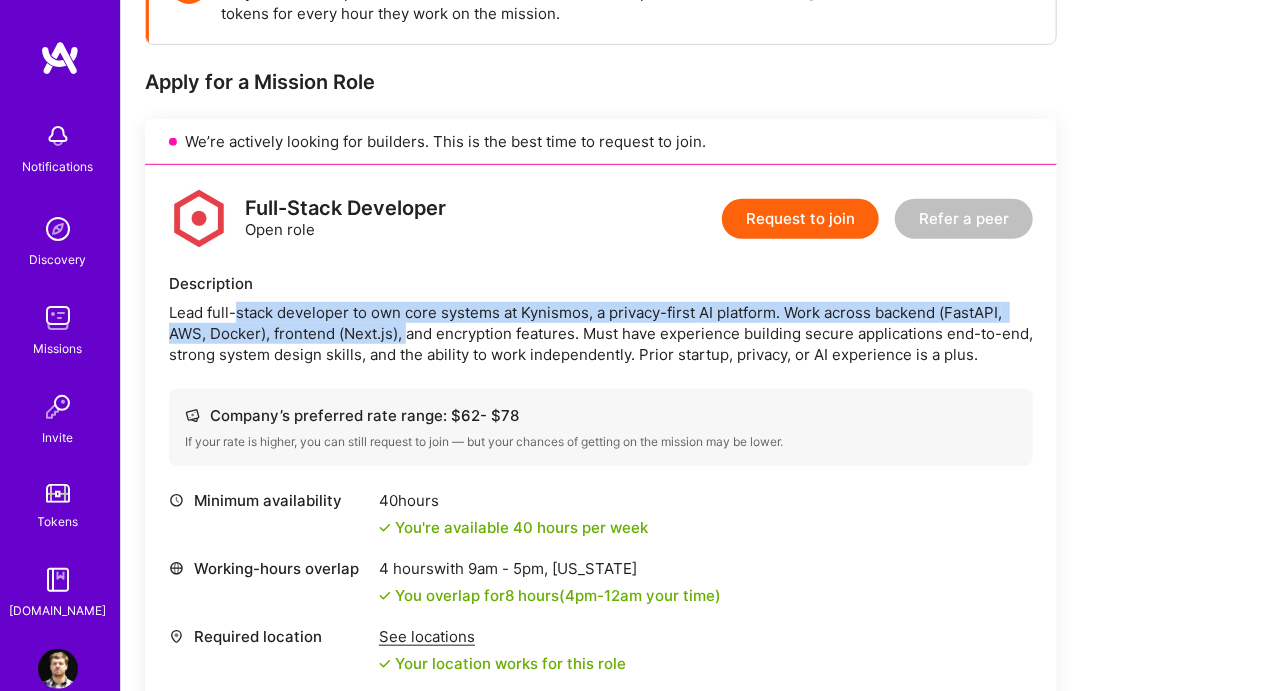 drag, startPoint x: 373, startPoint y: 329, endPoint x: 411, endPoint y: 333, distance: 38.209946 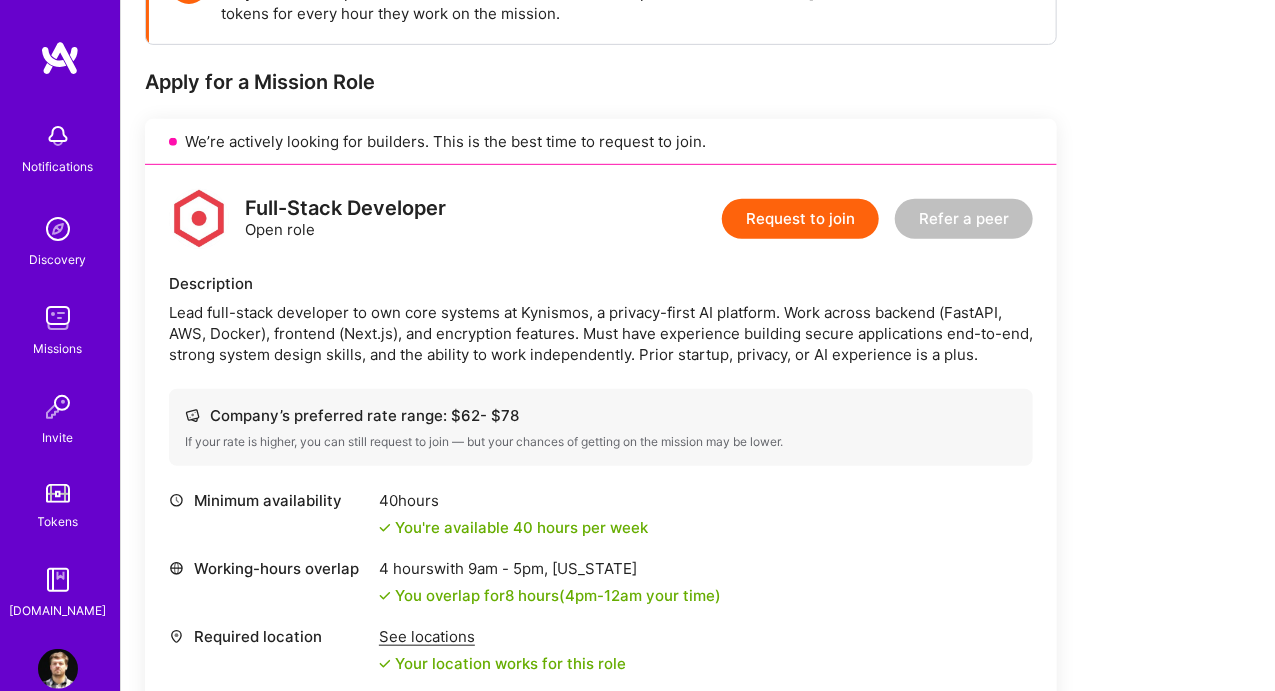 click on "Lead full-stack developer to own core systems at Kynismos, a privacy-first AI platform. Work across backend (FastAPI, AWS, Docker), frontend (Next.js), and encryption features. Must have experience building secure applications end-to-end, strong system design skills, and the ability to work independently. Prior startup, privacy, or AI experience is a plus." at bounding box center [601, 333] 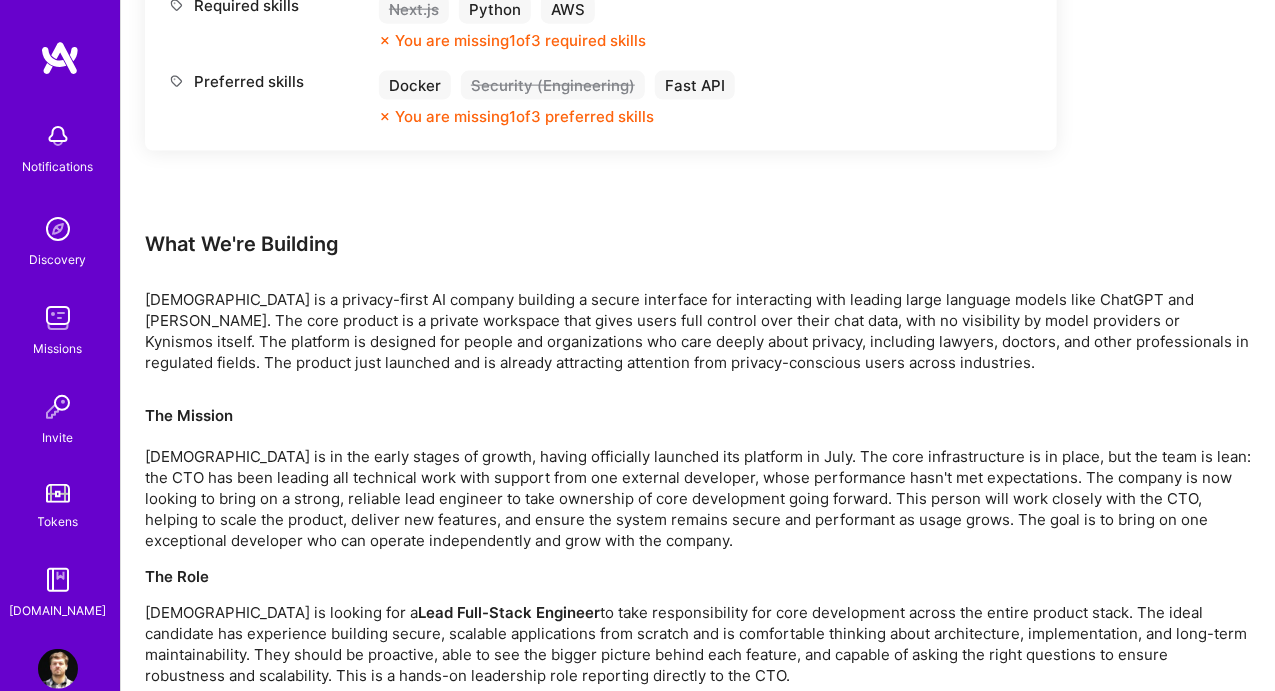 scroll, scrollTop: 1049, scrollLeft: 0, axis: vertical 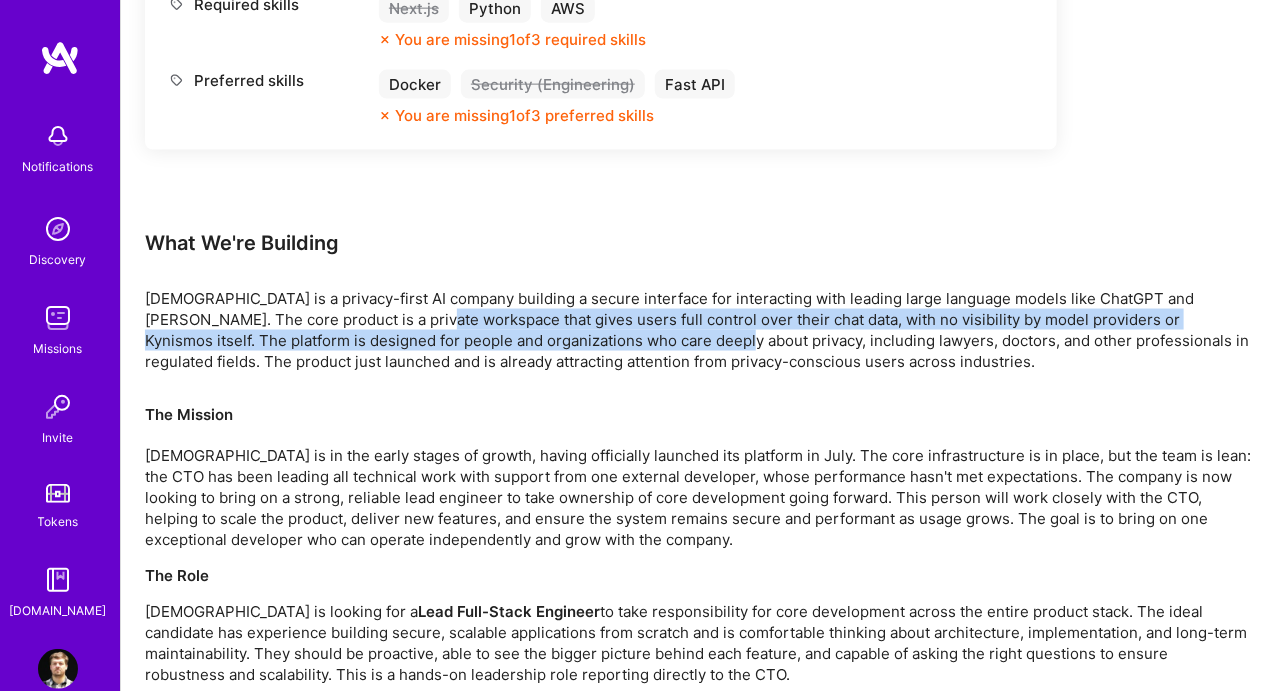 drag, startPoint x: 522, startPoint y: 333, endPoint x: 645, endPoint y: 331, distance: 123.01626 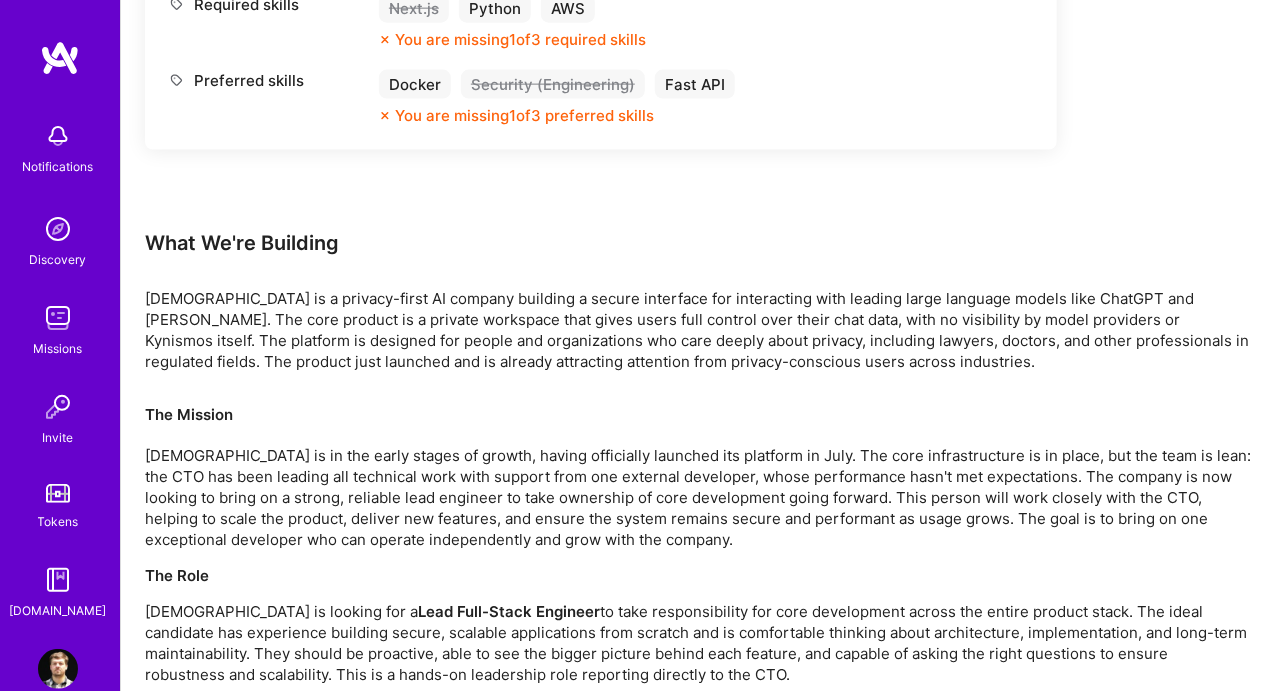 click on "[DEMOGRAPHIC_DATA] is a privacy-first AI company building a secure interface for interacting with leading large language models like ChatGPT and [PERSON_NAME]. The core product is a private workspace that gives users full control over their chat data, with no visibility by model providers or Kynismos itself. The platform is designed for people and organizations who care deeply about privacy, including lawyers, doctors, and other professionals in regulated fields. The product just launched and is already attracting attention from privacy-conscious users across industries." at bounding box center (698, 330) 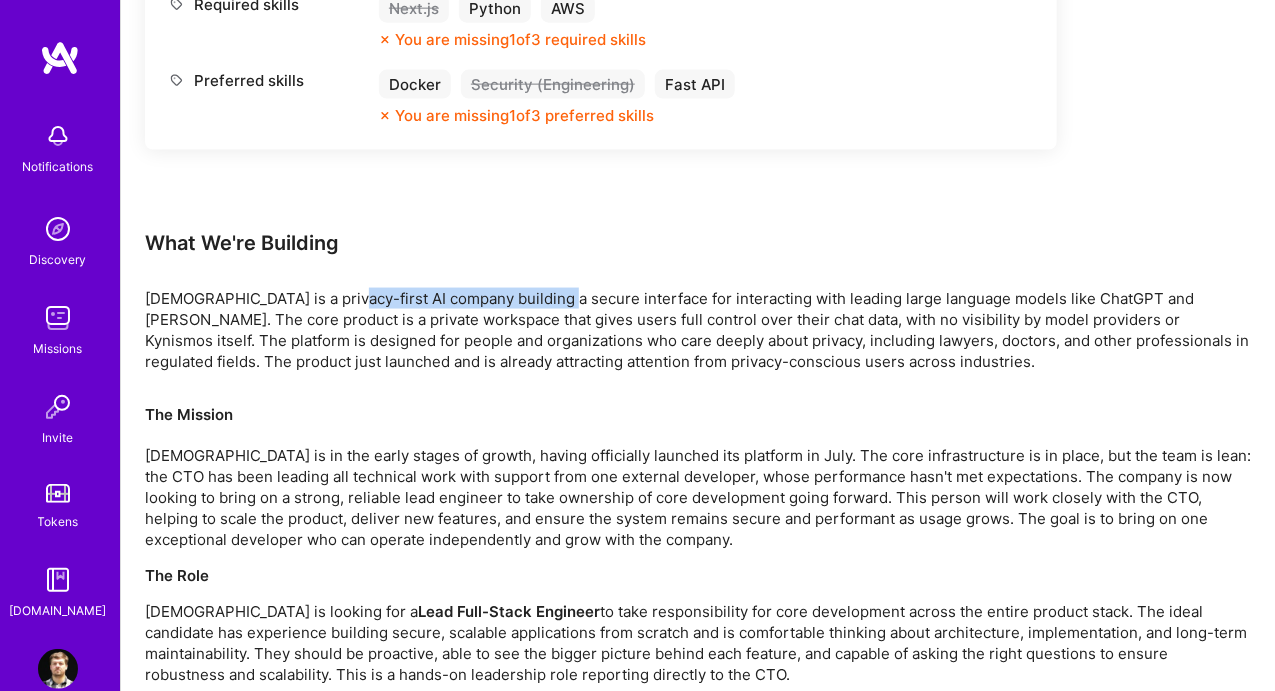 drag, startPoint x: 385, startPoint y: 292, endPoint x: 554, endPoint y: 281, distance: 169.3576 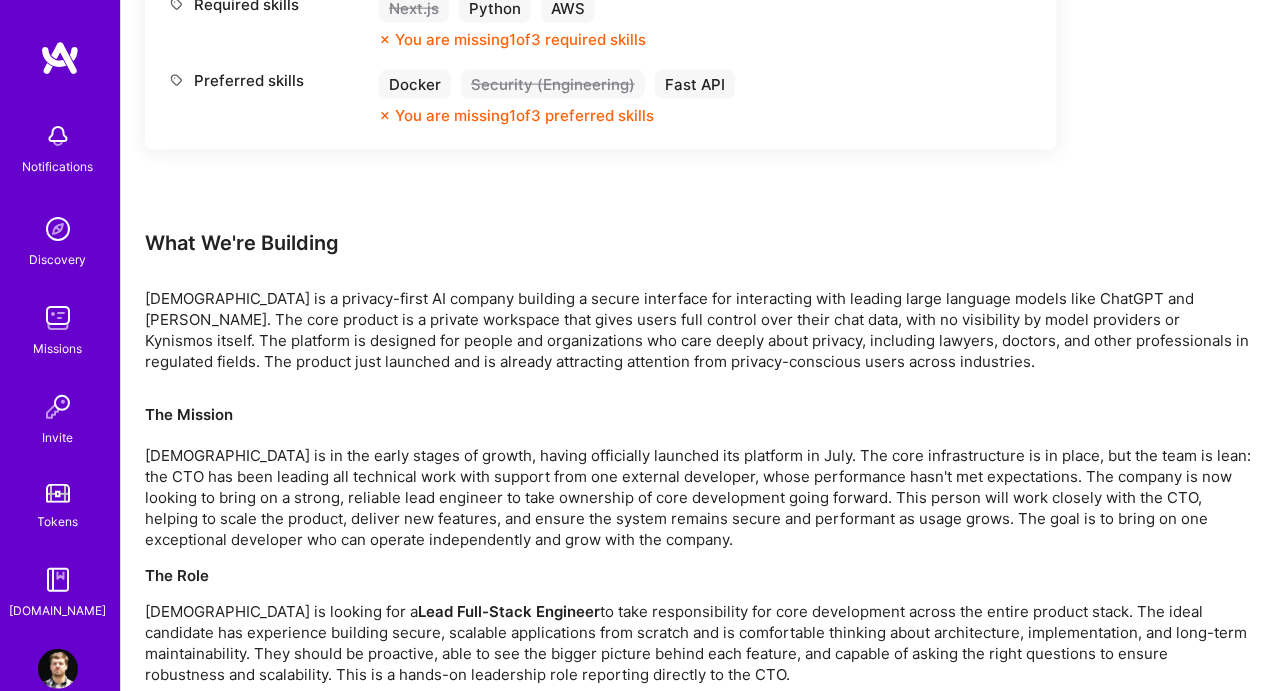click on "[DEMOGRAPHIC_DATA] is a privacy-first AI company building a secure interface for interacting with leading large language models like ChatGPT and [PERSON_NAME]. The core product is a private workspace that gives users full control over their chat data, with no visibility by model providers or Kynismos itself. The platform is designed for people and organizations who care deeply about privacy, including lawyers, doctors, and other professionals in regulated fields. The product just launched and is already attracting attention from privacy-conscious users across industries." at bounding box center (698, 330) 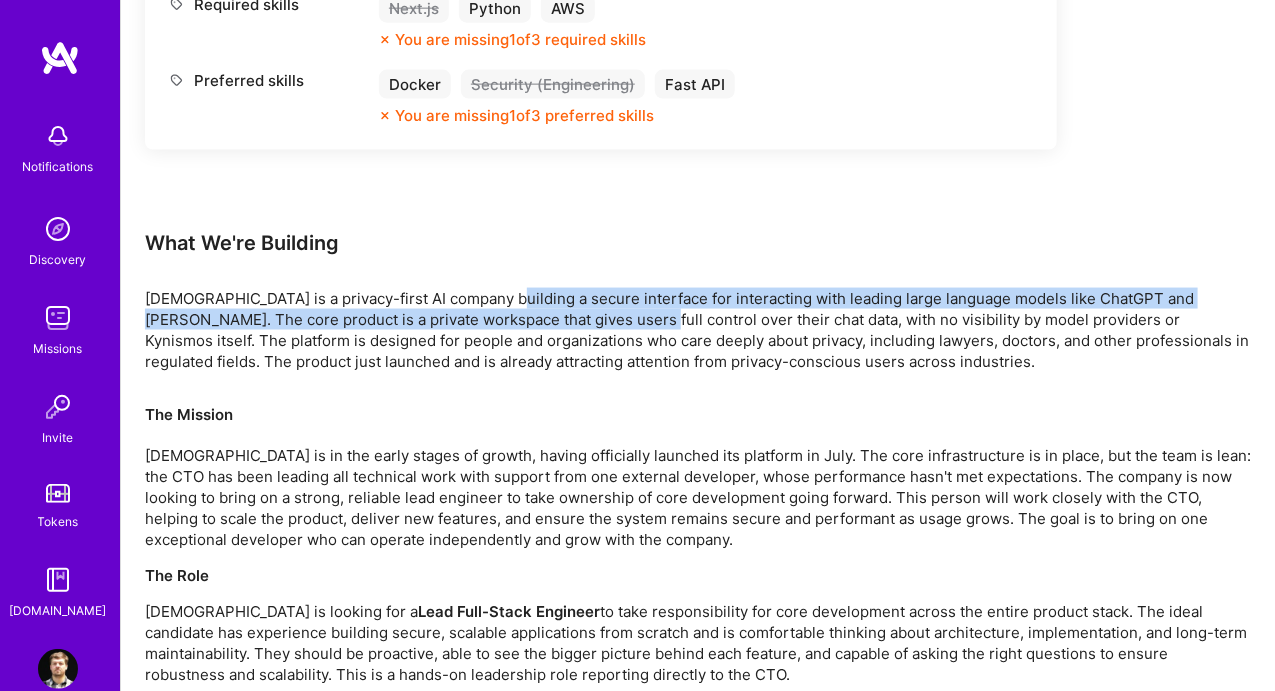 drag, startPoint x: 495, startPoint y: 294, endPoint x: 618, endPoint y: 317, distance: 125.13193 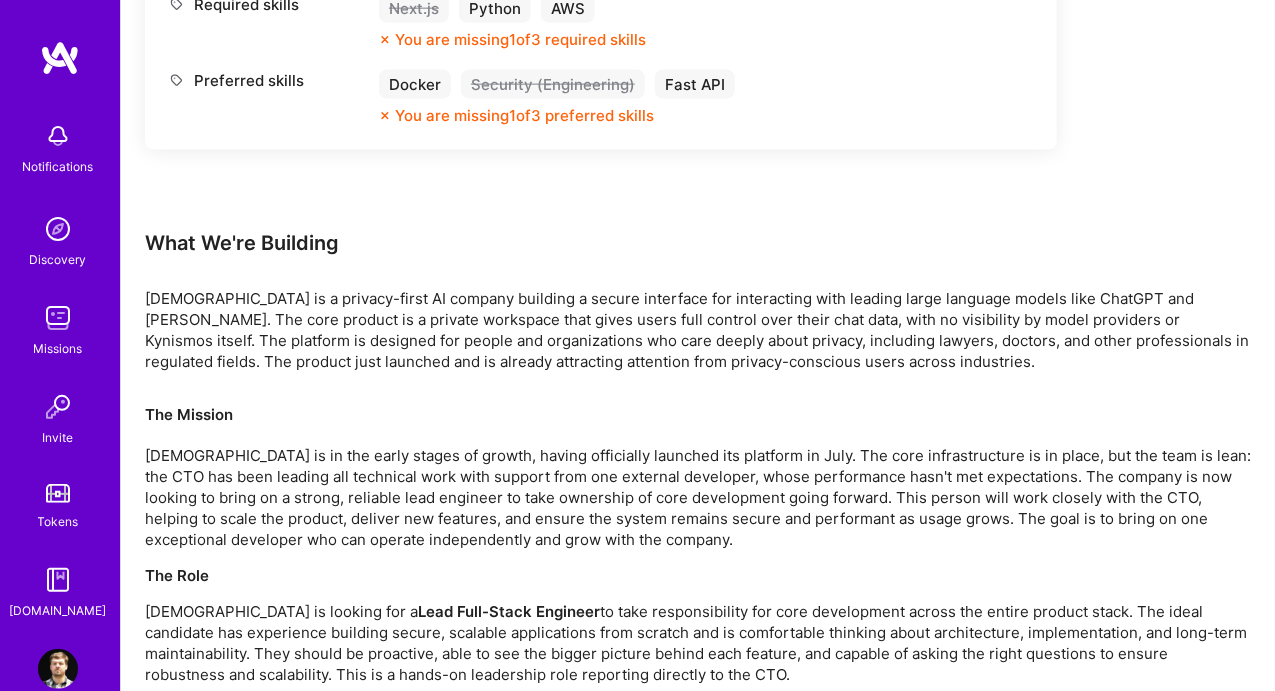 click on "[DEMOGRAPHIC_DATA] is a privacy-first AI company building a secure interface for interacting with leading large language models like ChatGPT and [PERSON_NAME]. The core product is a private workspace that gives users full control over their chat data, with no visibility by model providers or Kynismos itself. The platform is designed for people and organizations who care deeply about privacy, including lawyers, doctors, and other professionals in regulated fields. The product just launched and is already attracting attention from privacy-conscious users across industries." at bounding box center [698, 330] 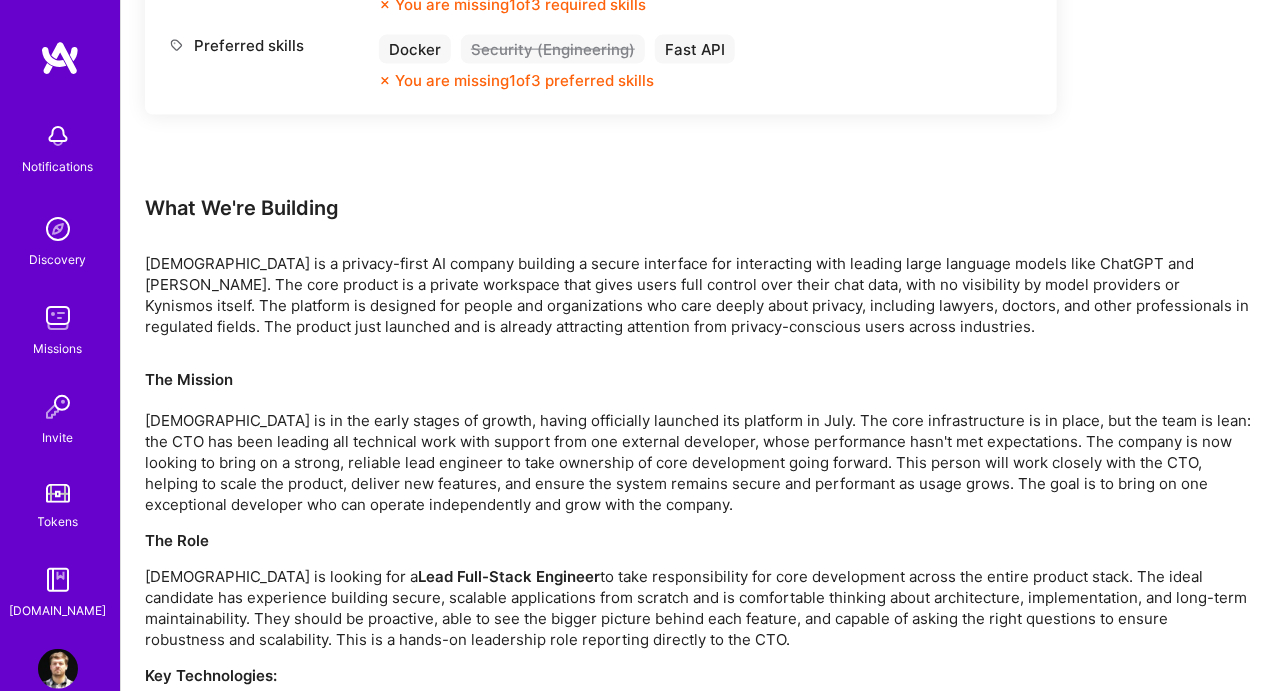scroll, scrollTop: 1085, scrollLeft: 0, axis: vertical 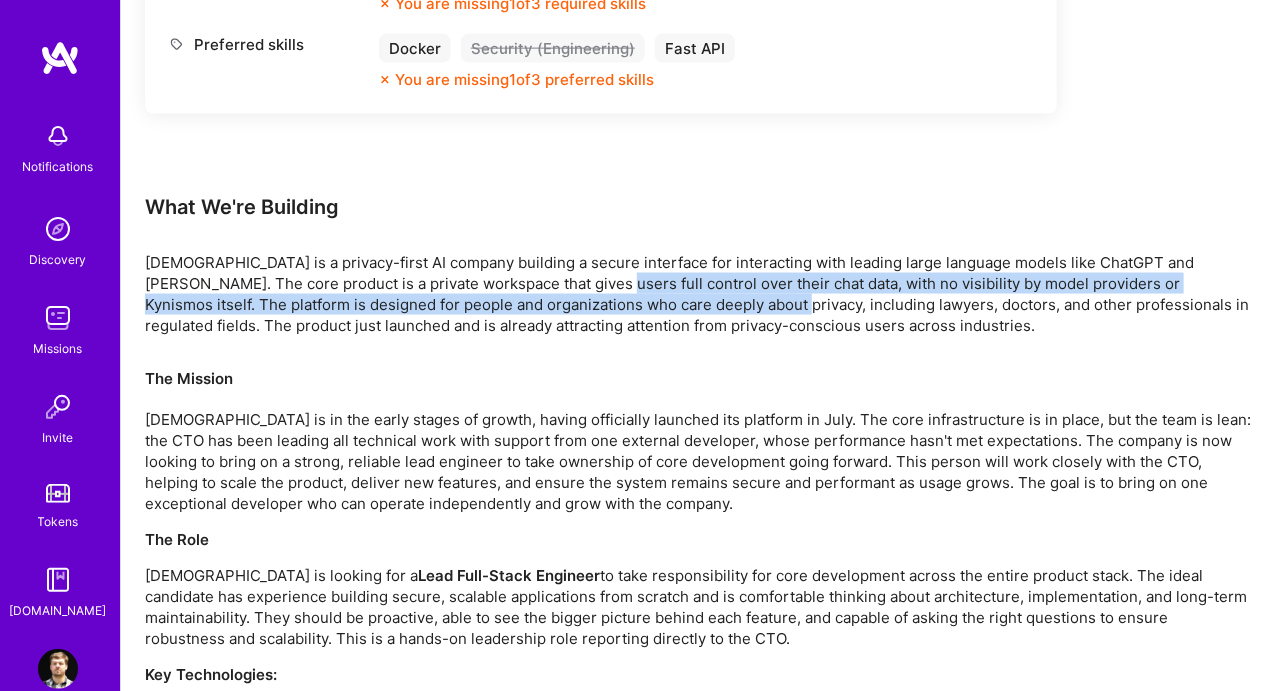 click on "[DEMOGRAPHIC_DATA] is a privacy-first AI company building a secure interface for interacting with leading large language models like ChatGPT and [PERSON_NAME]. The core product is a private workspace that gives users full control over their chat data, with no visibility by model providers or Kynismos itself. The platform is designed for people and organizations who care deeply about privacy, including lawyers, doctors, and other professionals in regulated fields. The product just launched and is already attracting attention from privacy-conscious users across industries." at bounding box center [698, 294] 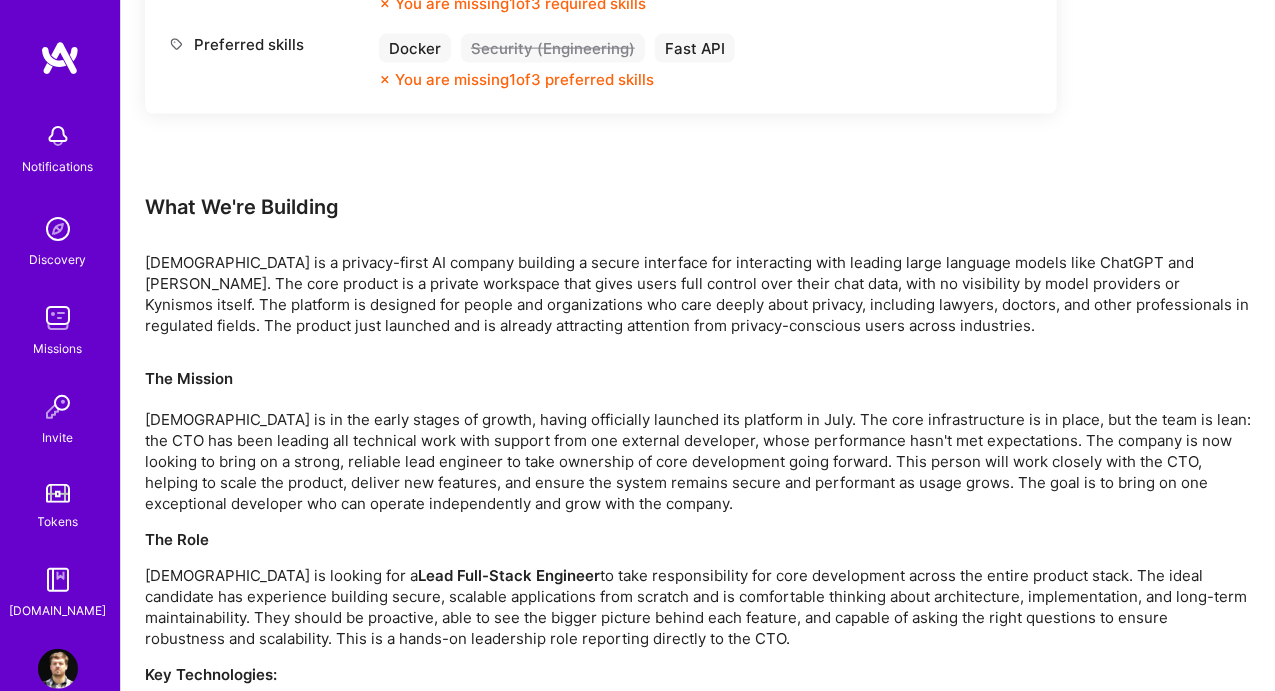 click on "[DEMOGRAPHIC_DATA] is a privacy-first AI company building a secure interface for interacting with leading large language models like ChatGPT and [PERSON_NAME]. The core product is a private workspace that gives users full control over their chat data, with no visibility by model providers or Kynismos itself. The platform is designed for people and organizations who care deeply about privacy, including lawyers, doctors, and other professionals in regulated fields. The product just launched and is already attracting attention from privacy-conscious users across industries." at bounding box center [698, 294] 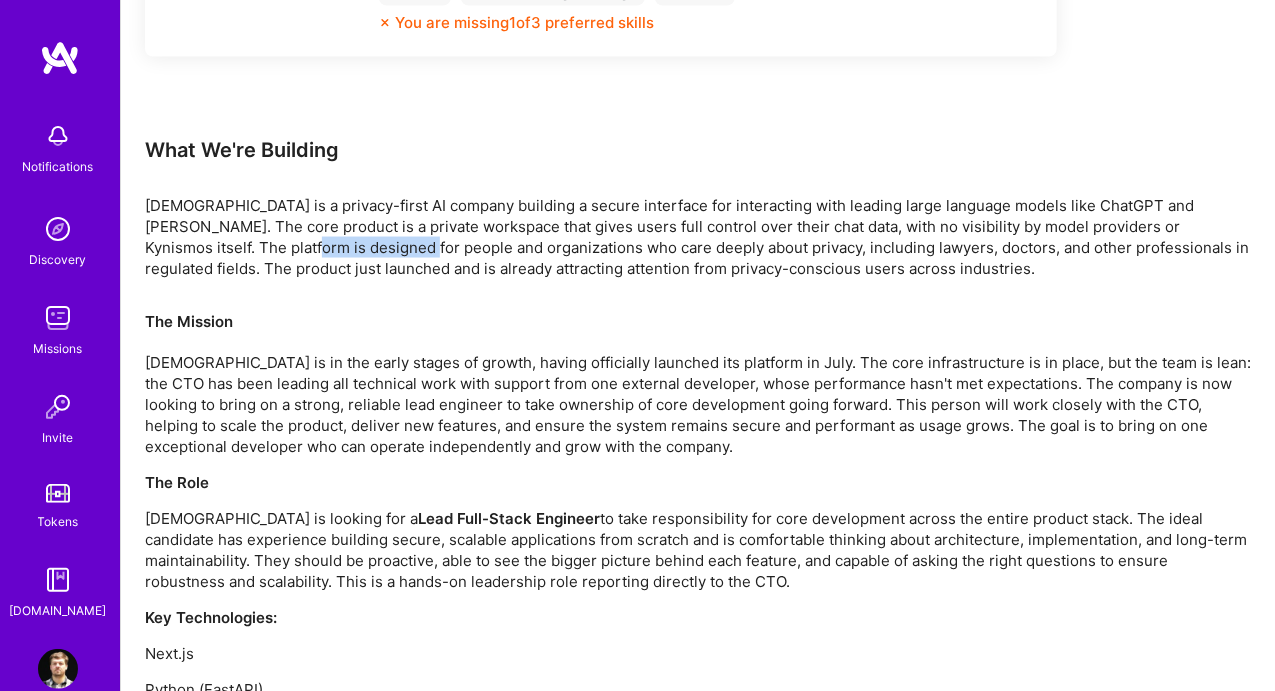 drag, startPoint x: 230, startPoint y: 237, endPoint x: 333, endPoint y: 248, distance: 103.58572 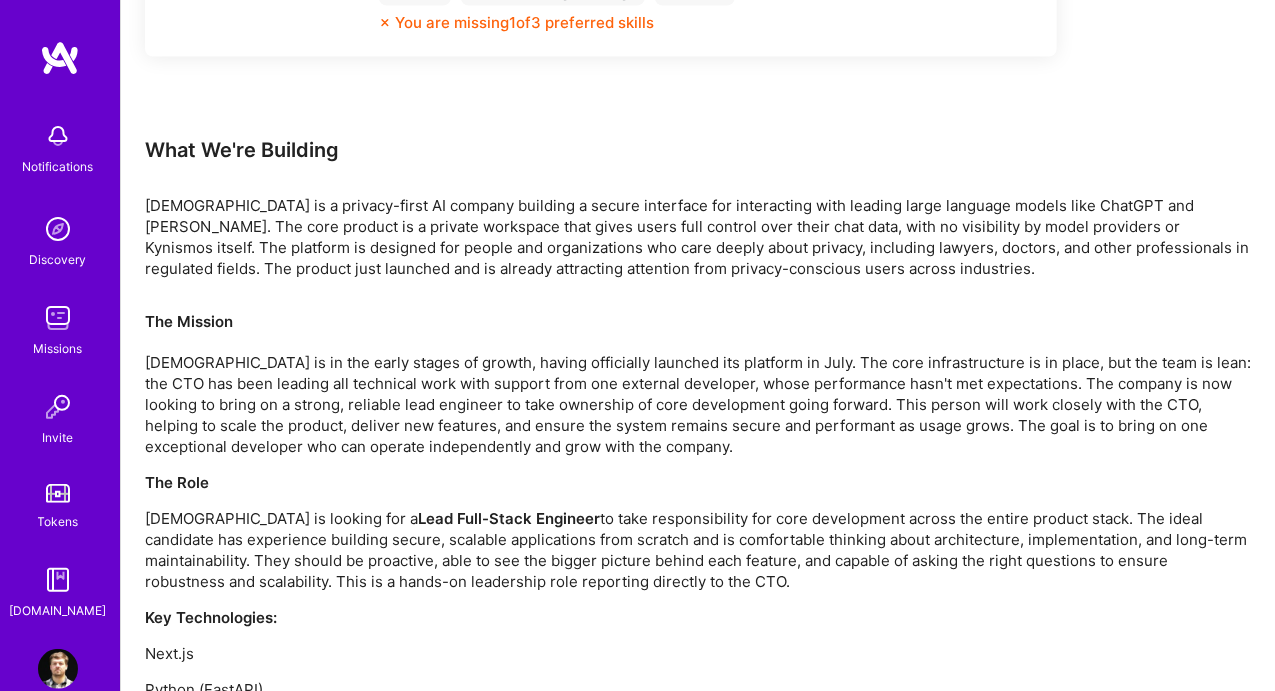 click on "[DEMOGRAPHIC_DATA] is a privacy-first AI company building a secure interface for interacting with leading large language models like ChatGPT and [PERSON_NAME]. The core product is a private workspace that gives users full control over their chat data, with no visibility by model providers or Kynismos itself. The platform is designed for people and organizations who care deeply about privacy, including lawyers, doctors, and other professionals in regulated fields. The product just launched and is already attracting attention from privacy-conscious users across industries." at bounding box center (698, 237) 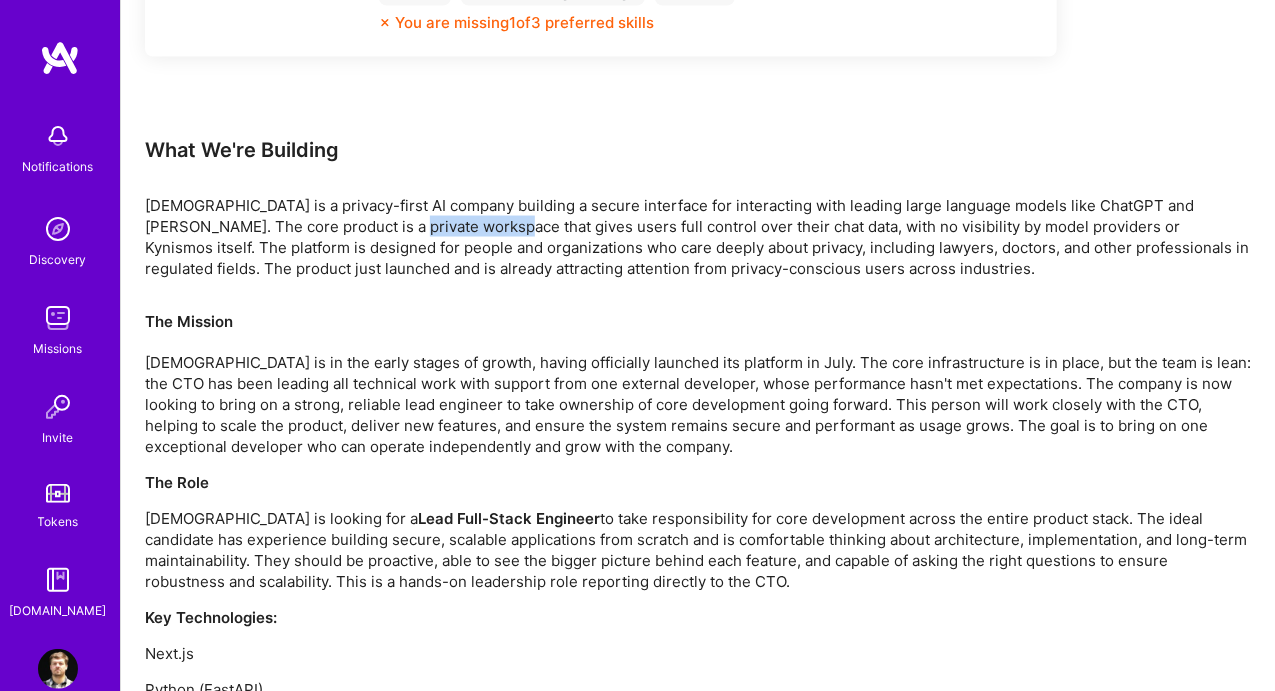 drag, startPoint x: 362, startPoint y: 233, endPoint x: 486, endPoint y: 232, distance: 124.004036 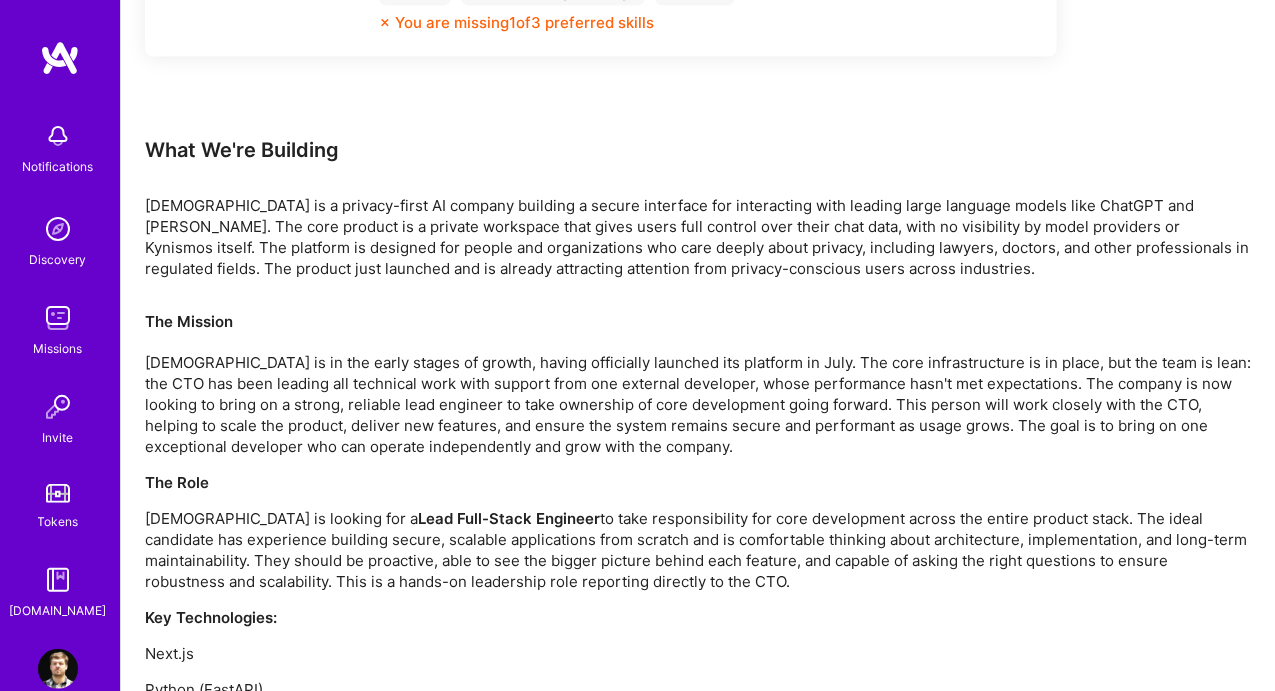 click on "[DEMOGRAPHIC_DATA] is a privacy-first AI company building a secure interface for interacting with leading large language models like ChatGPT and [PERSON_NAME]. The core product is a private workspace that gives users full control over their chat data, with no visibility by model providers or Kynismos itself. The platform is designed for people and organizations who care deeply about privacy, including lawyers, doctors, and other professionals in regulated fields. The product just launched and is already attracting attention from privacy-conscious users across industries." at bounding box center [698, 237] 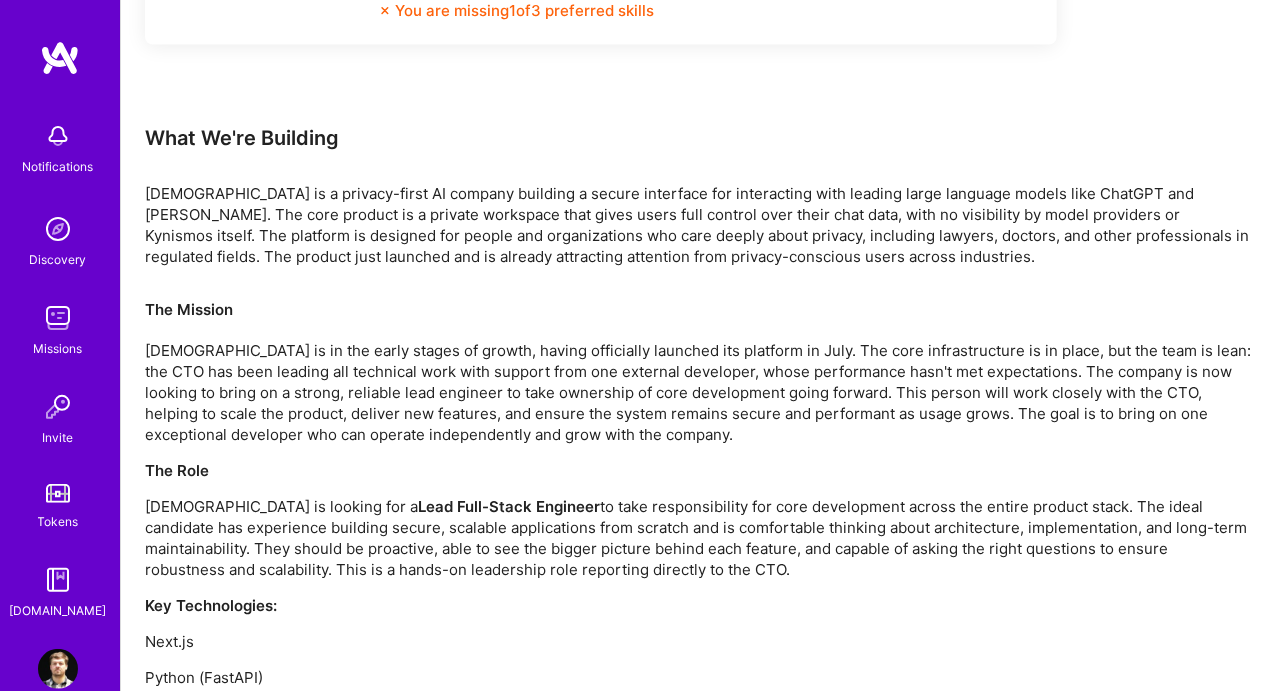 scroll, scrollTop: 1156, scrollLeft: 0, axis: vertical 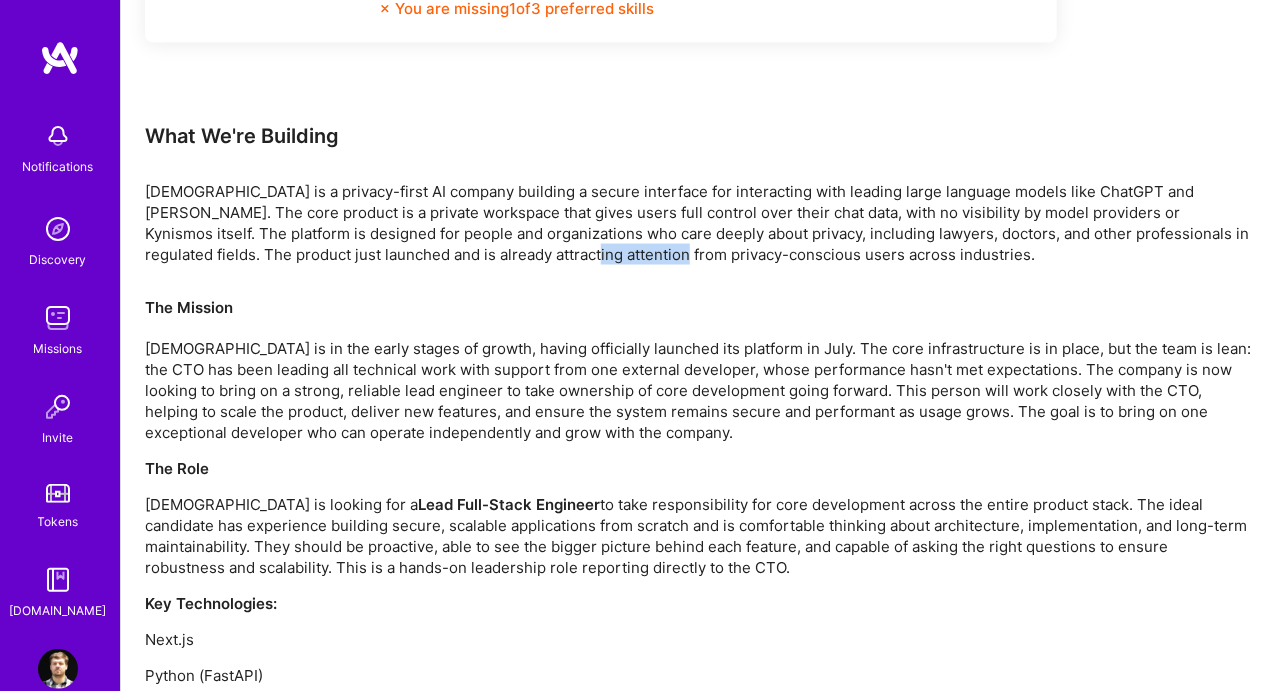 drag, startPoint x: 604, startPoint y: 257, endPoint x: 647, endPoint y: 257, distance: 43 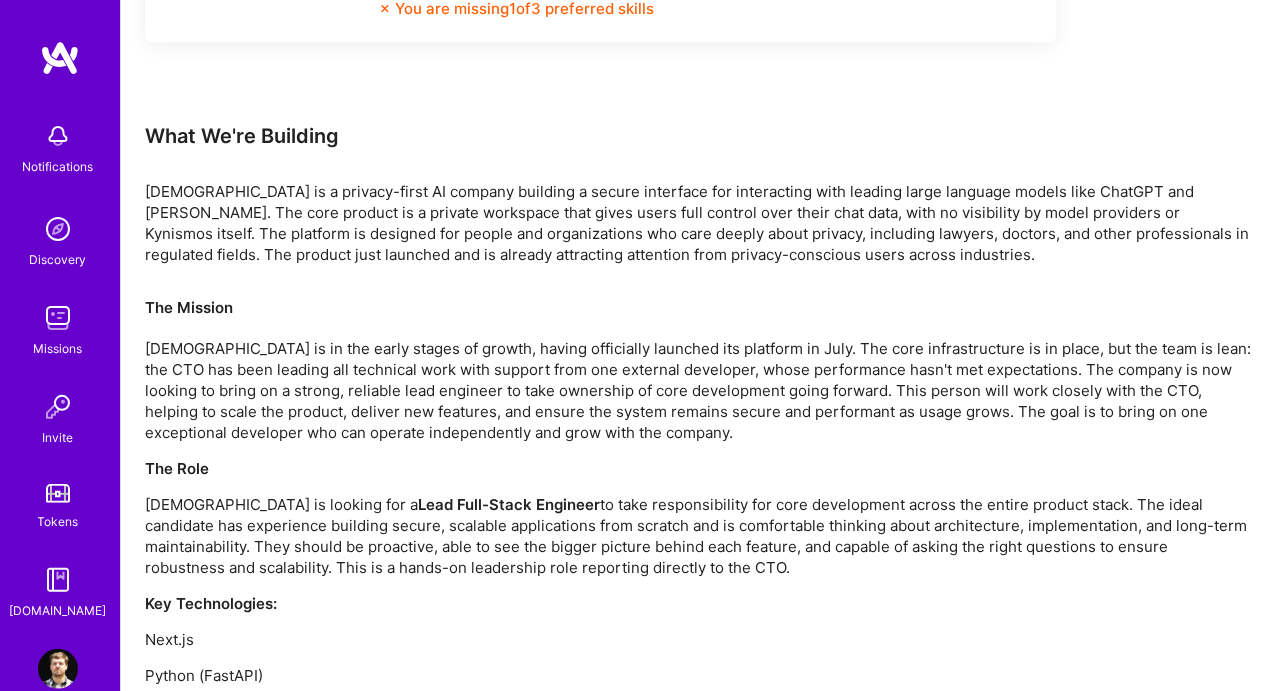 click on "Earn tokens for inviting a new [PERSON_NAME] to this mission Do you know the perfect builder for one or more of these open roles? Refer a new [PERSON_NAME] and earn tokens for every hour they work on the mission. Apply for a Mission Role We’re actively looking for builders. This is the best time to request to join. Full-Stack Developer Open role Request to join Refer a peer Description Lead full-stack developer to own core systems at Kynismos, a privacy-first AI platform. Work across backend (FastAPI, AWS, Docker), frontend (Next.js), and encryption features. Must have experience building secure applications end-to-end, strong system design skills, and the ability to work independently. Prior startup, privacy, or AI experience is a plus. Company’s preferred rate range: $ 62  - $ 78 If your rate is higher, you can still request to join — but your chances of getting on the mission may be lower. Minimum availability 40  hours You're available 40 hours per week Working-hours overlap 4 hours  with   9am    -    5pm ," at bounding box center [698, 22] 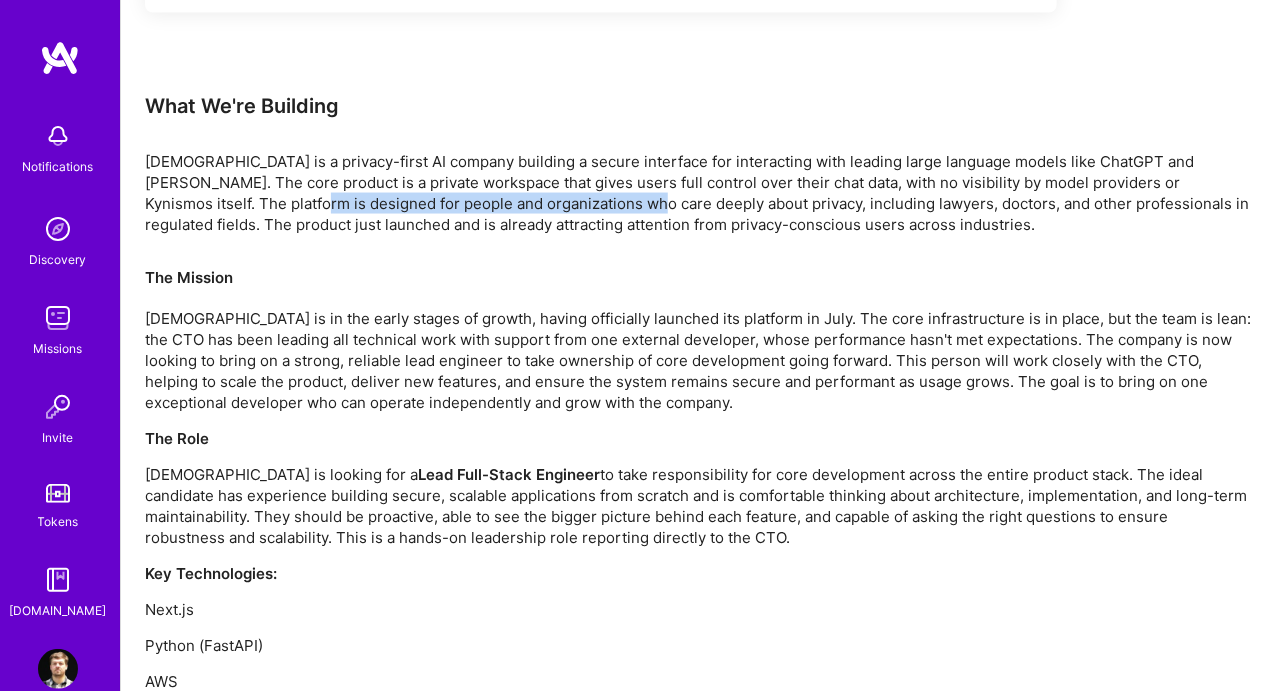 drag, startPoint x: 237, startPoint y: 196, endPoint x: 581, endPoint y: 204, distance: 344.09302 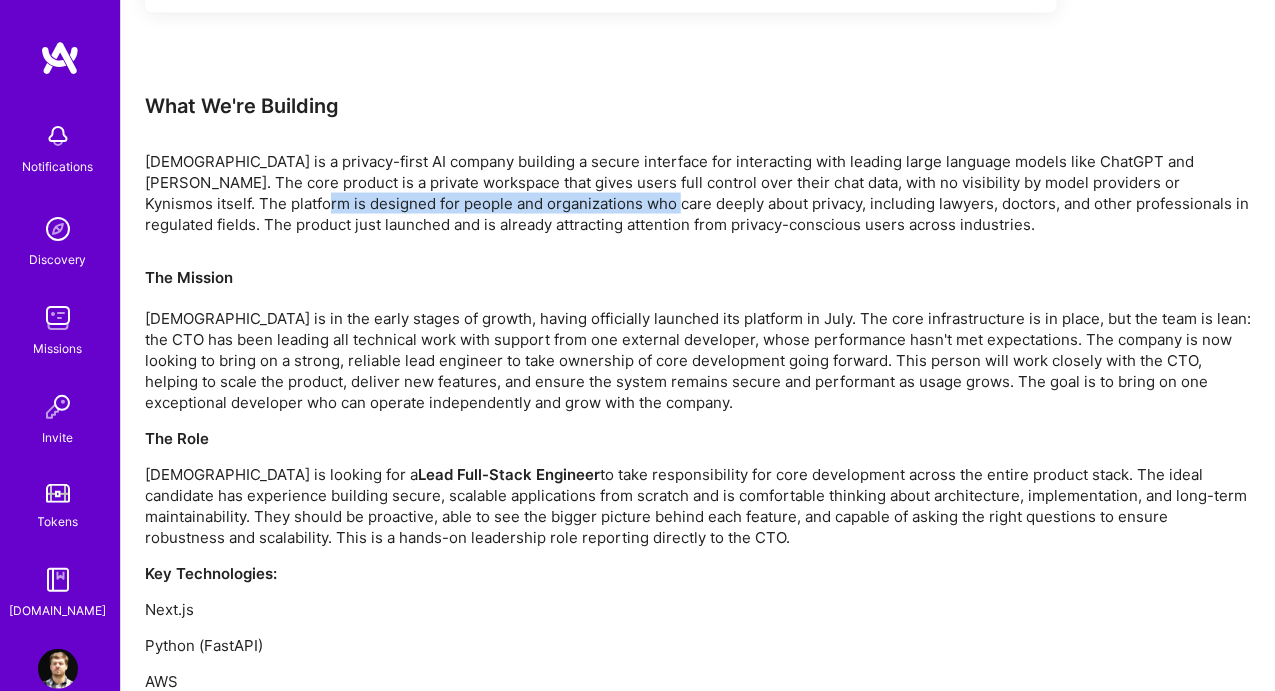 click on "[DEMOGRAPHIC_DATA] is a privacy-first AI company building a secure interface for interacting with leading large language models like ChatGPT and [PERSON_NAME]. The core product is a private workspace that gives users full control over their chat data, with no visibility by model providers or Kynismos itself. The platform is designed for people and organizations who care deeply about privacy, including lawyers, doctors, and other professionals in regulated fields. The product just launched and is already attracting attention from privacy-conscious users across industries." at bounding box center [698, 193] 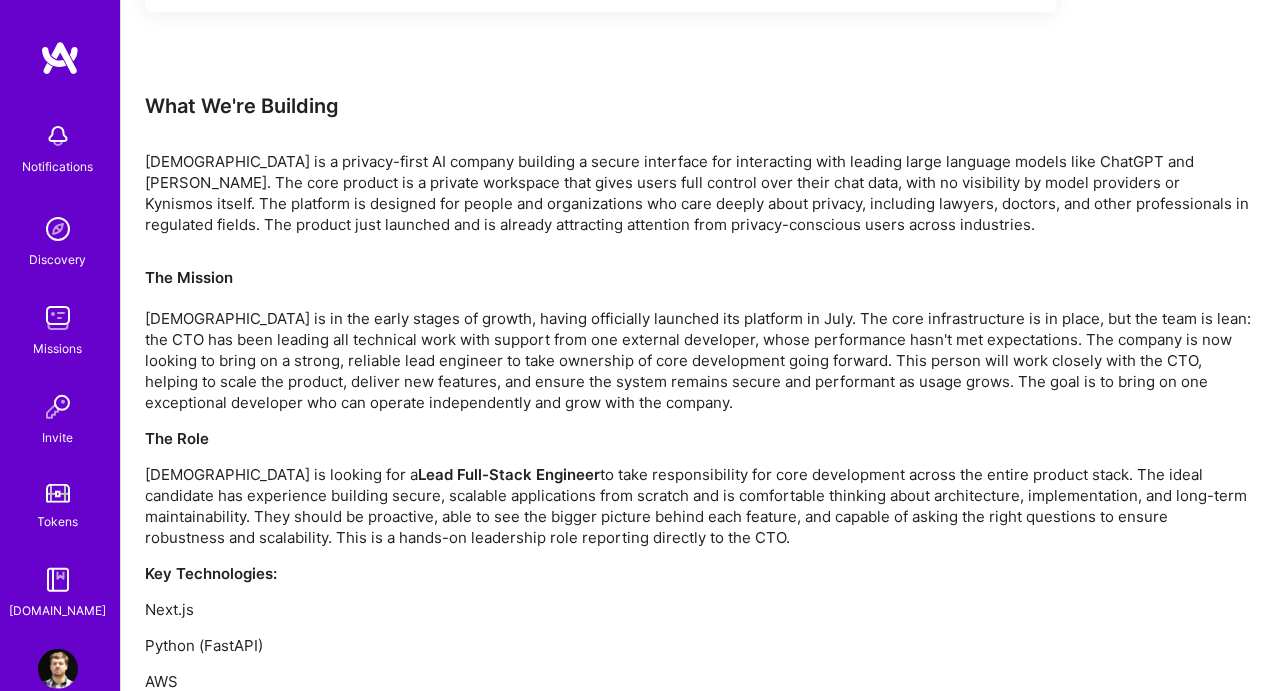 scroll, scrollTop: 1246, scrollLeft: 0, axis: vertical 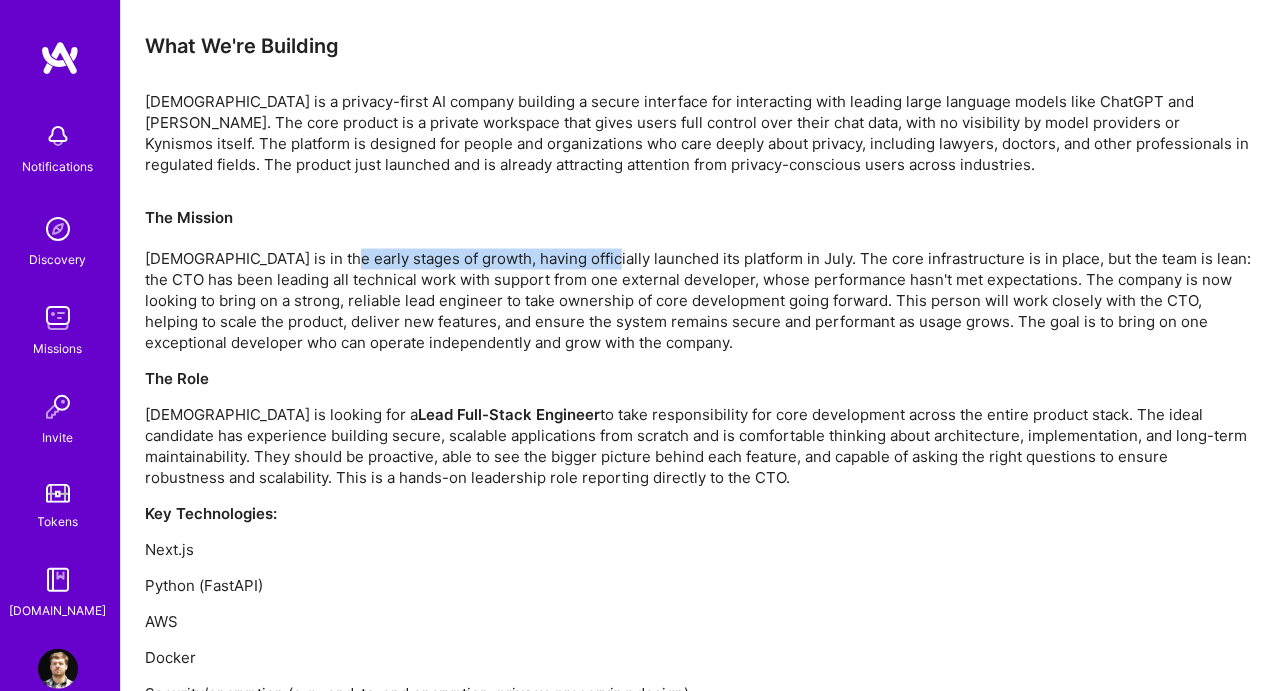 drag, startPoint x: 329, startPoint y: 252, endPoint x: 591, endPoint y: 258, distance: 262.0687 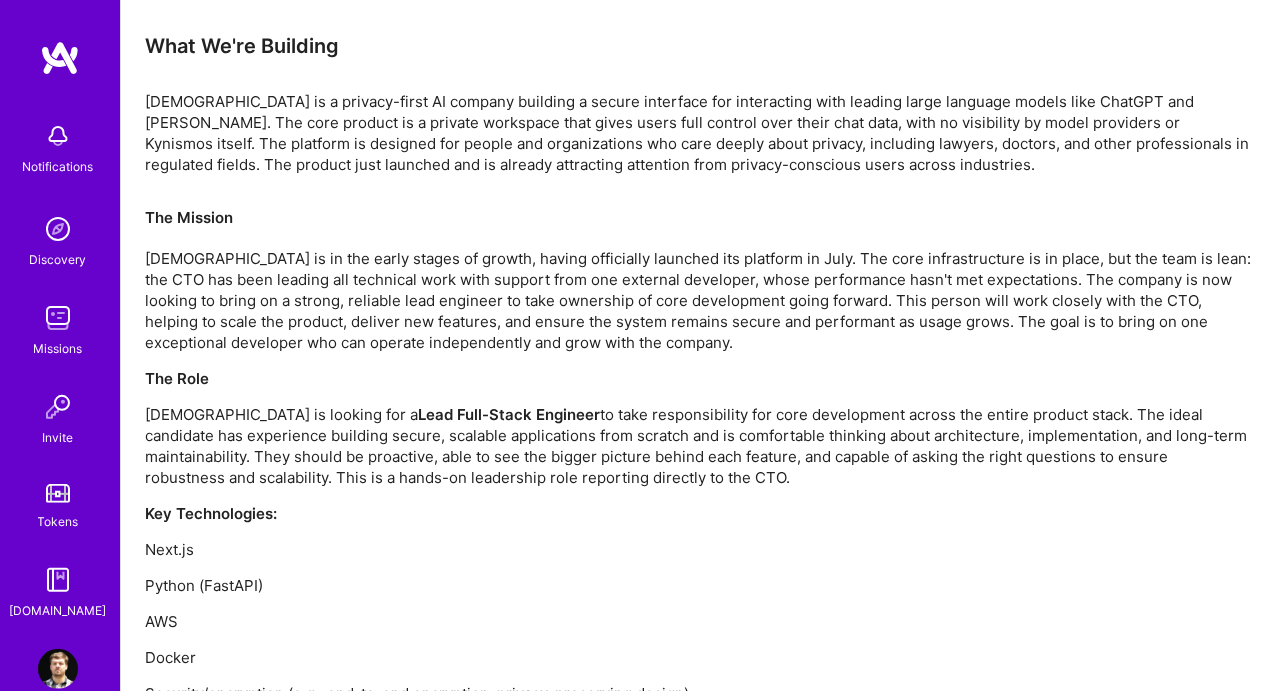 click on "The Mission  [DEMOGRAPHIC_DATA] is in the early stages of growth, having officially launched its platform in July. The core infrastructure is in place, but the team is lean: the CTO has been leading all technical work with support from one external developer, whose performance hasn't met expectations. The company is now looking to bring on a strong, reliable lead engineer to take ownership of core development going forward. This person will work closely with the CTO, helping to scale the product, deliver new features, and ensure the system remains secure and performant as usage grows. The goal is to bring on one exceptional developer who can operate independently and grow with the company." at bounding box center (698, 280) 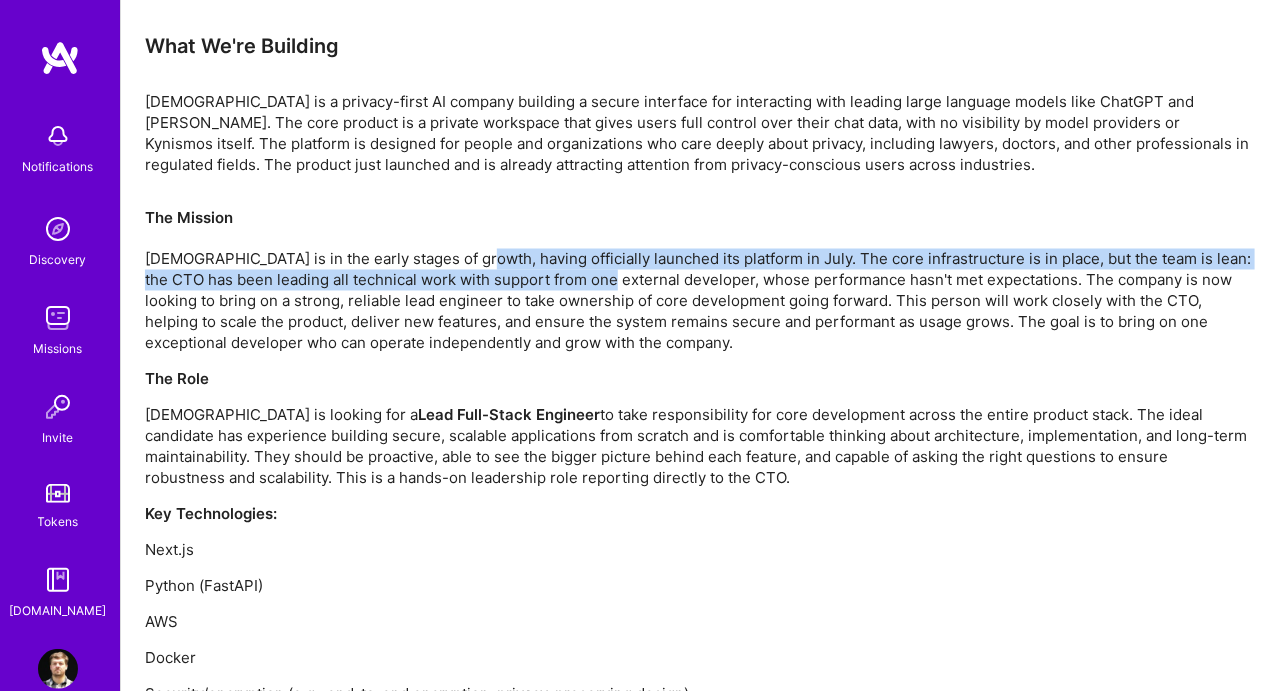 drag, startPoint x: 473, startPoint y: 264, endPoint x: 593, endPoint y: 269, distance: 120.10412 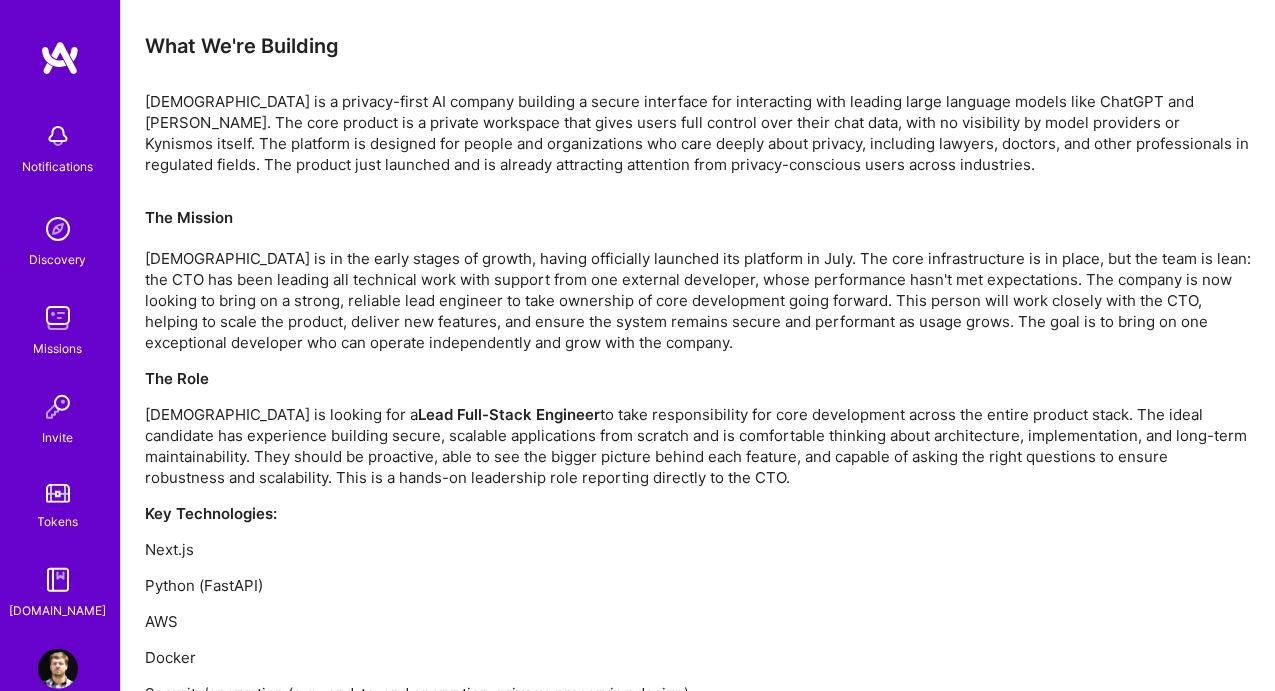 click on "The Mission  [DEMOGRAPHIC_DATA] is in the early stages of growth, having officially launched its platform in July. The core infrastructure is in place, but the team is lean: the CTO has been leading all technical work with support from one external developer, whose performance hasn't met expectations. The company is now looking to bring on a strong, reliable lead engineer to take ownership of core development going forward. This person will work closely with the CTO, helping to scale the product, deliver new features, and ensure the system remains secure and performant as usage grows. The goal is to bring on one exceptional developer who can operate independently and grow with the company." at bounding box center (698, 280) 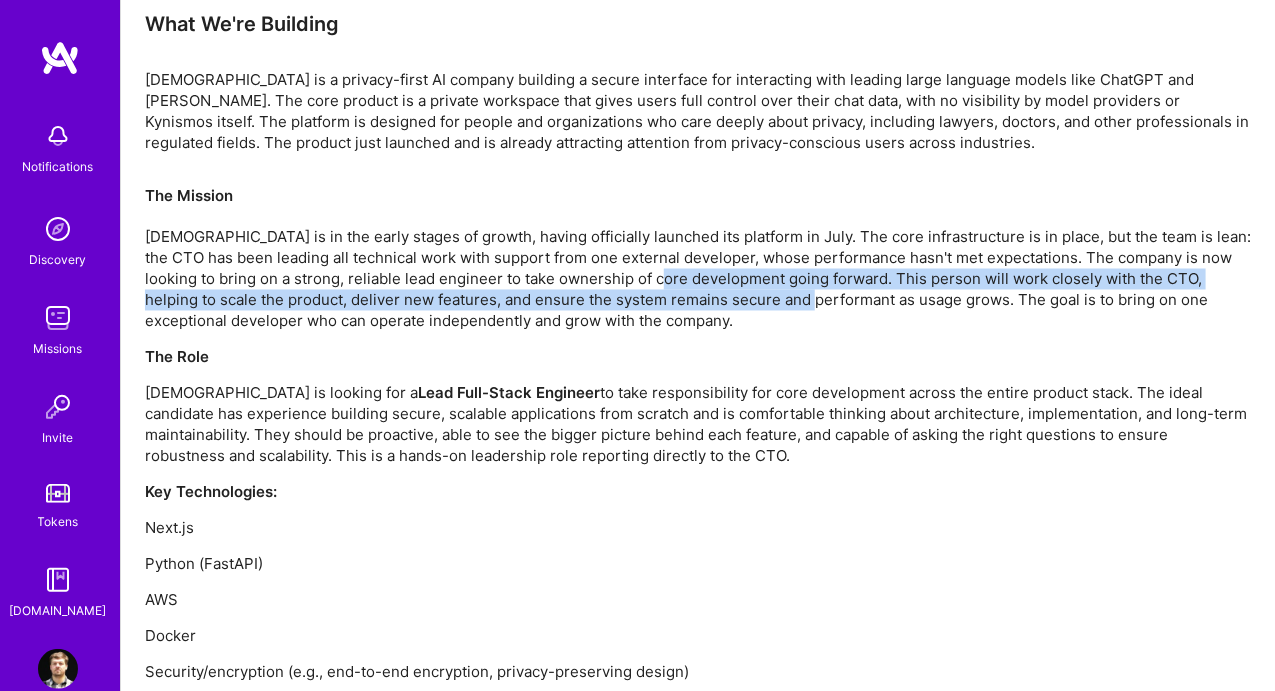drag, startPoint x: 664, startPoint y: 272, endPoint x: 774, endPoint y: 292, distance: 111.8034 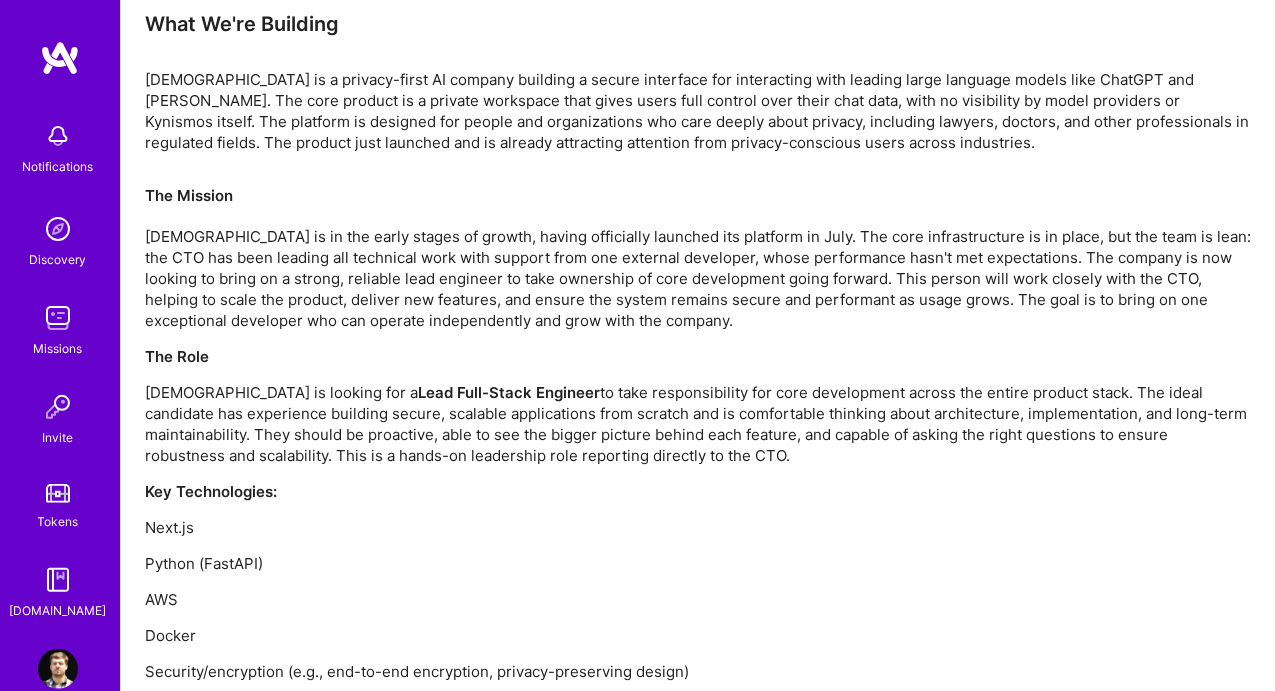 click on "The Mission  [DEMOGRAPHIC_DATA] is in the early stages of growth, having officially launched its platform in July. The core infrastructure is in place, but the team is lean: the CTO has been leading all technical work with support from one external developer, whose performance hasn't met expectations. The company is now looking to bring on a strong, reliable lead engineer to take ownership of core development going forward. This person will work closely with the CTO, helping to scale the product, deliver new features, and ensure the system remains secure and performant as usage grows. The goal is to bring on one exceptional developer who can operate independently and grow with the company." at bounding box center [698, 258] 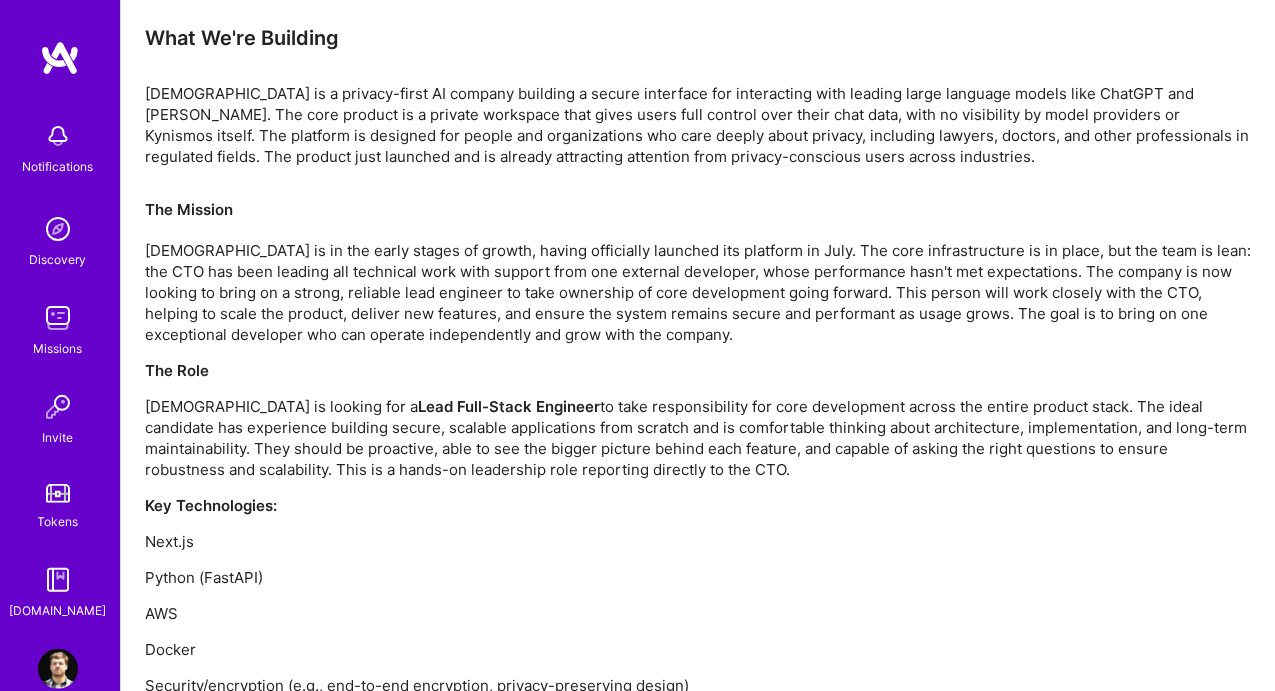 scroll, scrollTop: 1289, scrollLeft: 0, axis: vertical 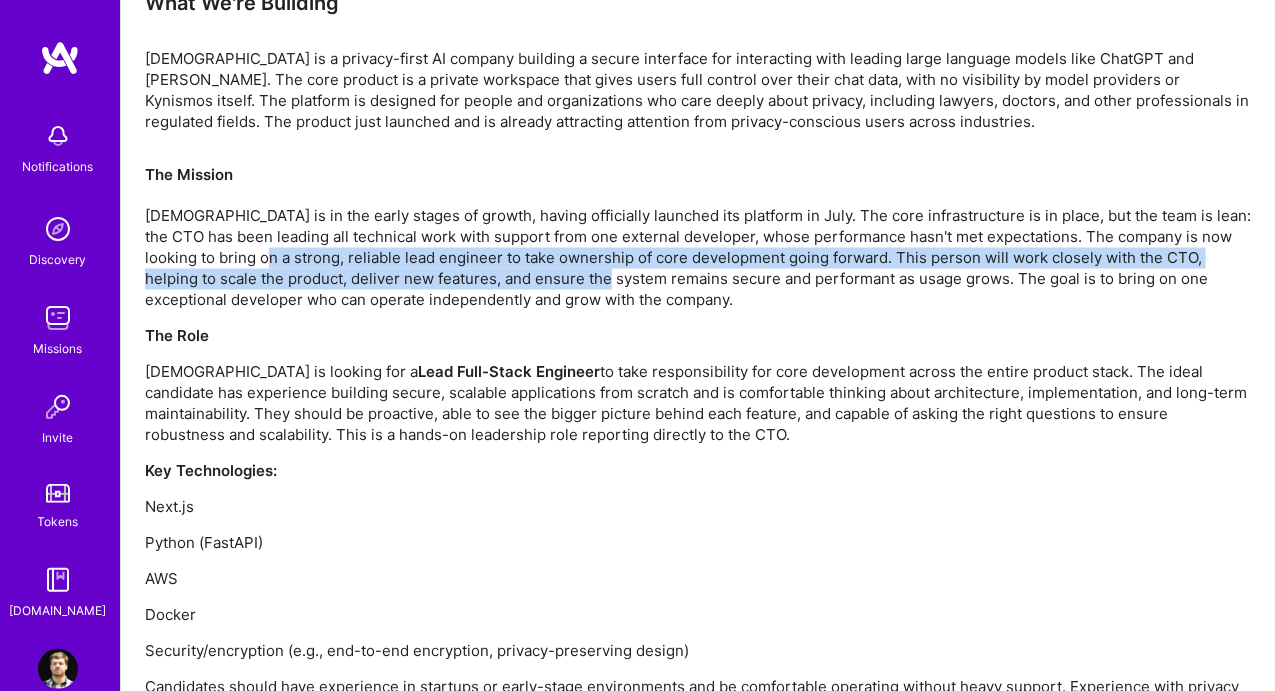 drag, startPoint x: 275, startPoint y: 254, endPoint x: 574, endPoint y: 275, distance: 299.73654 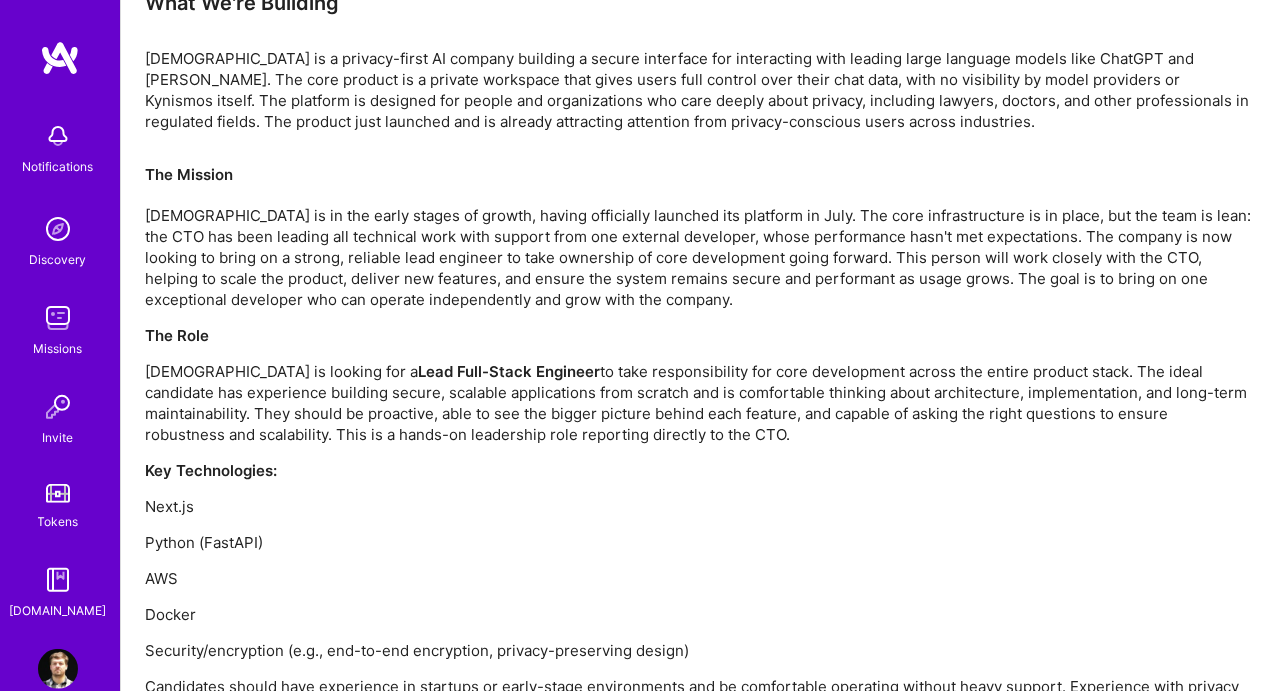 click on "The Mission  [DEMOGRAPHIC_DATA] is in the early stages of growth, having officially launched its platform in July. The core infrastructure is in place, but the team is lean: the CTO has been leading all technical work with support from one external developer, whose performance hasn't met expectations. The company is now looking to bring on a strong, reliable lead engineer to take ownership of core development going forward. This person will work closely with the CTO, helping to scale the product, deliver new features, and ensure the system remains secure and performant as usage grows. The goal is to bring on one exceptional developer who can operate independently and grow with the company." at bounding box center [698, 237] 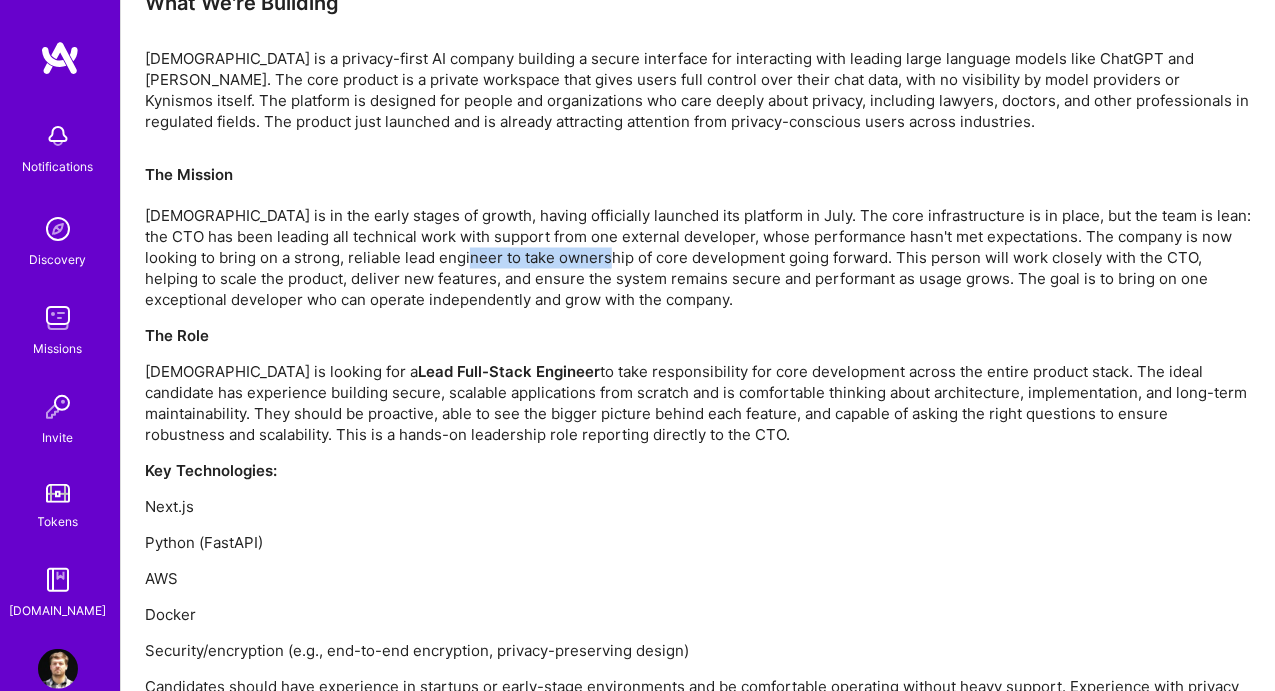 drag, startPoint x: 464, startPoint y: 250, endPoint x: 600, endPoint y: 257, distance: 136.18002 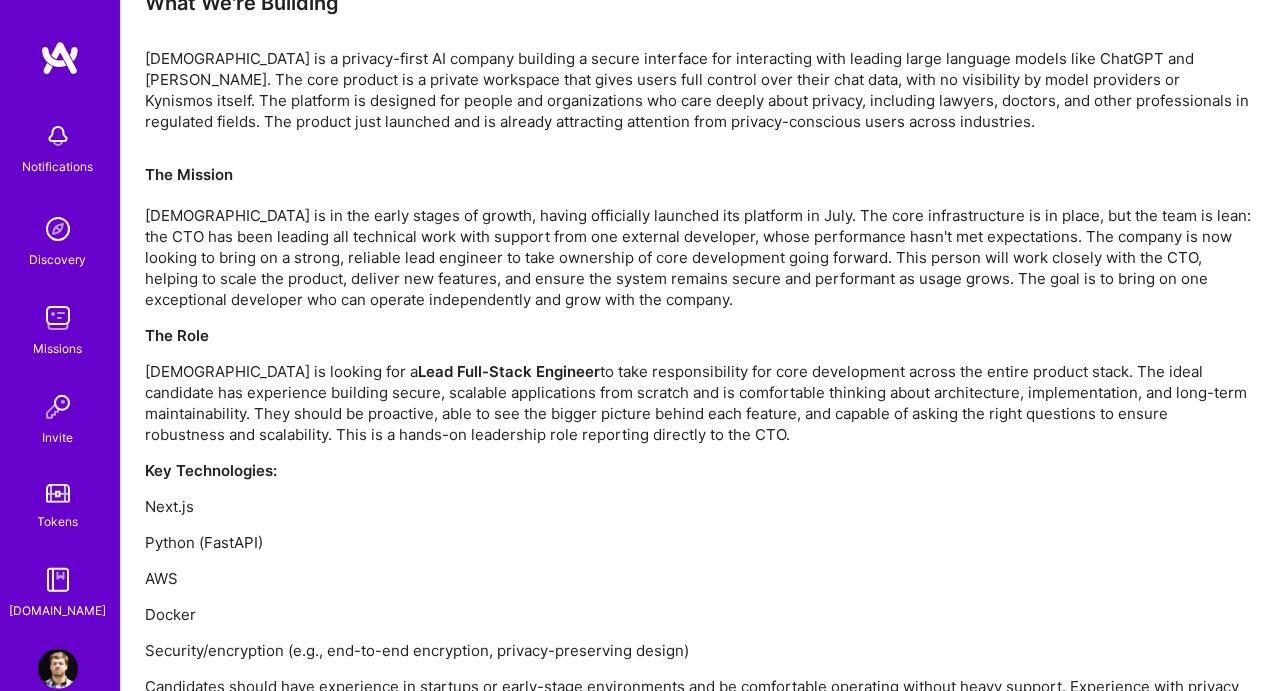 click on "The Mission  [DEMOGRAPHIC_DATA] is in the early stages of growth, having officially launched its platform in July. The core infrastructure is in place, but the team is lean: the CTO has been leading all technical work with support from one external developer, whose performance hasn't met expectations. The company is now looking to bring on a strong, reliable lead engineer to take ownership of core development going forward. This person will work closely with the CTO, helping to scale the product, deliver new features, and ensure the system remains secure and performant as usage grows. The goal is to bring on one exceptional developer who can operate independently and grow with the company." at bounding box center [698, 237] 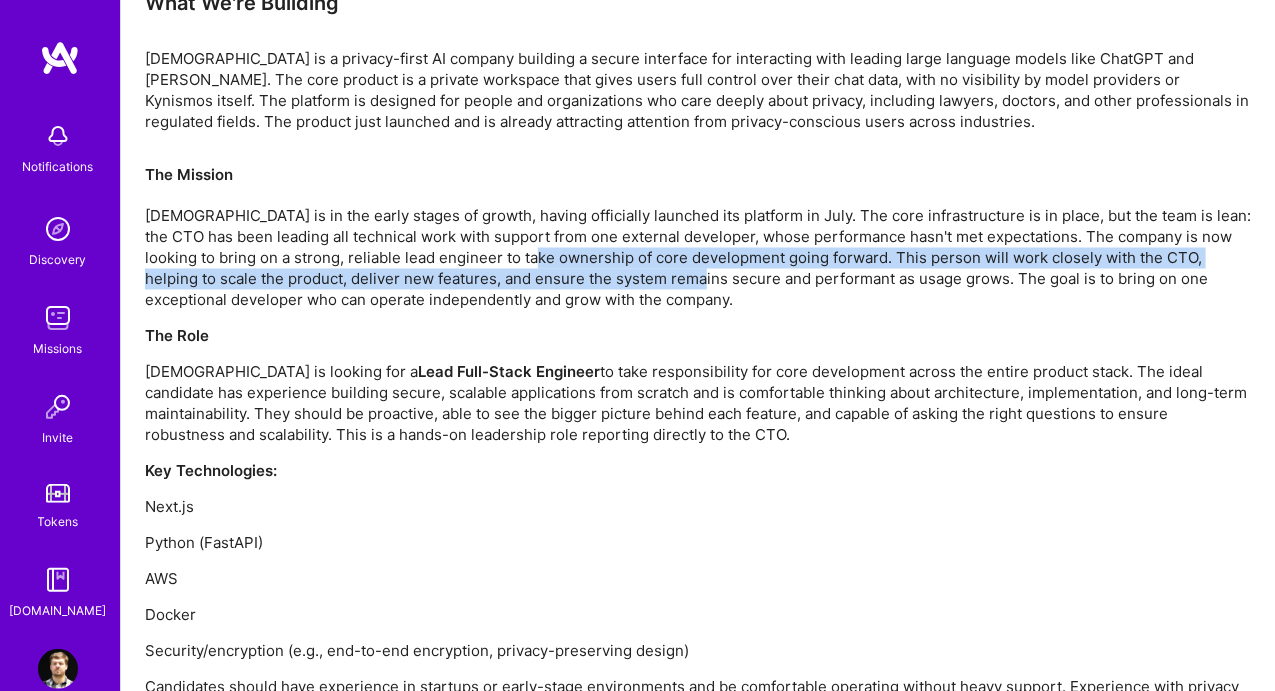 drag, startPoint x: 540, startPoint y: 248, endPoint x: 661, endPoint y: 268, distance: 122.641754 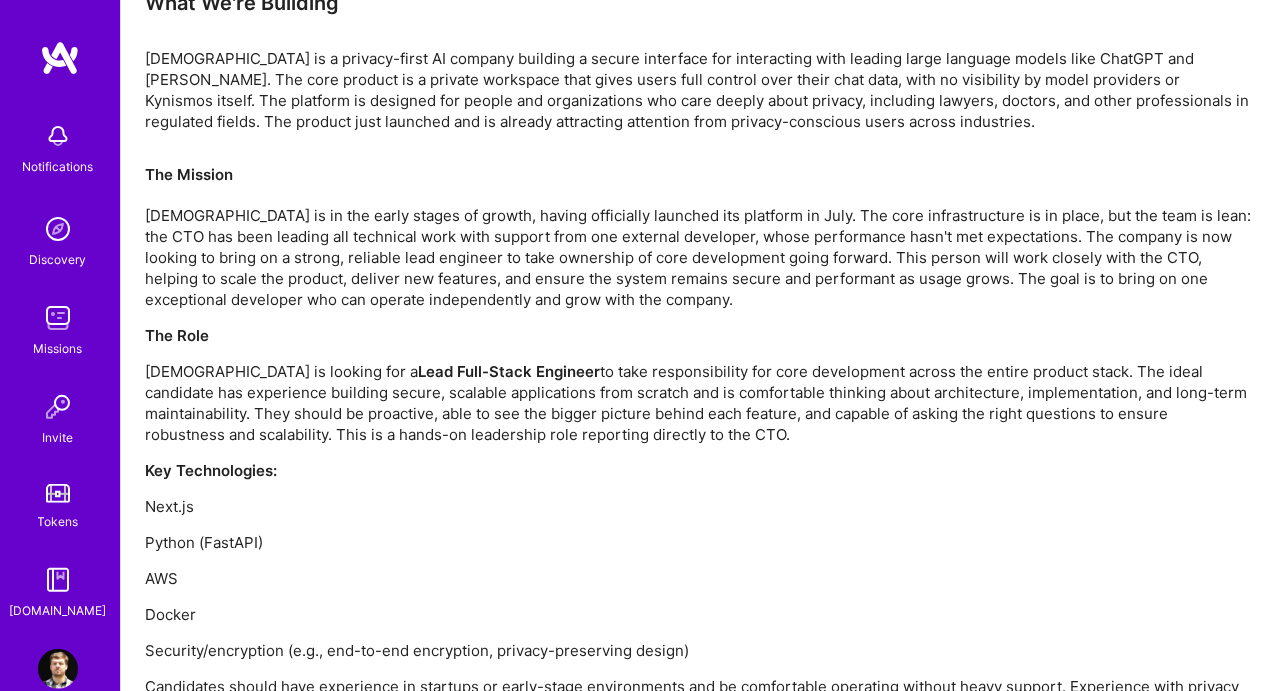 click on "The Mission  [DEMOGRAPHIC_DATA] is in the early stages of growth, having officially launched its platform in July. The core infrastructure is in place, but the team is lean: the CTO has been leading all technical work with support from one external developer, whose performance hasn't met expectations. The company is now looking to bring on a strong, reliable lead engineer to take ownership of core development going forward. This person will work closely with the CTO, helping to scale the product, deliver new features, and ensure the system remains secure and performant as usage grows. The goal is to bring on one exceptional developer who can operate independently and grow with the company." at bounding box center (698, 237) 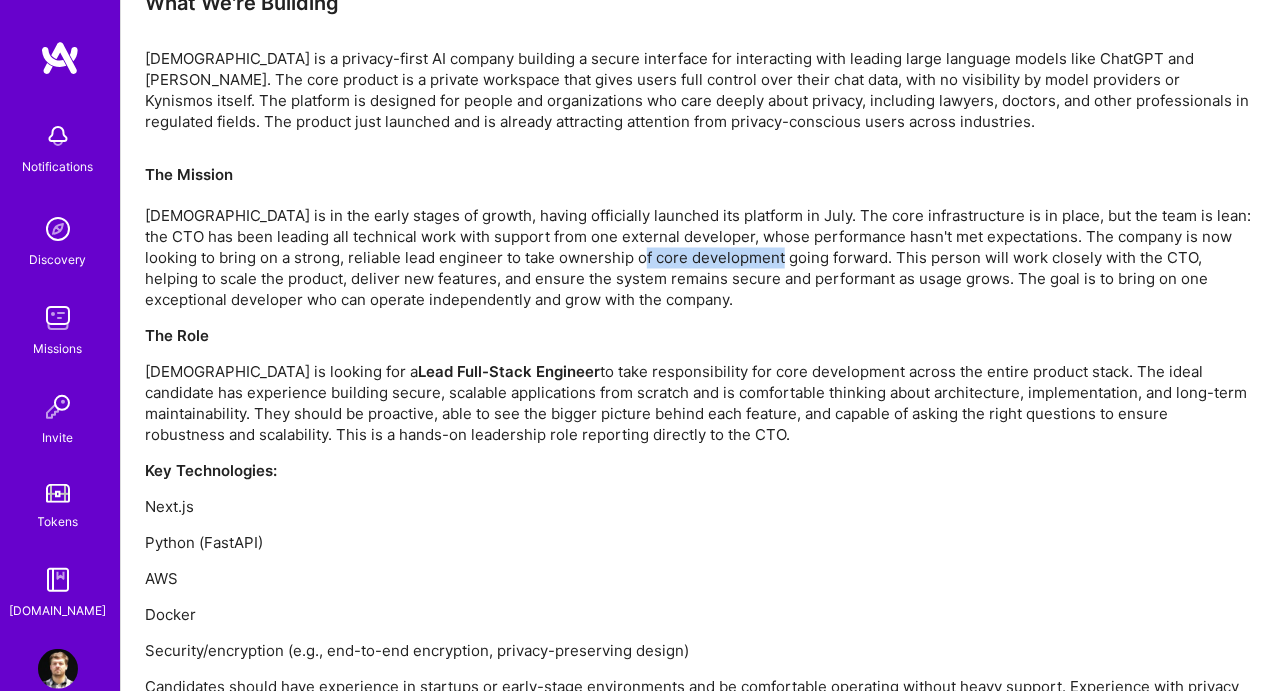 drag, startPoint x: 655, startPoint y: 249, endPoint x: 792, endPoint y: 272, distance: 138.91724 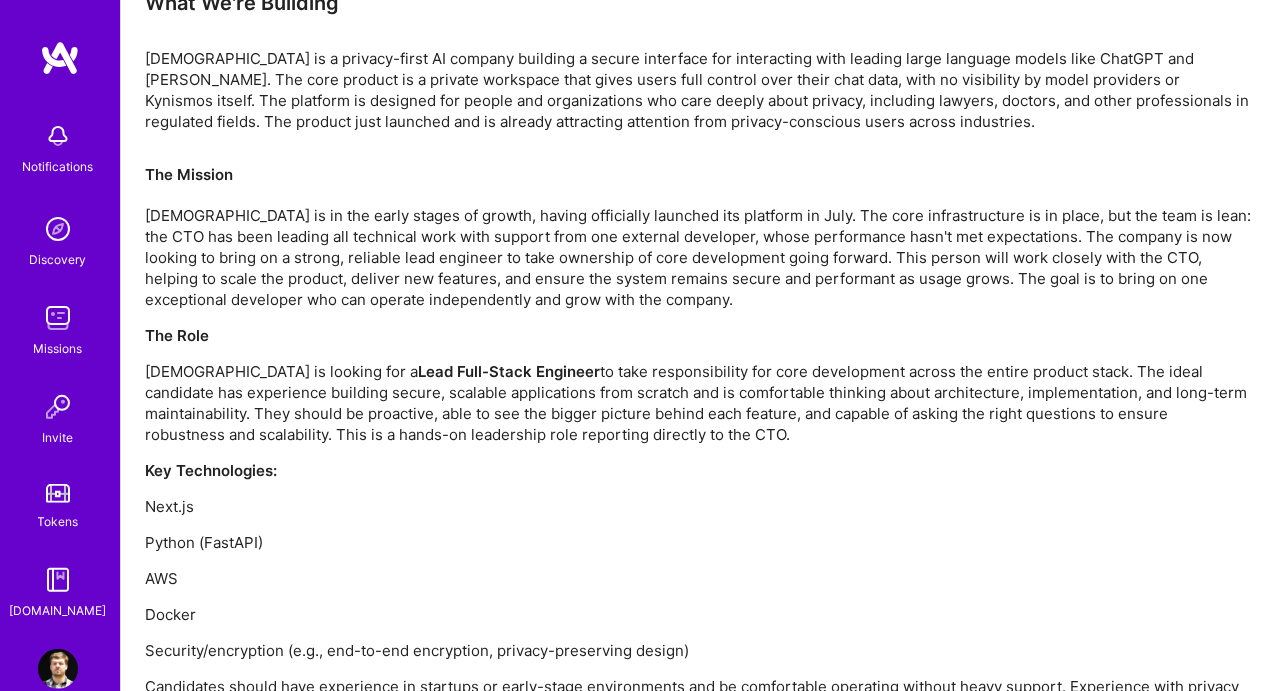 click on "The Mission  [DEMOGRAPHIC_DATA] is in the early stages of growth, having officially launched its platform in July. The core infrastructure is in place, but the team is lean: the CTO has been leading all technical work with support from one external developer, whose performance hasn't met expectations. The company is now looking to bring on a strong, reliable lead engineer to take ownership of core development going forward. This person will work closely with the CTO, helping to scale the product, deliver new features, and ensure the system remains secure and performant as usage grows. The goal is to bring on one exceptional developer who can operate independently and grow with the company." at bounding box center (698, 237) 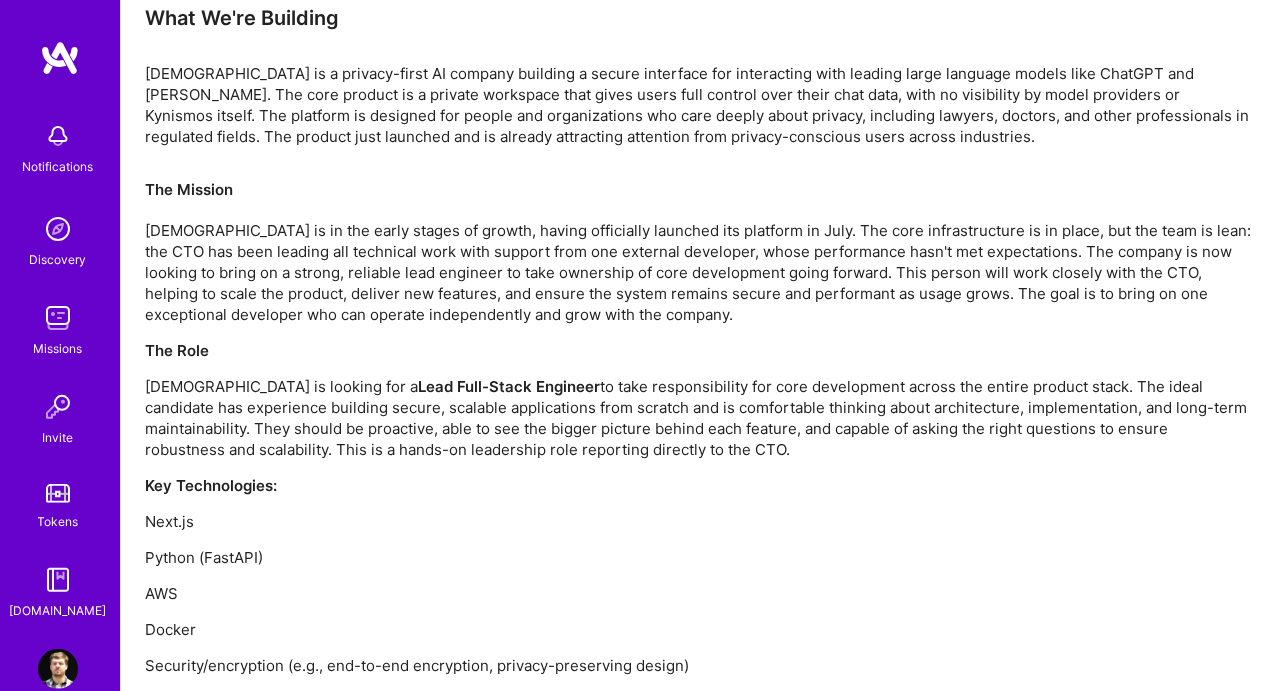 scroll, scrollTop: 1294, scrollLeft: 0, axis: vertical 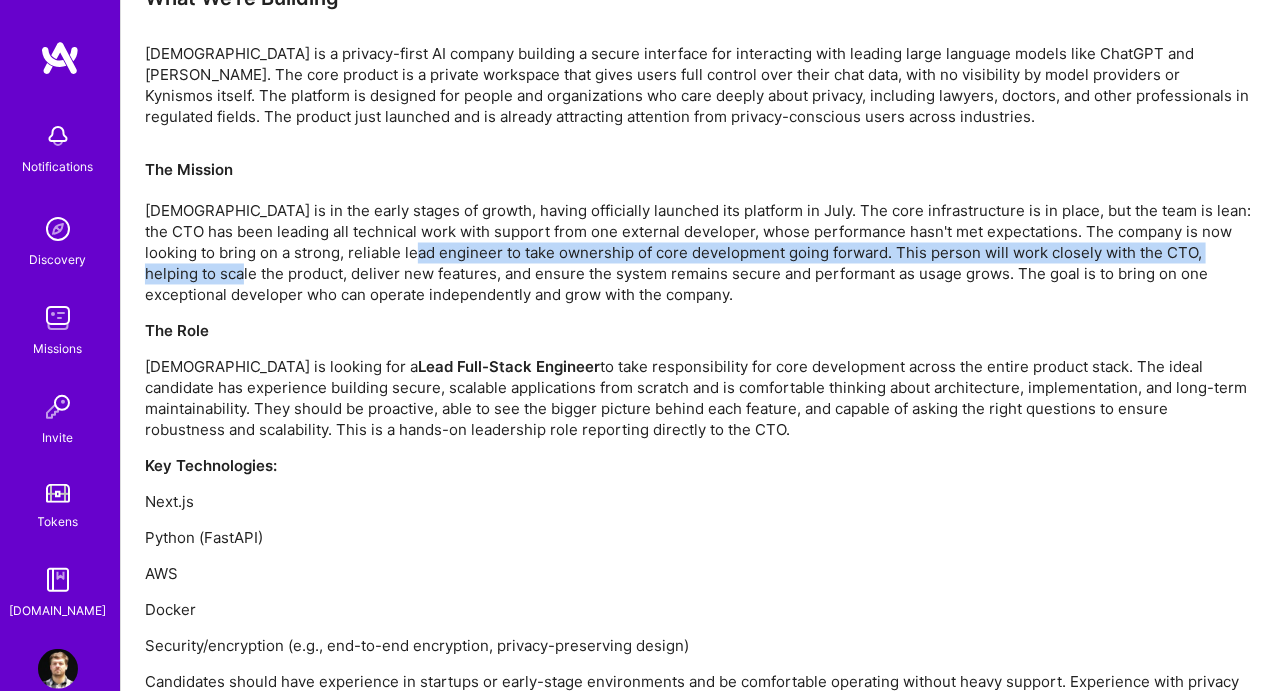 click on "The Mission  [DEMOGRAPHIC_DATA] is in the early stages of growth, having officially launched its platform in July. The core infrastructure is in place, but the team is lean: the CTO has been leading all technical work with support from one external developer, whose performance hasn't met expectations. The company is now looking to bring on a strong, reliable lead engineer to take ownership of core development going forward. This person will work closely with the CTO, helping to scale the product, deliver new features, and ensure the system remains secure and performant as usage grows. The goal is to bring on one exceptional developer who can operate independently and grow with the company." at bounding box center [698, 232] 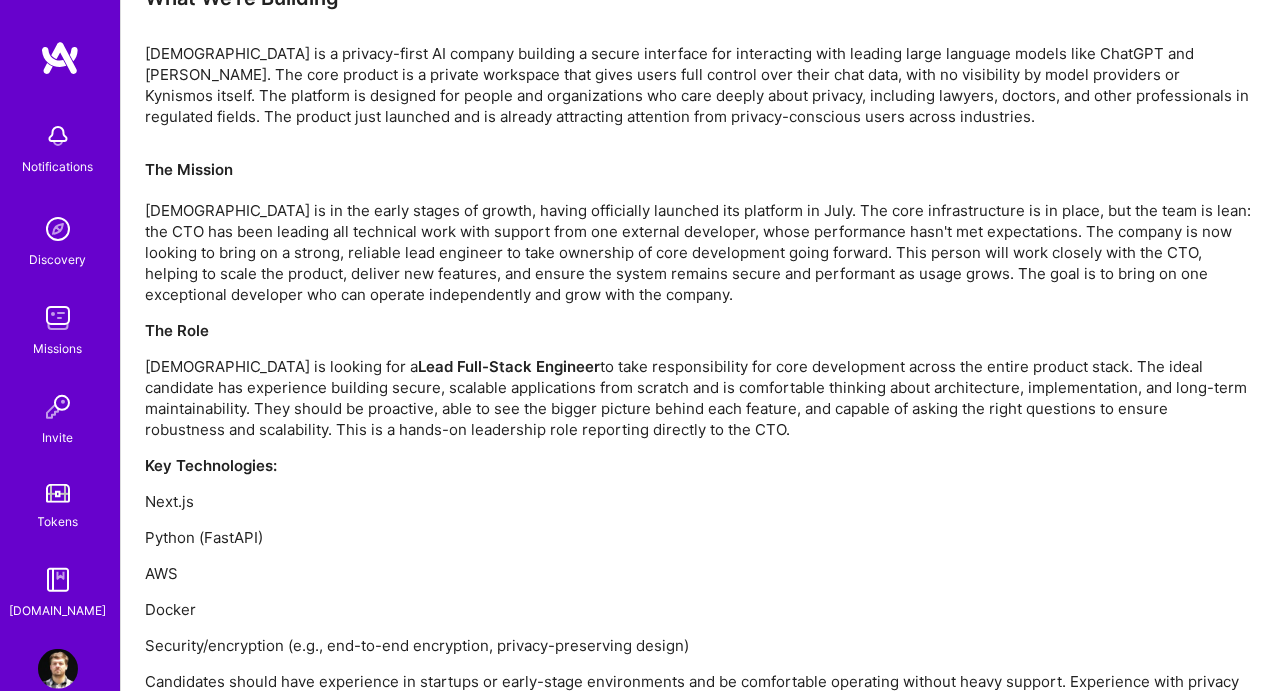click on "The Mission  [DEMOGRAPHIC_DATA] is in the early stages of growth, having officially launched its platform in July. The core infrastructure is in place, but the team is lean: the CTO has been leading all technical work with support from one external developer, whose performance hasn't met expectations. The company is now looking to bring on a strong, reliable lead engineer to take ownership of core development going forward. This person will work closely with the CTO, helping to scale the product, deliver new features, and ensure the system remains secure and performant as usage grows. The goal is to bring on one exceptional developer who can operate independently and grow with the company." at bounding box center [698, 232] 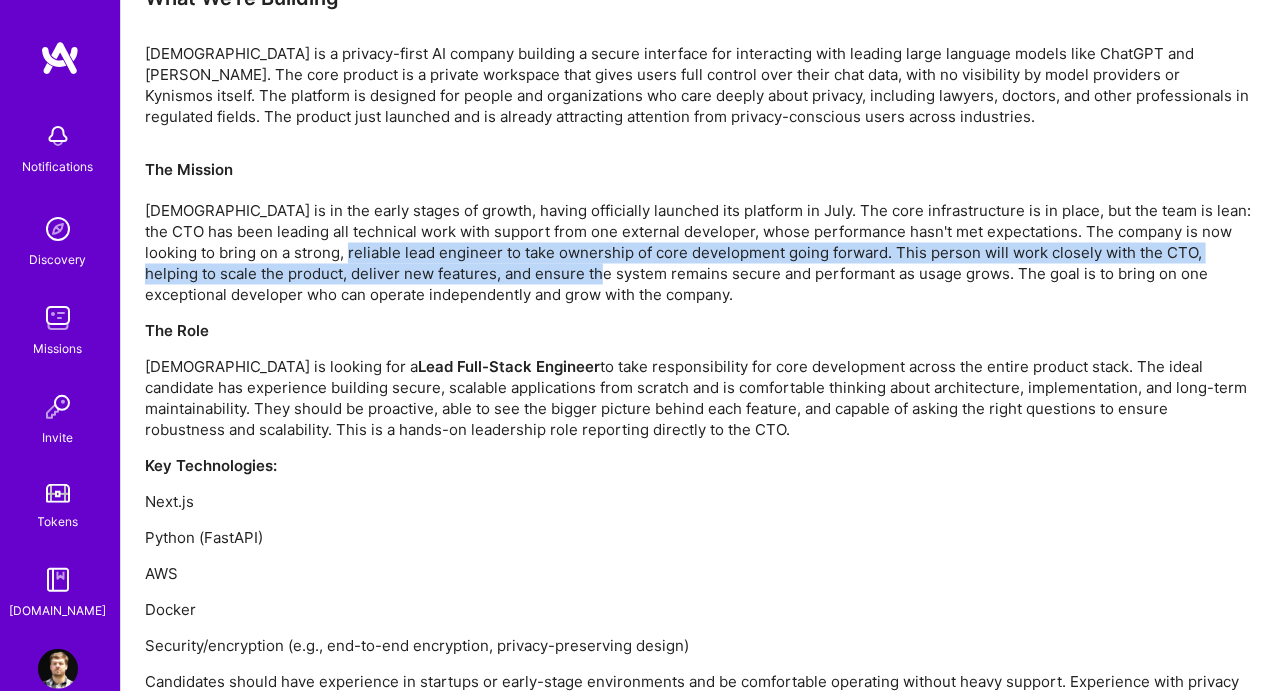 drag, startPoint x: 331, startPoint y: 257, endPoint x: 560, endPoint y: 269, distance: 229.3142 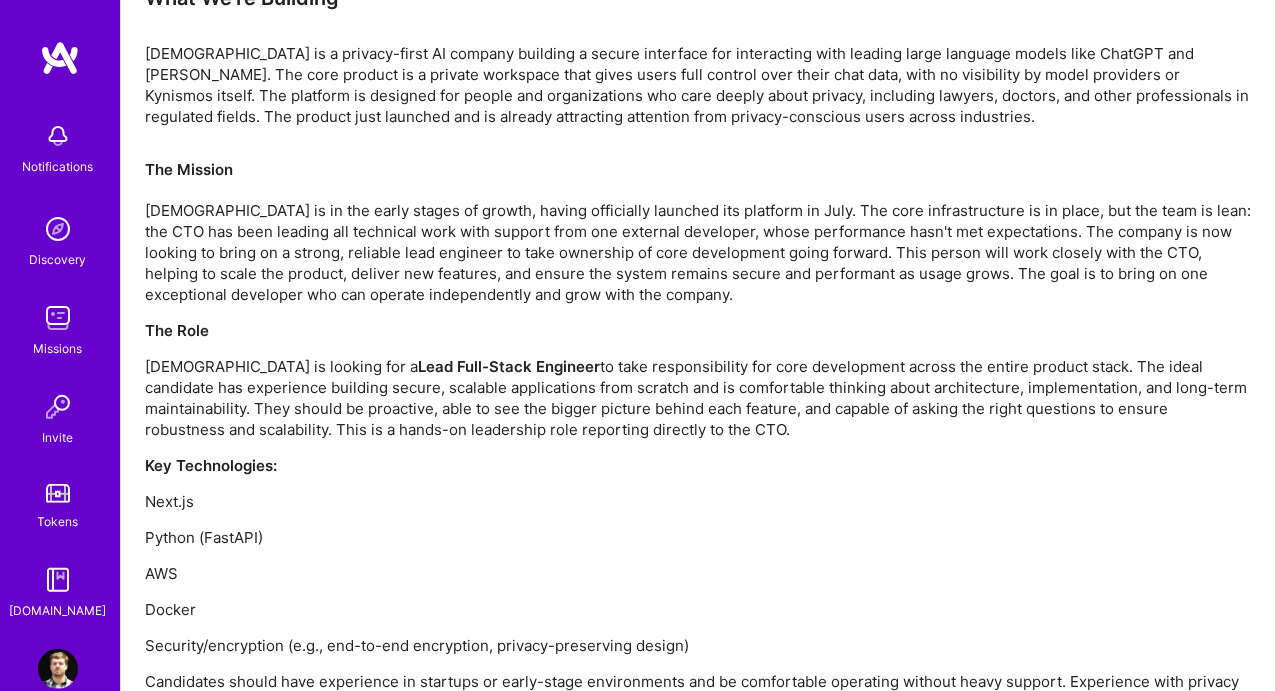 click on "The Mission  [DEMOGRAPHIC_DATA] is in the early stages of growth, having officially launched its platform in July. The core infrastructure is in place, but the team is lean: the CTO has been leading all technical work with support from one external developer, whose performance hasn't met expectations. The company is now looking to bring on a strong, reliable lead engineer to take ownership of core development going forward. This person will work closely with the CTO, helping to scale the product, deliver new features, and ensure the system remains secure and performant as usage grows. The goal is to bring on one exceptional developer who can operate independently and grow with the company." at bounding box center [698, 232] 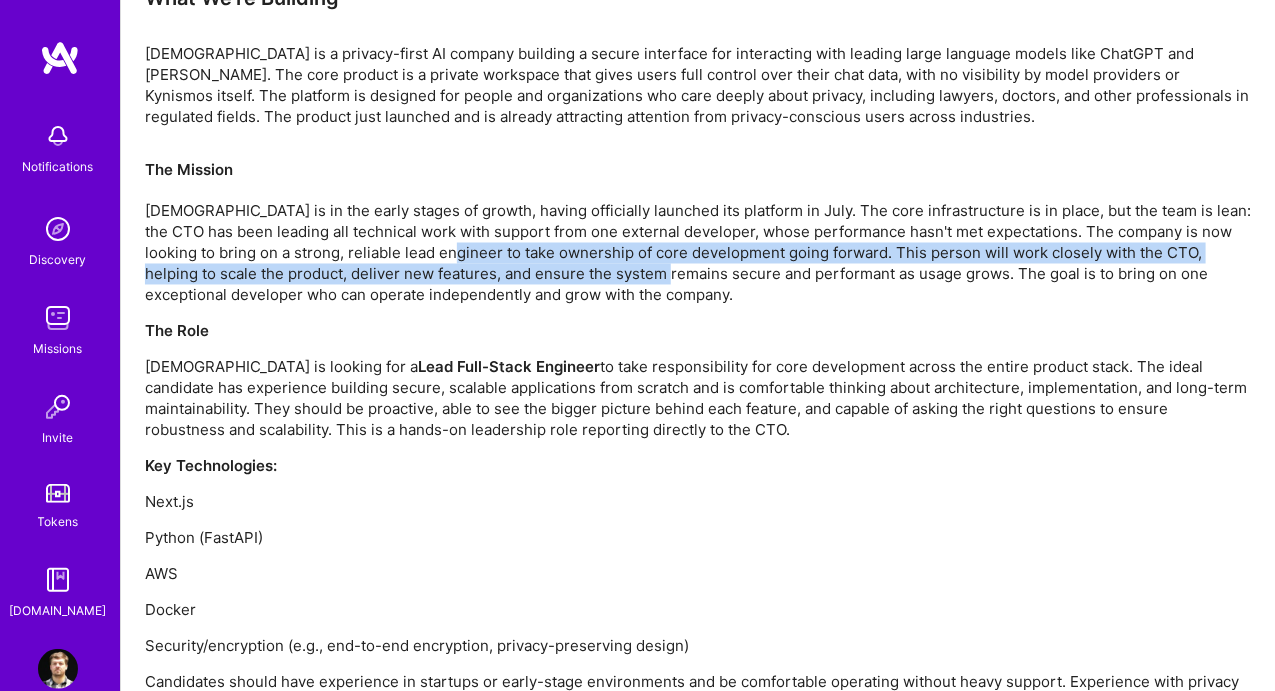 drag, startPoint x: 449, startPoint y: 249, endPoint x: 633, endPoint y: 265, distance: 184.69434 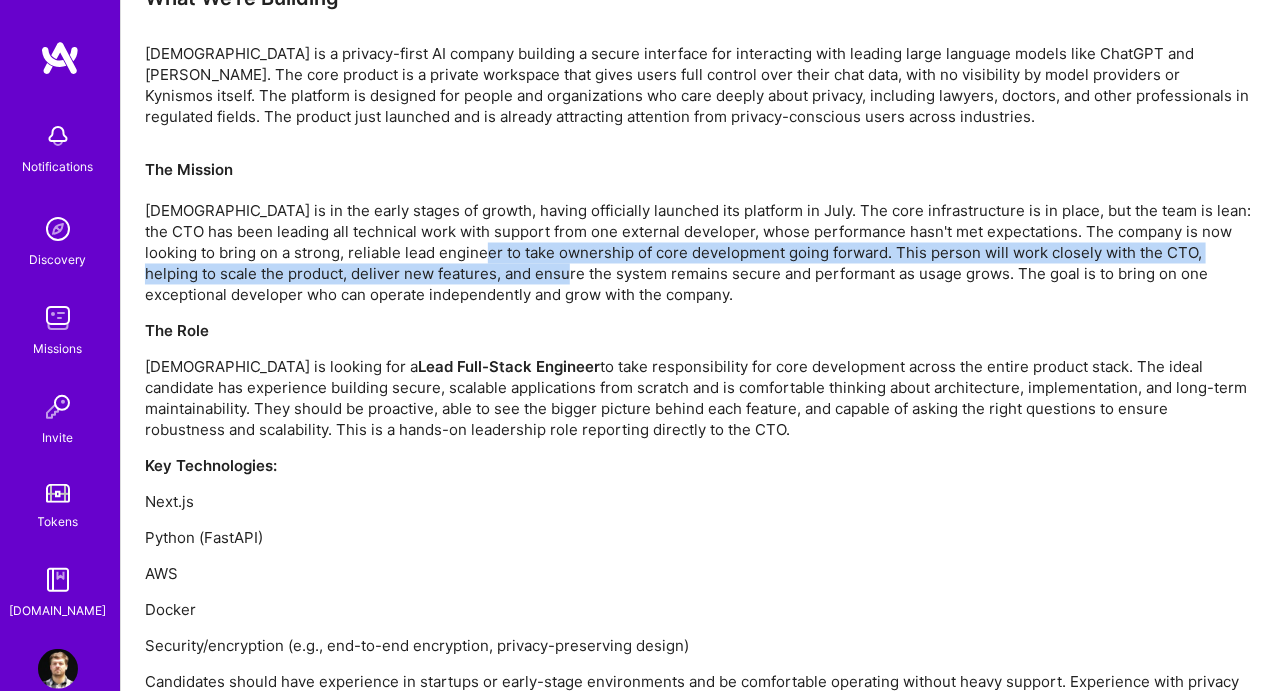 drag, startPoint x: 479, startPoint y: 249, endPoint x: 566, endPoint y: 272, distance: 89.98889 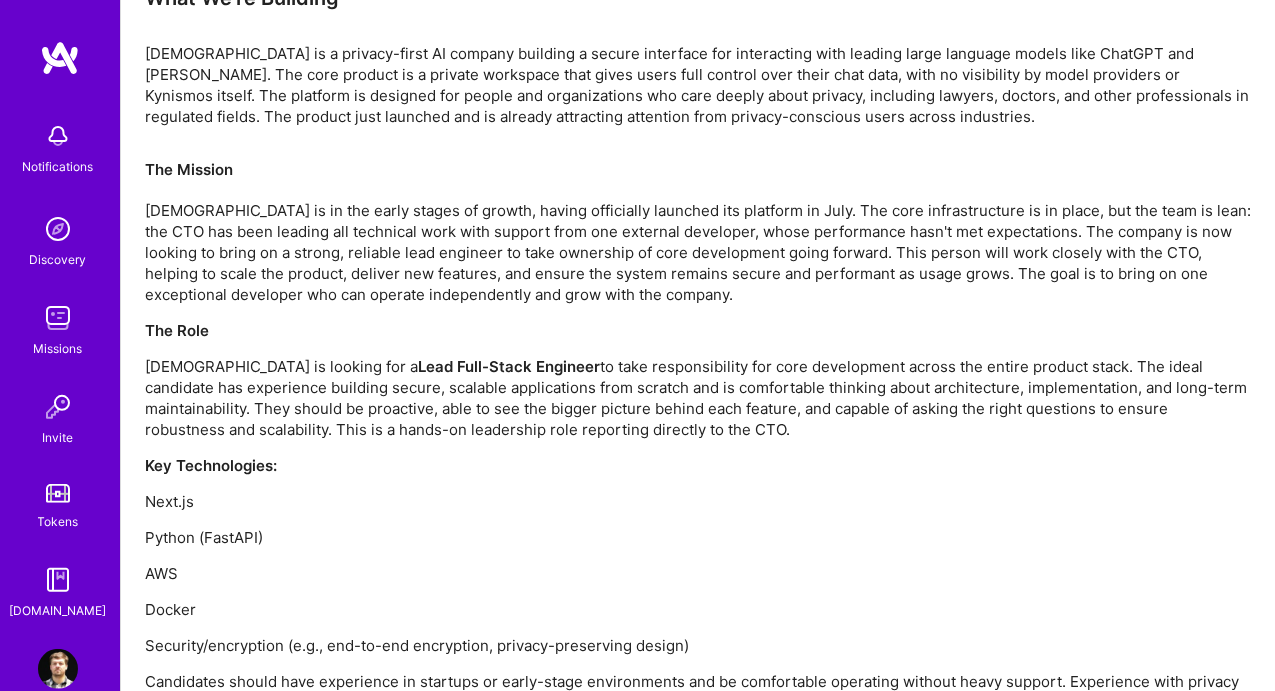 click on "The Mission  [DEMOGRAPHIC_DATA] is in the early stages of growth, having officially launched its platform in July. The core infrastructure is in place, but the team is lean: the CTO has been leading all technical work with support from one external developer, whose performance hasn't met expectations. The company is now looking to bring on a strong, reliable lead engineer to take ownership of core development going forward. This person will work closely with the CTO, helping to scale the product, deliver new features, and ensure the system remains secure and performant as usage grows. The goal is to bring on one exceptional developer who can operate independently and grow with the company." at bounding box center (698, 232) 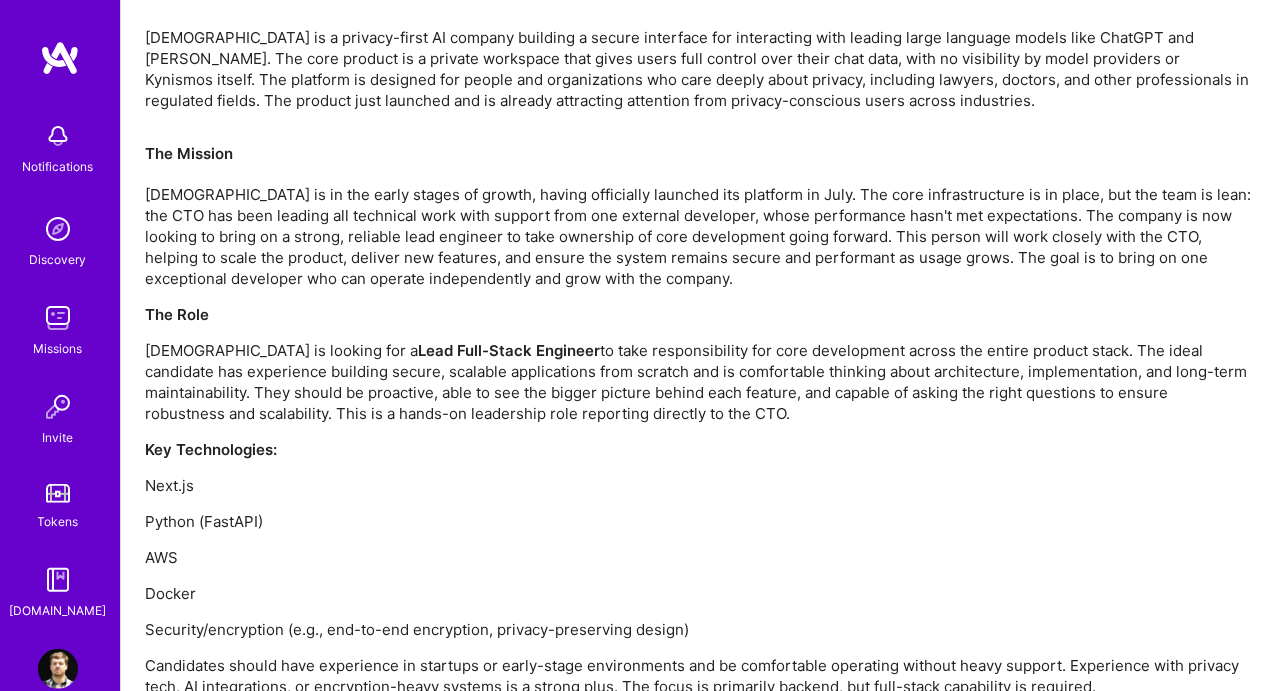 scroll, scrollTop: 1310, scrollLeft: 0, axis: vertical 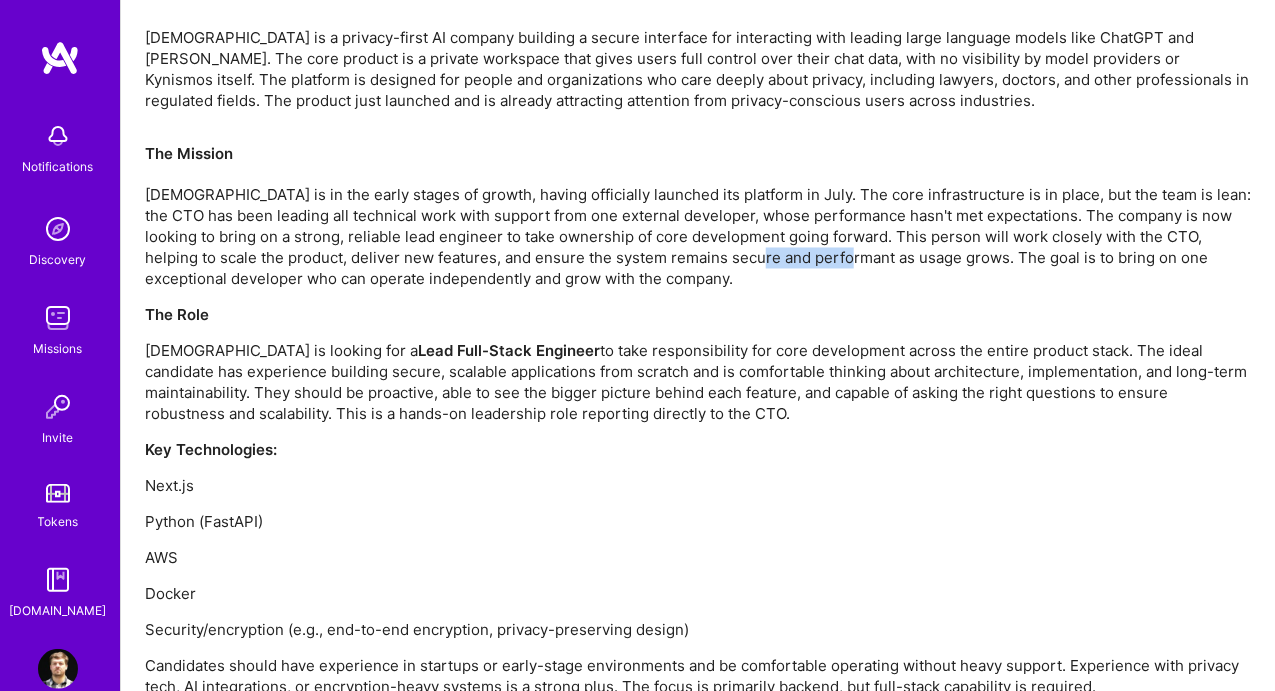 drag, startPoint x: 724, startPoint y: 263, endPoint x: 809, endPoint y: 256, distance: 85.28775 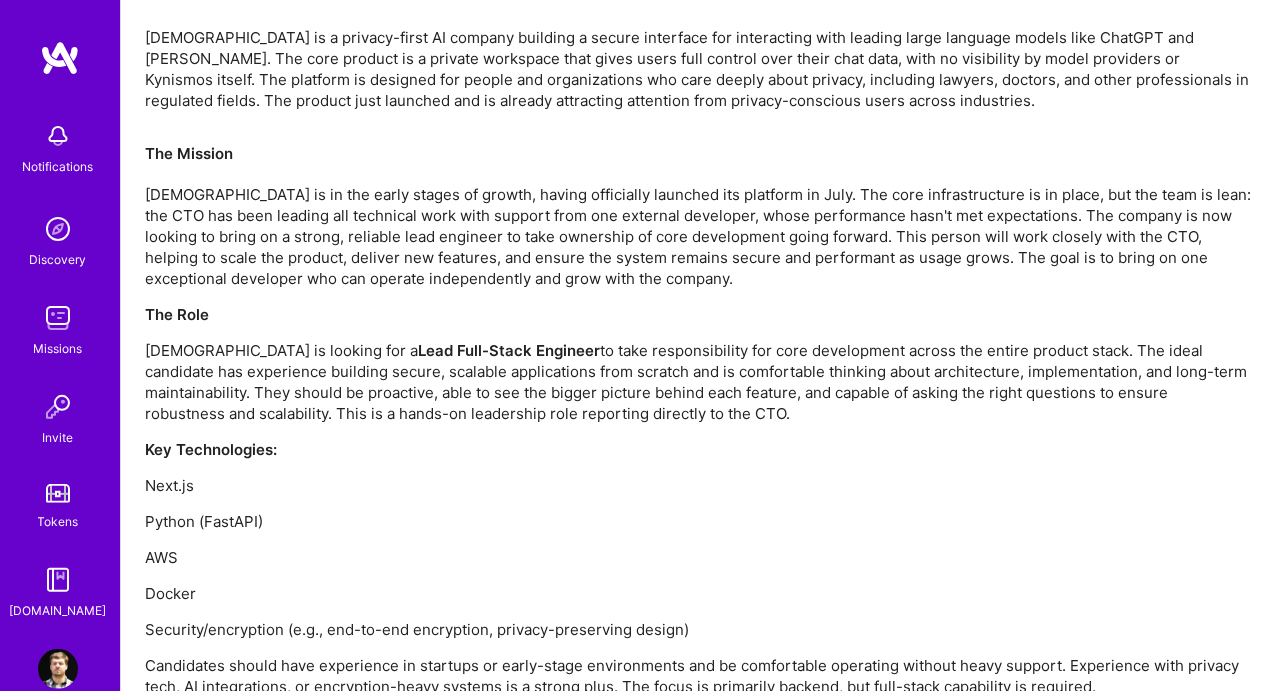 click on "The Mission  [DEMOGRAPHIC_DATA] is in the early stages of growth, having officially launched its platform in July. The core infrastructure is in place, but the team is lean: the CTO has been leading all technical work with support from one external developer, whose performance hasn't met expectations. The company is now looking to bring on a strong, reliable lead engineer to take ownership of core development going forward. This person will work closely with the CTO, helping to scale the product, deliver new features, and ensure the system remains secure and performant as usage grows. The goal is to bring on one exceptional developer who can operate independently and grow with the company." at bounding box center (698, 216) 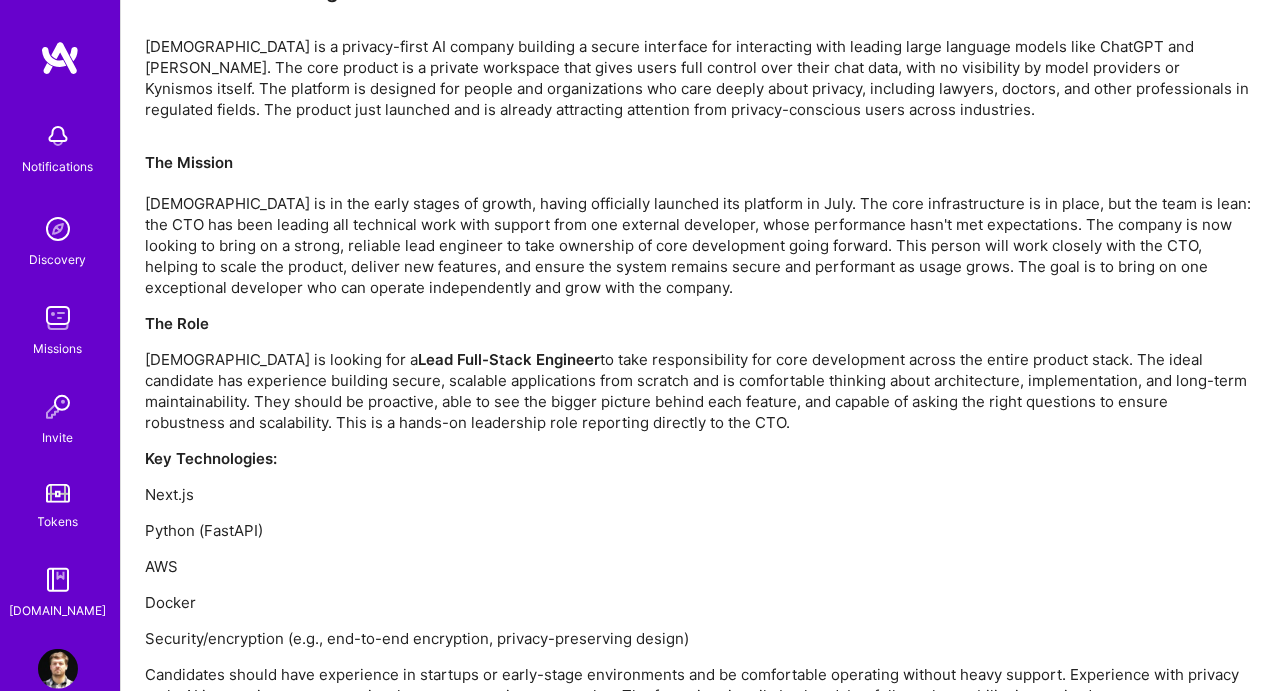 scroll, scrollTop: 1312, scrollLeft: 0, axis: vertical 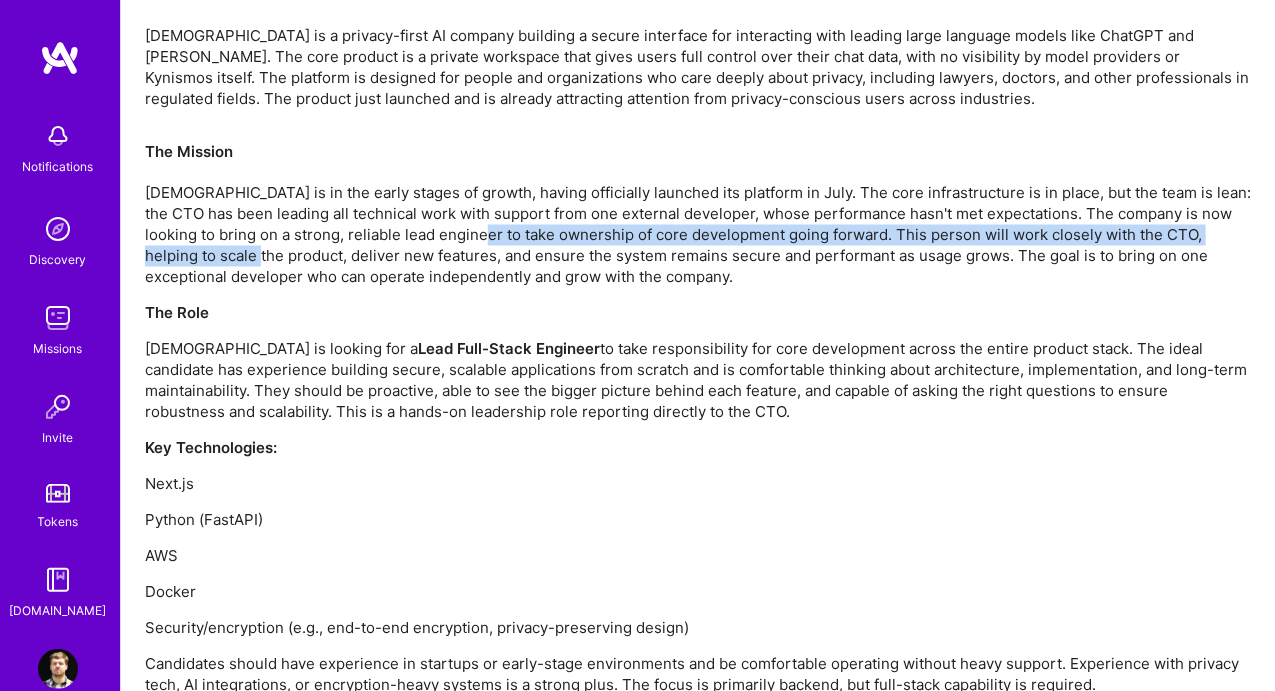 drag, startPoint x: 226, startPoint y: 262, endPoint x: 478, endPoint y: 242, distance: 252.7924 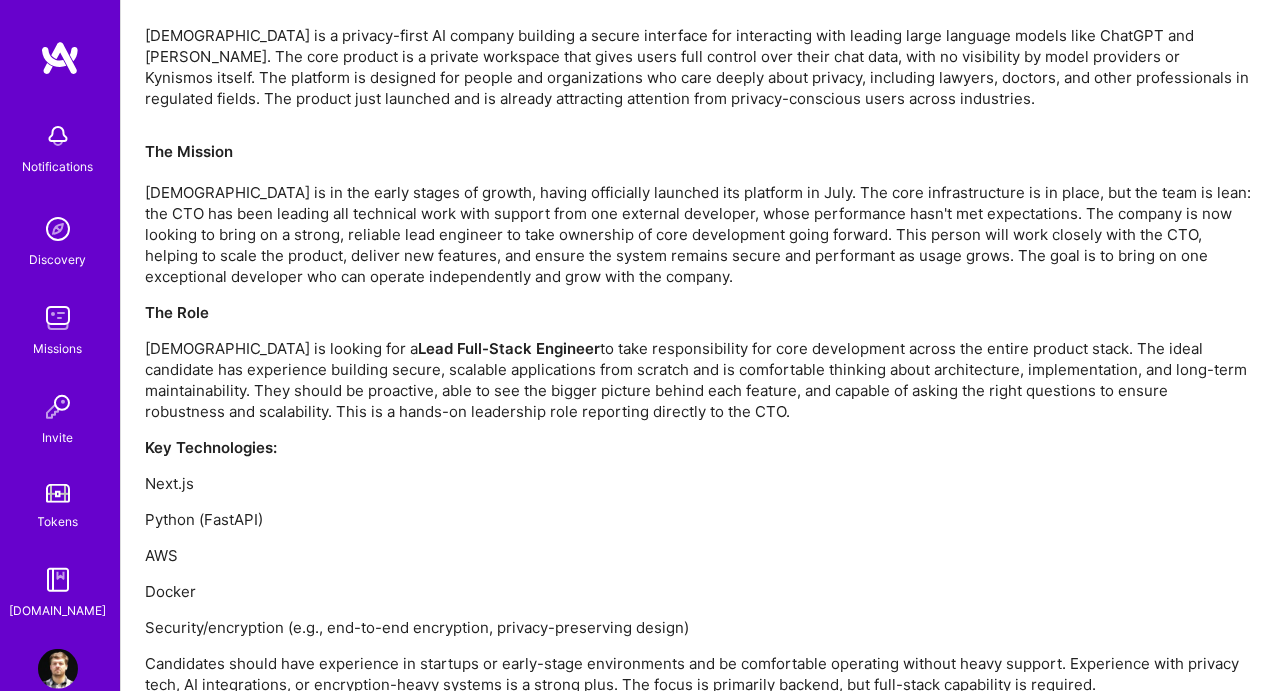 click on "The Mission  [DEMOGRAPHIC_DATA] is in the early stages of growth, having officially launched its platform in July. The core infrastructure is in place, but the team is lean: the CTO has been leading all technical work with support from one external developer, whose performance hasn't met expectations. The company is now looking to bring on a strong, reliable lead engineer to take ownership of core development going forward. This person will work closely with the CTO, helping to scale the product, deliver new features, and ensure the system remains secure and performant as usage grows. The goal is to bring on one exceptional developer who can operate independently and grow with the company." at bounding box center (698, 214) 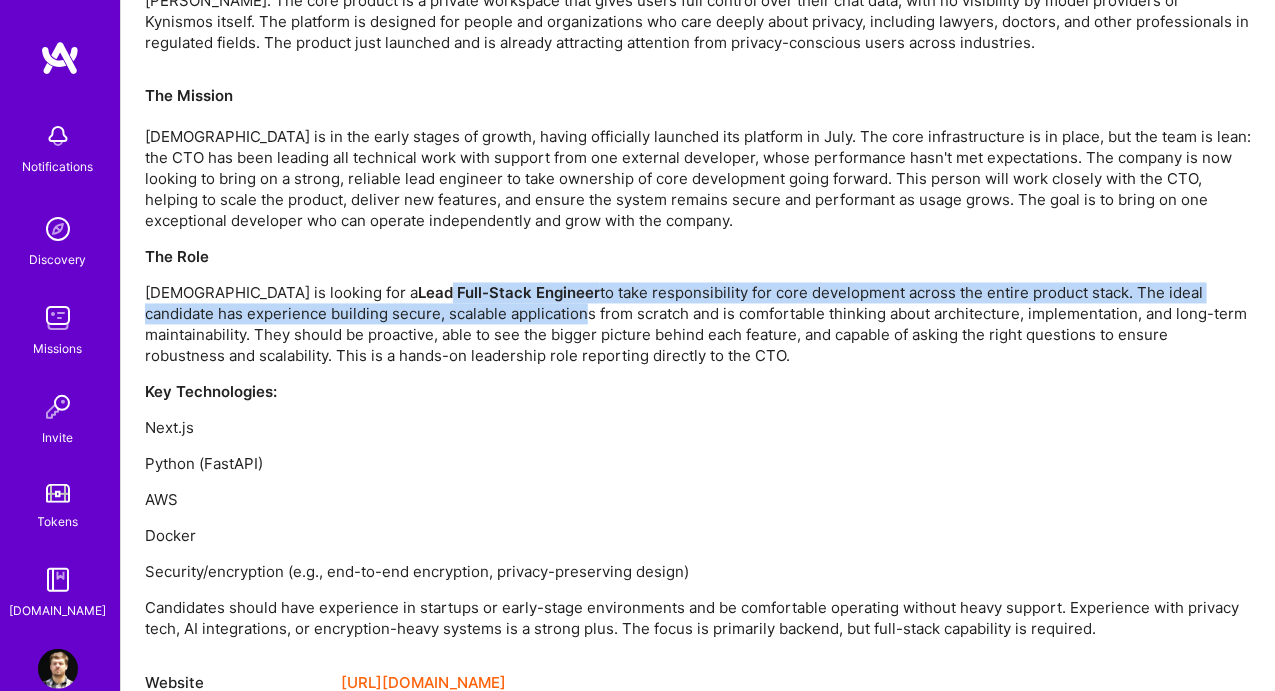 drag, startPoint x: 360, startPoint y: 299, endPoint x: 488, endPoint y: 315, distance: 128.99612 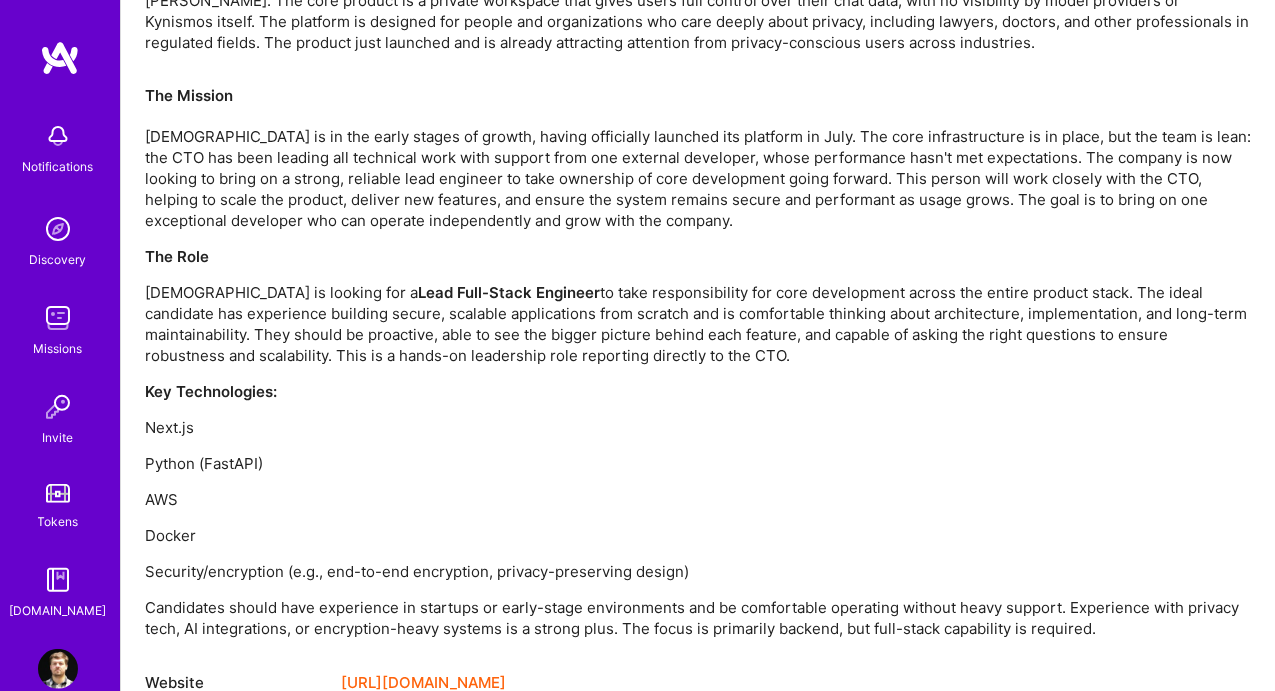 click on "[DEMOGRAPHIC_DATA] is looking for a  Lead Full-Stack Engineer  to take responsibility for core development across the entire product stack. The ideal candidate has experience building secure, scalable applications from scratch and is comfortable thinking about architecture, implementation, and long-term maintainability. They should be proactive, able to see the bigger picture behind each feature, and capable of asking the right questions to ensure robustness and scalability. This is a hands-on leadership role reporting directly to the CTO." at bounding box center (698, 325) 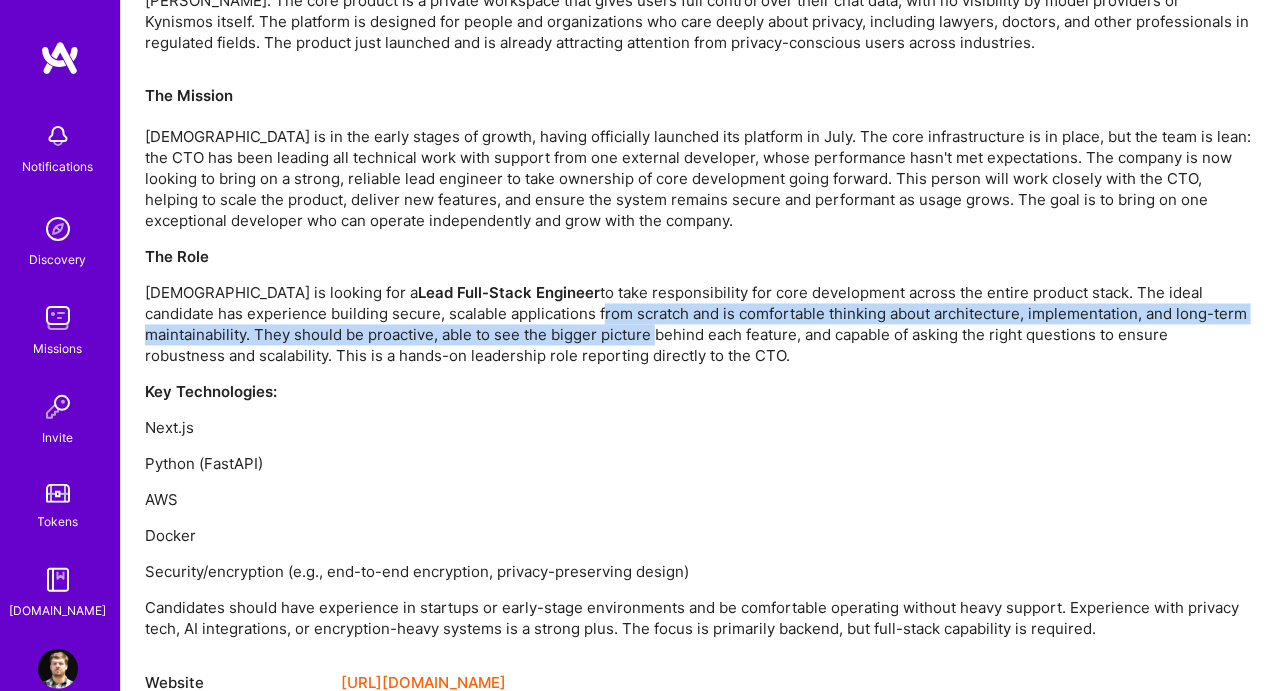 drag, startPoint x: 516, startPoint y: 323, endPoint x: 668, endPoint y: 337, distance: 152.64337 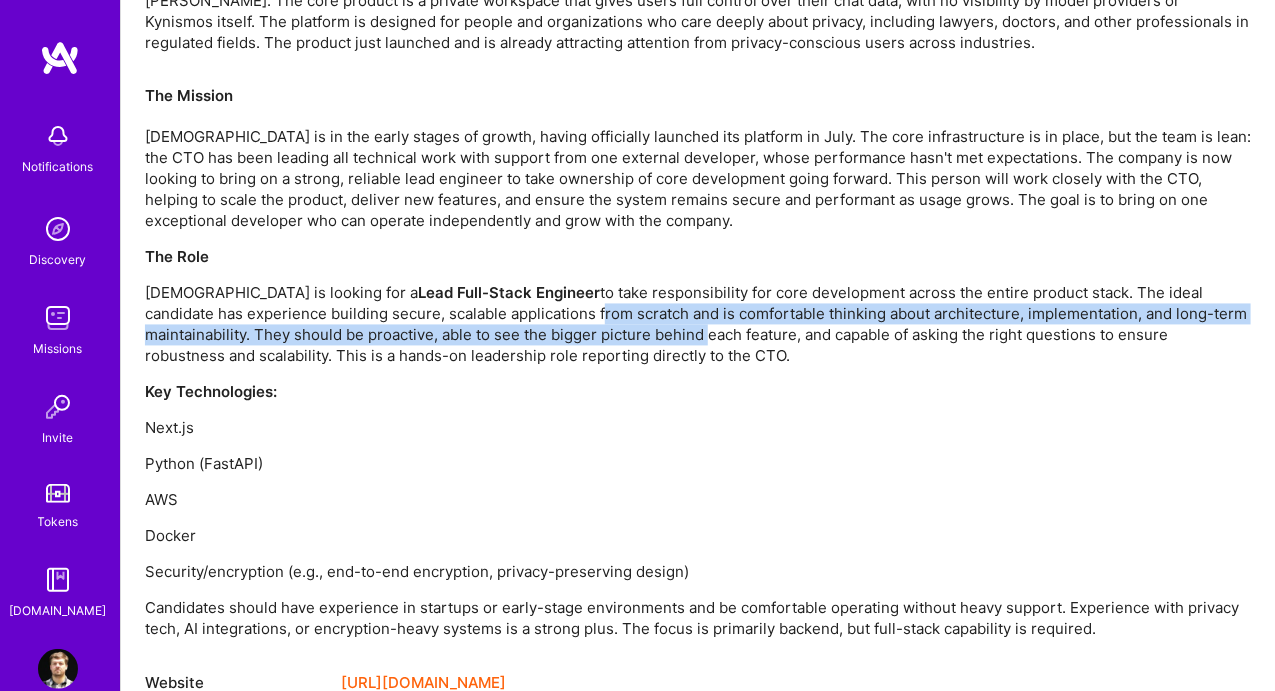 click on "[DEMOGRAPHIC_DATA] is looking for a  Lead Full-Stack Engineer  to take responsibility for core development across the entire product stack. The ideal candidate has experience building secure, scalable applications from scratch and is comfortable thinking about architecture, implementation, and long-term maintainability. They should be proactive, able to see the bigger picture behind each feature, and capable of asking the right questions to ensure robustness and scalability. This is a hands-on leadership role reporting directly to the CTO." at bounding box center (698, 325) 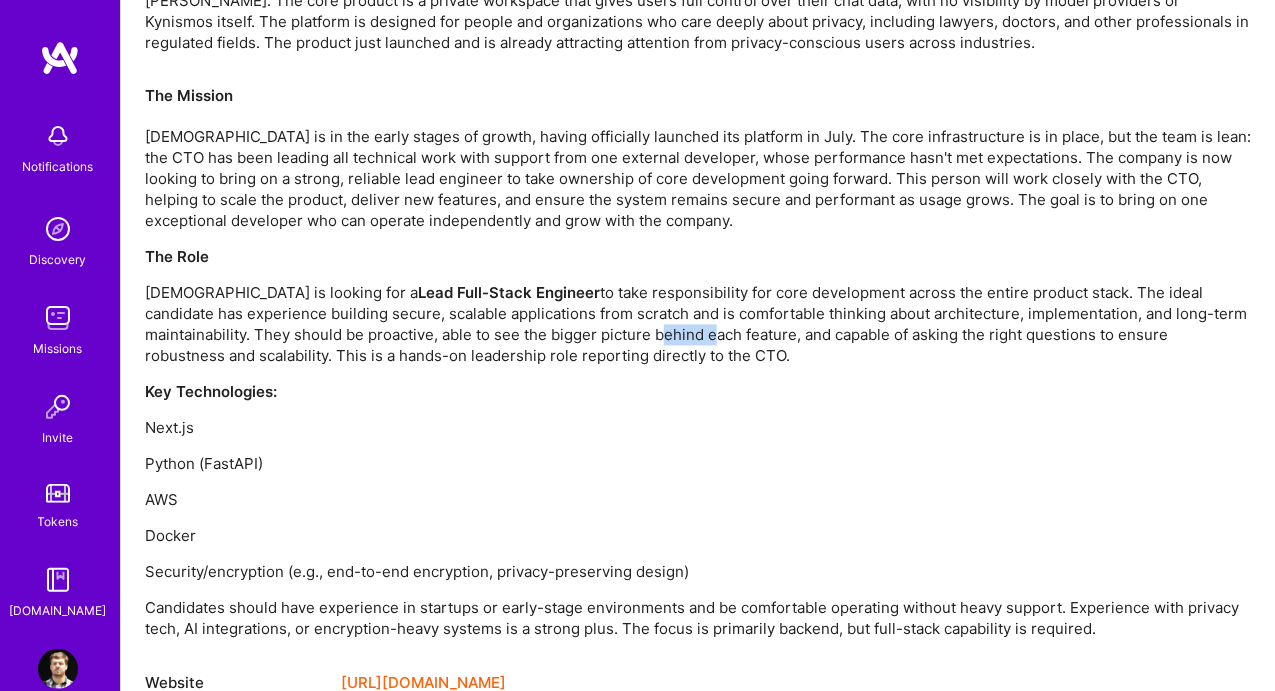 click on "[DEMOGRAPHIC_DATA] is looking for a  Lead Full-Stack Engineer  to take responsibility for core development across the entire product stack. The ideal candidate has experience building secure, scalable applications from scratch and is comfortable thinking about architecture, implementation, and long-term maintainability. They should be proactive, able to see the bigger picture behind each feature, and capable of asking the right questions to ensure robustness and scalability. This is a hands-on leadership role reporting directly to the CTO." at bounding box center [698, 325] 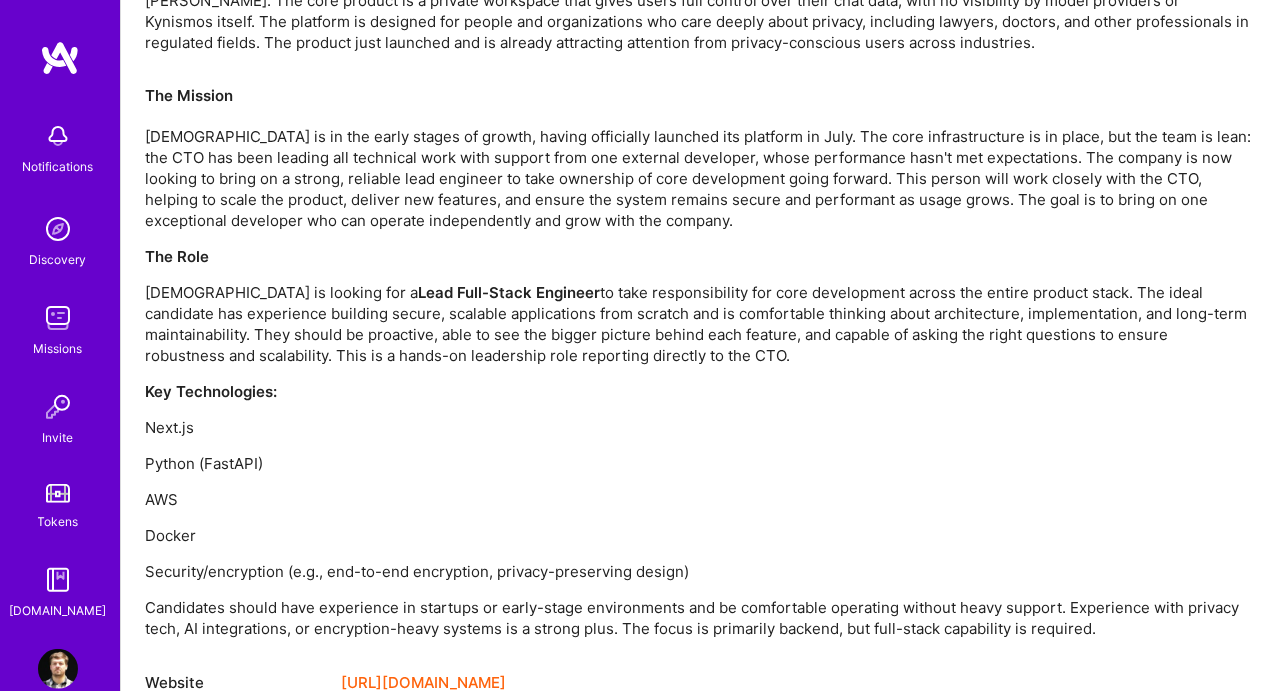 click on "Key Technologies:" at bounding box center (698, 392) 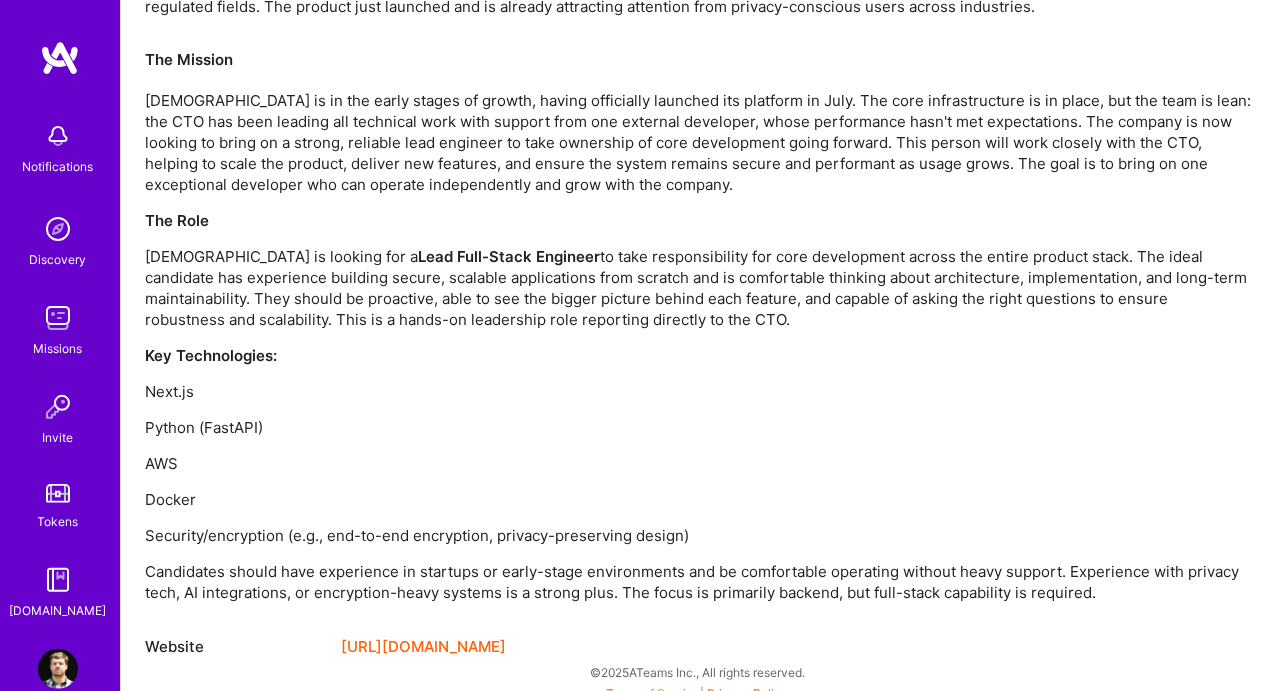 scroll, scrollTop: 1418, scrollLeft: 0, axis: vertical 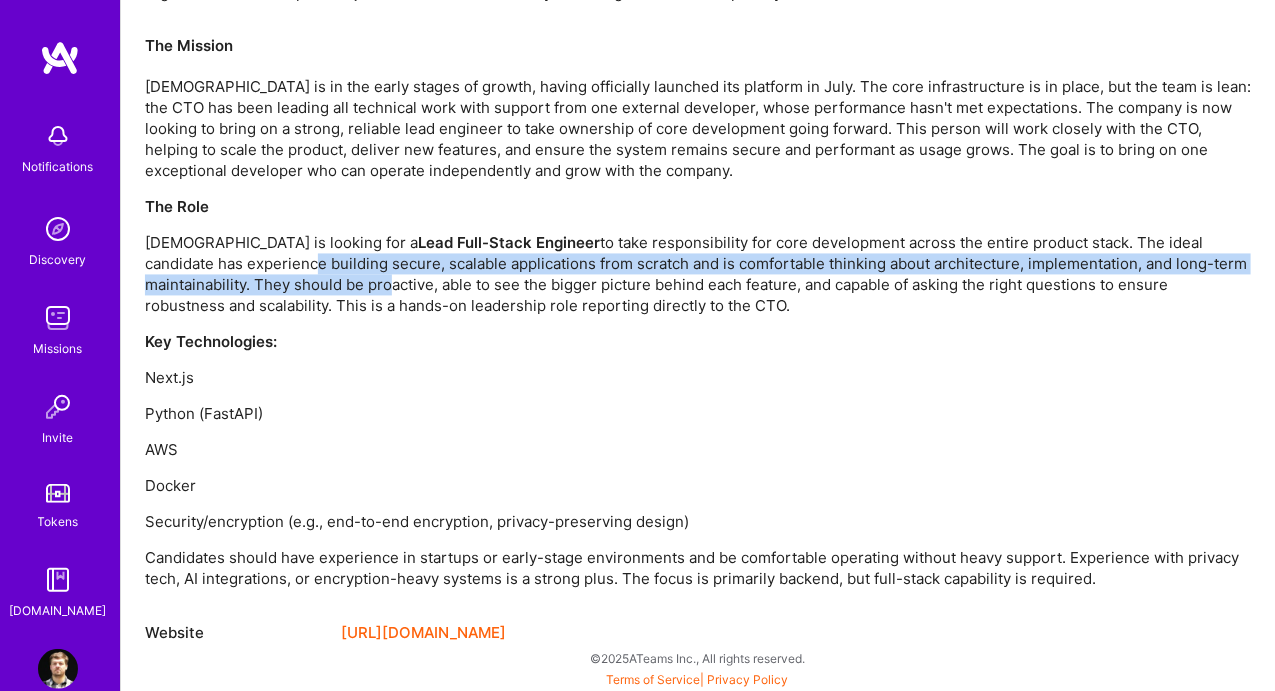 drag, startPoint x: 361, startPoint y: 284, endPoint x: 422, endPoint y: 281, distance: 61.073727 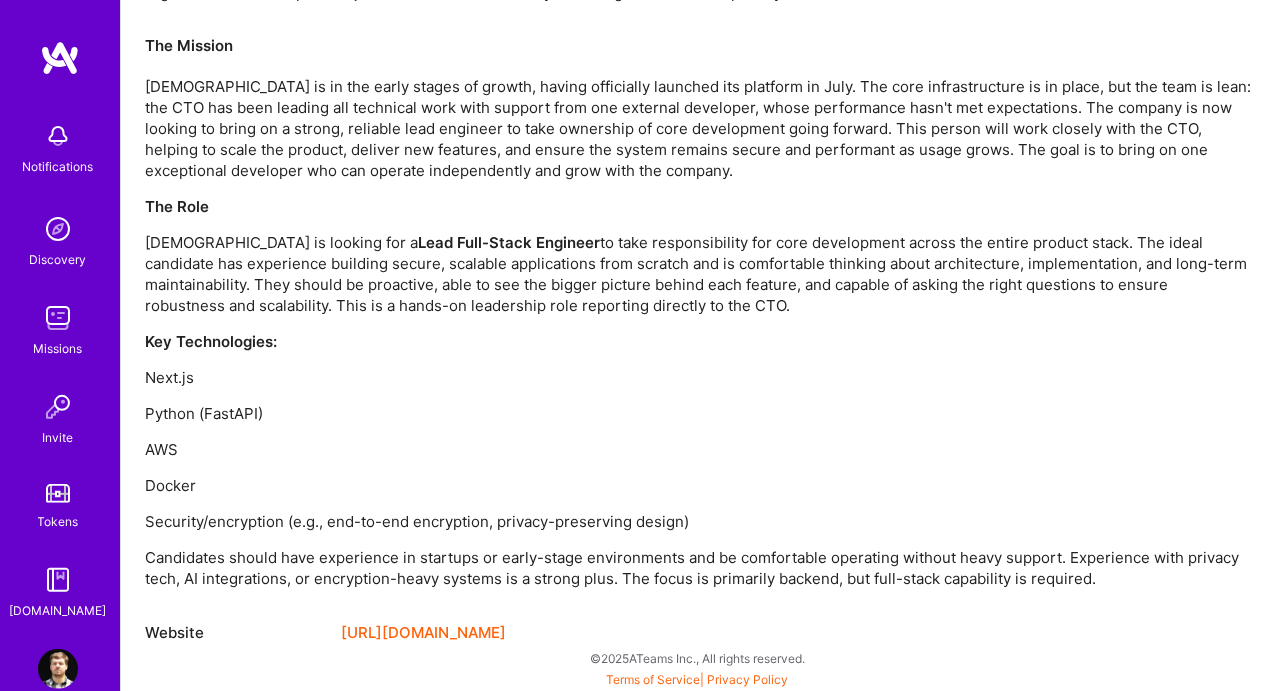 click on "[DEMOGRAPHIC_DATA] is looking for a  Lead Full-Stack Engineer  to take responsibility for core development across the entire product stack. The ideal candidate has experience building secure, scalable applications from scratch and is comfortable thinking about architecture, implementation, and long-term maintainability. They should be proactive, able to see the bigger picture behind each feature, and capable of asking the right questions to ensure robustness and scalability. This is a hands-on leadership role reporting directly to the CTO." at bounding box center [698, 275] 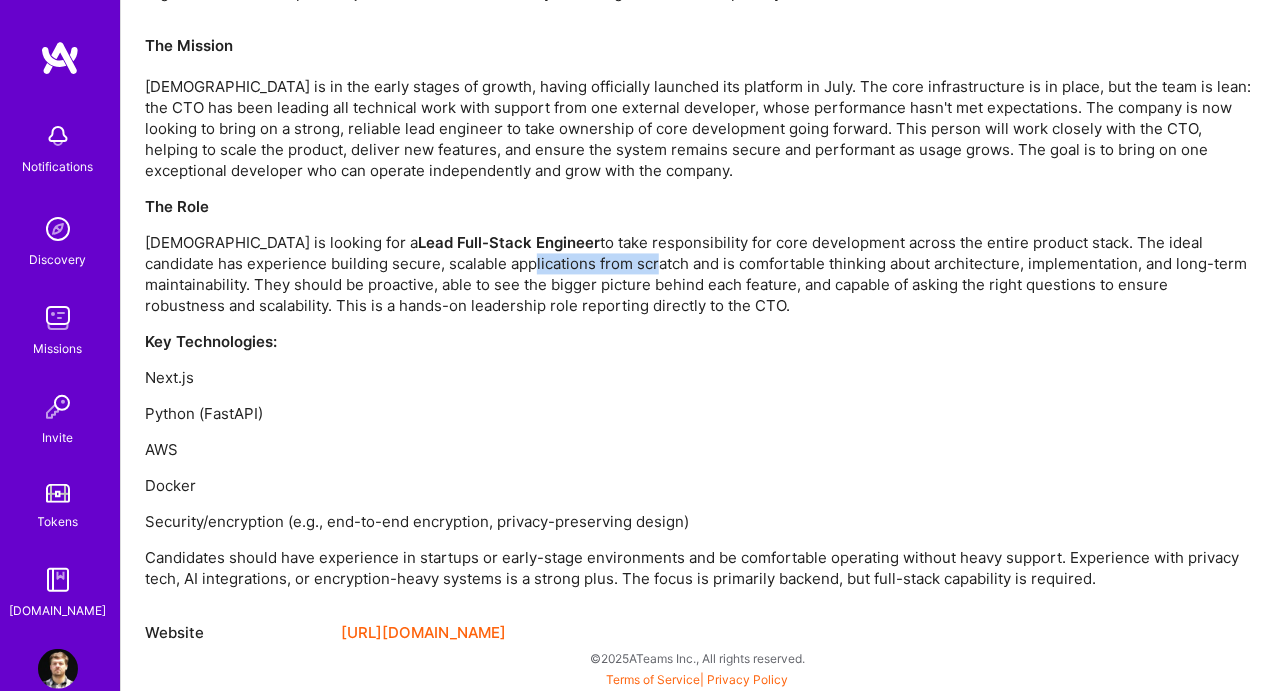 drag, startPoint x: 420, startPoint y: 271, endPoint x: 612, endPoint y: 265, distance: 192.09373 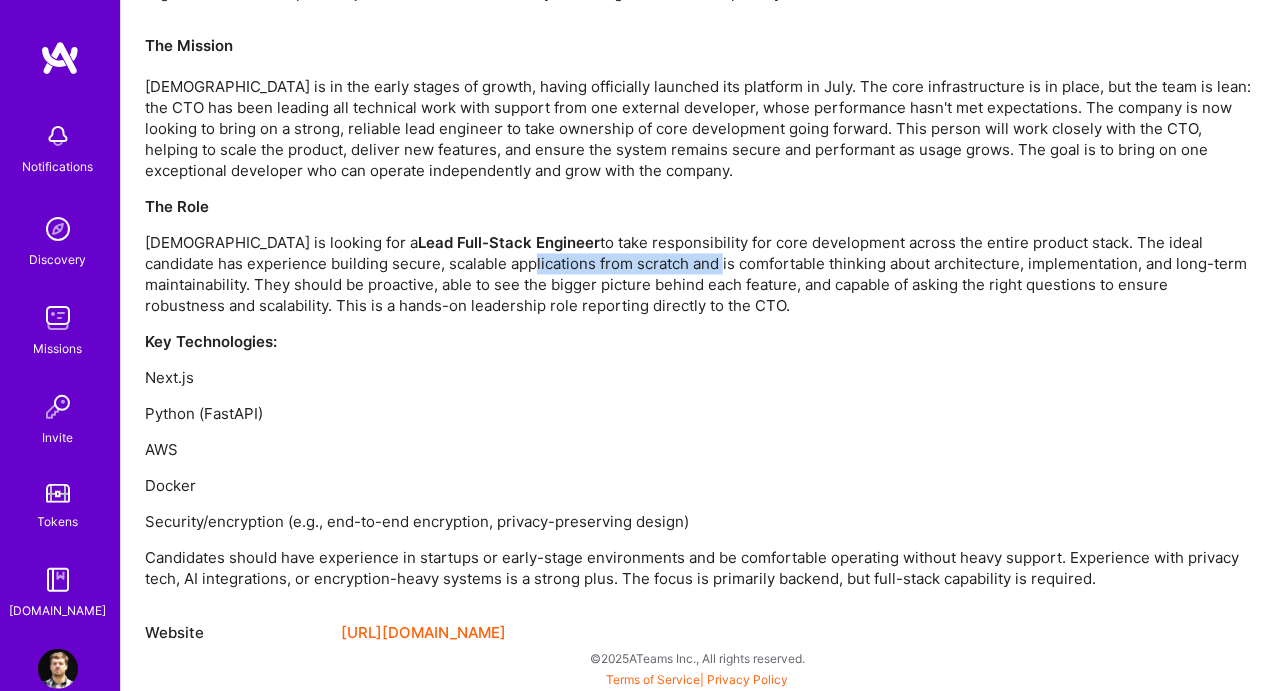 click on "[DEMOGRAPHIC_DATA] is looking for a  Lead Full-Stack Engineer  to take responsibility for core development across the entire product stack. The ideal candidate has experience building secure, scalable applications from scratch and is comfortable thinking about architecture, implementation, and long-term maintainability. They should be proactive, able to see the bigger picture behind each feature, and capable of asking the right questions to ensure robustness and scalability. This is a hands-on leadership role reporting directly to the CTO." at bounding box center (698, 275) 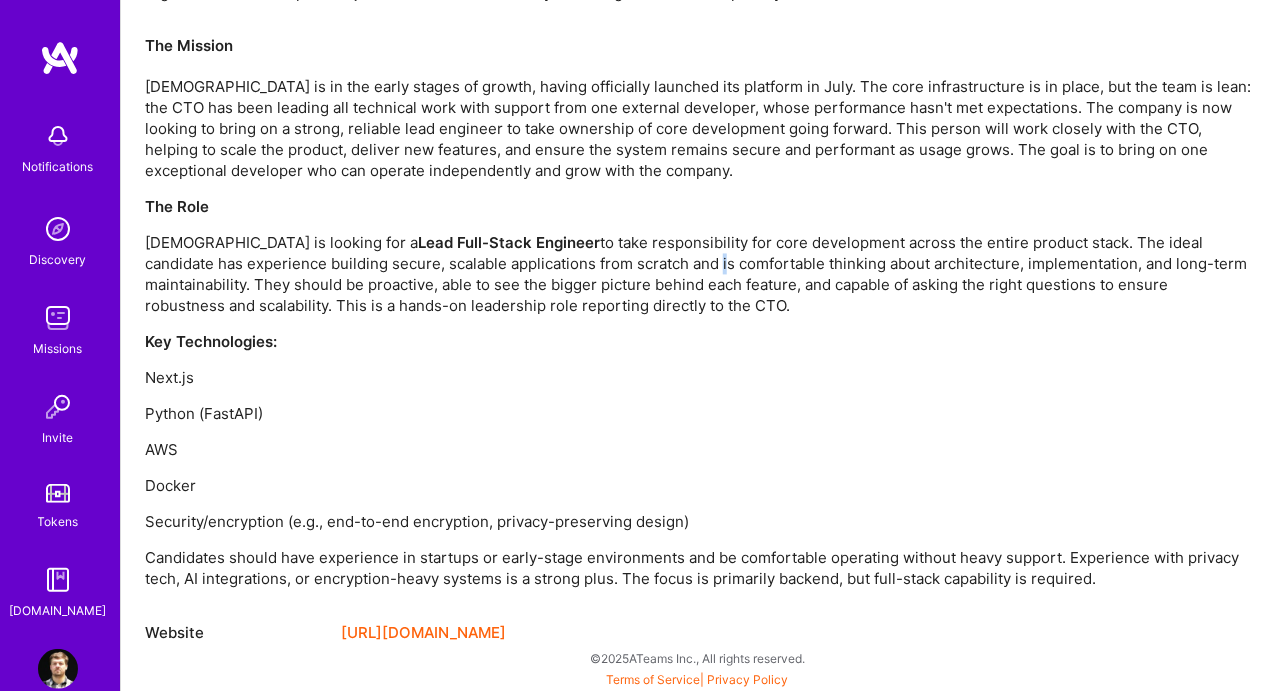 click on "[DEMOGRAPHIC_DATA] is looking for a  Lead Full-Stack Engineer  to take responsibility for core development across the entire product stack. The ideal candidate has experience building secure, scalable applications from scratch and is comfortable thinking about architecture, implementation, and long-term maintainability. They should be proactive, able to see the bigger picture behind each feature, and capable of asking the right questions to ensure robustness and scalability. This is a hands-on leadership role reporting directly to the CTO." at bounding box center [698, 275] 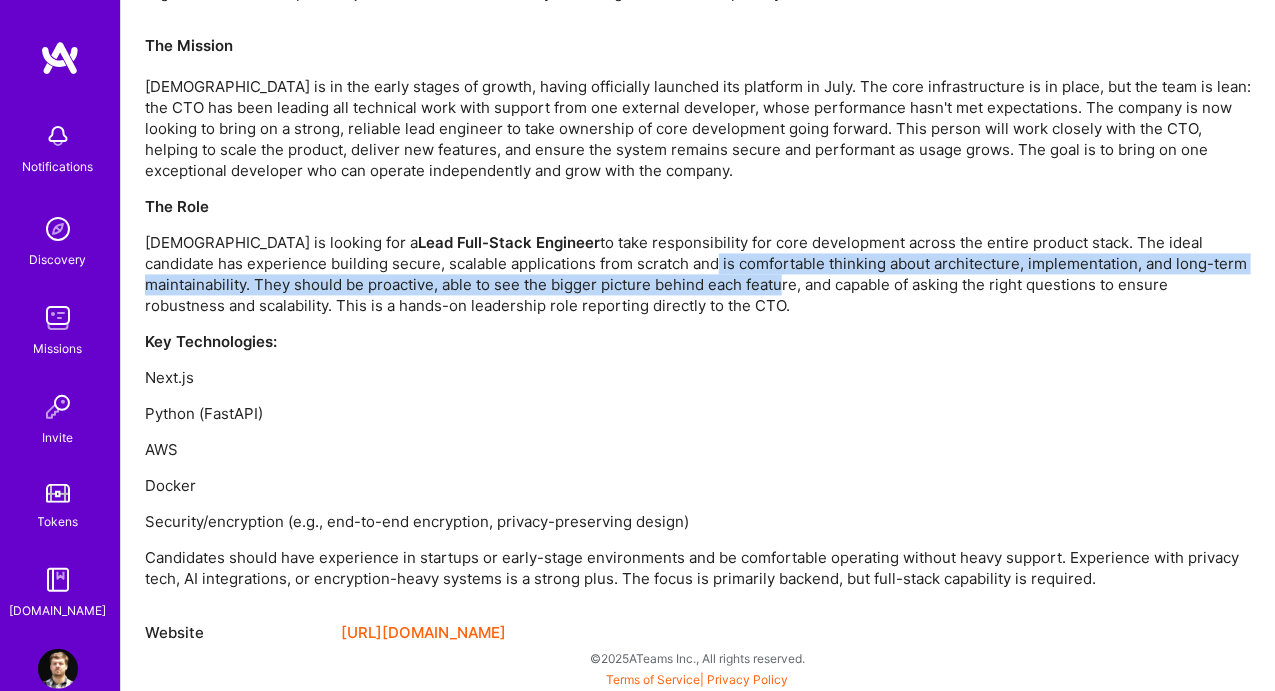 drag, startPoint x: 602, startPoint y: 262, endPoint x: 773, endPoint y: 280, distance: 171.94476 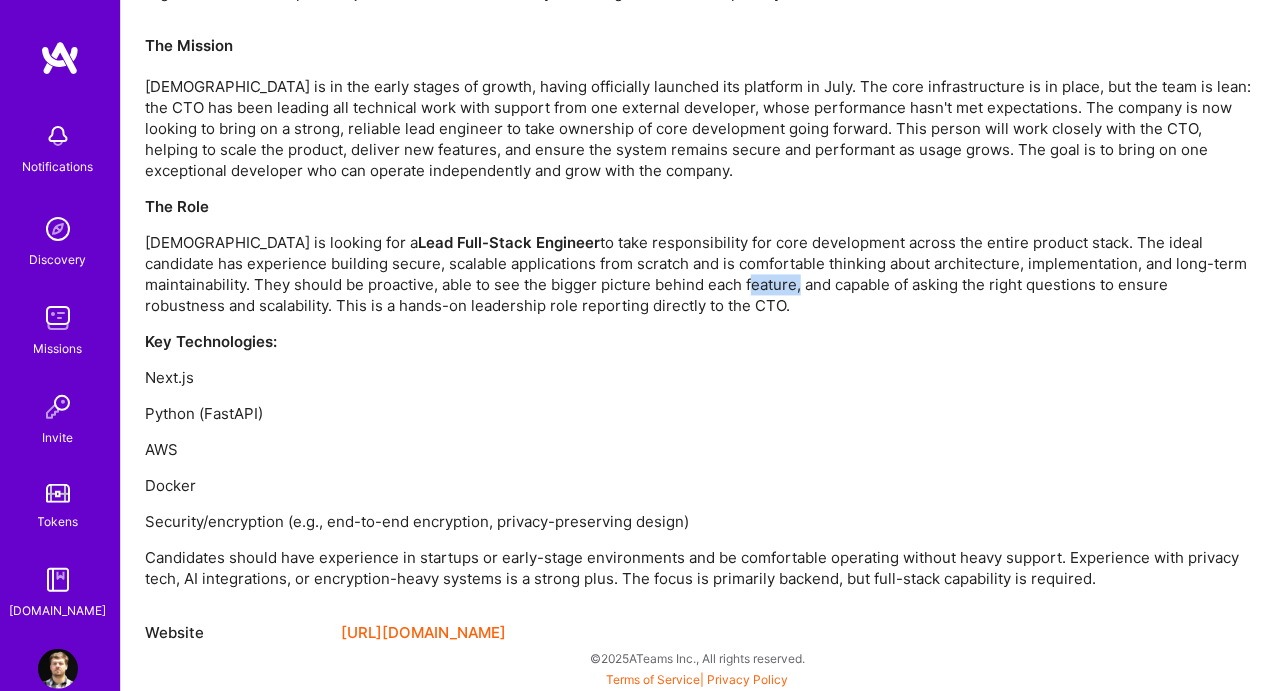 click on "[DEMOGRAPHIC_DATA] is looking for a  Lead Full-Stack Engineer  to take responsibility for core development across the entire product stack. The ideal candidate has experience building secure, scalable applications from scratch and is comfortable thinking about architecture, implementation, and long-term maintainability. They should be proactive, able to see the bigger picture behind each feature, and capable of asking the right questions to ensure robustness and scalability. This is a hands-on leadership role reporting directly to the CTO." at bounding box center (698, 275) 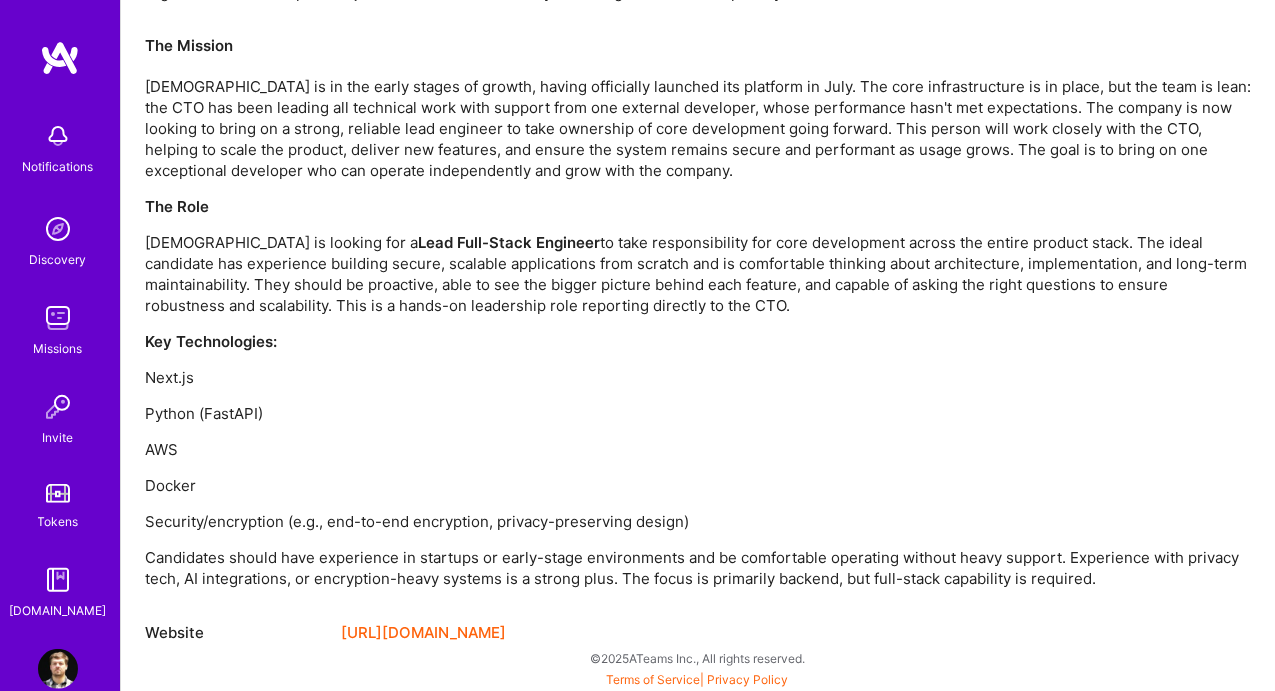 click on "[DEMOGRAPHIC_DATA] is looking for a  Lead Full-Stack Engineer  to take responsibility for core development across the entire product stack. The ideal candidate has experience building secure, scalable applications from scratch and is comfortable thinking about architecture, implementation, and long-term maintainability. They should be proactive, able to see the bigger picture behind each feature, and capable of asking the right questions to ensure robustness and scalability. This is a hands-on leadership role reporting directly to the CTO." at bounding box center (698, 275) 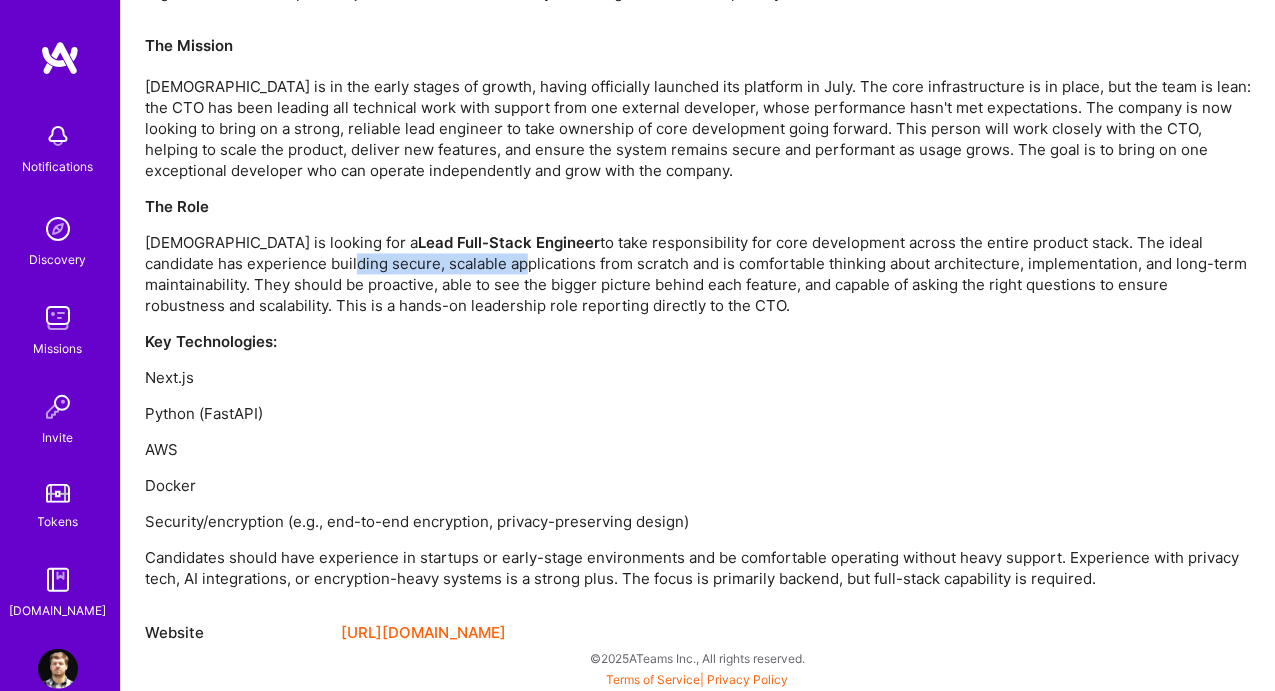 drag, startPoint x: 305, startPoint y: 272, endPoint x: 501, endPoint y: 272, distance: 196 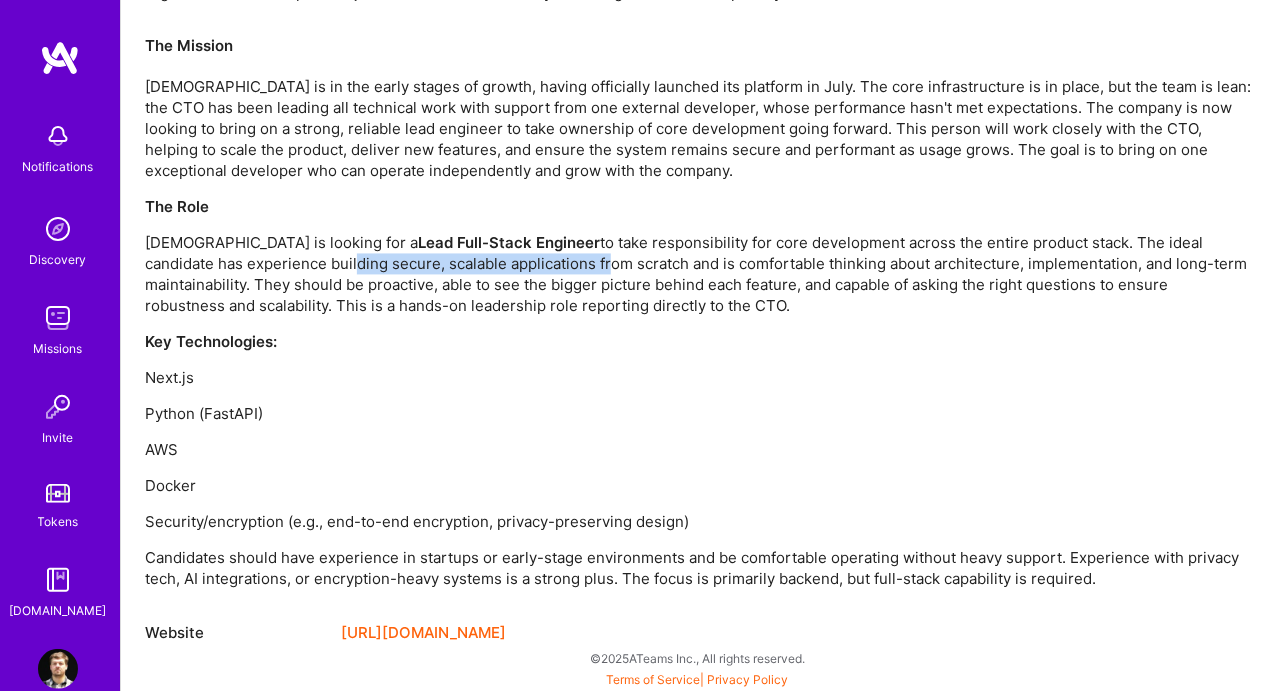 click on "[DEMOGRAPHIC_DATA] is looking for a  Lead Full-Stack Engineer  to take responsibility for core development across the entire product stack. The ideal candidate has experience building secure, scalable applications from scratch and is comfortable thinking about architecture, implementation, and long-term maintainability. They should be proactive, able to see the bigger picture behind each feature, and capable of asking the right questions to ensure robustness and scalability. This is a hands-on leadership role reporting directly to the CTO." at bounding box center [698, 275] 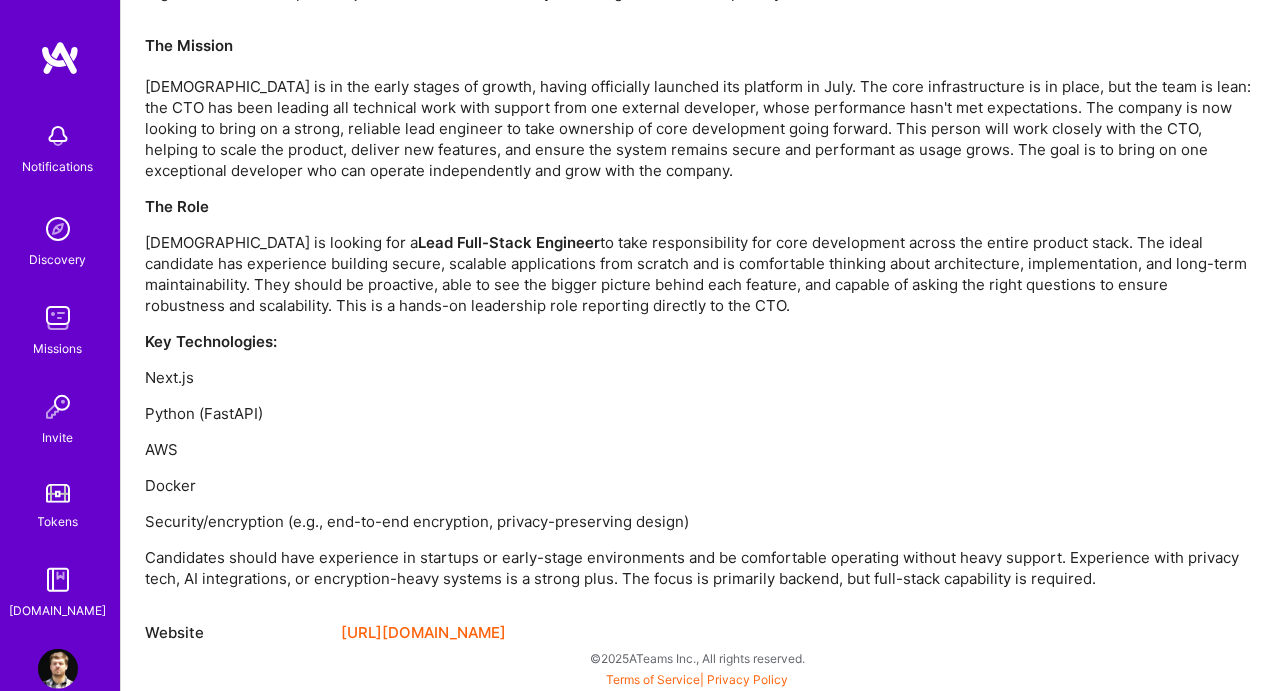 click on "[DEMOGRAPHIC_DATA] is looking for a  Lead Full-Stack Engineer  to take responsibility for core development across the entire product stack. The ideal candidate has experience building secure, scalable applications from scratch and is comfortable thinking about architecture, implementation, and long-term maintainability. They should be proactive, able to see the bigger picture behind each feature, and capable of asking the right questions to ensure robustness and scalability. This is a hands-on leadership role reporting directly to the CTO." at bounding box center (698, 275) 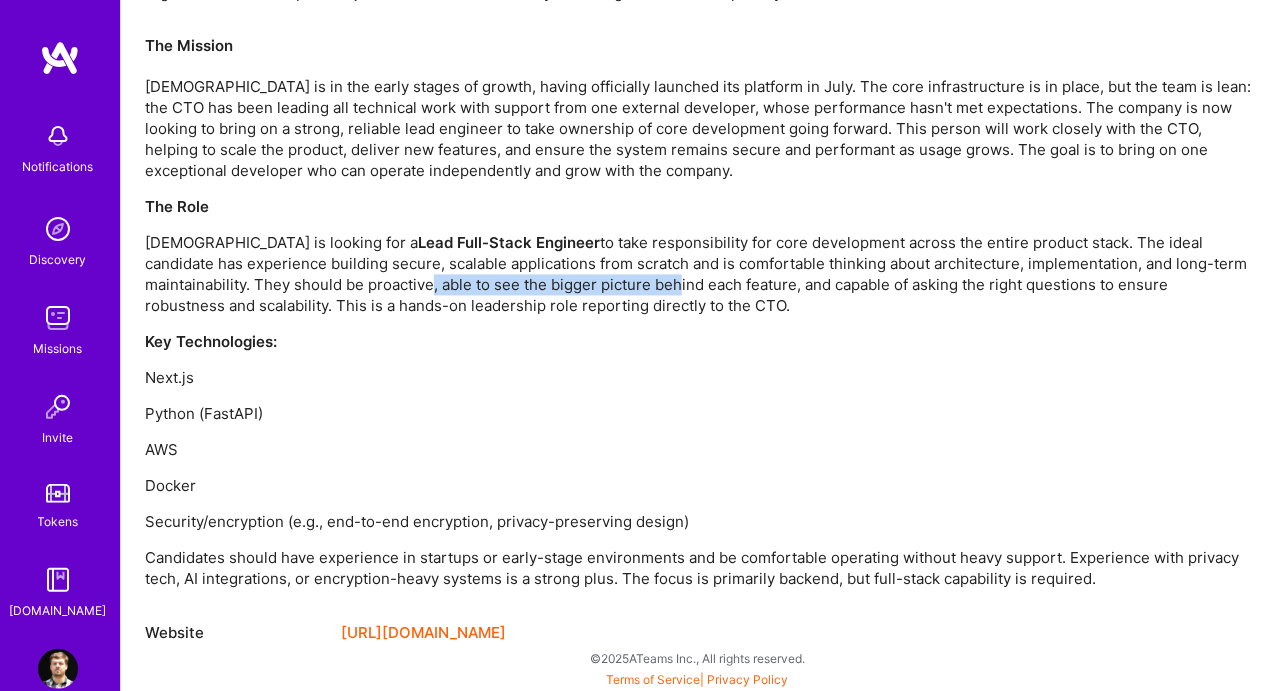 drag, startPoint x: 421, startPoint y: 277, endPoint x: 751, endPoint y: 283, distance: 330.05453 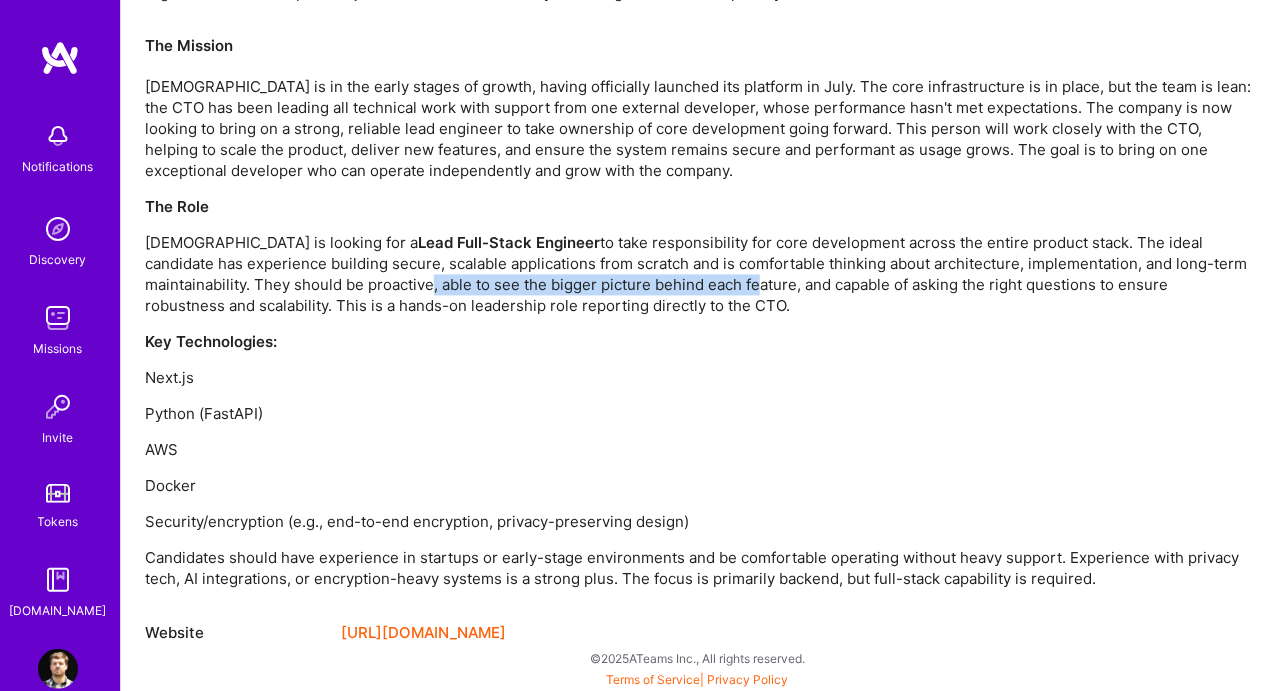 click on "[DEMOGRAPHIC_DATA] is looking for a  Lead Full-Stack Engineer  to take responsibility for core development across the entire product stack. The ideal candidate has experience building secure, scalable applications from scratch and is comfortable thinking about architecture, implementation, and long-term maintainability. They should be proactive, able to see the bigger picture behind each feature, and capable of asking the right questions to ensure robustness and scalability. This is a hands-on leadership role reporting directly to the CTO." at bounding box center (698, 275) 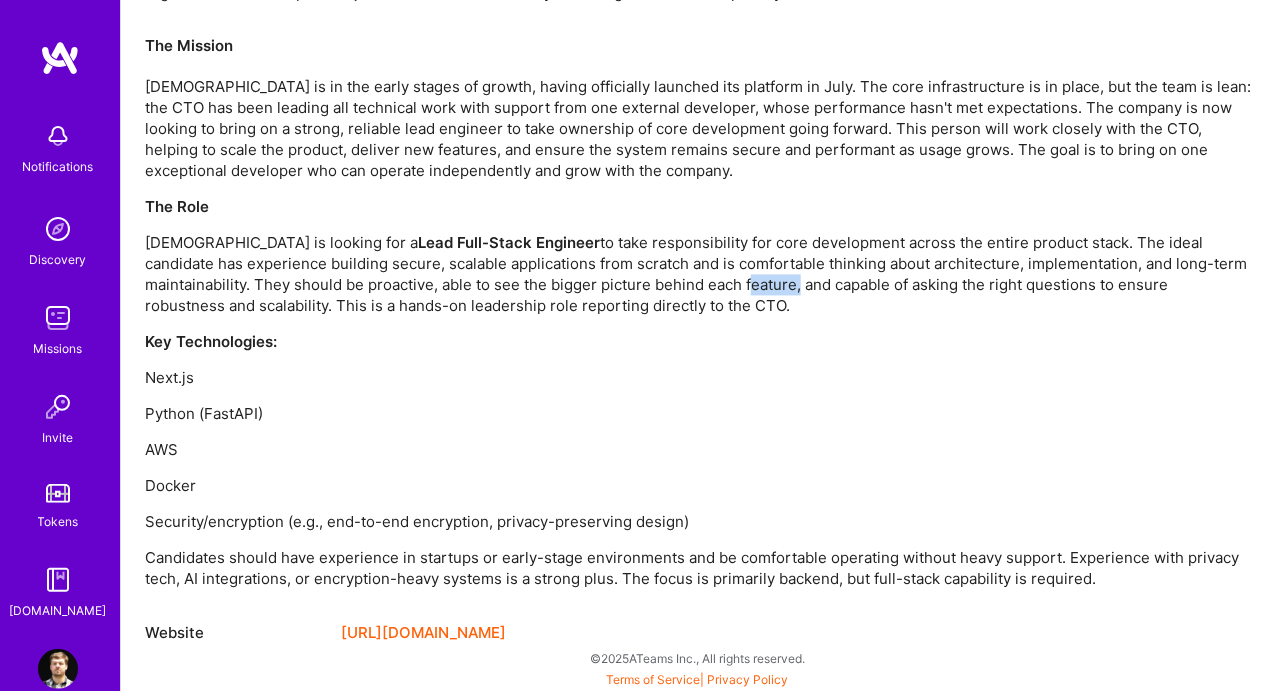 click on "[DEMOGRAPHIC_DATA] is looking for a  Lead Full-Stack Engineer  to take responsibility for core development across the entire product stack. The ideal candidate has experience building secure, scalable applications from scratch and is comfortable thinking about architecture, implementation, and long-term maintainability. They should be proactive, able to see the bigger picture behind each feature, and capable of asking the right questions to ensure robustness and scalability. This is a hands-on leadership role reporting directly to the CTO." at bounding box center [698, 275] 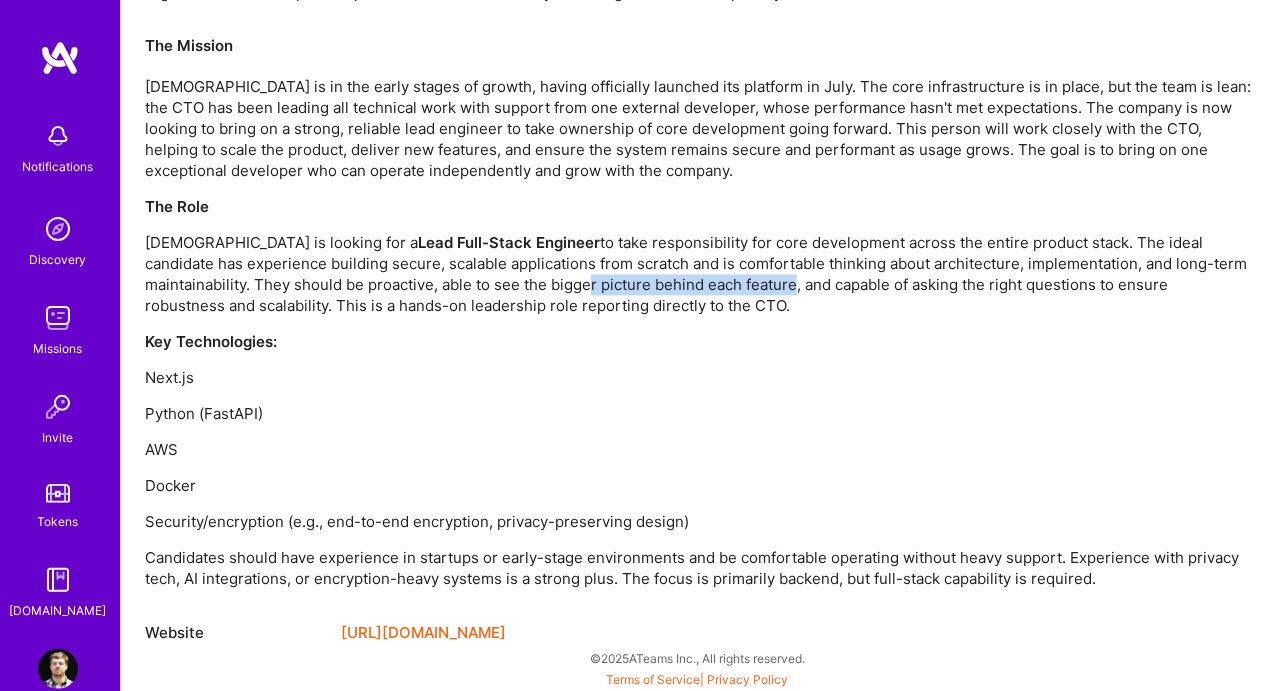 drag, startPoint x: 585, startPoint y: 289, endPoint x: 824, endPoint y: 288, distance: 239.00209 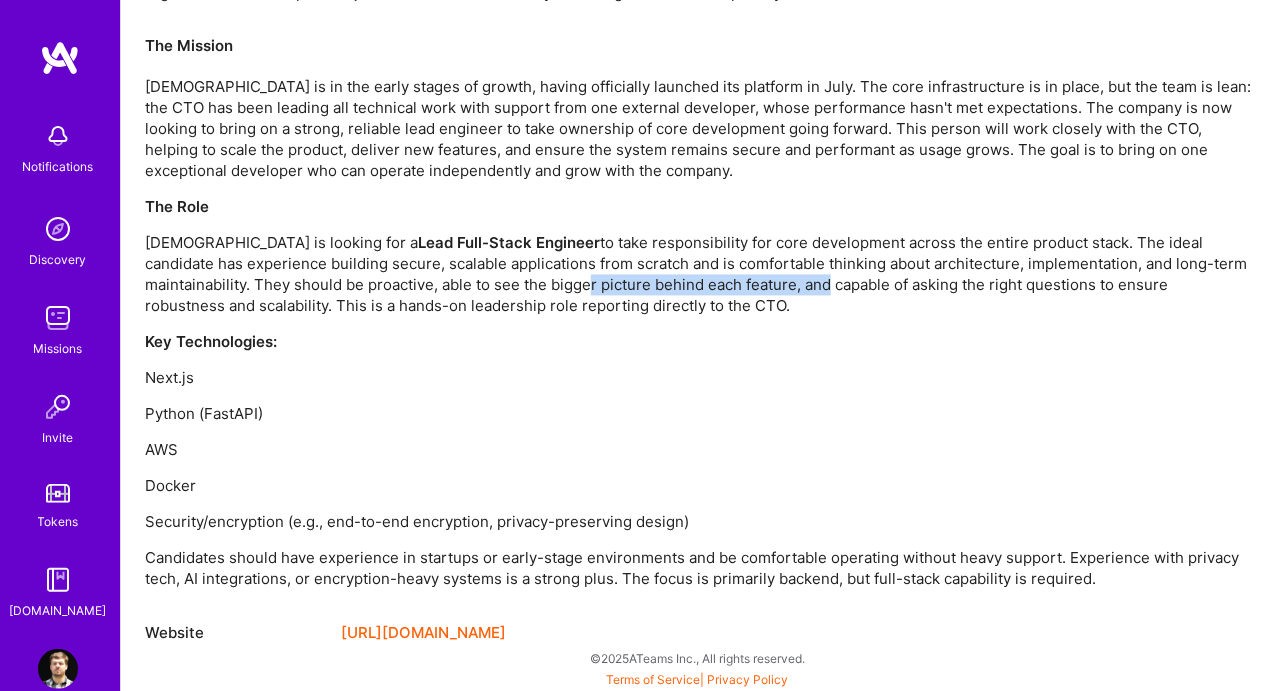 click on "[DEMOGRAPHIC_DATA] is looking for a  Lead Full-Stack Engineer  to take responsibility for core development across the entire product stack. The ideal candidate has experience building secure, scalable applications from scratch and is comfortable thinking about architecture, implementation, and long-term maintainability. They should be proactive, able to see the bigger picture behind each feature, and capable of asking the right questions to ensure robustness and scalability. This is a hands-on leadership role reporting directly to the CTO." at bounding box center [698, 275] 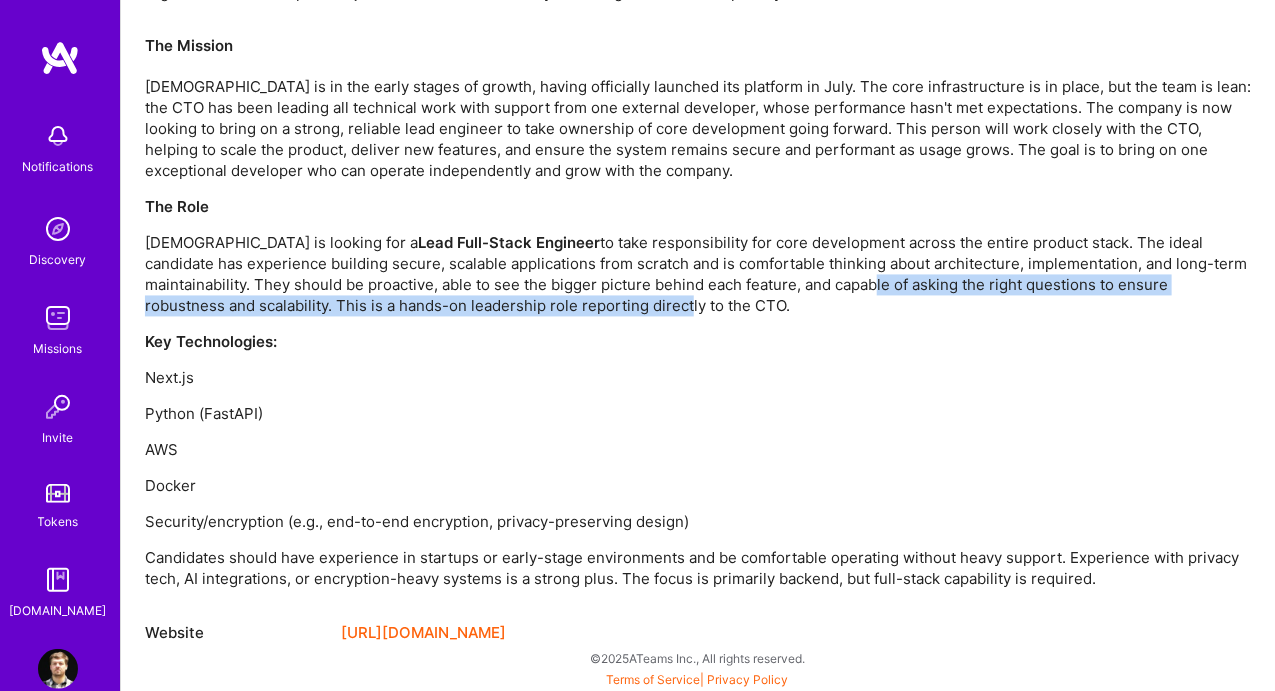 drag, startPoint x: 718, startPoint y: 297, endPoint x: 874, endPoint y: 293, distance: 156.05127 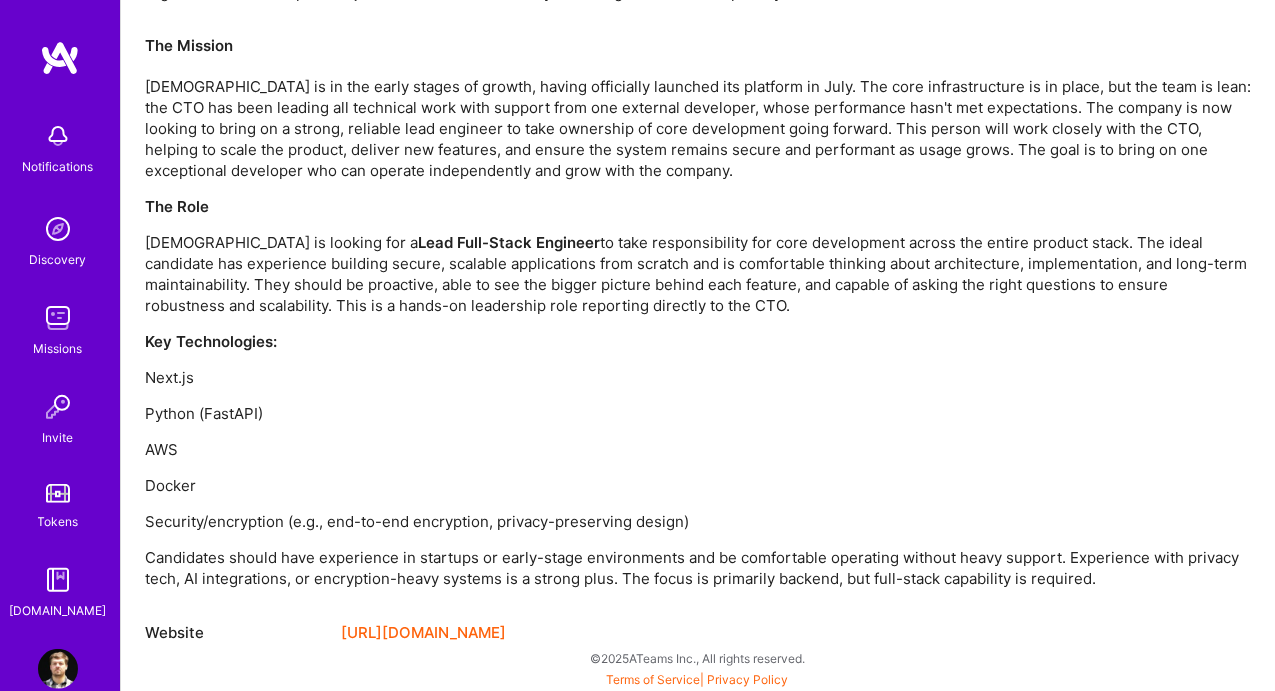 click on "[DEMOGRAPHIC_DATA] is looking for a  Lead Full-Stack Engineer  to take responsibility for core development across the entire product stack. The ideal candidate has experience building secure, scalable applications from scratch and is comfortable thinking about architecture, implementation, and long-term maintainability. They should be proactive, able to see the bigger picture behind each feature, and capable of asking the right questions to ensure robustness and scalability. This is a hands-on leadership role reporting directly to the CTO." at bounding box center [698, 275] 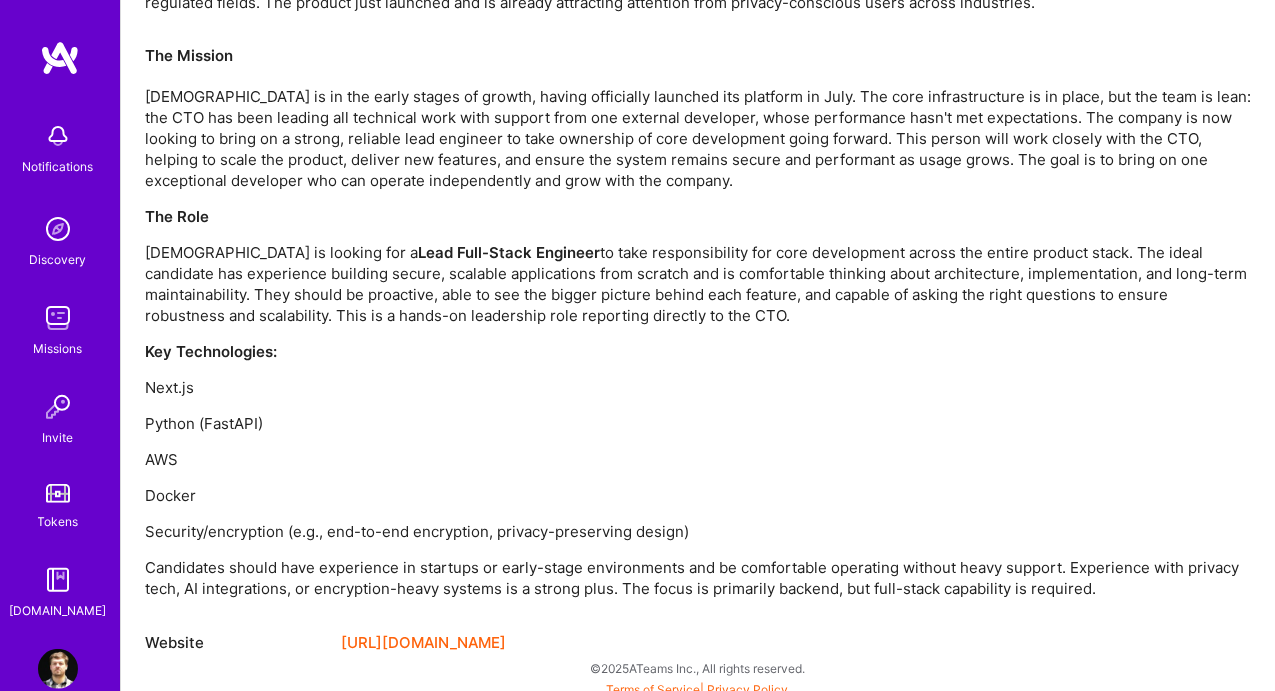 scroll, scrollTop: 1418, scrollLeft: 0, axis: vertical 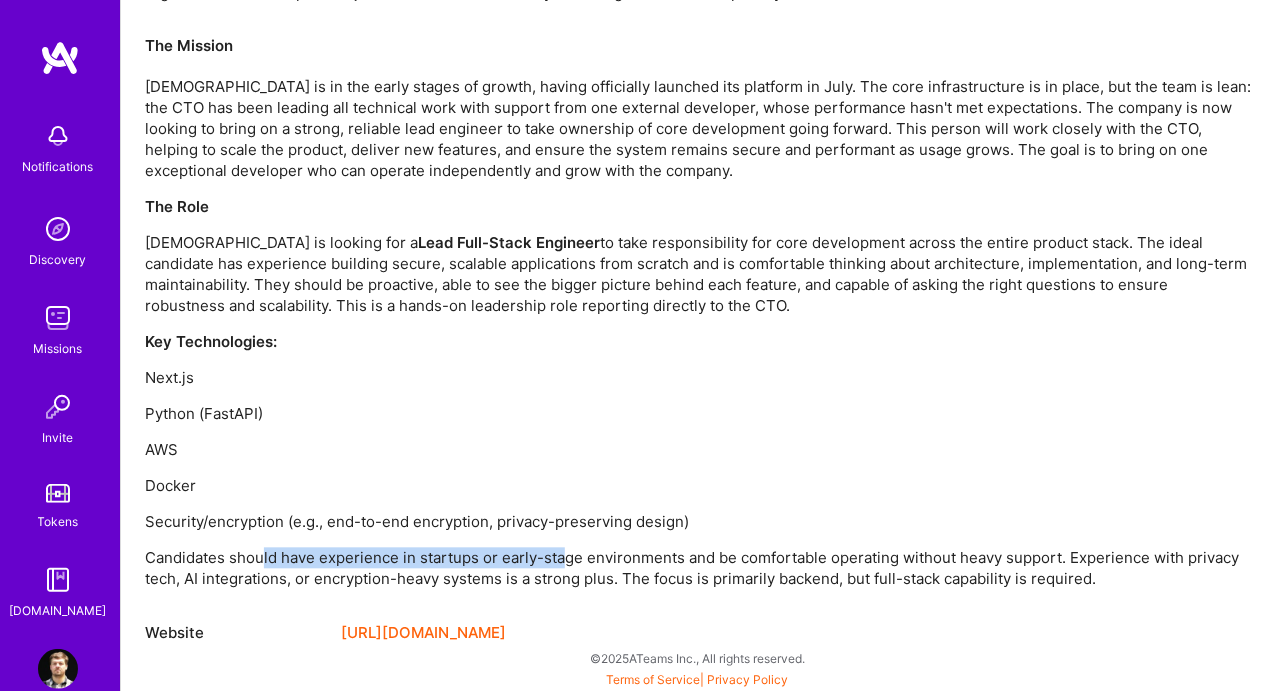 drag, startPoint x: 295, startPoint y: 545, endPoint x: 588, endPoint y: 569, distance: 293.9813 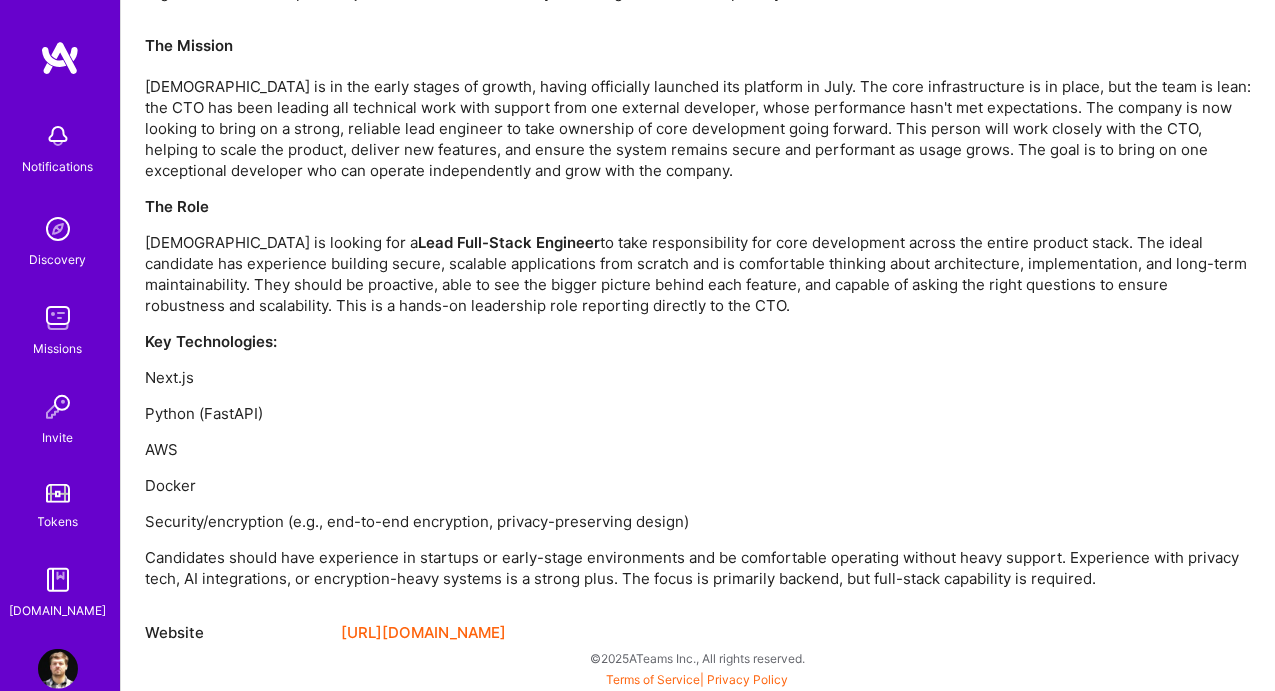 click on "Candidates should have experience in startups or early-stage environments and be comfortable operating without heavy support. Experience with privacy tech, AI integrations, or encryption-heavy systems is a strong plus. The focus is primarily backend, but full-stack capability is required." at bounding box center [698, 569] 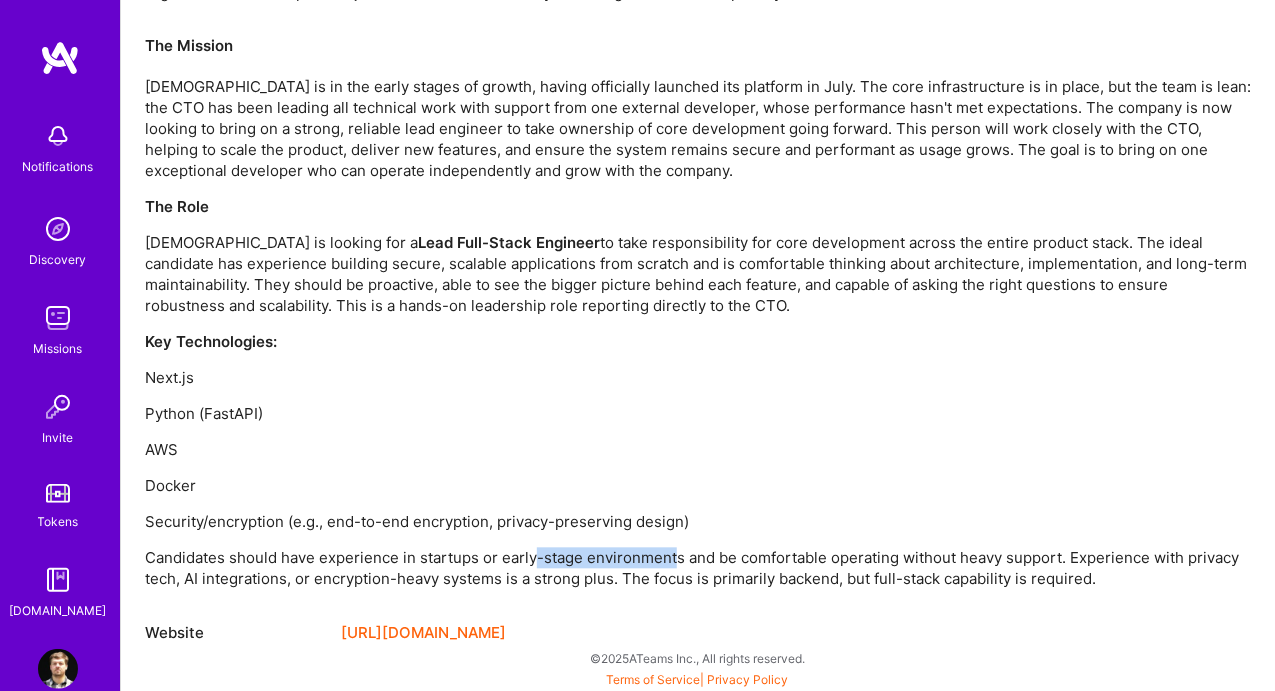 drag, startPoint x: 532, startPoint y: 560, endPoint x: 692, endPoint y: 551, distance: 160.25293 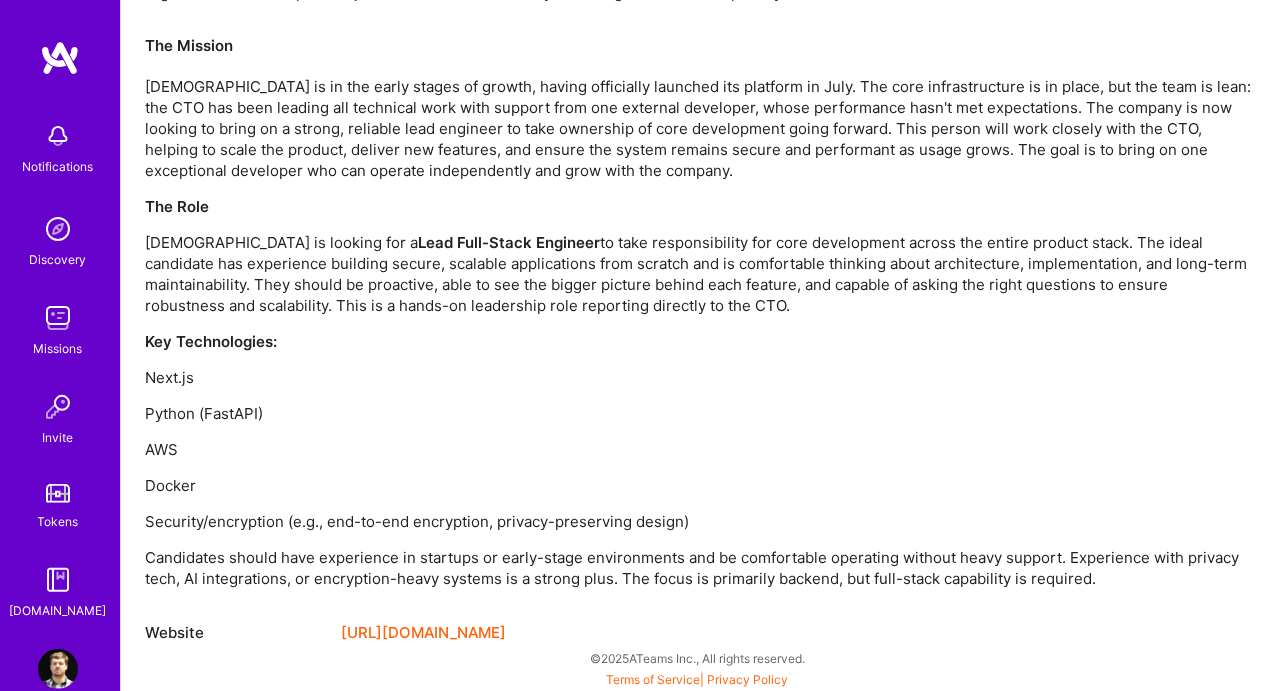 click on "Candidates should have experience in startups or early-stage environments and be comfortable operating without heavy support. Experience with privacy tech, AI integrations, or encryption-heavy systems is a strong plus. The focus is primarily backend, but full-stack capability is required." at bounding box center (698, 569) 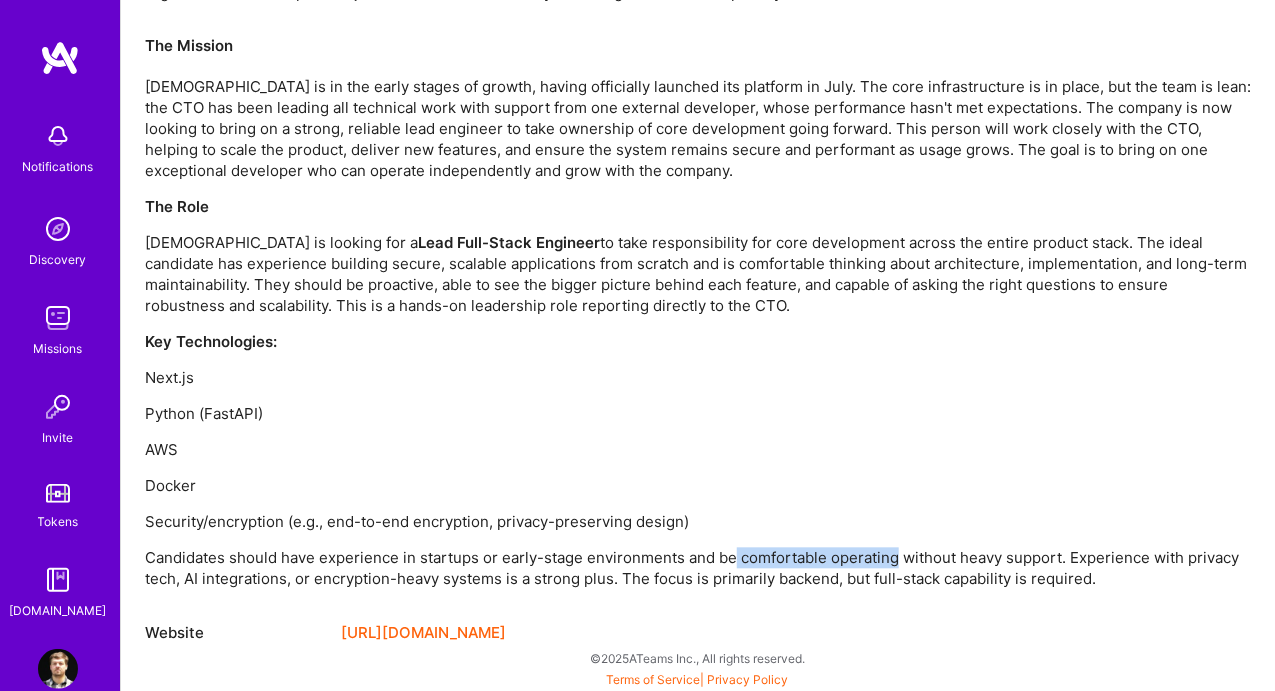 drag, startPoint x: 730, startPoint y: 554, endPoint x: 874, endPoint y: 551, distance: 144.03125 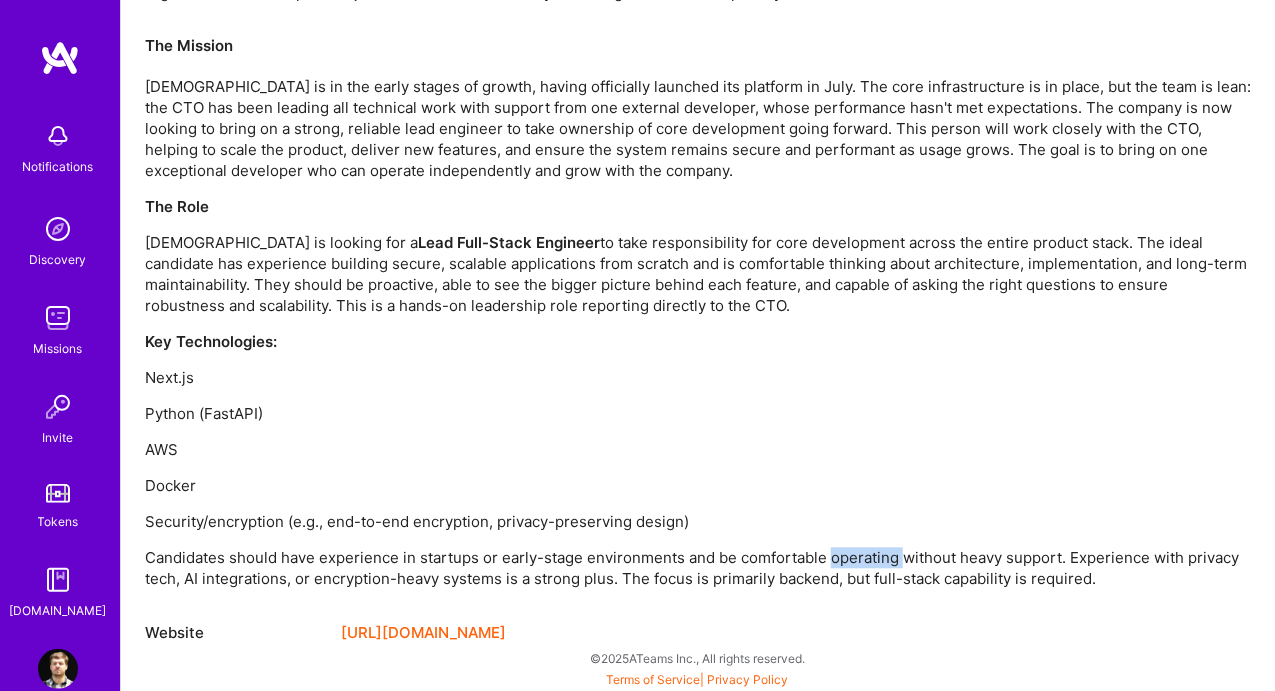 click on "Candidates should have experience in startups or early-stage environments and be comfortable operating without heavy support. Experience with privacy tech, AI integrations, or encryption-heavy systems is a strong plus. The focus is primarily backend, but full-stack capability is required." at bounding box center [698, 569] 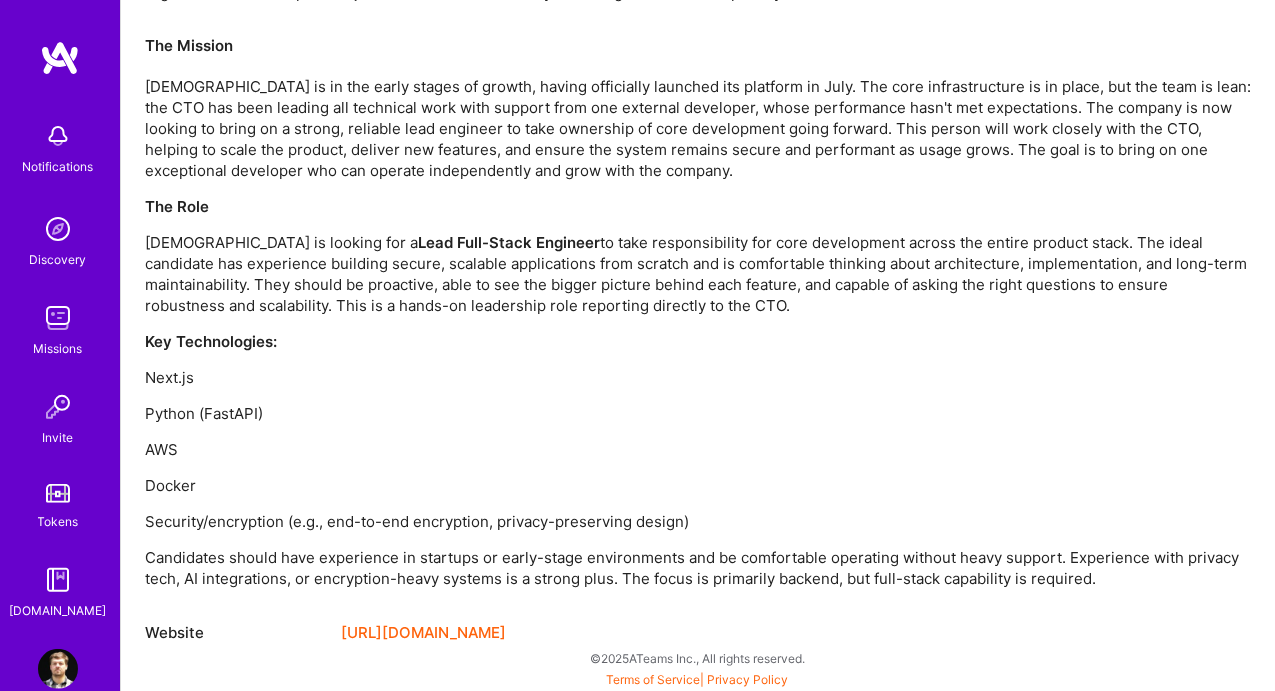 click on "Candidates should have experience in startups or early-stage environments and be comfortable operating without heavy support. Experience with privacy tech, AI integrations, or encryption-heavy systems is a strong plus. The focus is primarily backend, but full-stack capability is required." at bounding box center (698, 569) 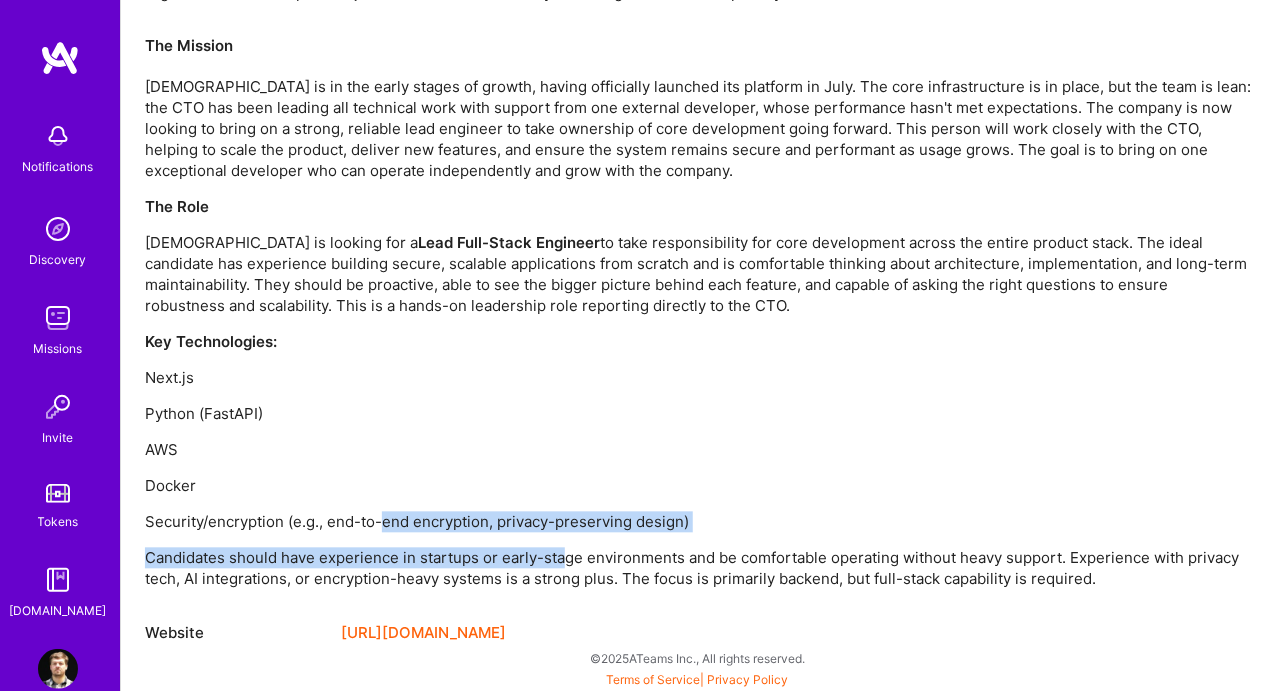 drag, startPoint x: 379, startPoint y: 528, endPoint x: 564, endPoint y: 540, distance: 185.38878 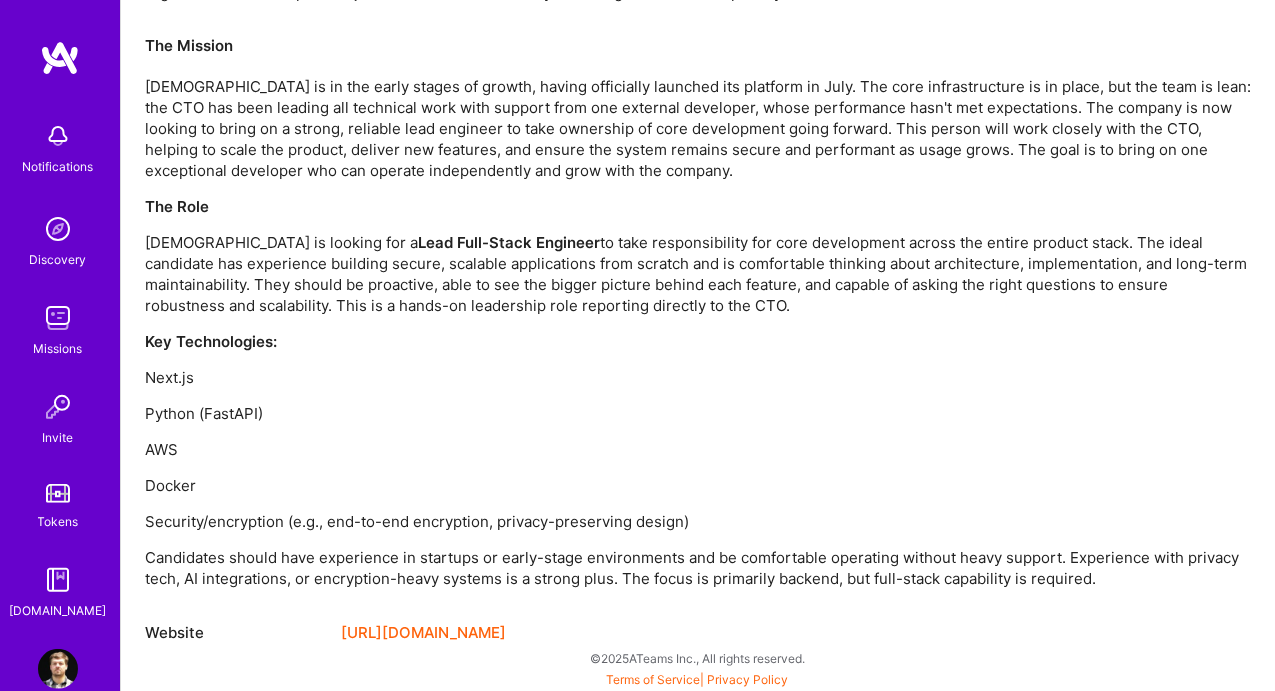 click on "The Mission  [DEMOGRAPHIC_DATA] is in the early stages of growth, having officially launched its platform in July. The core infrastructure is in place, but the team is lean: the CTO has been leading all technical work with support from one external developer, whose performance hasn't met expectations. The company is now looking to bring on a strong, reliable lead engineer to take ownership of core development going forward. This person will work closely with the CTO, helping to scale the product, deliver new features, and ensure the system remains secure and performant as usage grows. The goal is to bring on one exceptional developer who can operate independently and grow with the company. The Role  [DEMOGRAPHIC_DATA] is looking for a  Lead Full-Stack Engineer Key Technologies: Next.js Python (FastAPI) AWS Docker Security/encryption (e.g., end-to-end encryption, privacy-preserving design)" at bounding box center (698, 312) 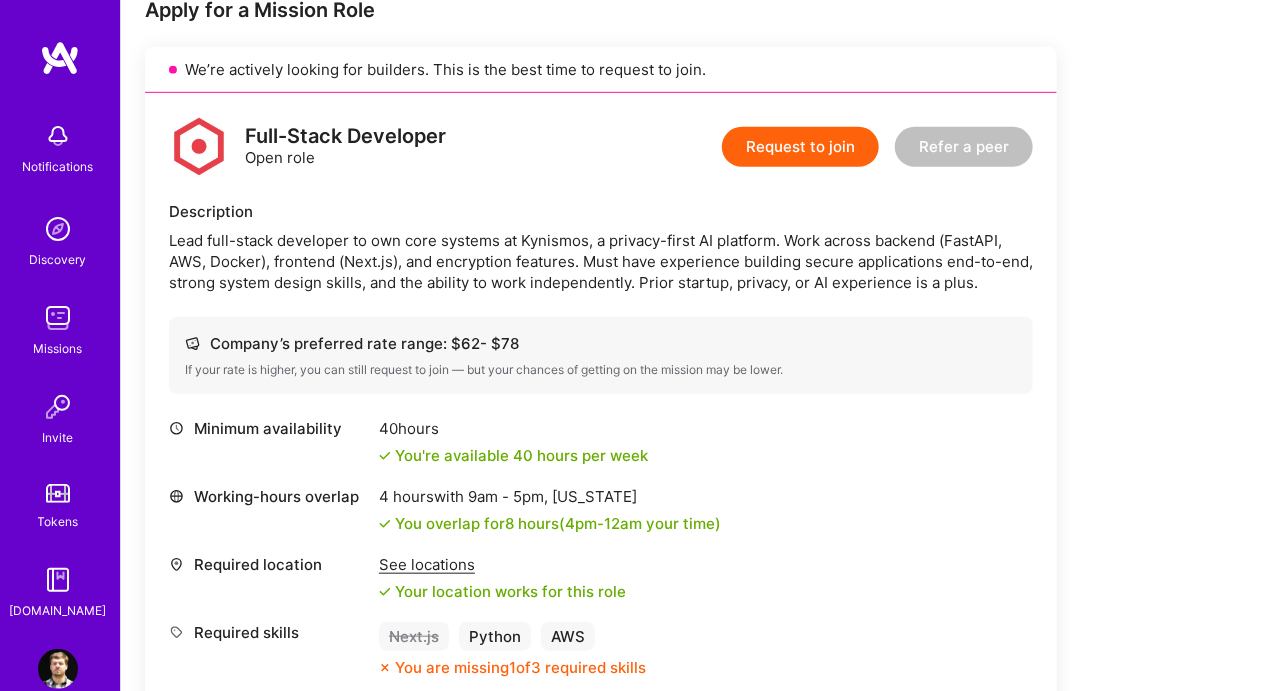 scroll, scrollTop: 418, scrollLeft: 0, axis: vertical 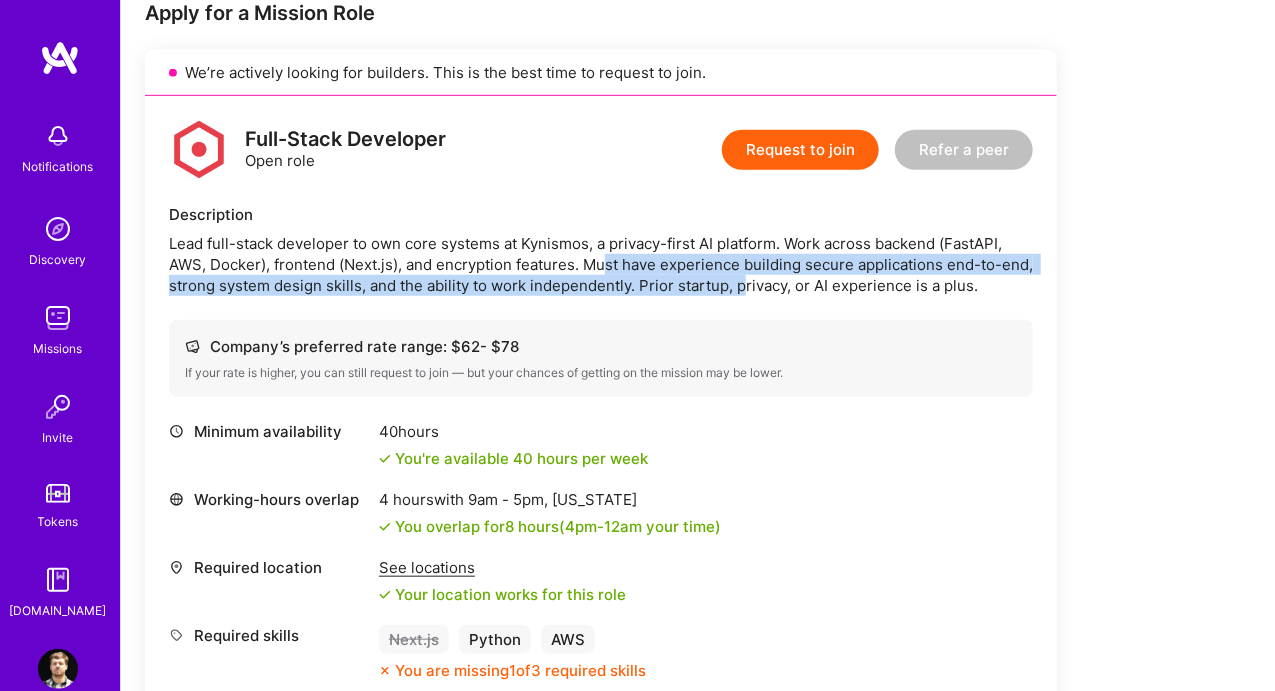 drag, startPoint x: 607, startPoint y: 267, endPoint x: 748, endPoint y: 286, distance: 142.27438 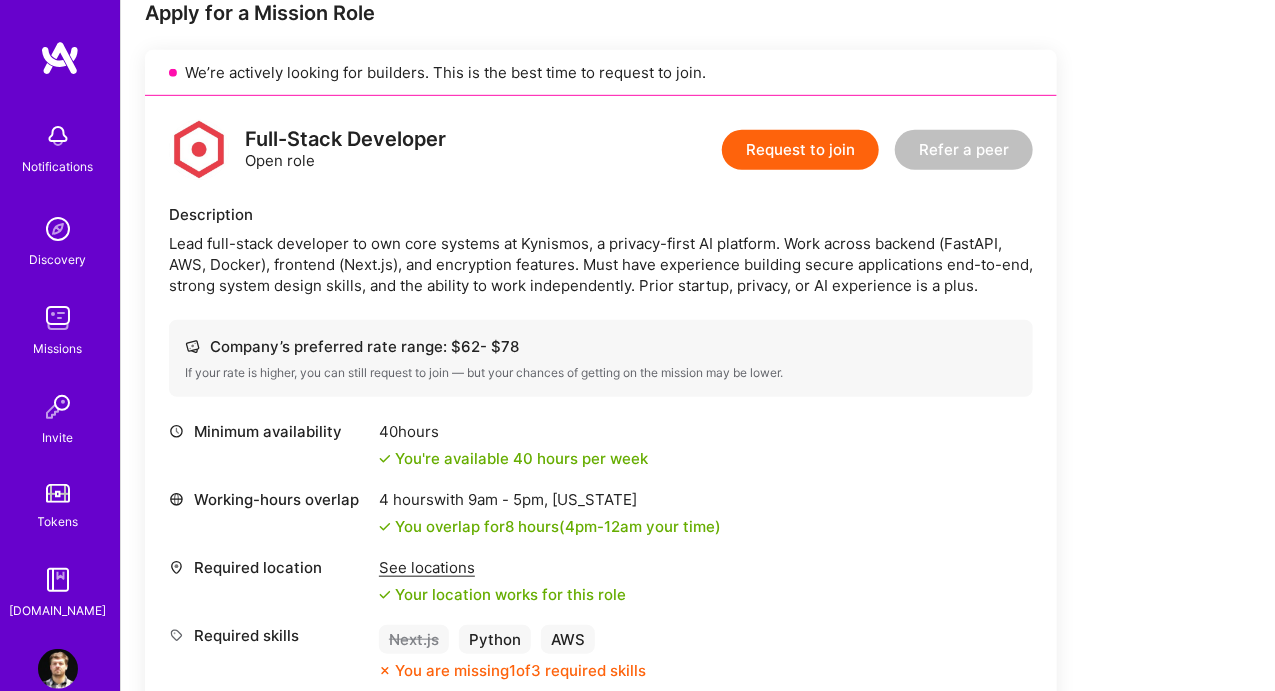 click on "Full-Stack Developer Open role Request to join Refer a peer Description Lead full-stack developer to own core systems at Kynismos, a privacy-first AI platform. Work across backend (FastAPI, AWS, Docker), frontend (Next.js), and encryption features. Must have experience building secure applications end-to-end, strong system design skills, and the ability to work independently. Prior startup, privacy, or AI experience is a plus. Company’s preferred rate range: $ 62  - $ 78 If your rate is higher, you can still request to join — but your chances of getting on the mission may be lower. Minimum availability 40  hours You're available 40 hours per week Working-hours overlap 4 hours  with   9am    -    5pm ,     [US_STATE] You overlap for  8 hours  ( 4pm - 12am   your time) Required location See locations Your location works for this role Required skills Next.js Python AWS You are missing  1  of  3   required   skills Preferred skills Docker Security (Engineering) Fast API You are missing  1  of  3   preferred" at bounding box center (601, 438) 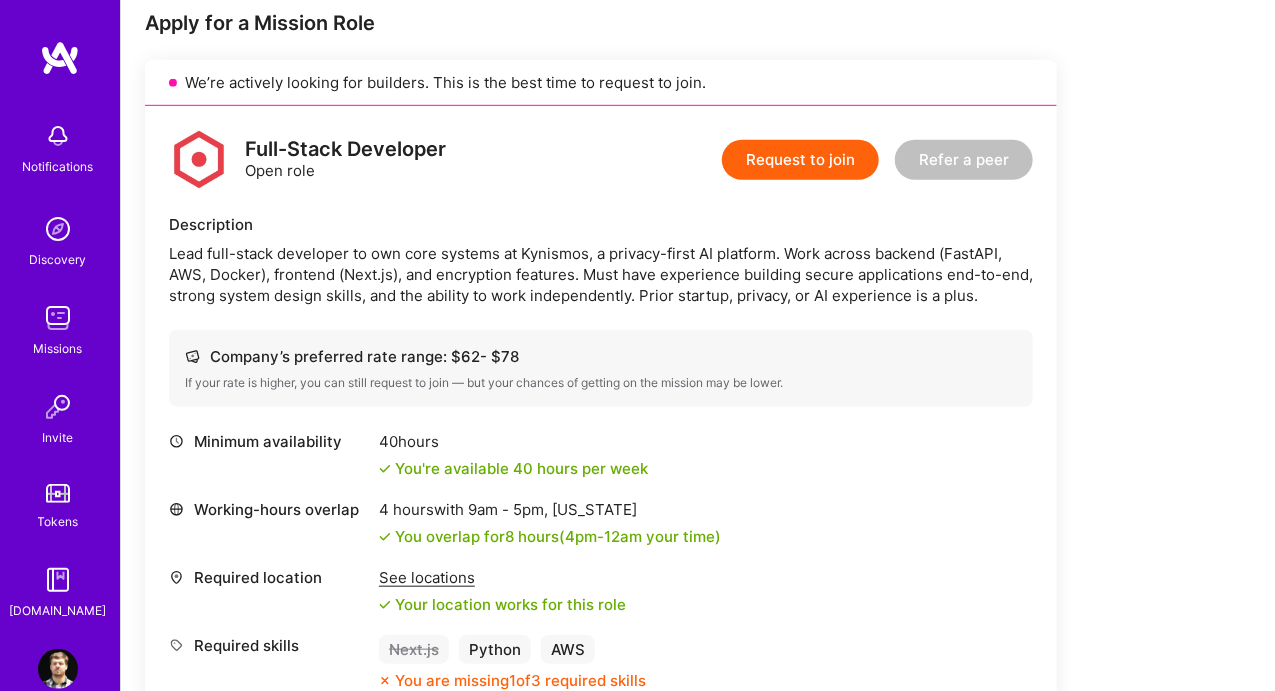 scroll, scrollTop: 410, scrollLeft: 0, axis: vertical 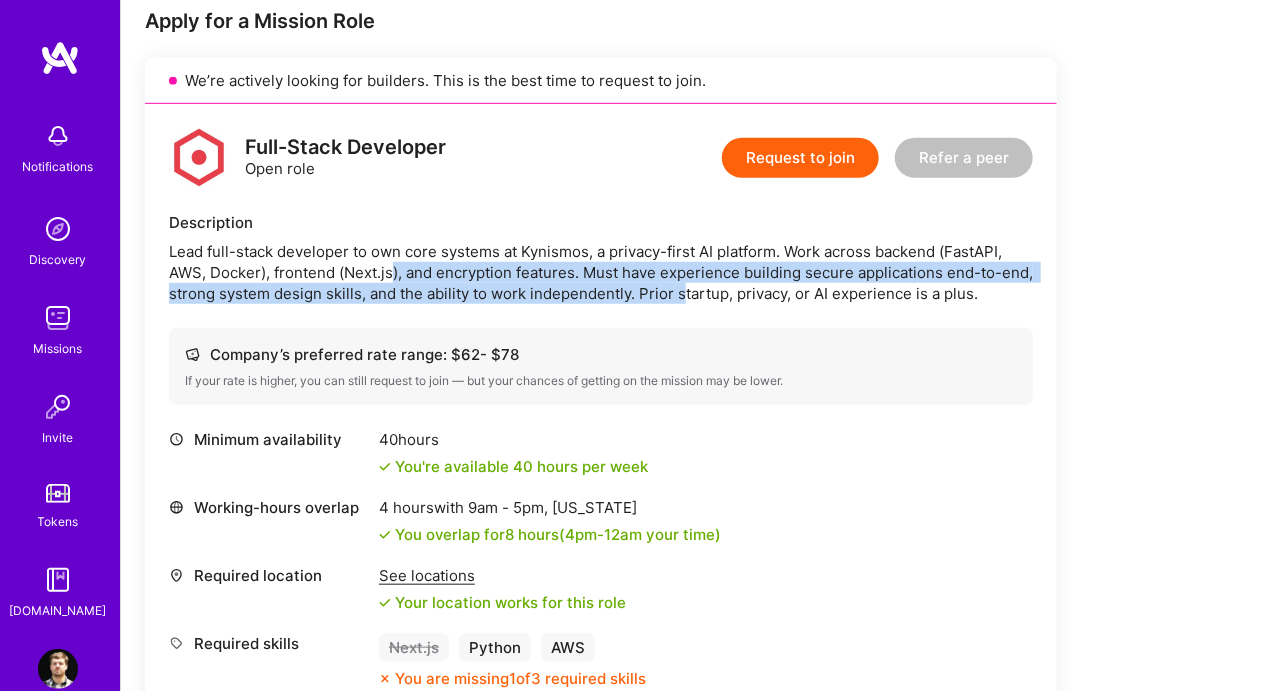 drag, startPoint x: 546, startPoint y: 265, endPoint x: 714, endPoint y: 280, distance: 168.66832 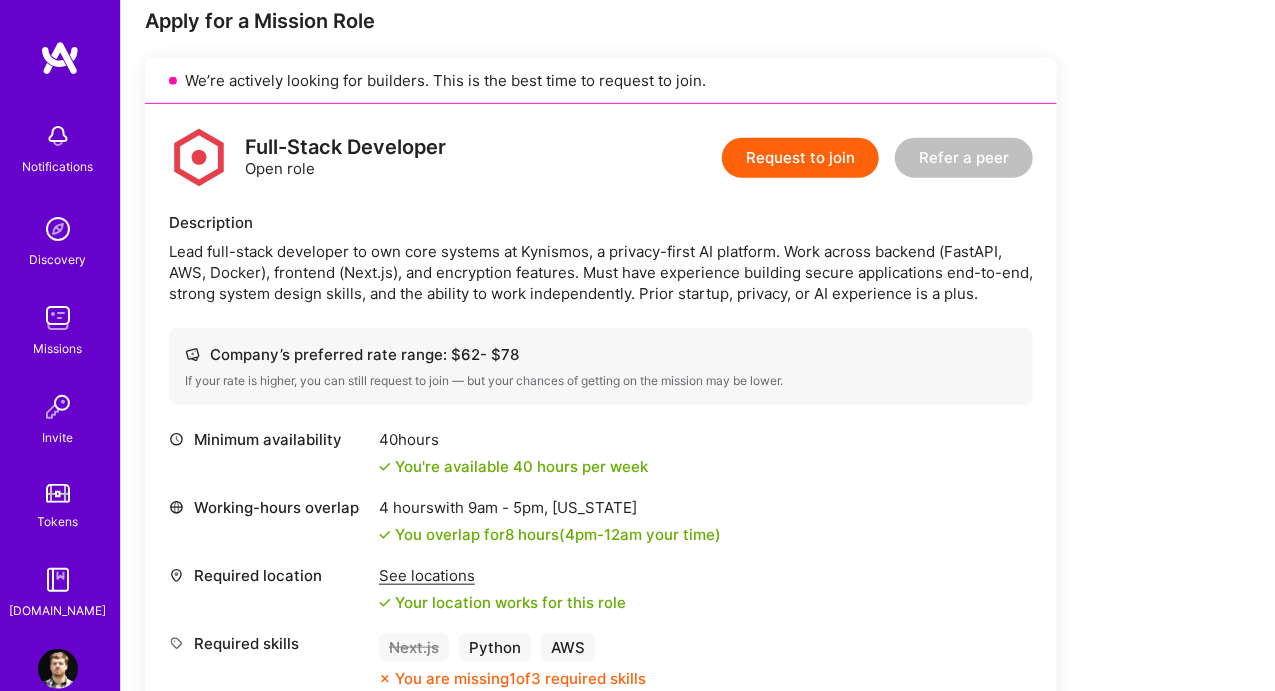 click on "Lead full-stack developer to own core systems at Kynismos, a privacy-first AI platform. Work across backend (FastAPI, AWS, Docker), frontend (Next.js), and encryption features. Must have experience building secure applications end-to-end, strong system design skills, and the ability to work independently. Prior startup, privacy, or AI experience is a plus." at bounding box center [601, 272] 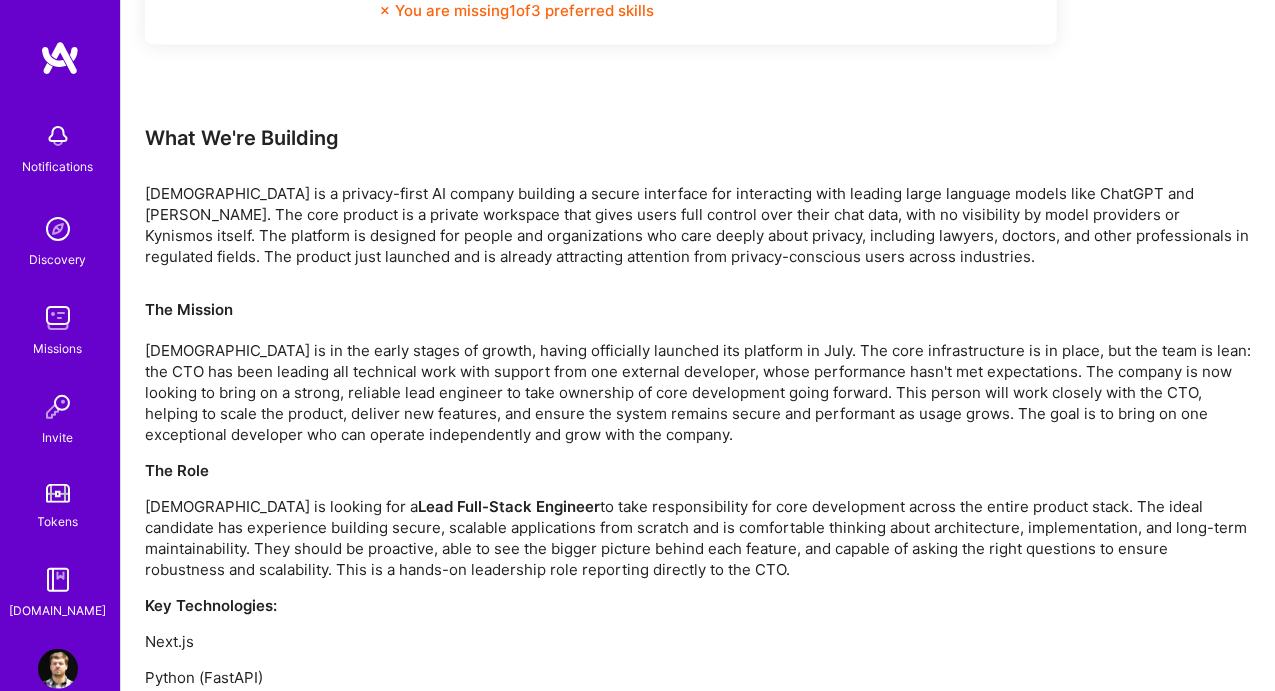 scroll, scrollTop: 1418, scrollLeft: 0, axis: vertical 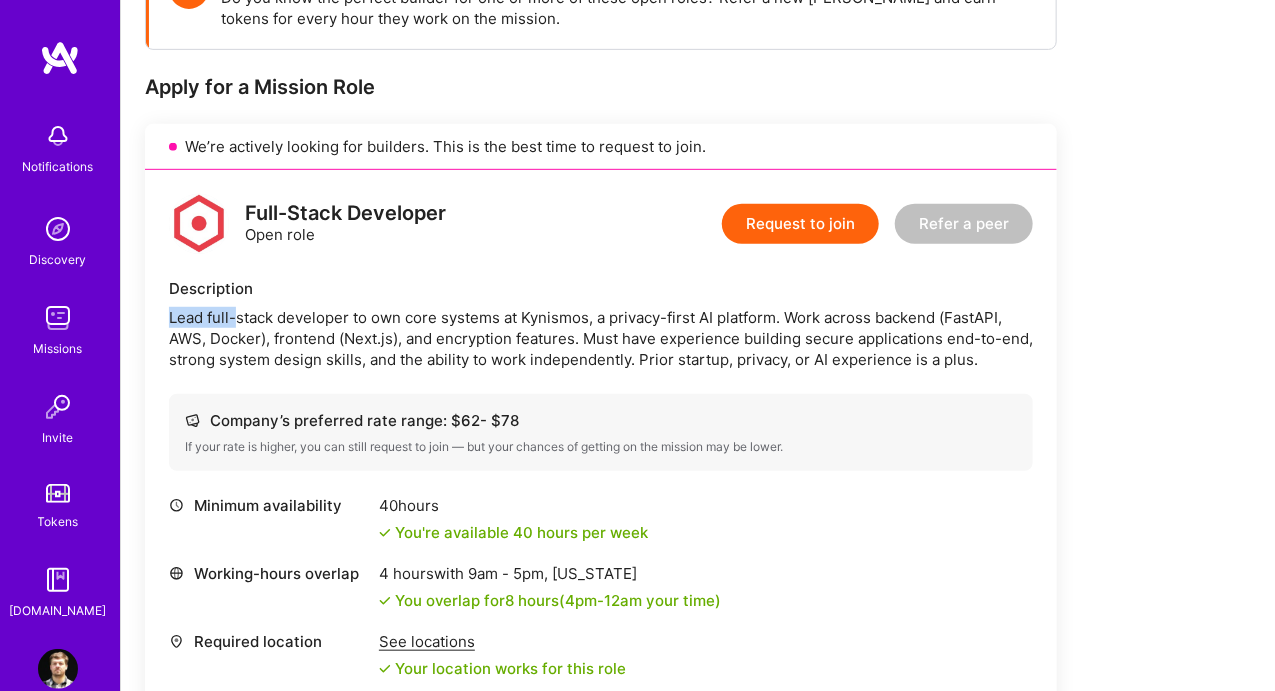 drag, startPoint x: 438, startPoint y: 274, endPoint x: 531, endPoint y: 275, distance: 93.00538 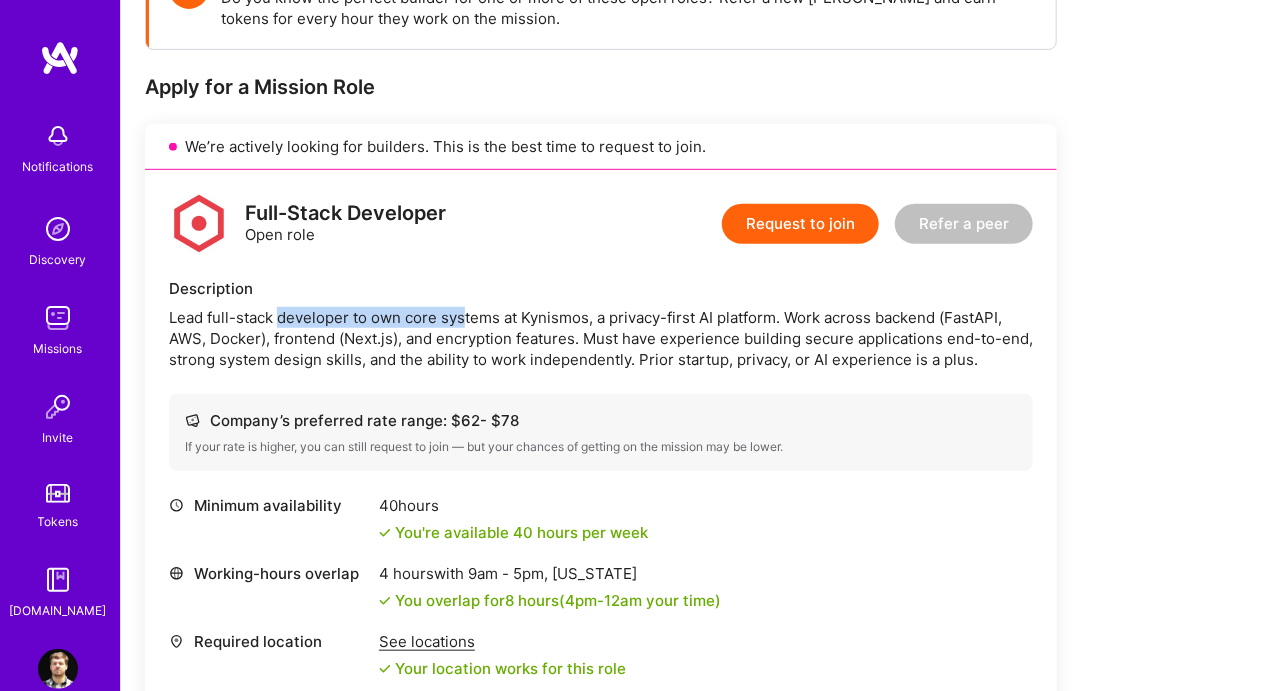 click on "Lead full-stack developer to own core systems at Kynismos, a privacy-first AI platform. Work across backend (FastAPI, AWS, Docker), frontend (Next.js), and encryption features. Must have experience building secure applications end-to-end, strong system design skills, and the ability to work independently. Prior startup, privacy, or AI experience is a plus." at bounding box center (601, 338) 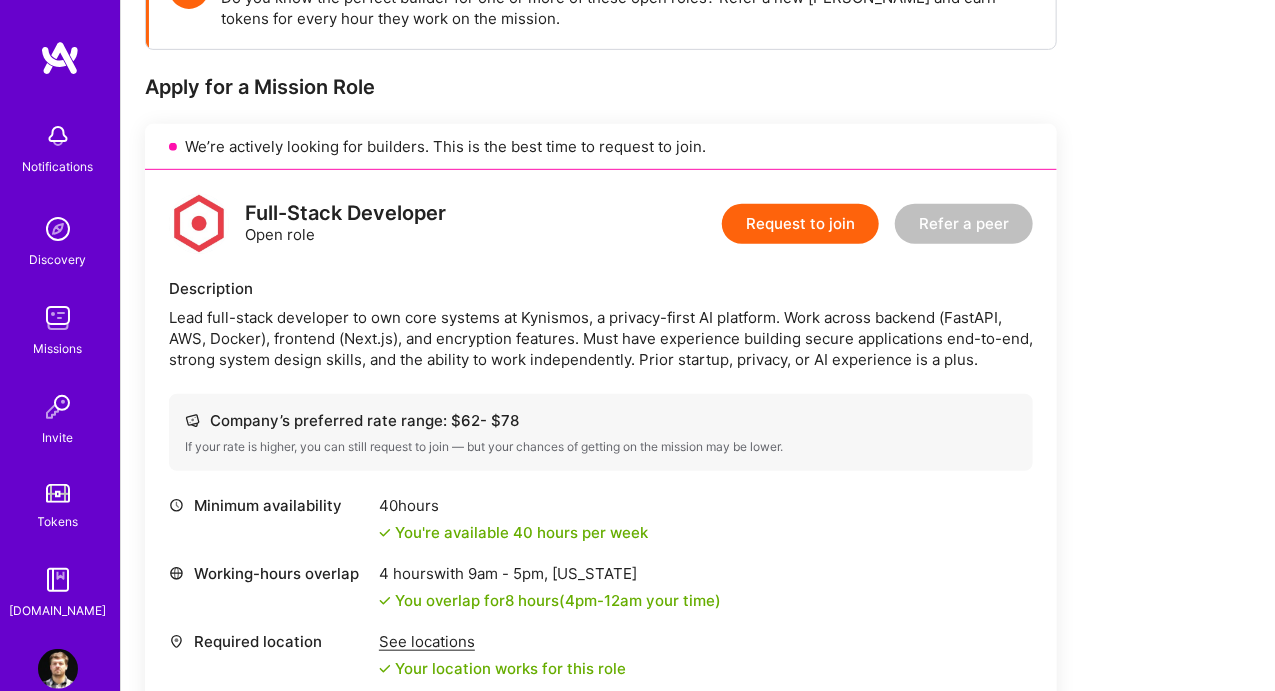 click on "Lead full-stack developer to own core systems at Kynismos, a privacy-first AI platform. Work across backend (FastAPI, AWS, Docker), frontend (Next.js), and encryption features. Must have experience building secure applications end-to-end, strong system design skills, and the ability to work independently. Prior startup, privacy, or AI experience is a plus." at bounding box center [601, 338] 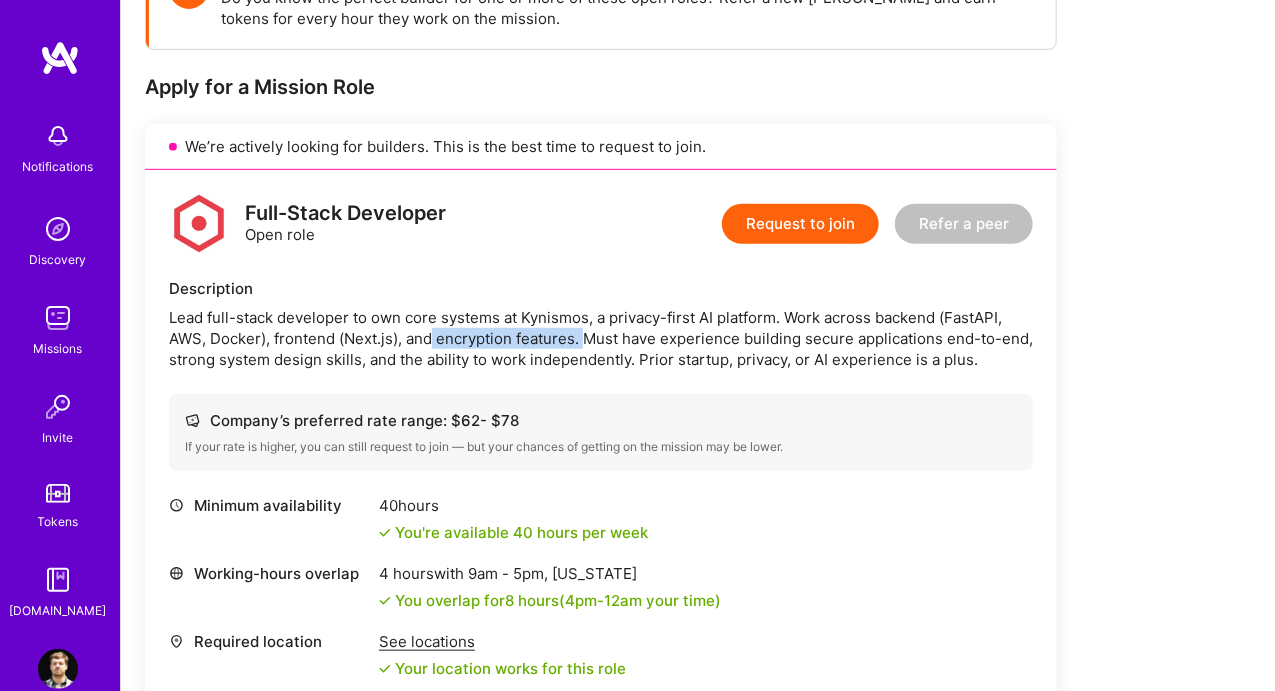 drag, startPoint x: 433, startPoint y: 333, endPoint x: 586, endPoint y: 337, distance: 153.05228 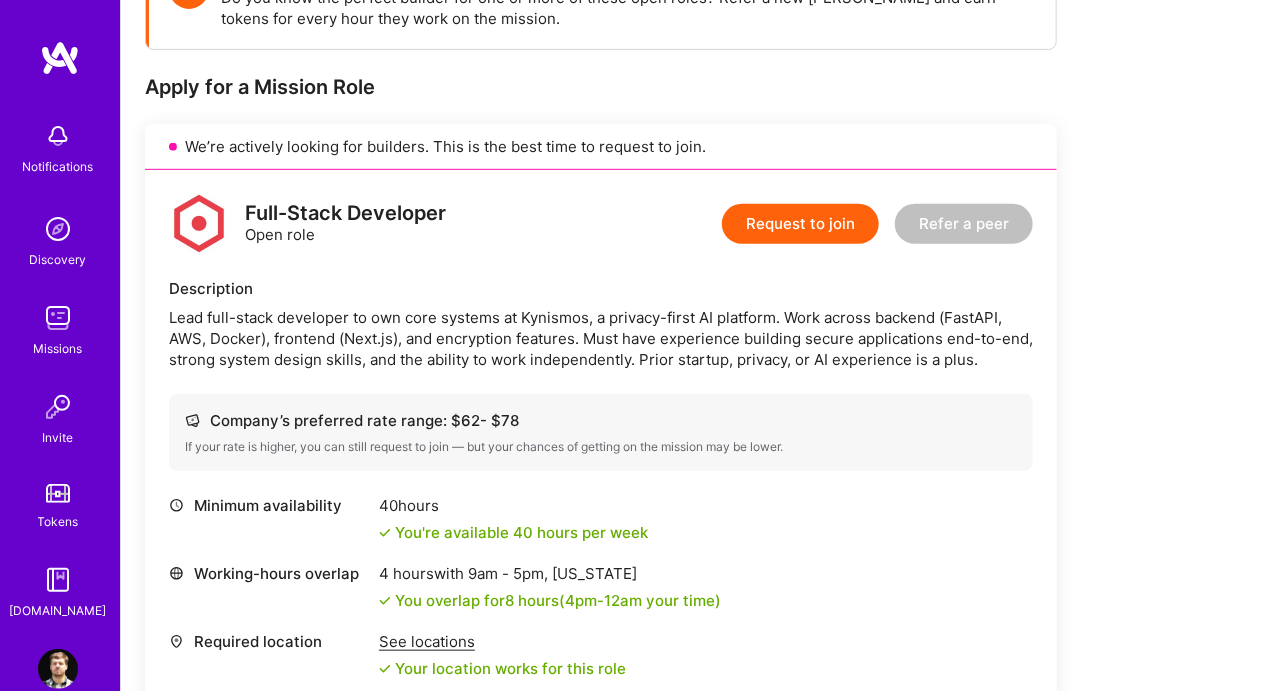 click on "Lead full-stack developer to own core systems at Kynismos, a privacy-first AI platform. Work across backend (FastAPI, AWS, Docker), frontend (Next.js), and encryption features. Must have experience building secure applications end-to-end, strong system design skills, and the ability to work independently. Prior startup, privacy, or AI experience is a plus." at bounding box center [601, 338] 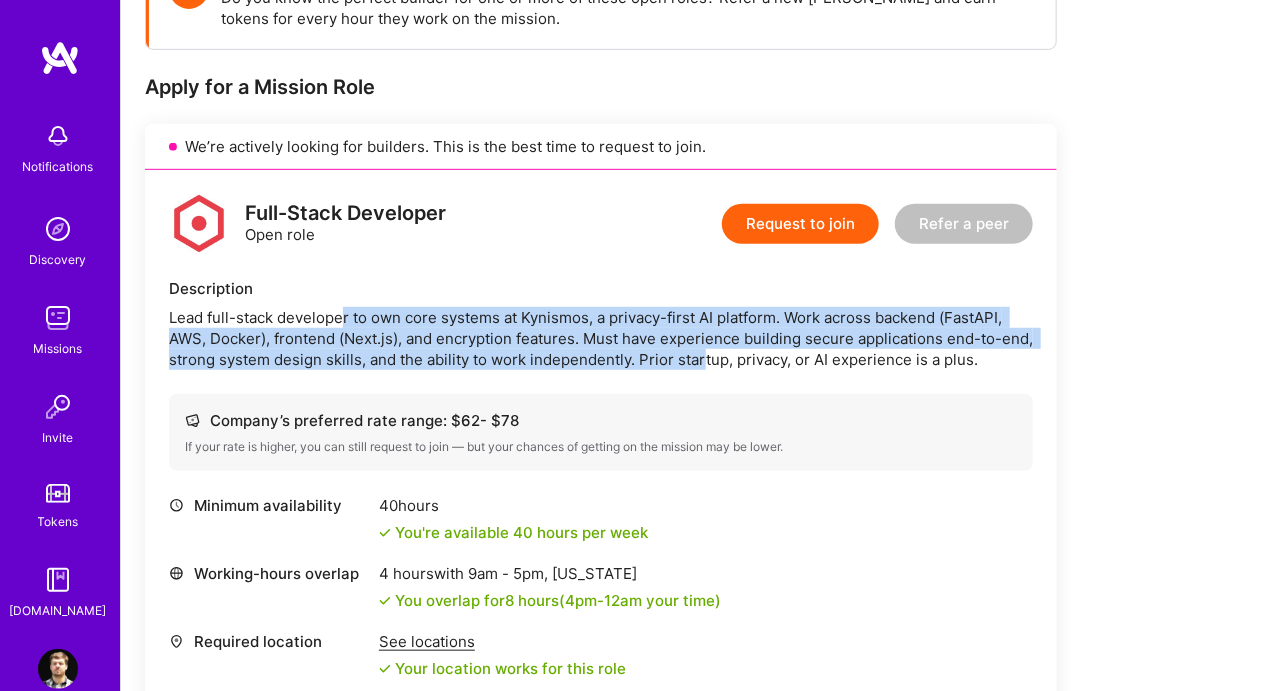 drag, startPoint x: 344, startPoint y: 321, endPoint x: 705, endPoint y: 360, distance: 363.10052 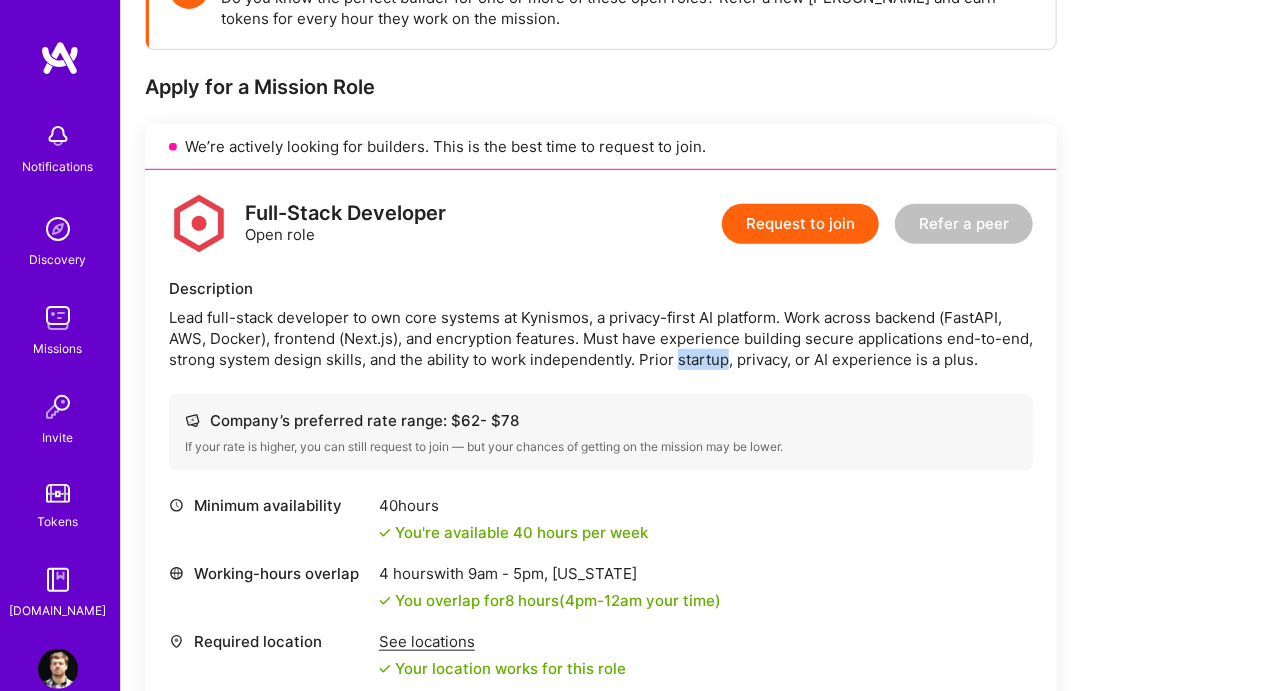 click on "Lead full-stack developer to own core systems at Kynismos, a privacy-first AI platform. Work across backend (FastAPI, AWS, Docker), frontend (Next.js), and encryption features. Must have experience building secure applications end-to-end, strong system design skills, and the ability to work independently. Prior startup, privacy, or AI experience is a plus." at bounding box center (601, 338) 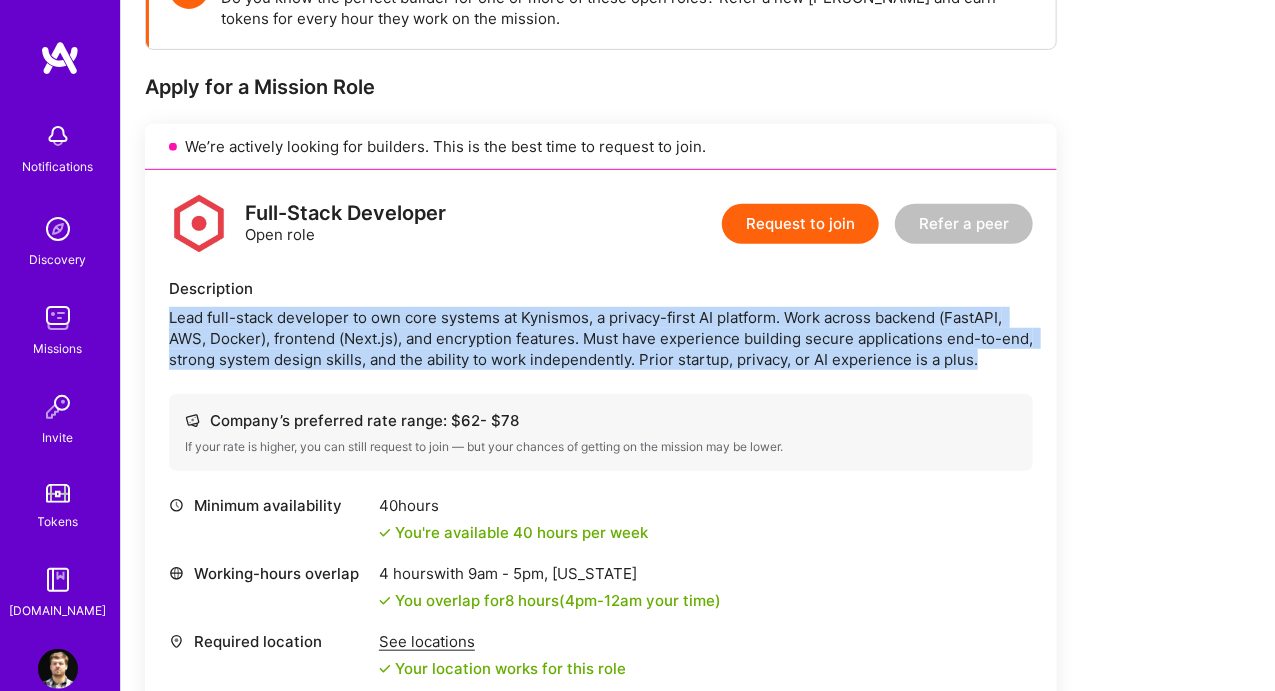 click on "Lead full-stack developer to own core systems at Kynismos, a privacy-first AI platform. Work across backend (FastAPI, AWS, Docker), frontend (Next.js), and encryption features. Must have experience building secure applications end-to-end, strong system design skills, and the ability to work independently. Prior startup, privacy, or AI experience is a plus." at bounding box center [601, 338] 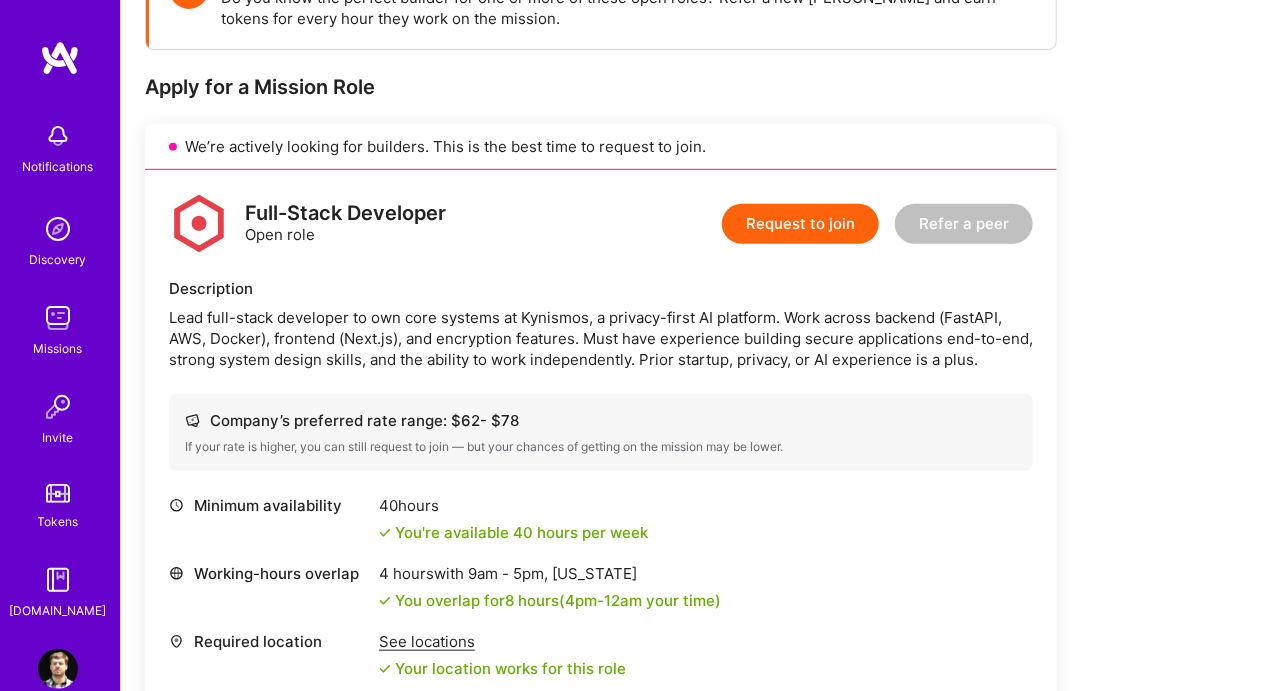 scroll, scrollTop: 414, scrollLeft: 0, axis: vertical 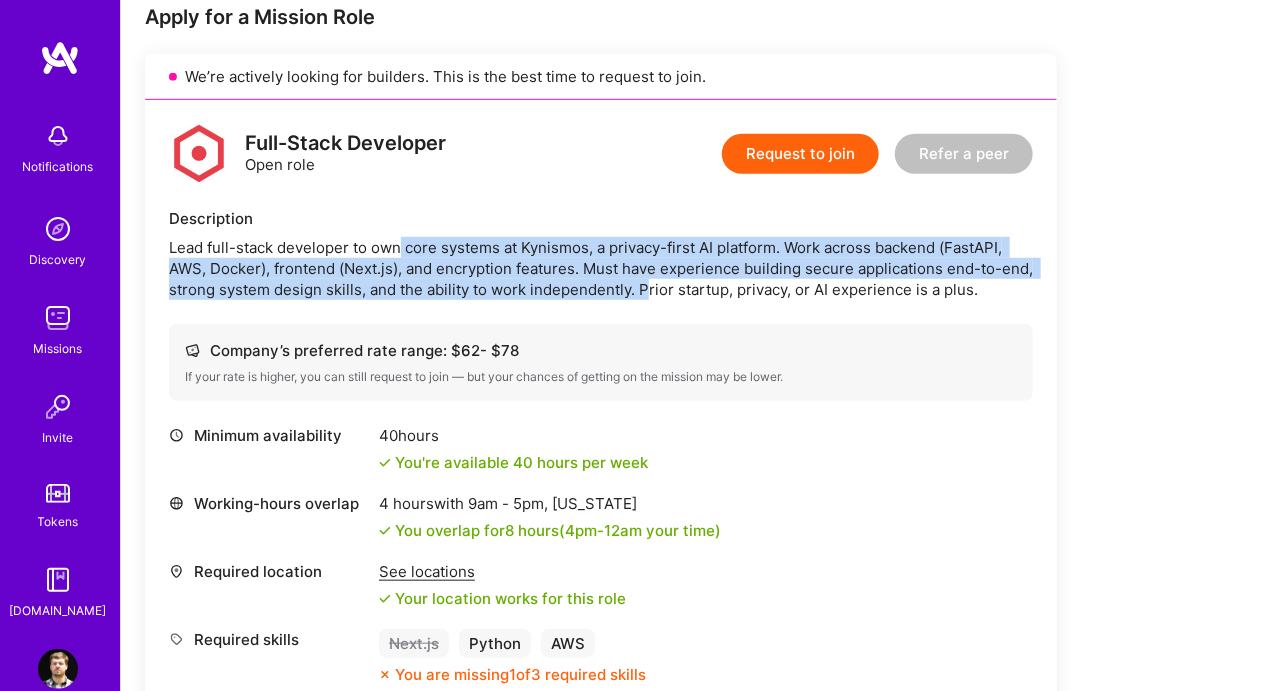 click on "Lead full-stack developer to own core systems at Kynismos, a privacy-first AI platform. Work across backend (FastAPI, AWS, Docker), frontend (Next.js), and encryption features. Must have experience building secure applications end-to-end, strong system design skills, and the ability to work independently. Prior startup, privacy, or AI experience is a plus." at bounding box center (601, 268) 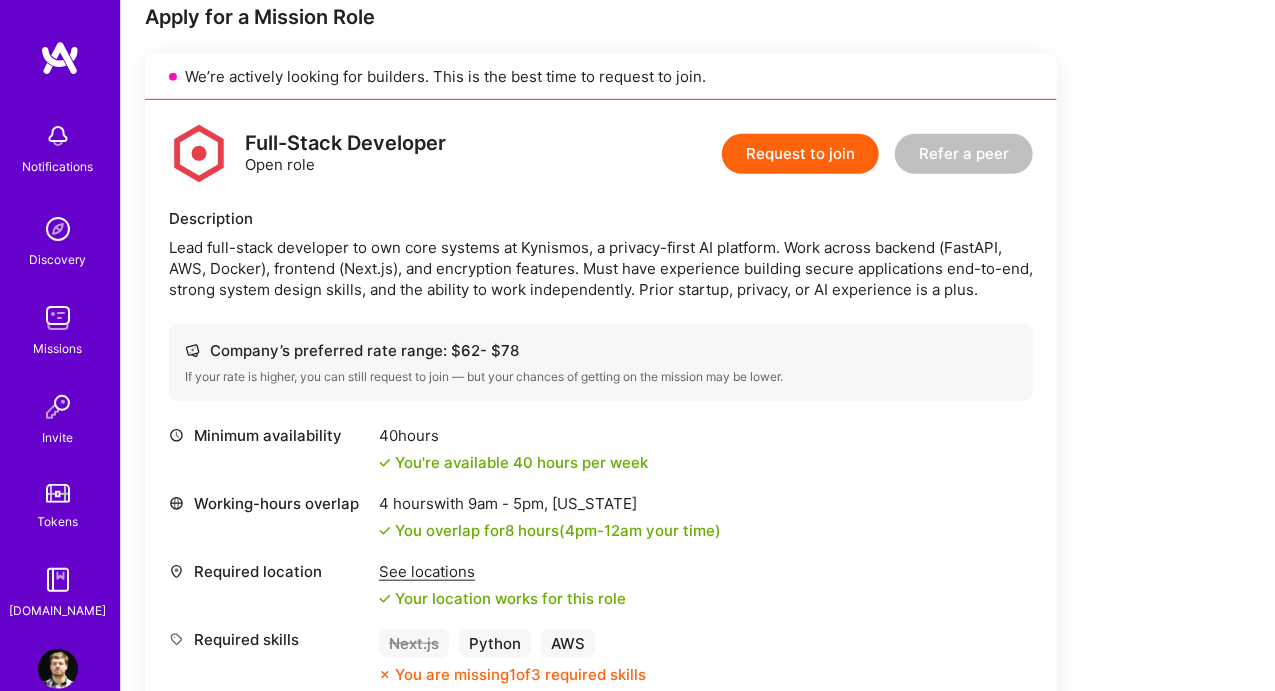 click on "Lead full-stack developer to own core systems at Kynismos, a privacy-first AI platform. Work across backend (FastAPI, AWS, Docker), frontend (Next.js), and encryption features. Must have experience building secure applications end-to-end, strong system design skills, and the ability to work independently. Prior startup, privacy, or AI experience is a plus." at bounding box center [601, 268] 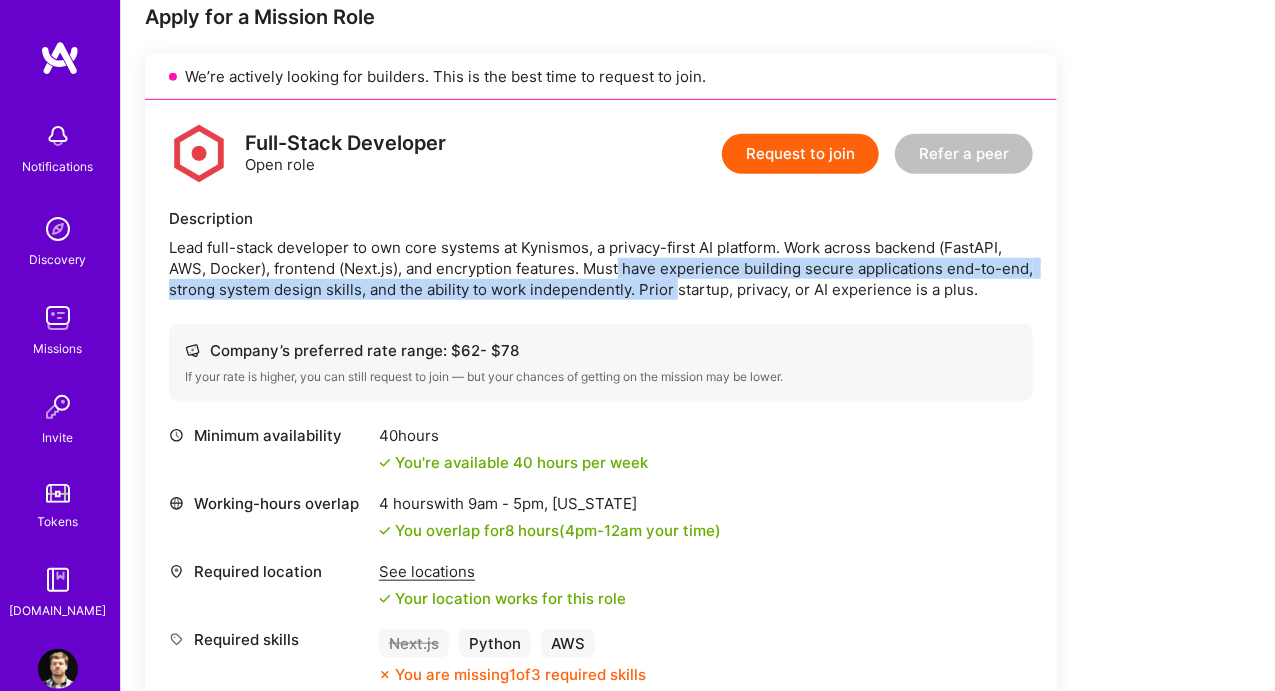 drag, startPoint x: 622, startPoint y: 271, endPoint x: 681, endPoint y: 283, distance: 60.207973 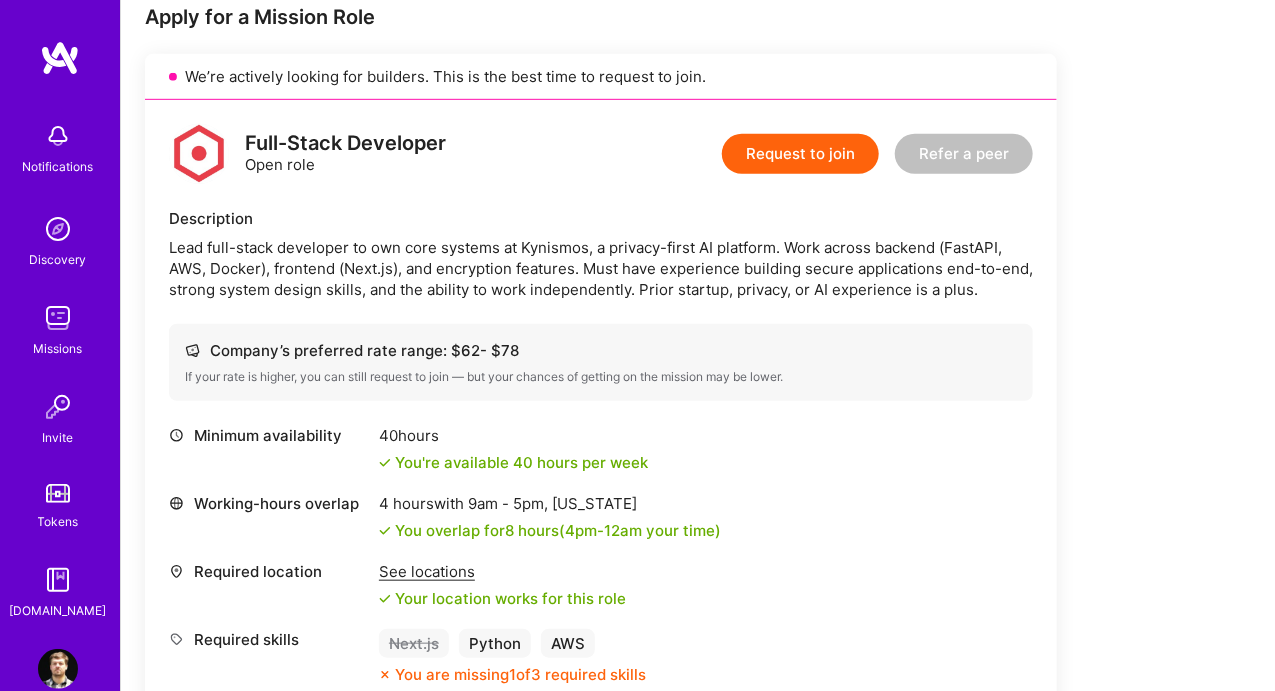 click on "Lead full-stack developer to own core systems at Kynismos, a privacy-first AI platform. Work across backend (FastAPI, AWS, Docker), frontend (Next.js), and encryption features. Must have experience building secure applications end-to-end, strong system design skills, and the ability to work independently. Prior startup, privacy, or AI experience is a plus." at bounding box center [601, 268] 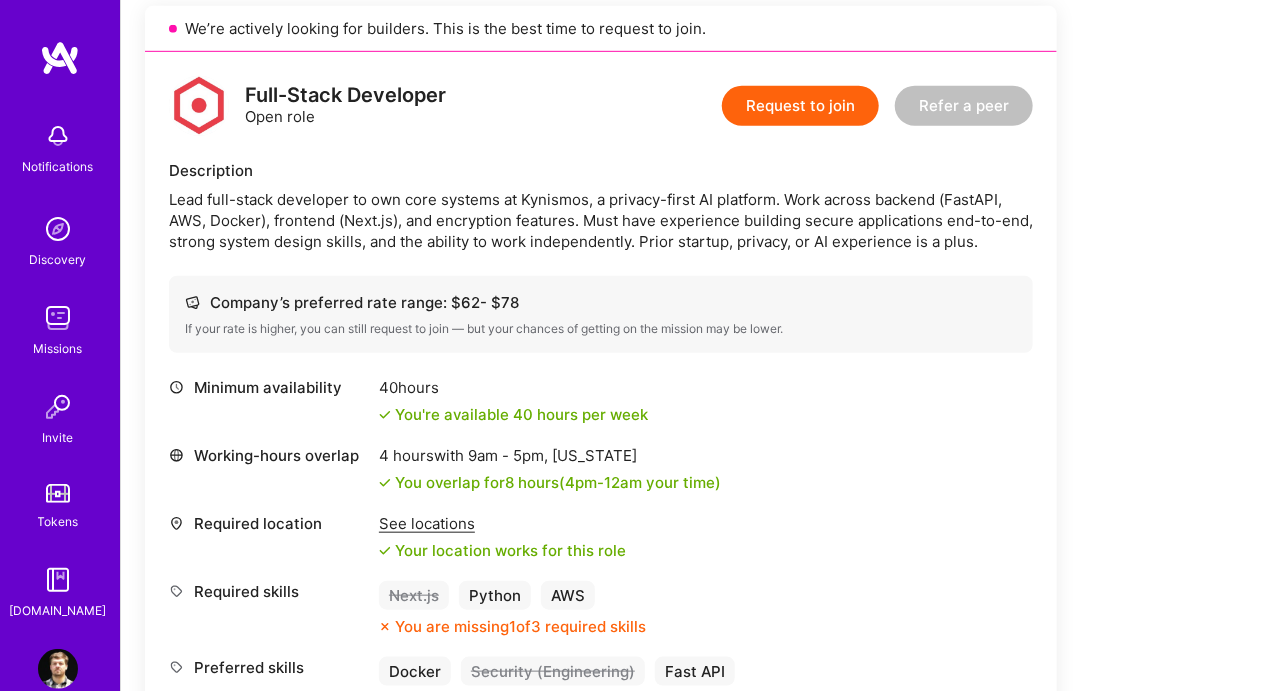 scroll, scrollTop: 466, scrollLeft: 0, axis: vertical 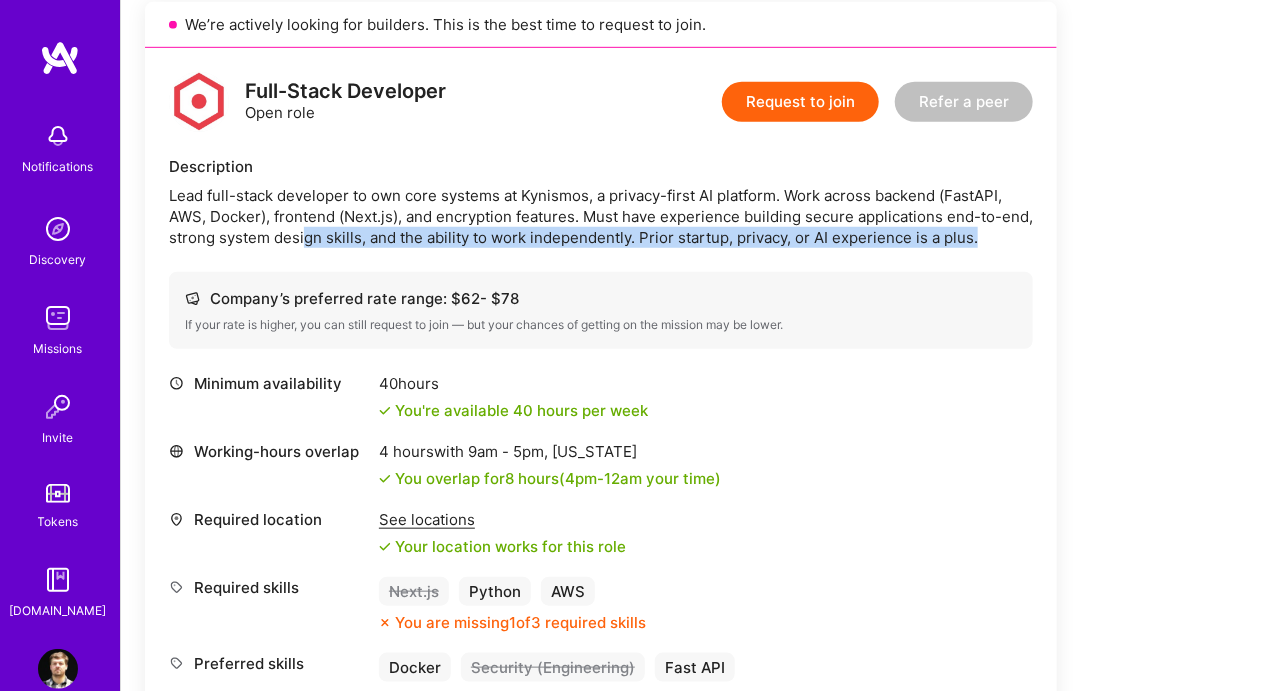 drag, startPoint x: 306, startPoint y: 225, endPoint x: 474, endPoint y: 251, distance: 170 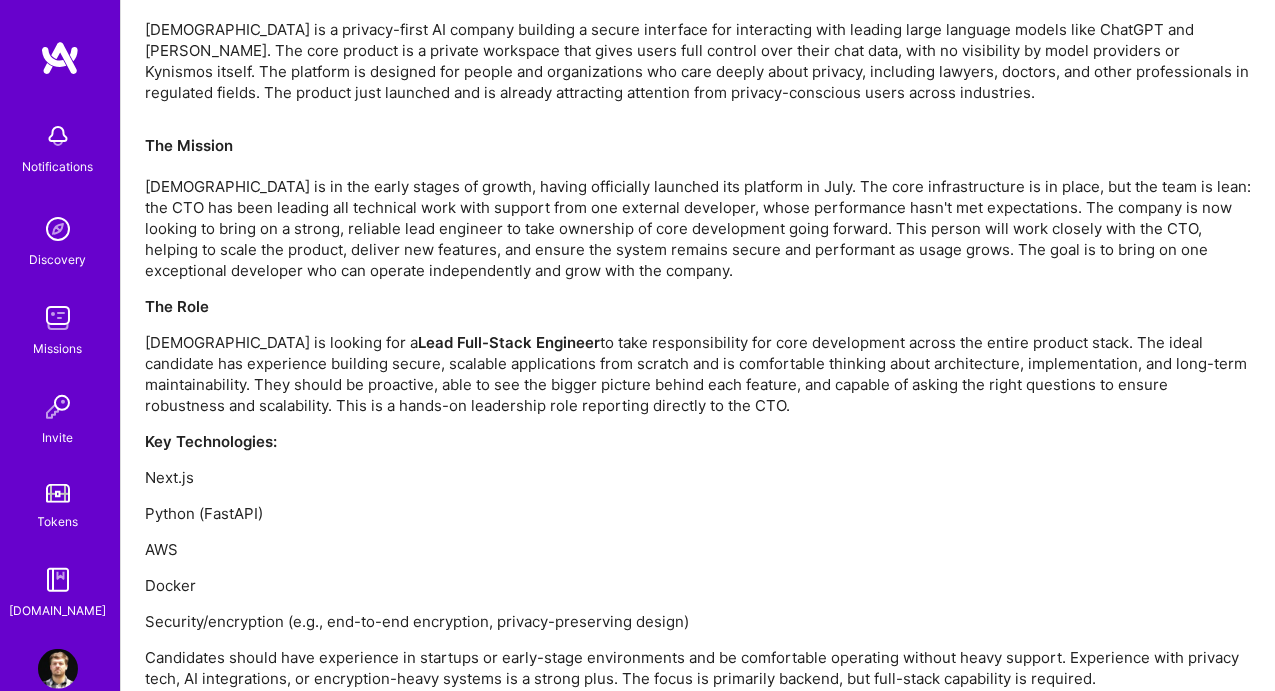 scroll, scrollTop: 1322, scrollLeft: 0, axis: vertical 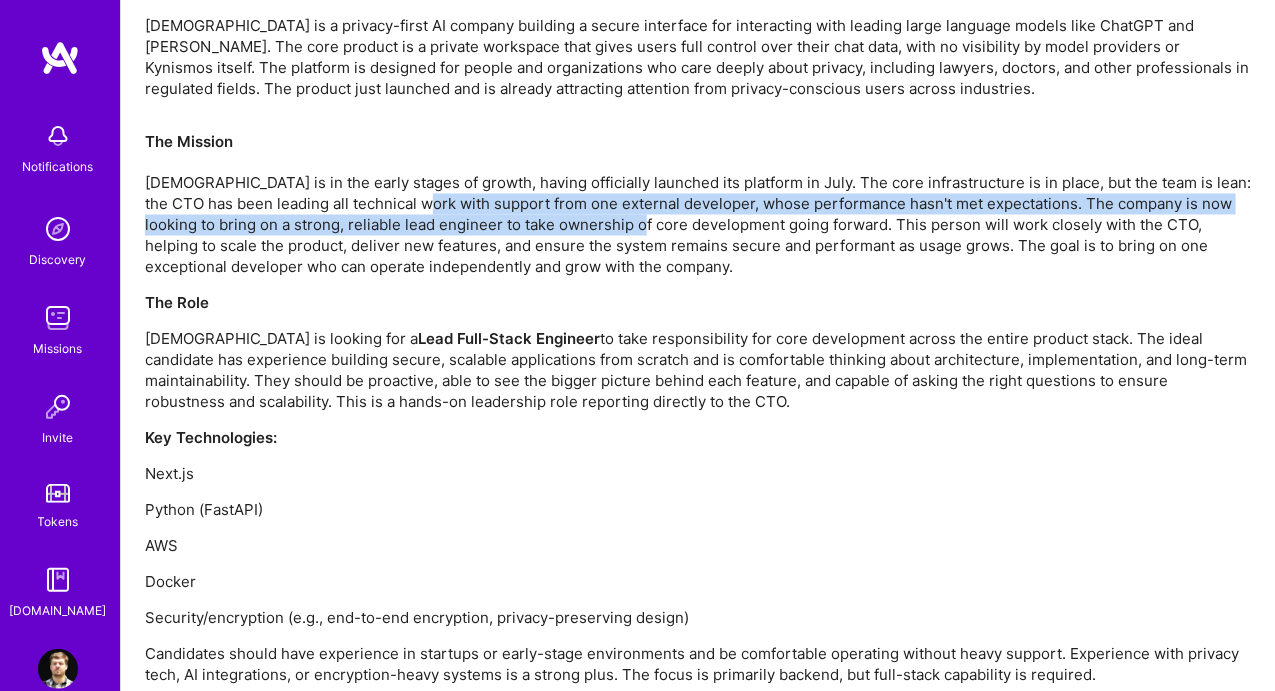 drag, startPoint x: 572, startPoint y: 209, endPoint x: 637, endPoint y: 228, distance: 67.72001 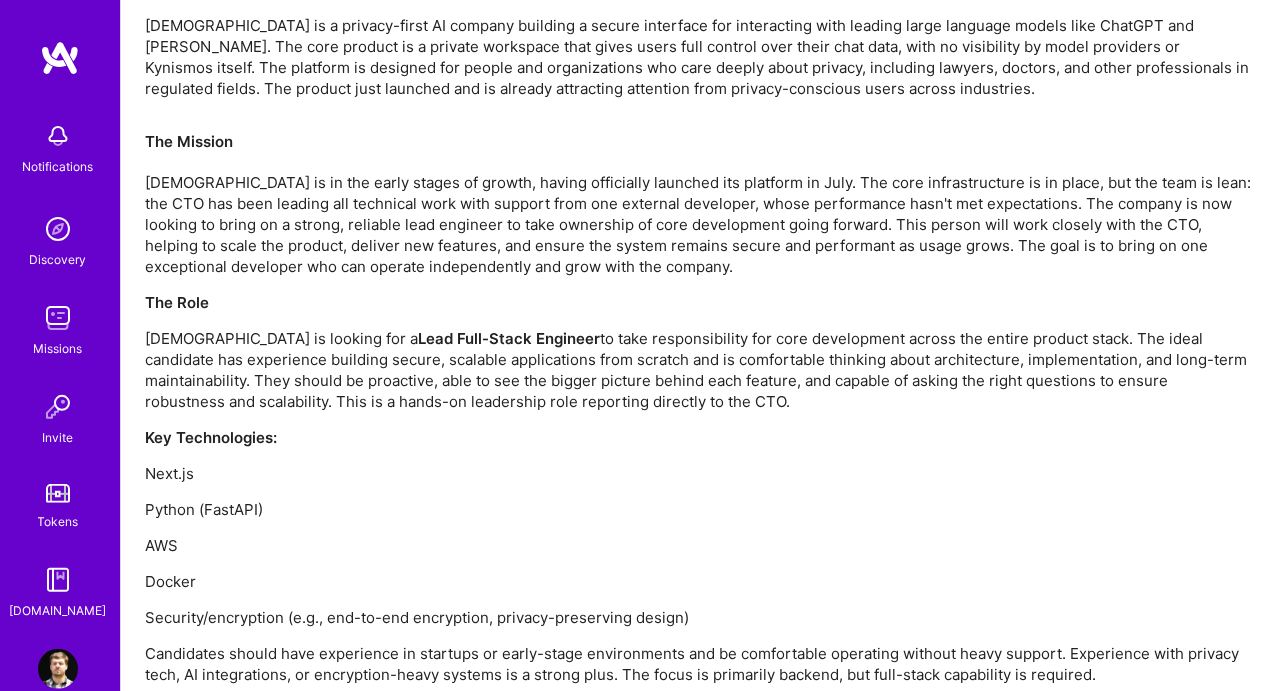 click on "The Mission  [DEMOGRAPHIC_DATA] is in the early stages of growth, having officially launched its platform in July. The core infrastructure is in place, but the team is lean: the CTO has been leading all technical work with support from one external developer, whose performance hasn't met expectations. The company is now looking to bring on a strong, reliable lead engineer to take ownership of core development going forward. This person will work closely with the CTO, helping to scale the product, deliver new features, and ensure the system remains secure and performant as usage grows. The goal is to bring on one exceptional developer who can operate independently and grow with the company." at bounding box center (698, 204) 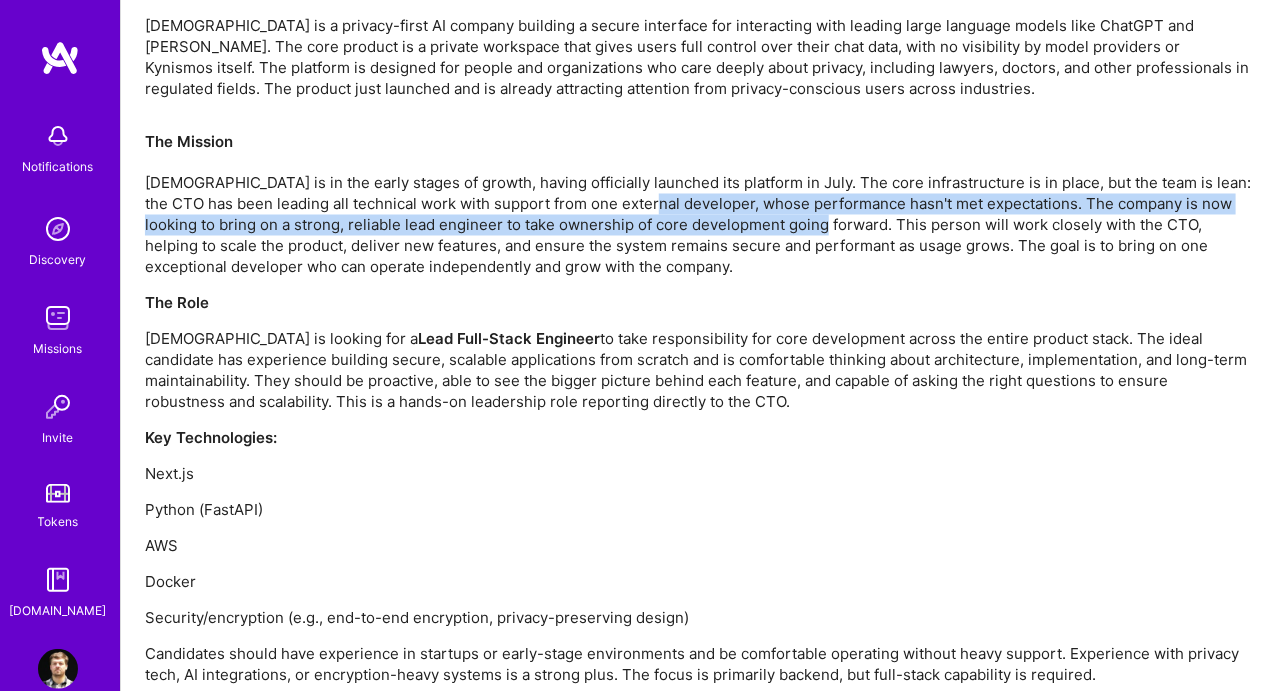 drag, startPoint x: 636, startPoint y: 210, endPoint x: 820, endPoint y: 232, distance: 185.31055 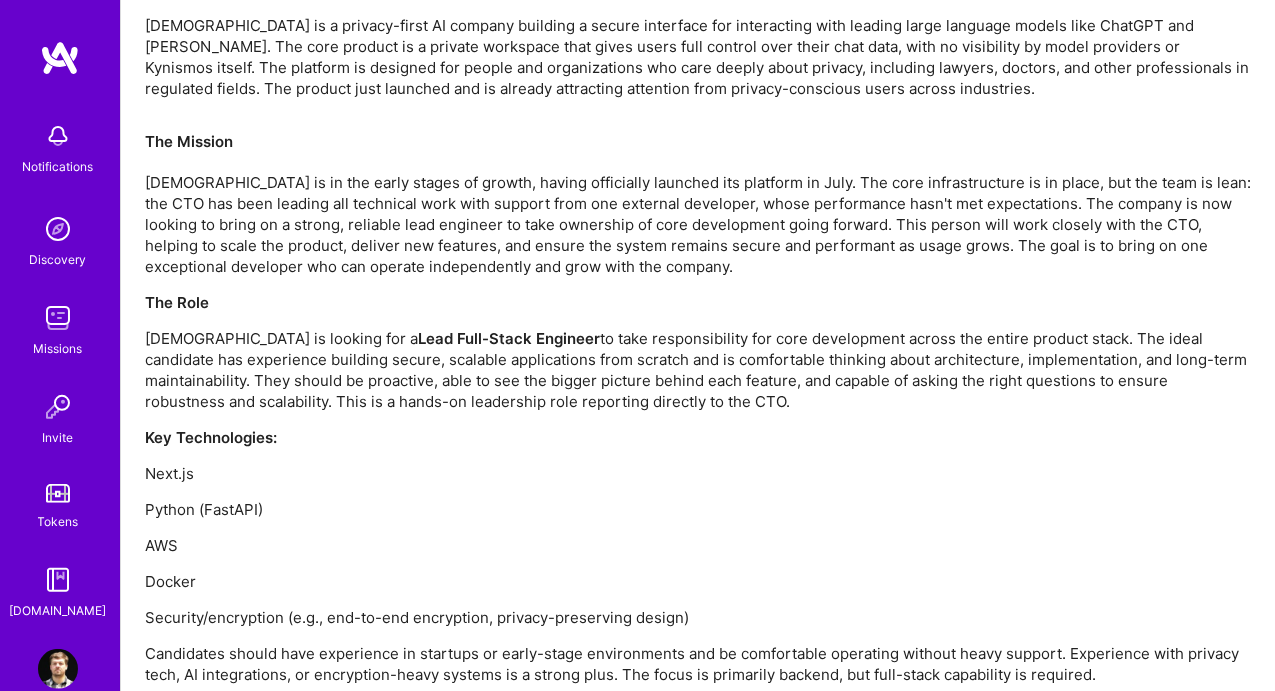 click on "The Mission  [DEMOGRAPHIC_DATA] is in the early stages of growth, having officially launched its platform in July. The core infrastructure is in place, but the team is lean: the CTO has been leading all technical work with support from one external developer, whose performance hasn't met expectations. The company is now looking to bring on a strong, reliable lead engineer to take ownership of core development going forward. This person will work closely with the CTO, helping to scale the product, deliver new features, and ensure the system remains secure and performant as usage grows. The goal is to bring on one exceptional developer who can operate independently and grow with the company." at bounding box center (698, 204) 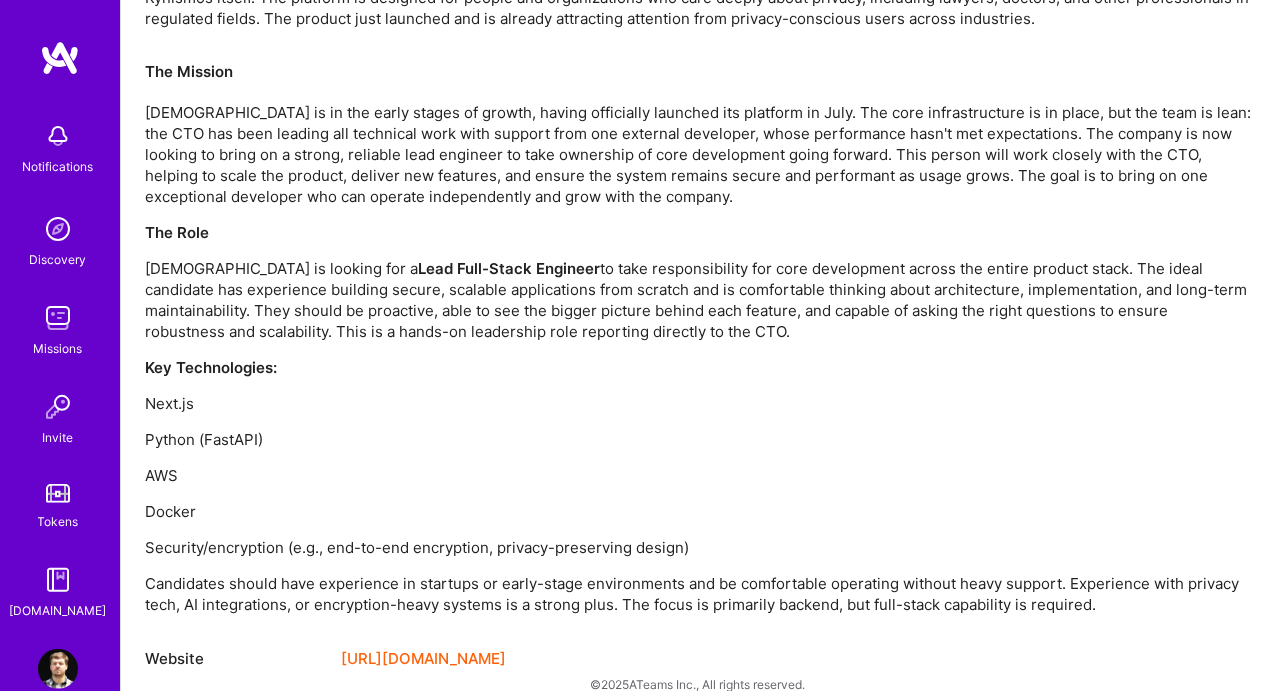 scroll, scrollTop: 1394, scrollLeft: 0, axis: vertical 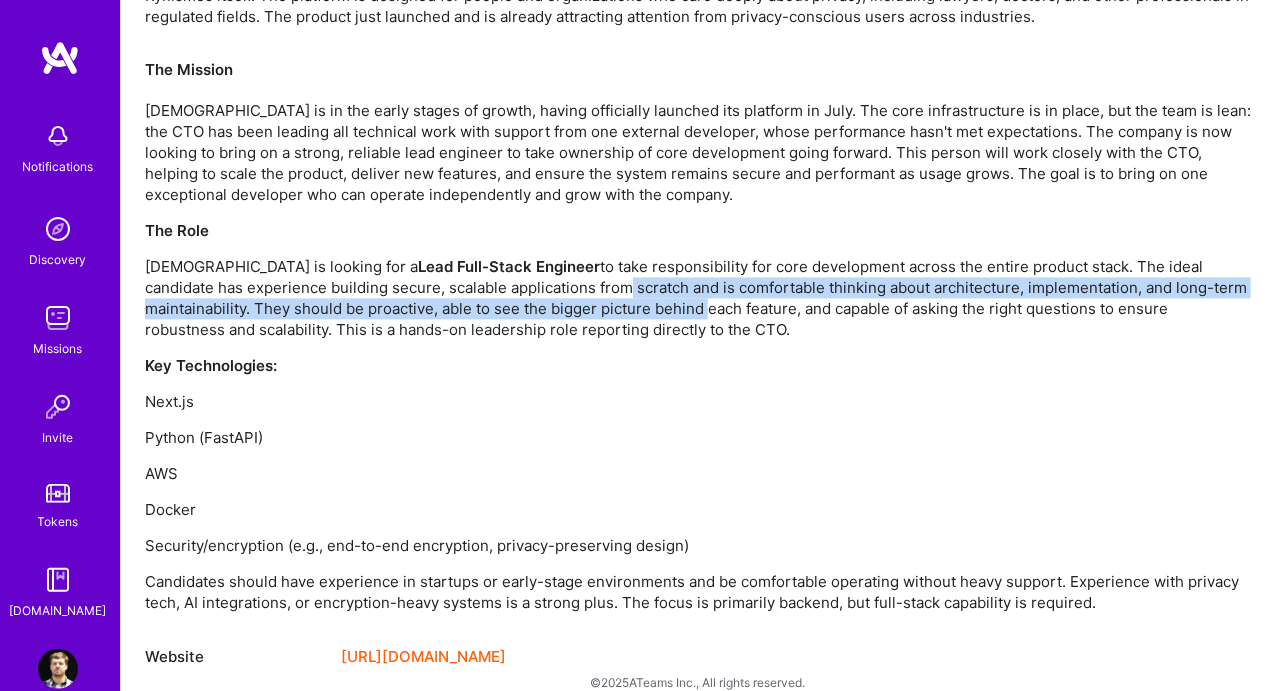 drag, startPoint x: 517, startPoint y: 287, endPoint x: 705, endPoint y: 298, distance: 188.32153 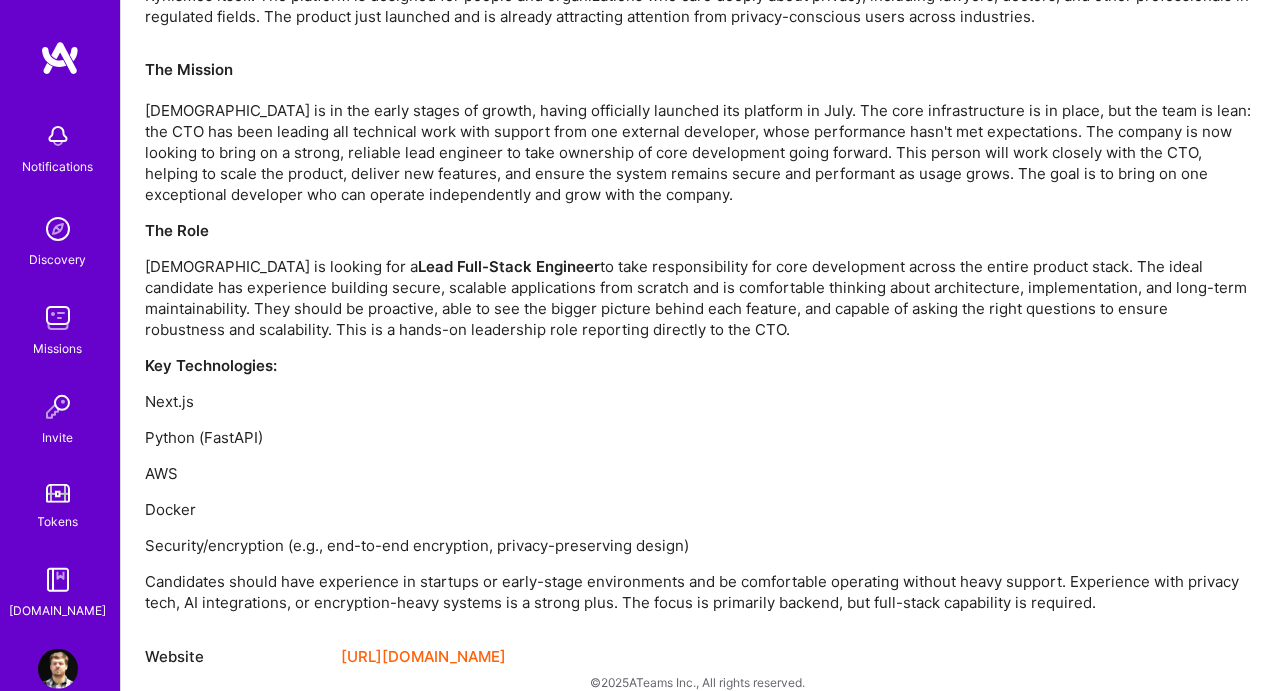 click on "[DEMOGRAPHIC_DATA] is looking for a  Lead Full-Stack Engineer  to take responsibility for core development across the entire product stack. The ideal candidate has experience building secure, scalable applications from scratch and is comfortable thinking about architecture, implementation, and long-term maintainability. They should be proactive, able to see the bigger picture behind each feature, and capable of asking the right questions to ensure robustness and scalability. This is a hands-on leadership role reporting directly to the CTO." at bounding box center (698, 299) 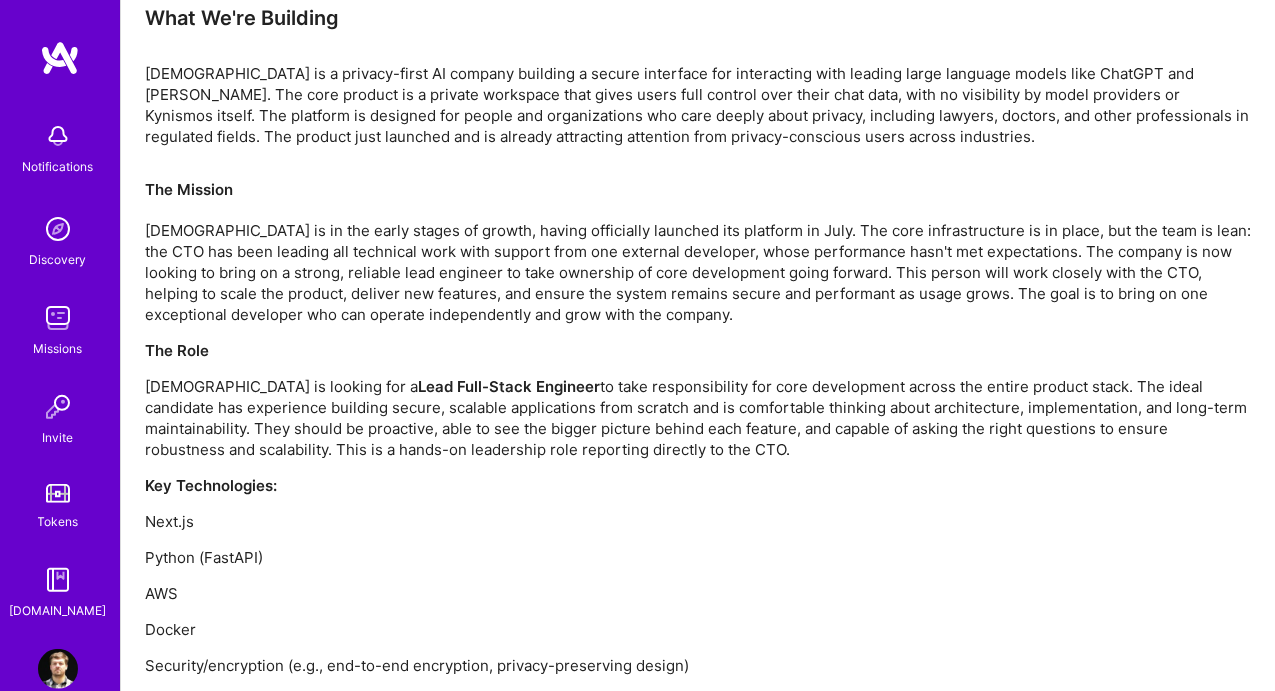 scroll, scrollTop: 1418, scrollLeft: 0, axis: vertical 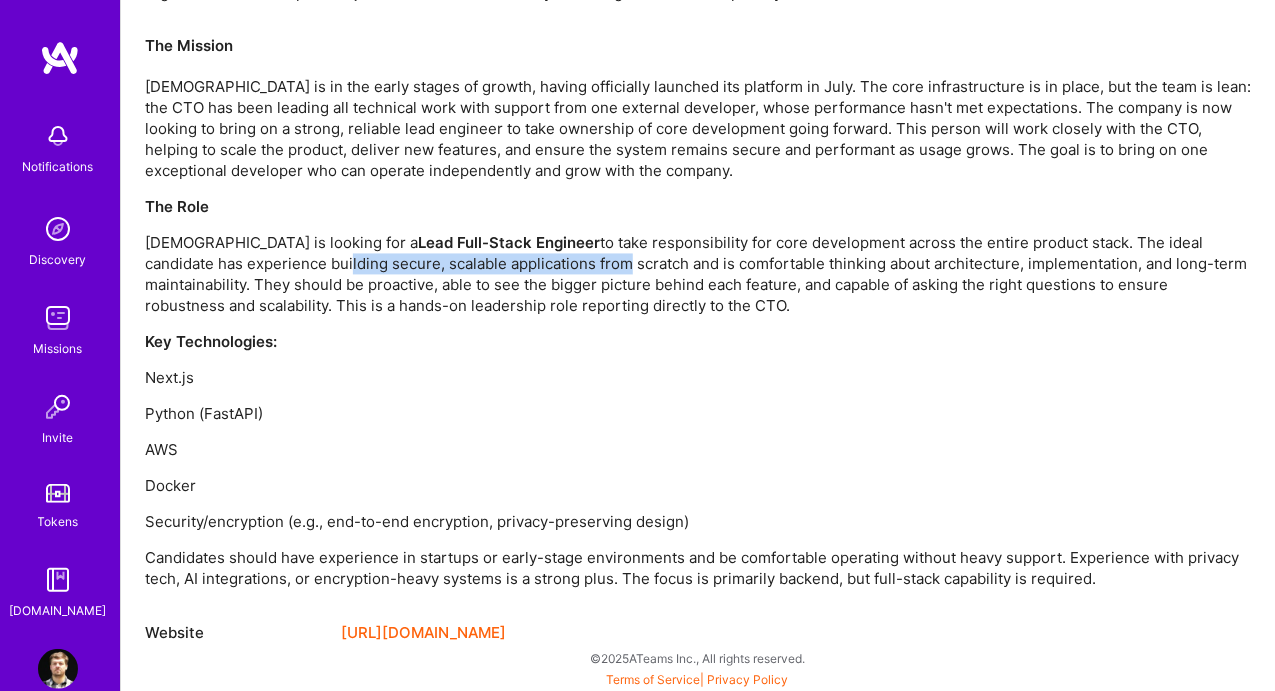 drag, startPoint x: 242, startPoint y: 262, endPoint x: 520, endPoint y: 267, distance: 278.04495 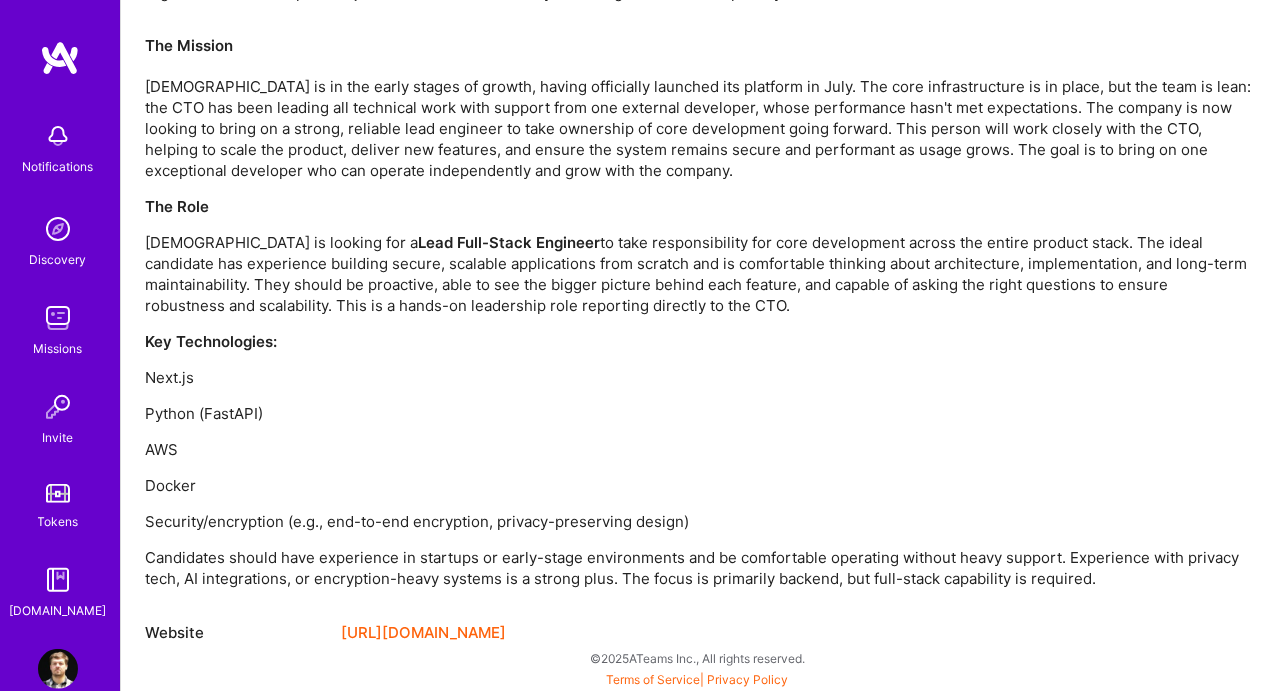 click on "[DEMOGRAPHIC_DATA] is looking for a  Lead Full-Stack Engineer  to take responsibility for core development across the entire product stack. The ideal candidate has experience building secure, scalable applications from scratch and is comfortable thinking about architecture, implementation, and long-term maintainability. They should be proactive, able to see the bigger picture behind each feature, and capable of asking the right questions to ensure robustness and scalability. This is a hands-on leadership role reporting directly to the CTO." at bounding box center [698, 275] 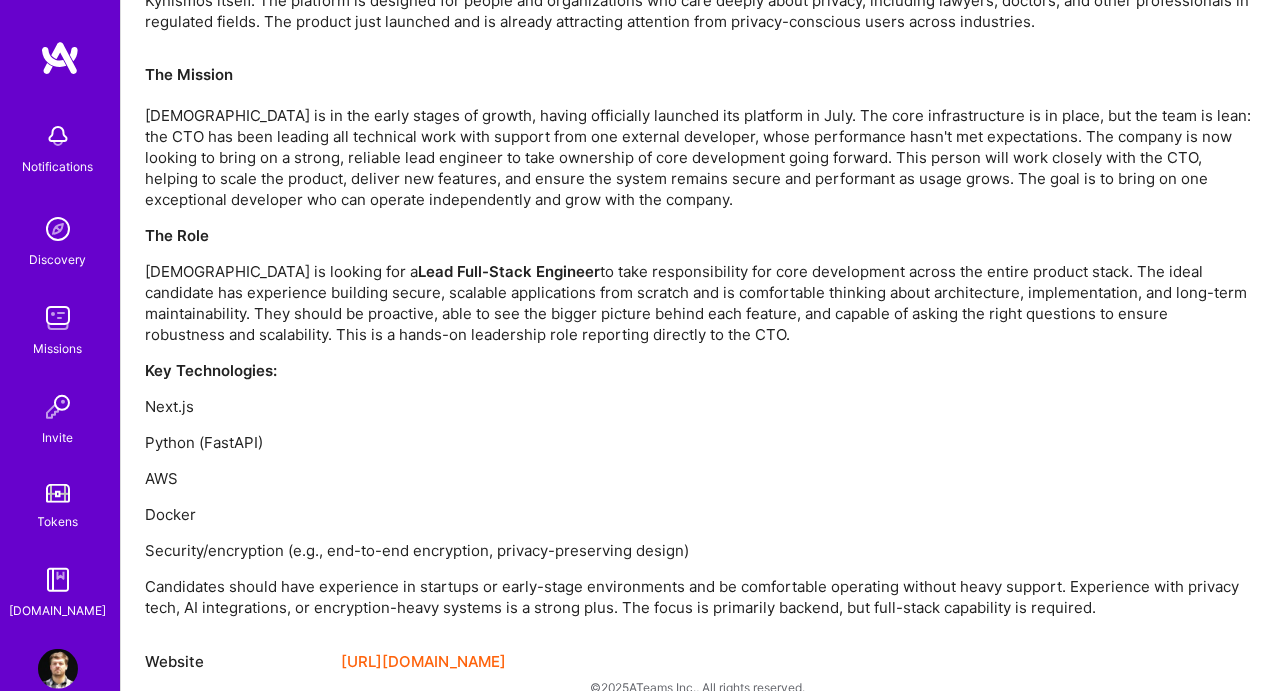 scroll, scrollTop: 1418, scrollLeft: 0, axis: vertical 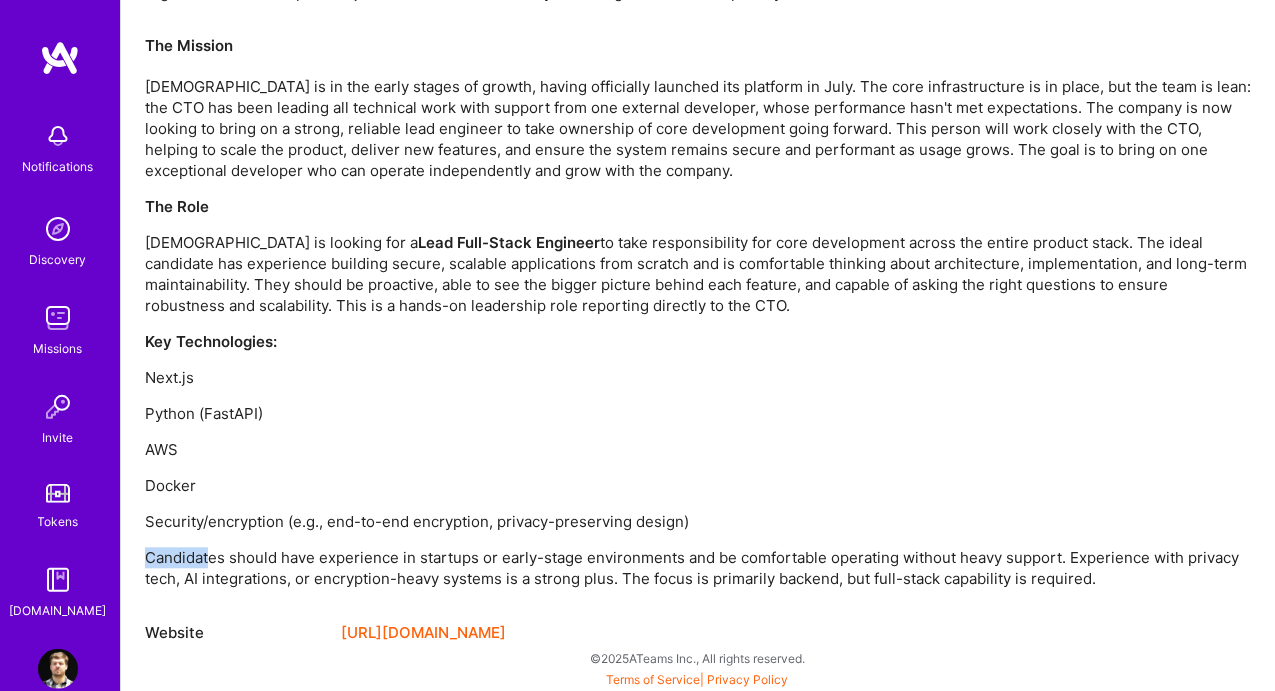 drag, startPoint x: 210, startPoint y: 556, endPoint x: 714, endPoint y: 527, distance: 504.83365 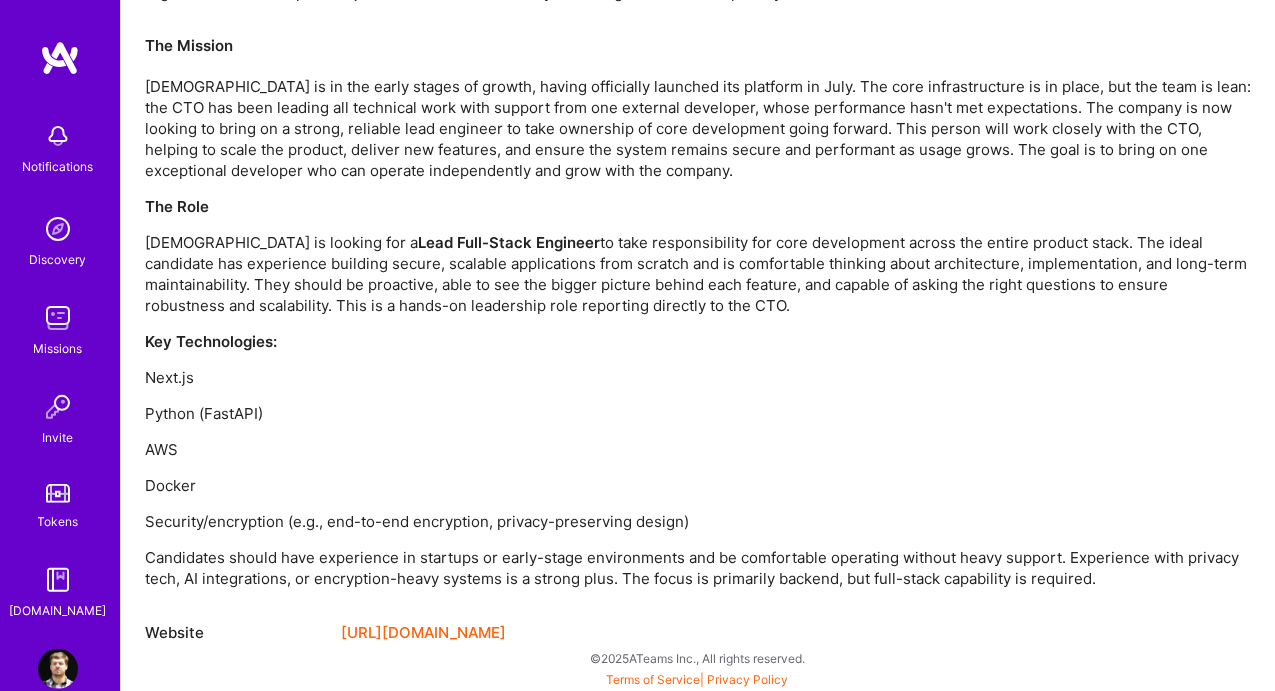 click on "Candidates should have experience in startups or early-stage environments and be comfortable operating without heavy support. Experience with privacy tech, AI integrations, or encryption-heavy systems is a strong plus. The focus is primarily backend, but full-stack capability is required." at bounding box center [698, 569] 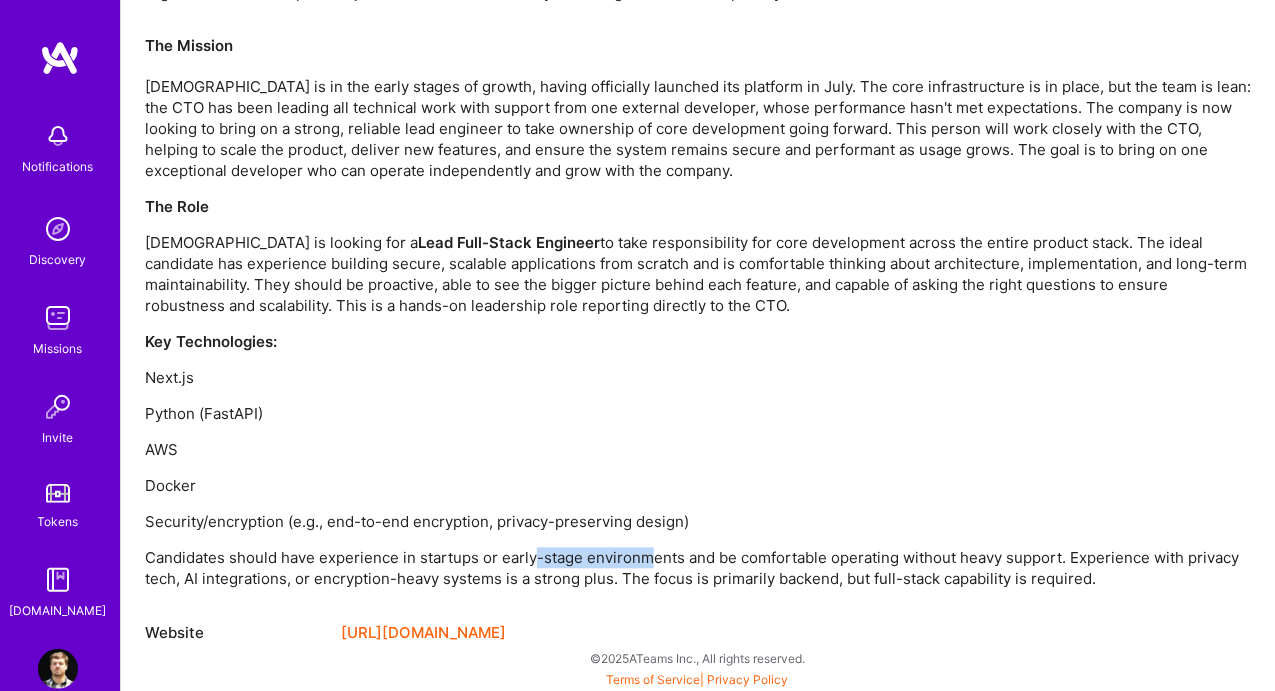 drag, startPoint x: 536, startPoint y: 560, endPoint x: 729, endPoint y: 561, distance: 193.0026 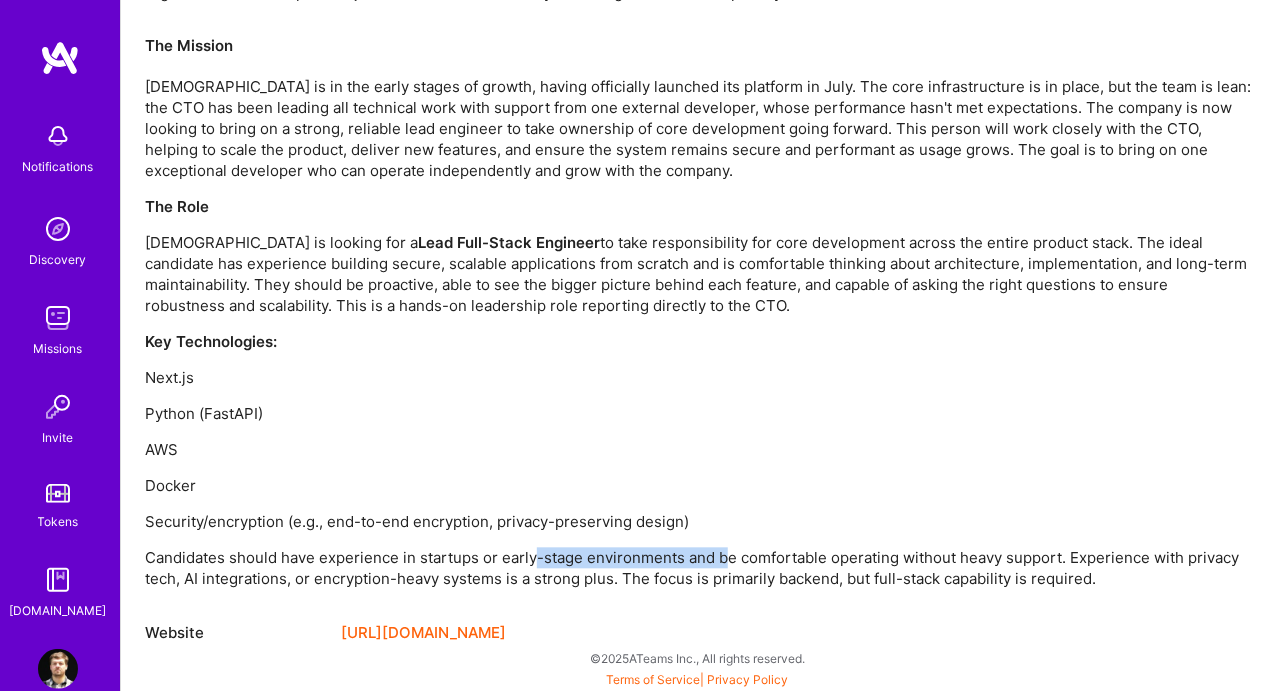 click on "Candidates should have experience in startups or early-stage environments and be comfortable operating without heavy support. Experience with privacy tech, AI integrations, or encryption-heavy systems is a strong plus. The focus is primarily backend, but full-stack capability is required." at bounding box center [698, 569] 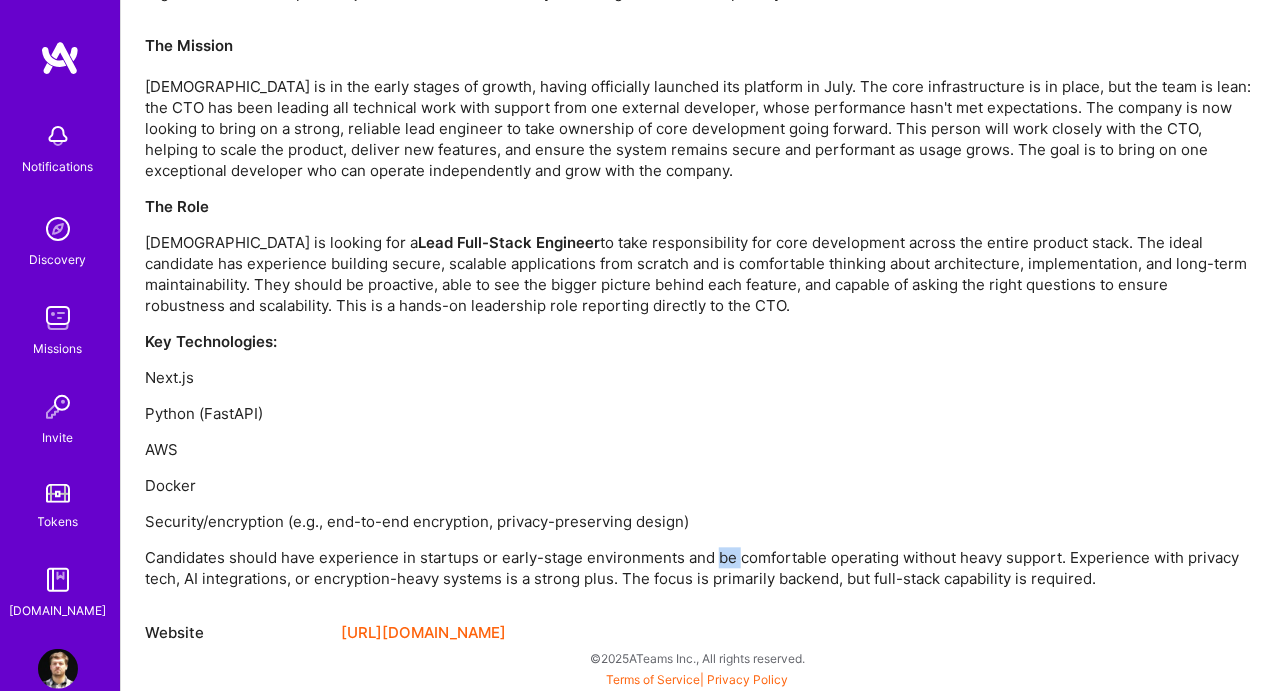 click on "Candidates should have experience in startups or early-stage environments and be comfortable operating without heavy support. Experience with privacy tech, AI integrations, or encryption-heavy systems is a strong plus. The focus is primarily backend, but full-stack capability is required." at bounding box center (698, 569) 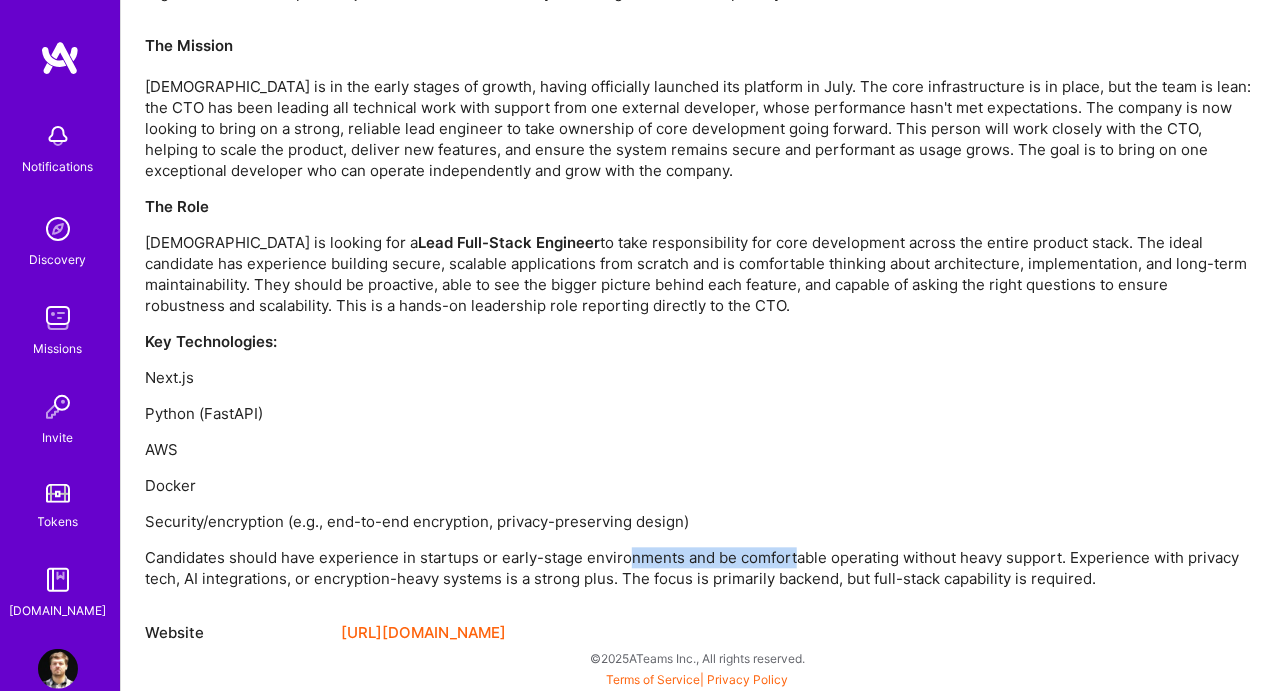 drag, startPoint x: 626, startPoint y: 559, endPoint x: 796, endPoint y: 564, distance: 170.07352 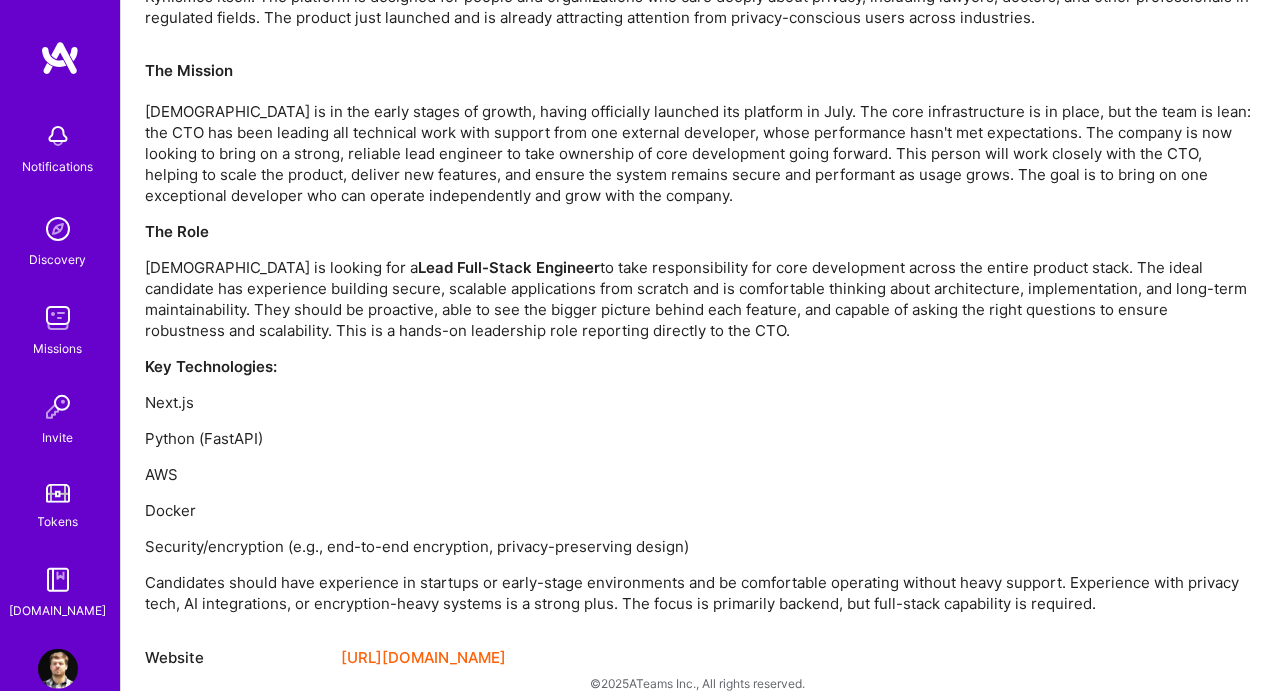 scroll, scrollTop: 1418, scrollLeft: 0, axis: vertical 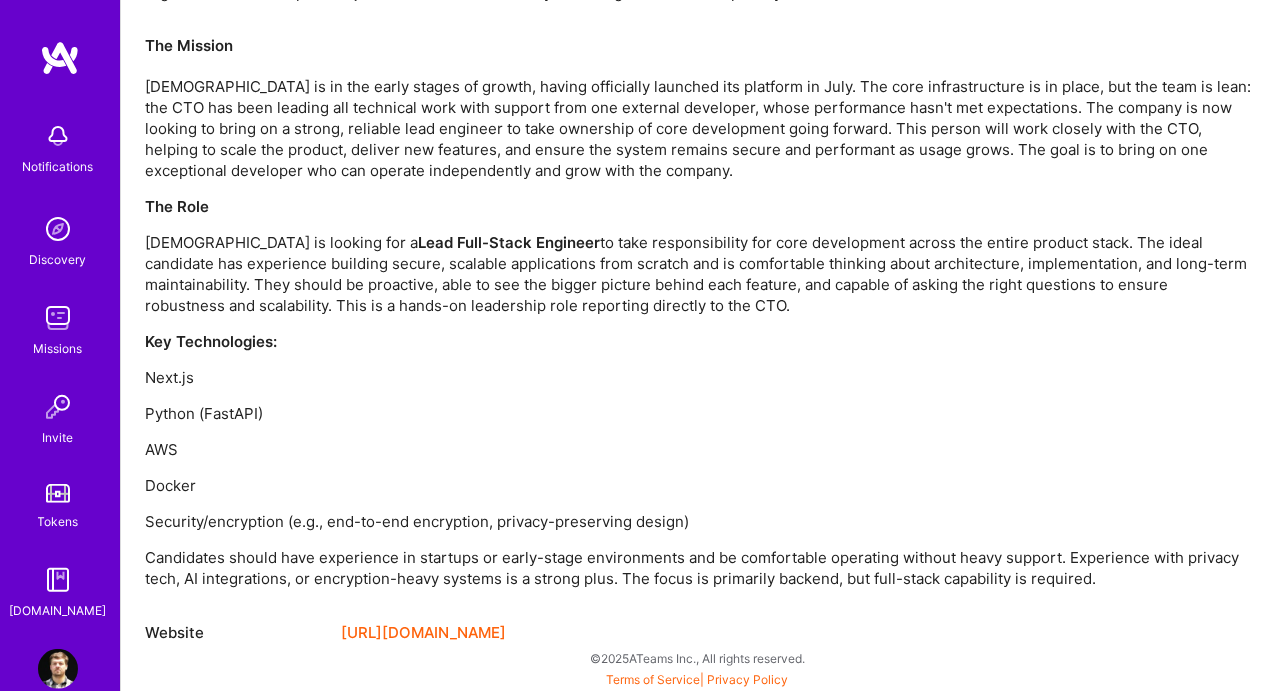 drag, startPoint x: 772, startPoint y: 574, endPoint x: 907, endPoint y: 589, distance: 135.83078 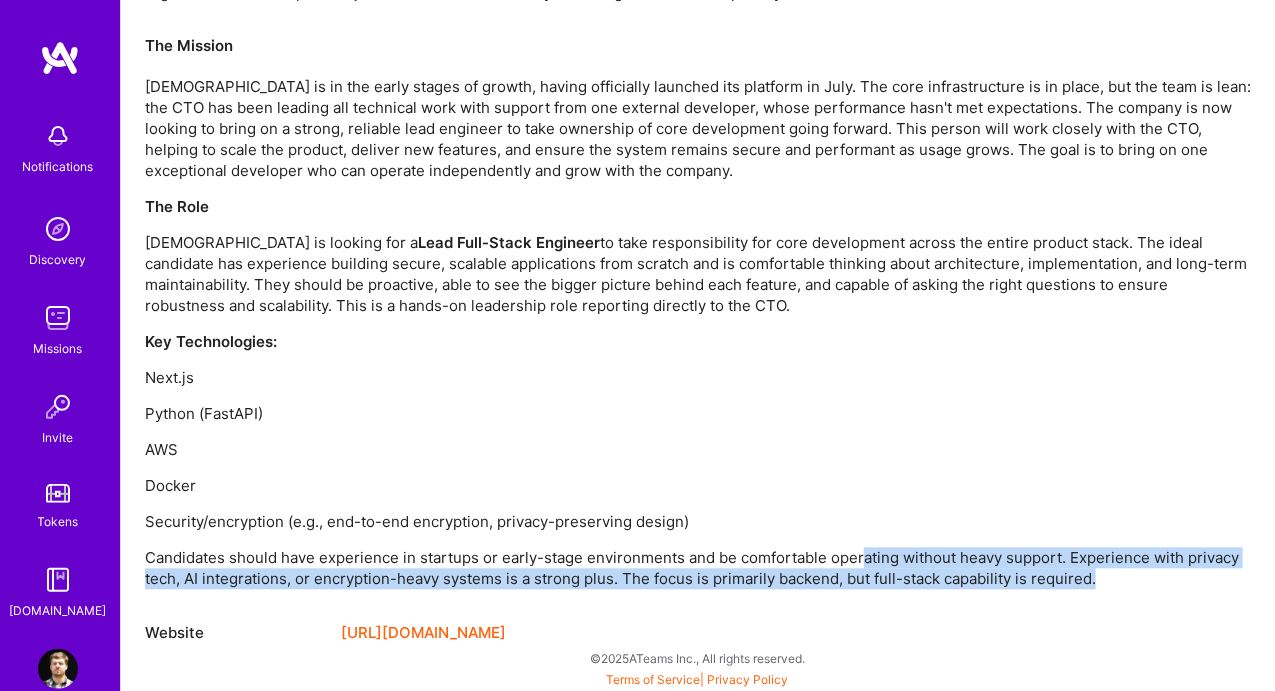 drag, startPoint x: 1109, startPoint y: 573, endPoint x: 857, endPoint y: 561, distance: 252.28555 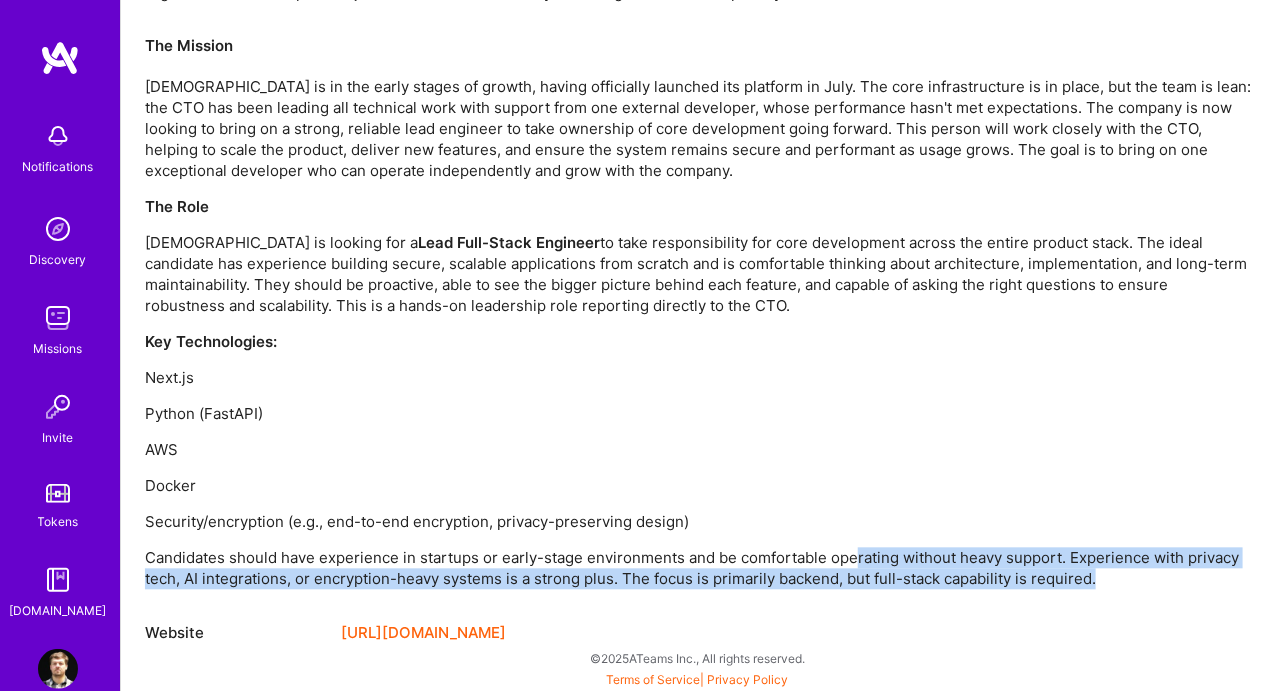 click on "Candidates should have experience in startups or early-stage environments and be comfortable operating without heavy support. Experience with privacy tech, AI integrations, or encryption-heavy systems is a strong plus. The focus is primarily backend, but full-stack capability is required." at bounding box center [698, 569] 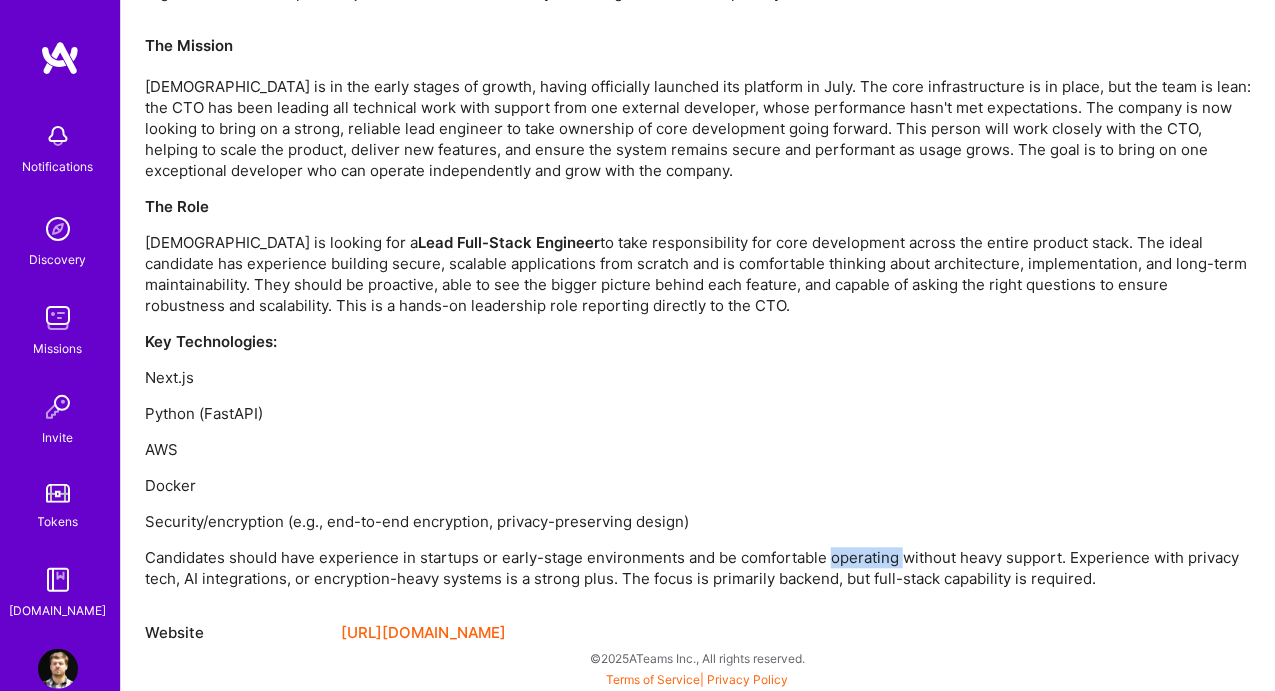 click on "Candidates should have experience in startups or early-stage environments and be comfortable operating without heavy support. Experience with privacy tech, AI integrations, or encryption-heavy systems is a strong plus. The focus is primarily backend, but full-stack capability is required." at bounding box center (698, 569) 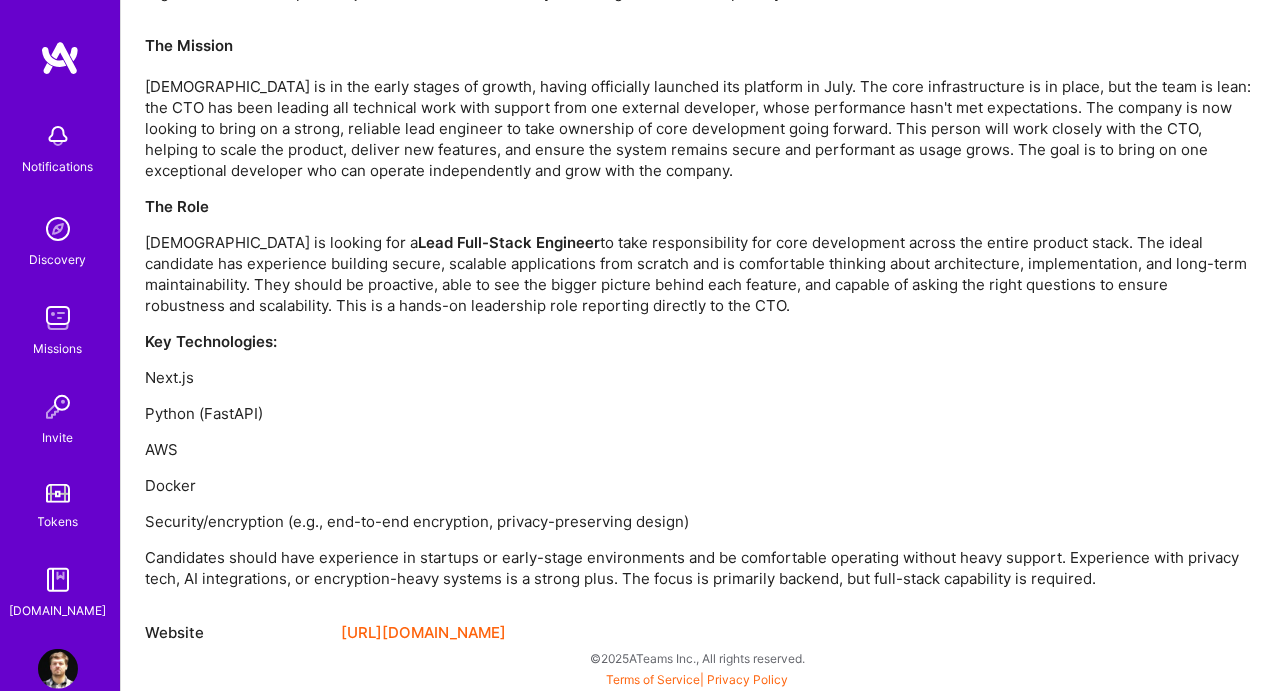 click on "Python (FastAPI)" at bounding box center [698, 414] 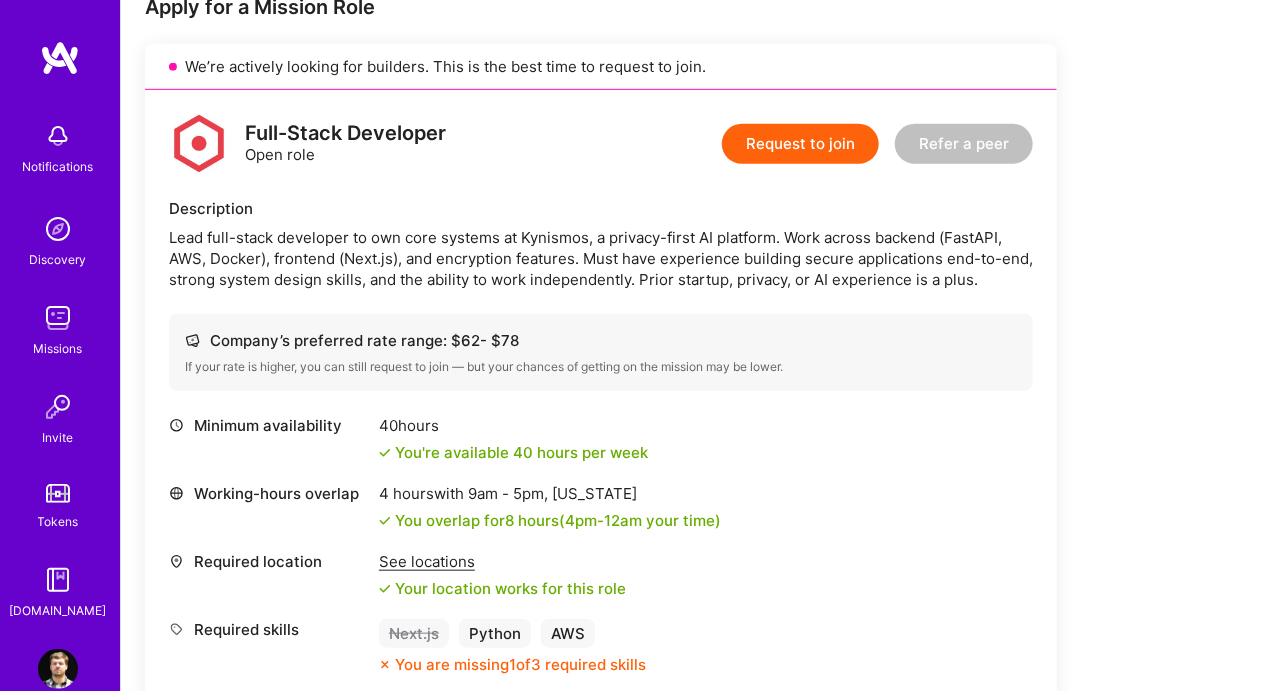 scroll, scrollTop: 416, scrollLeft: 0, axis: vertical 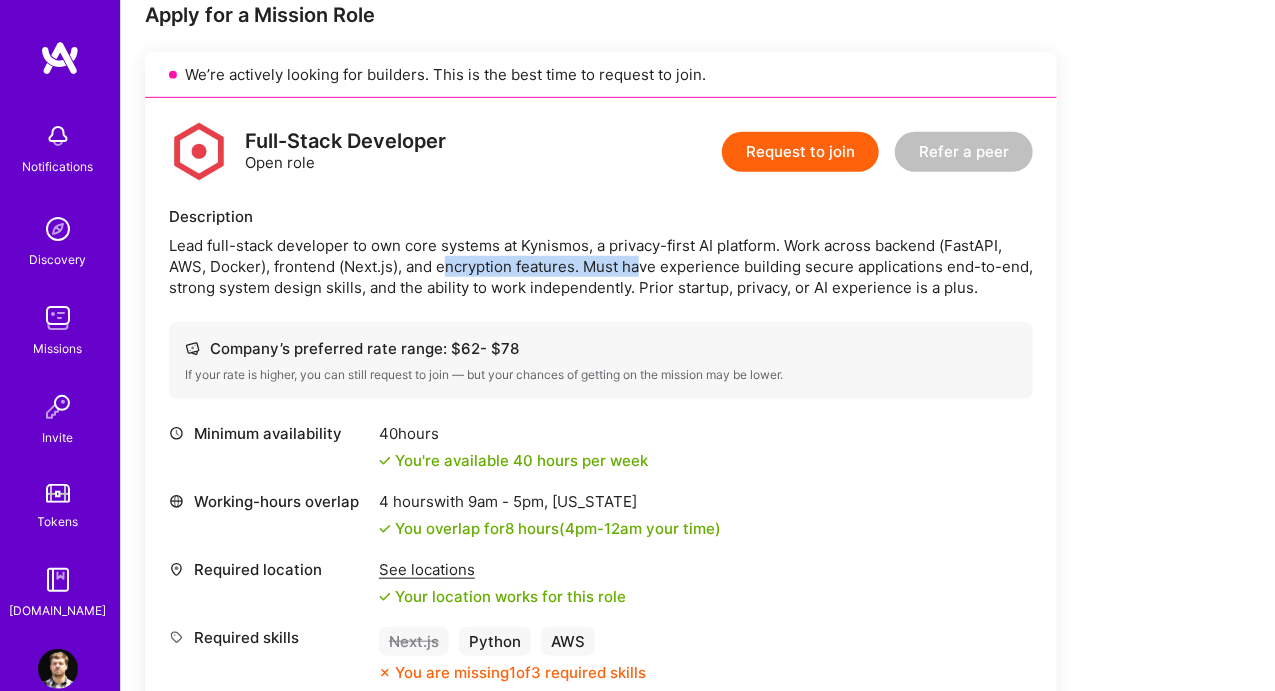 drag, startPoint x: 589, startPoint y: 266, endPoint x: 639, endPoint y: 266, distance: 50 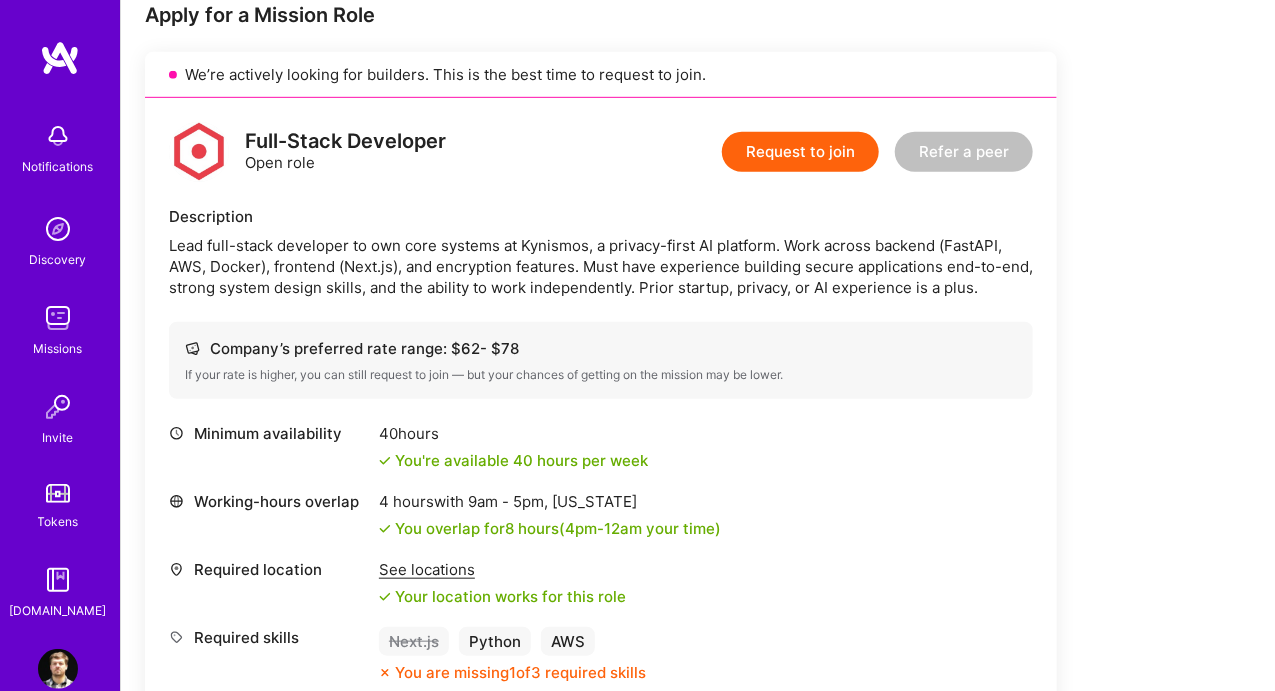 click on "Lead full-stack developer to own core systems at Kynismos, a privacy-first AI platform. Work across backend (FastAPI, AWS, Docker), frontend (Next.js), and encryption features. Must have experience building secure applications end-to-end, strong system design skills, and the ability to work independently. Prior startup, privacy, or AI experience is a plus." at bounding box center [601, 266] 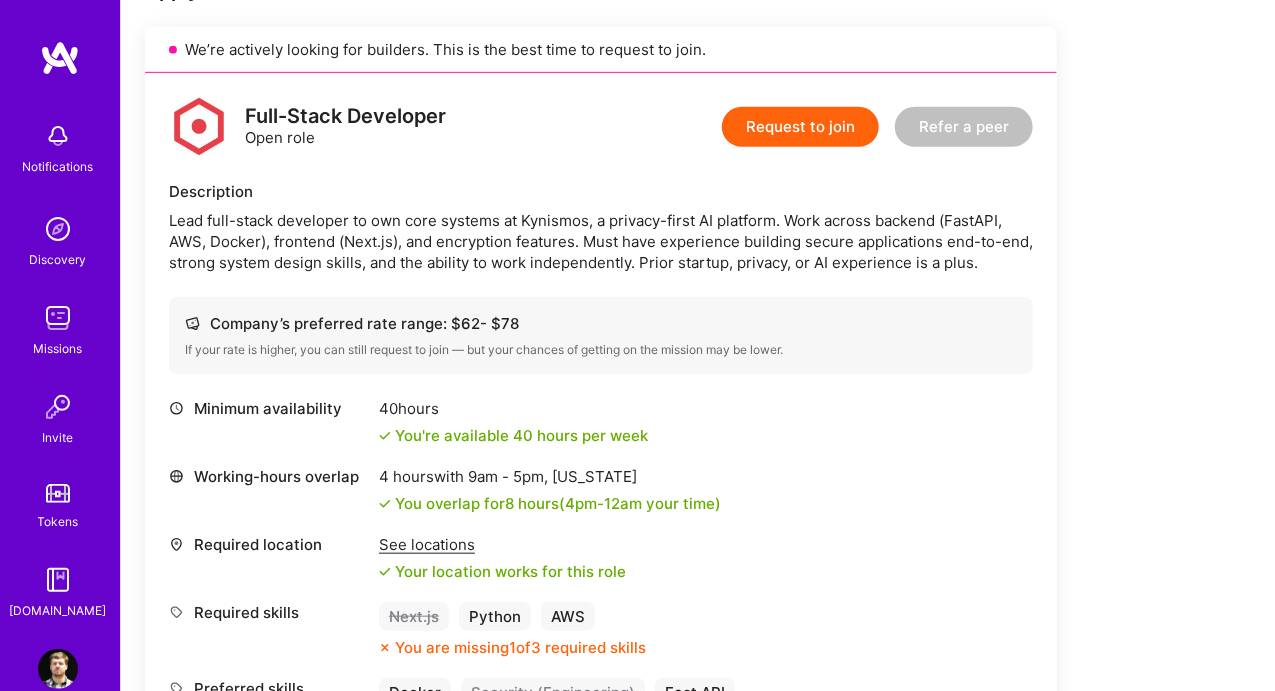 scroll, scrollTop: 442, scrollLeft: 0, axis: vertical 